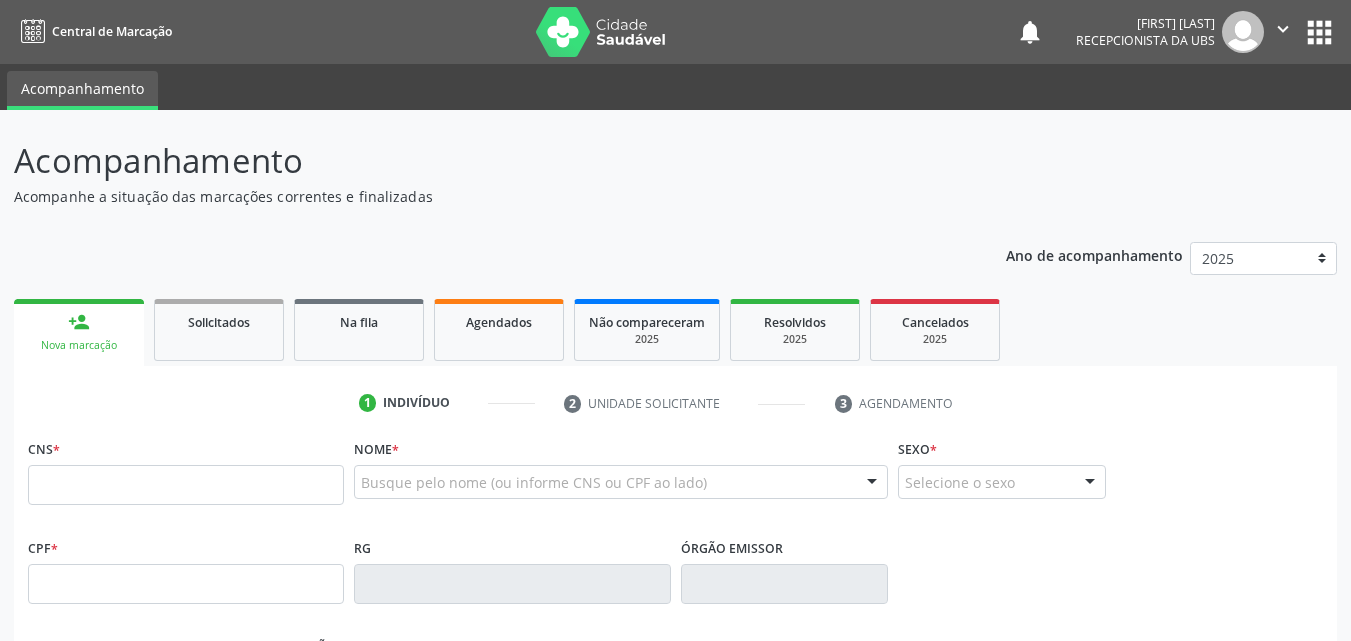 scroll, scrollTop: 0, scrollLeft: 0, axis: both 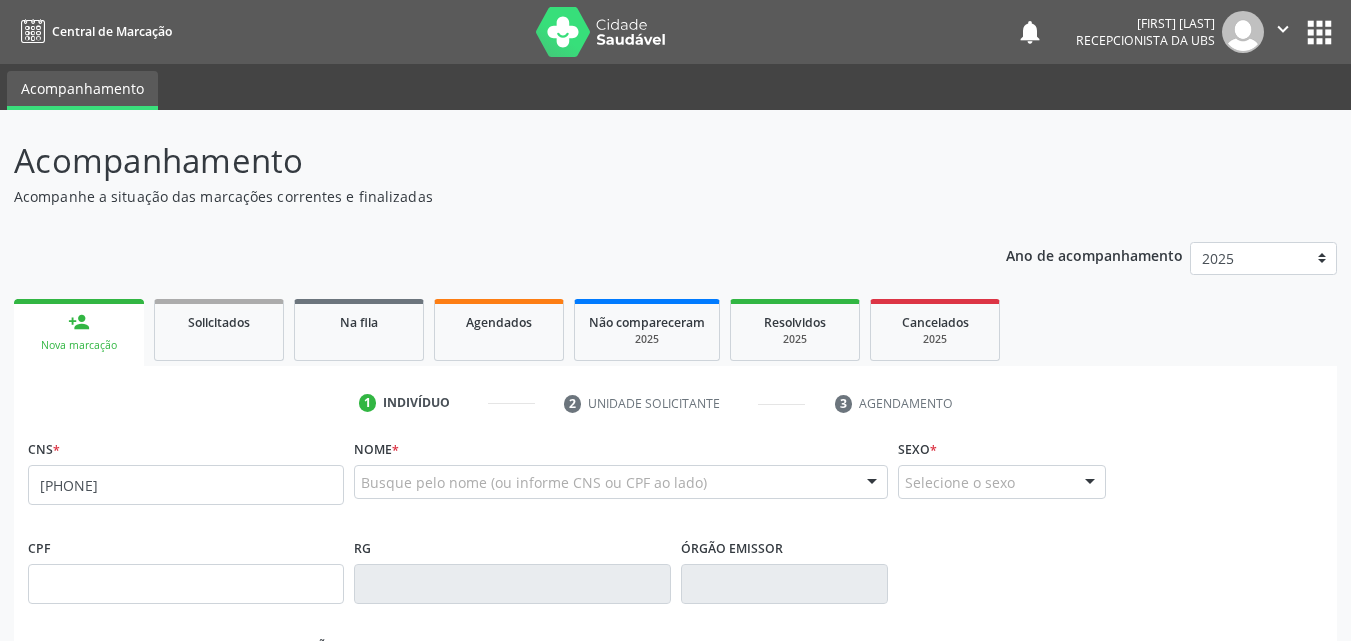 type on "[PHONE]" 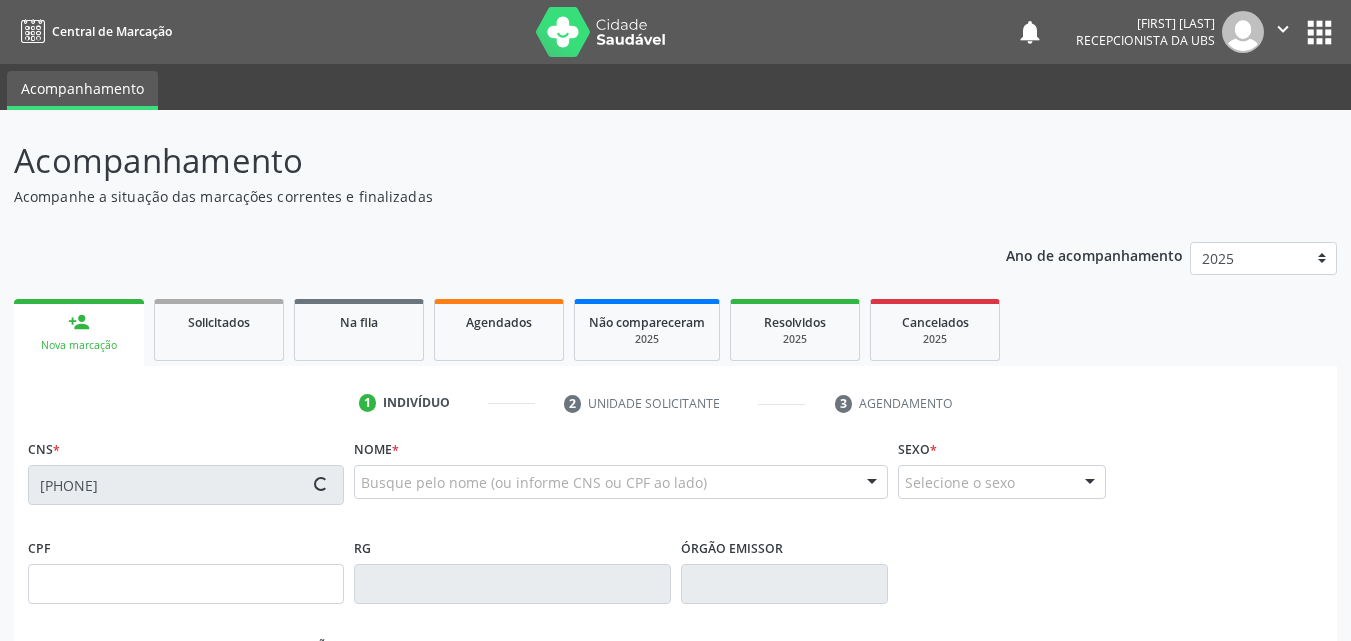type on "[SSN]" 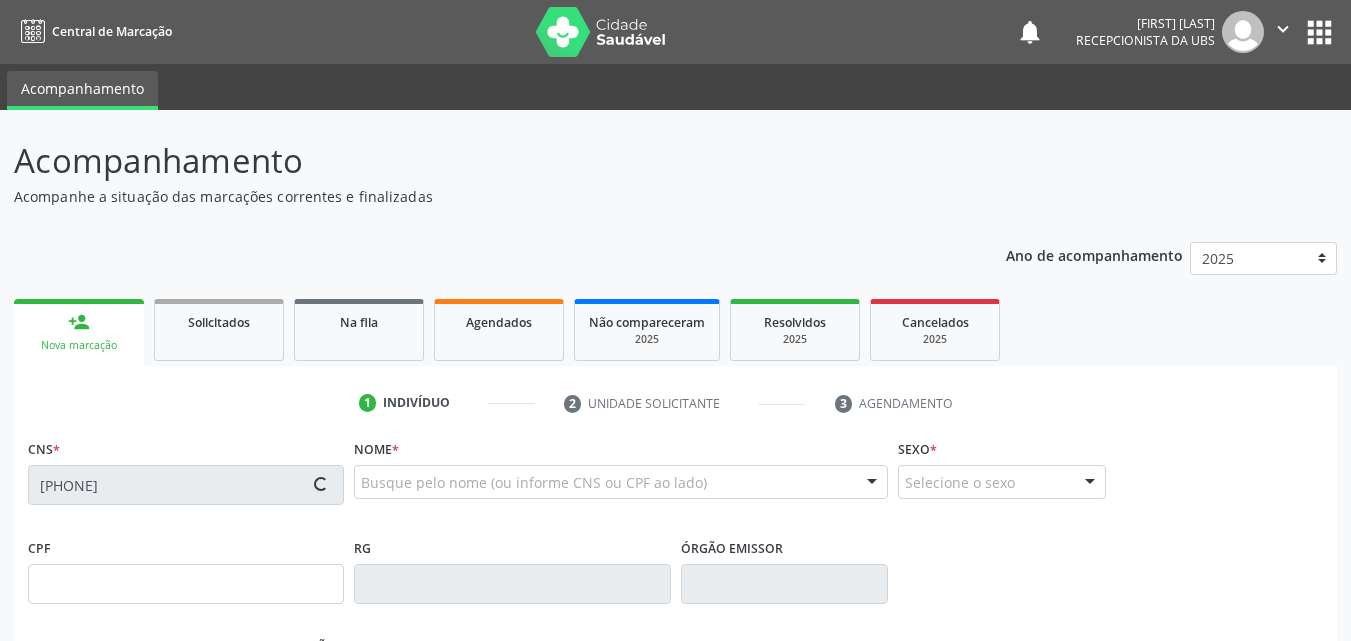 type on "[DATE]" 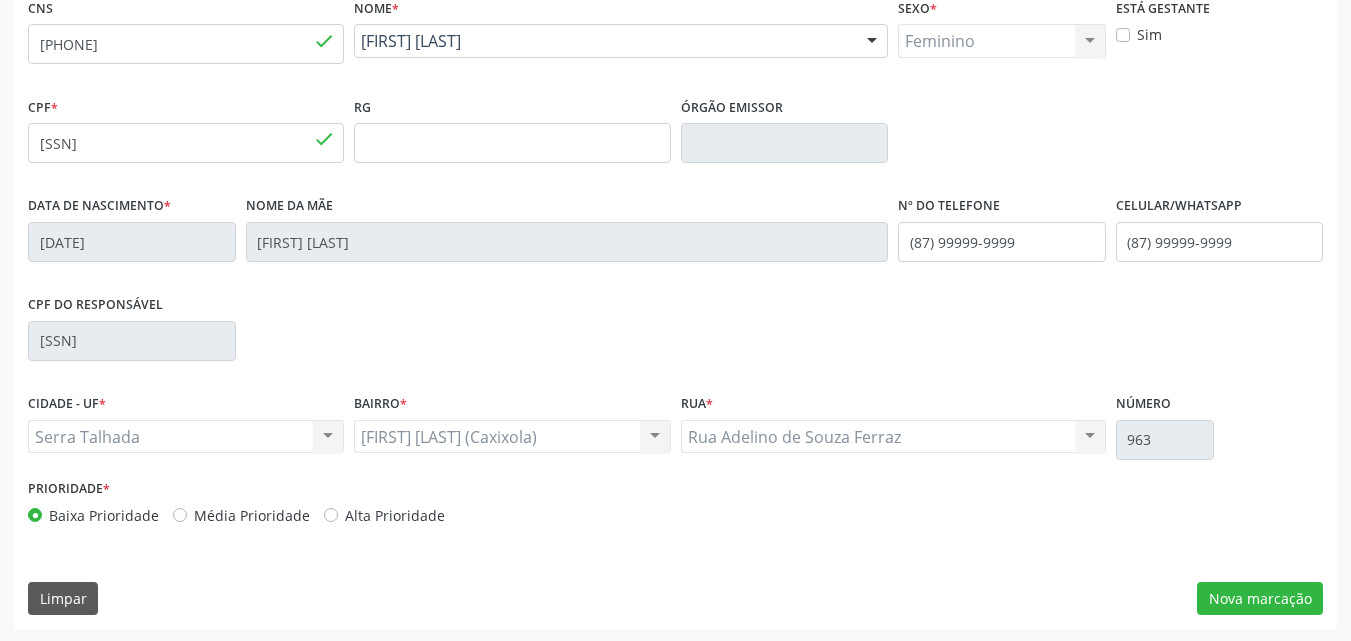 scroll, scrollTop: 443, scrollLeft: 0, axis: vertical 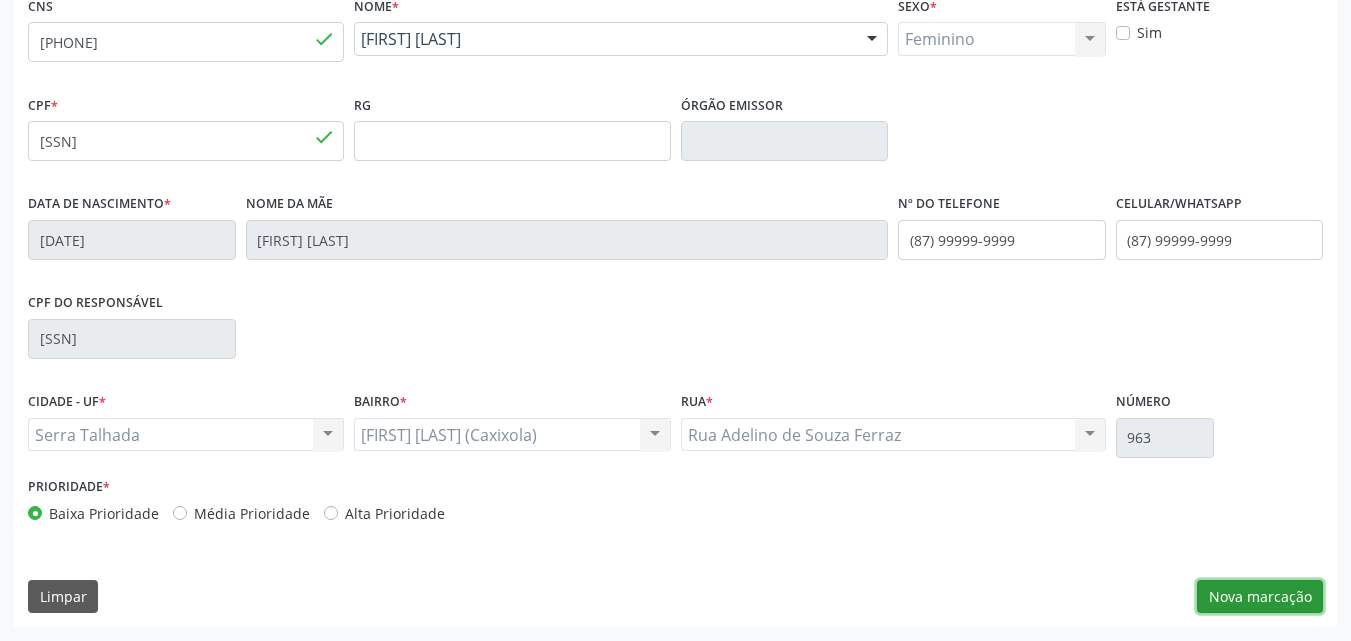 click on "Nova marcação" at bounding box center (1260, 597) 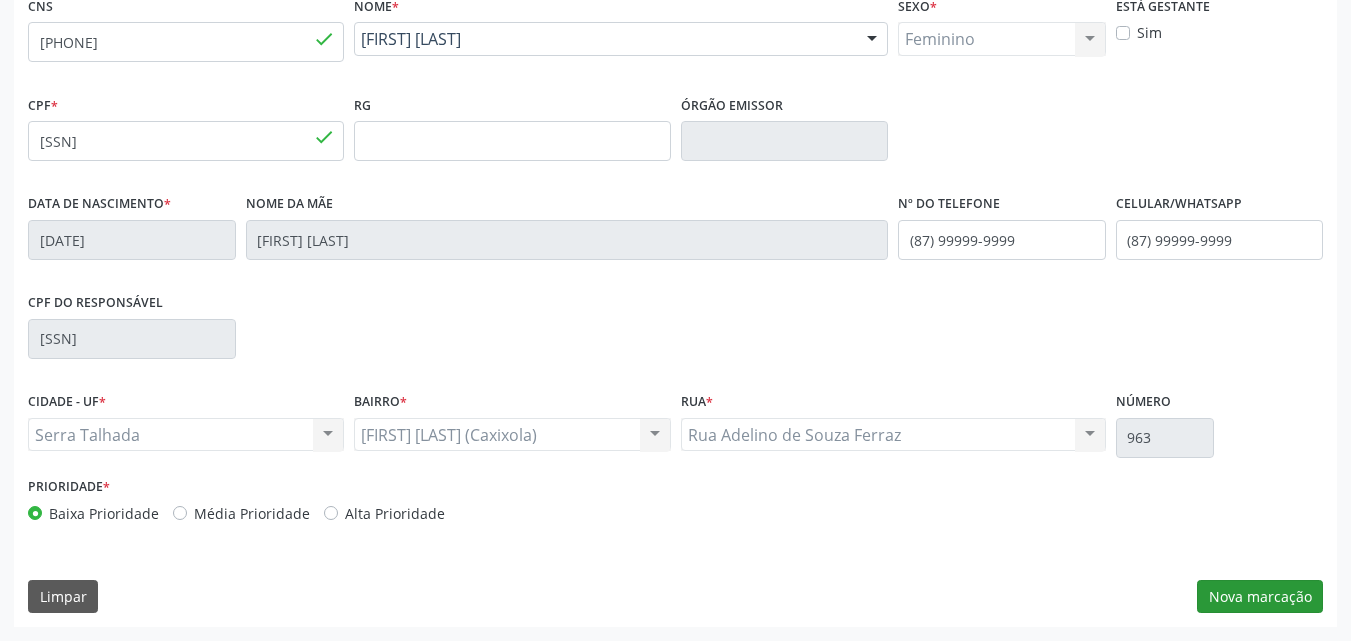 scroll, scrollTop: 265, scrollLeft: 0, axis: vertical 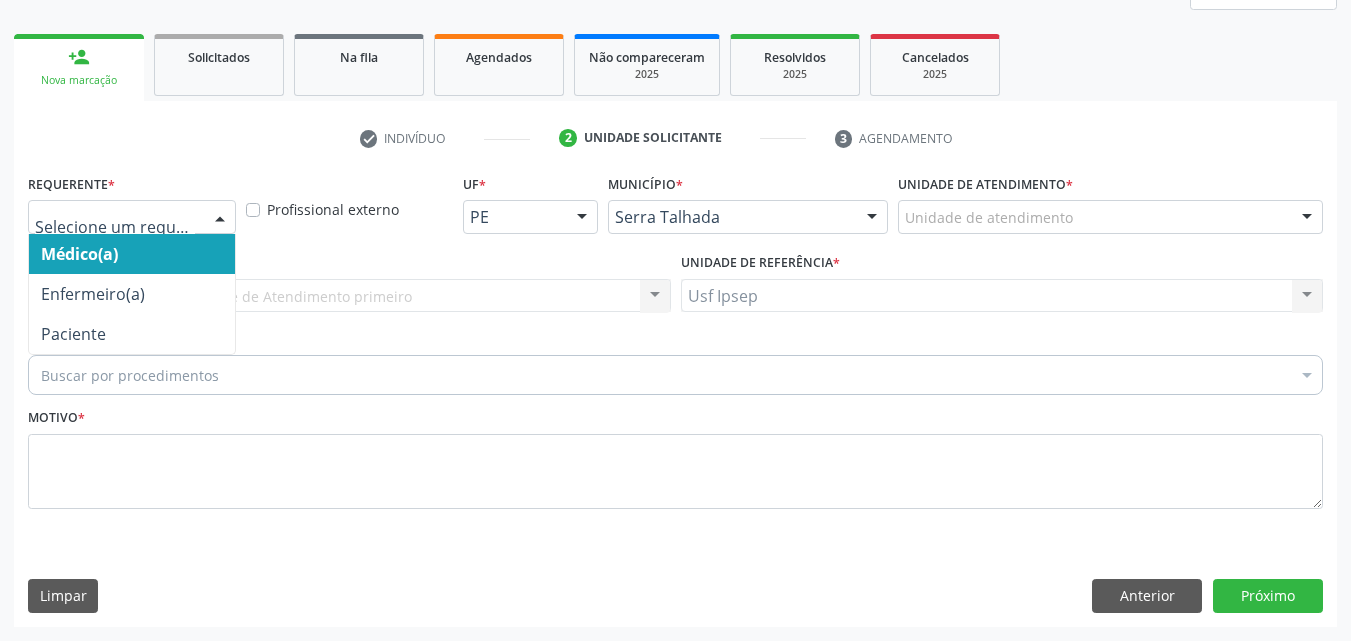 click at bounding box center (220, 218) 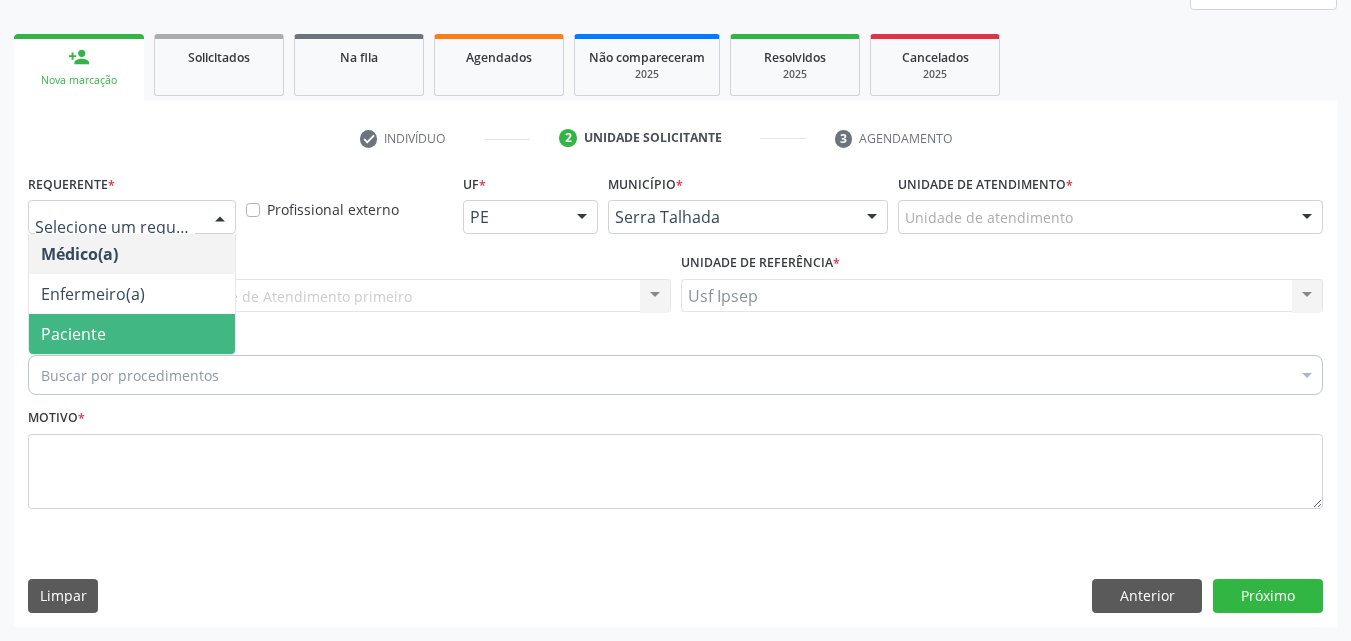 click on "Paciente" at bounding box center (132, 334) 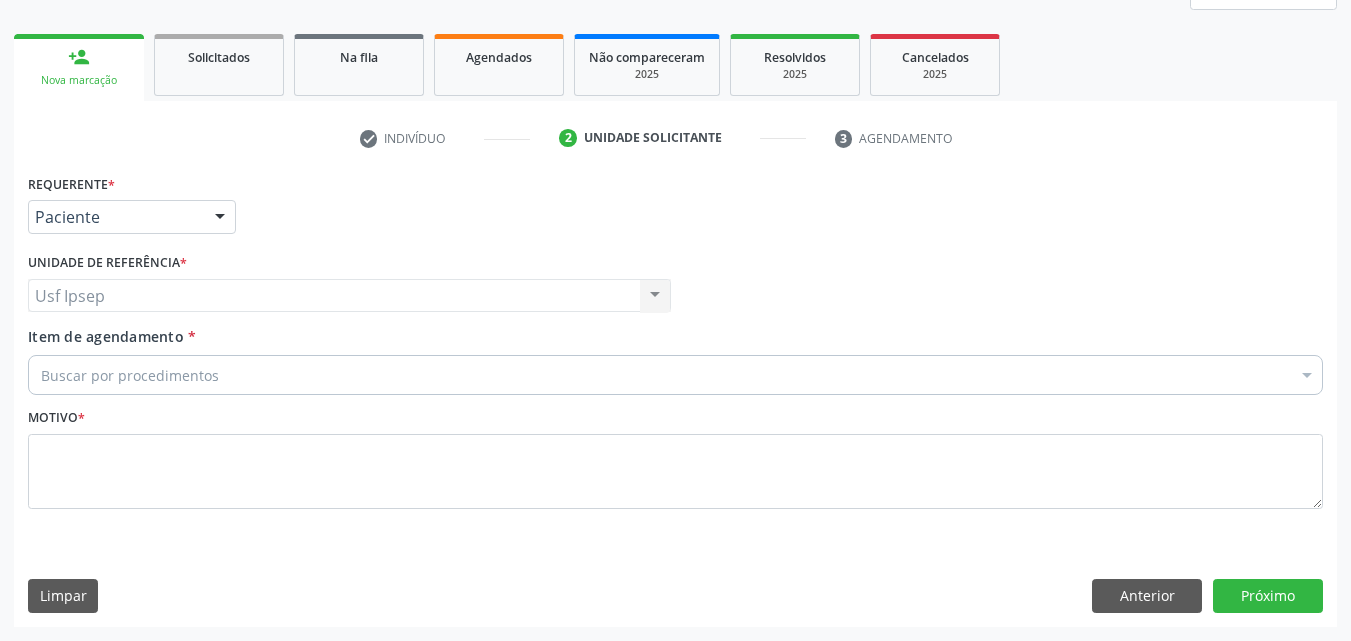 click on "Item de agendamento" at bounding box center (106, 336) 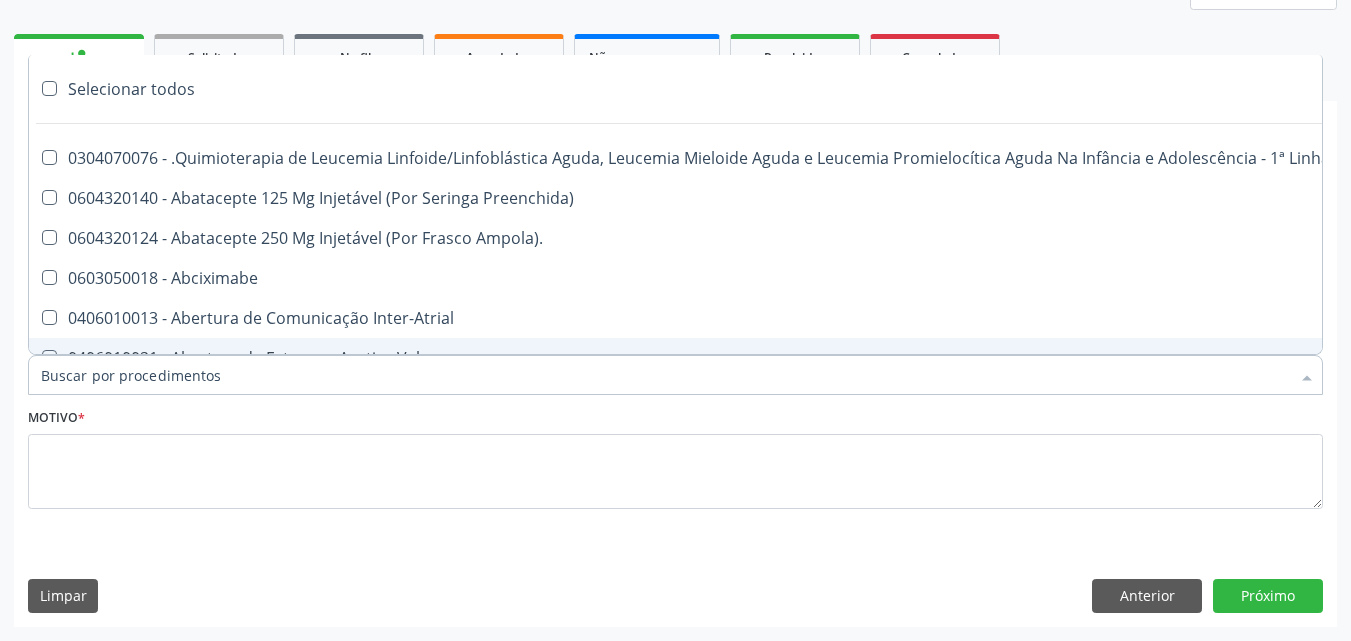 click on "Item de agendamento
*" at bounding box center (665, 375) 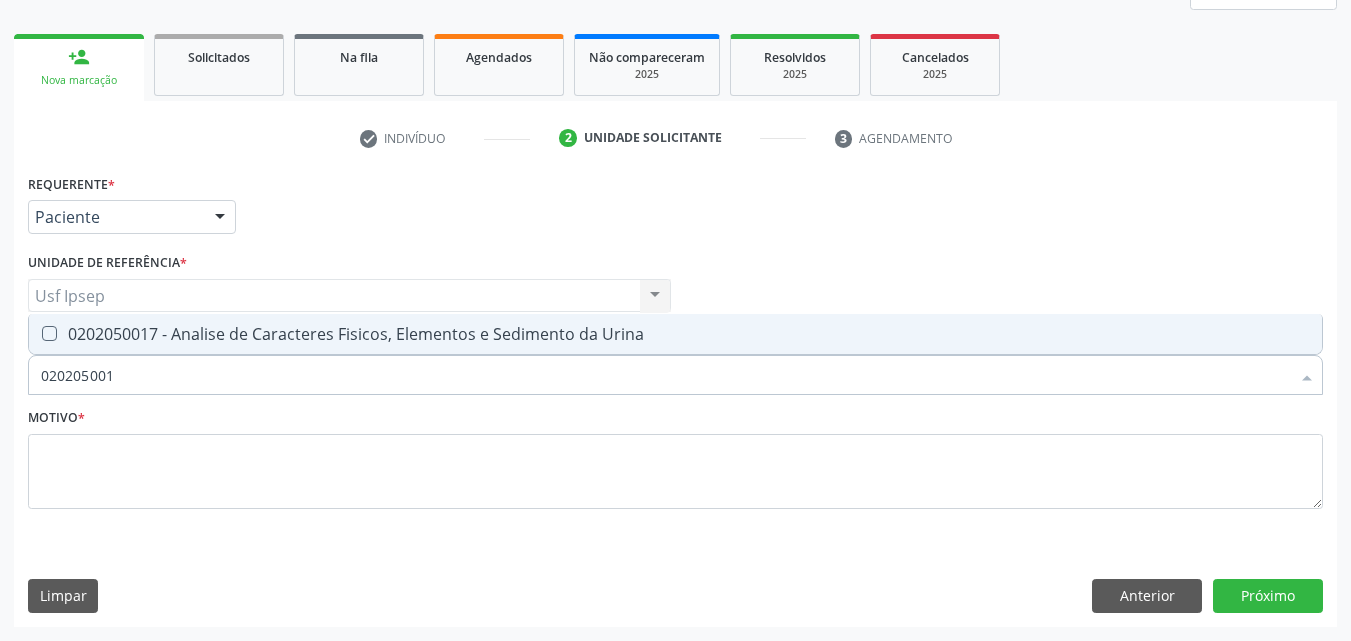 type on "0202050017" 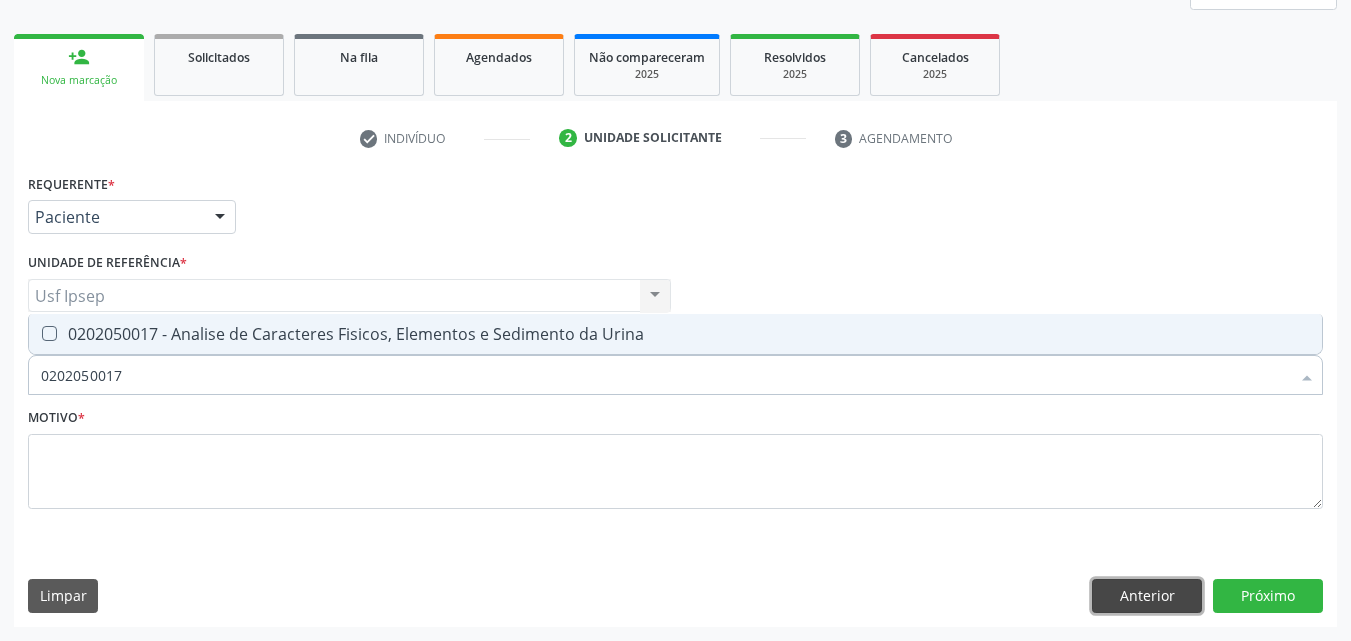 click on "Anterior" at bounding box center (1147, 596) 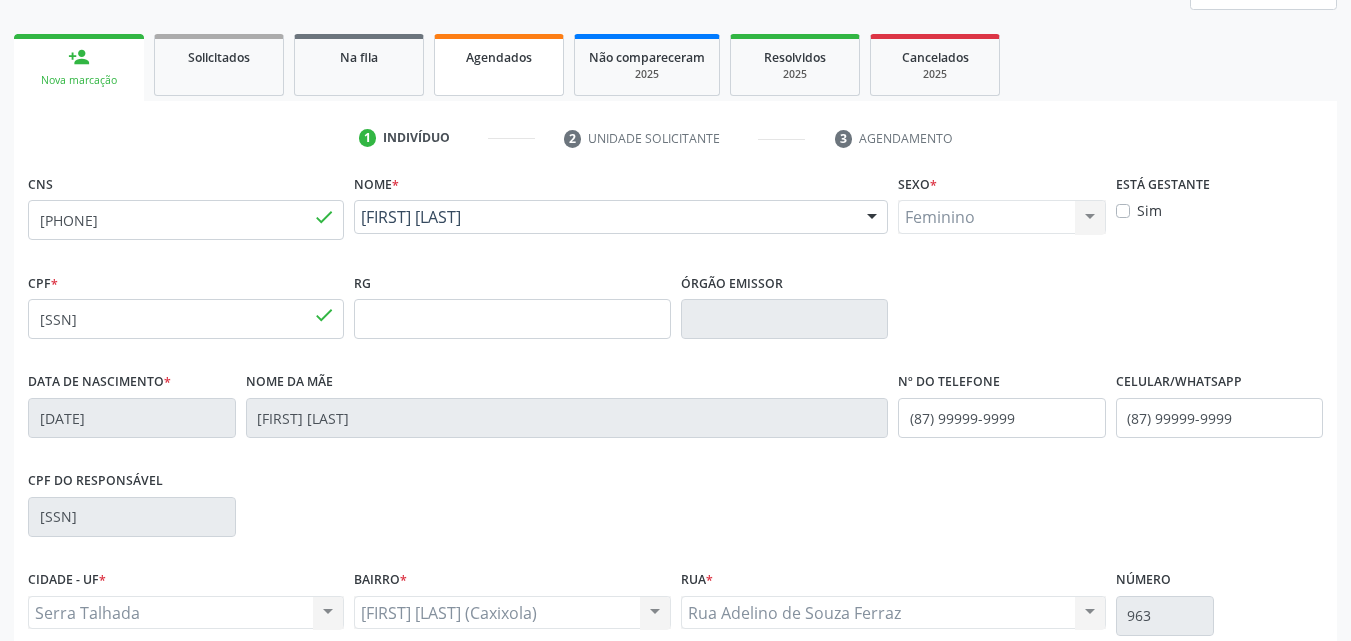 click on "Agendados" at bounding box center [499, 57] 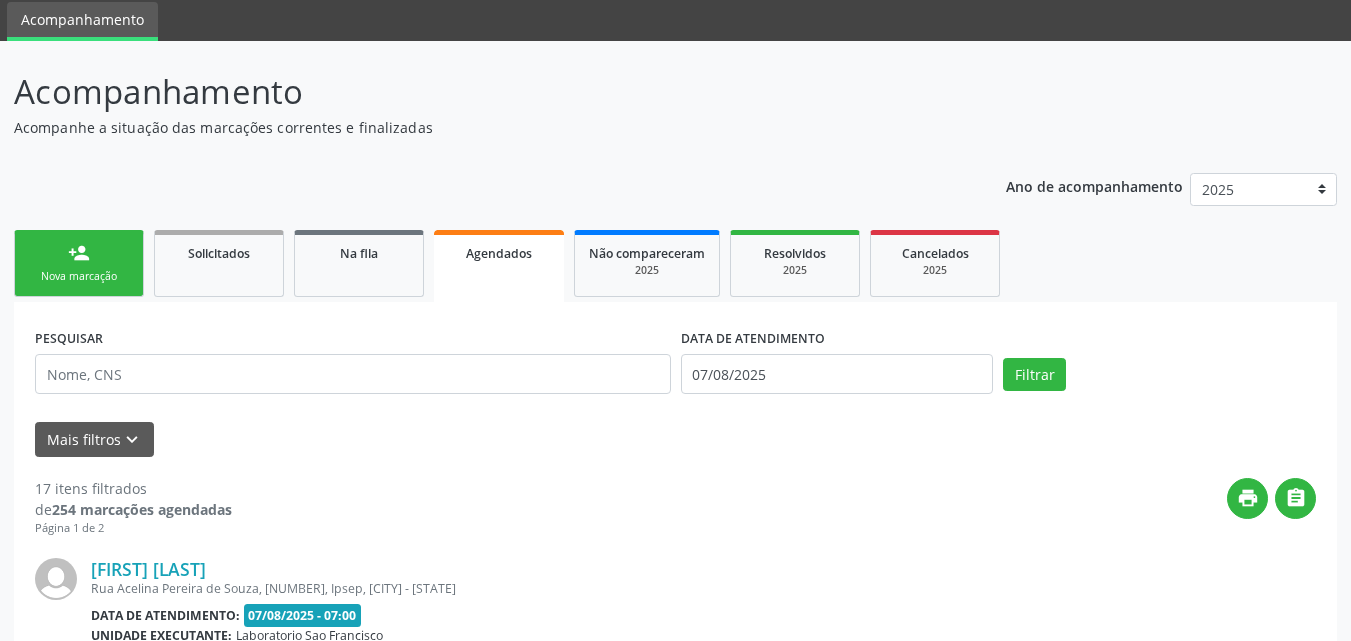 scroll, scrollTop: 0, scrollLeft: 0, axis: both 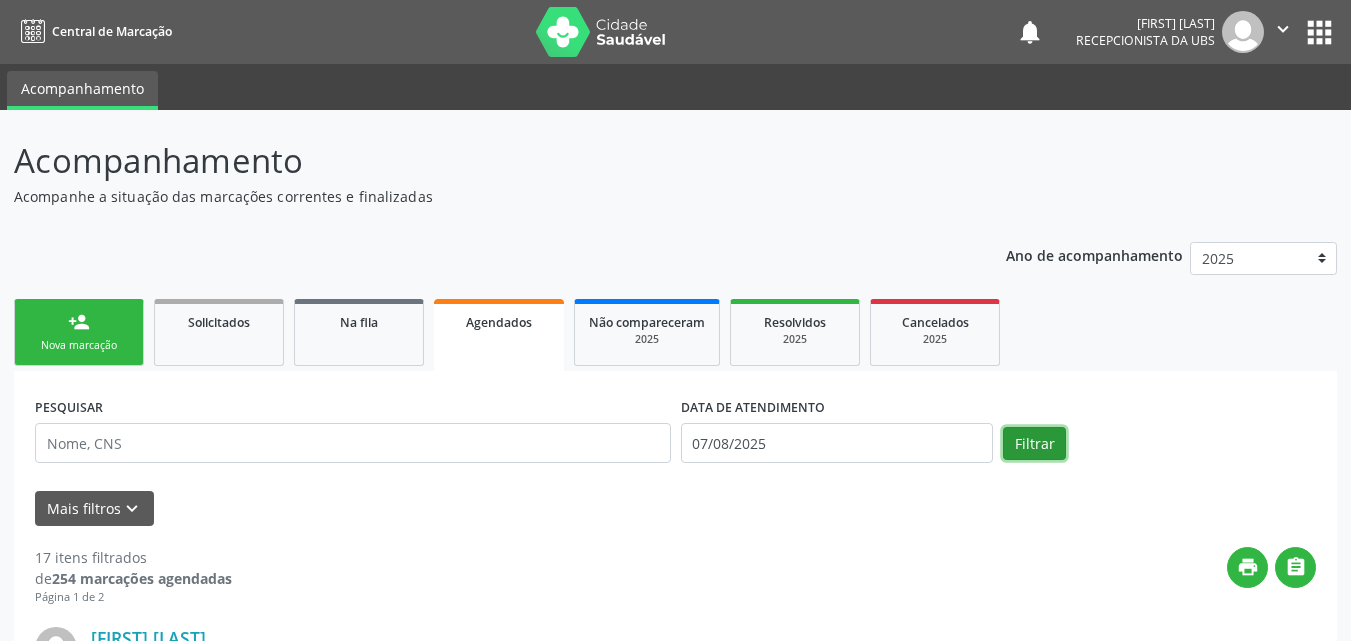 click on "Filtrar" at bounding box center [1034, 444] 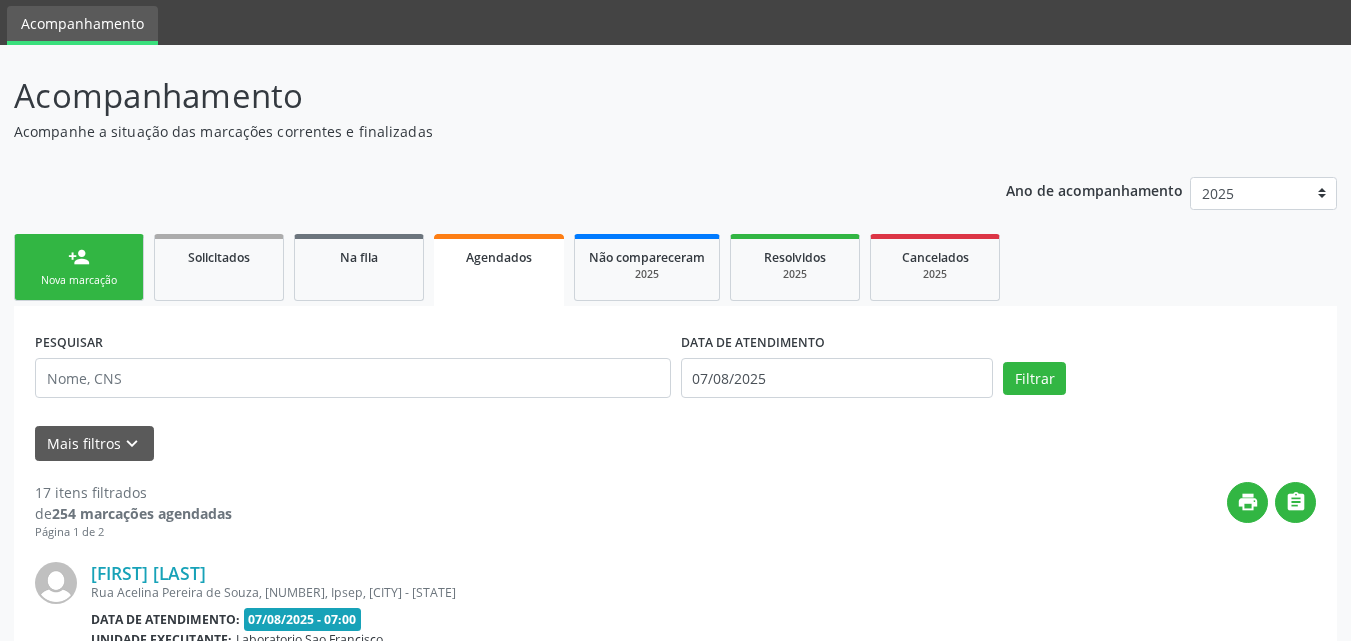 scroll, scrollTop: 100, scrollLeft: 0, axis: vertical 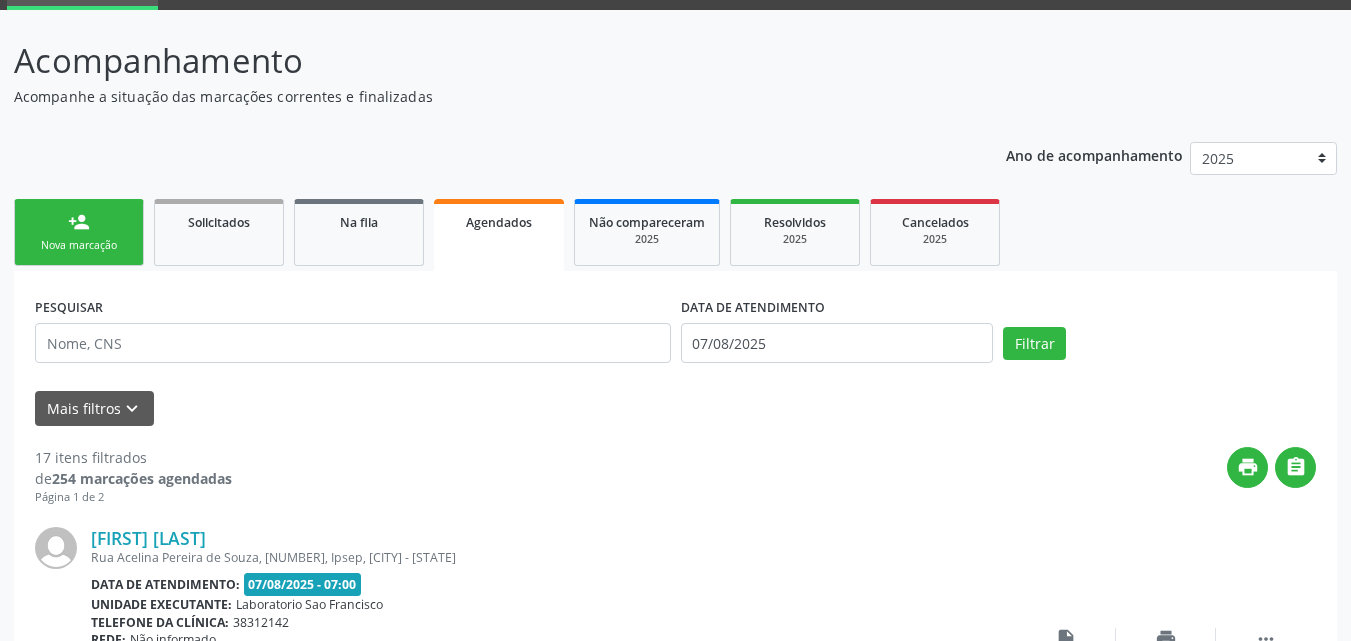 click on "Nova marcação" at bounding box center [79, 245] 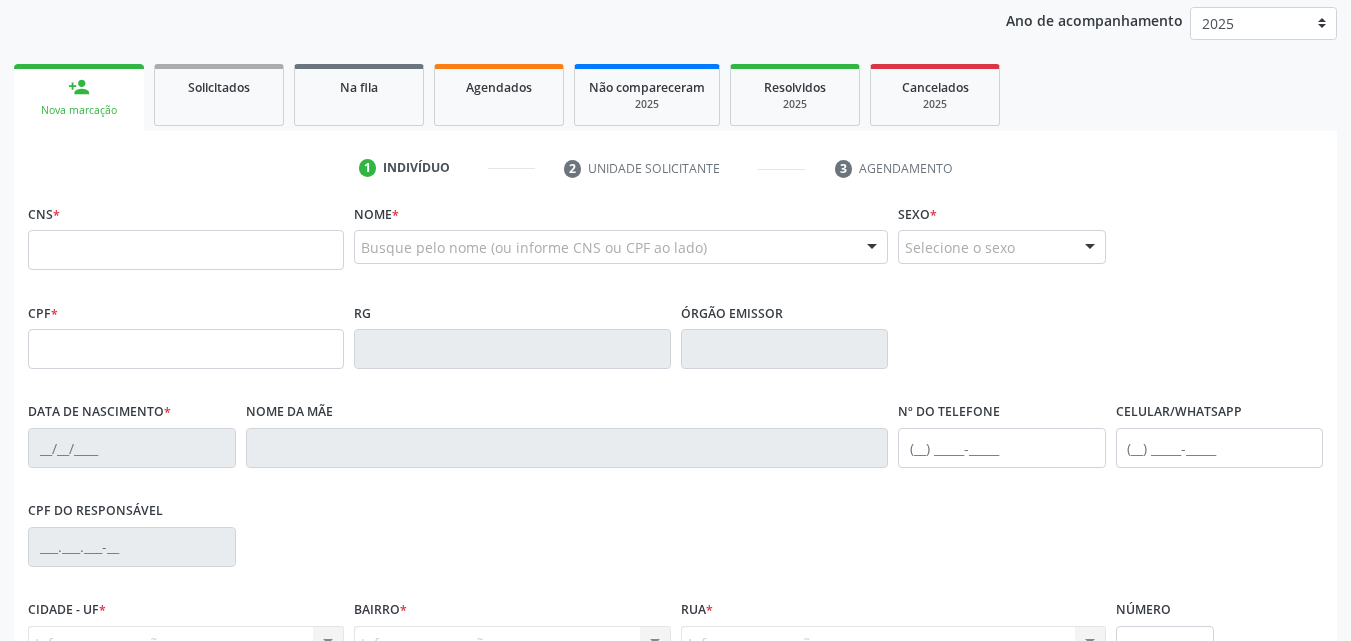 scroll, scrollTop: 200, scrollLeft: 0, axis: vertical 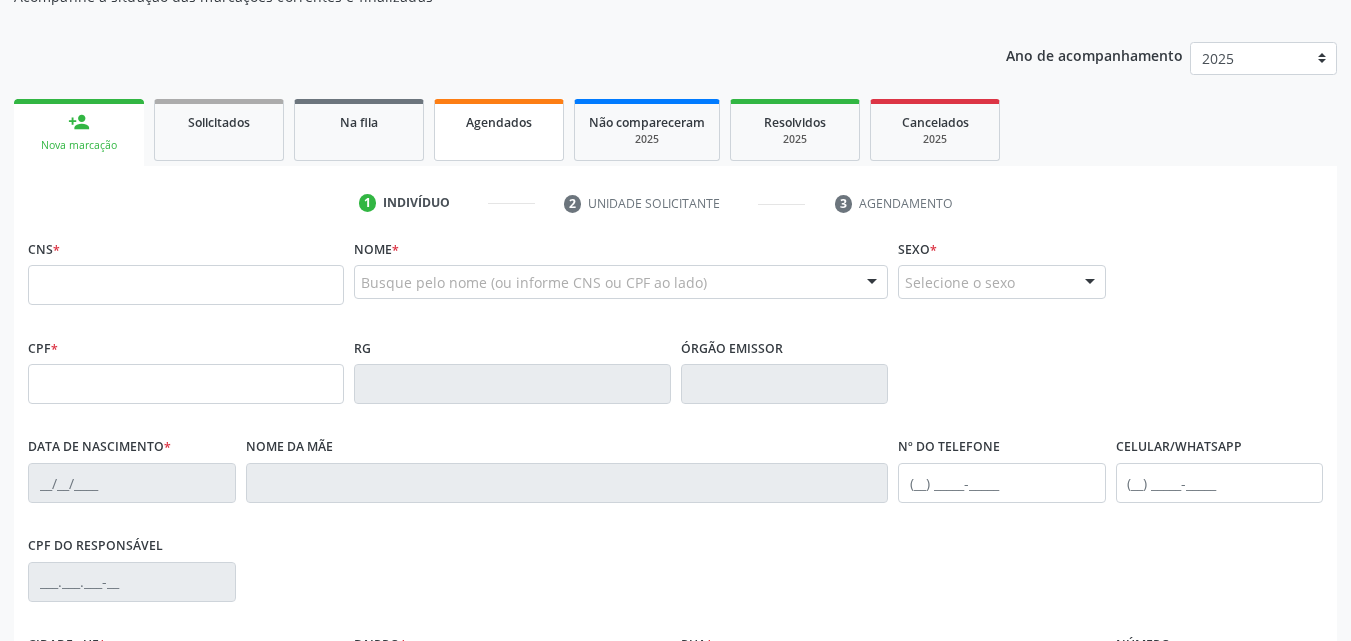 click on "Agendados" at bounding box center [499, 130] 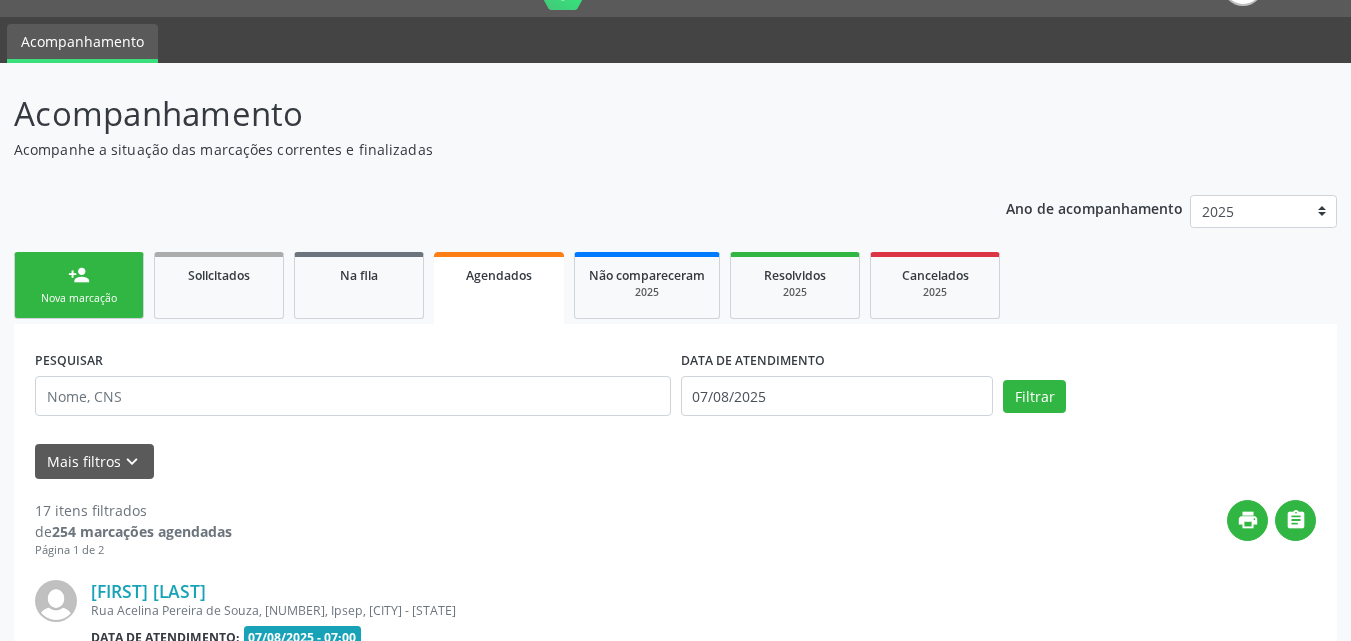 scroll, scrollTop: 200, scrollLeft: 0, axis: vertical 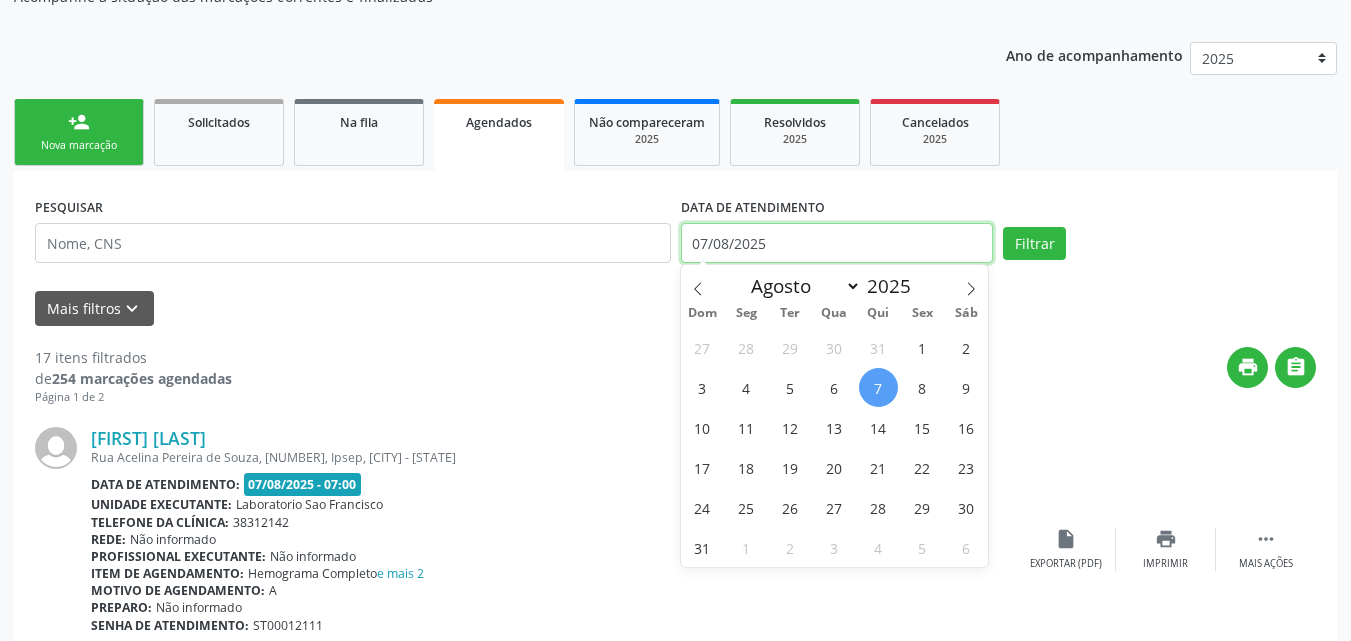 click on "07/08/2025" at bounding box center [837, 243] 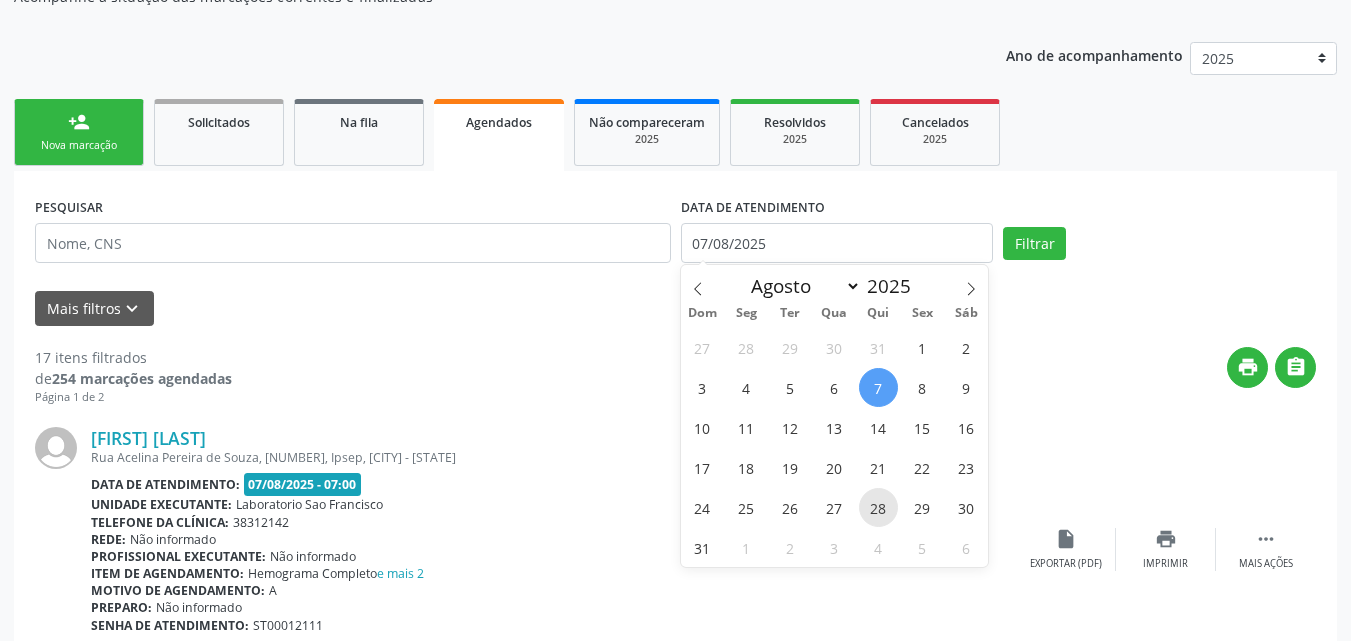 click on "28" at bounding box center [878, 507] 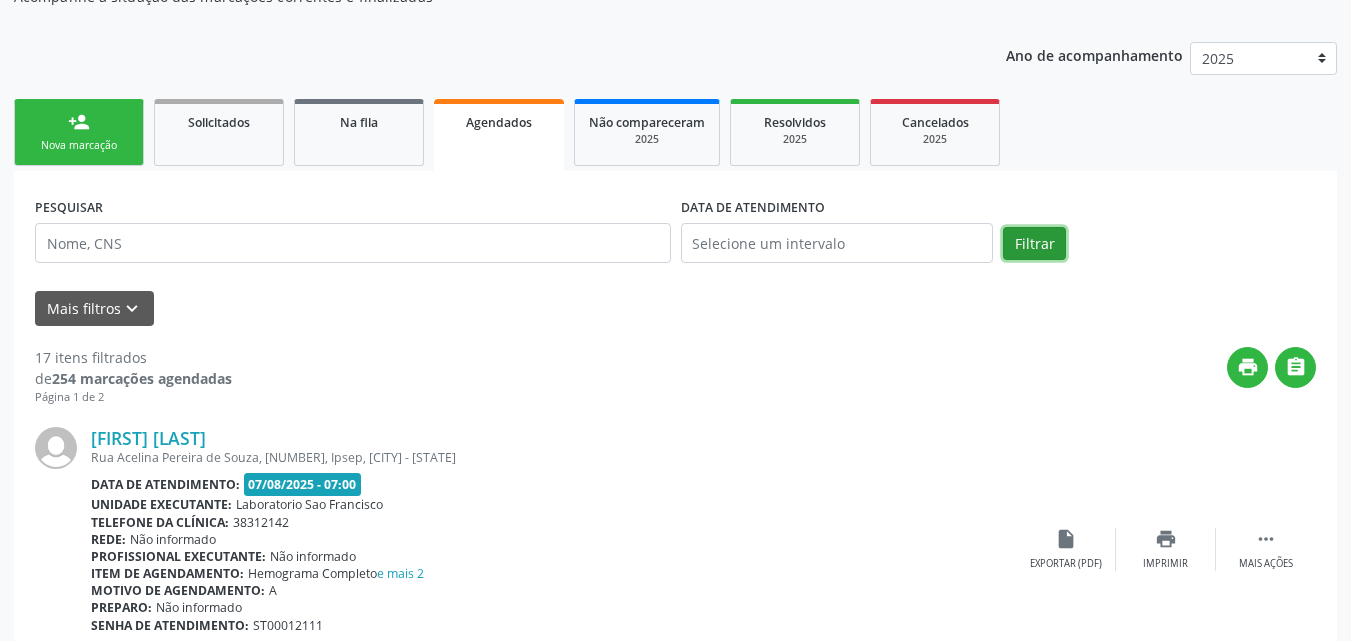 click on "Filtrar" at bounding box center [1034, 244] 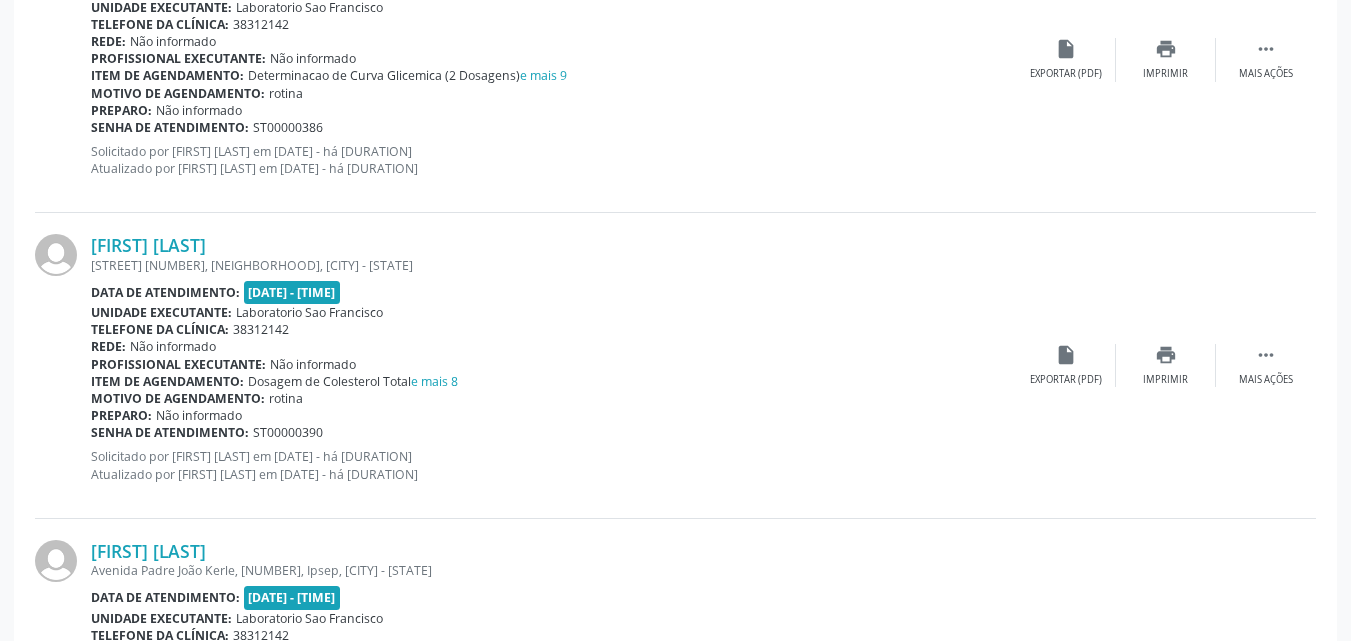 scroll, scrollTop: 4516, scrollLeft: 0, axis: vertical 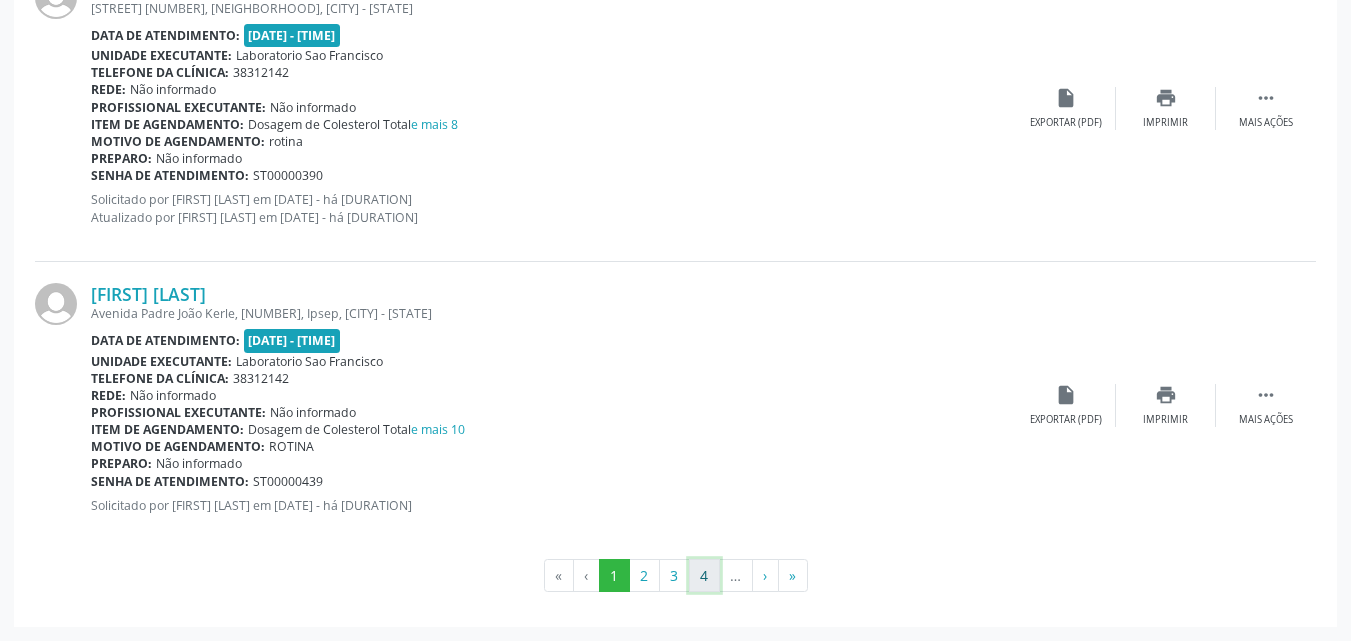 click on "4" at bounding box center (704, 576) 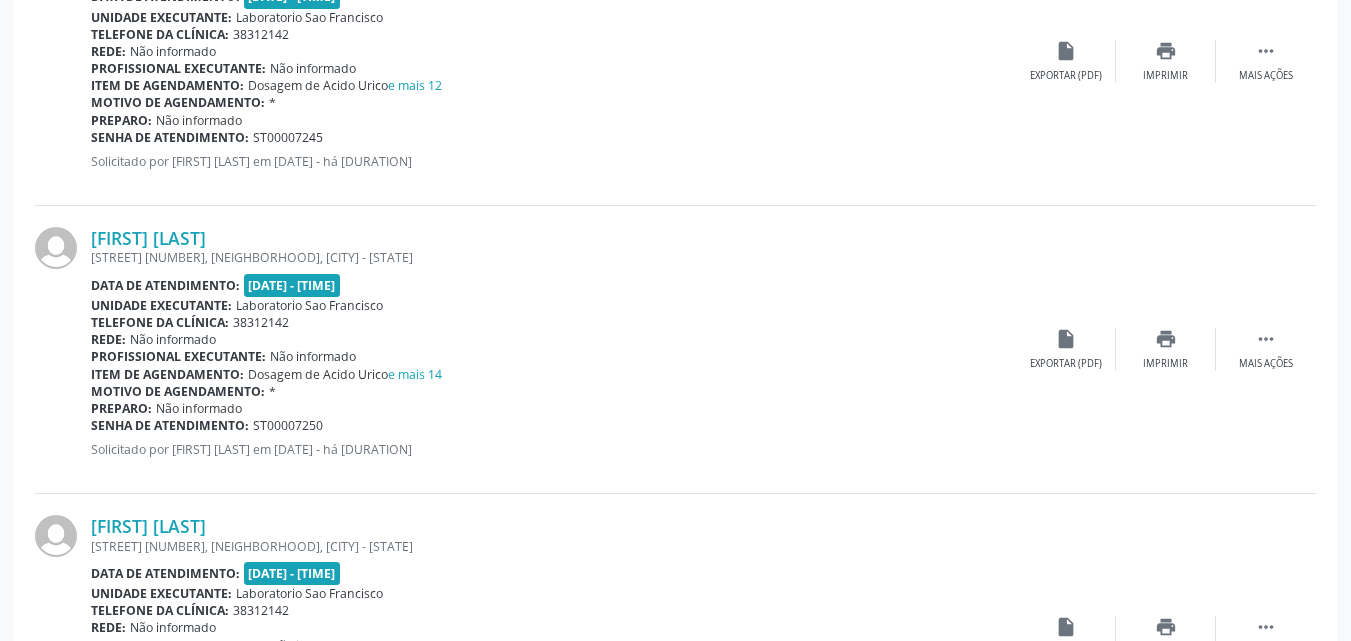 scroll, scrollTop: 4362, scrollLeft: 0, axis: vertical 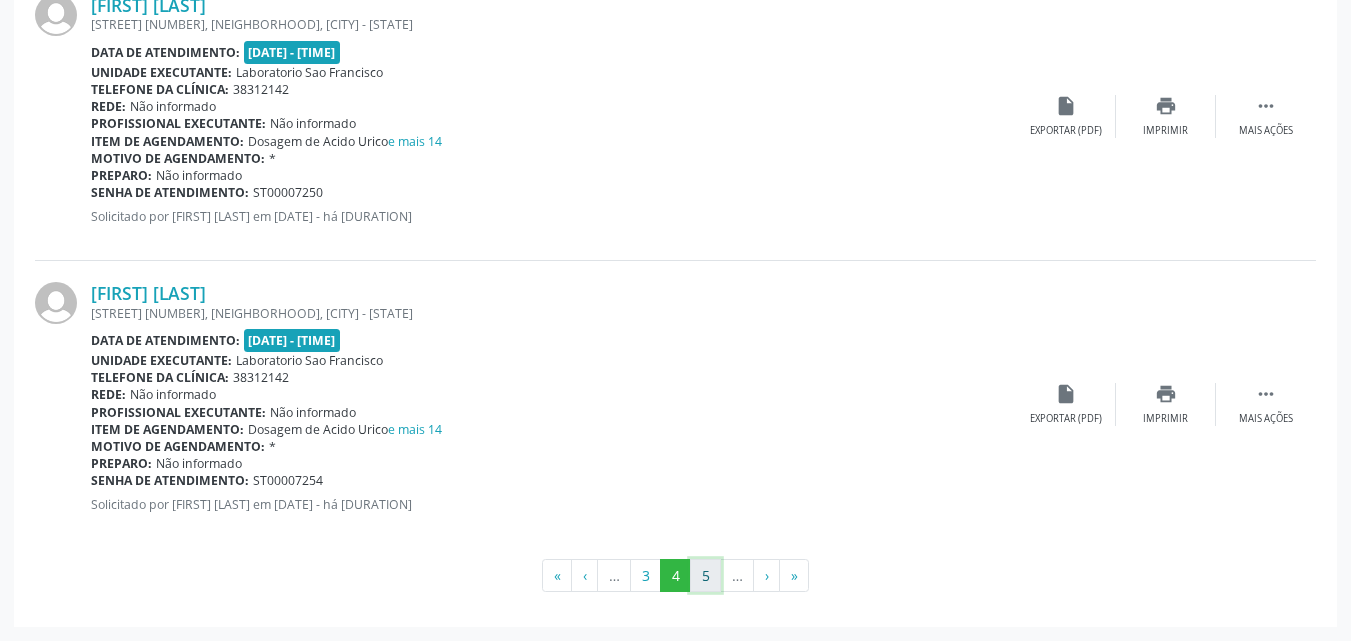 click on "5" at bounding box center (705, 576) 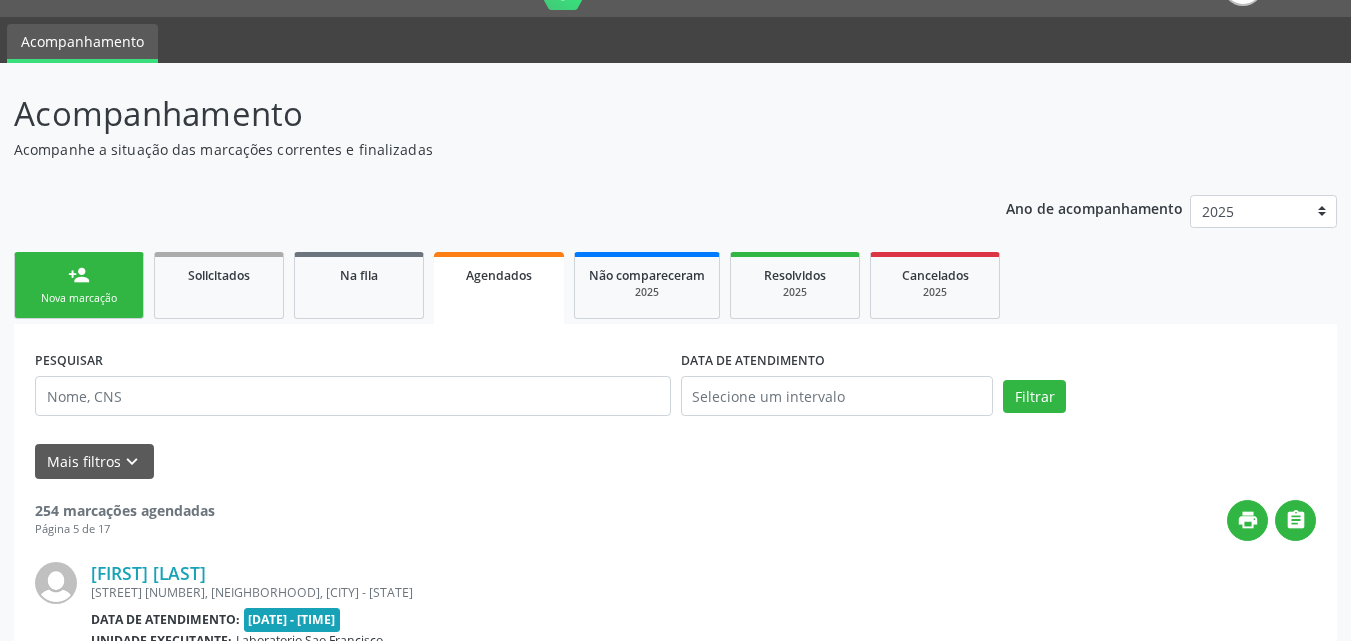 scroll, scrollTop: 4362, scrollLeft: 0, axis: vertical 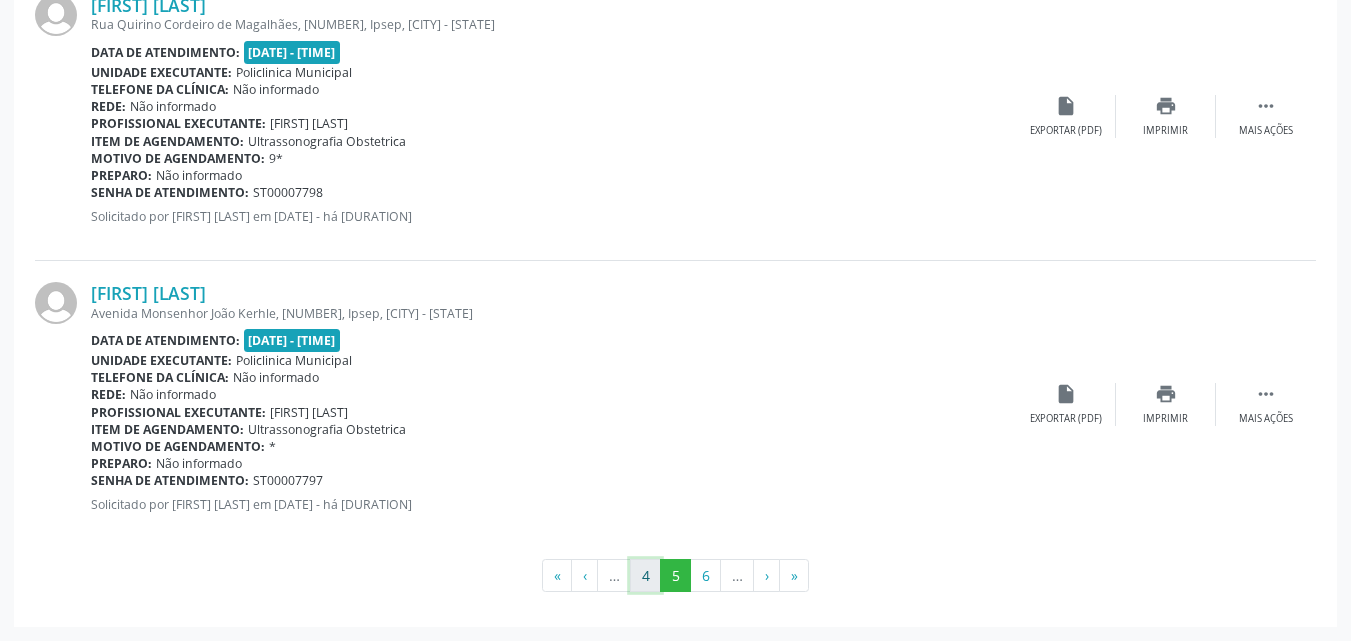 click on "4" at bounding box center (645, 576) 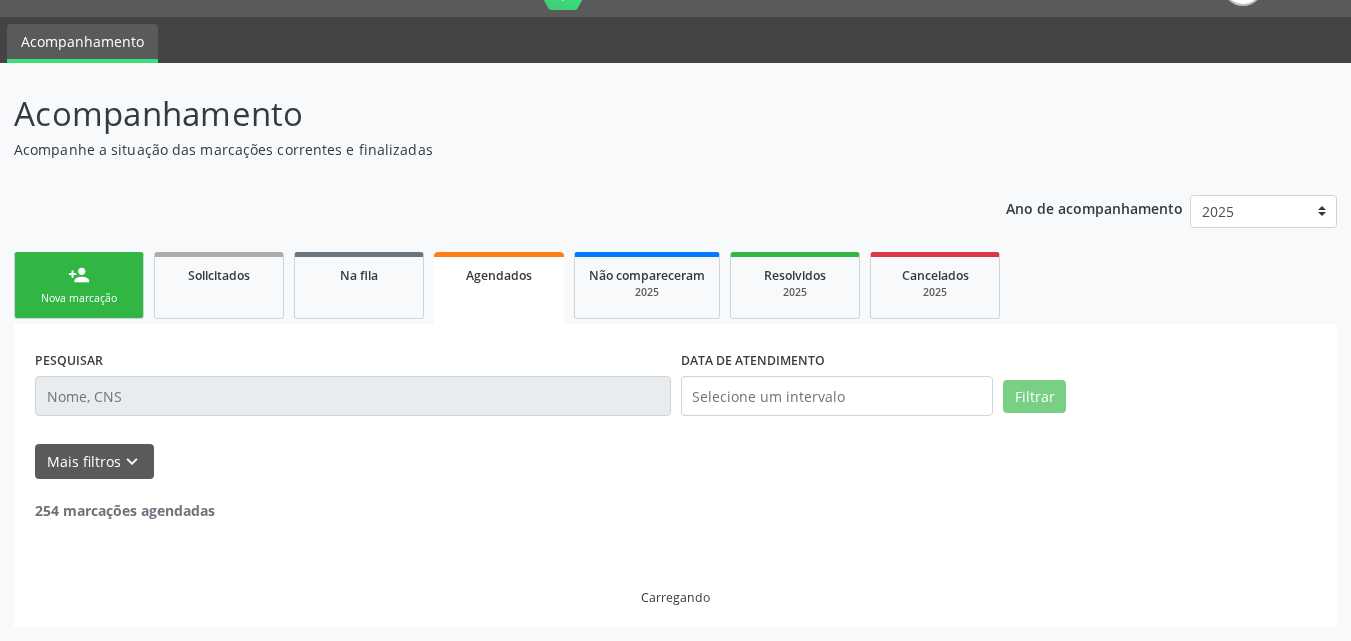scroll, scrollTop: 4362, scrollLeft: 0, axis: vertical 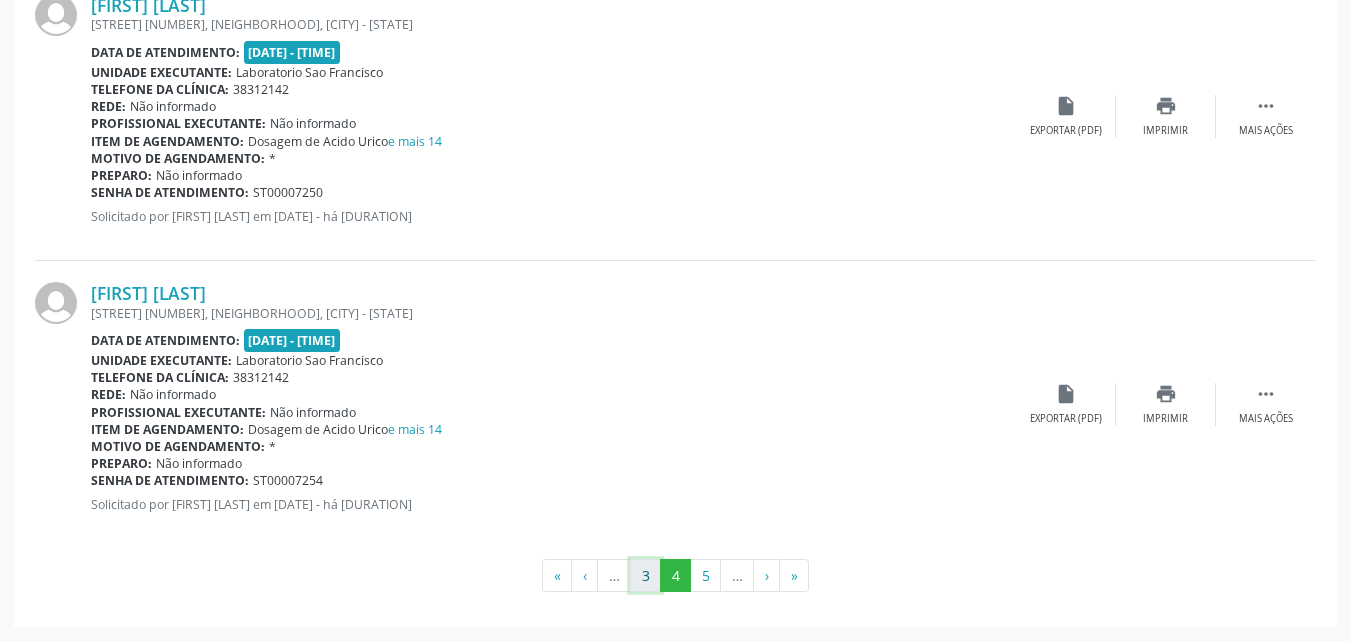 click on "3" at bounding box center (645, 576) 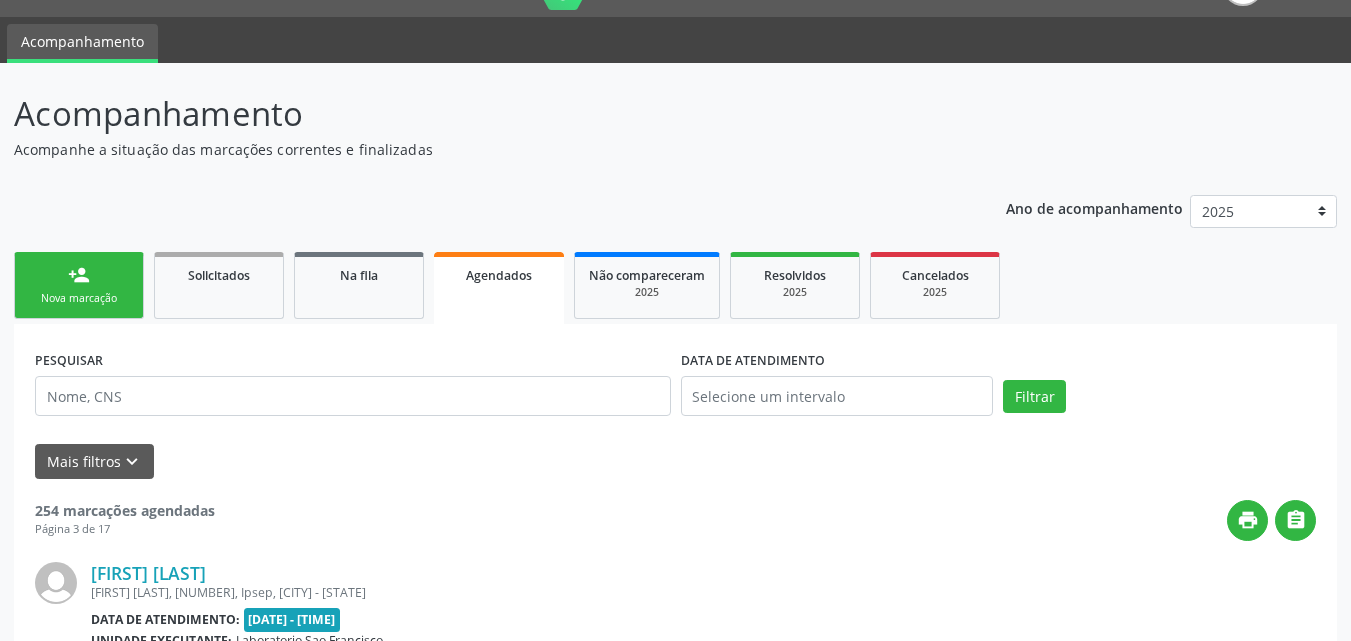 scroll, scrollTop: 4362, scrollLeft: 0, axis: vertical 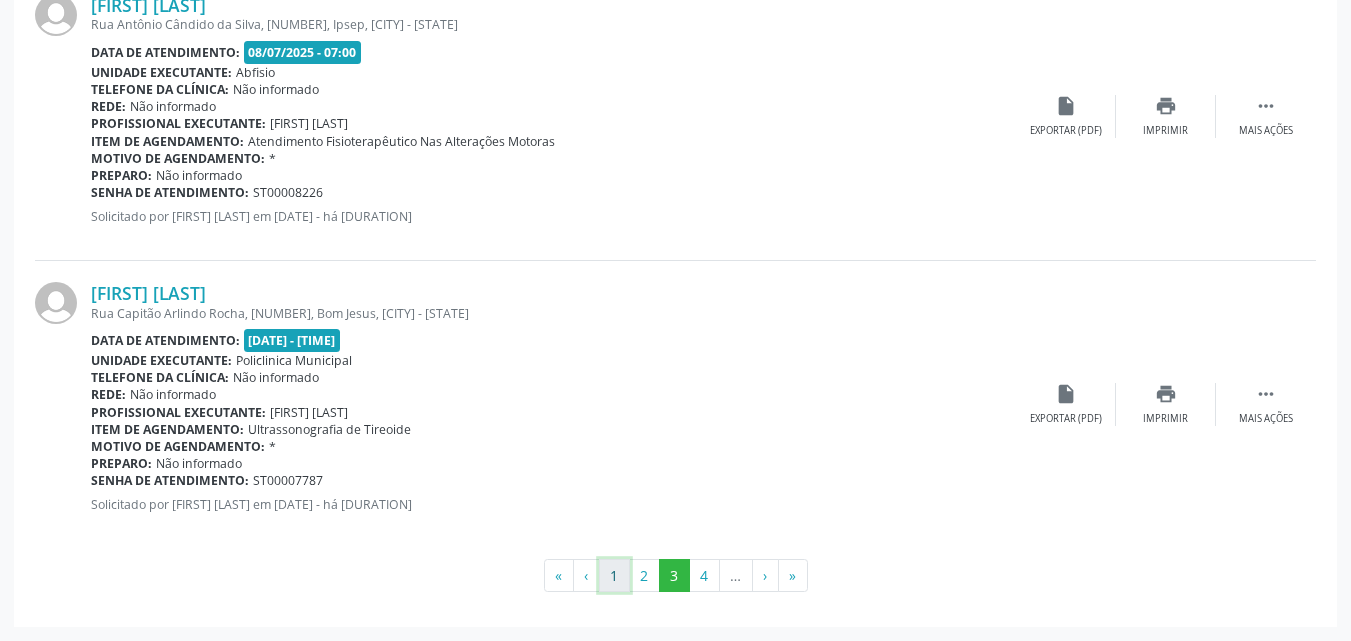 click on "1" at bounding box center (614, 576) 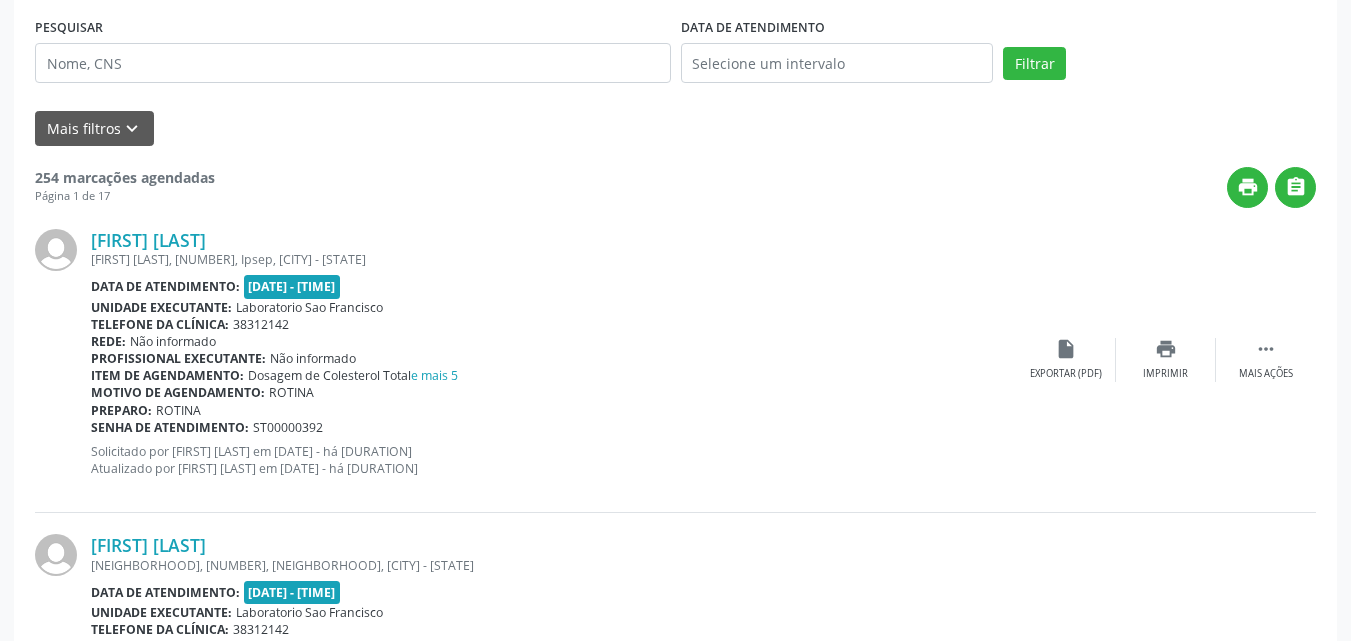 scroll, scrollTop: 289, scrollLeft: 0, axis: vertical 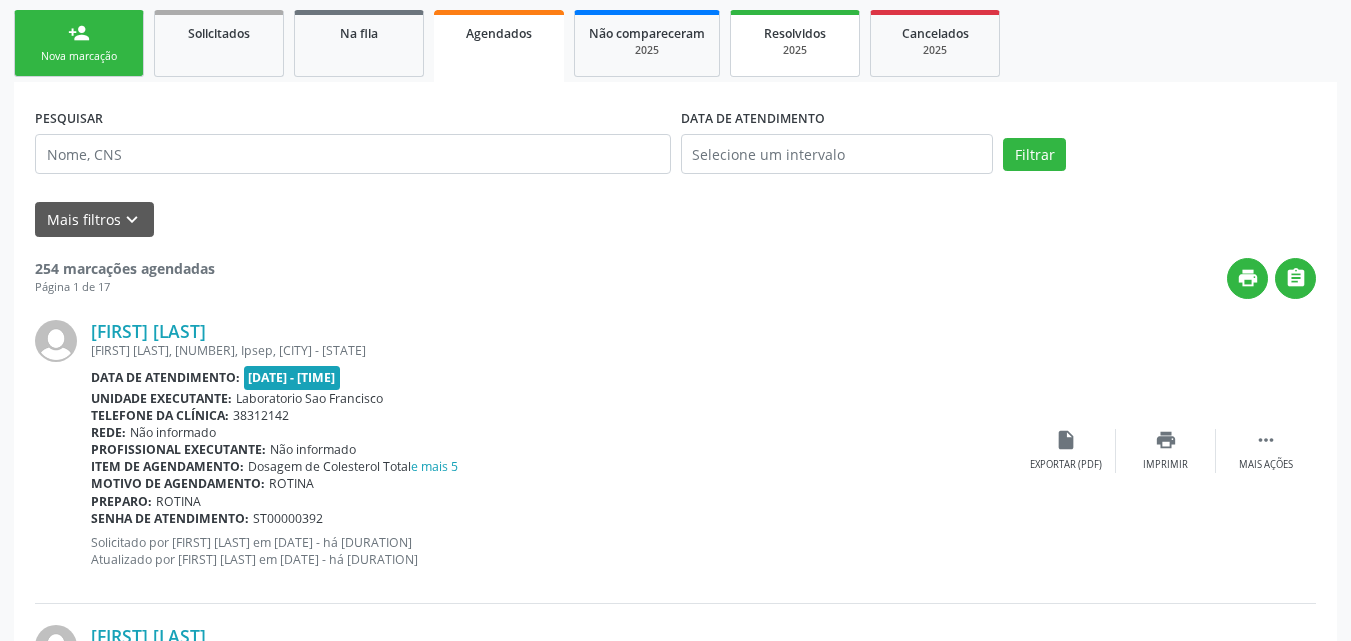 click on "2025" at bounding box center [795, 50] 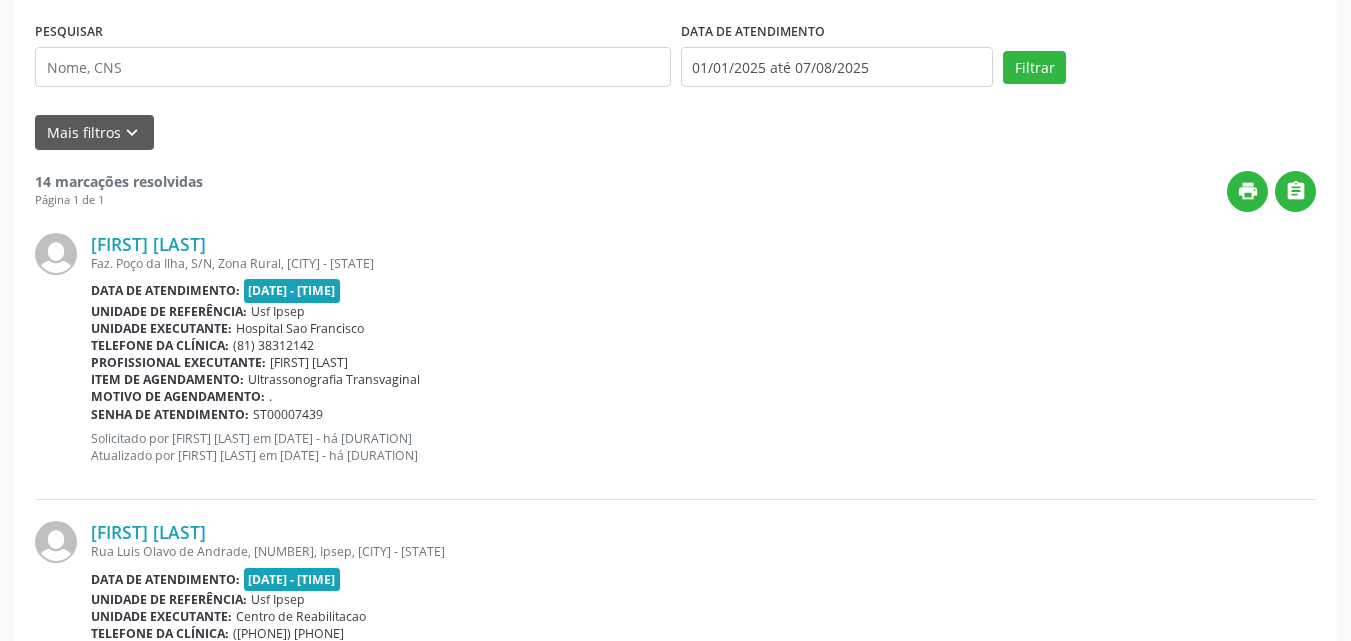 scroll, scrollTop: 116, scrollLeft: 0, axis: vertical 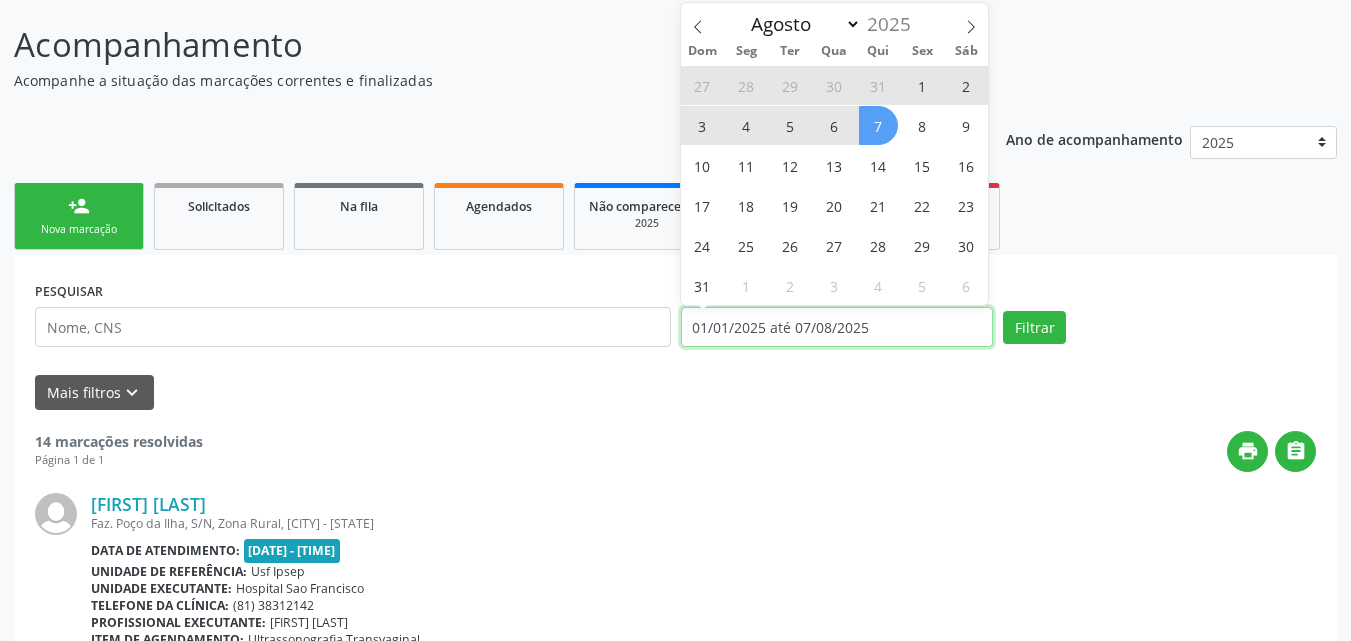 click on "01/01/2025 até 07/08/2025" at bounding box center [837, 327] 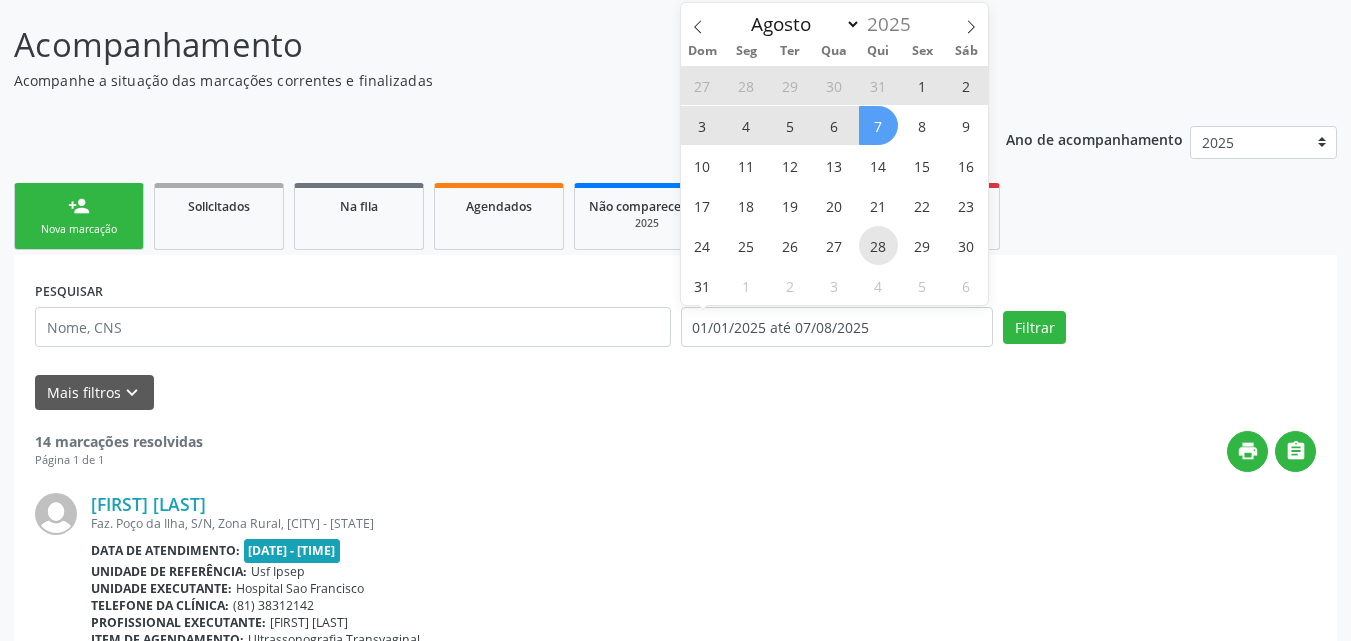 click on "28" at bounding box center (878, 245) 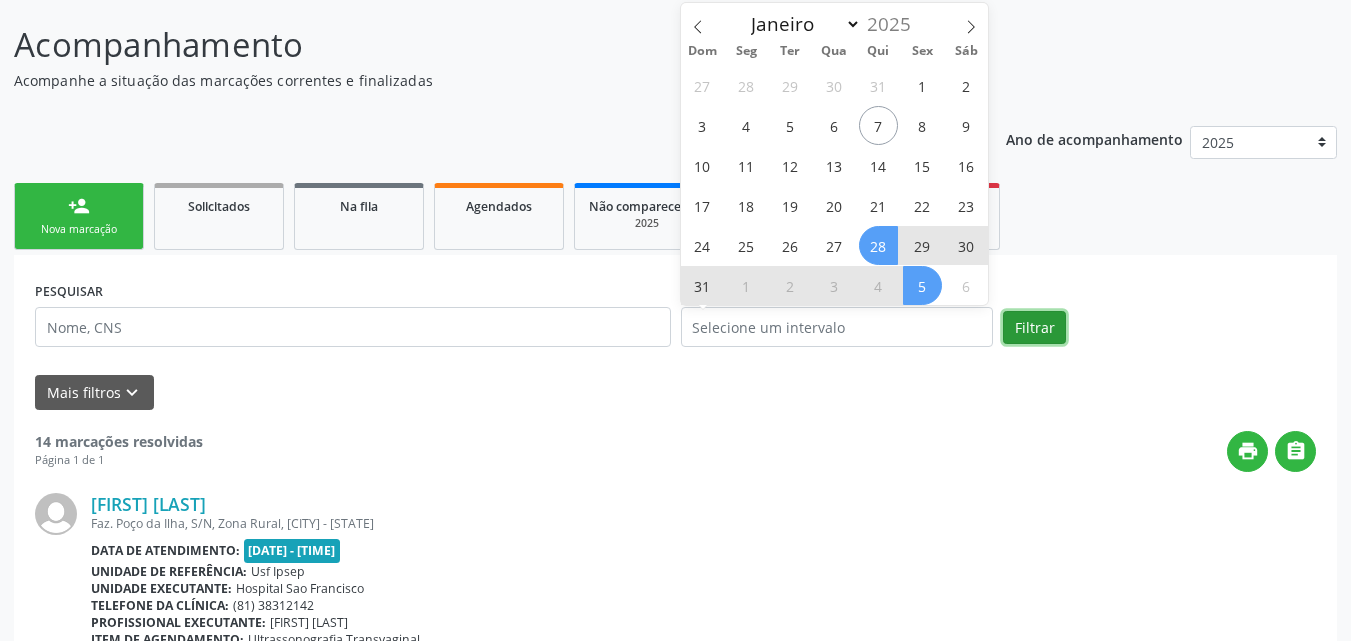click on "Filtrar" at bounding box center [1034, 328] 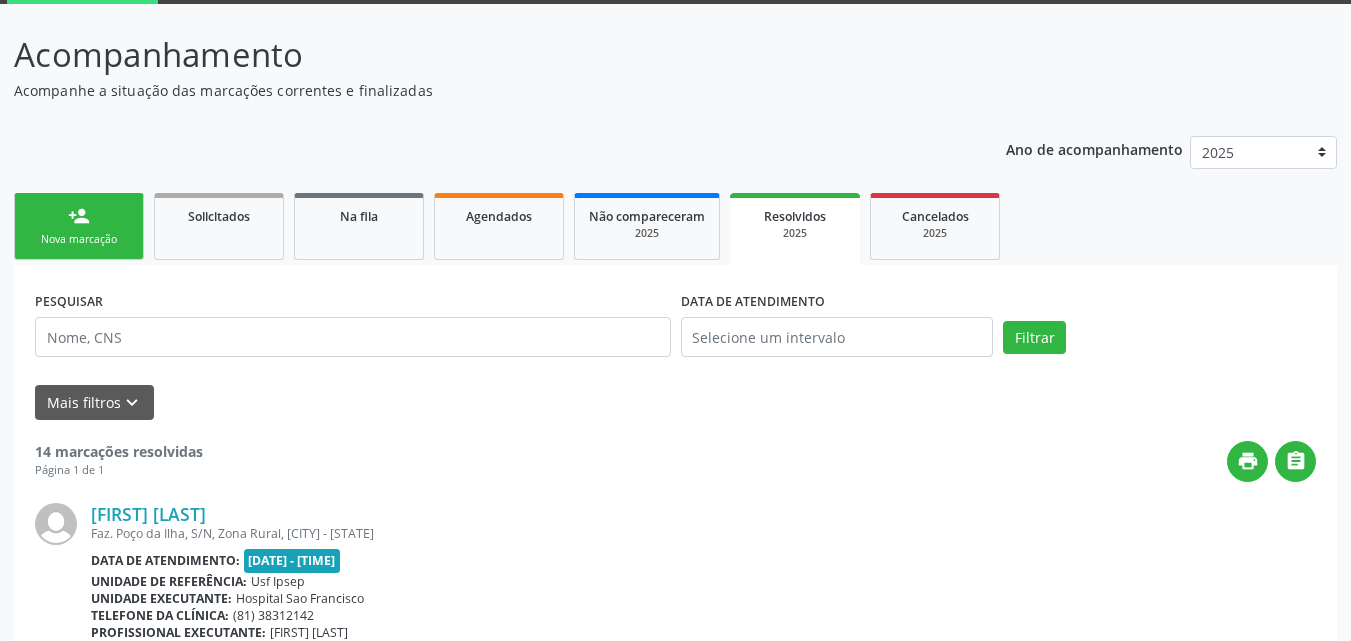 scroll, scrollTop: 0, scrollLeft: 0, axis: both 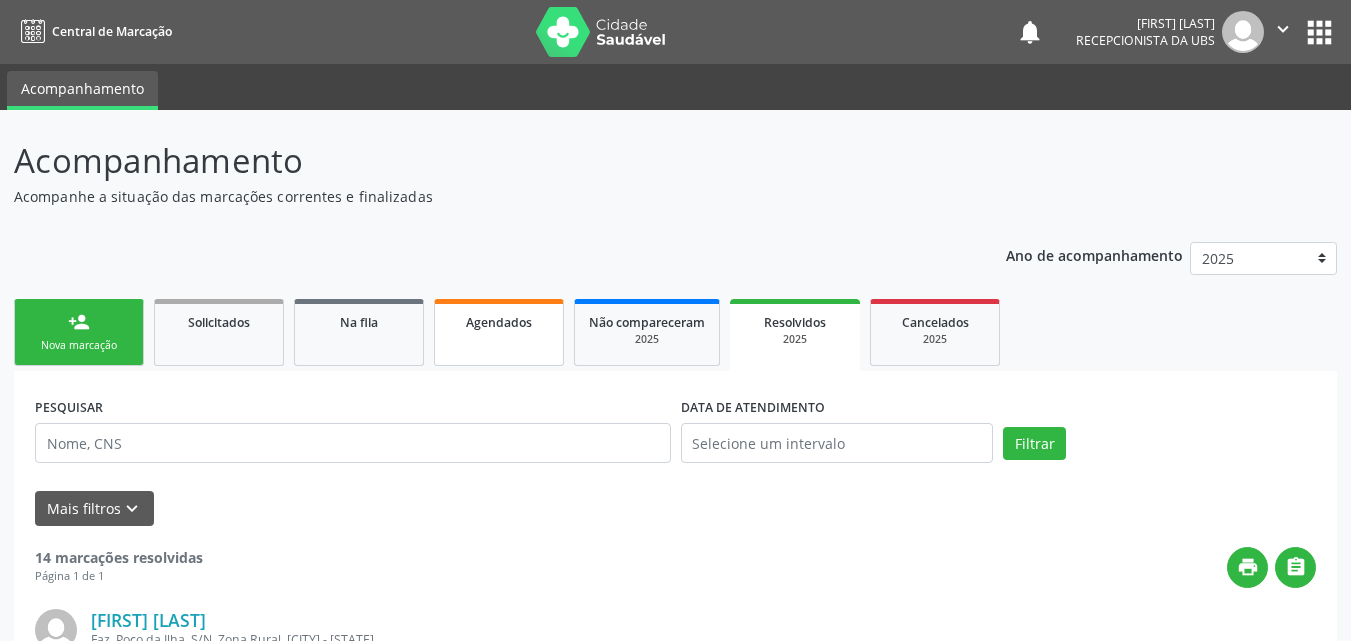 click on "Agendados" at bounding box center (499, 321) 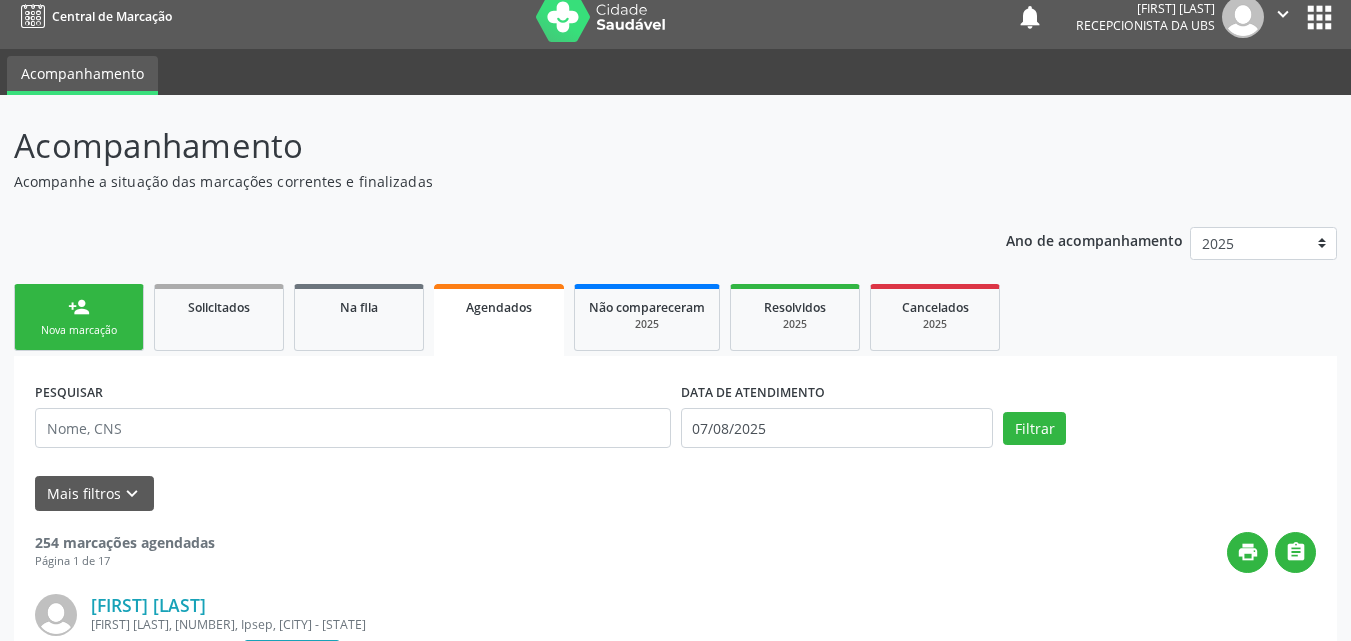 scroll, scrollTop: 0, scrollLeft: 0, axis: both 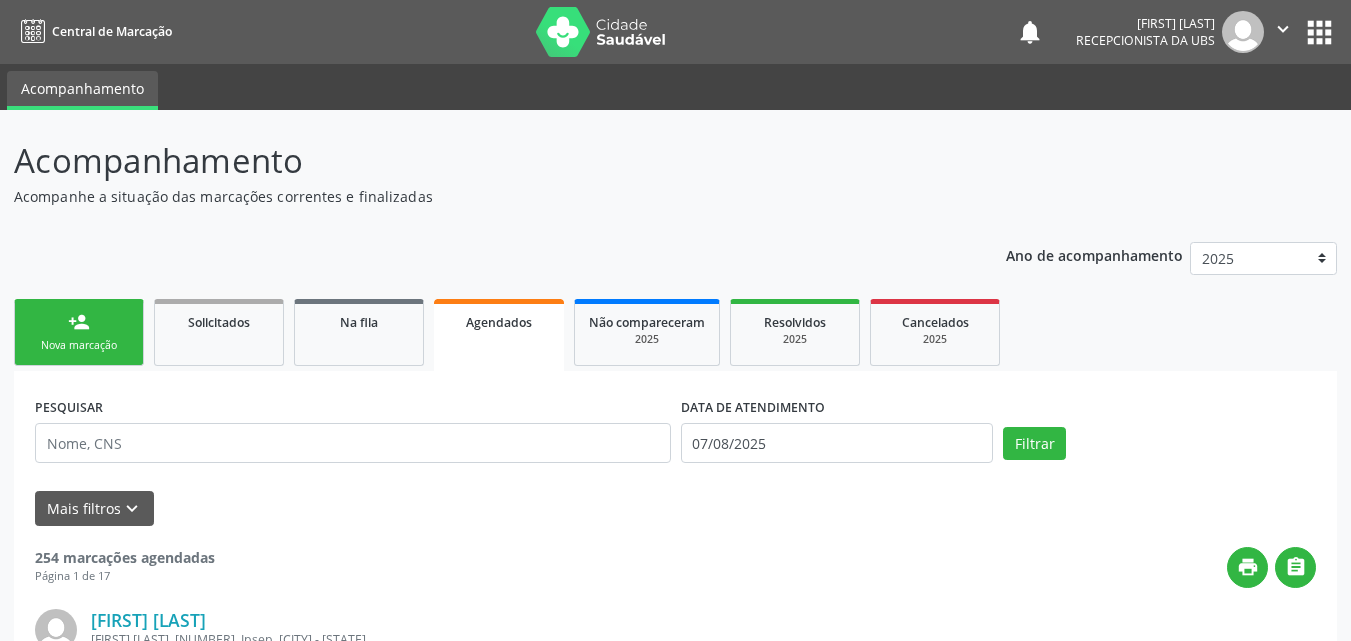 click on "person_add" at bounding box center [79, 322] 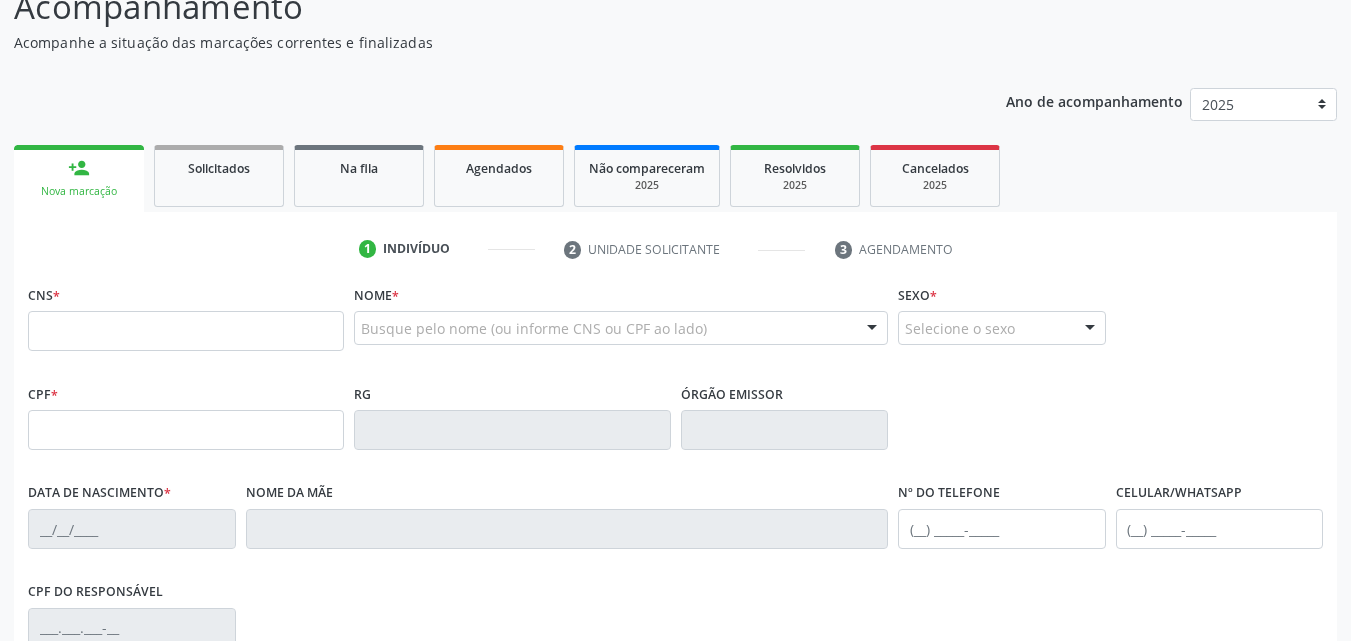 scroll, scrollTop: 0, scrollLeft: 0, axis: both 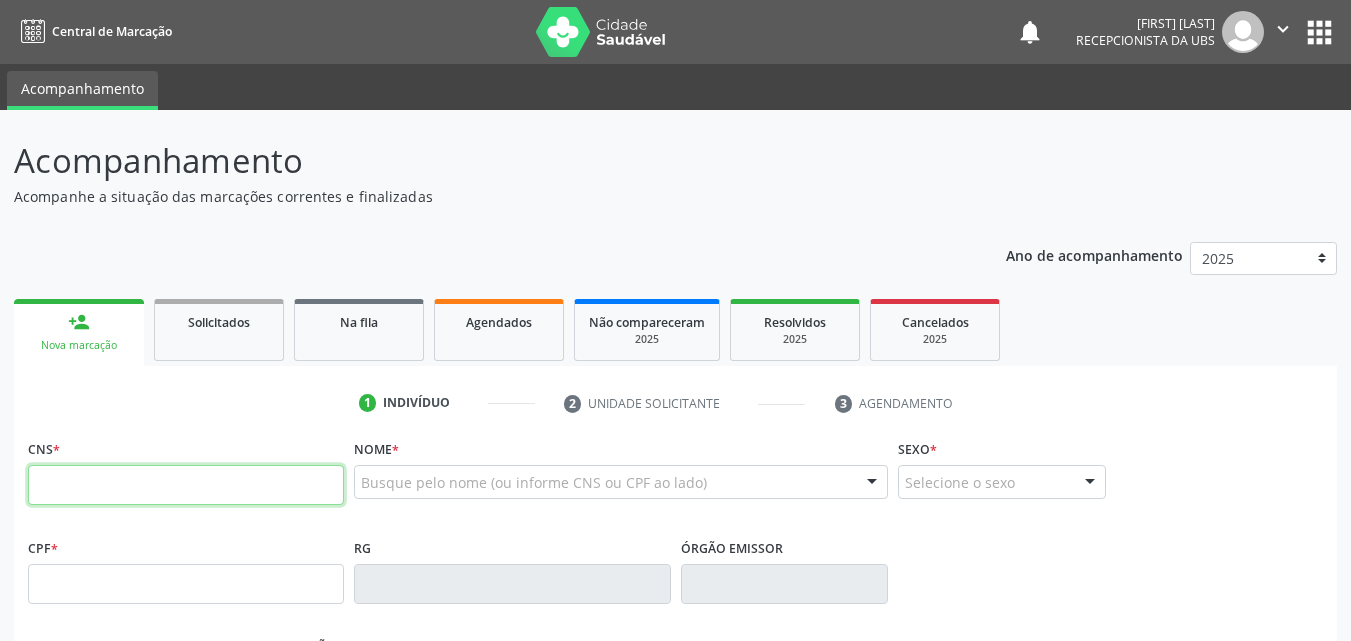 drag, startPoint x: 40, startPoint y: 479, endPoint x: 40, endPoint y: 492, distance: 13 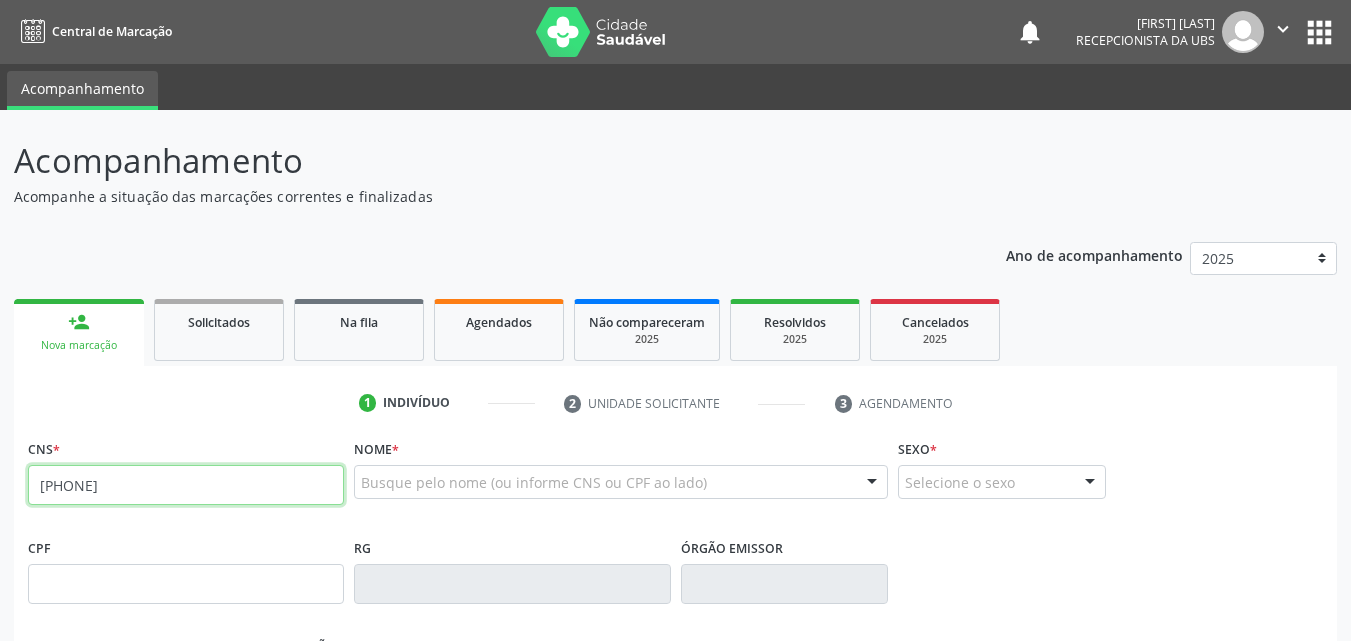 type on "[PHONE]" 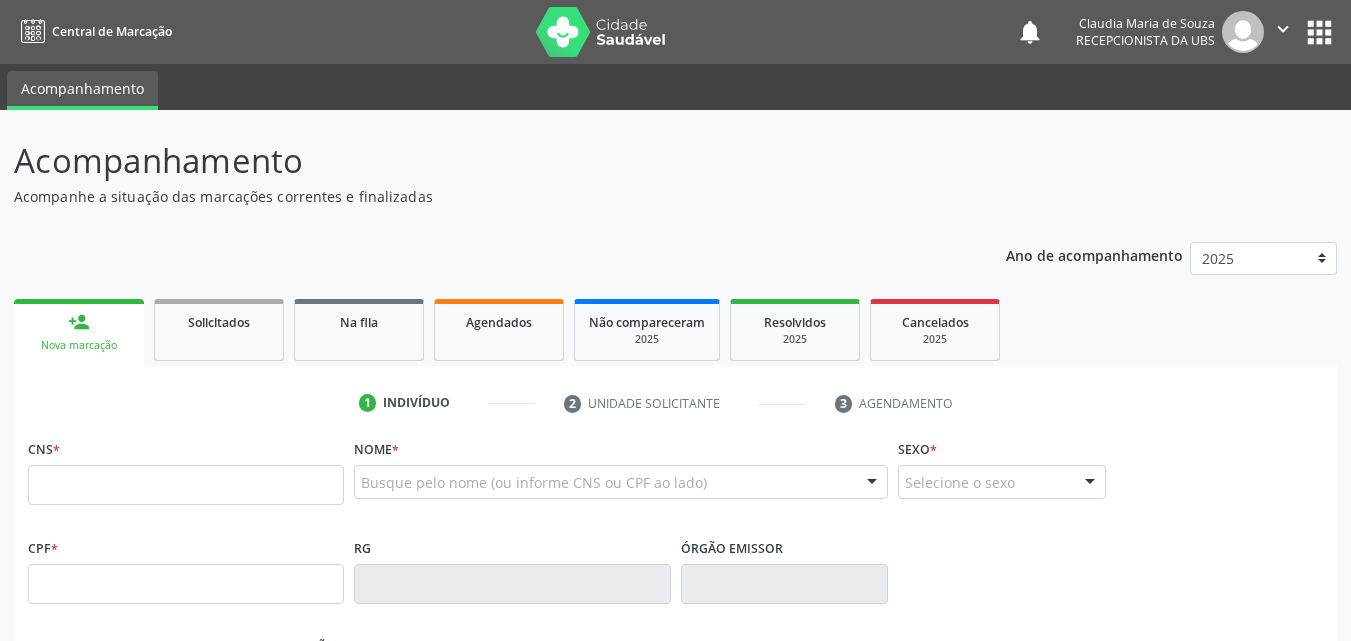 scroll, scrollTop: 0, scrollLeft: 0, axis: both 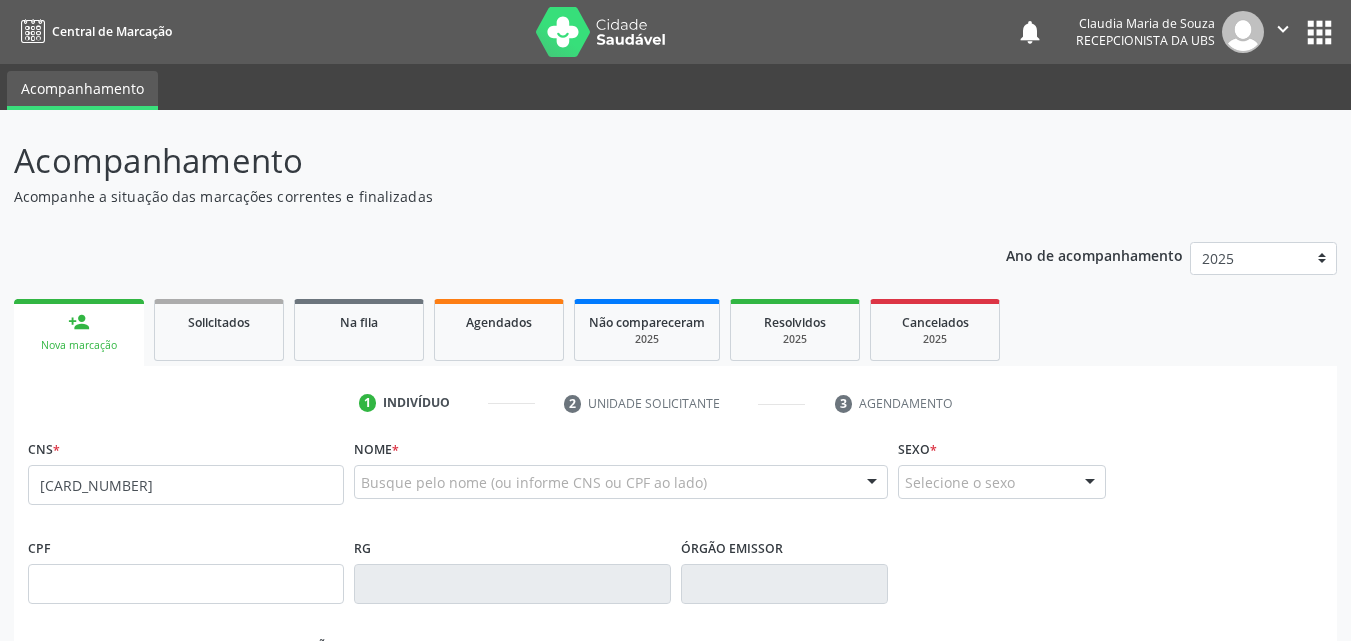 type on "898 0041 5804 6957" 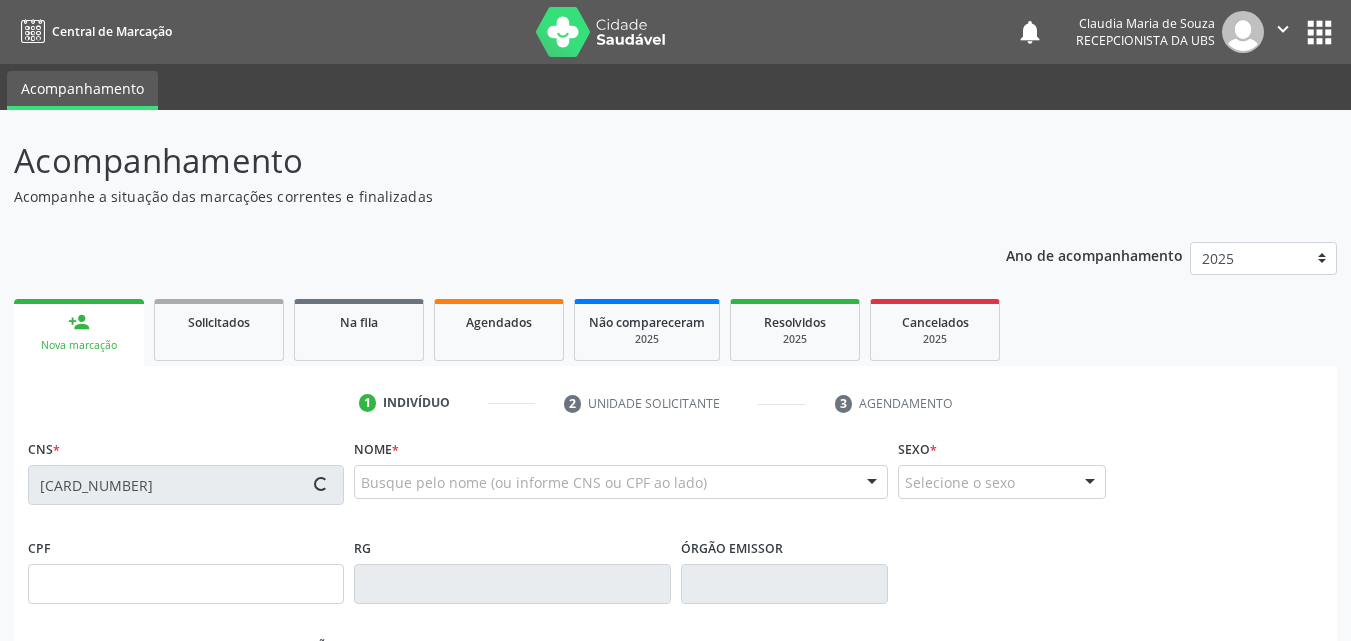 type on "11/02/2006" 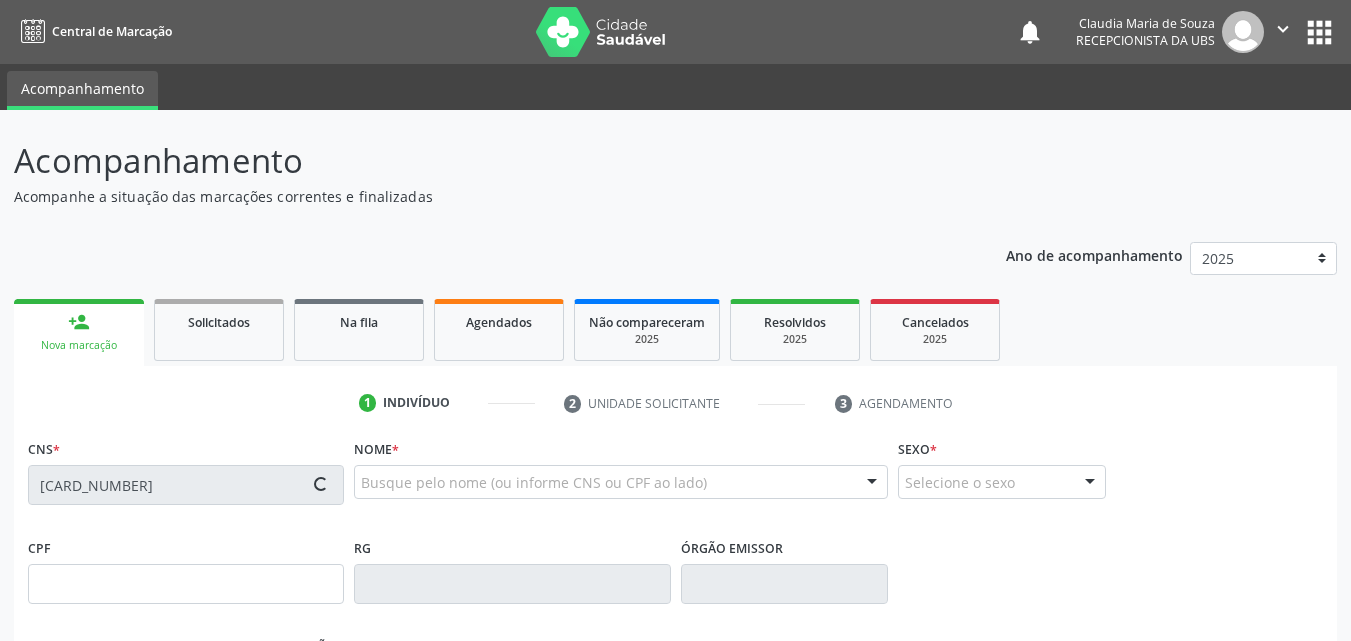 type on "Andreia dos Santos Silva" 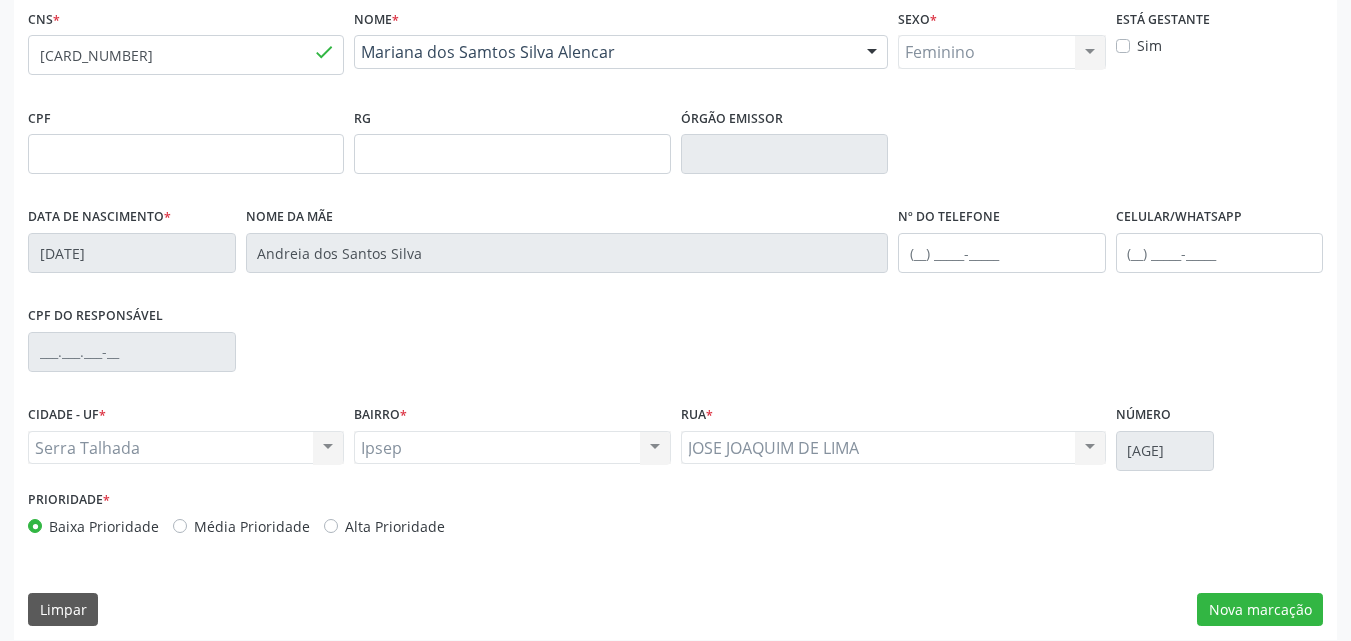 scroll, scrollTop: 443, scrollLeft: 0, axis: vertical 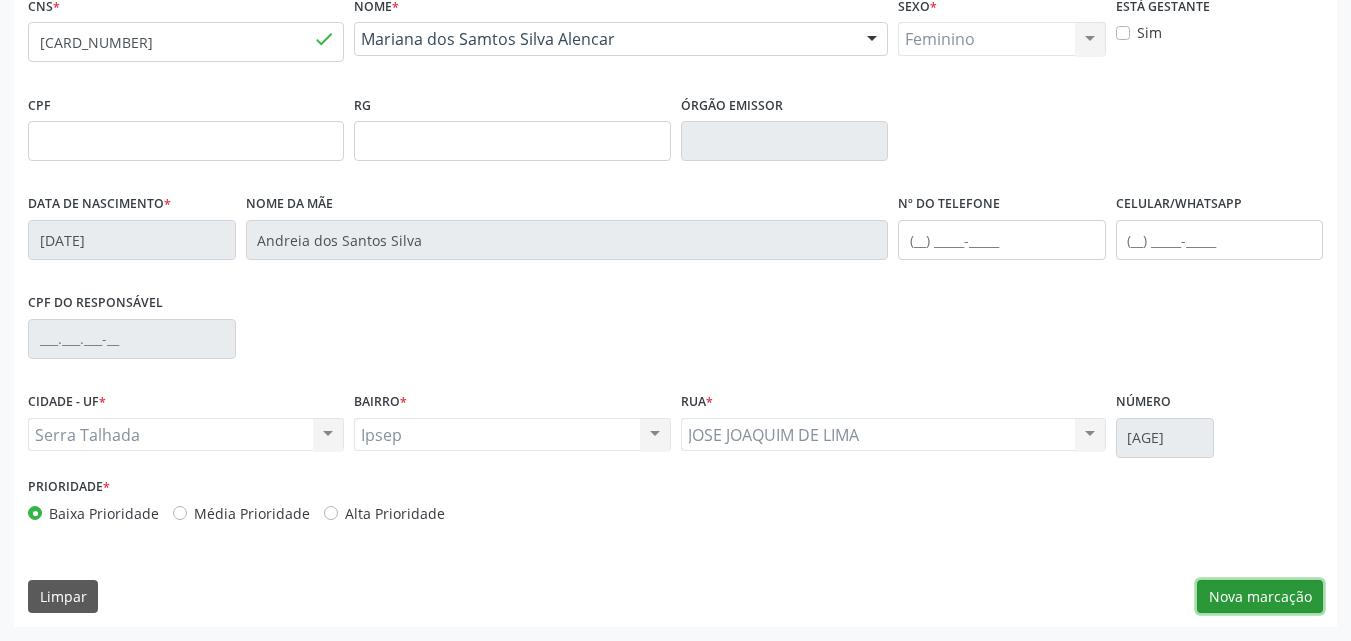click on "Nova marcação" at bounding box center [1260, 597] 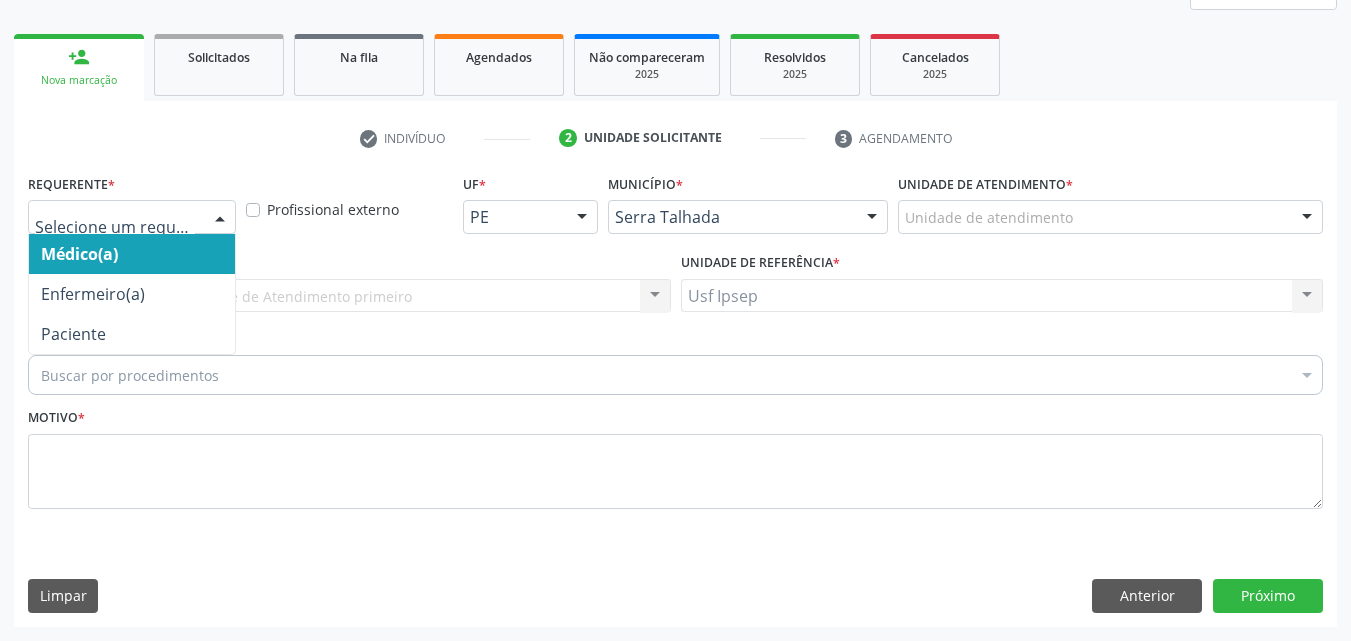 click at bounding box center [220, 218] 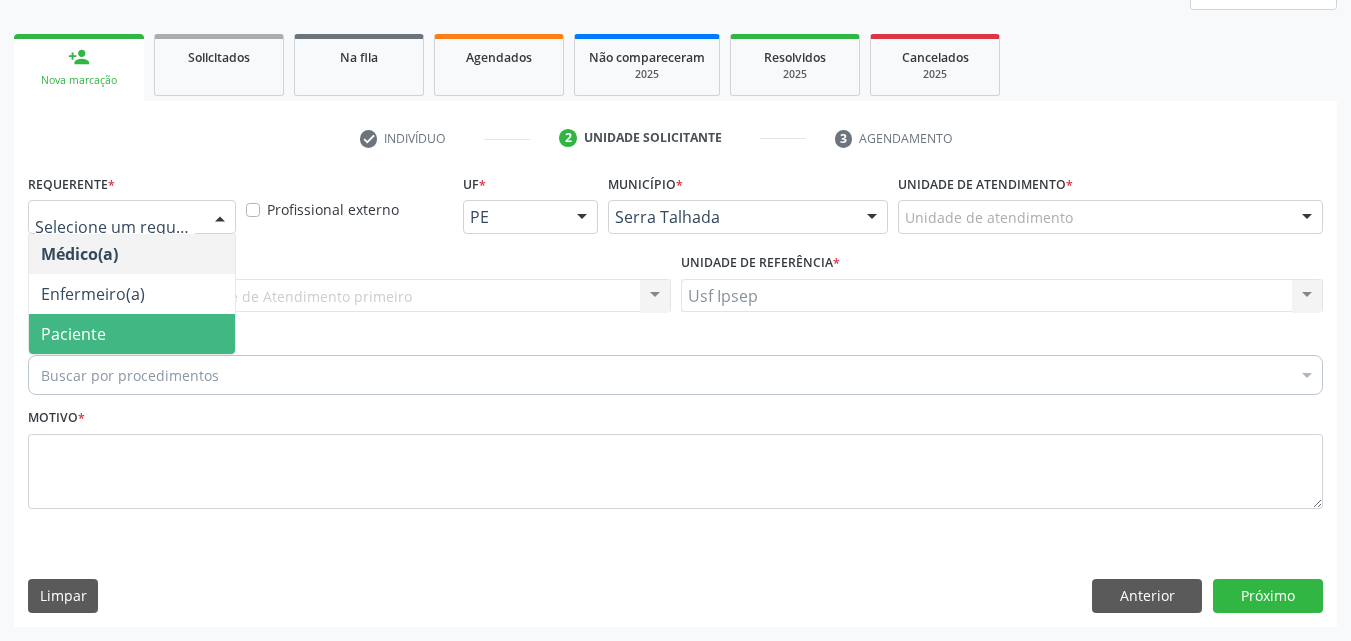 click on "Paciente" at bounding box center [132, 334] 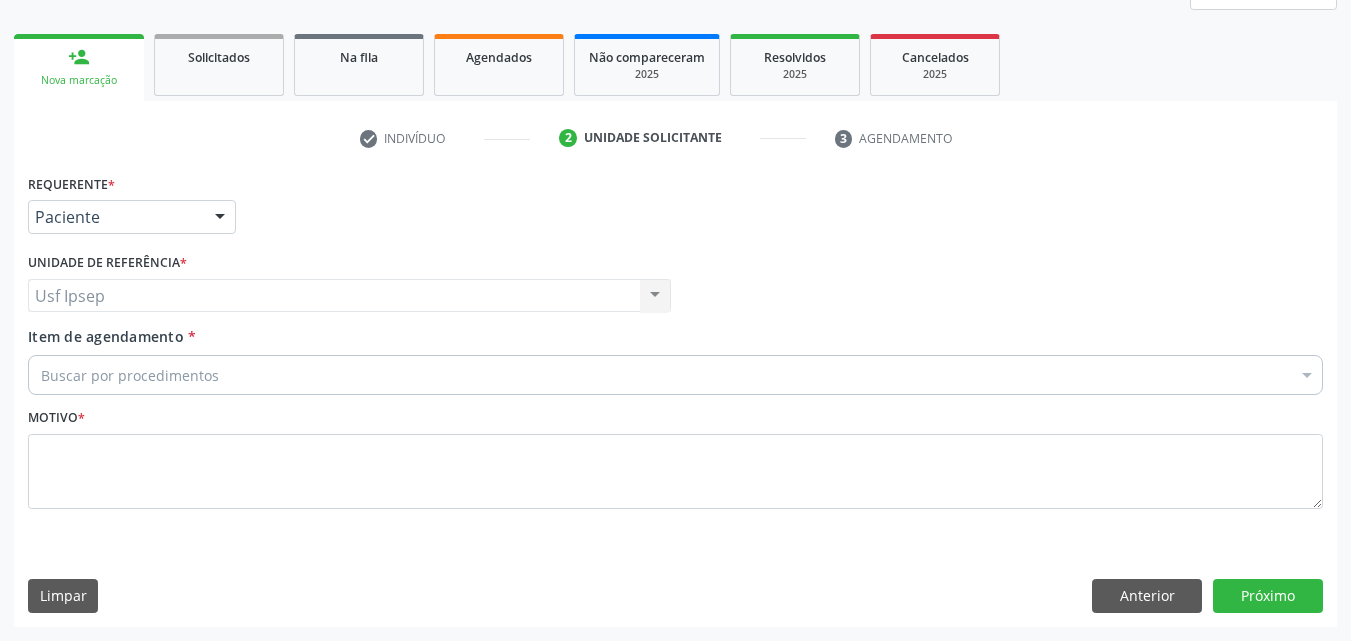 click on "Item de agendamento" at bounding box center [106, 336] 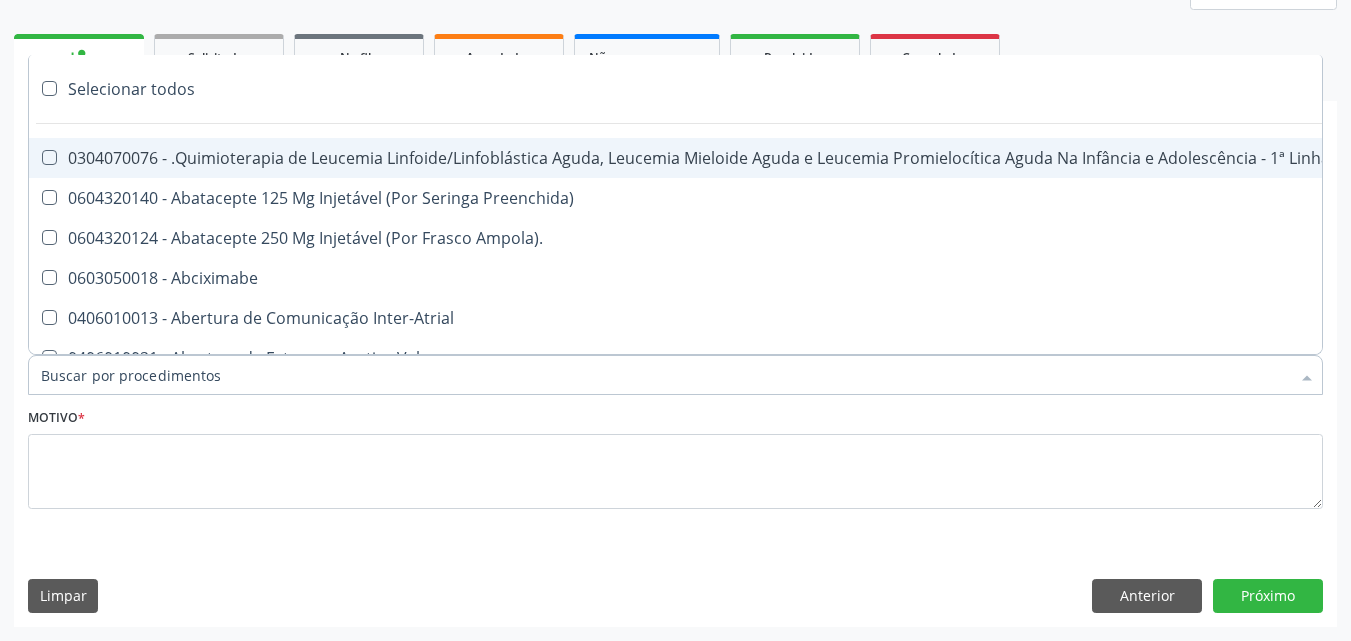 click on "Item de agendamento
*" at bounding box center (665, 375) 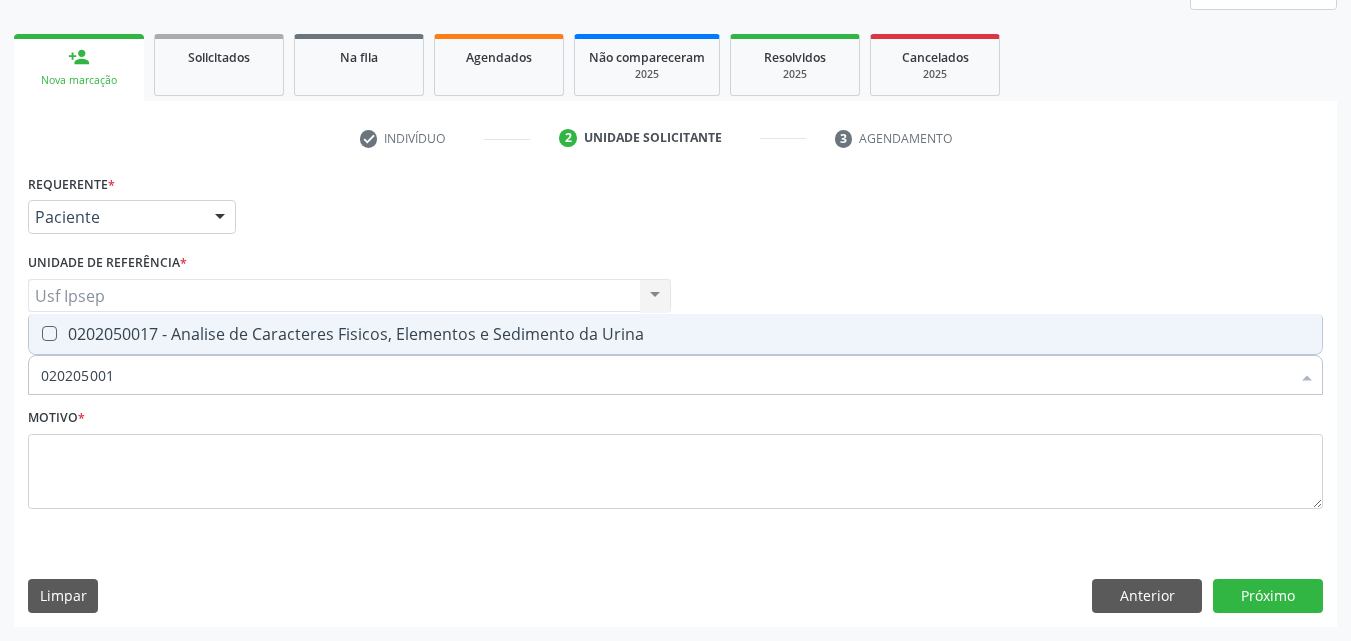 type on "0202050017" 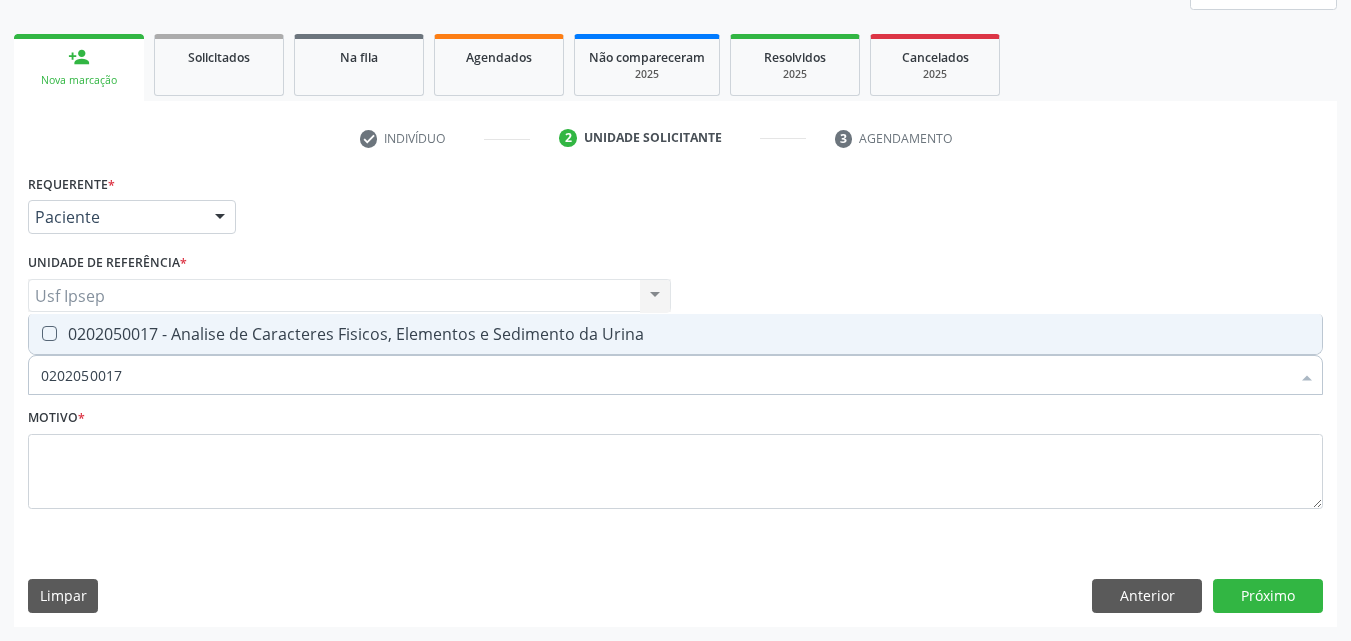 click at bounding box center [49, 333] 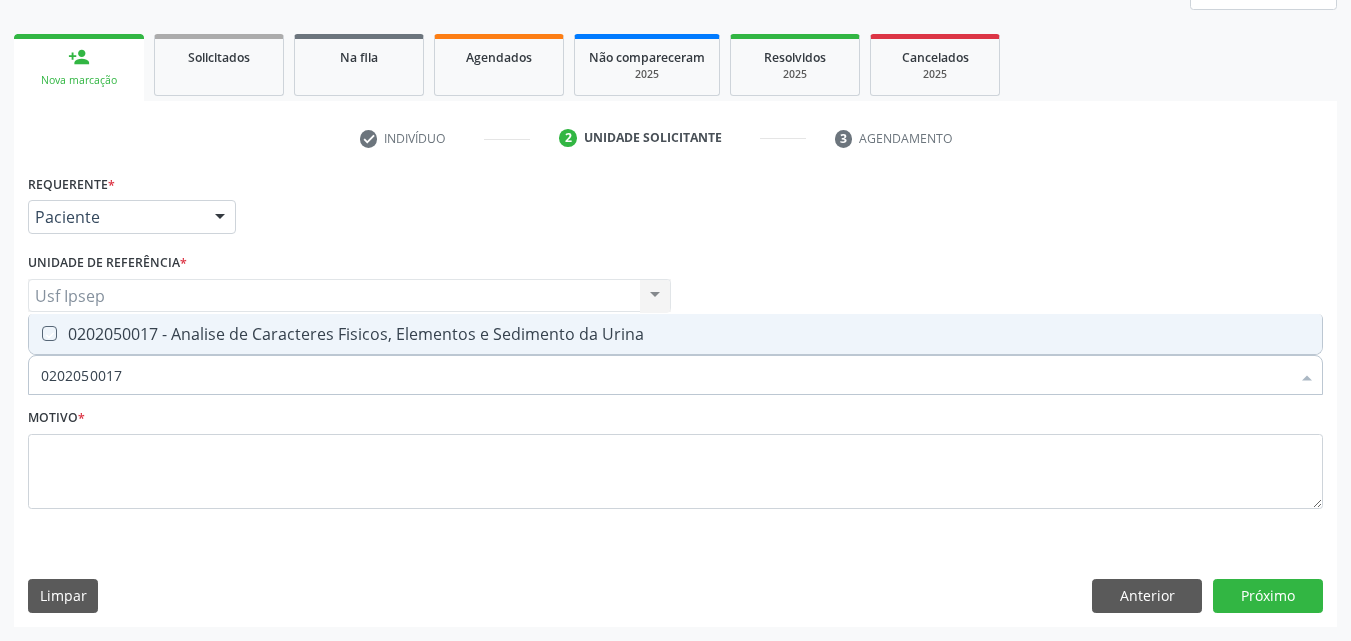 click at bounding box center [35, 333] 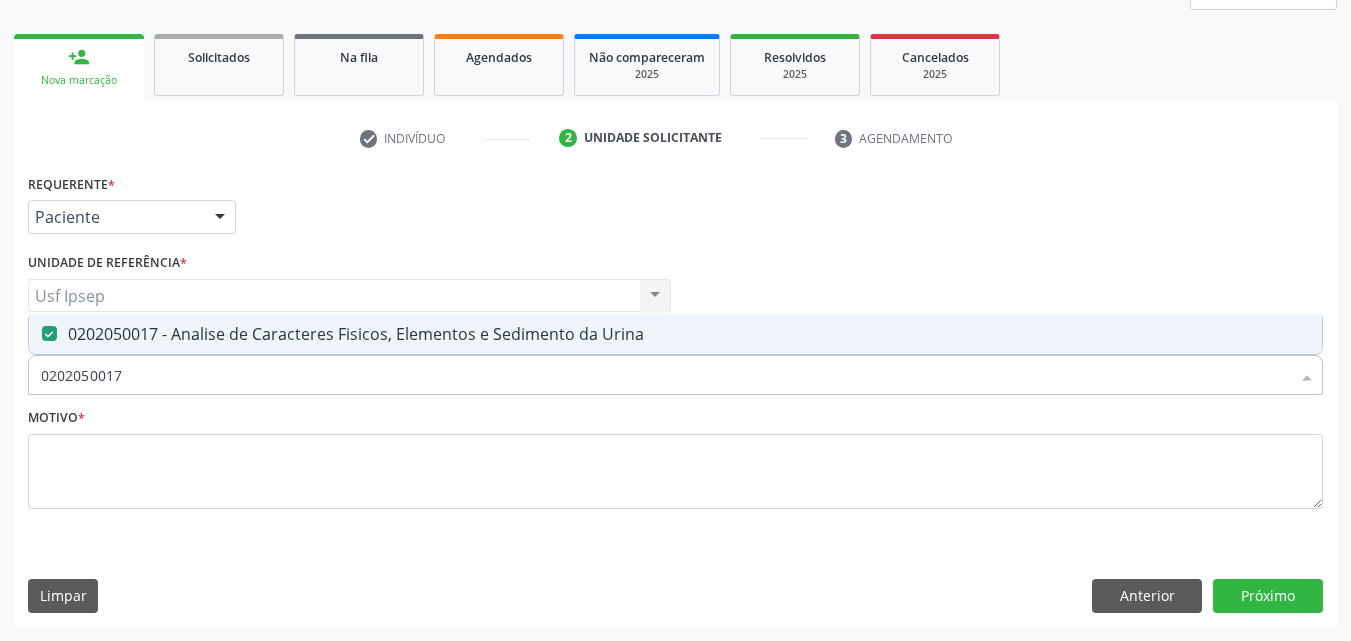 click on "0202050017" at bounding box center (665, 375) 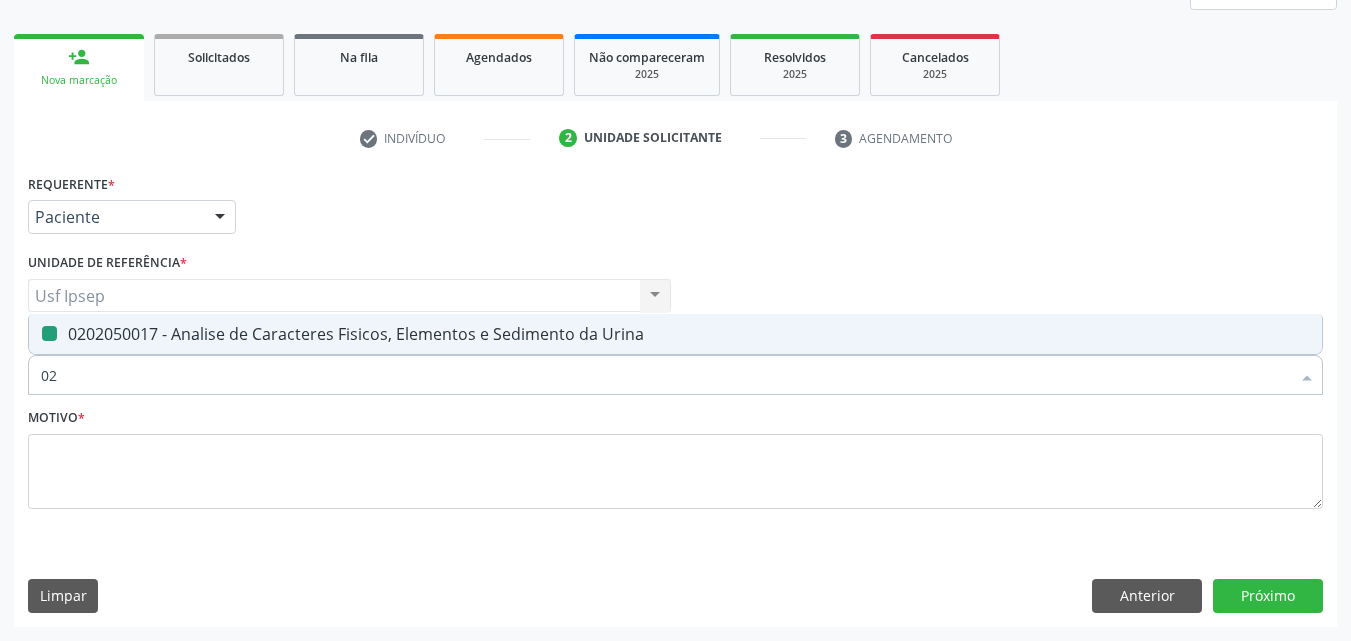 type on "0" 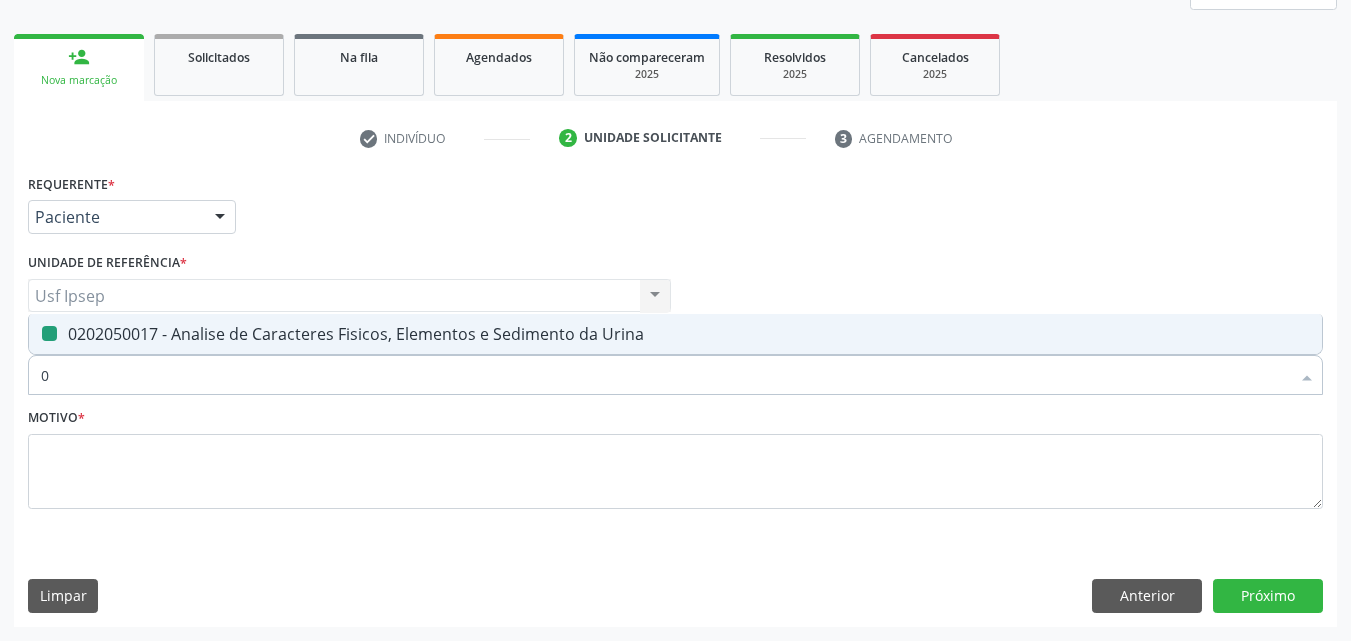 type 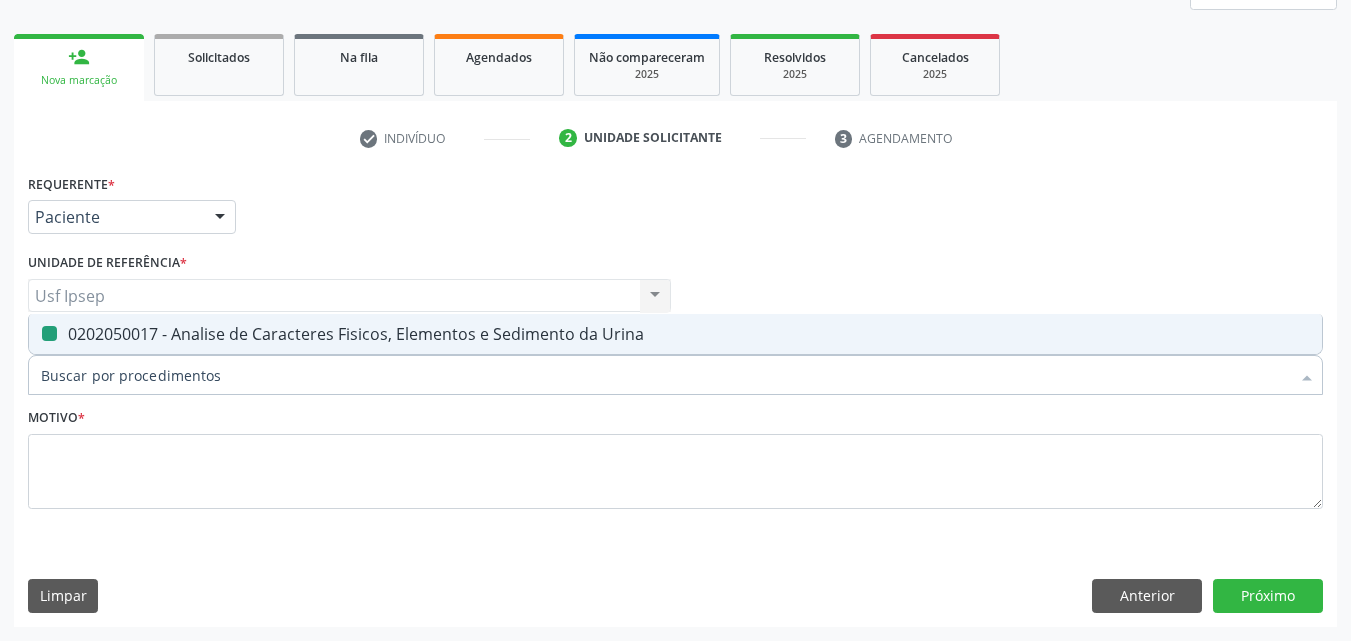 checkbox on "false" 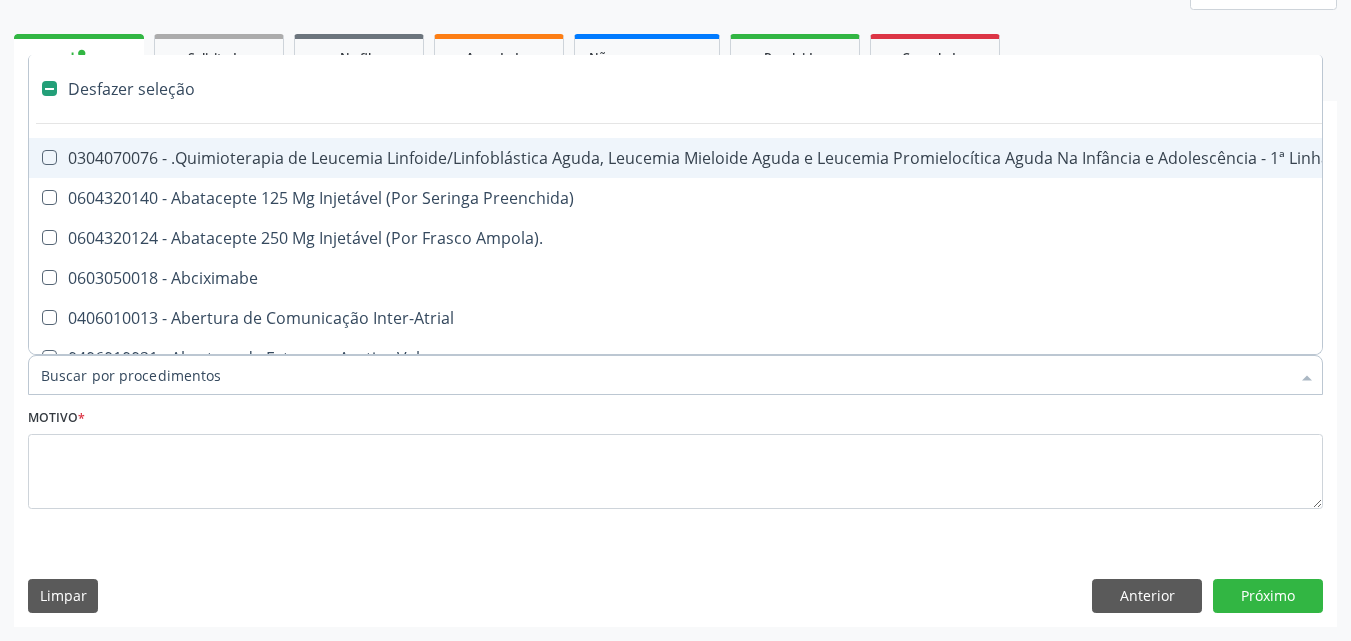 drag, startPoint x: 43, startPoint y: 373, endPoint x: 44, endPoint y: 361, distance: 12.0415945 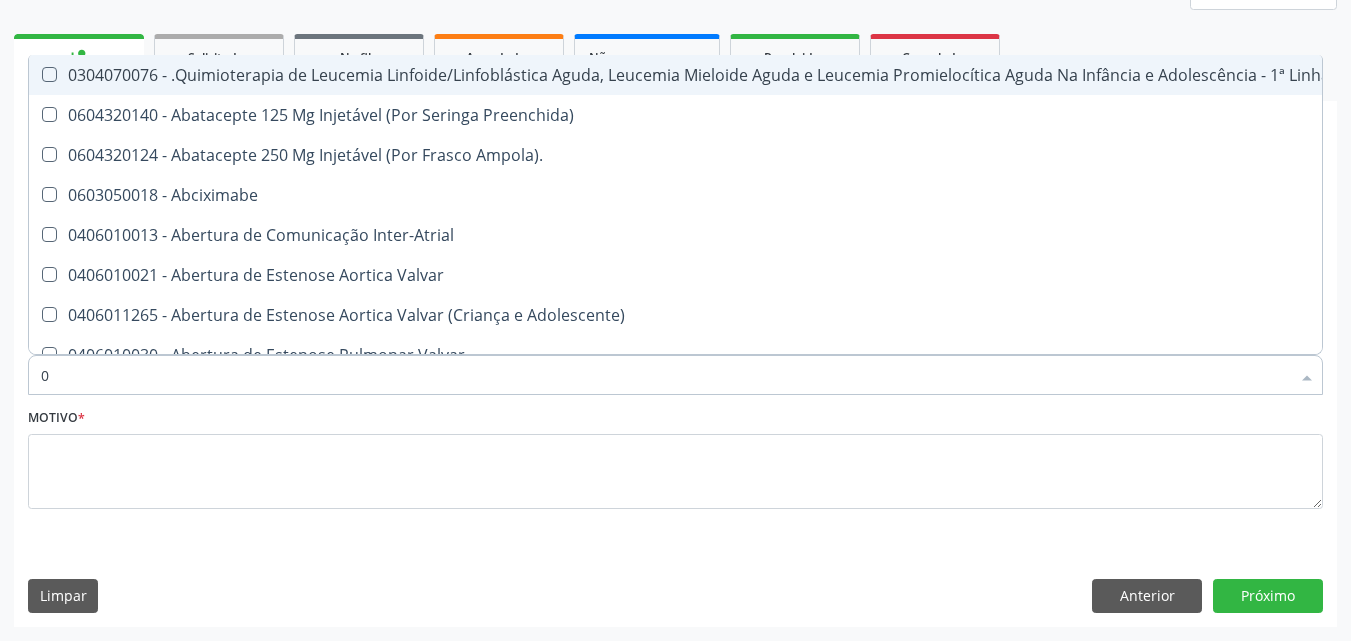 type on "02" 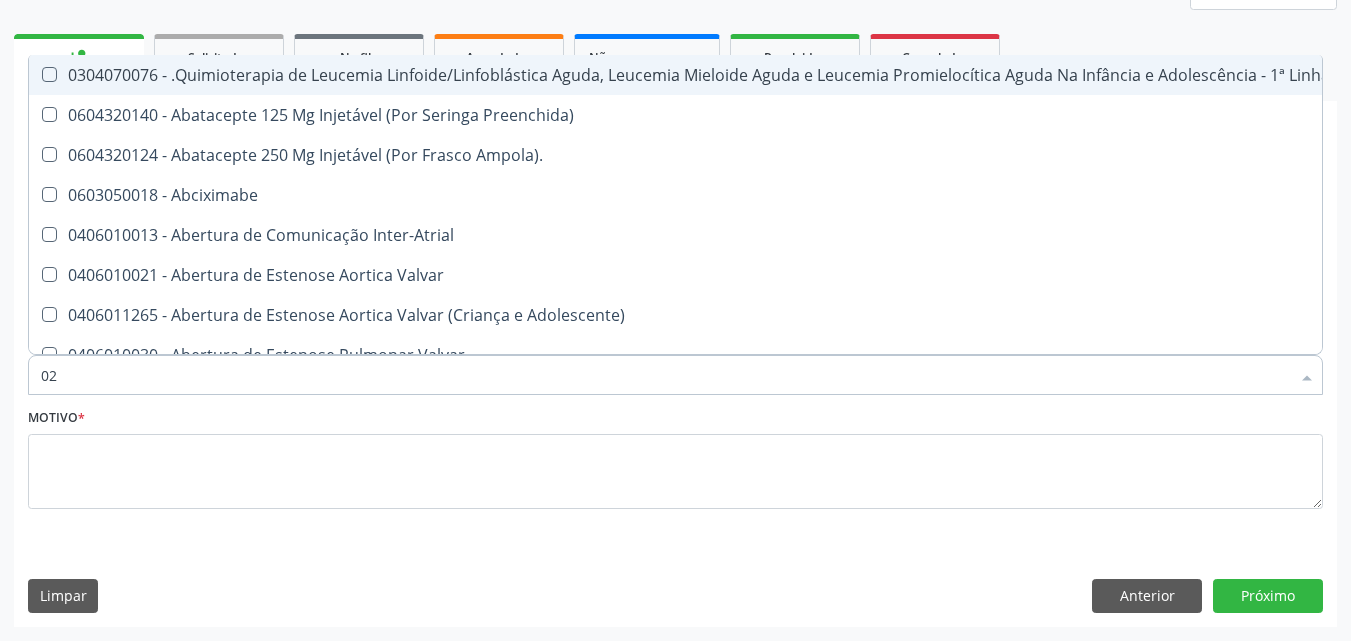 checkbox on "true" 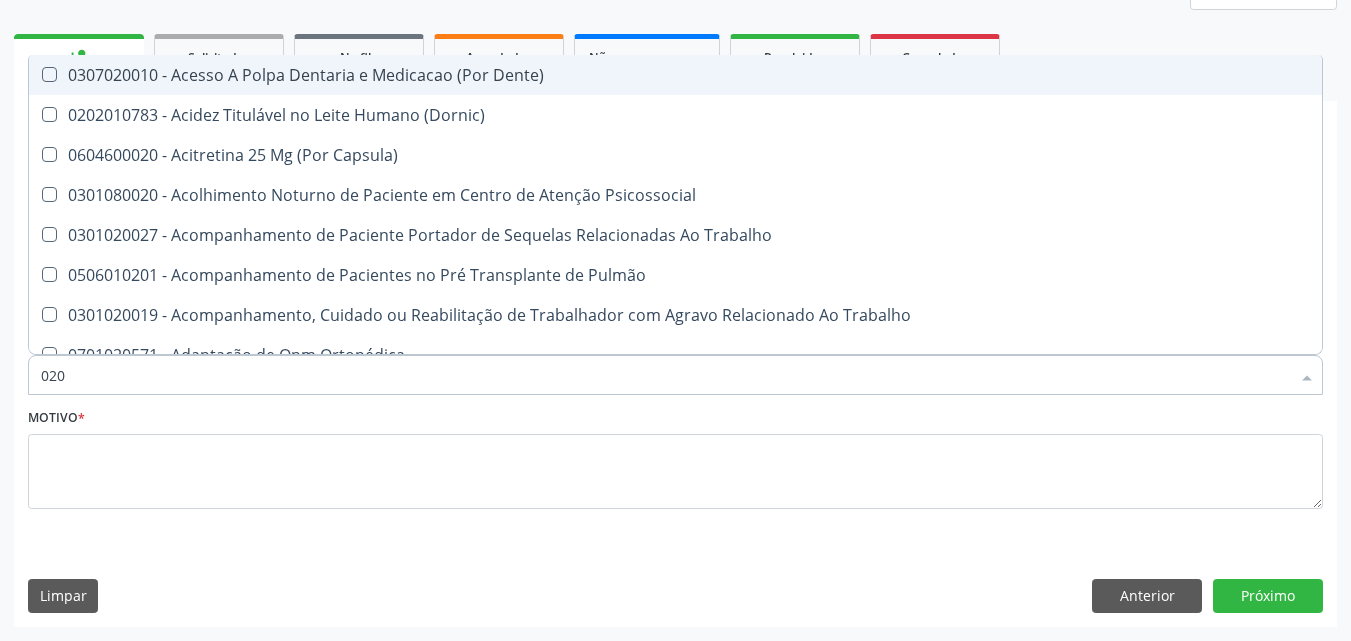 type on "0202" 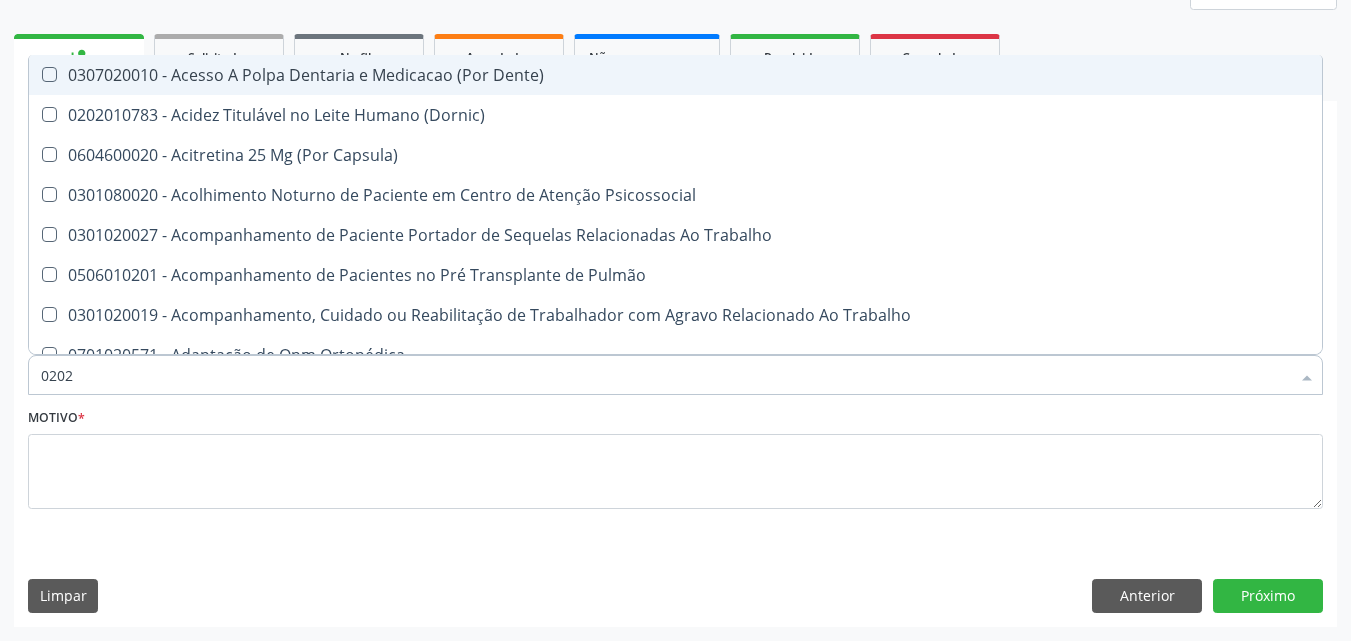 checkbox on "true" 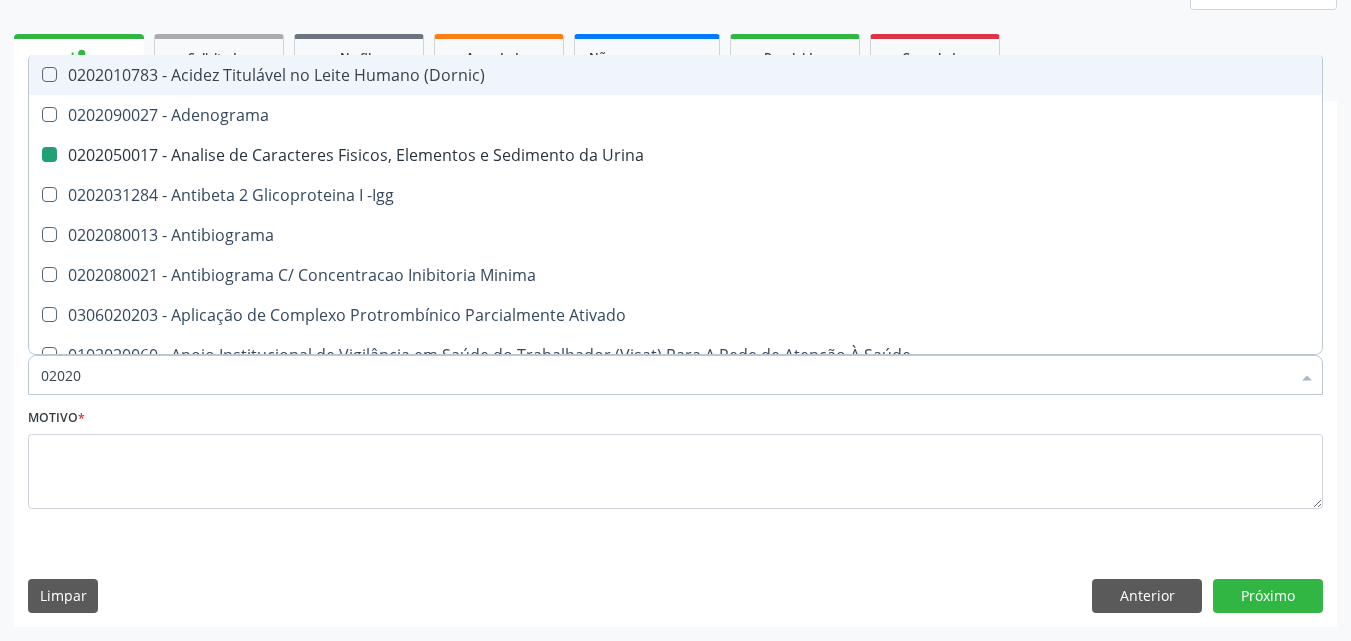type on "020202" 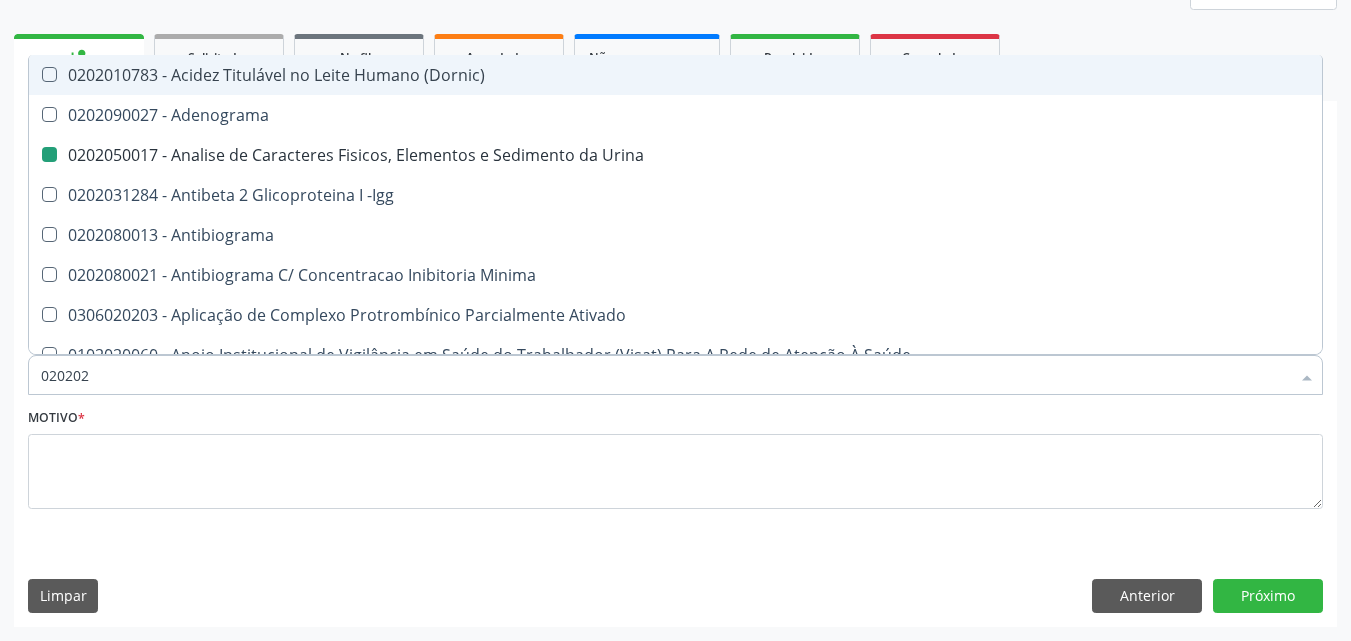checkbox on "false" 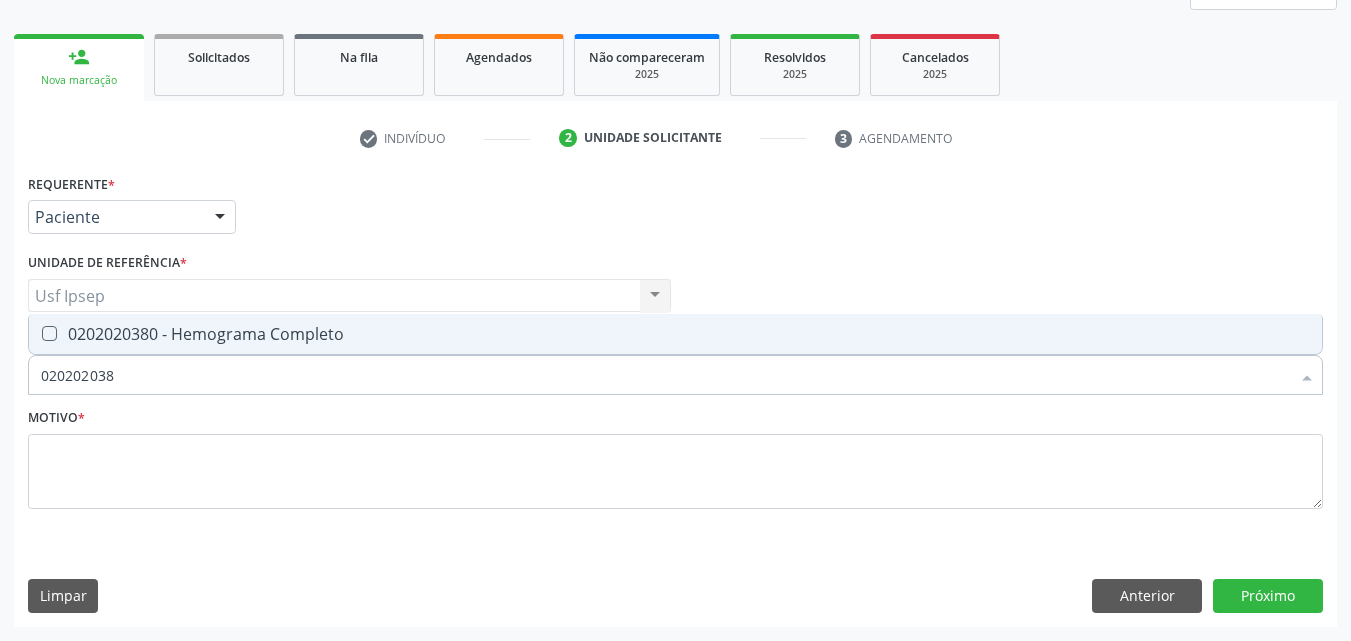 type on "0202020380" 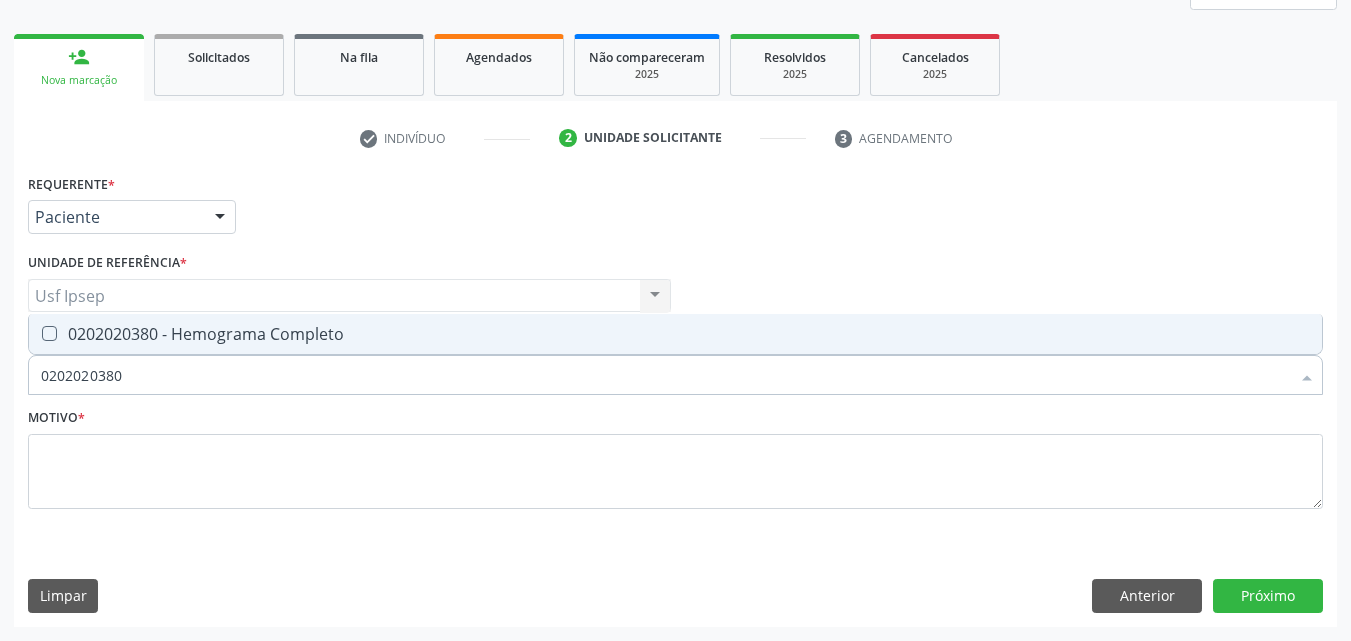 click at bounding box center (49, 333) 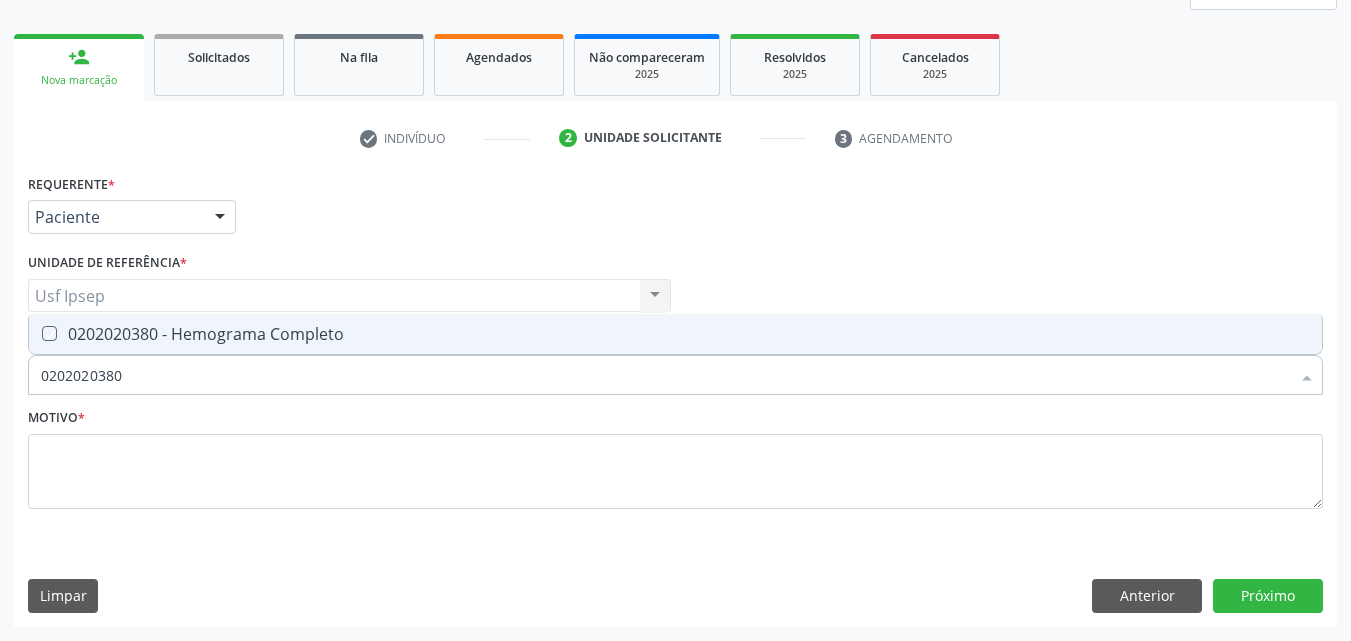 checkbox on "true" 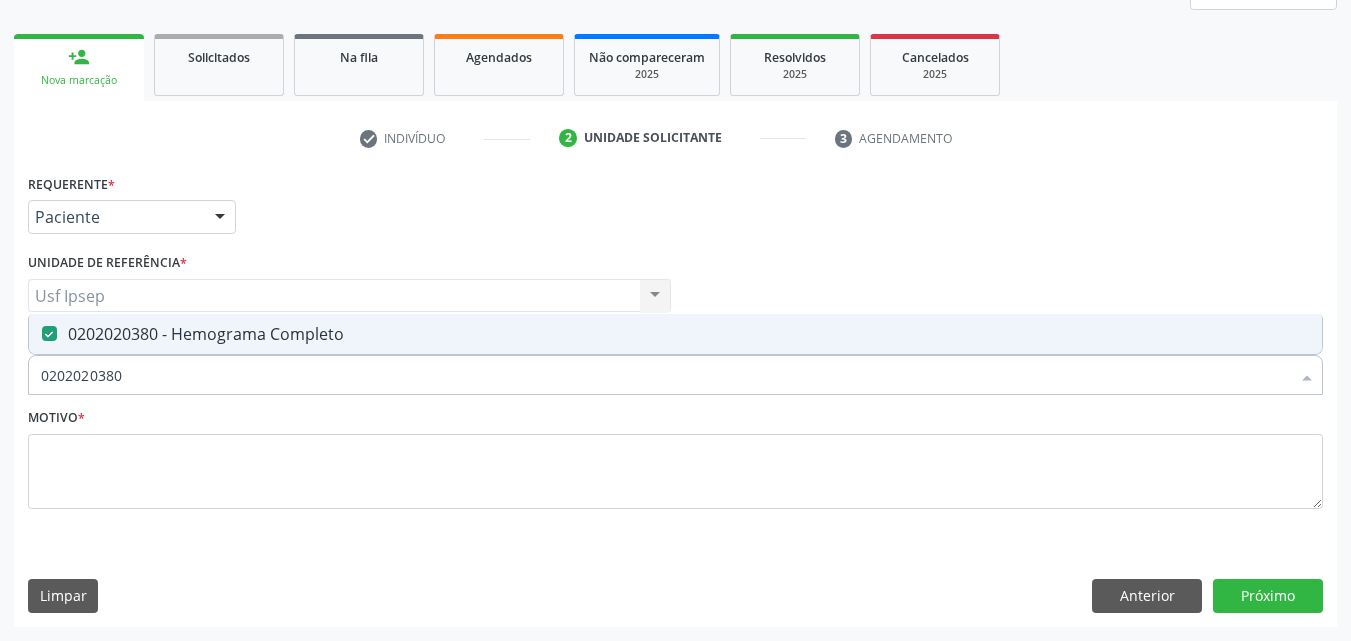 drag, startPoint x: 119, startPoint y: 374, endPoint x: 121, endPoint y: 364, distance: 10.198039 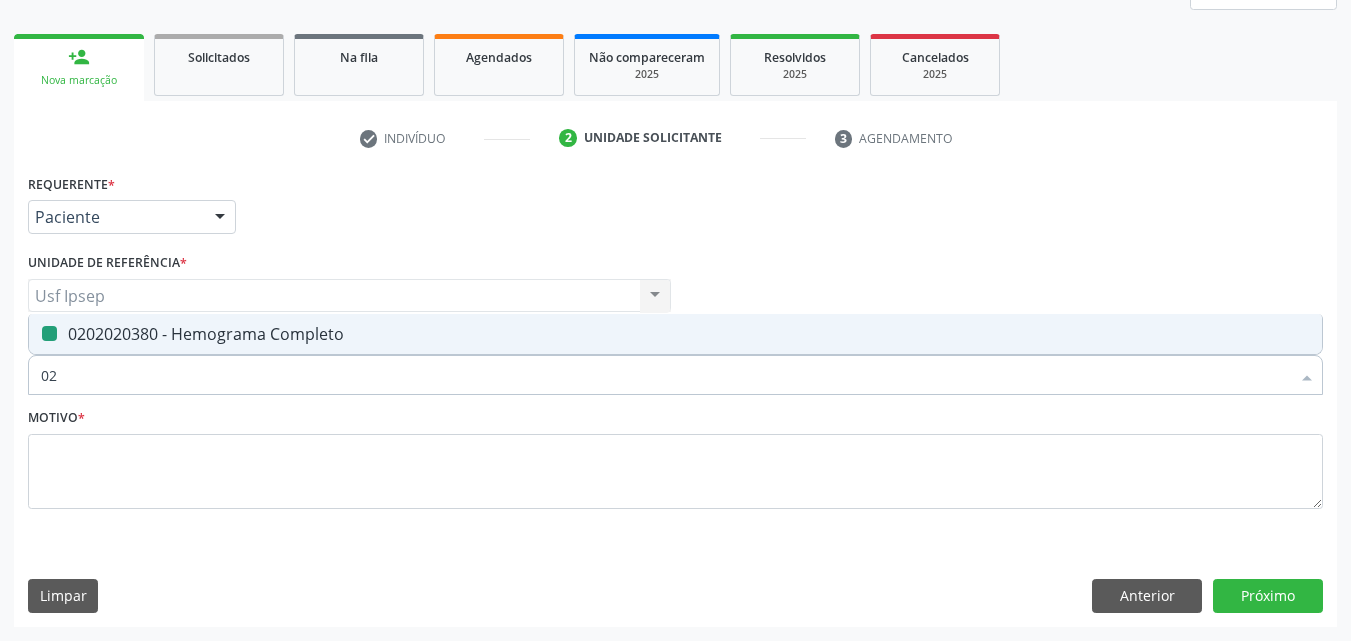 type on "0" 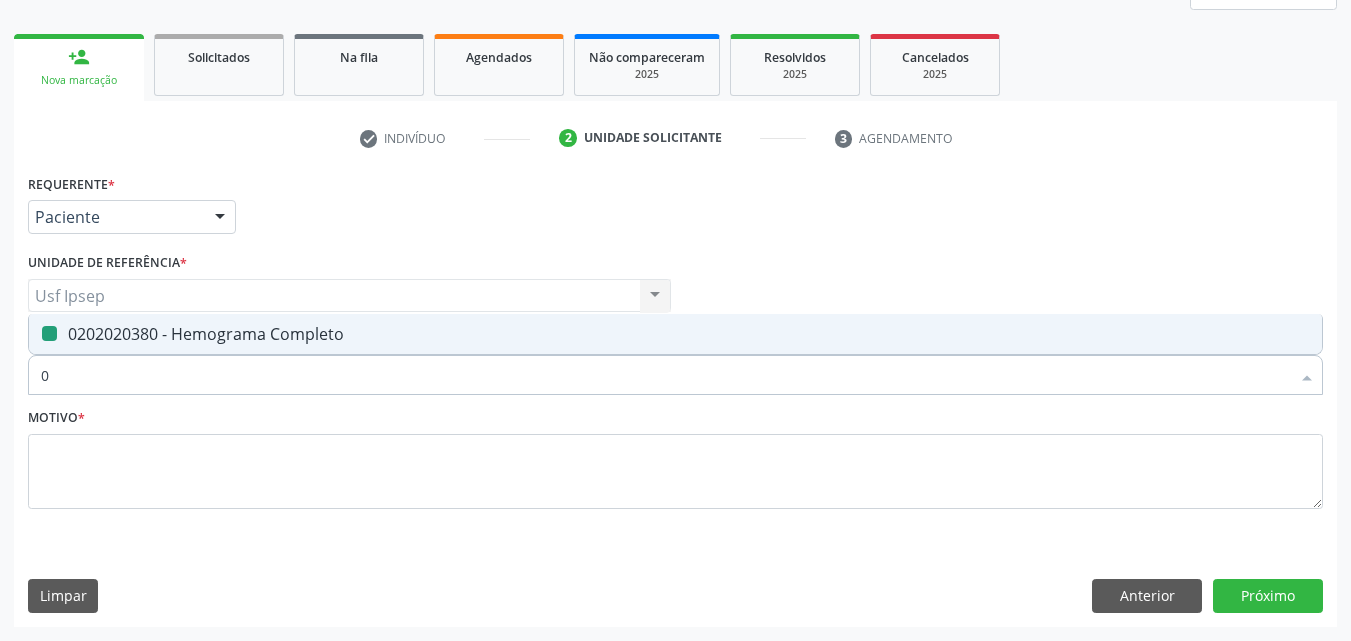 type 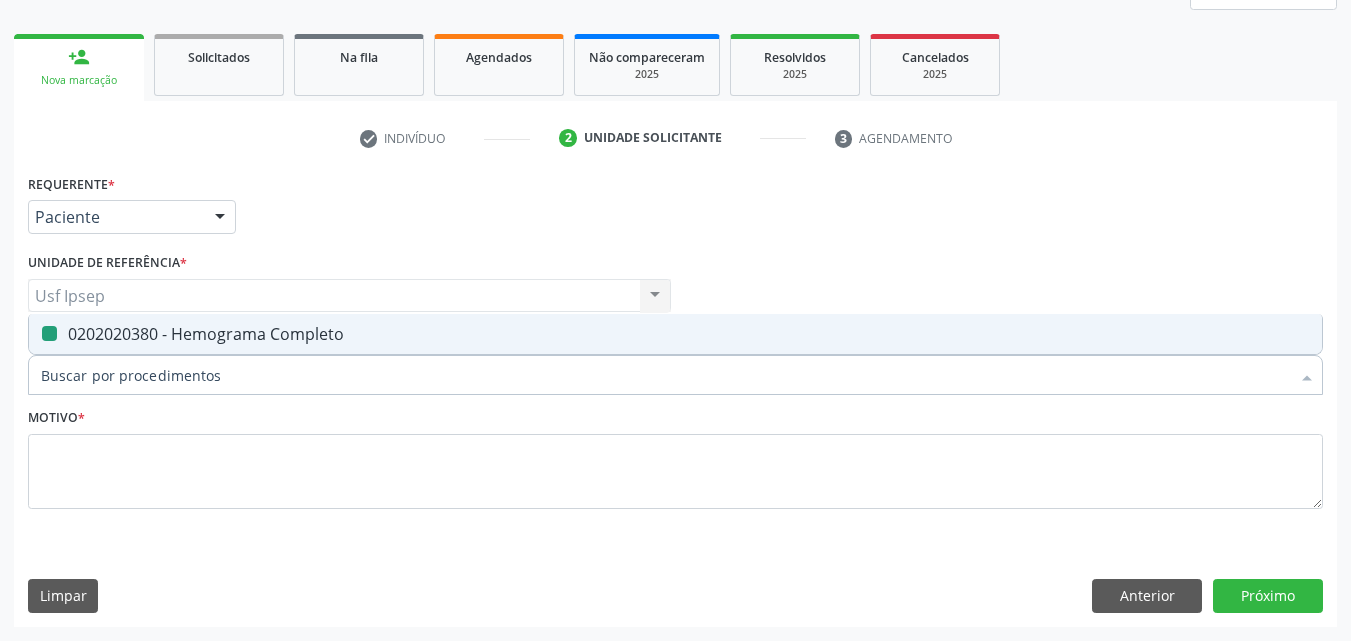 checkbox on "false" 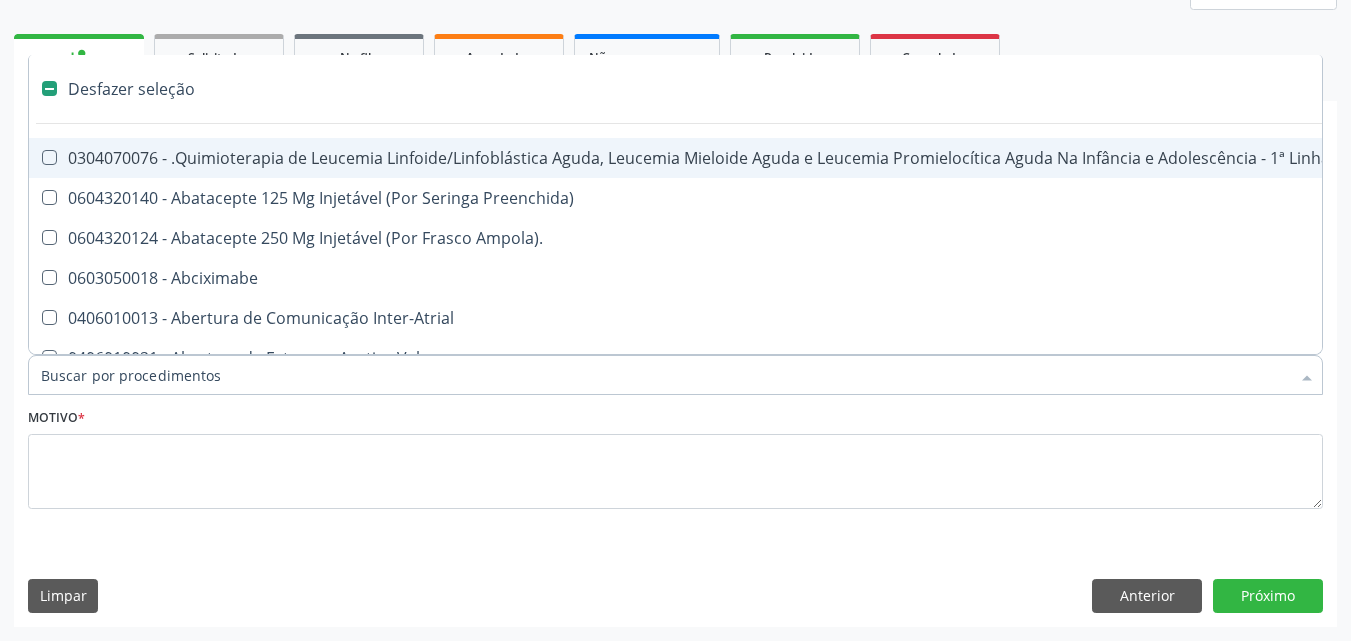 drag, startPoint x: 41, startPoint y: 376, endPoint x: 52, endPoint y: 380, distance: 11.7046995 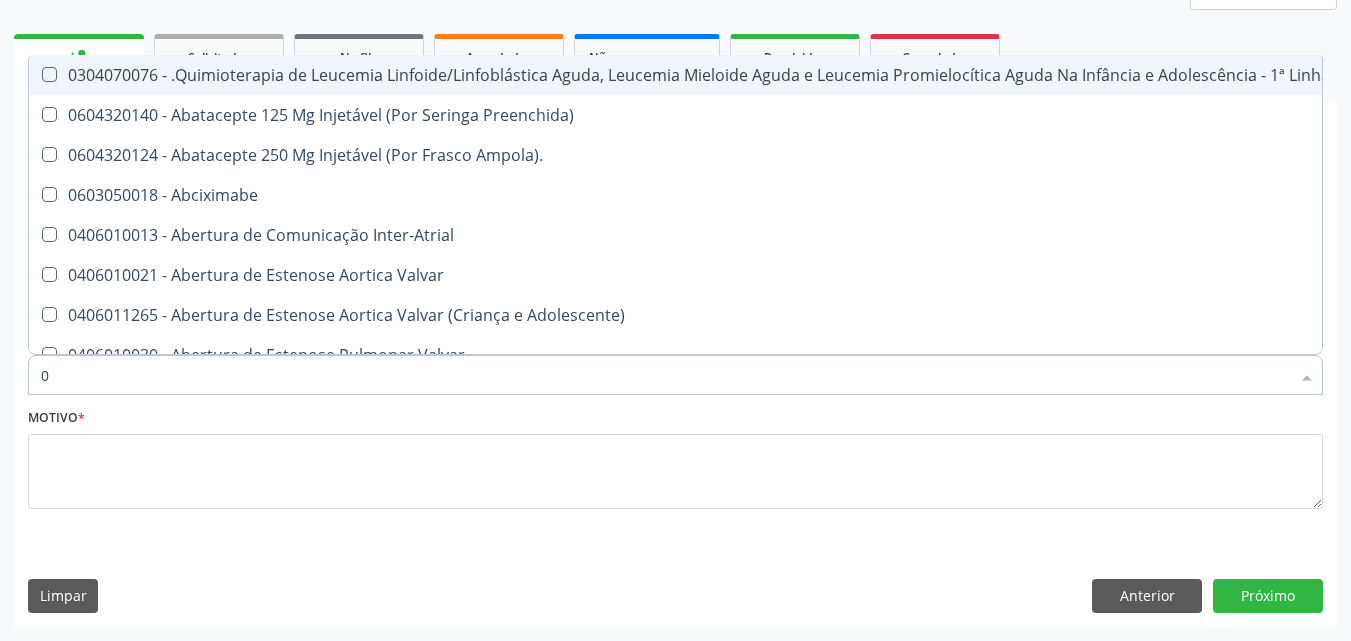 type on "02" 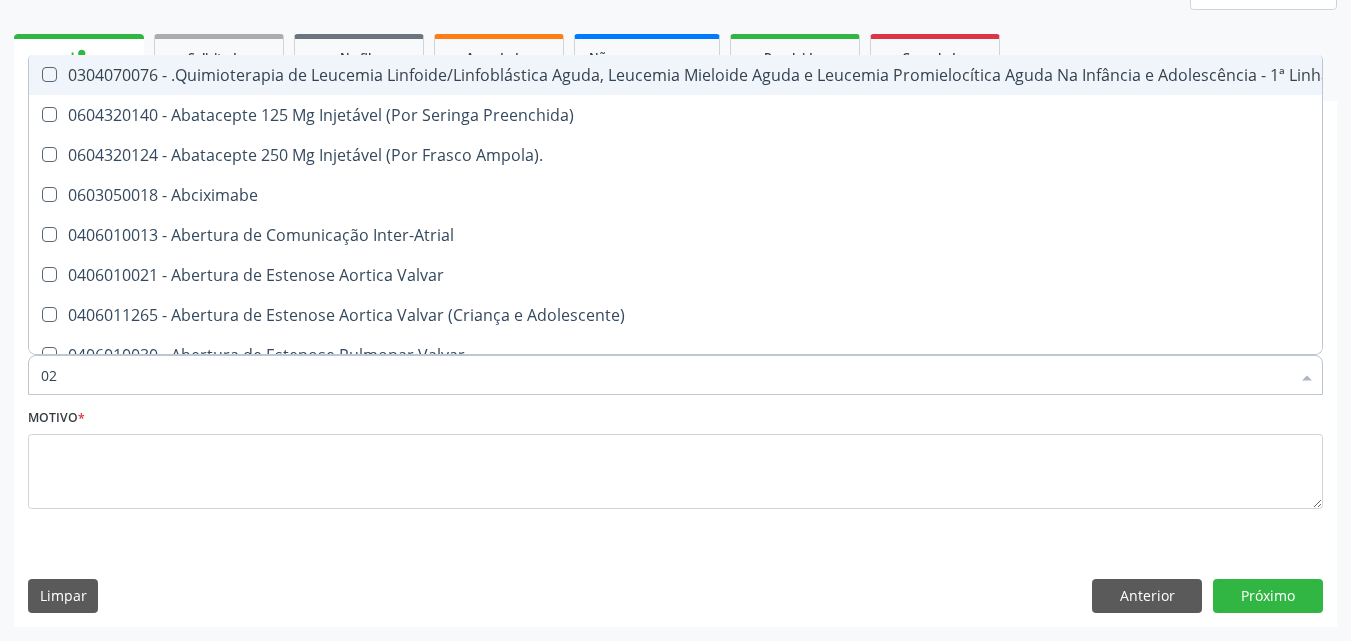 checkbox on "true" 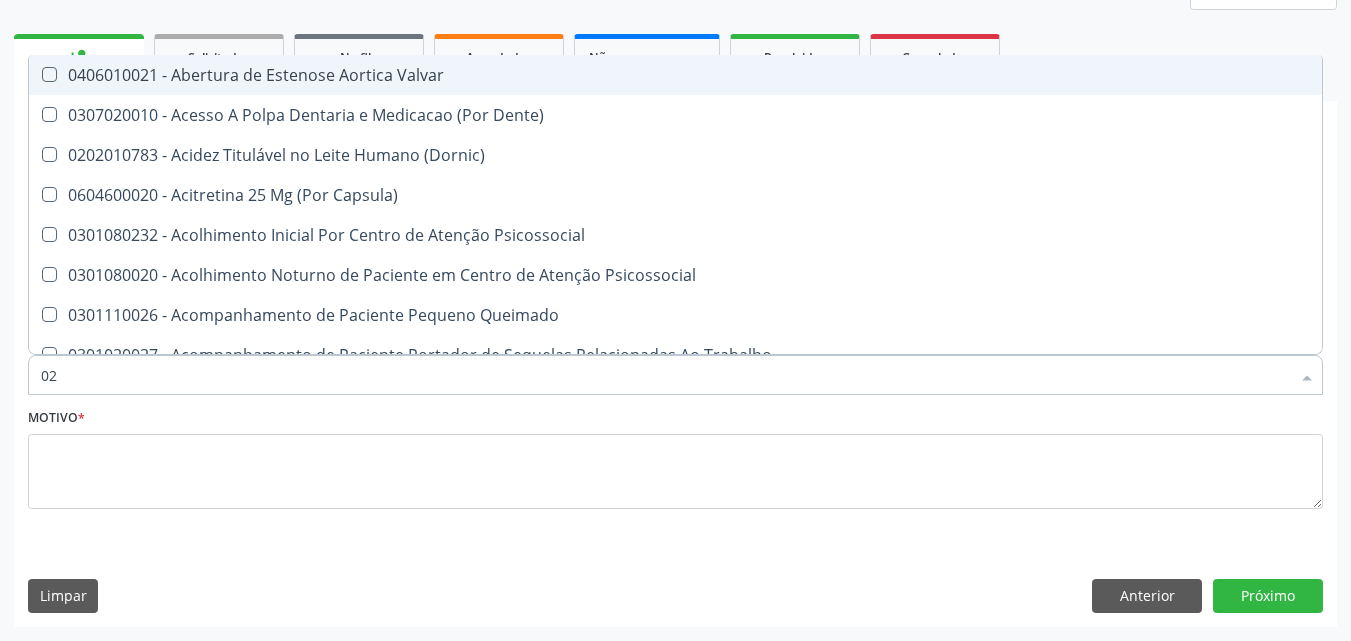 type on "020" 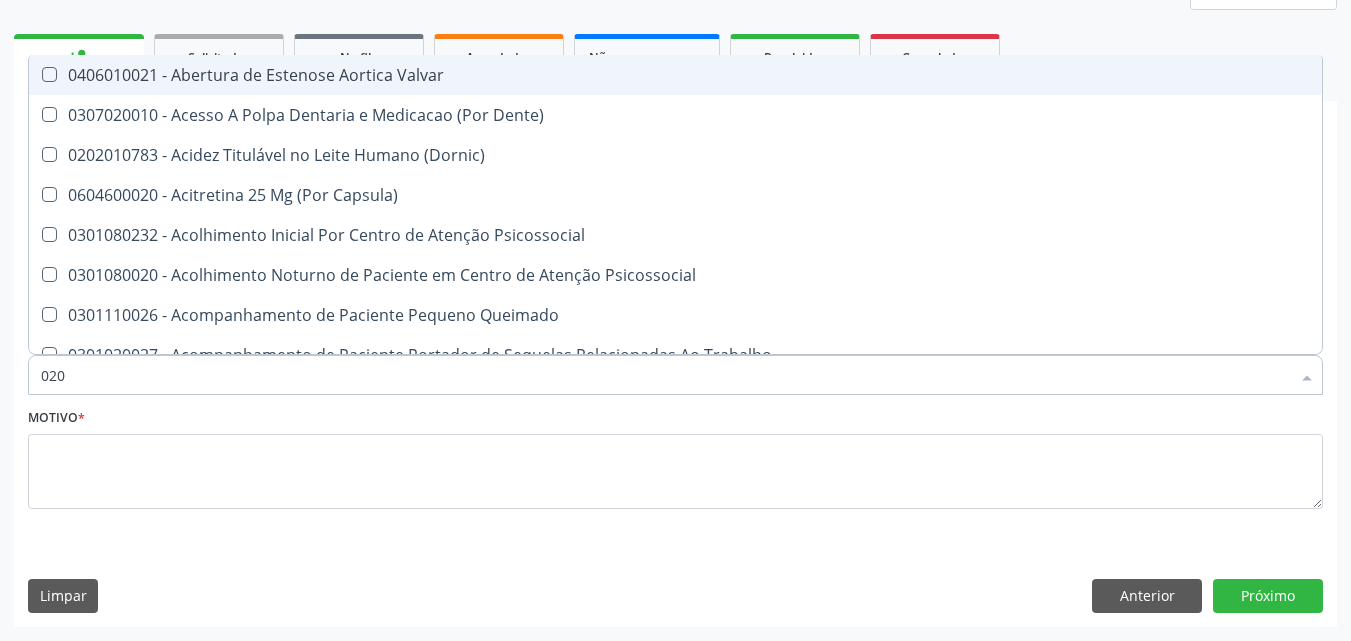 checkbox on "true" 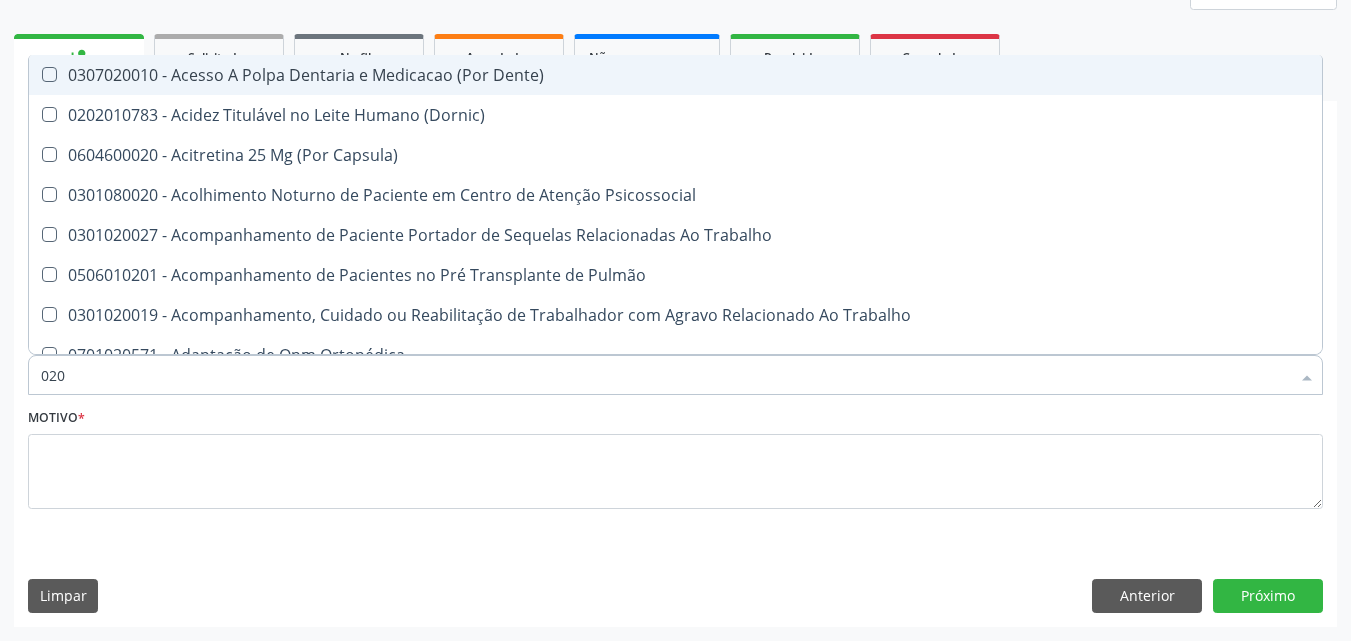 type on "0202" 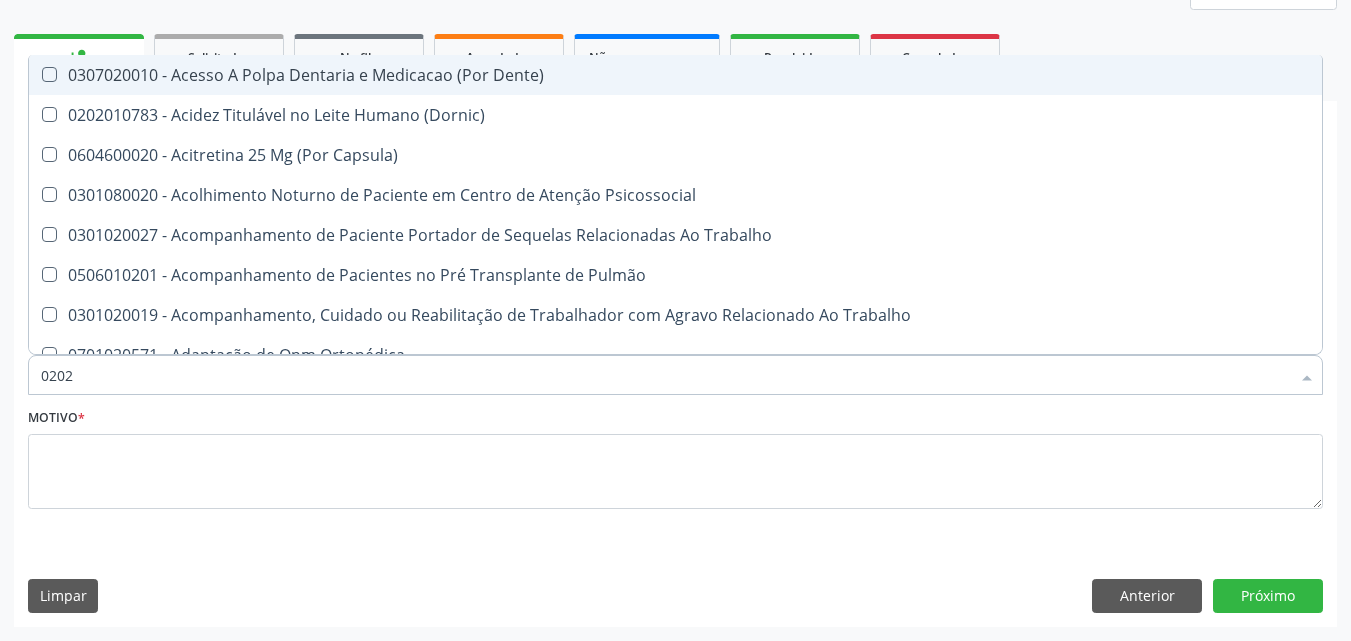 checkbox on "true" 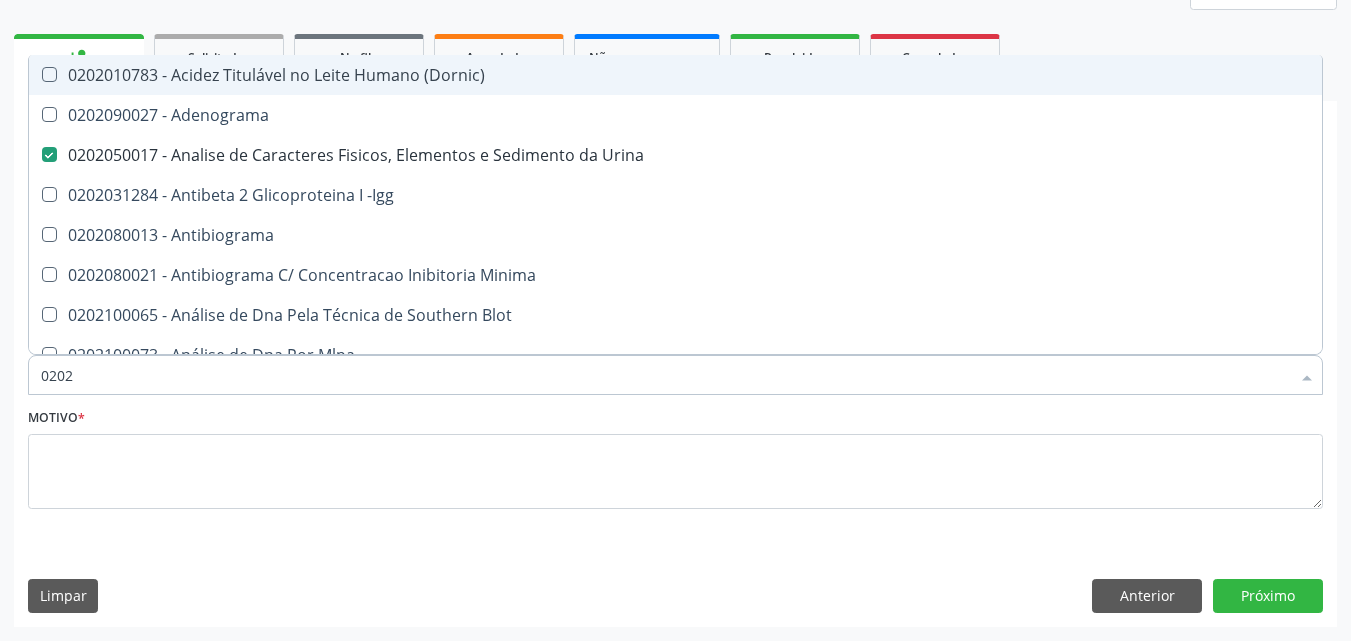type on "02020" 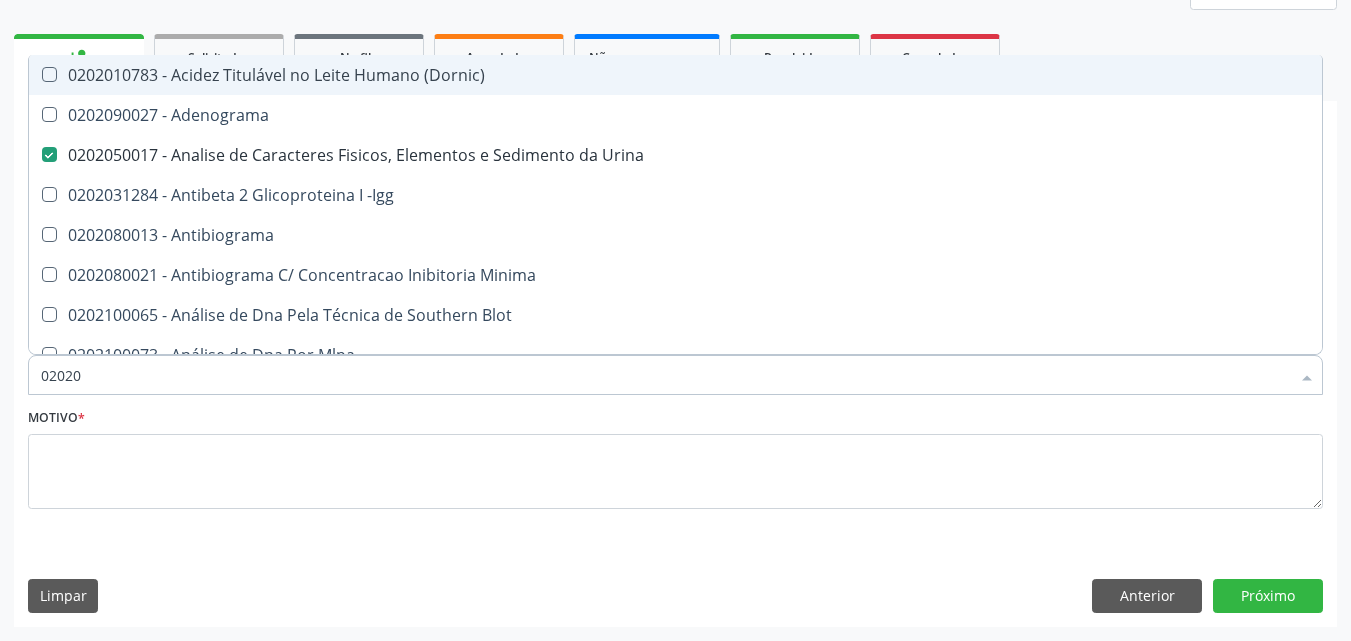 checkbox on "true" 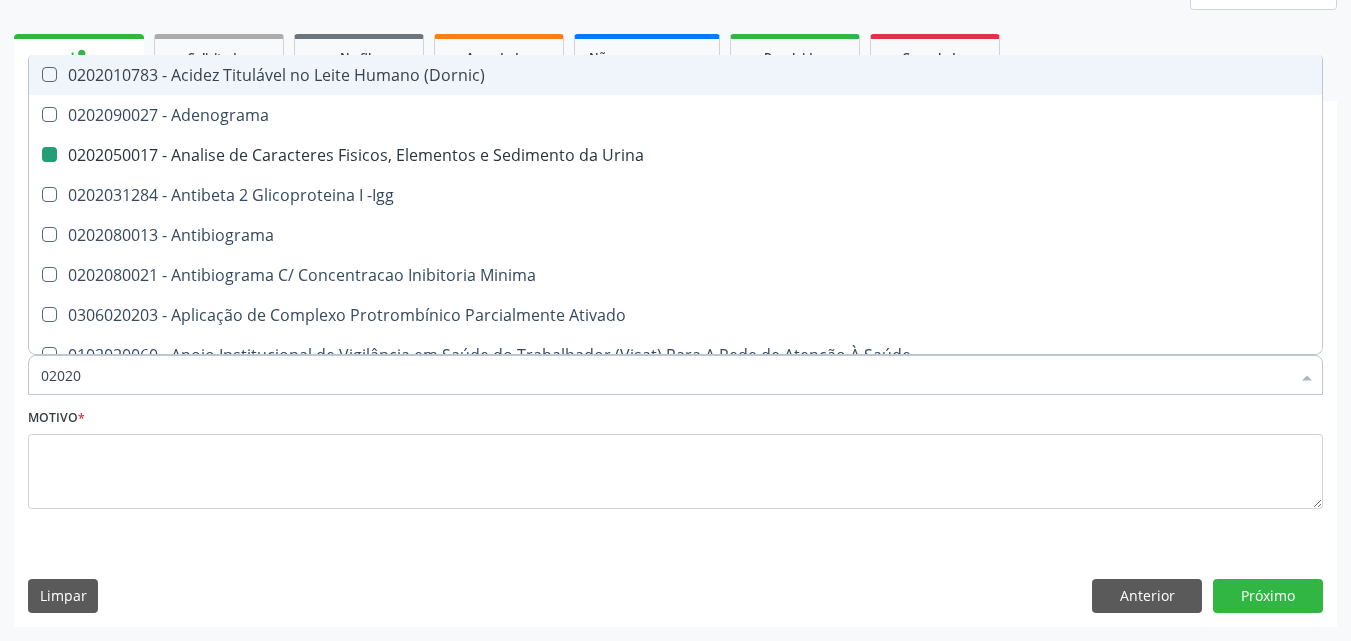 type on "020203" 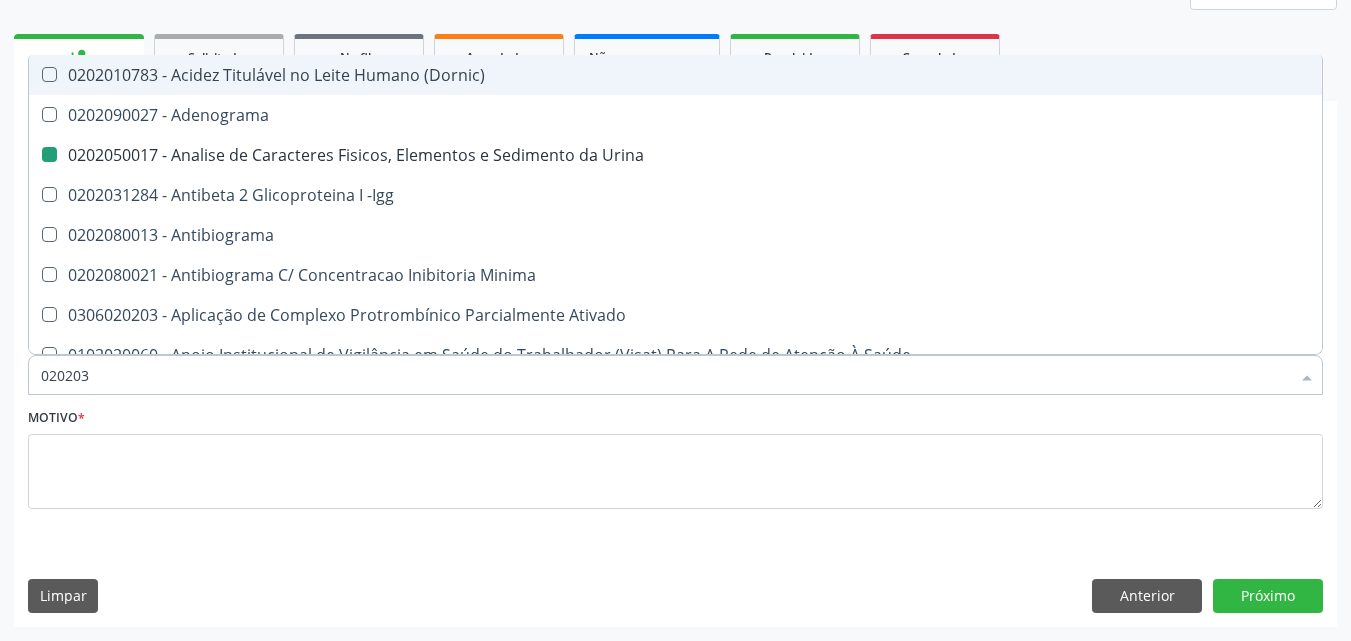 checkbox on "false" 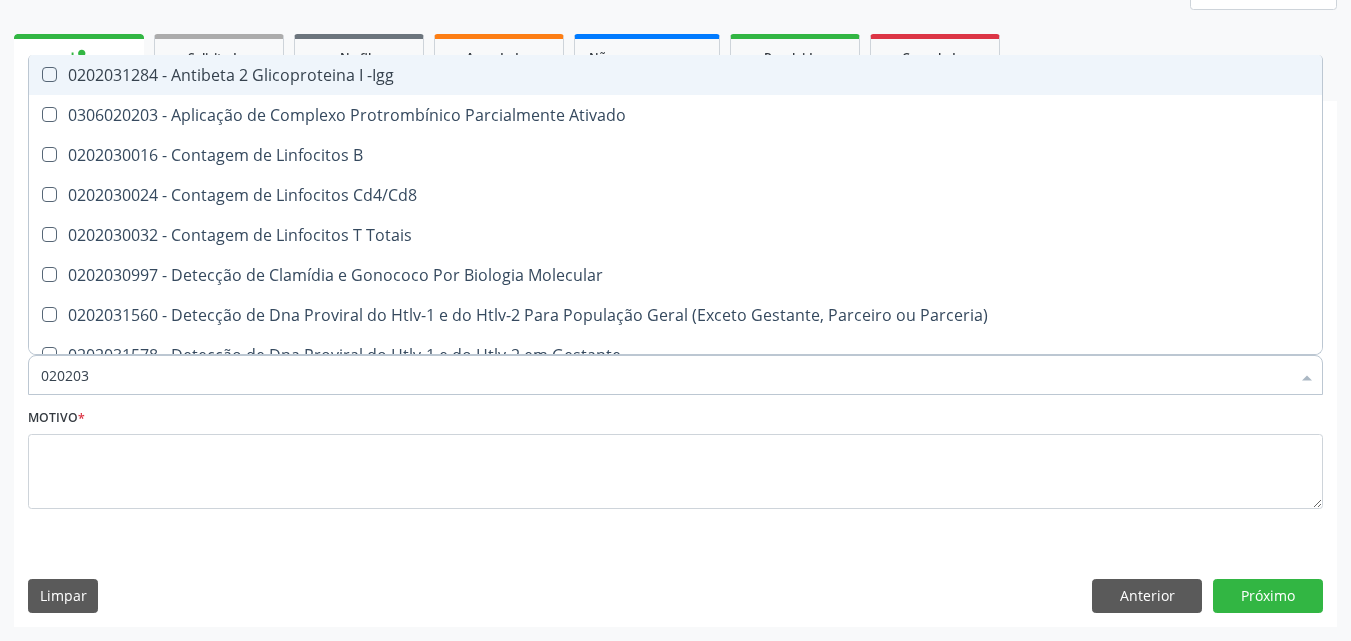 type on "0202030" 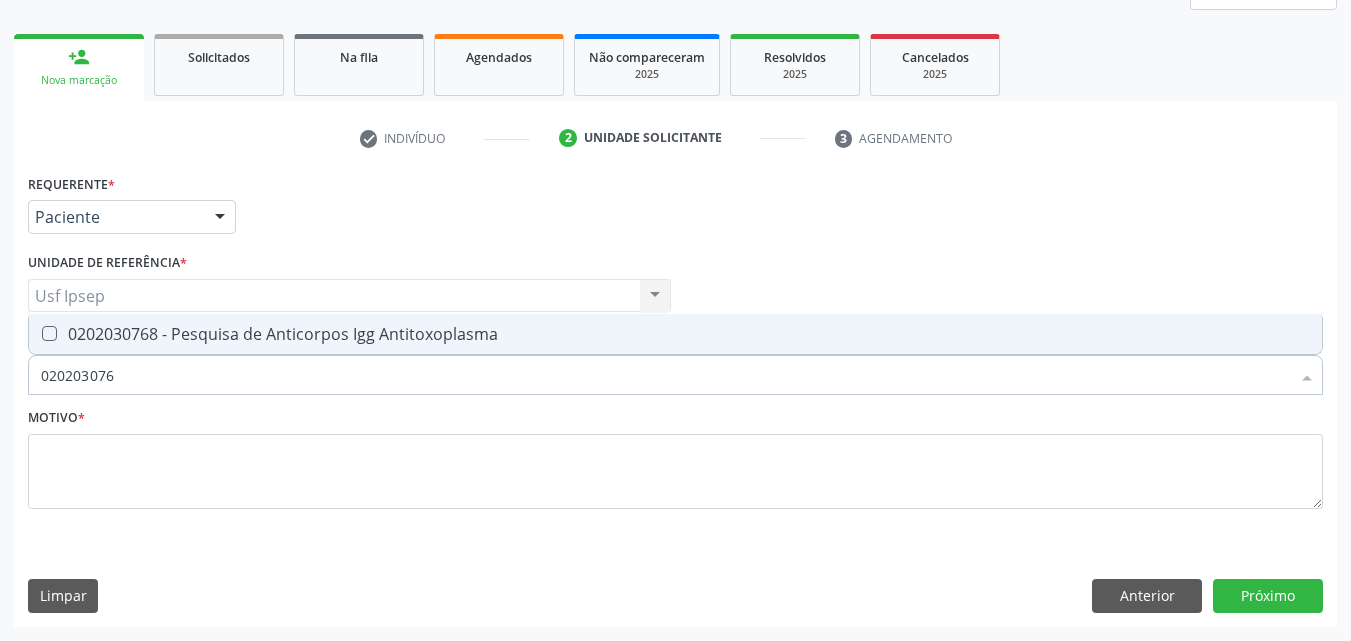 type on "0202030768" 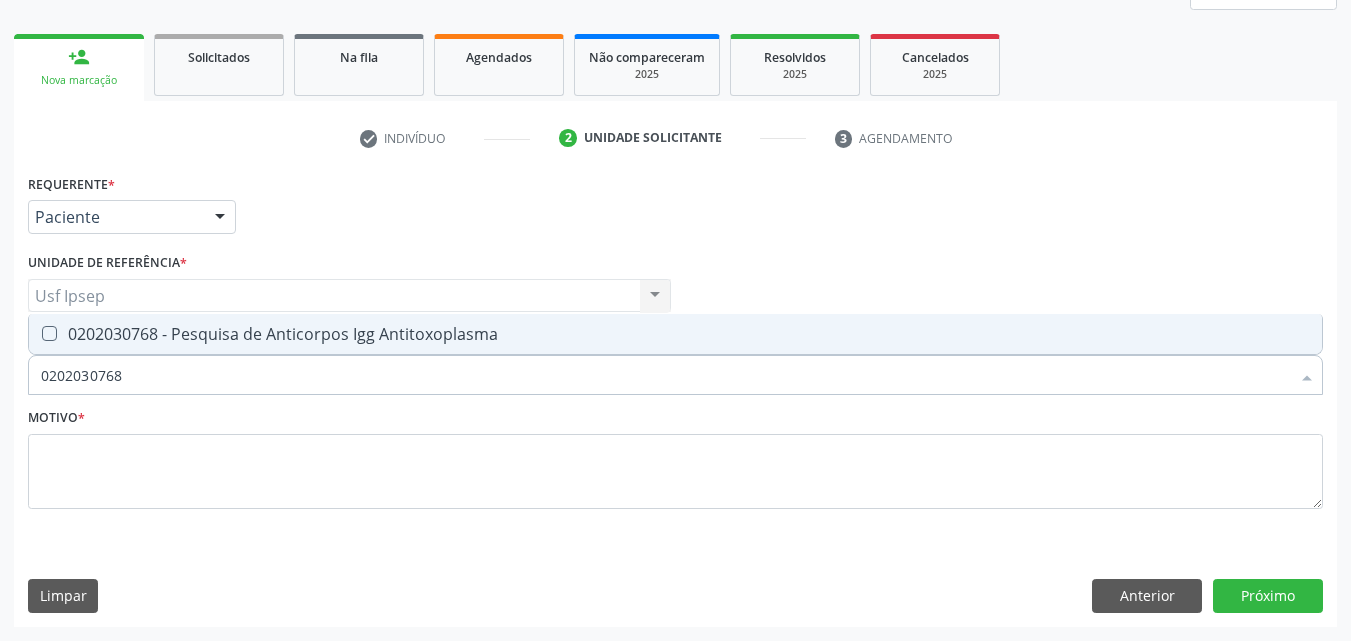 click at bounding box center (49, 333) 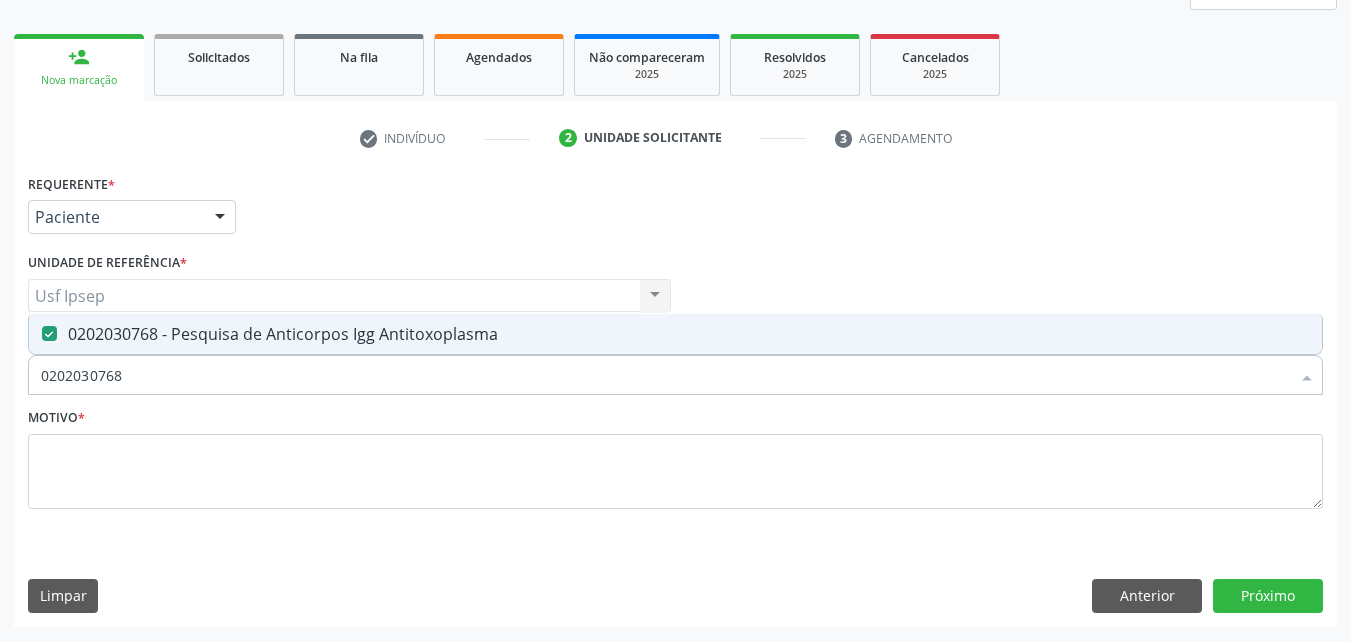 click on "0202030768" at bounding box center (665, 375) 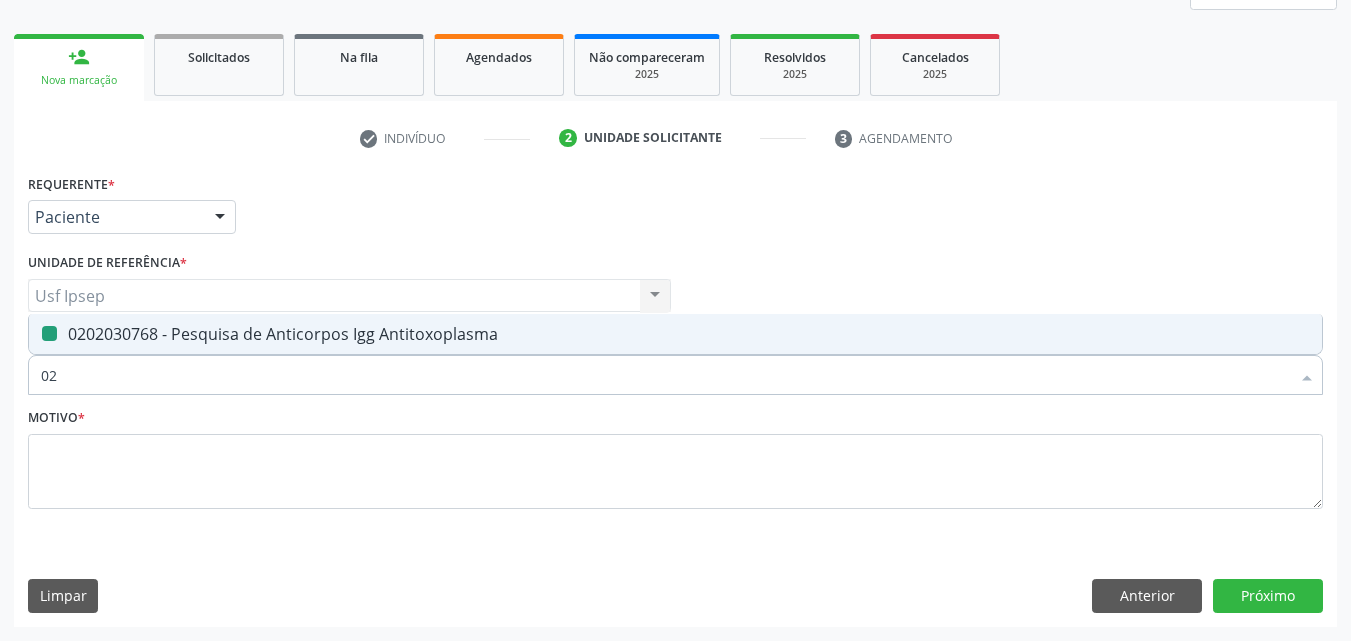 type on "0" 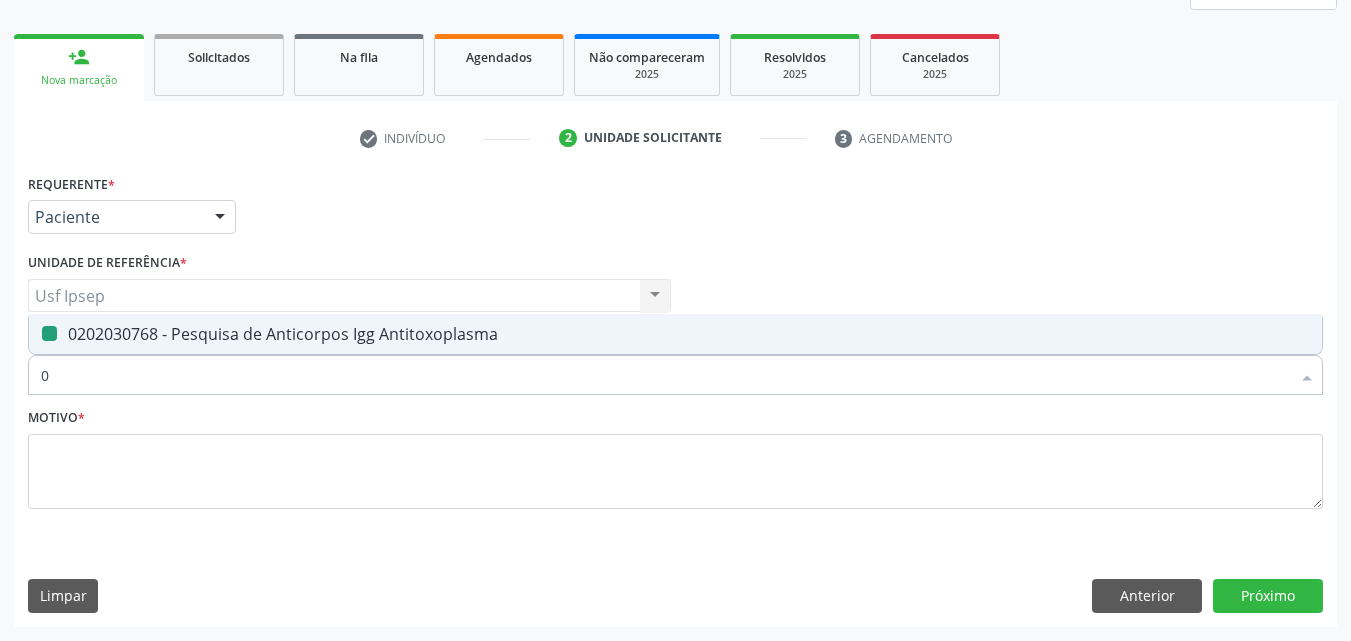 type 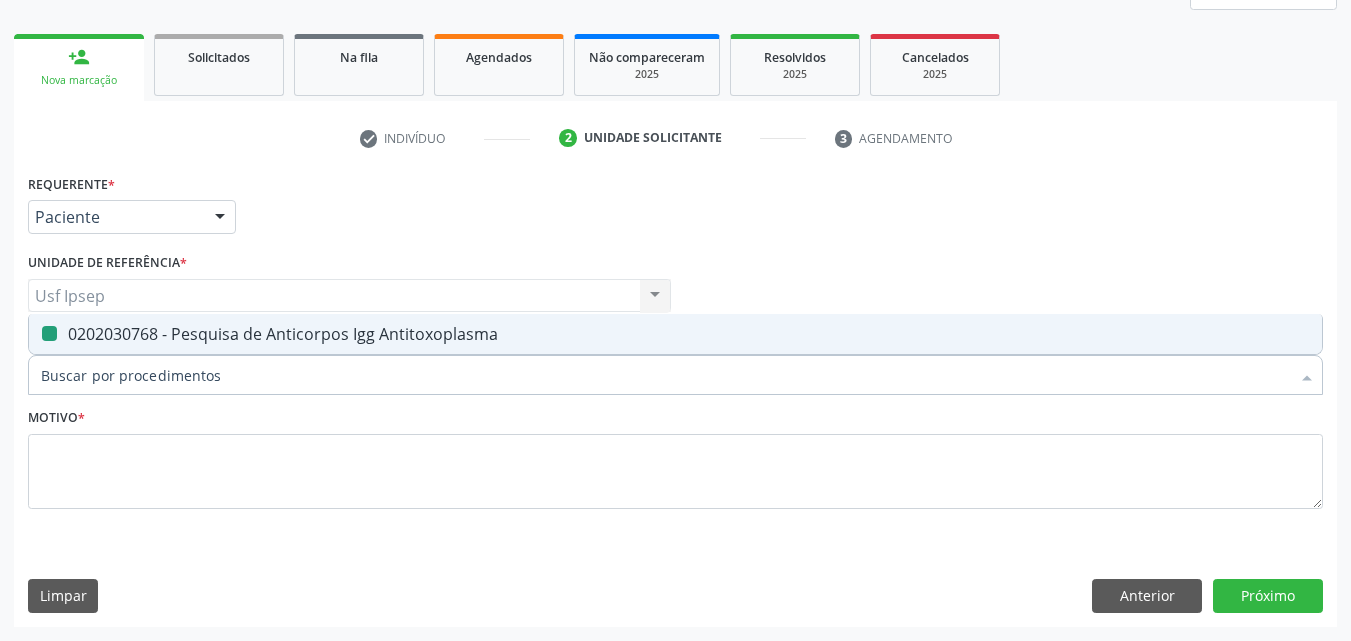 checkbox on "false" 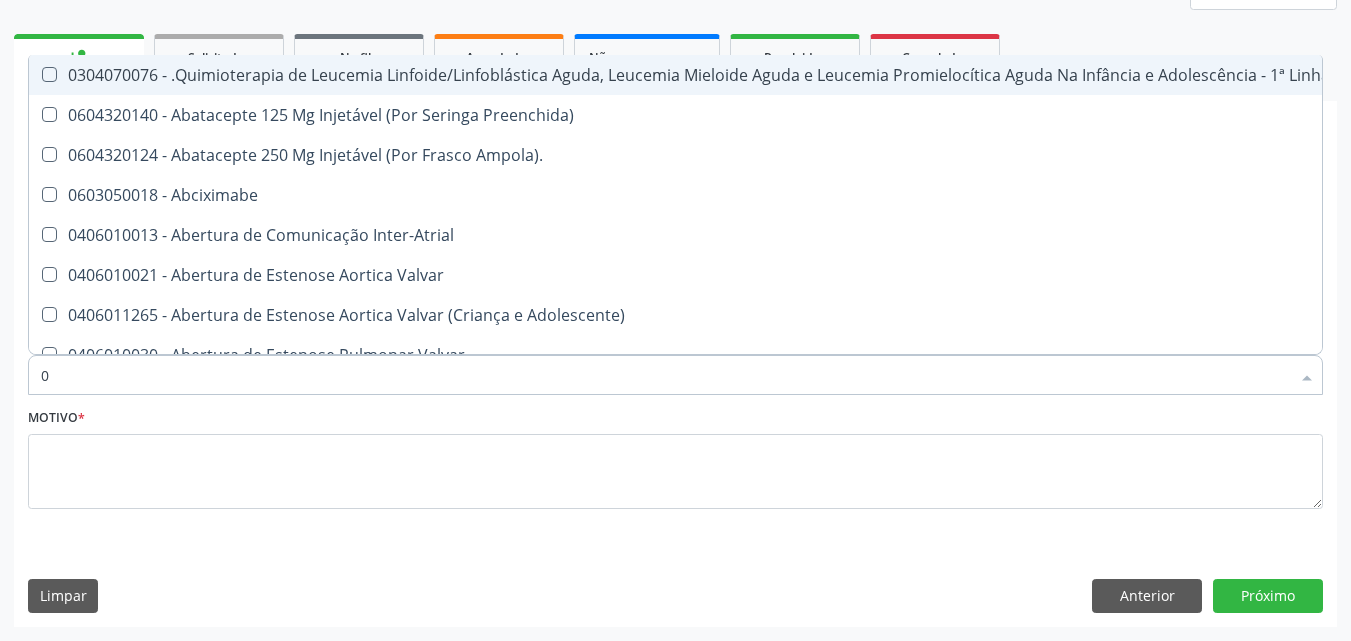 type on "02" 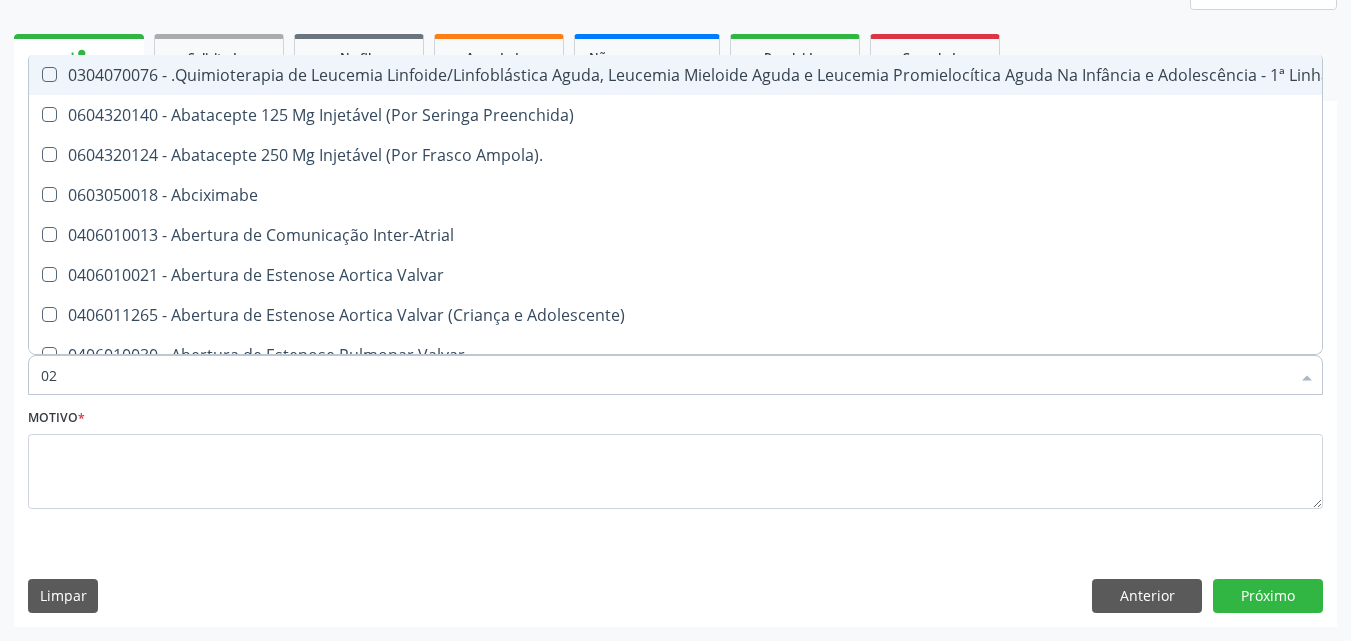 checkbox on "true" 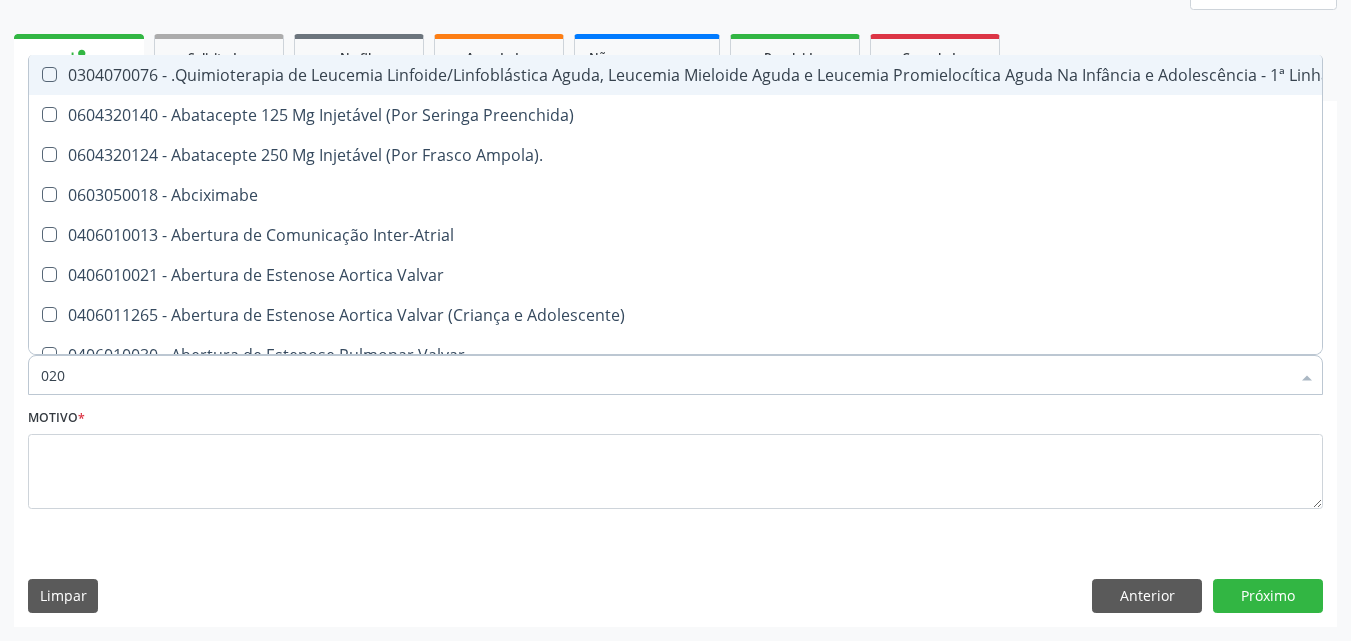 checkbox on "true" 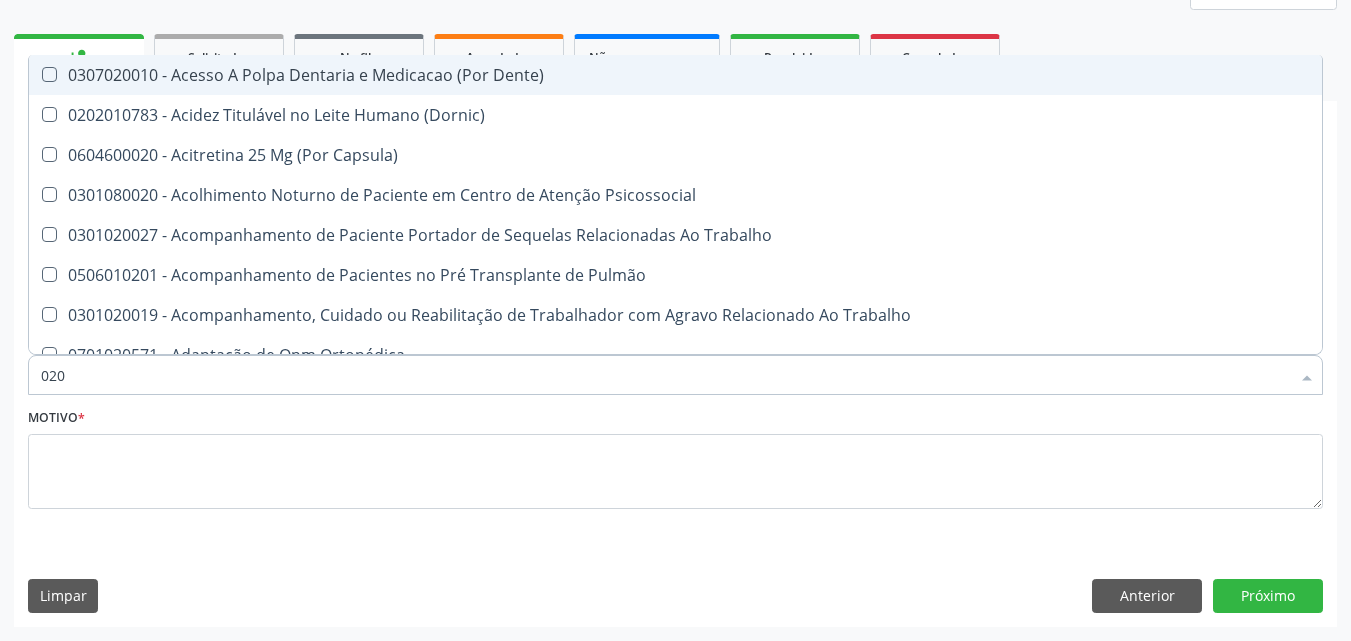 type on "0202" 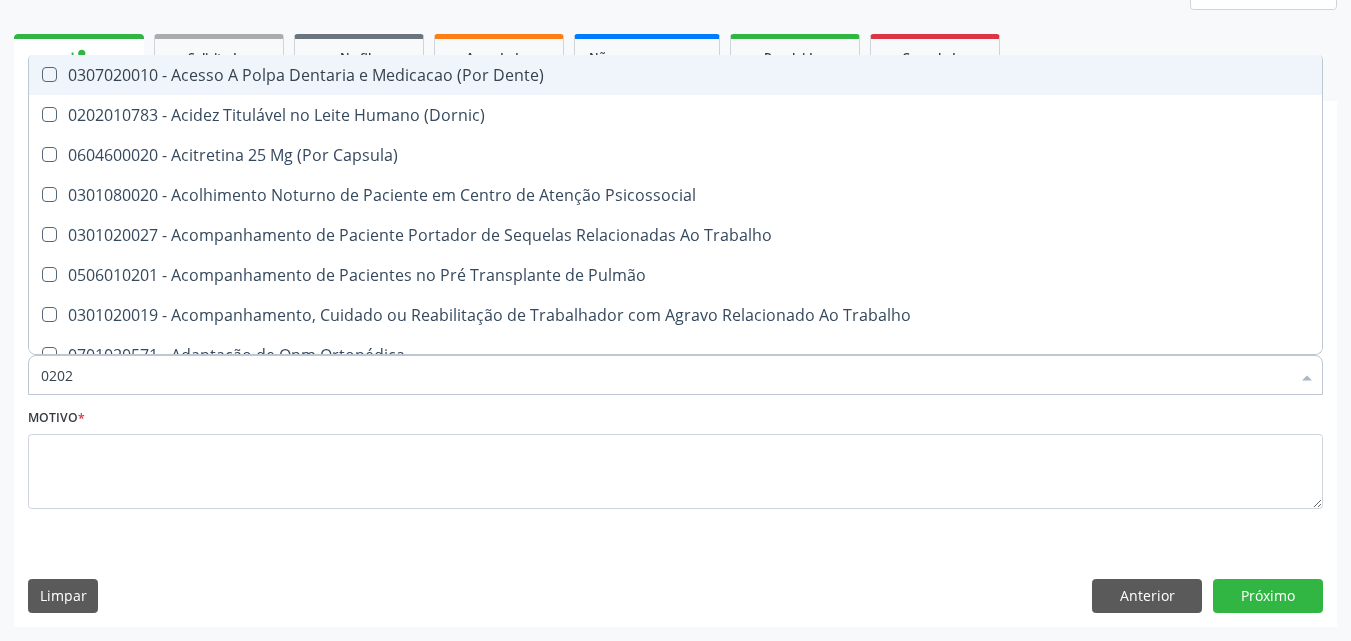 checkbox on "true" 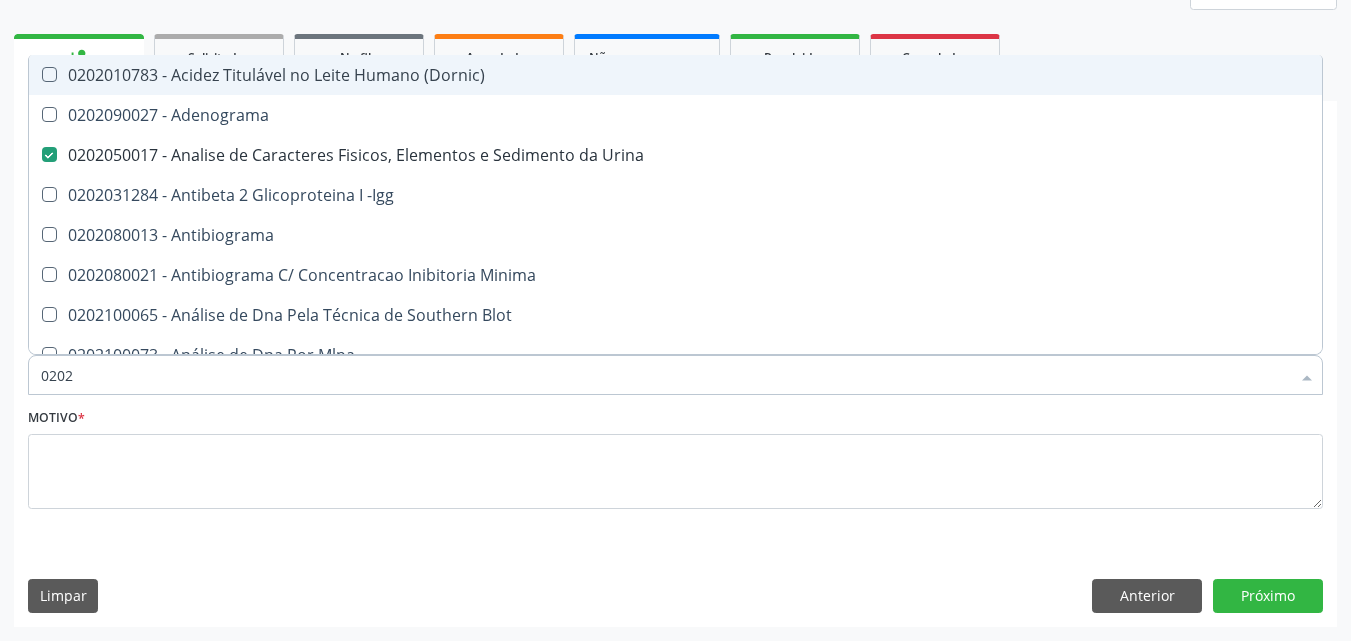 type on "02020" 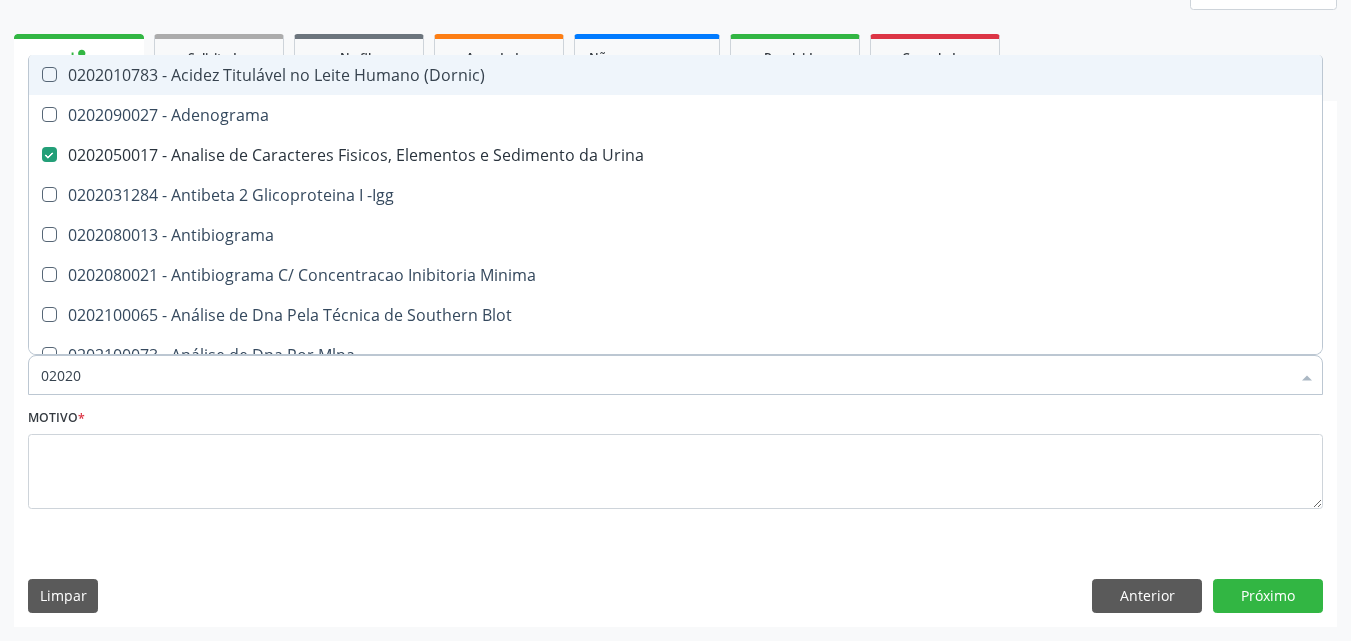 checkbox on "true" 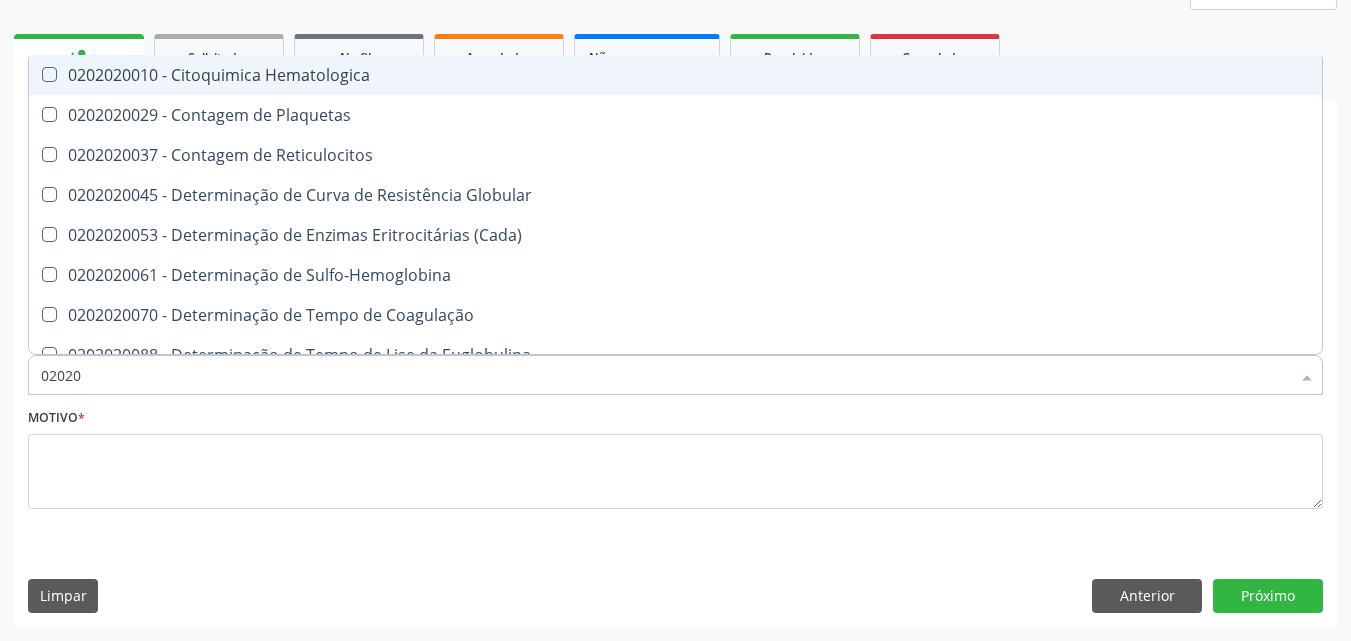 type on "020202" 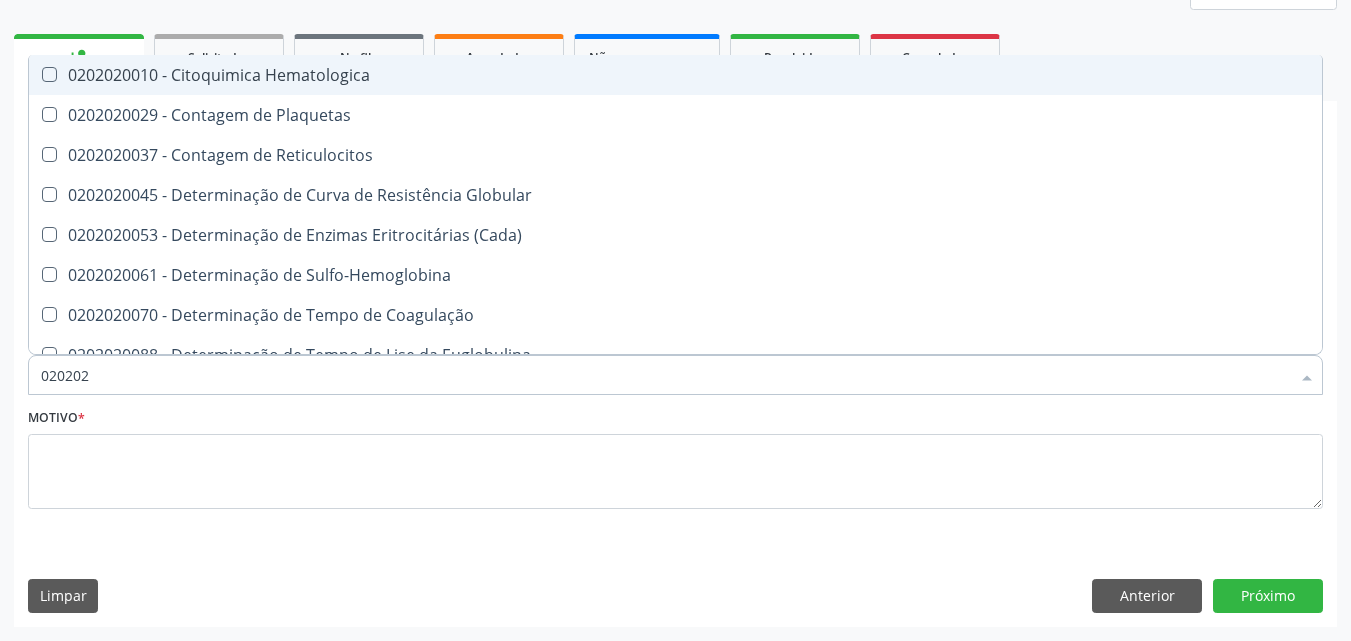 type on "02020" 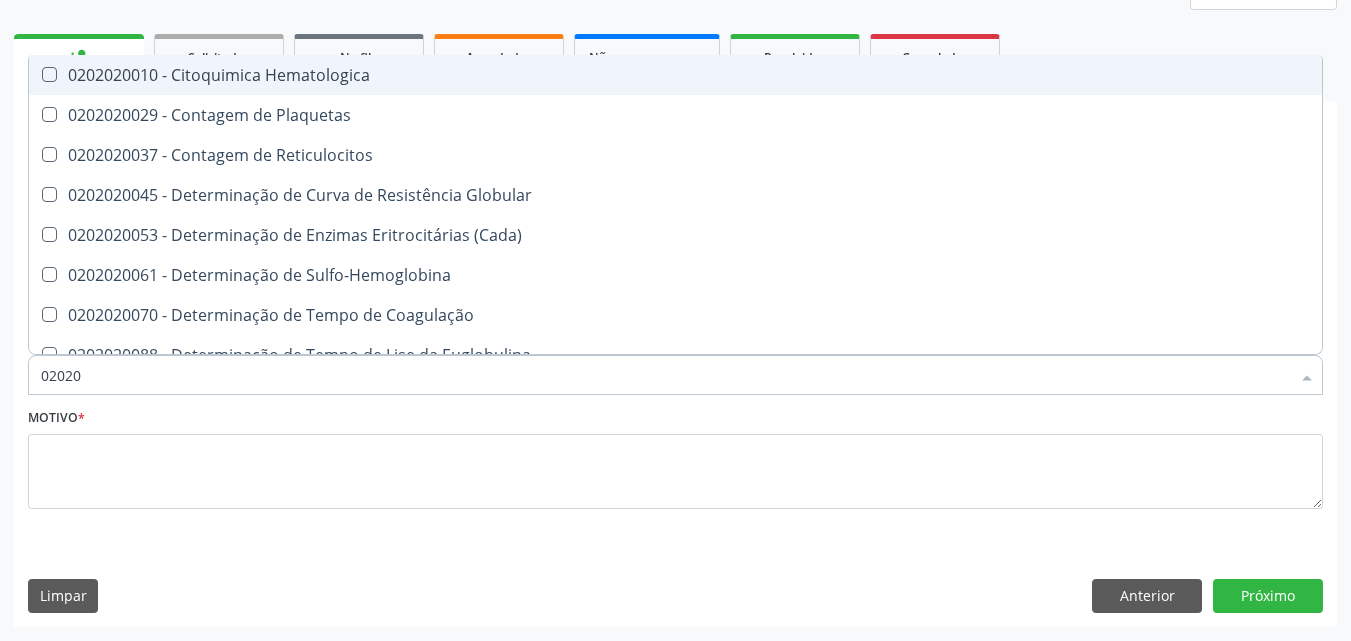 checkbox on "true" 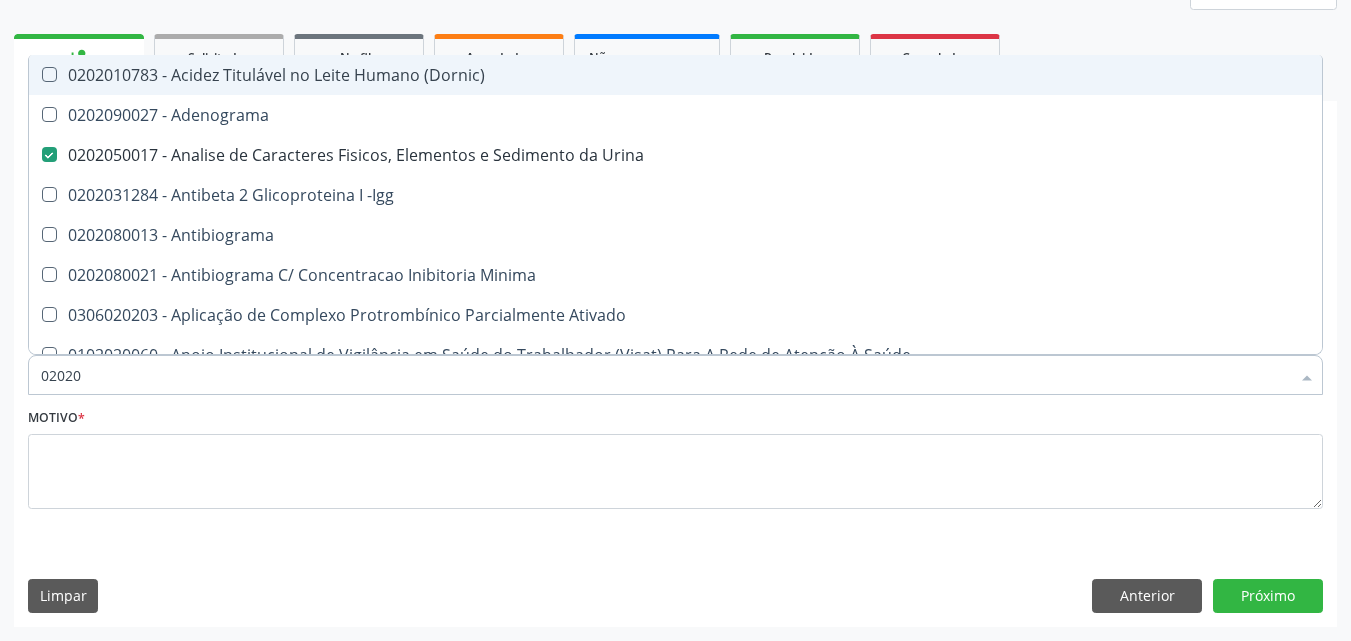 type on "020203" 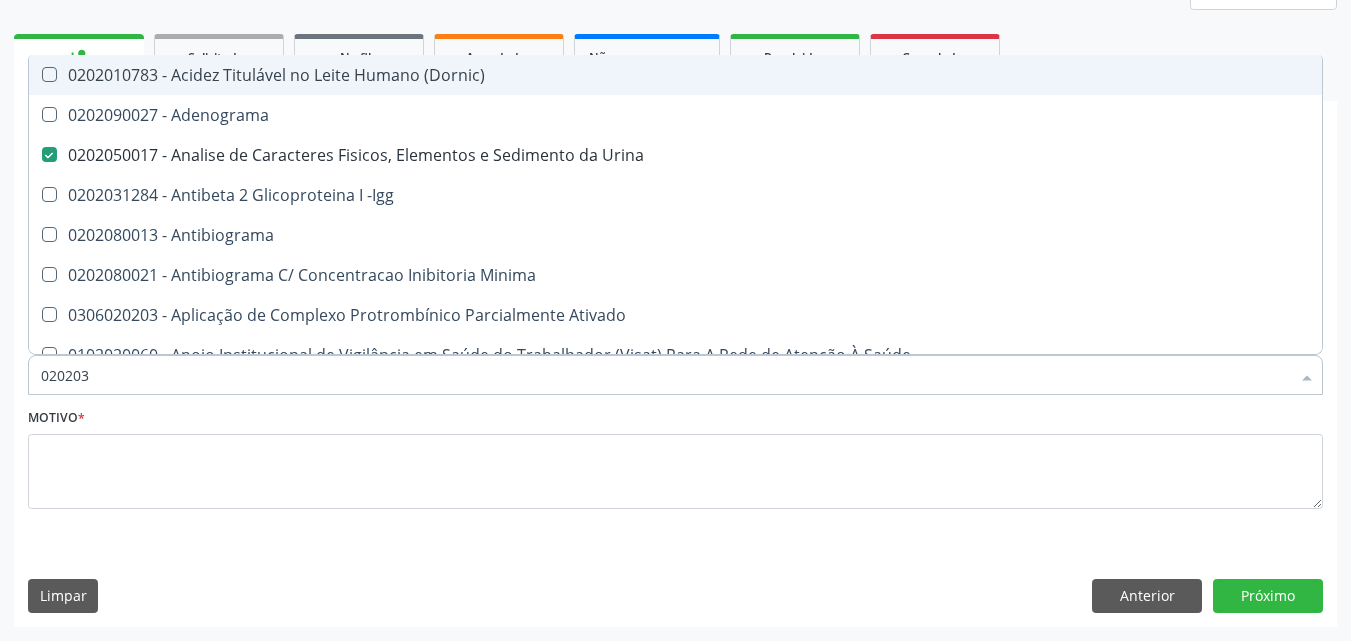 checkbox on "false" 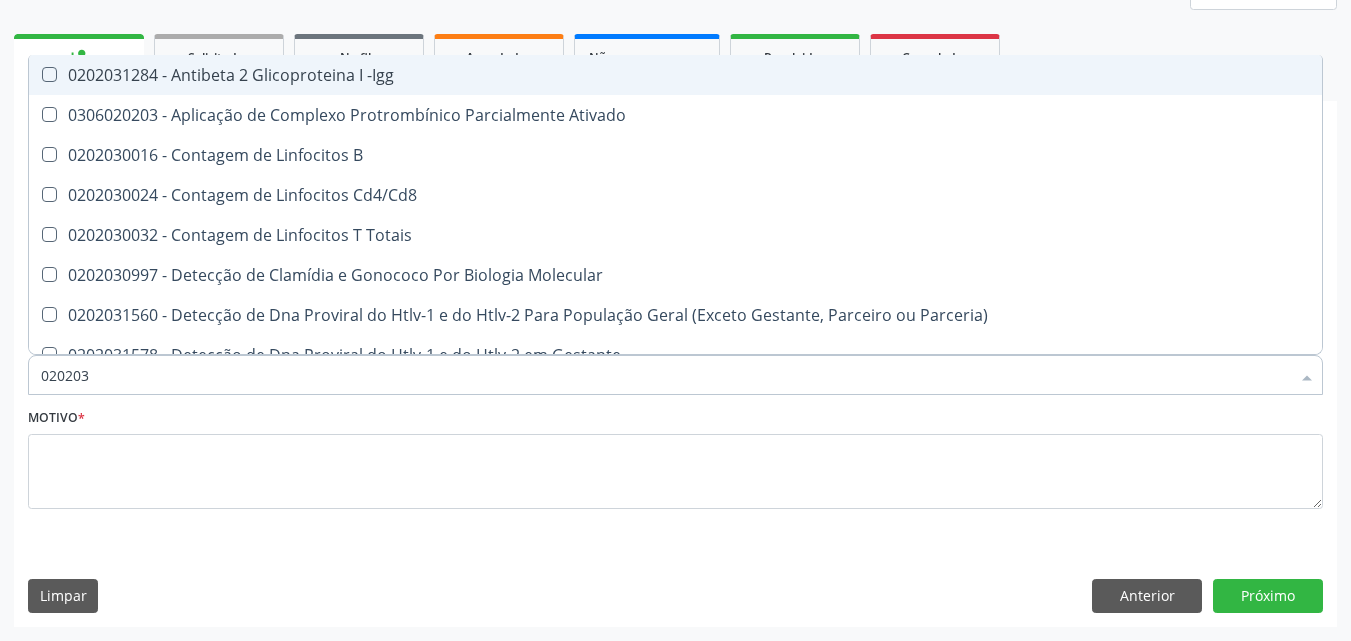 type on "0202030" 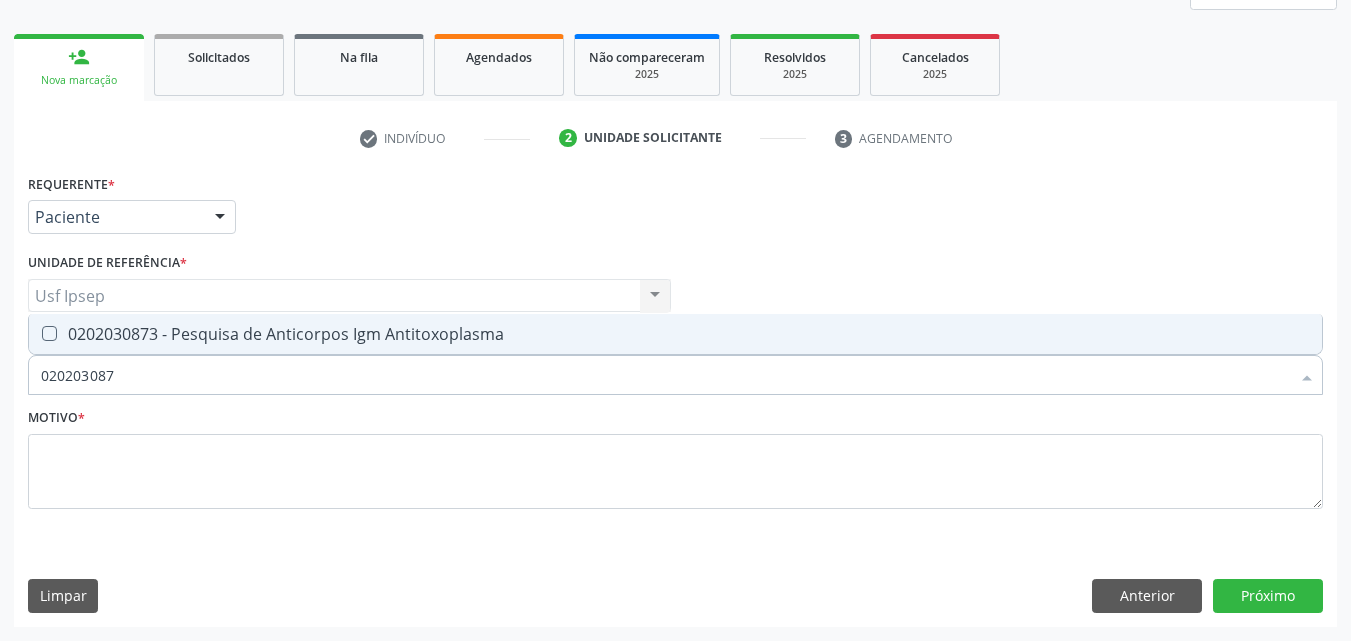 type on "0202030873" 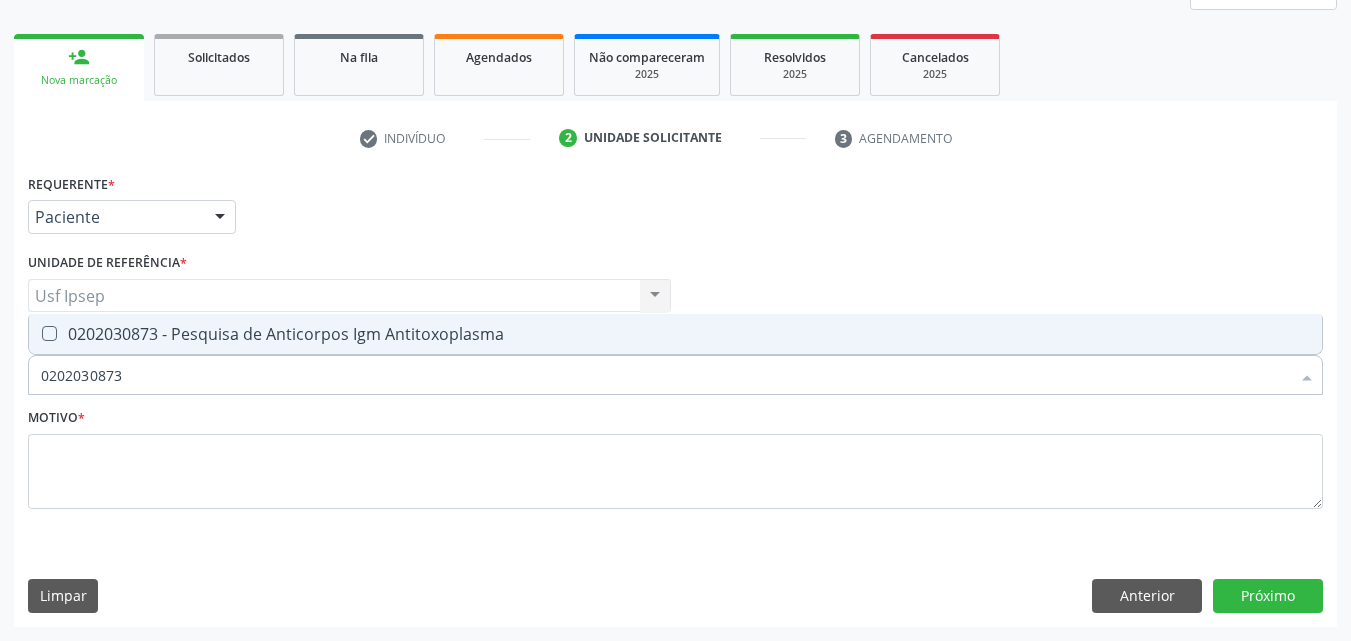 click at bounding box center (49, 333) 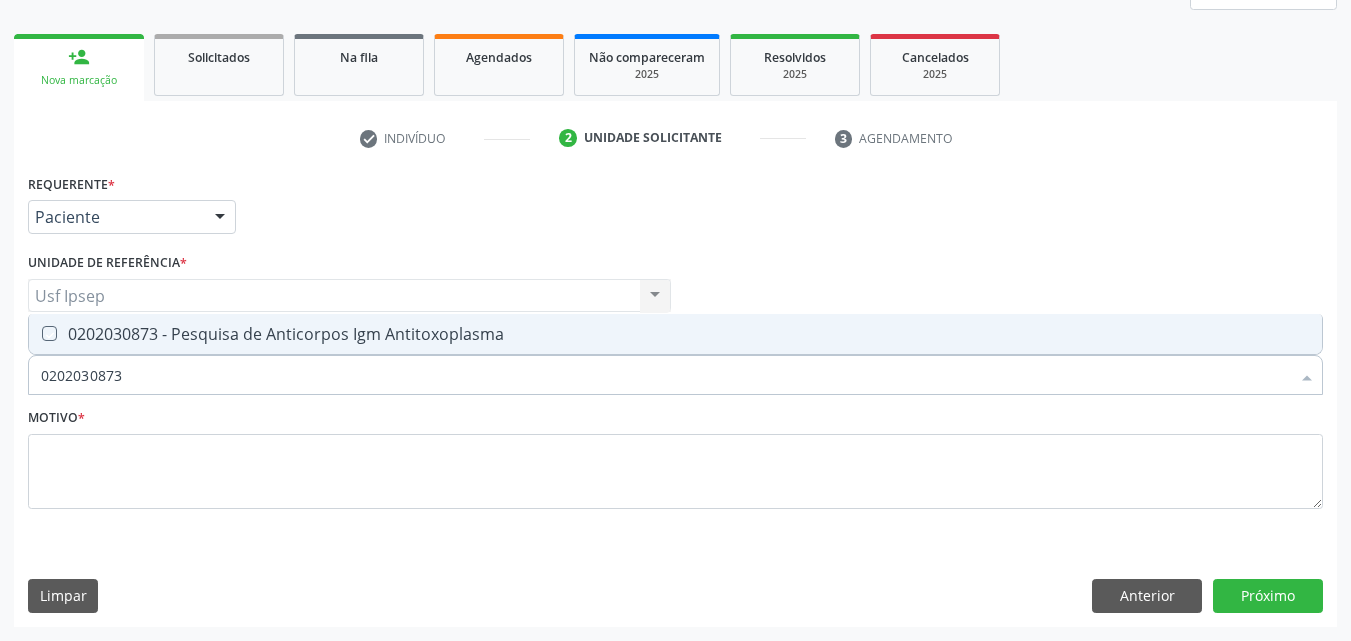 click at bounding box center (35, 333) 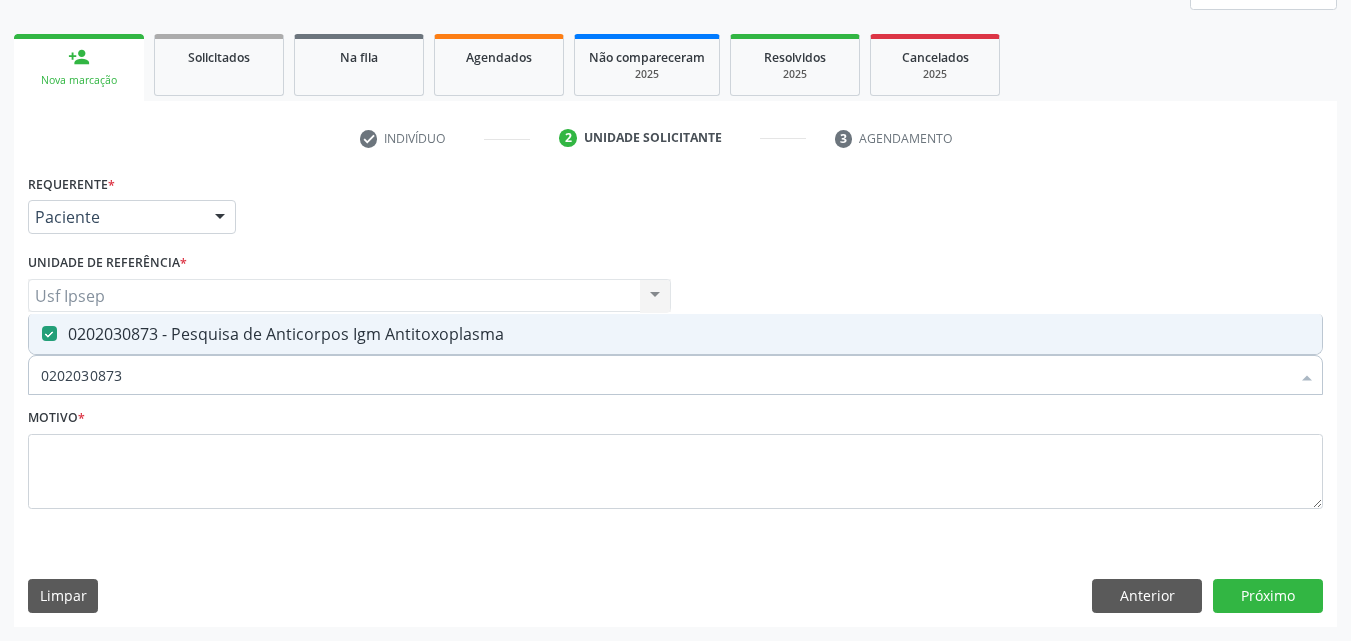 click on "0202030873" at bounding box center (665, 375) 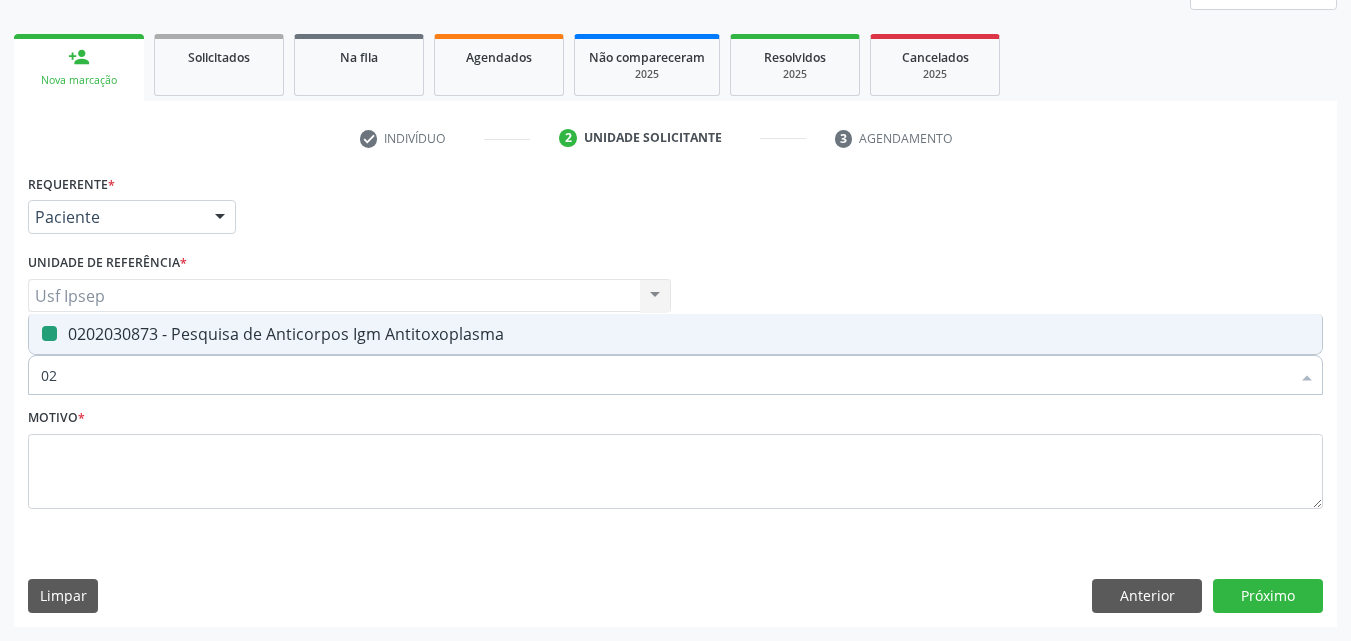 type on "0" 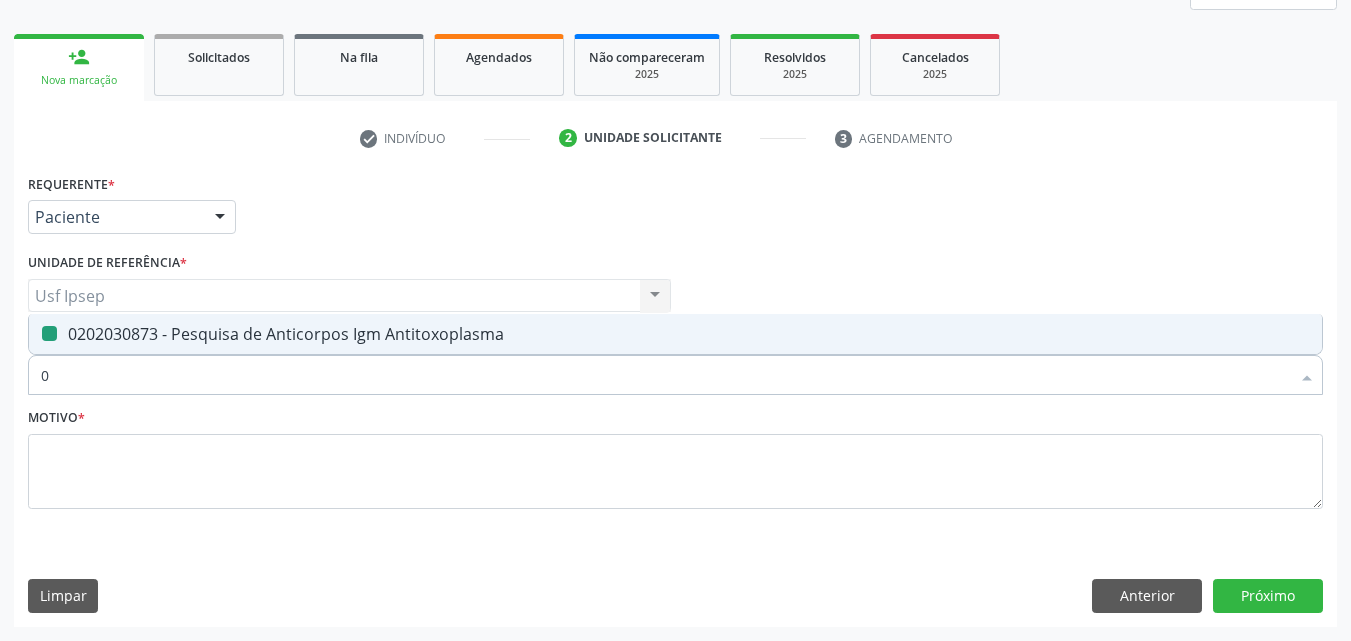 type 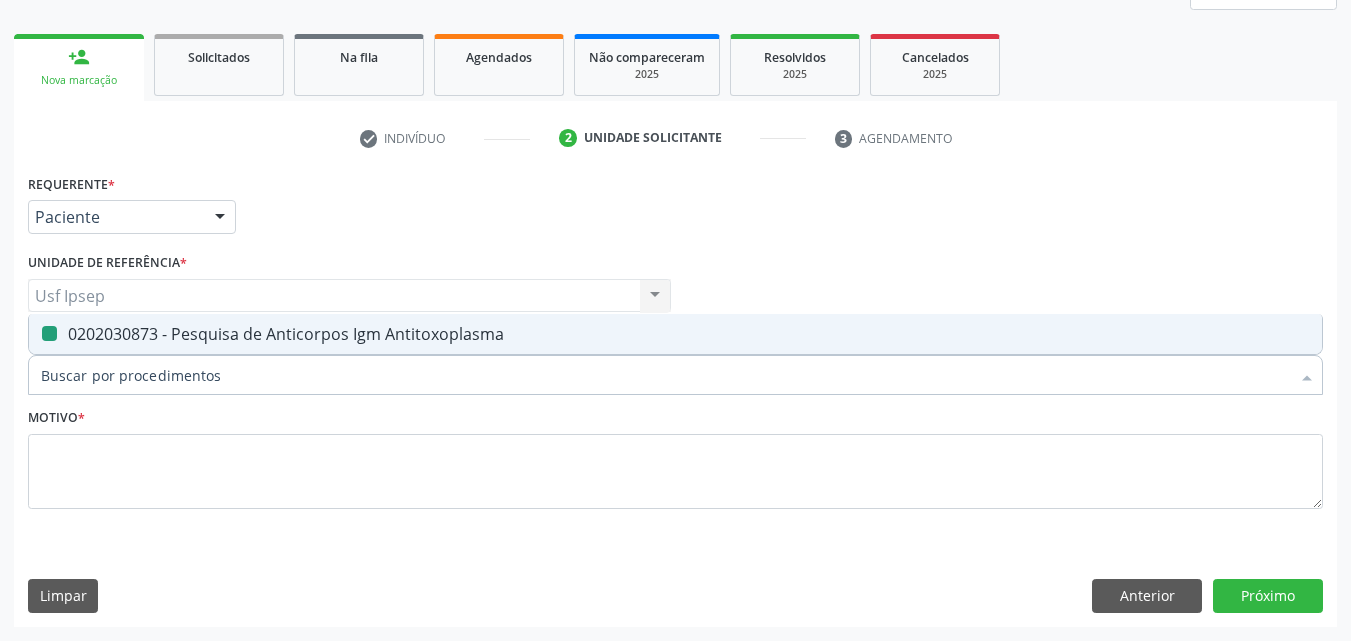 checkbox on "false" 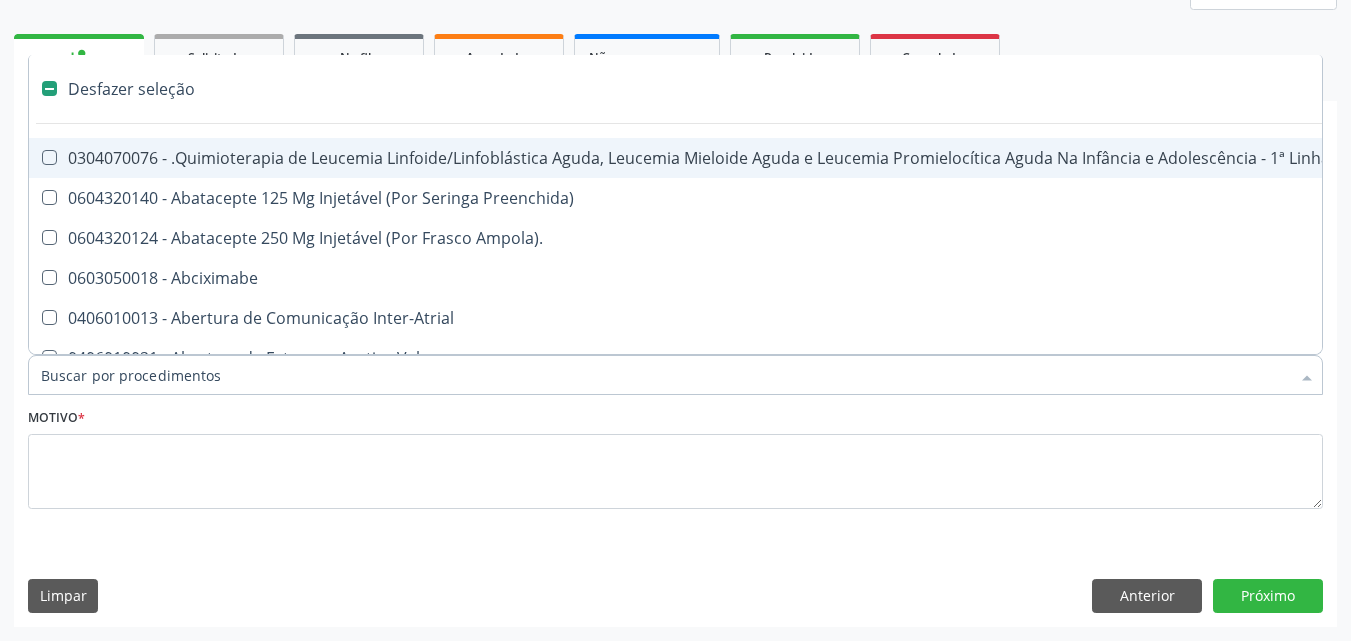 click on "Item de agendamento
*" at bounding box center (665, 375) 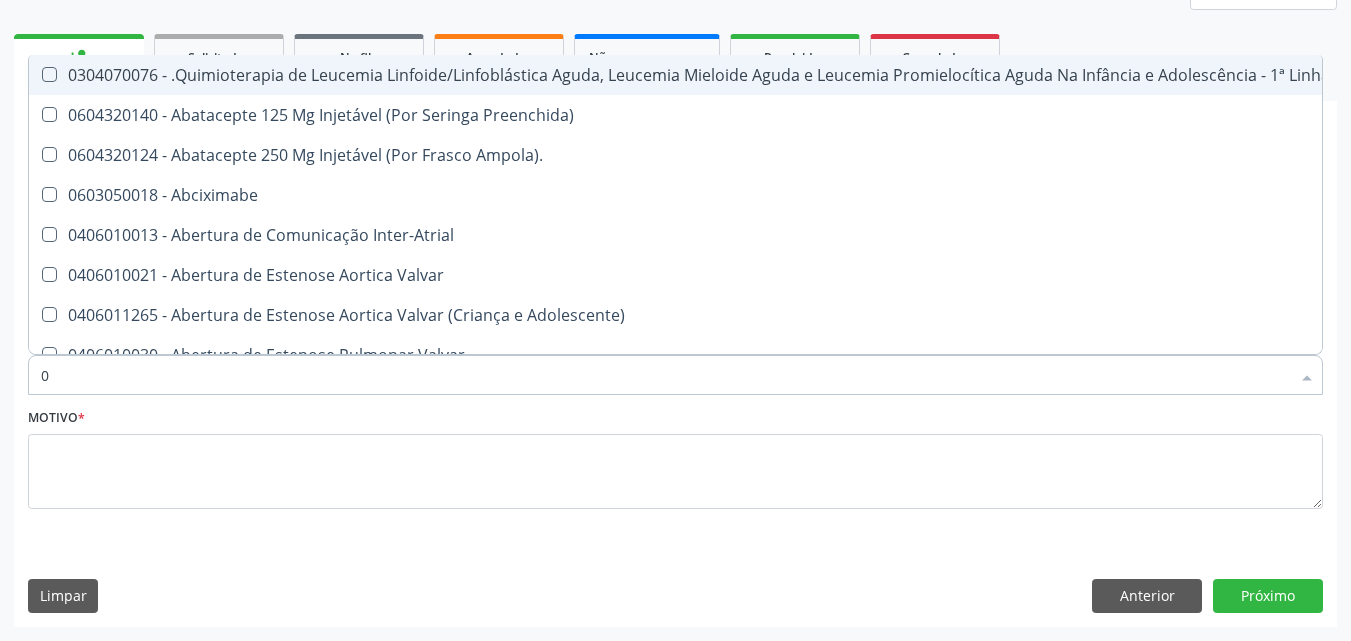 type on "02" 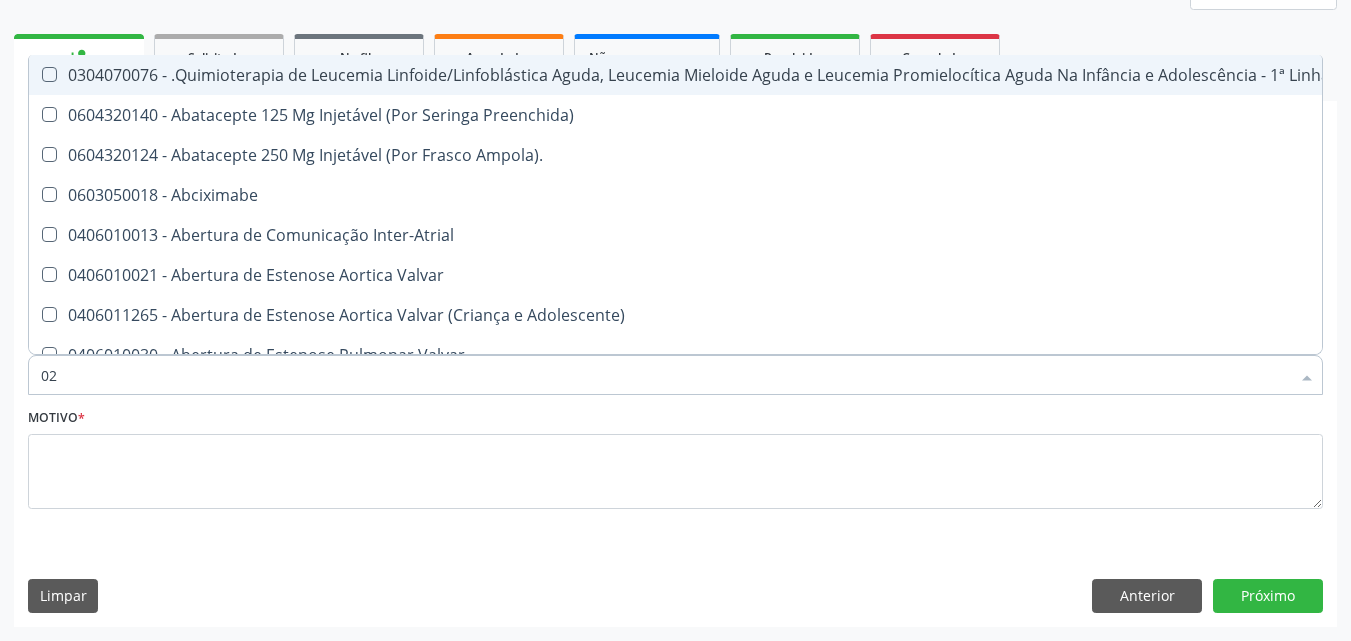 checkbox on "true" 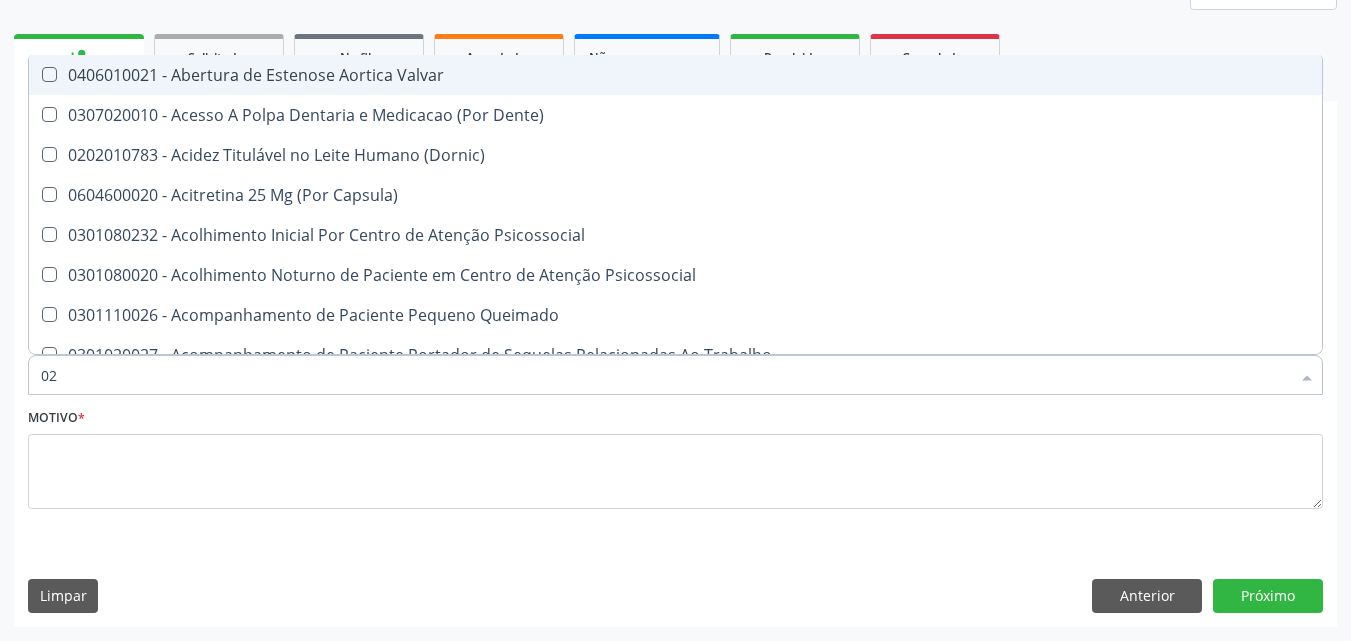 type on "020" 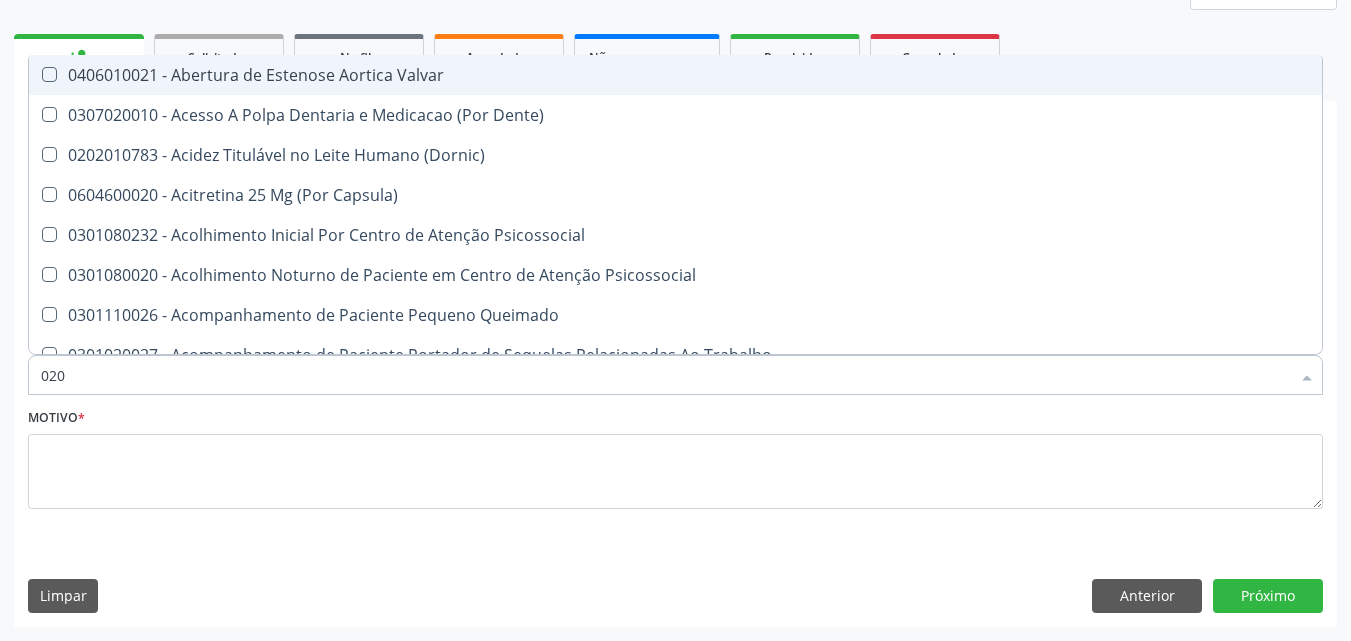 checkbox on "true" 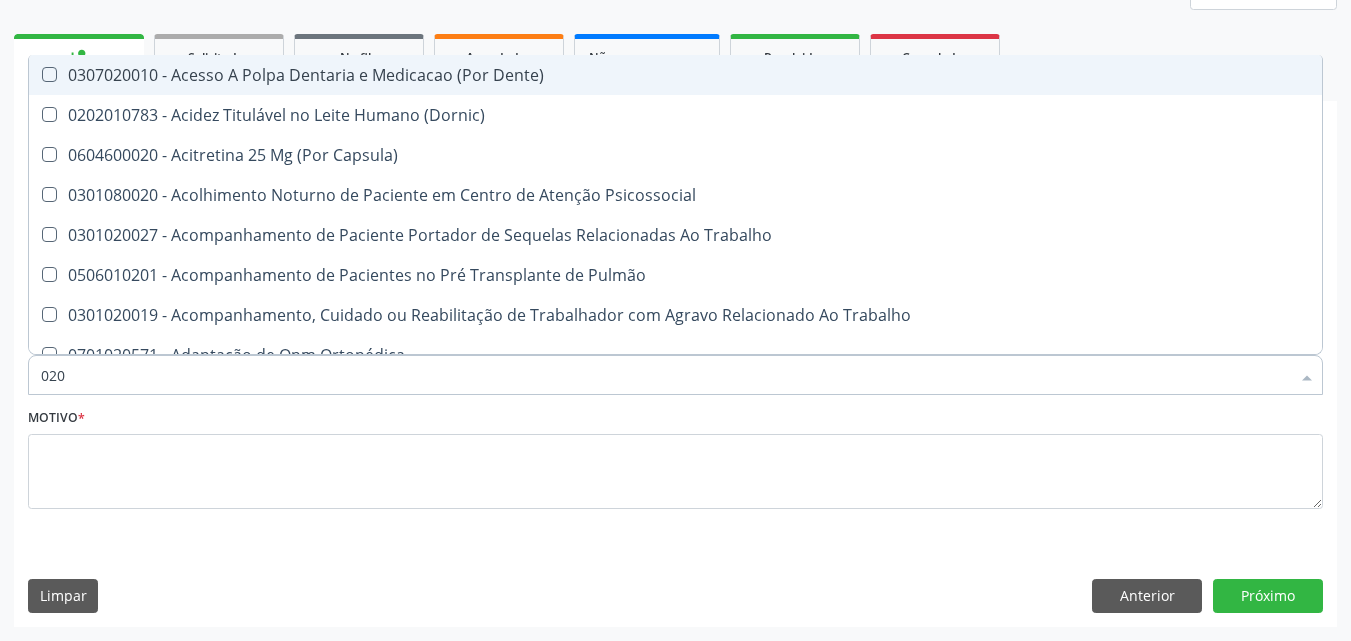 type on "0202" 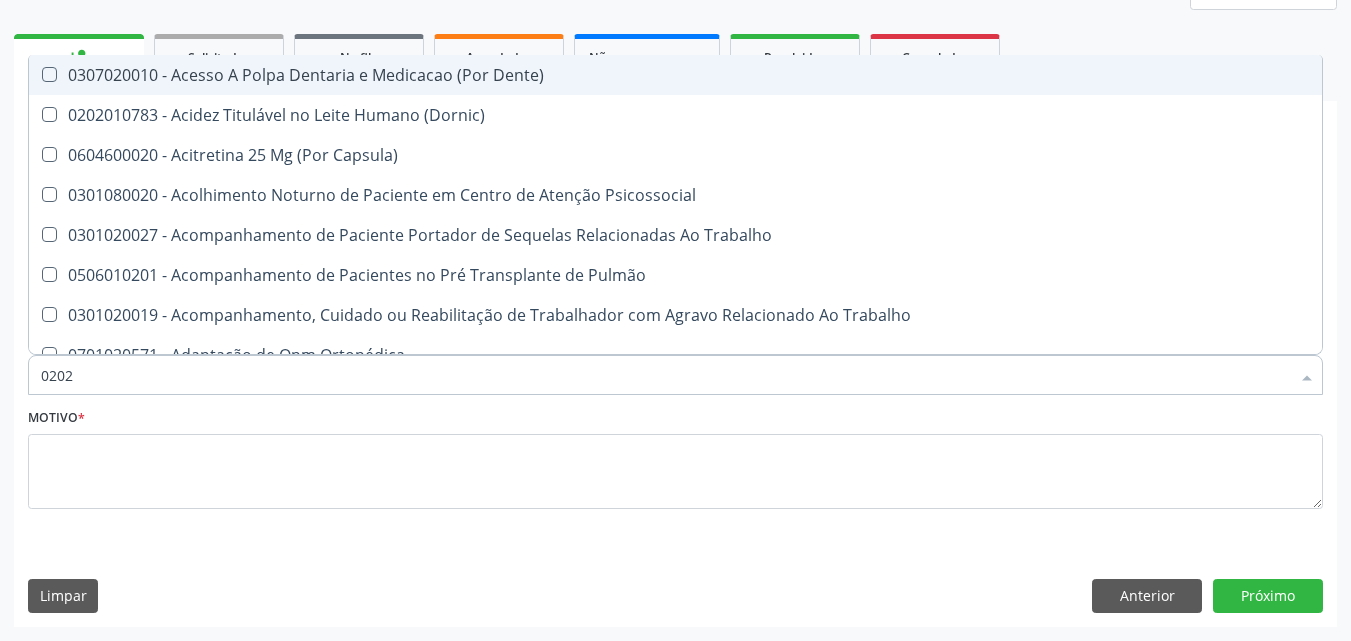 checkbox on "true" 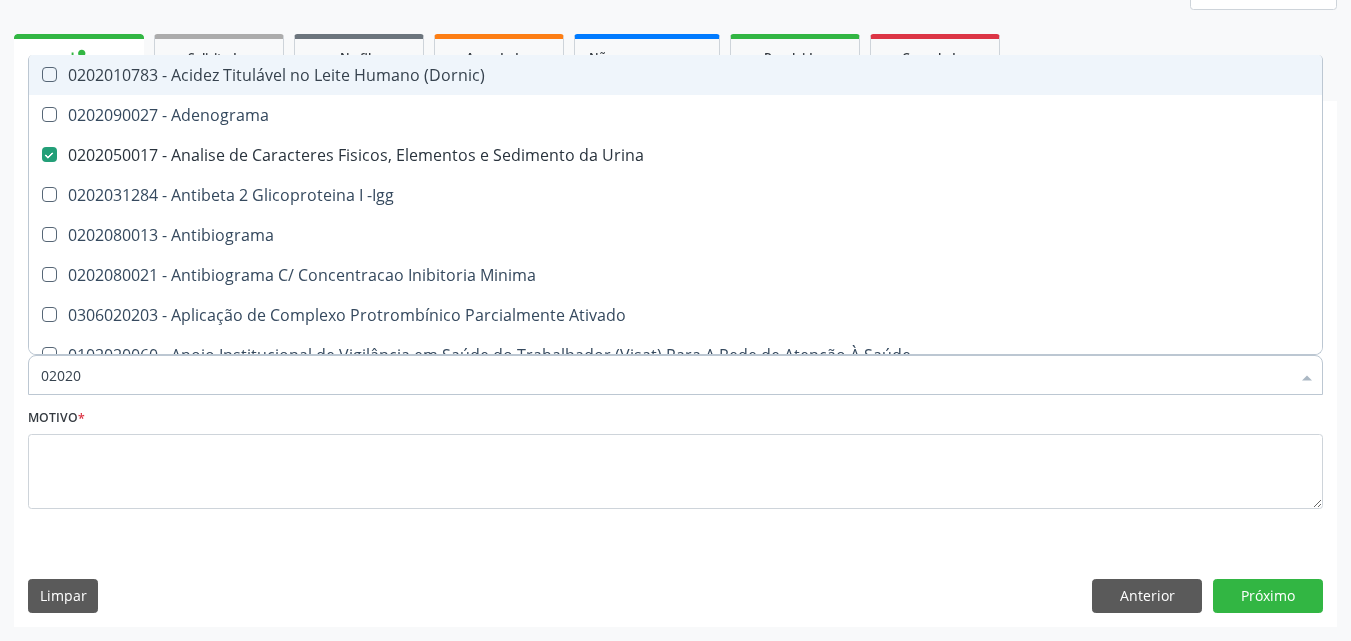 checkbox on "true" 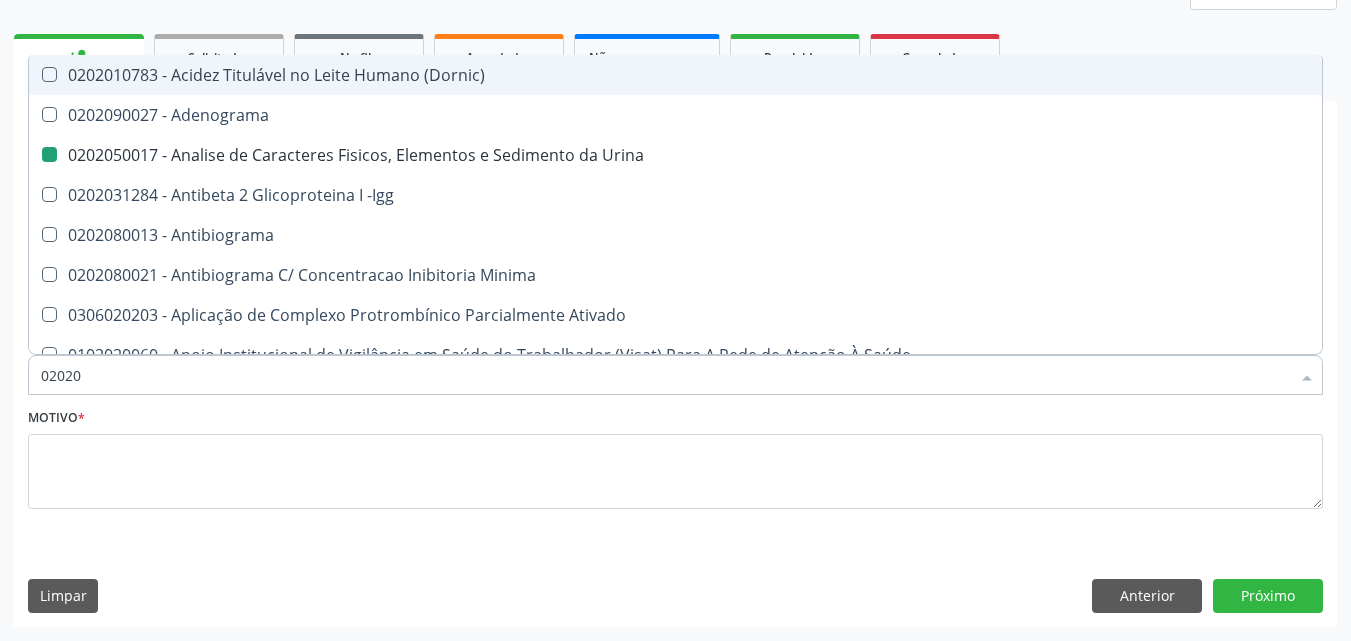 type on "020208" 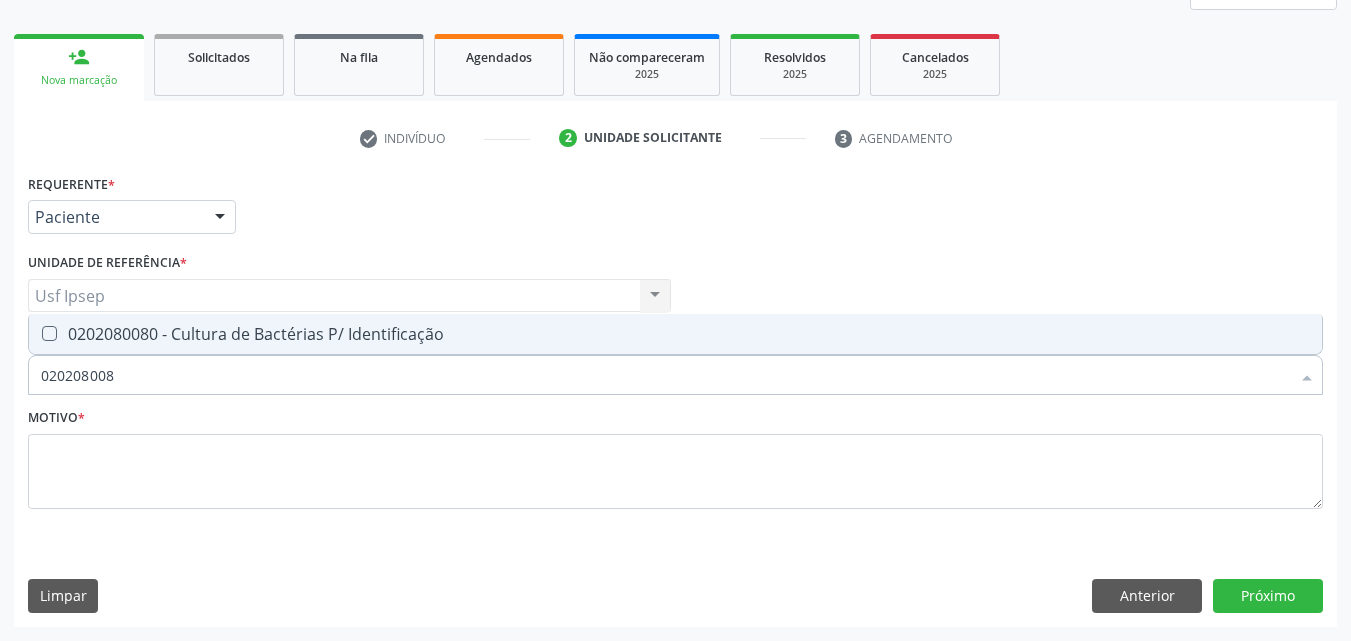 type on "0202080080" 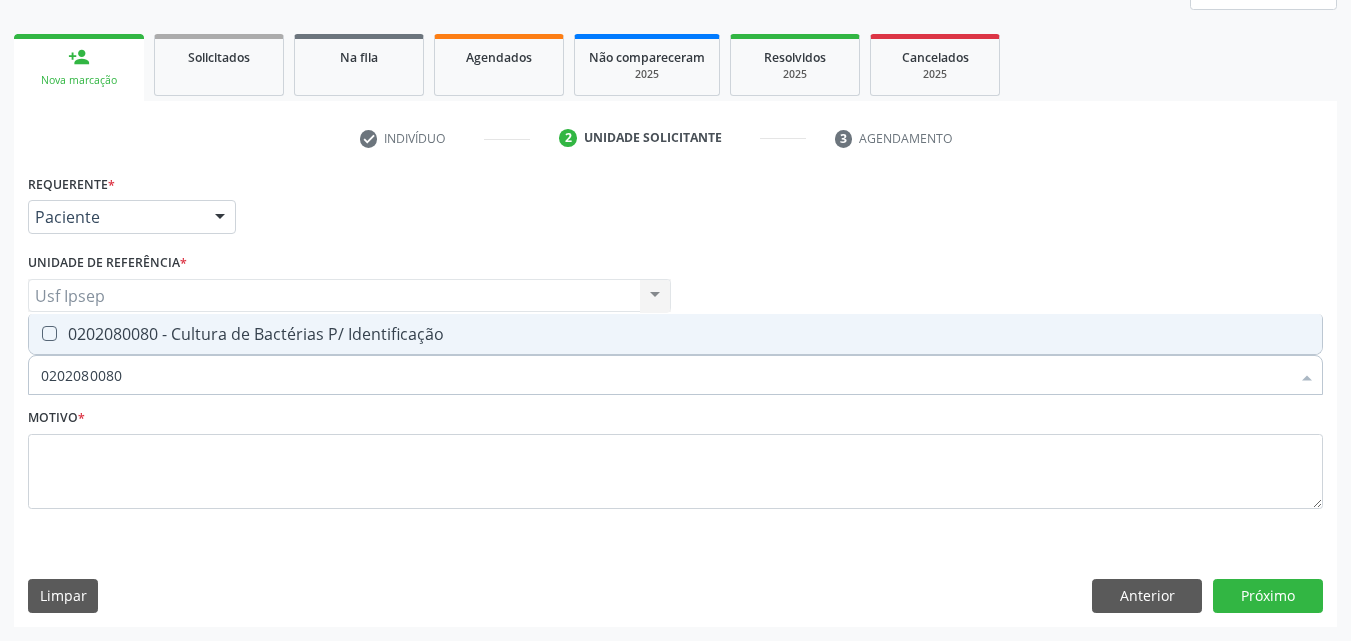 click at bounding box center (49, 333) 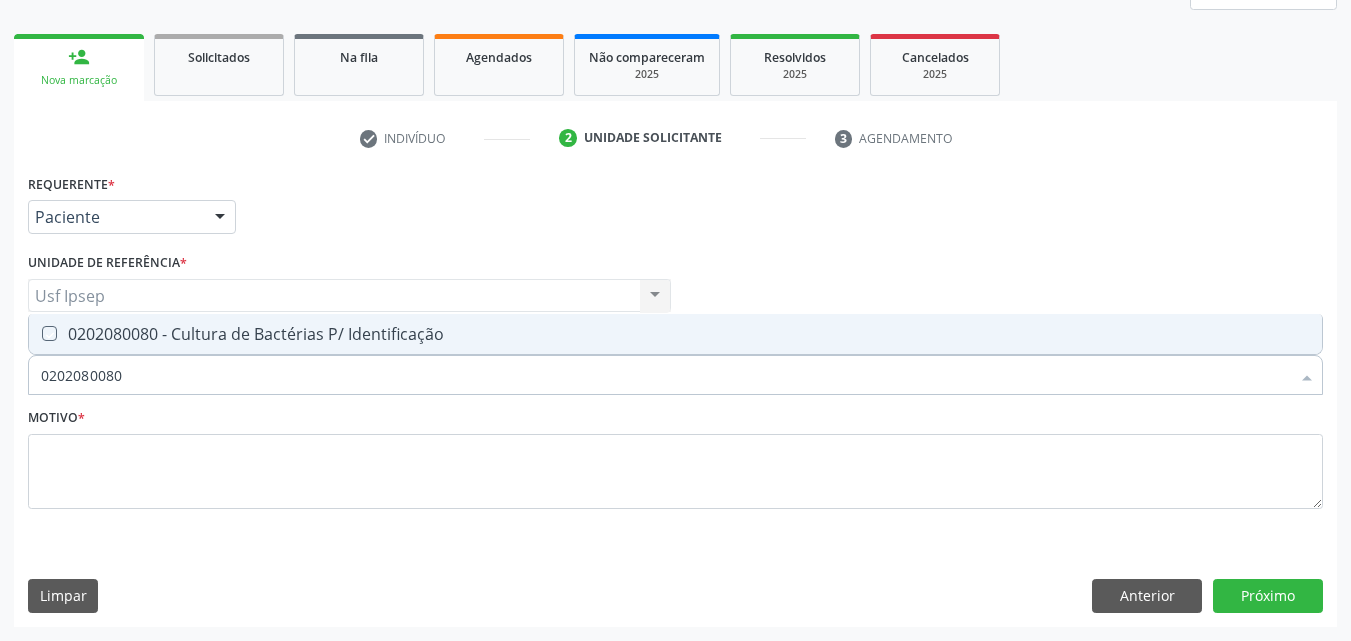 click at bounding box center [35, 333] 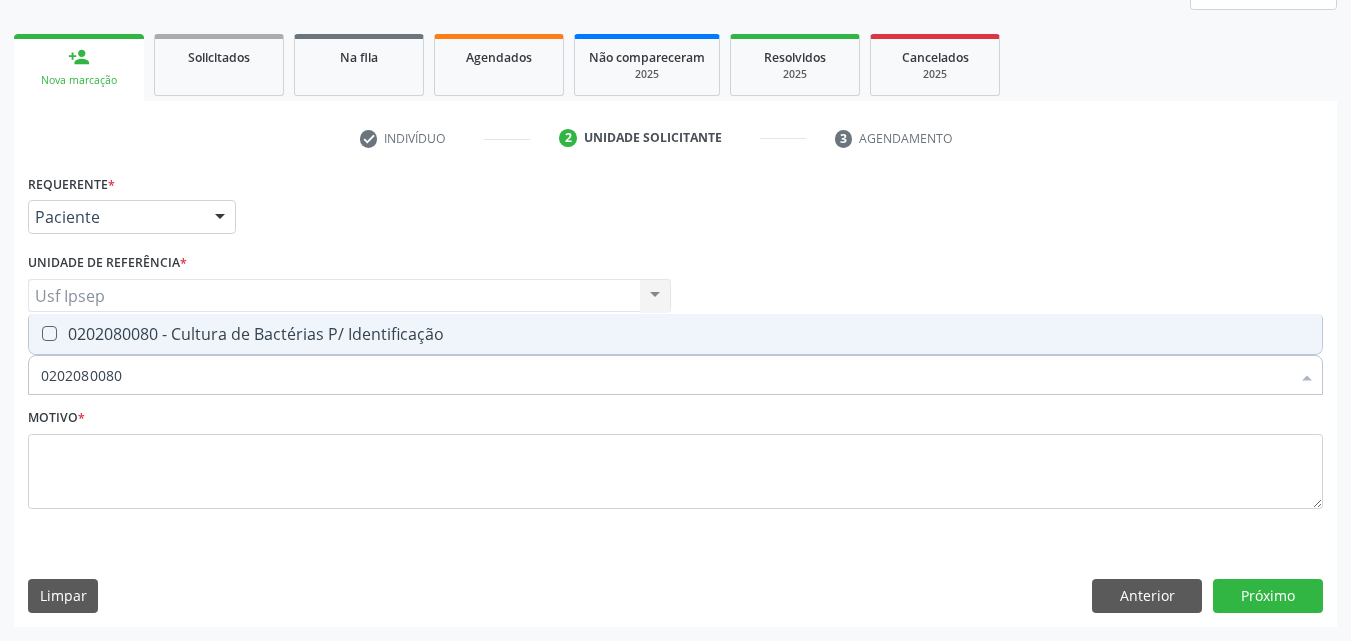 checkbox on "true" 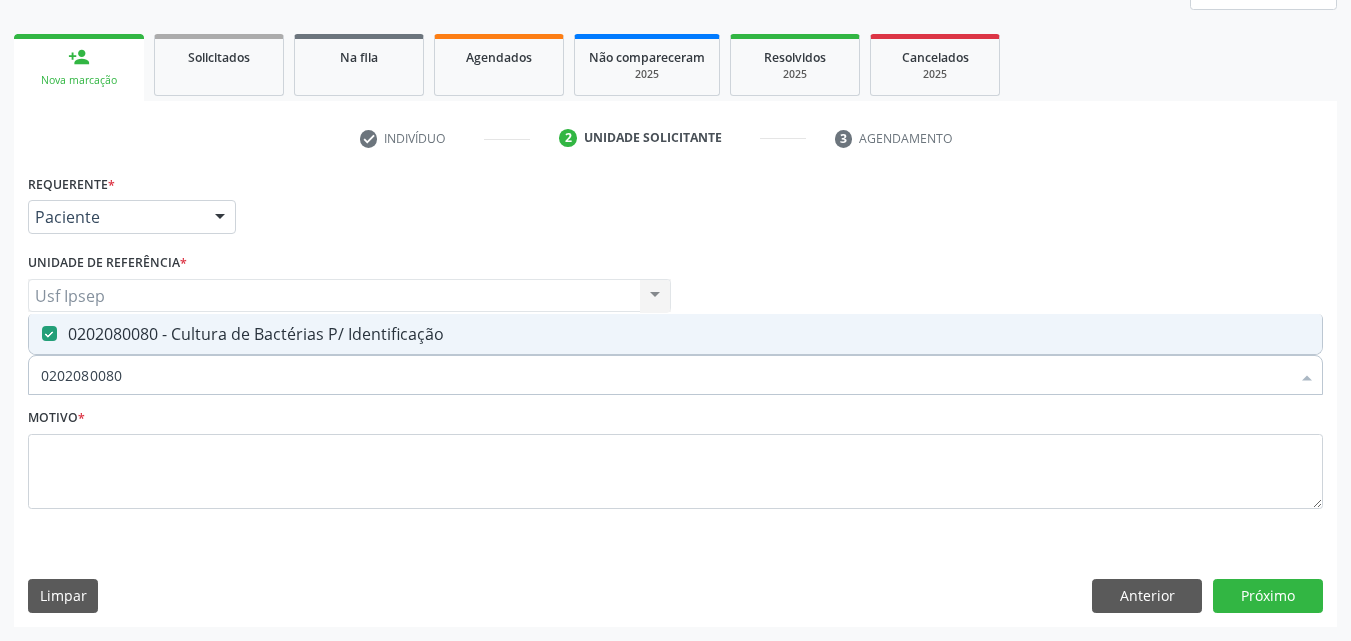 drag, startPoint x: 127, startPoint y: 374, endPoint x: 112, endPoint y: 372, distance: 15.132746 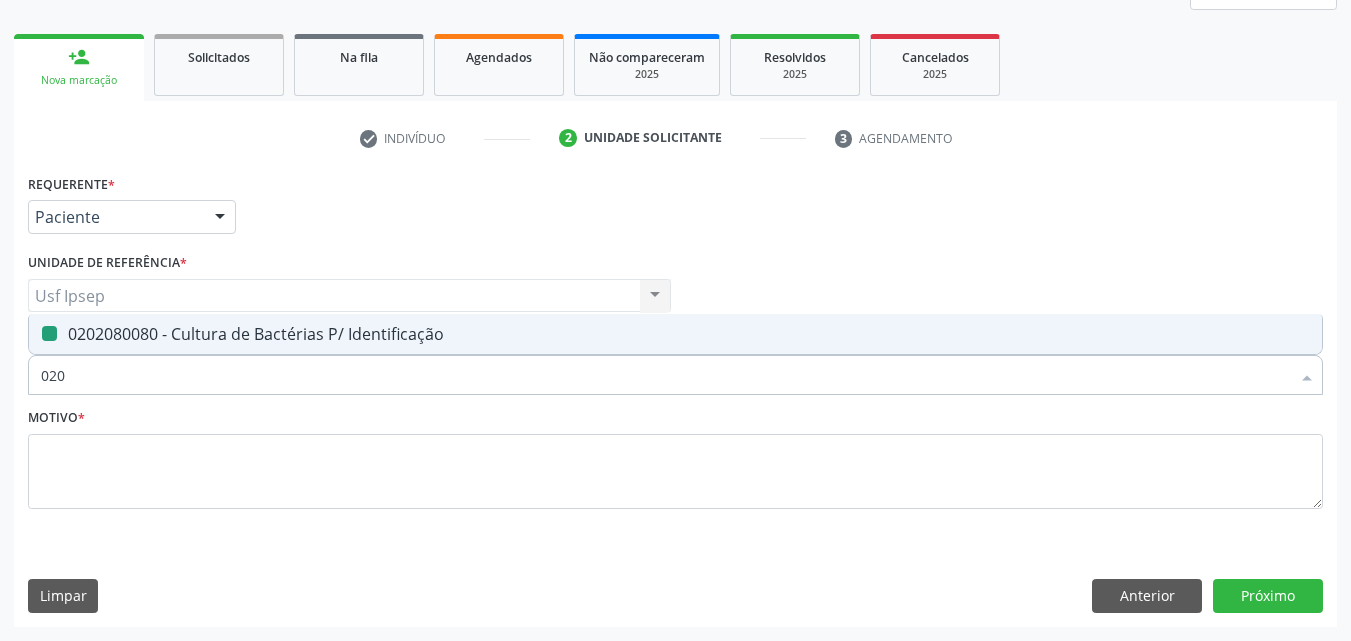 type on "02" 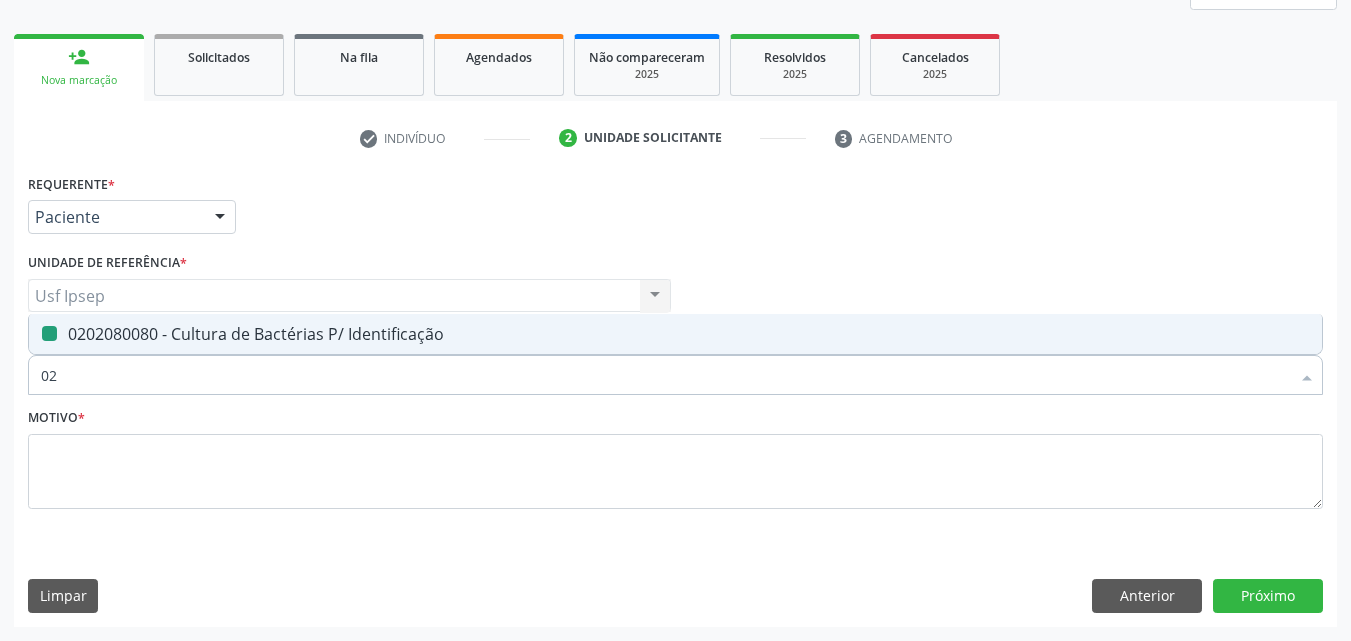 type on "0" 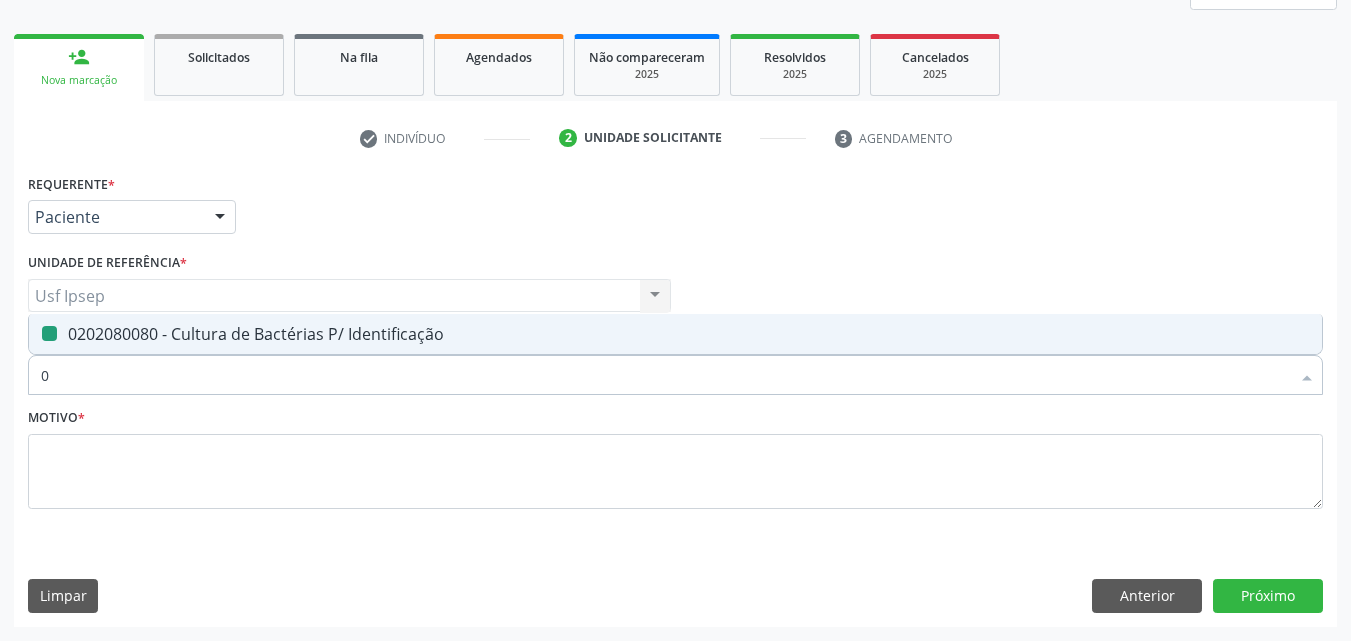 type 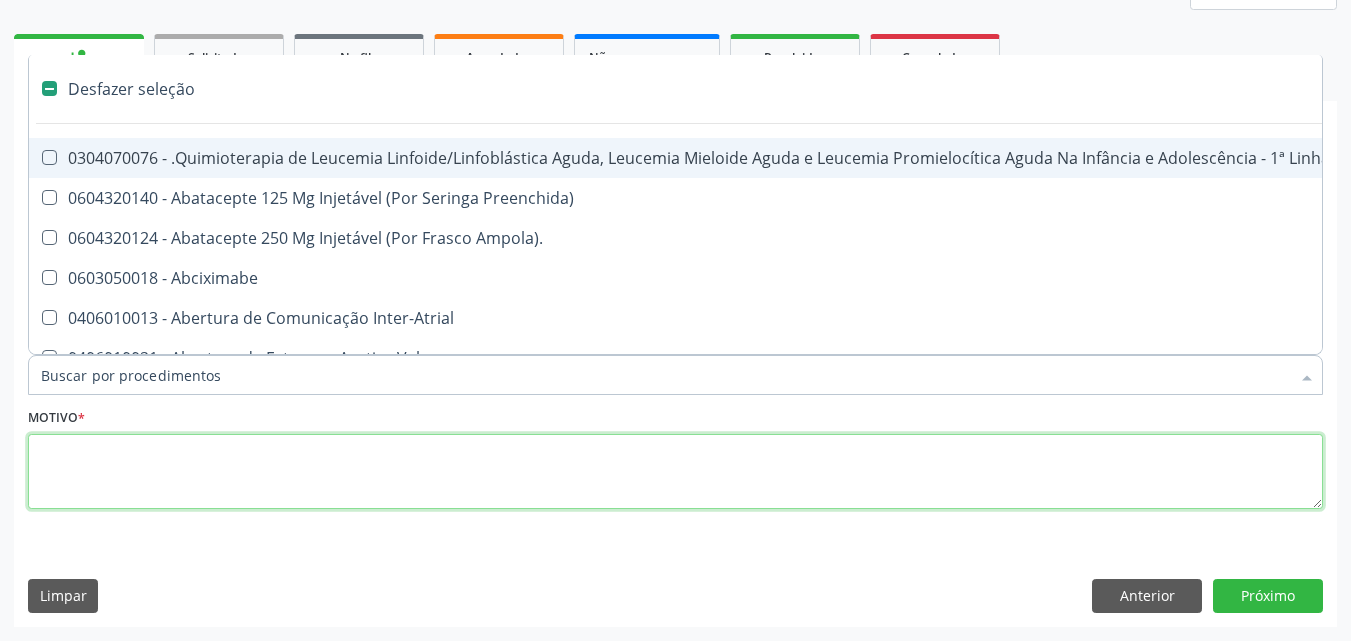click at bounding box center [675, 472] 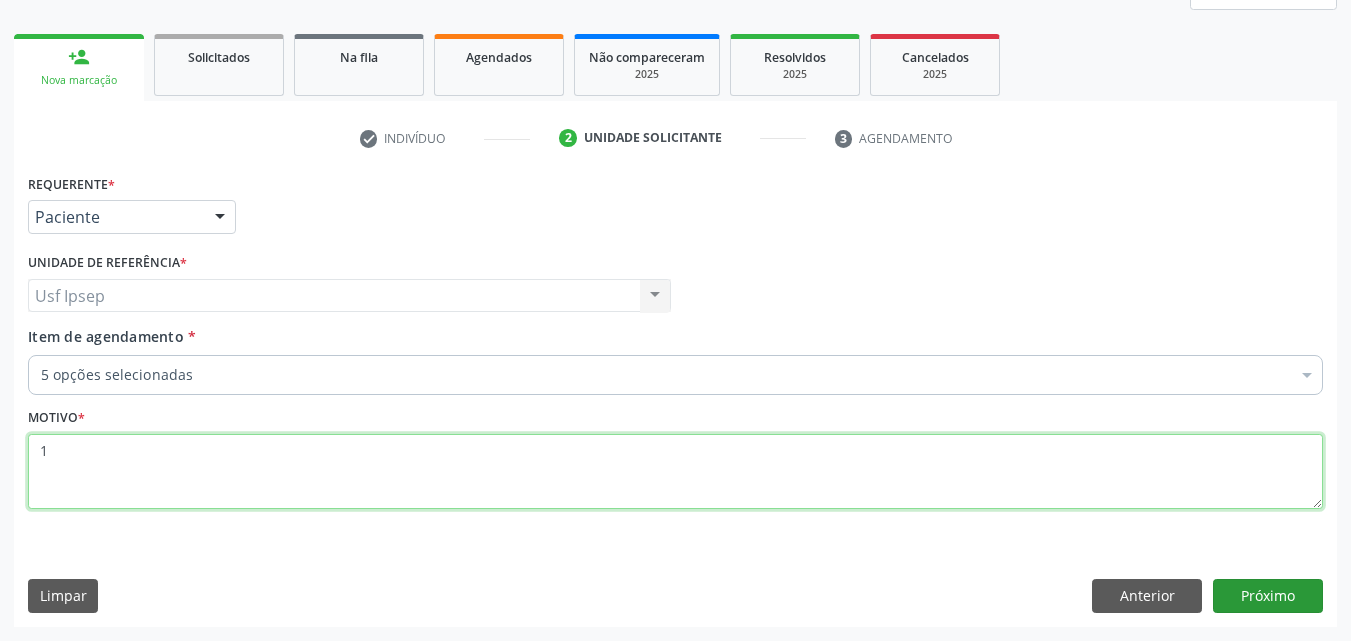 type on "1" 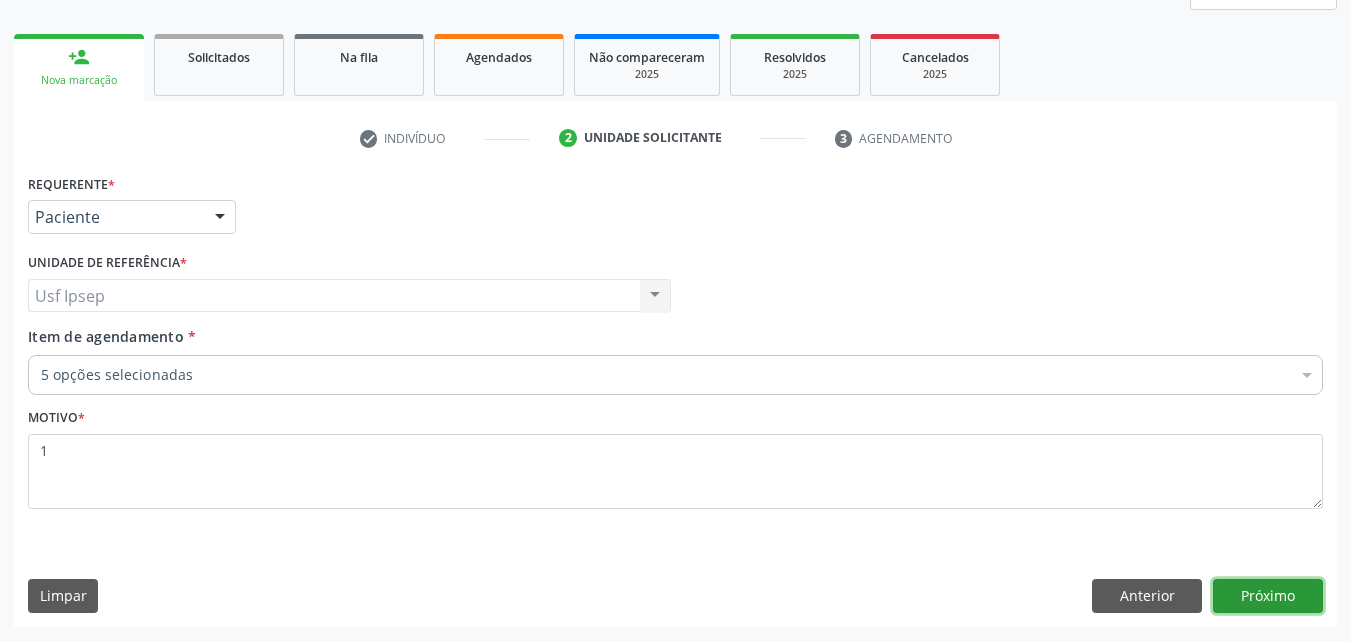 click on "Próximo" at bounding box center [1268, 596] 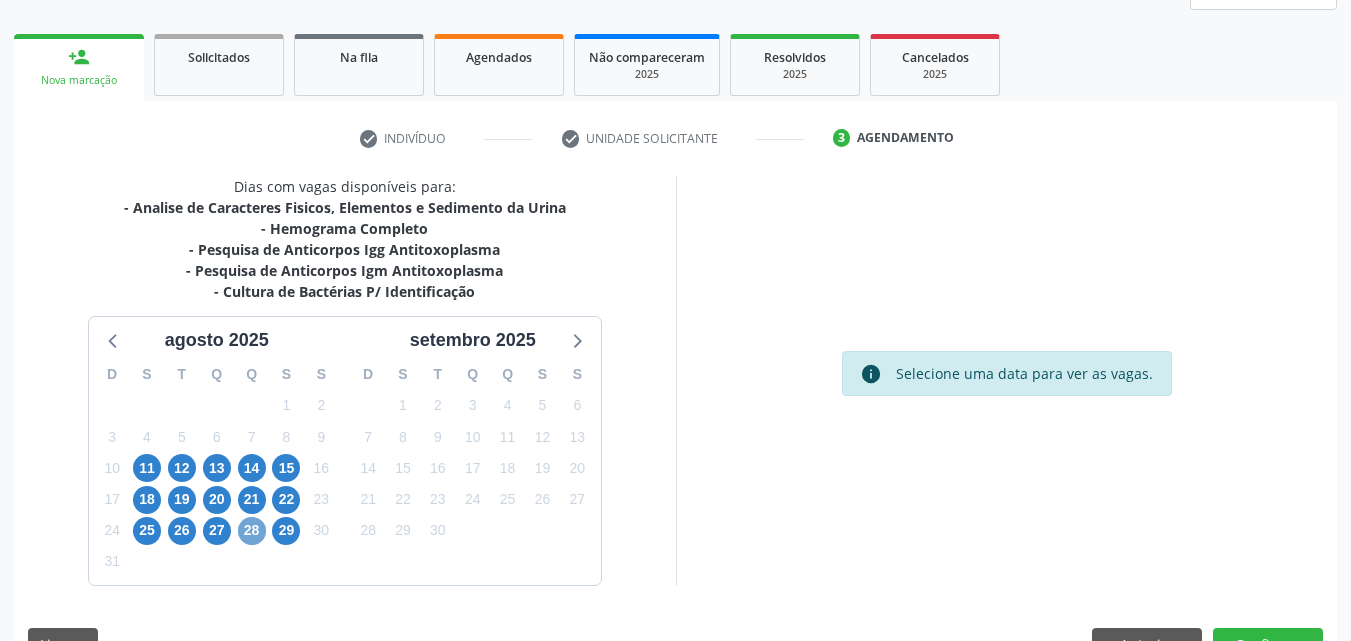 click on "28" at bounding box center [252, 531] 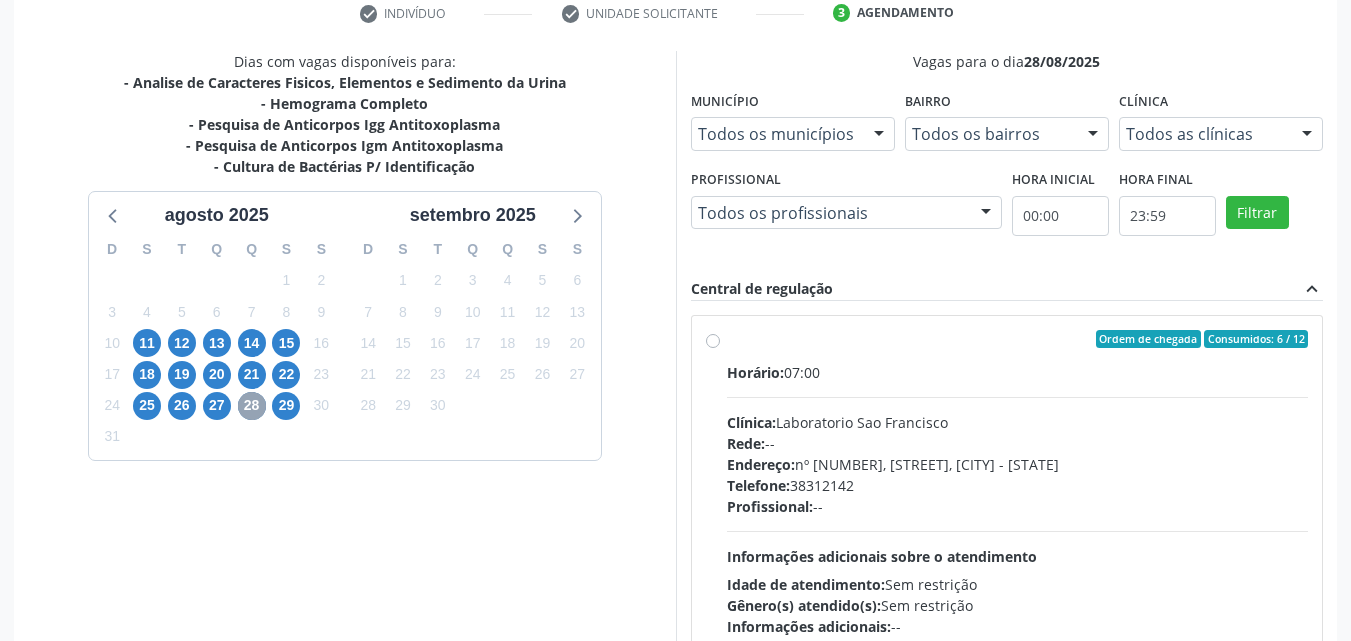 scroll, scrollTop: 554, scrollLeft: 0, axis: vertical 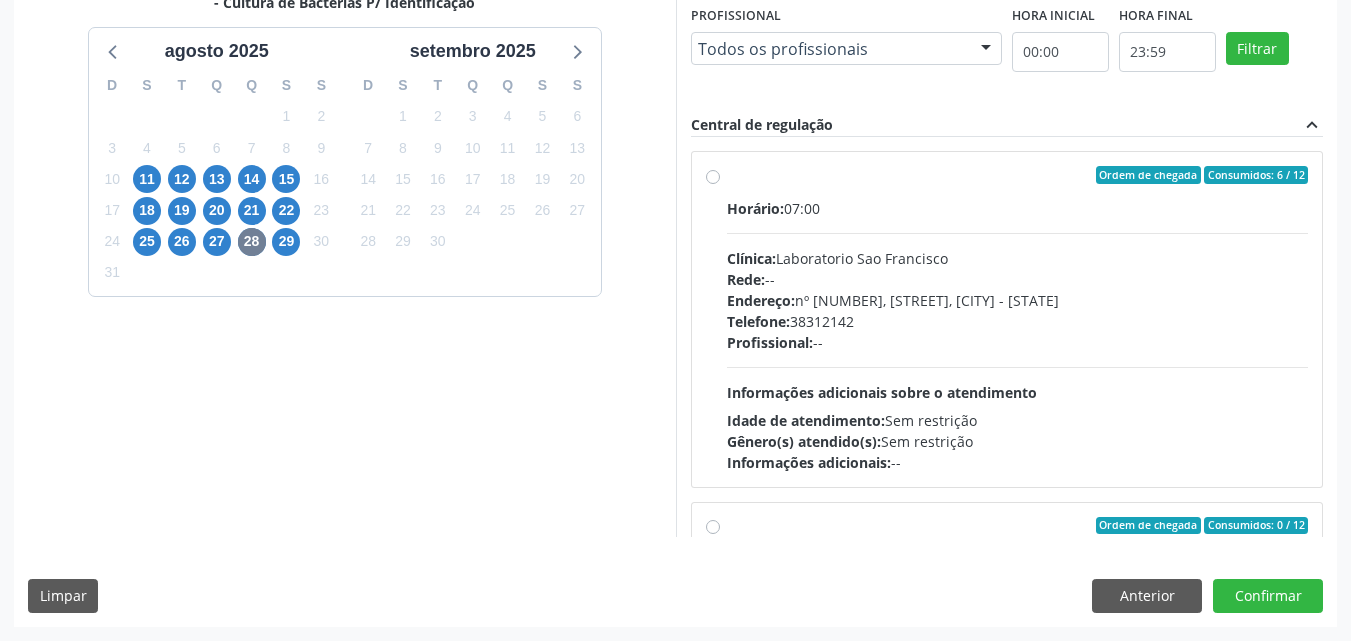 drag, startPoint x: 850, startPoint y: 260, endPoint x: 872, endPoint y: 268, distance: 23.409399 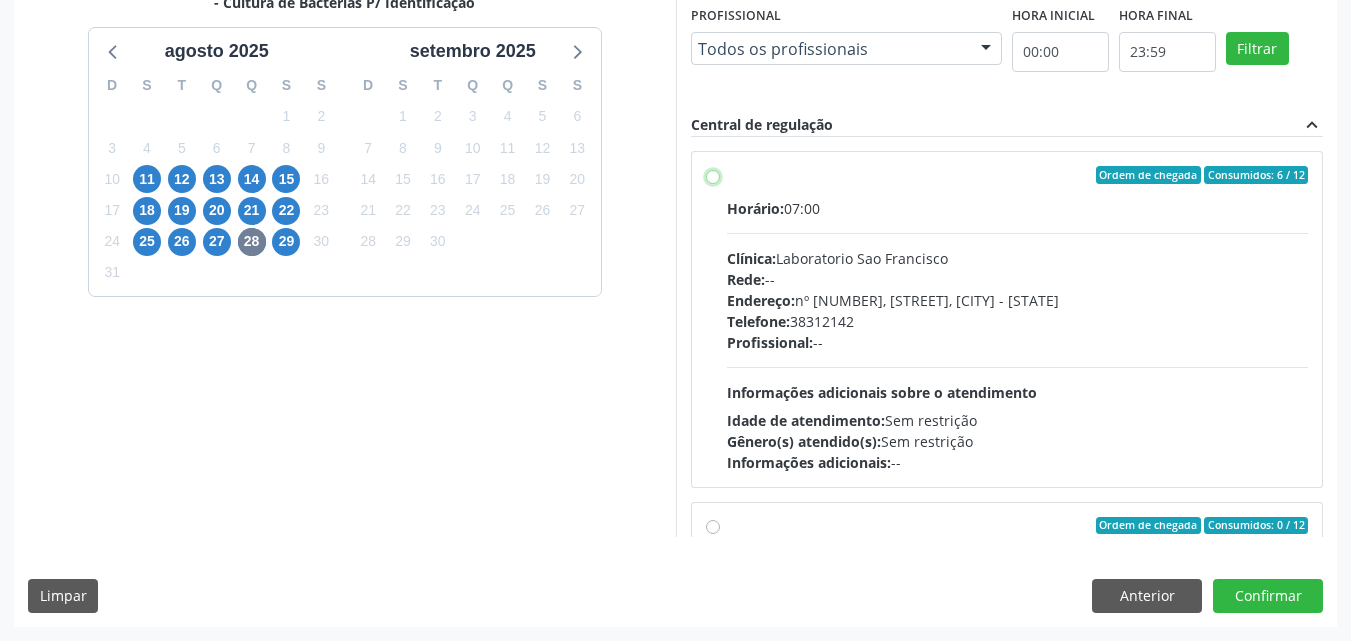 click on "Ordem de chegada
Consumidos: 6 / 12
Horário:   07:00
Clínica:  Laboratorio Sao Francisco
Rede:
--
Endereço:   nº 384, Aabb, Serra Talhada - PE
Telefone:   38312142
Profissional:
--
Informações adicionais sobre o atendimento
Idade de atendimento:
Sem restrição
Gênero(s) atendido(s):
Sem restrição
Informações adicionais:
--" at bounding box center [713, 175] 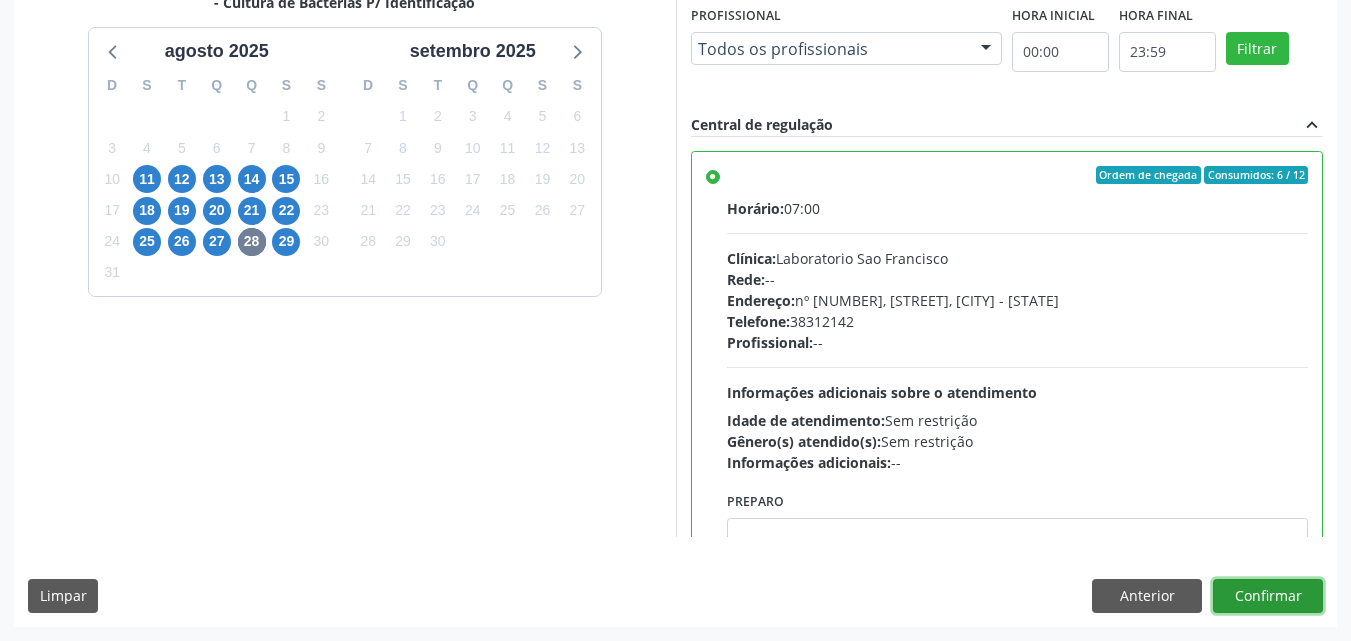 click on "Confirmar" at bounding box center [1268, 596] 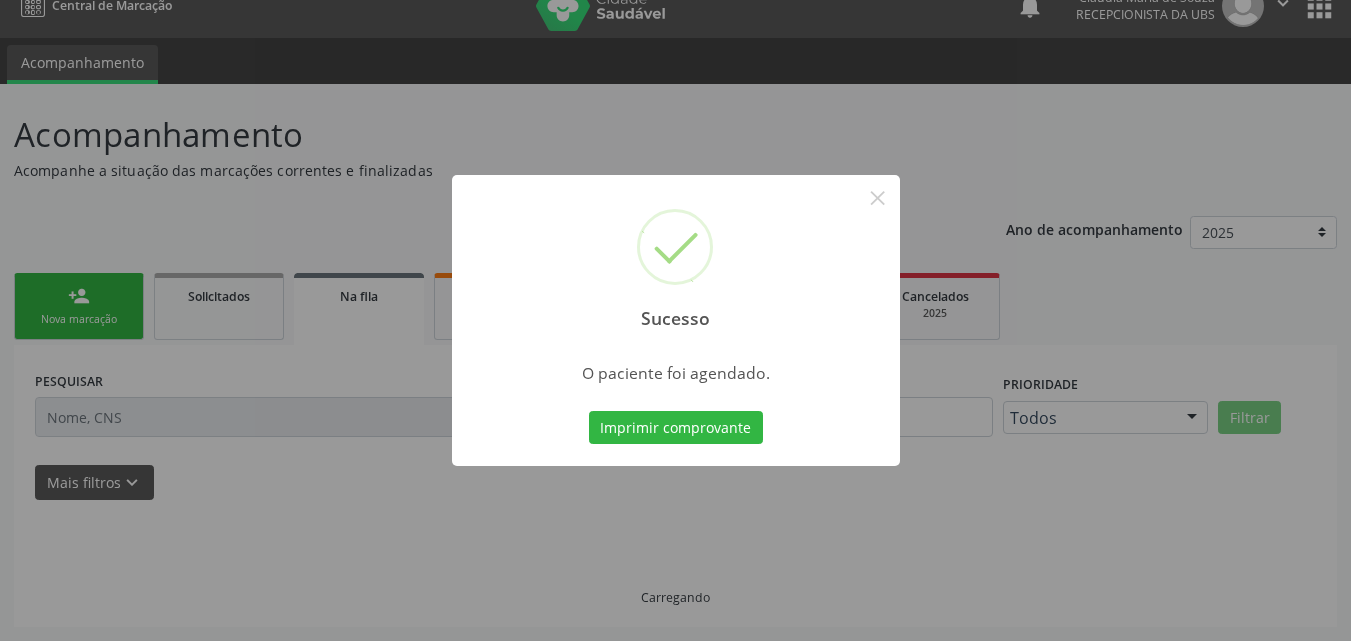 scroll, scrollTop: 0, scrollLeft: 0, axis: both 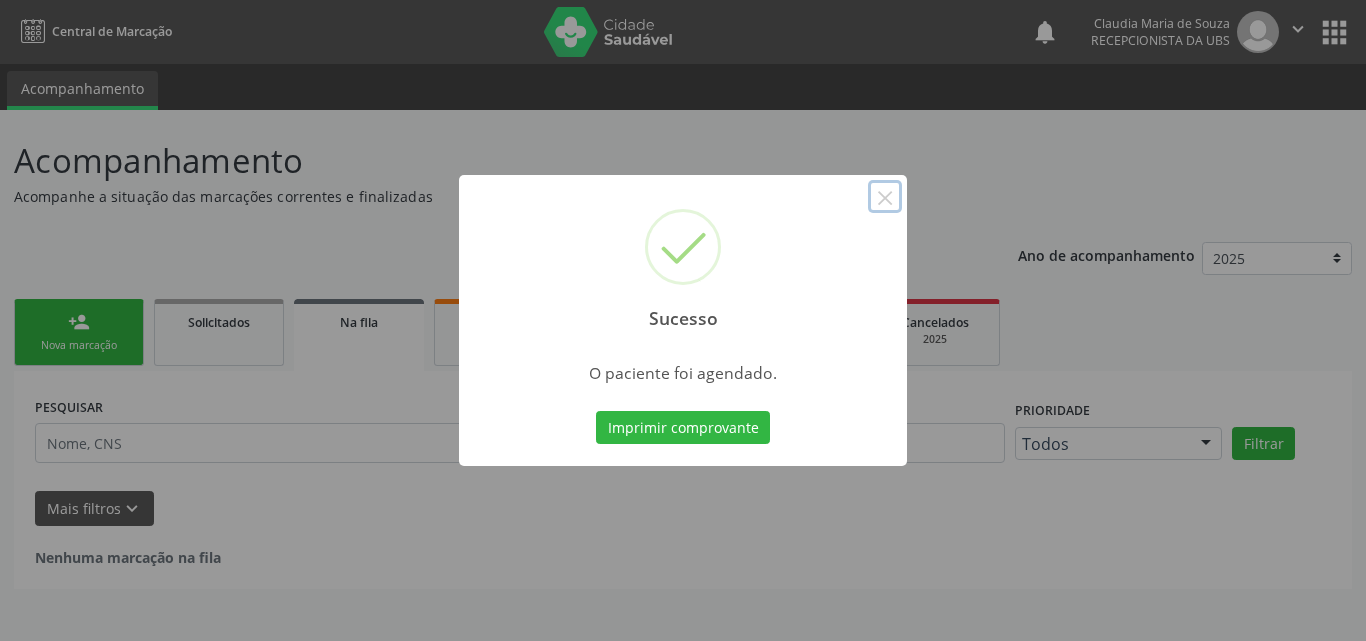 click on "×" at bounding box center (885, 197) 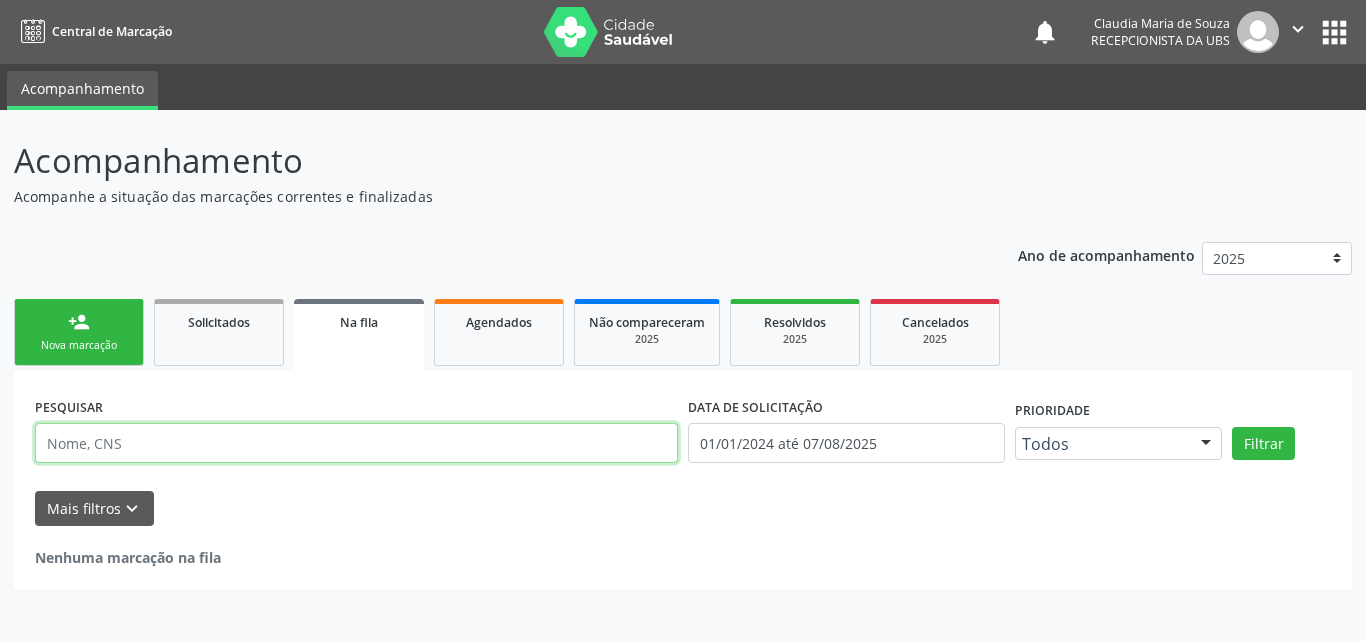 click at bounding box center (356, 443) 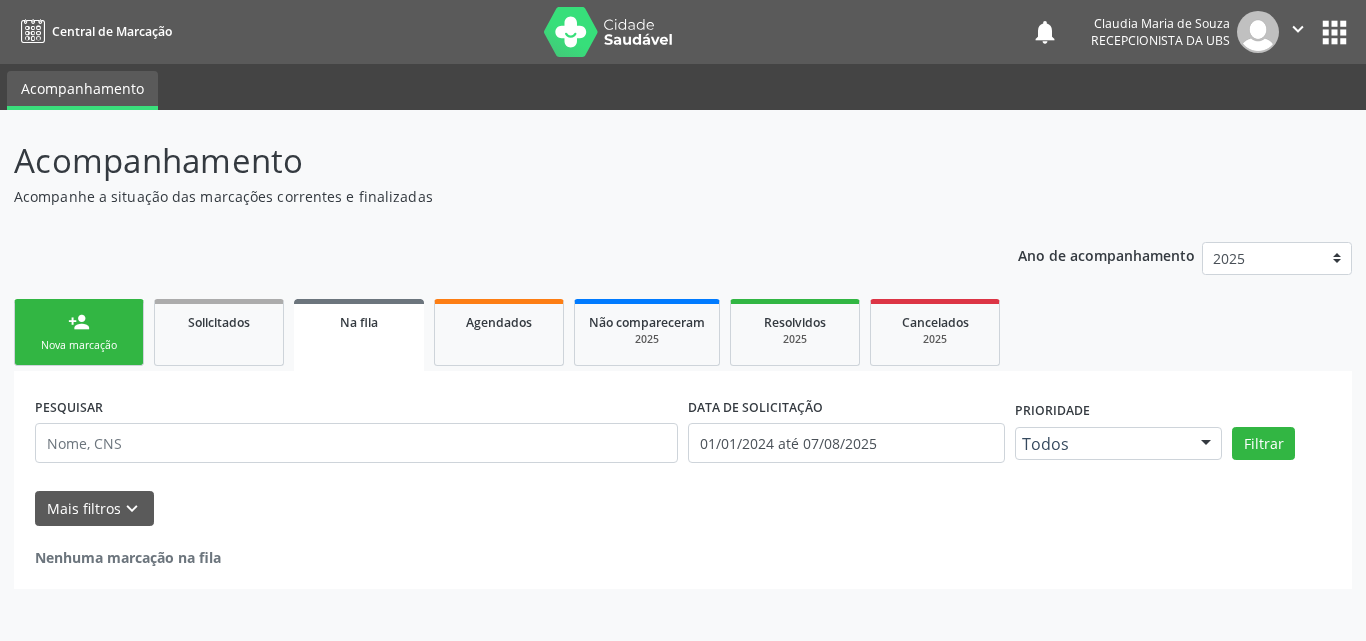 click on "Nova marcação" at bounding box center (79, 345) 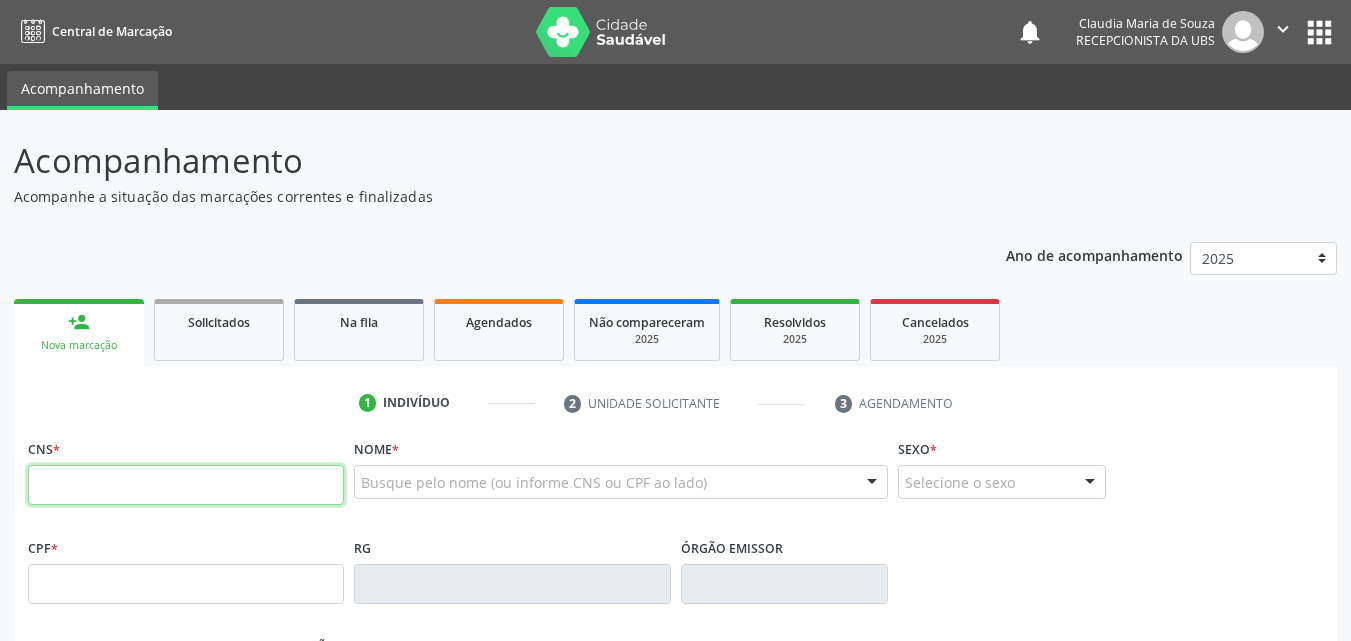click at bounding box center (186, 485) 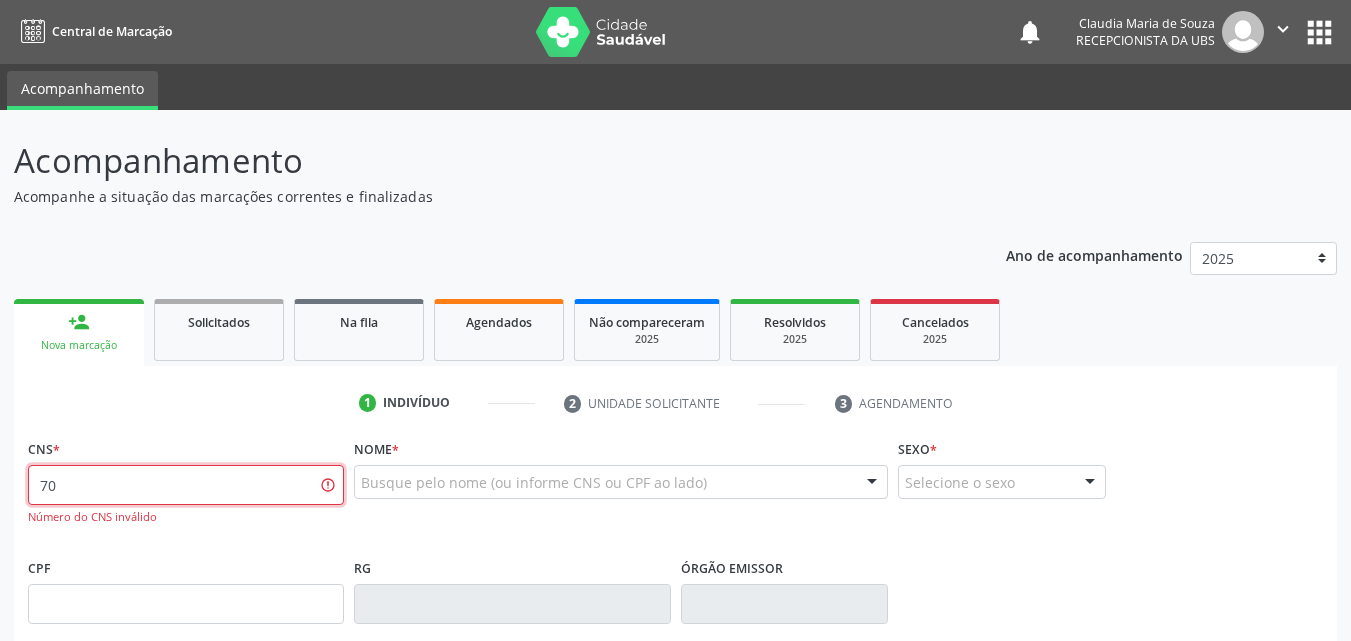type on "7" 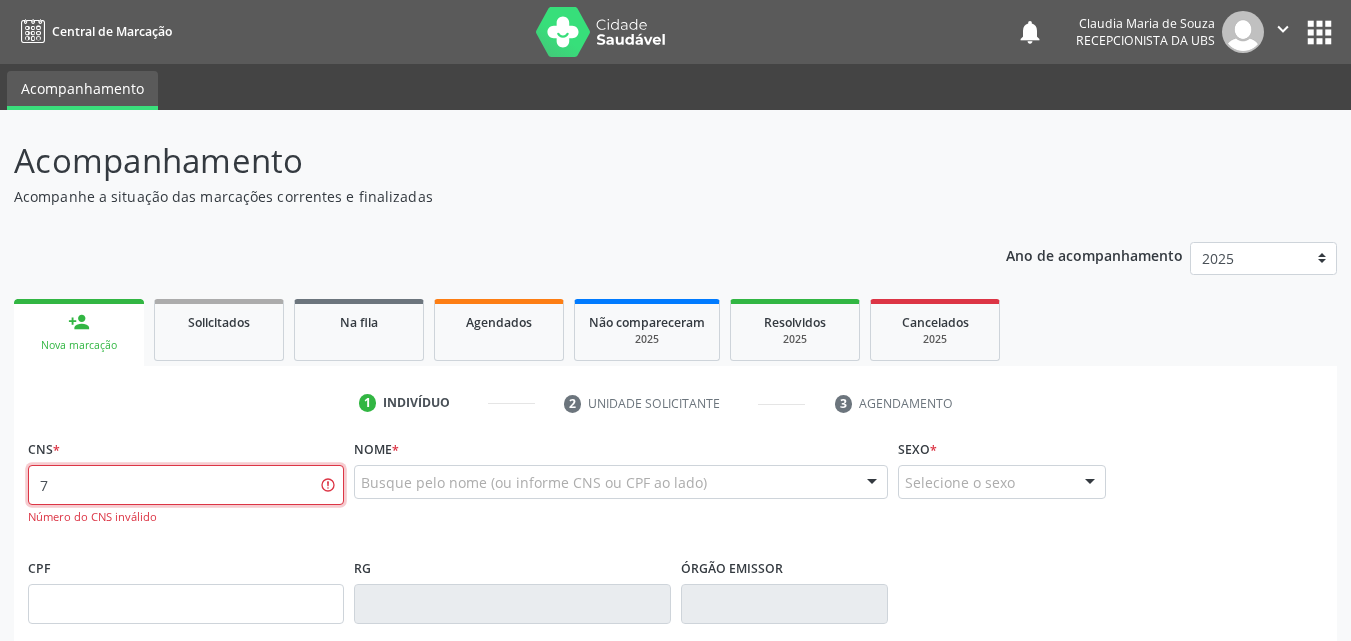 type 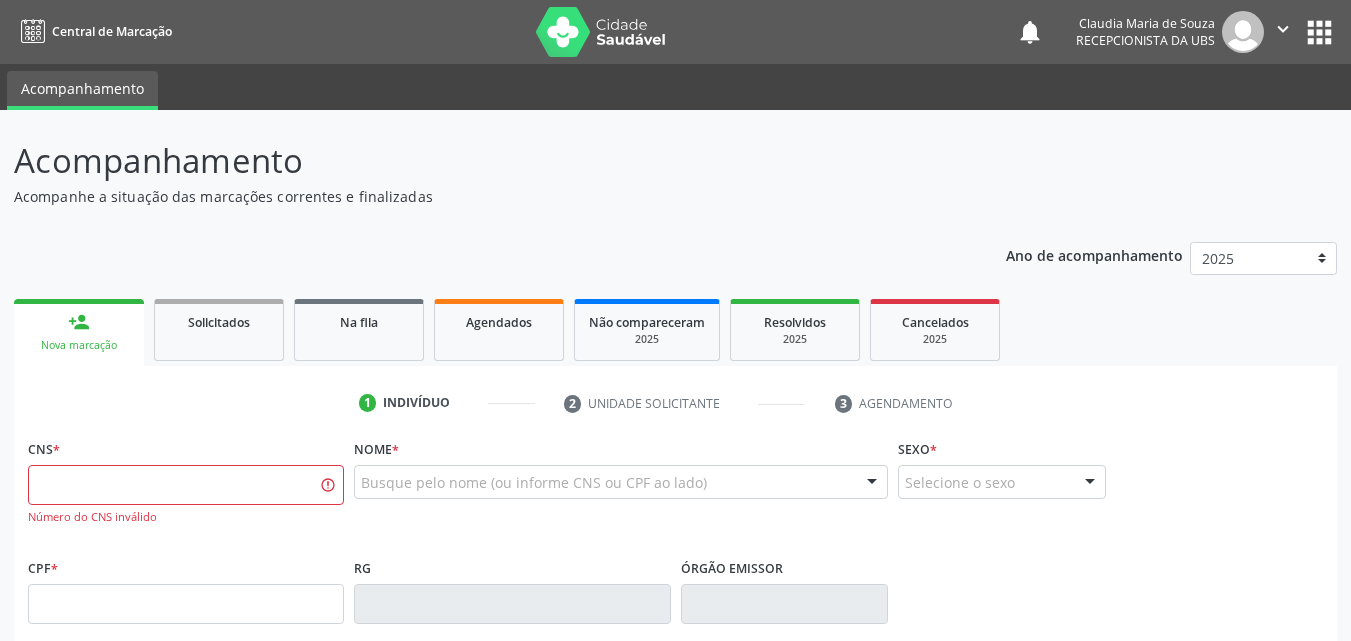 click on "CNS
*
Número do CNS inválido
Nome
*
Busque pelo nome (ou informe CNS ou CPF ao lado)
Nenhum resultado encontrado para: "   "
Digite o nome
Sexo
*
Selecione o sexo
Masculino   Feminino
Nenhum resultado encontrado para: "   "
Não há nenhuma opção para ser exibida." at bounding box center [675, 493] 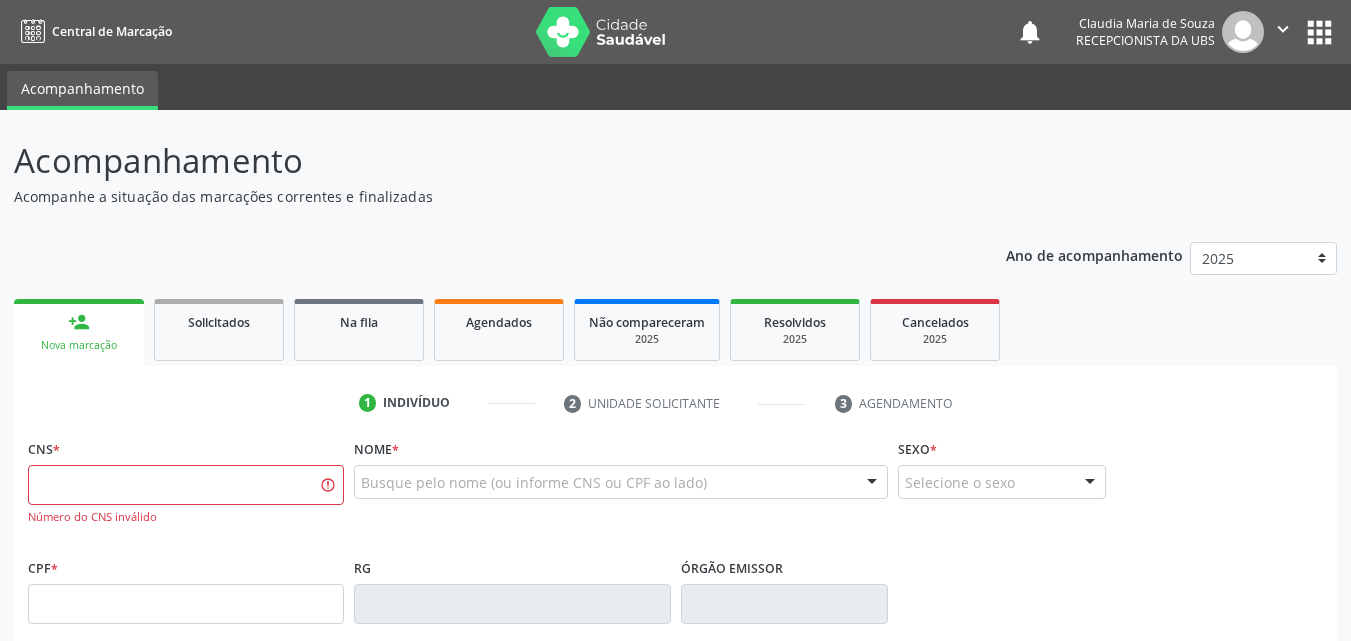 click on "CNS
*
Número do CNS inválido" at bounding box center [186, 479] 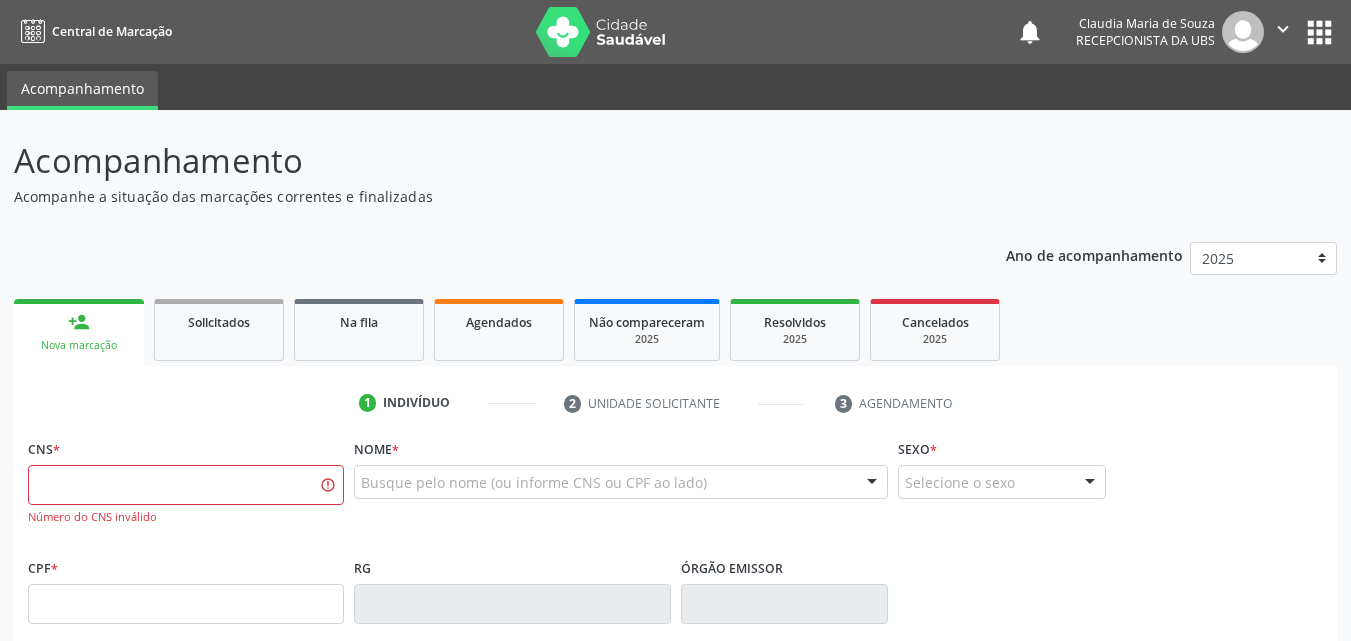 click on "Nova marcação" at bounding box center (79, 345) 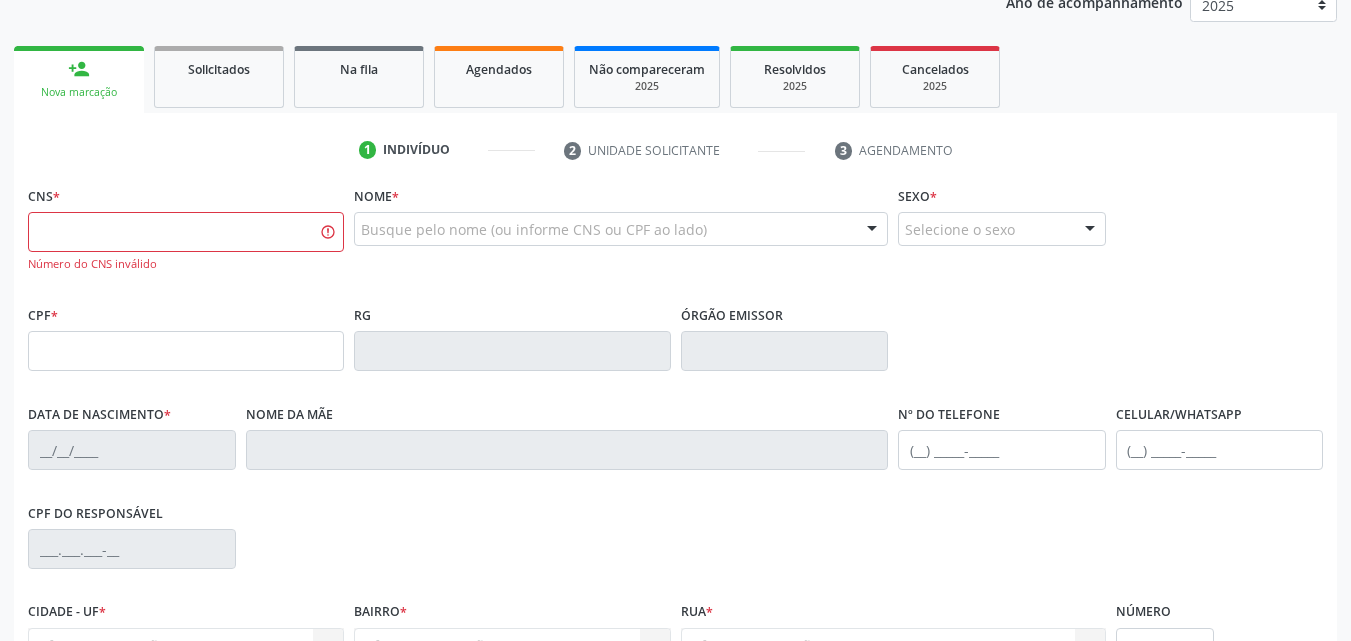 scroll, scrollTop: 0, scrollLeft: 0, axis: both 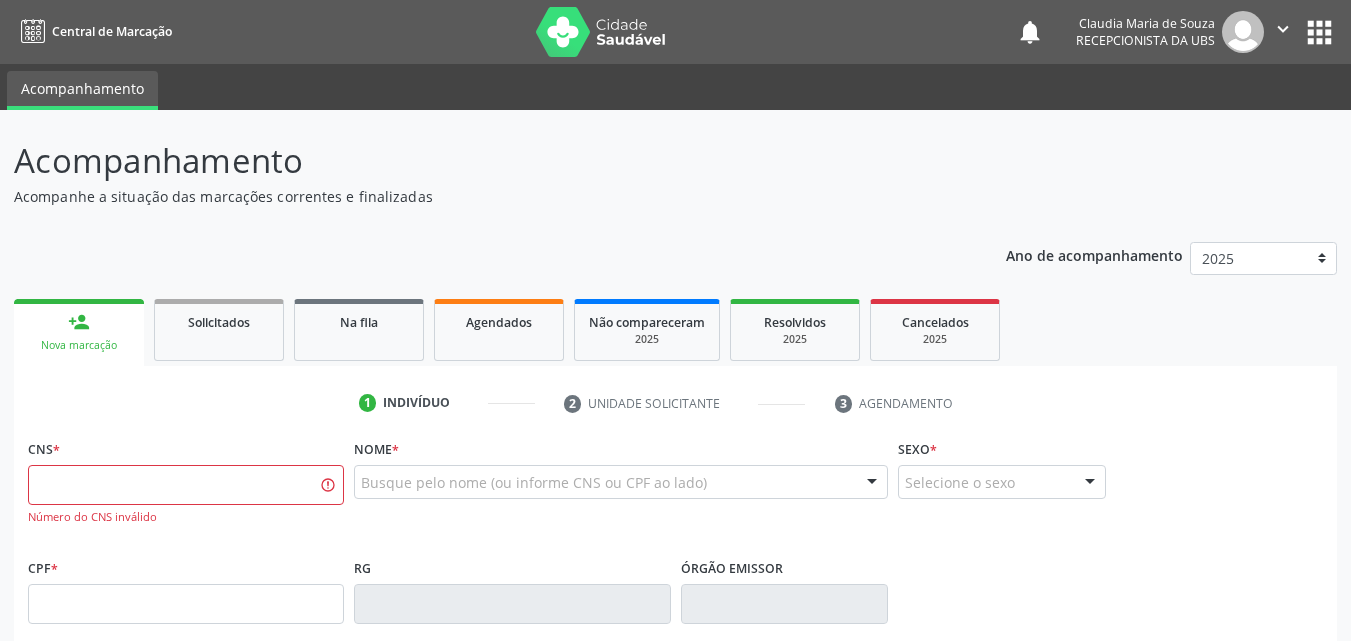 click on "Nova marcação" at bounding box center [79, 345] 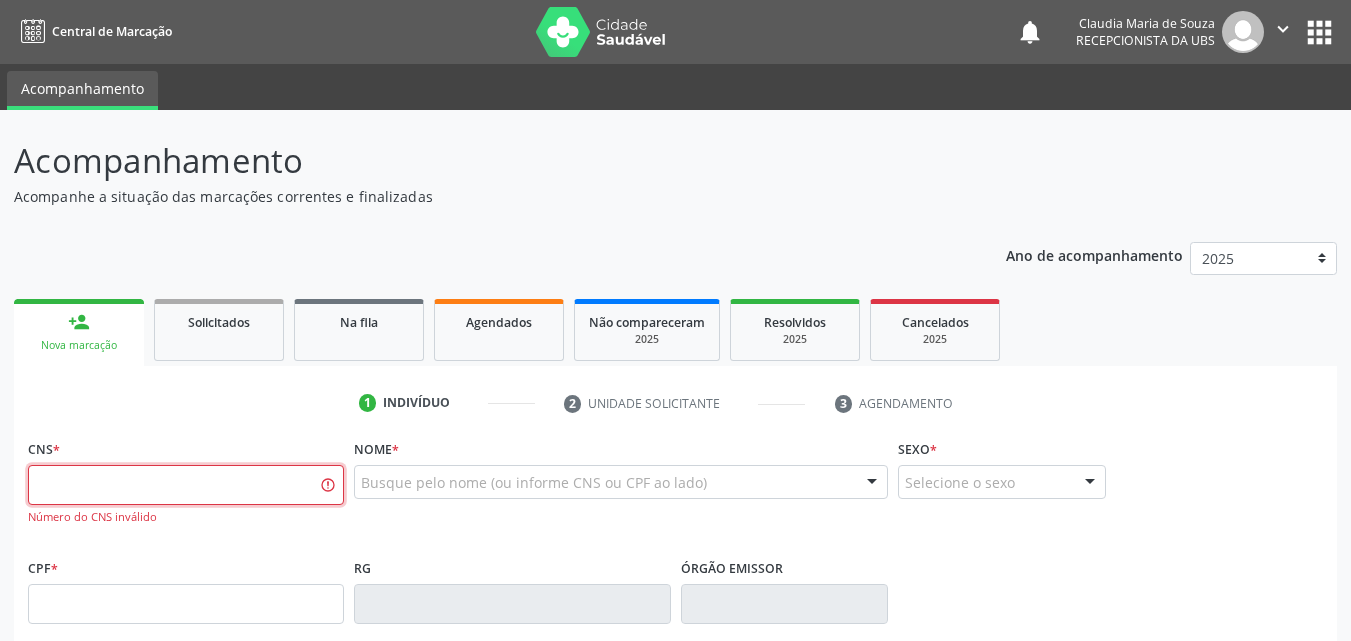 drag, startPoint x: 289, startPoint y: 497, endPoint x: 305, endPoint y: 494, distance: 16.27882 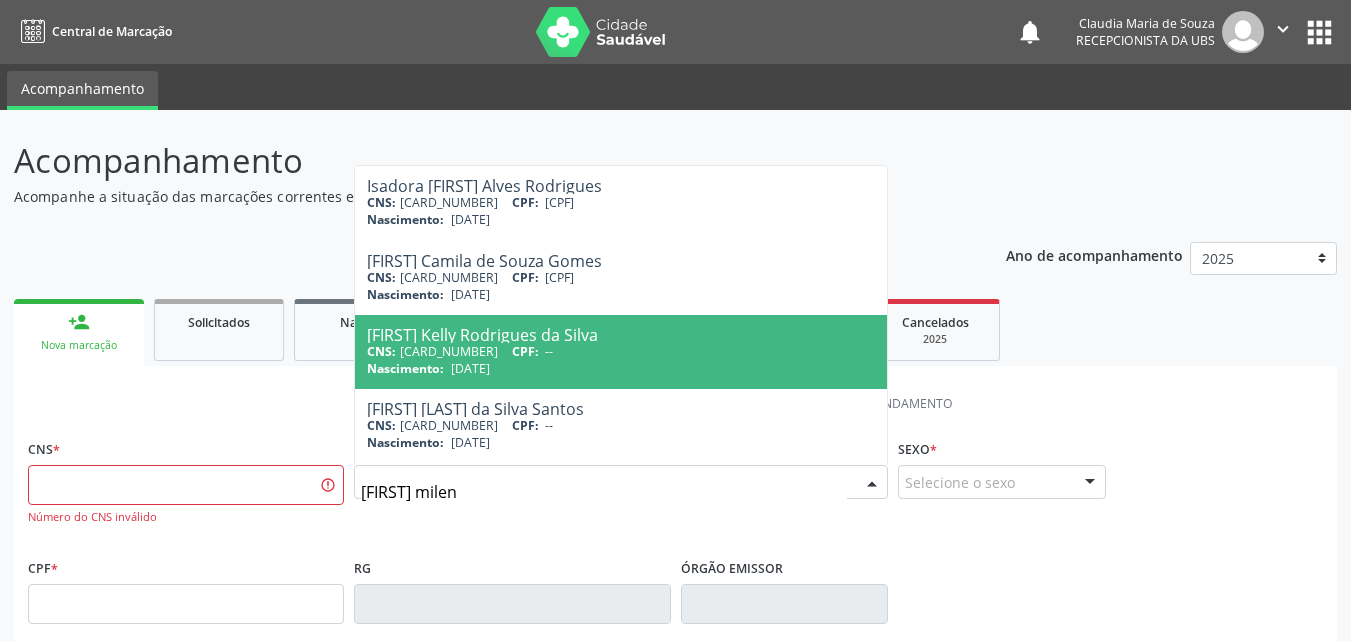type on "jainy milena" 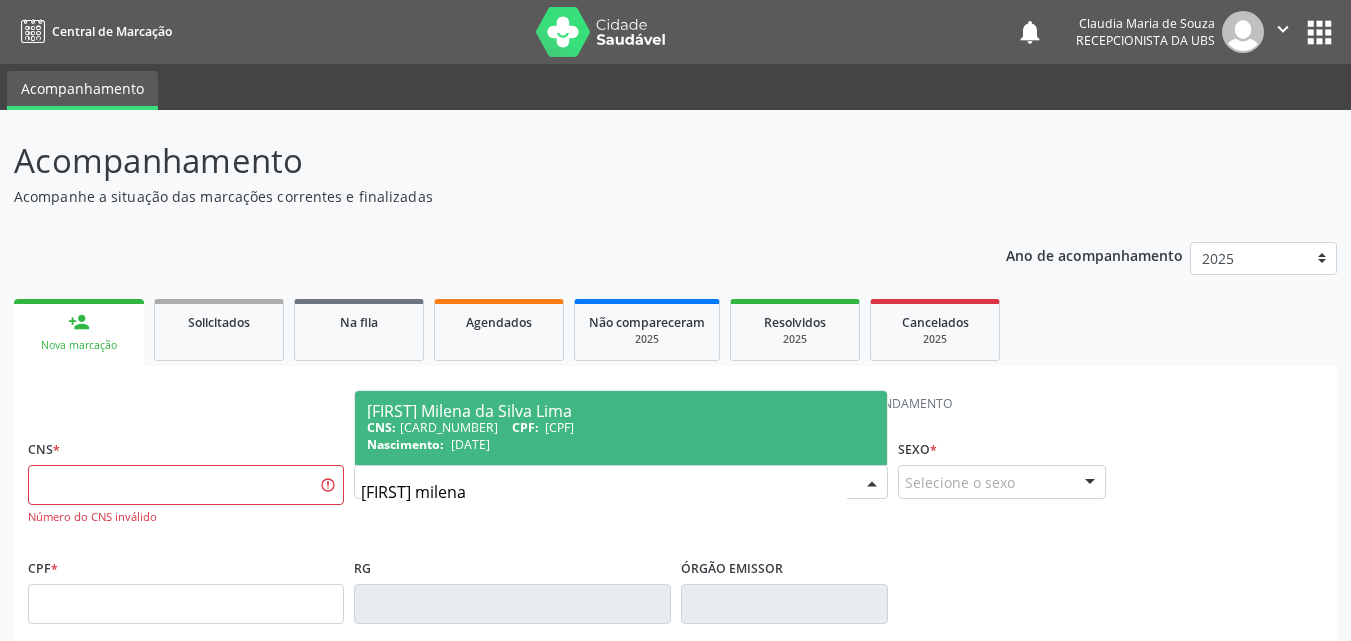 click on "Jainy Milena da Silva Lima" at bounding box center (621, 411) 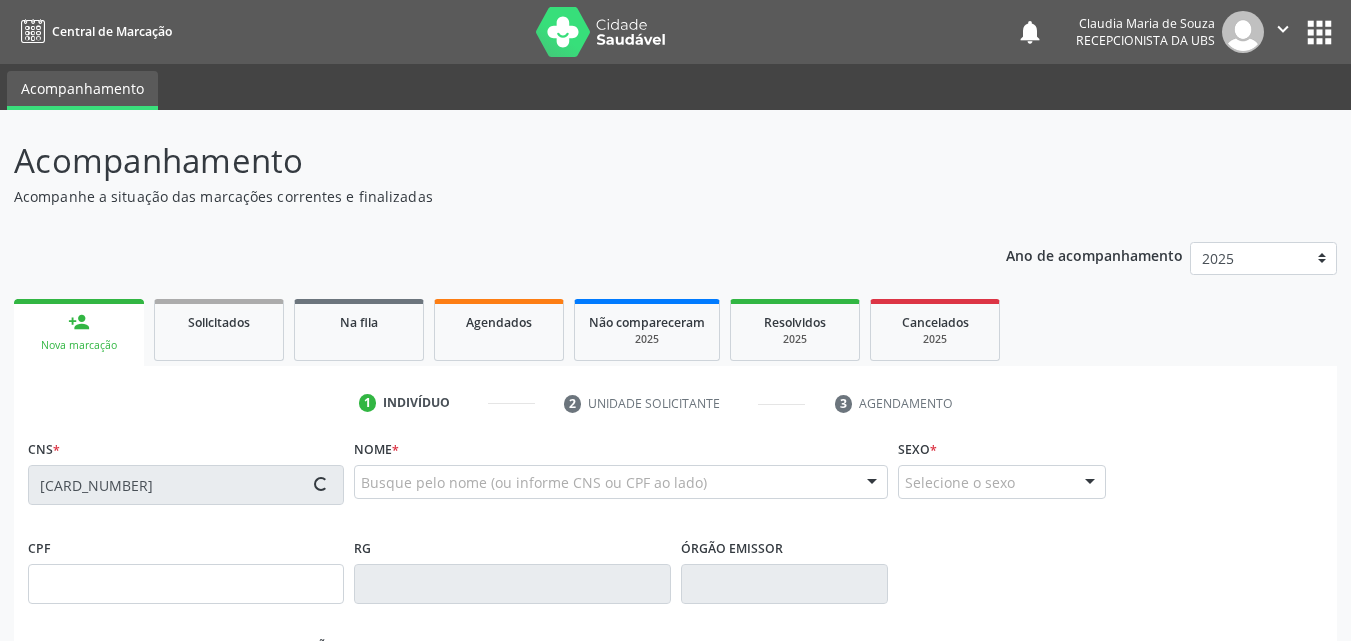 type on "114.511.284-60" 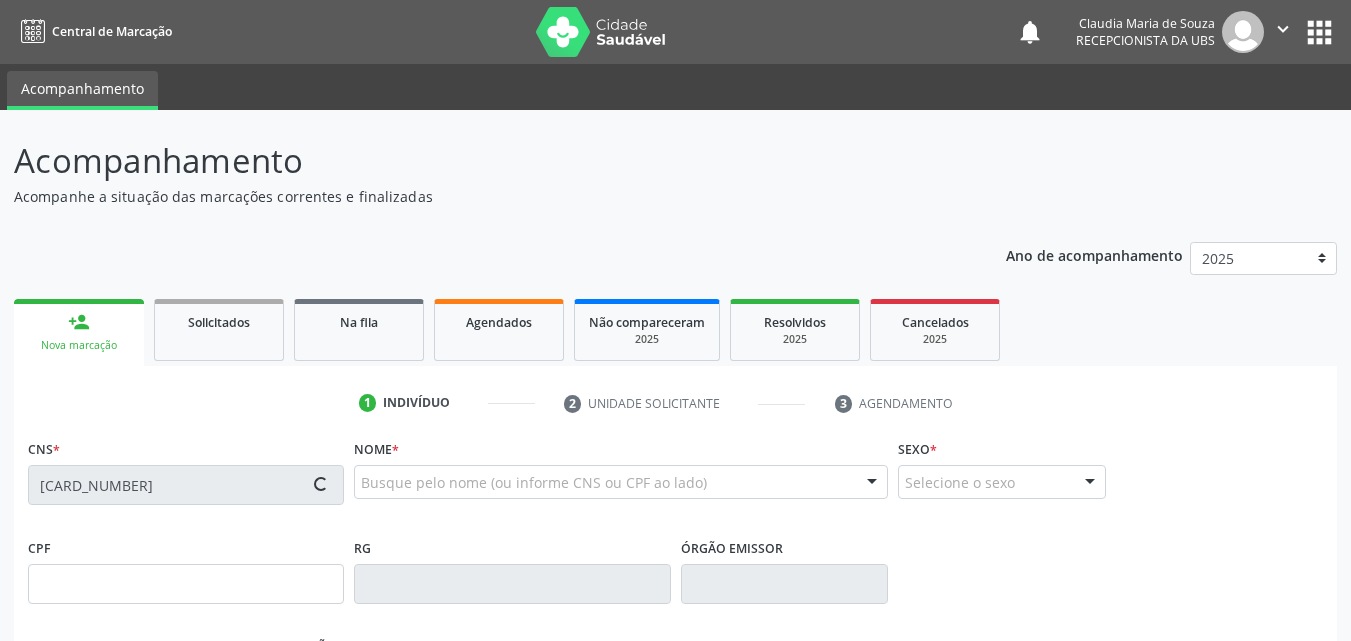 type on "09/09/1996" 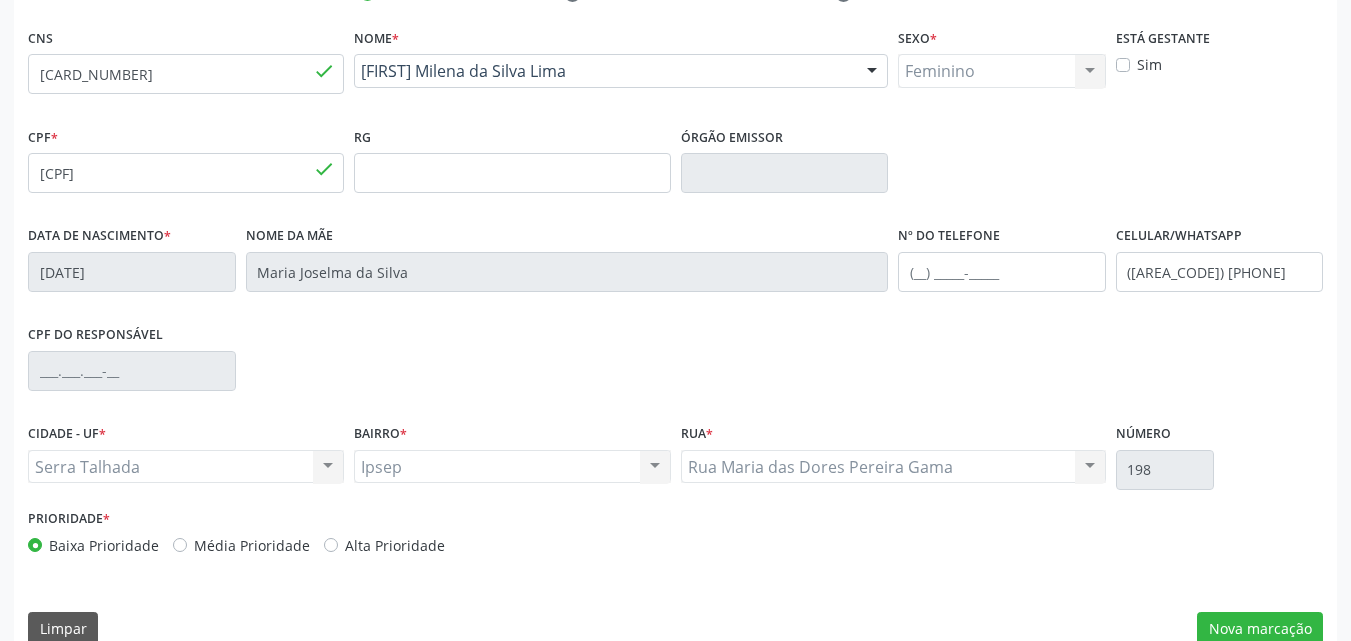 scroll, scrollTop: 443, scrollLeft: 0, axis: vertical 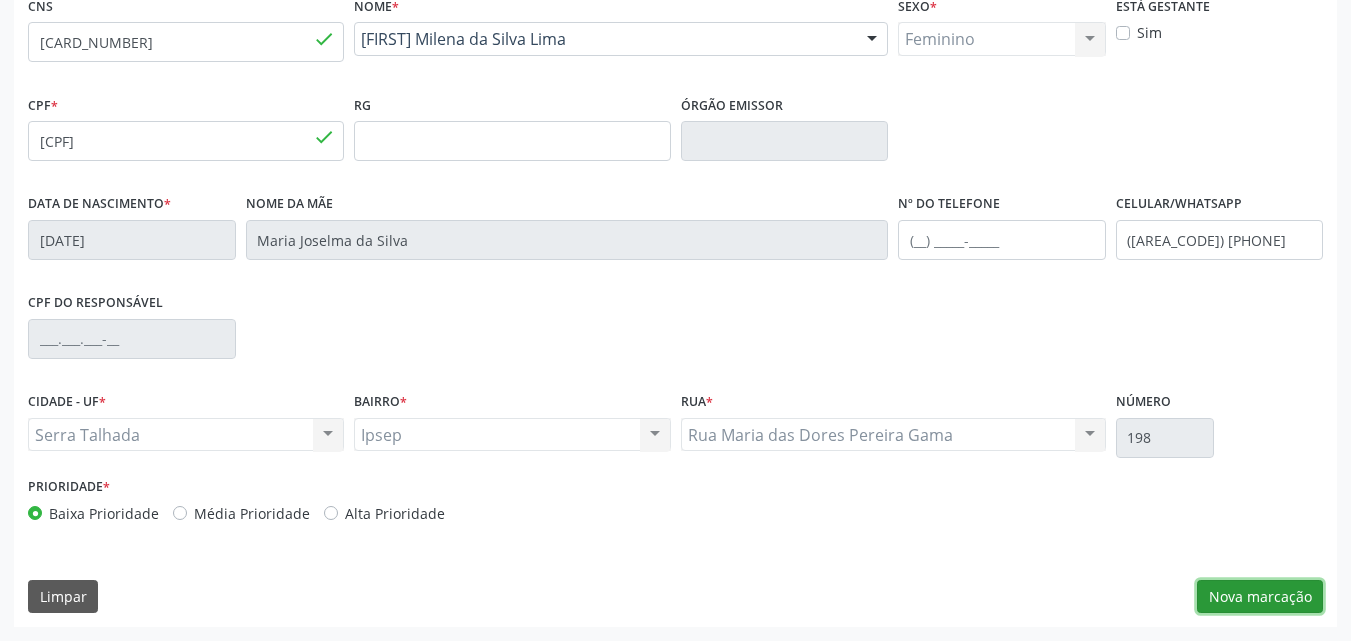 click on "Nova marcação" at bounding box center (1260, 597) 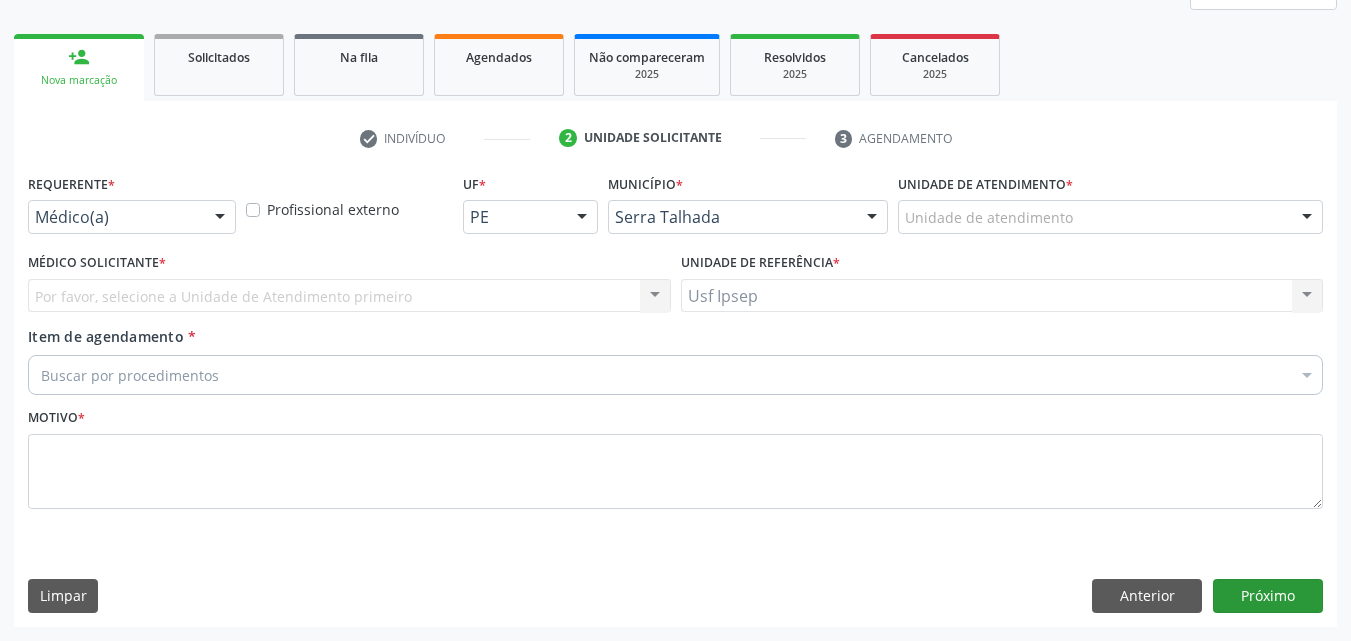 scroll, scrollTop: 265, scrollLeft: 0, axis: vertical 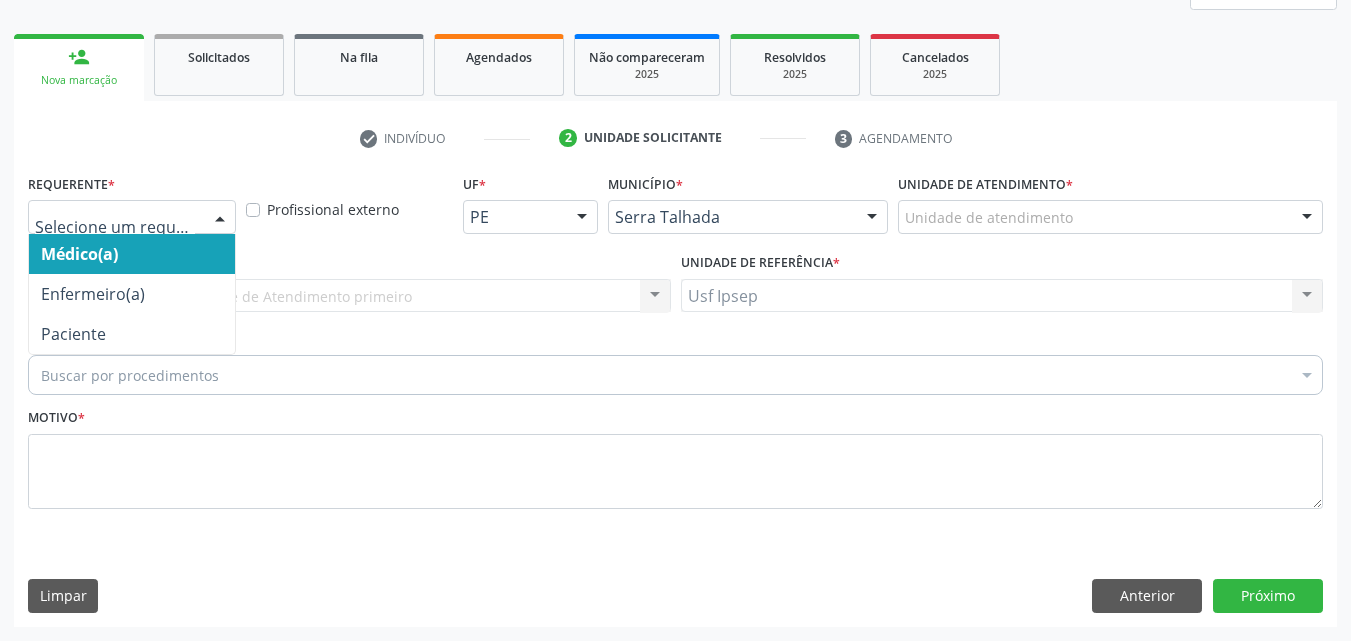 drag, startPoint x: 220, startPoint y: 220, endPoint x: 204, endPoint y: 242, distance: 27.202942 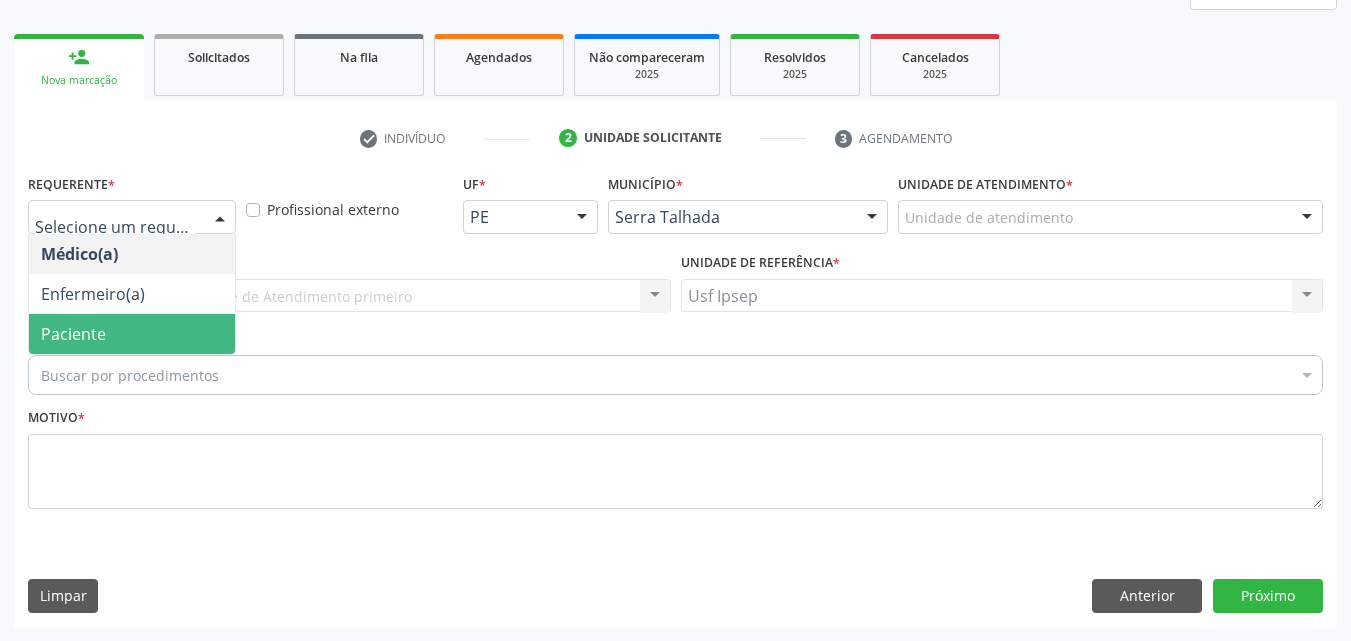 click on "Paciente" at bounding box center [73, 334] 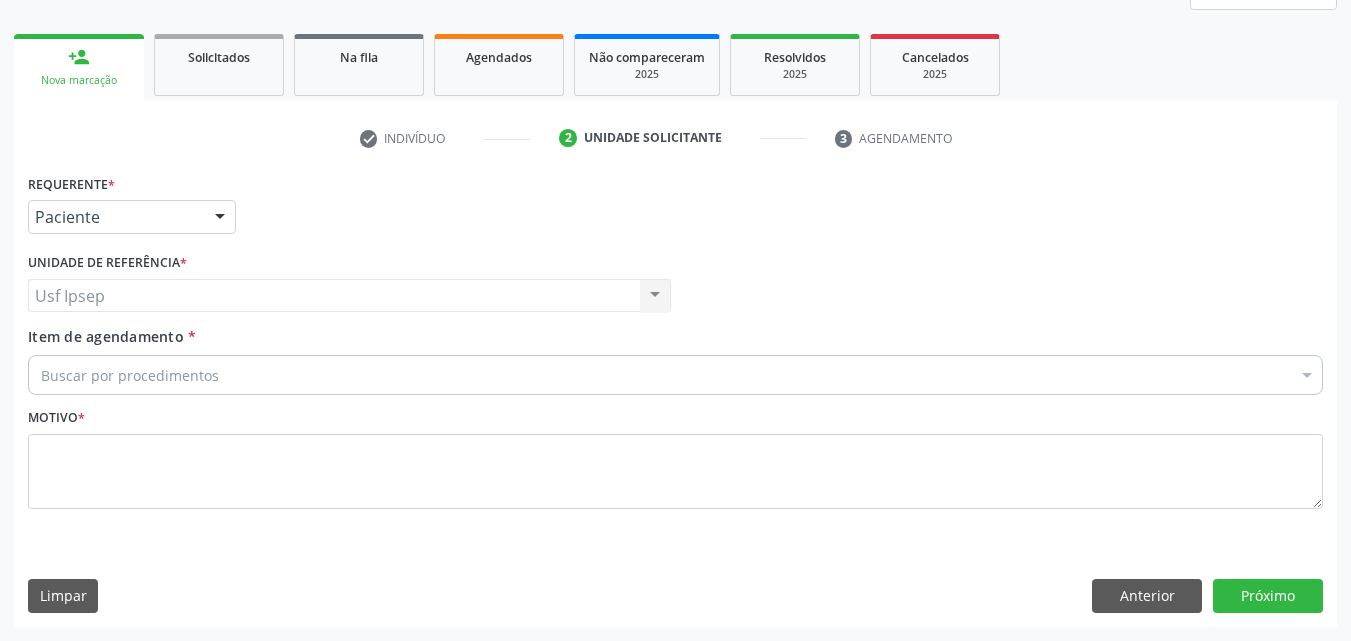 click on "Item de agendamento" at bounding box center [106, 336] 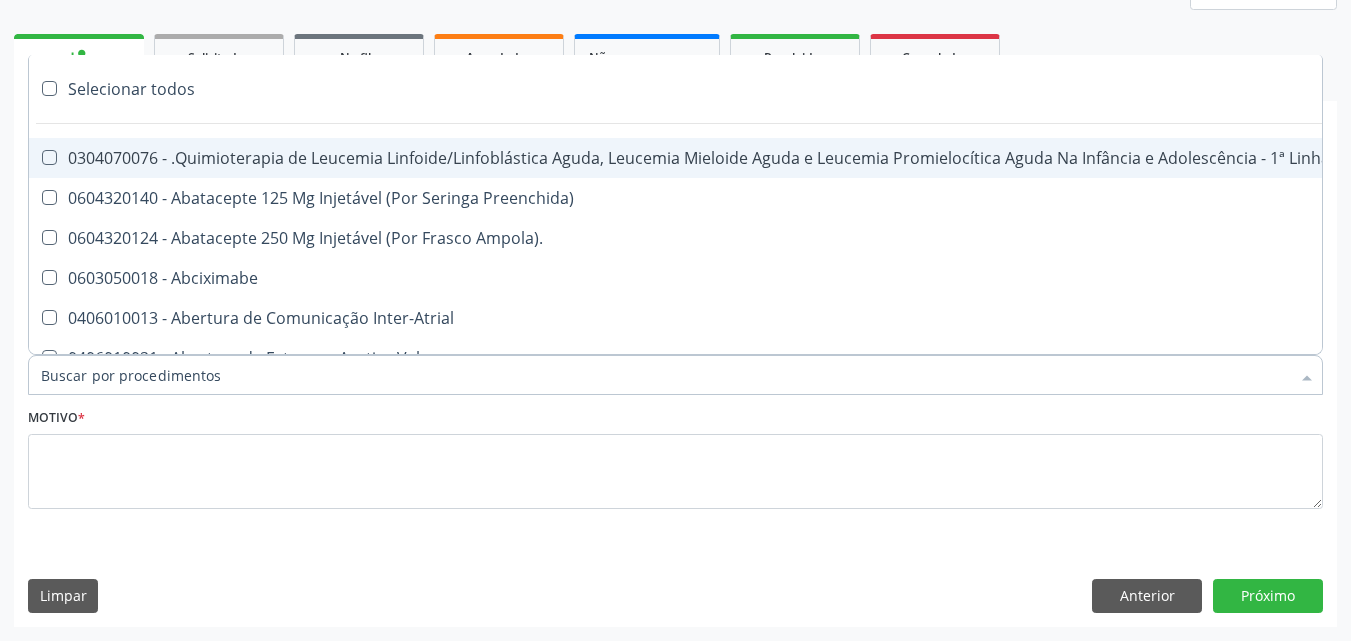 drag, startPoint x: 60, startPoint y: 377, endPoint x: 68, endPoint y: 365, distance: 14.422205 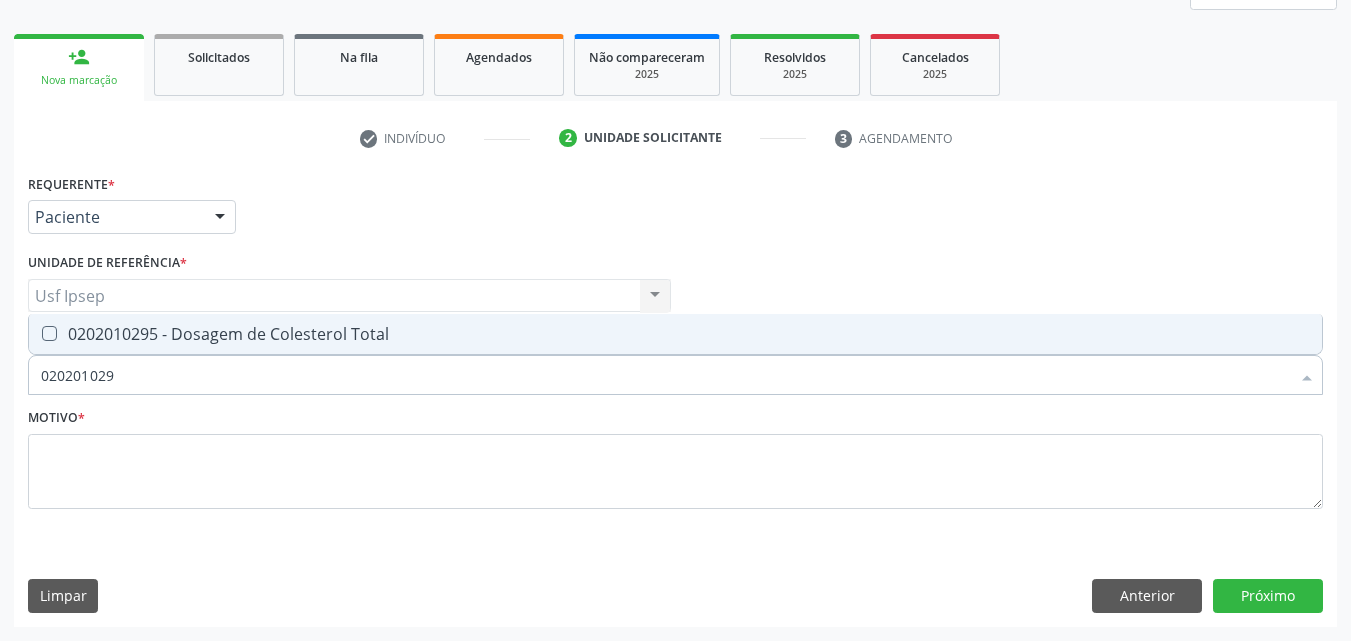 type on "0202010295" 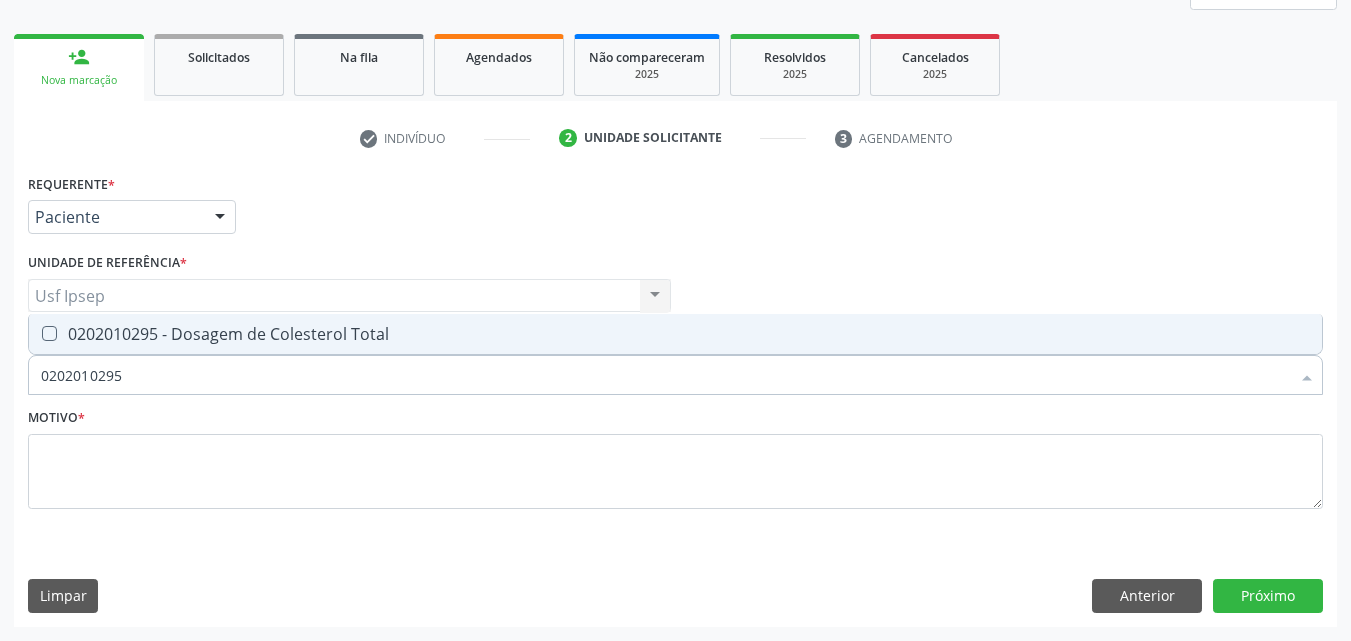 click at bounding box center [49, 333] 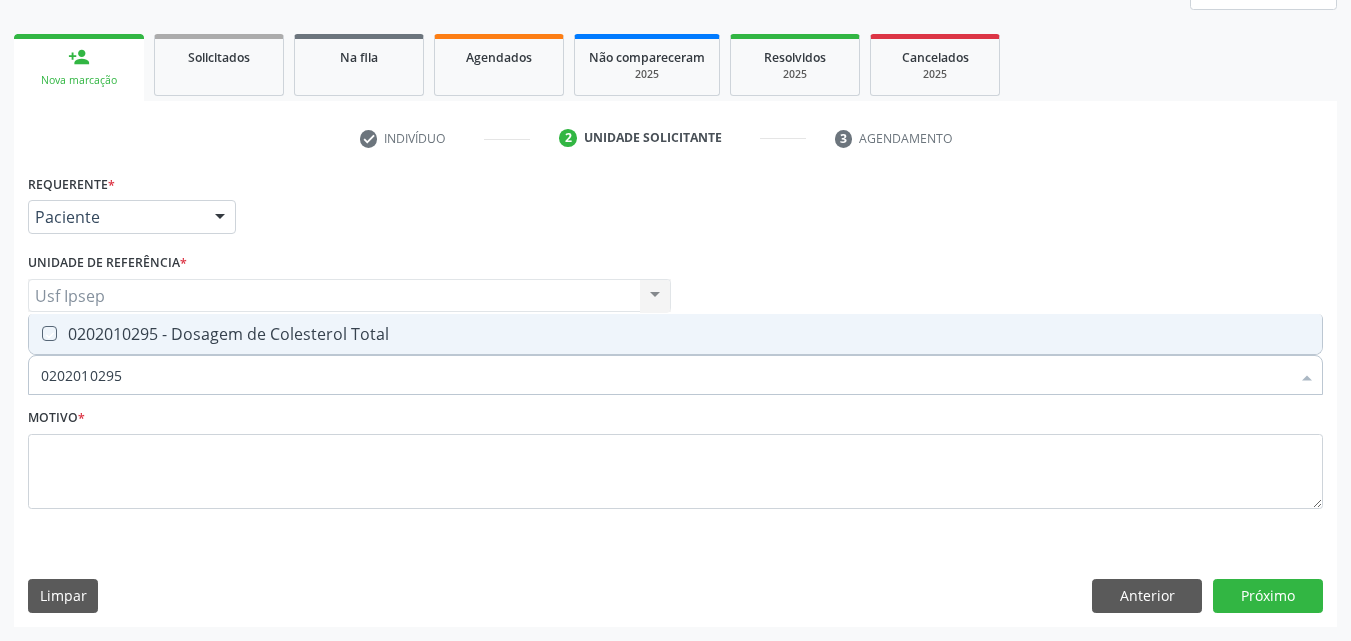 click at bounding box center [35, 333] 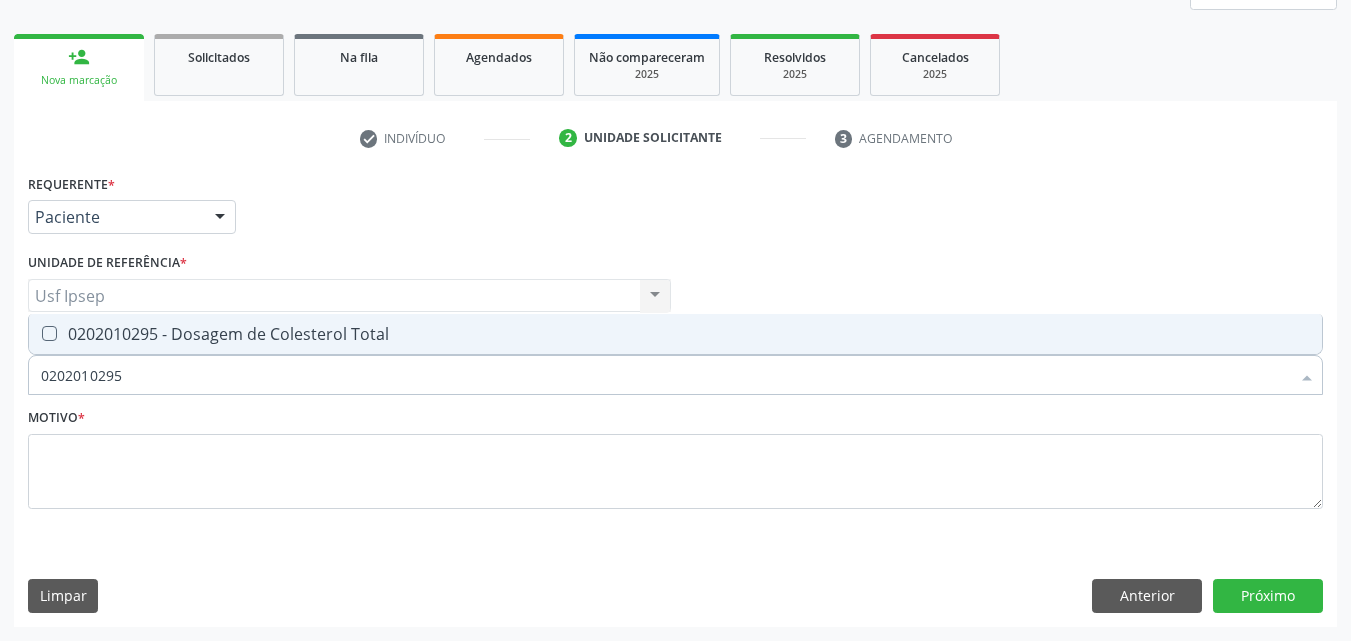 checkbox on "true" 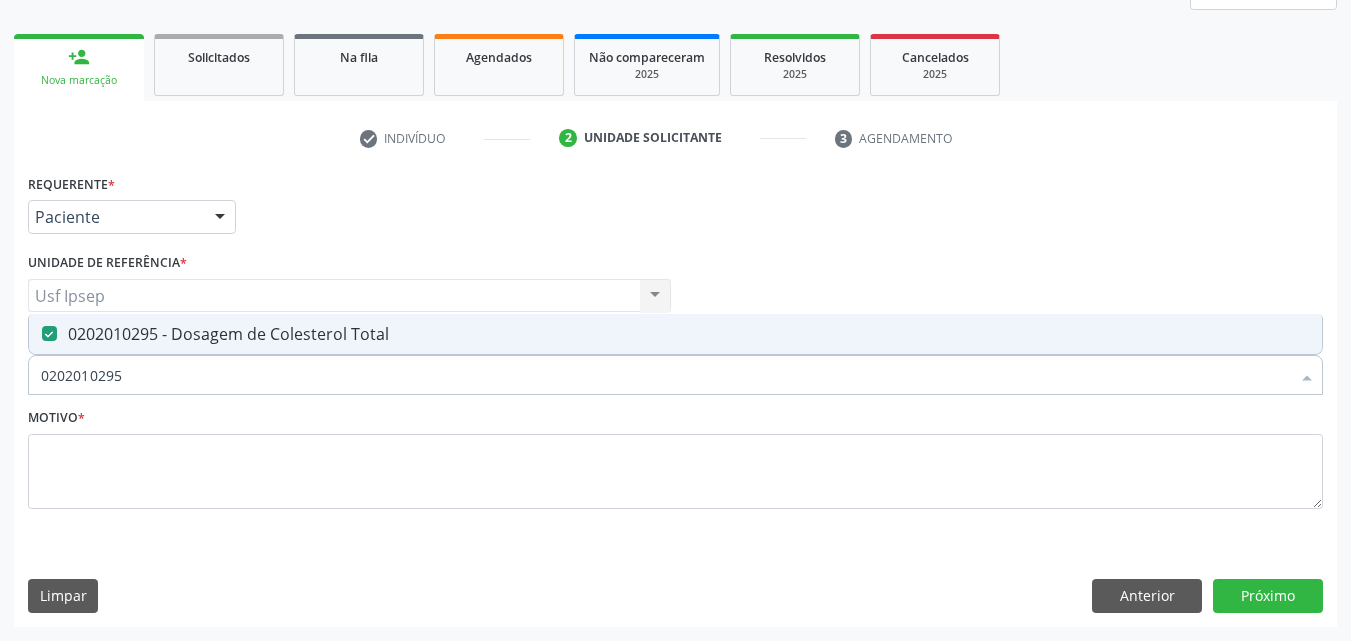 click on "0202010295" at bounding box center (665, 375) 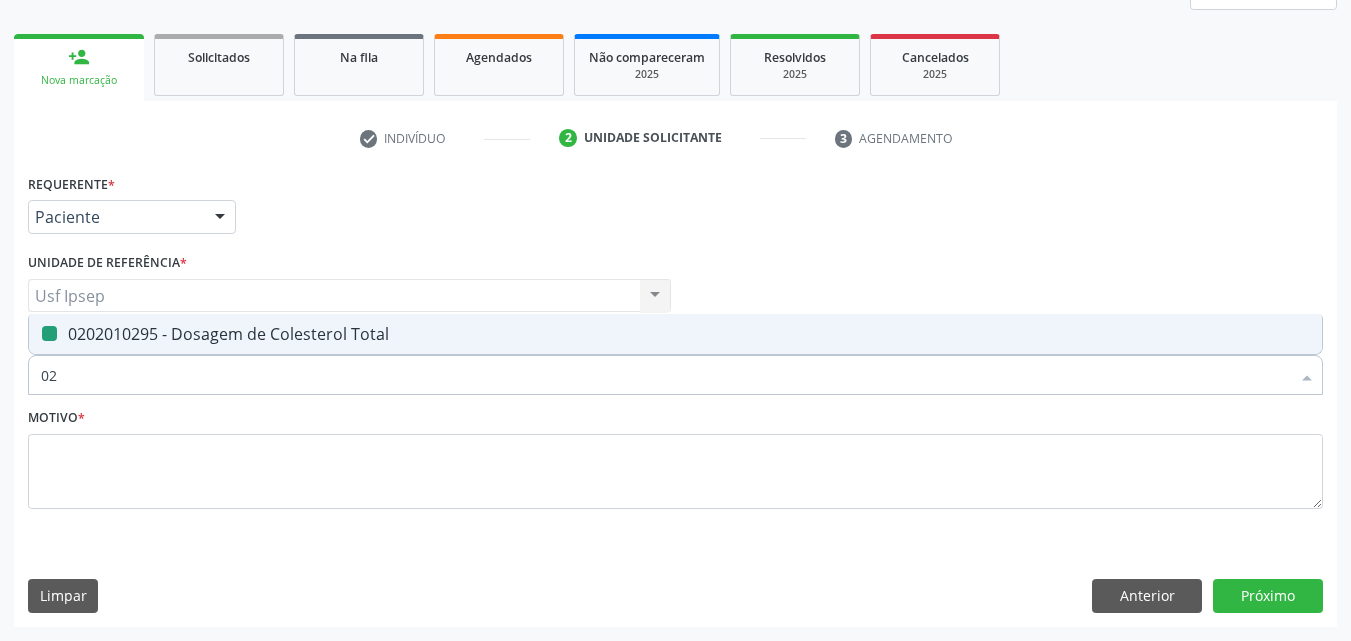 type on "0" 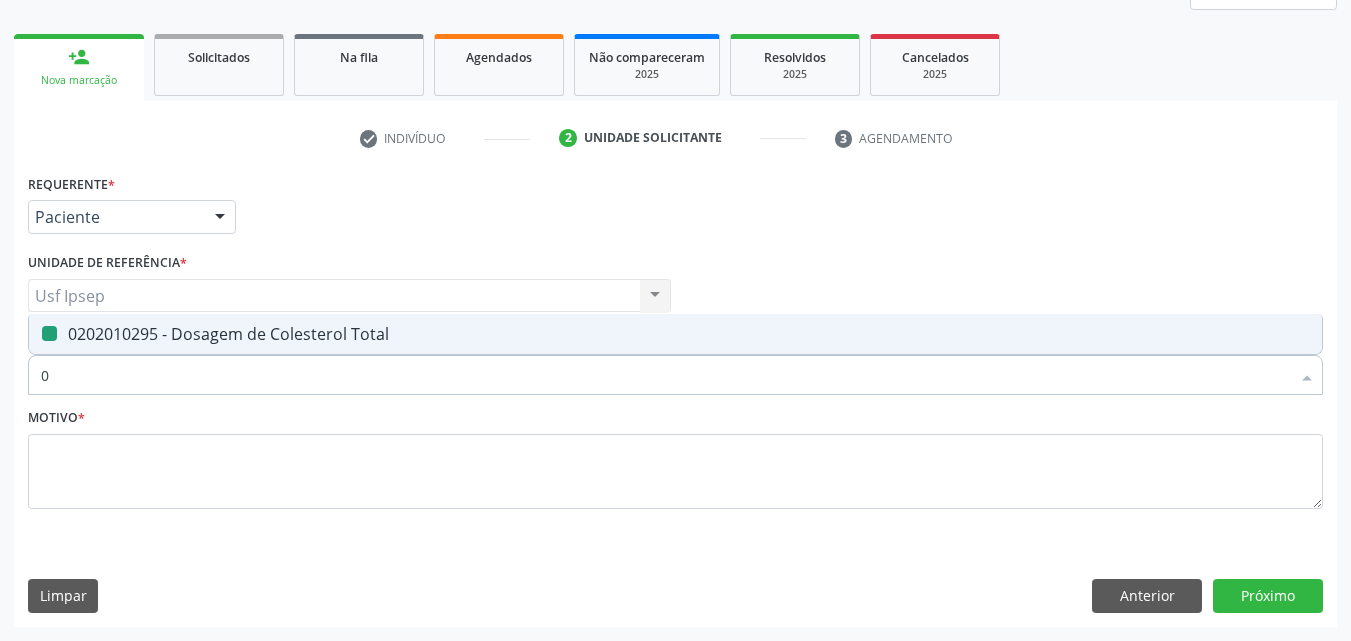 type 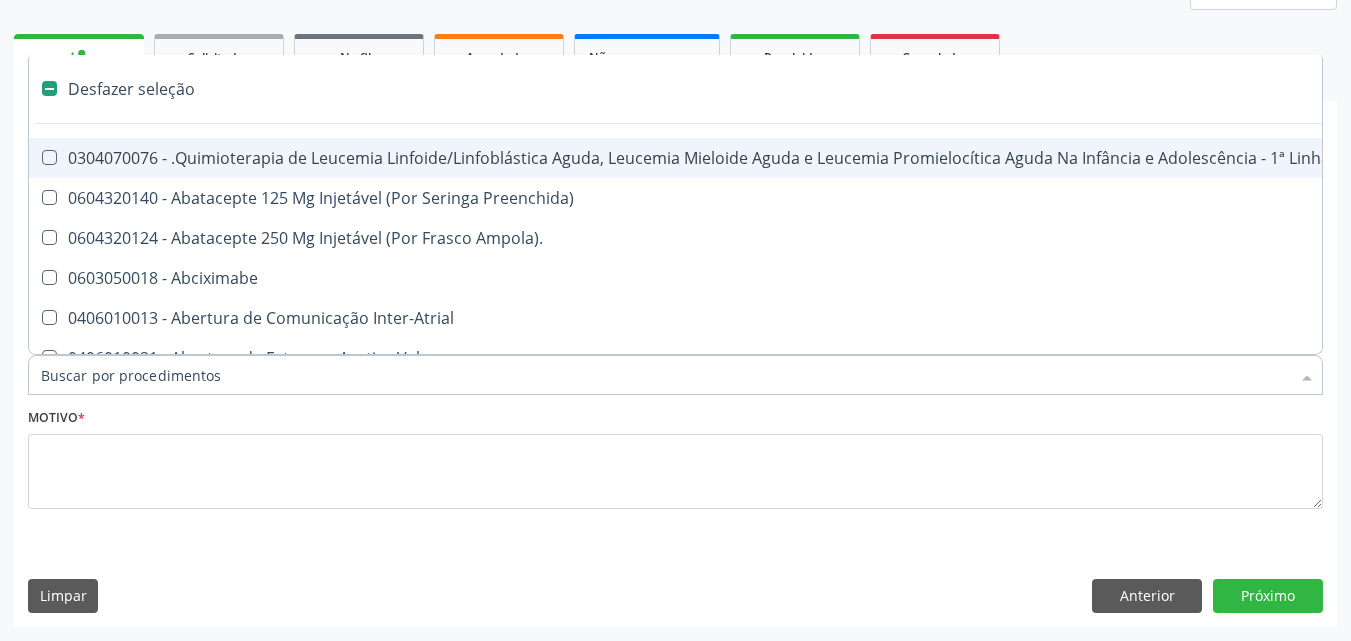 checkbox on "false" 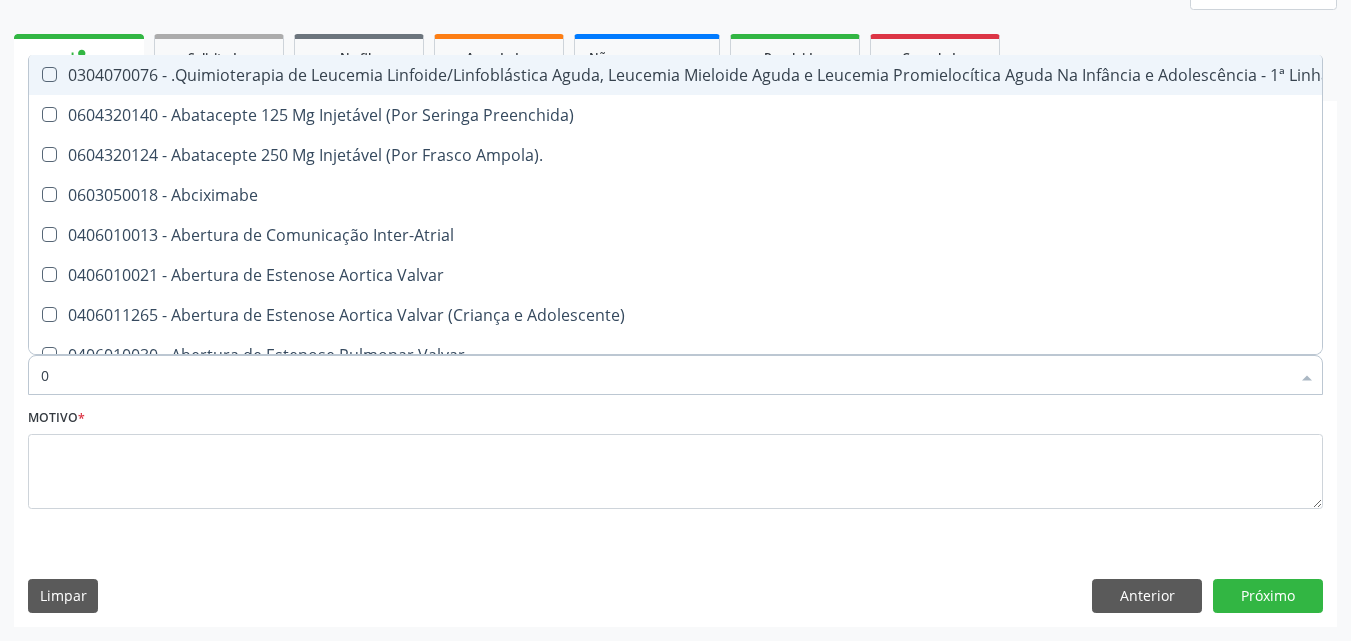 type on "02" 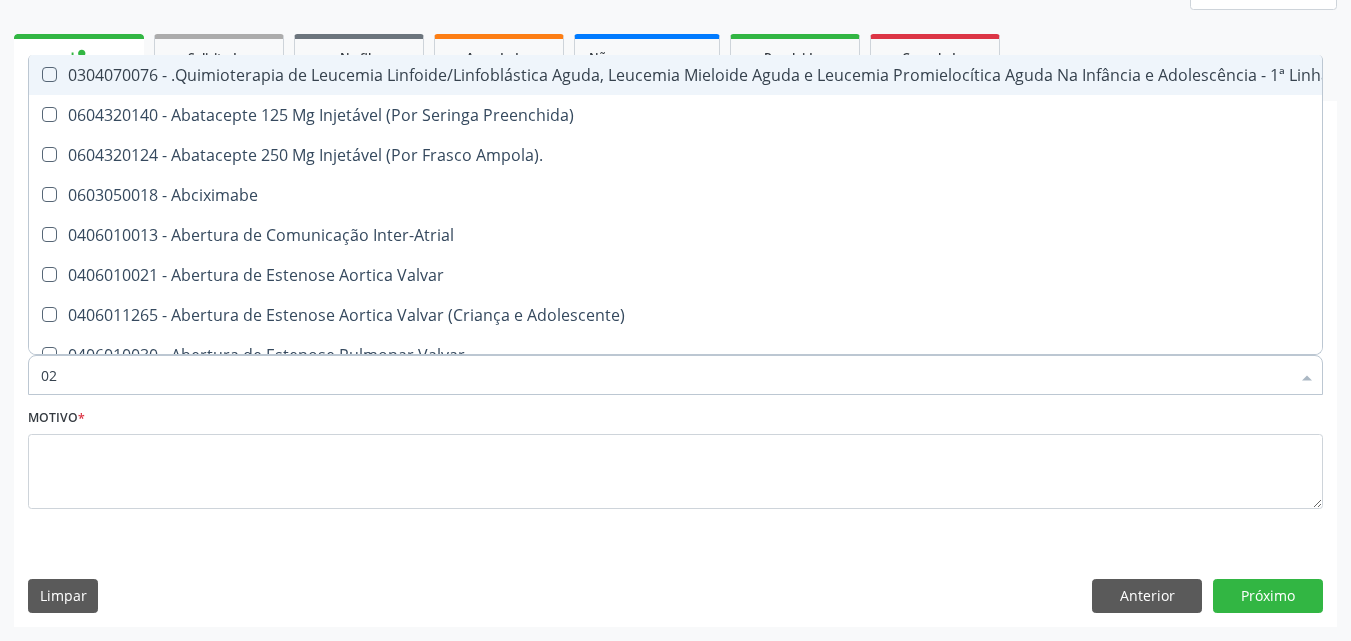checkbox on "true" 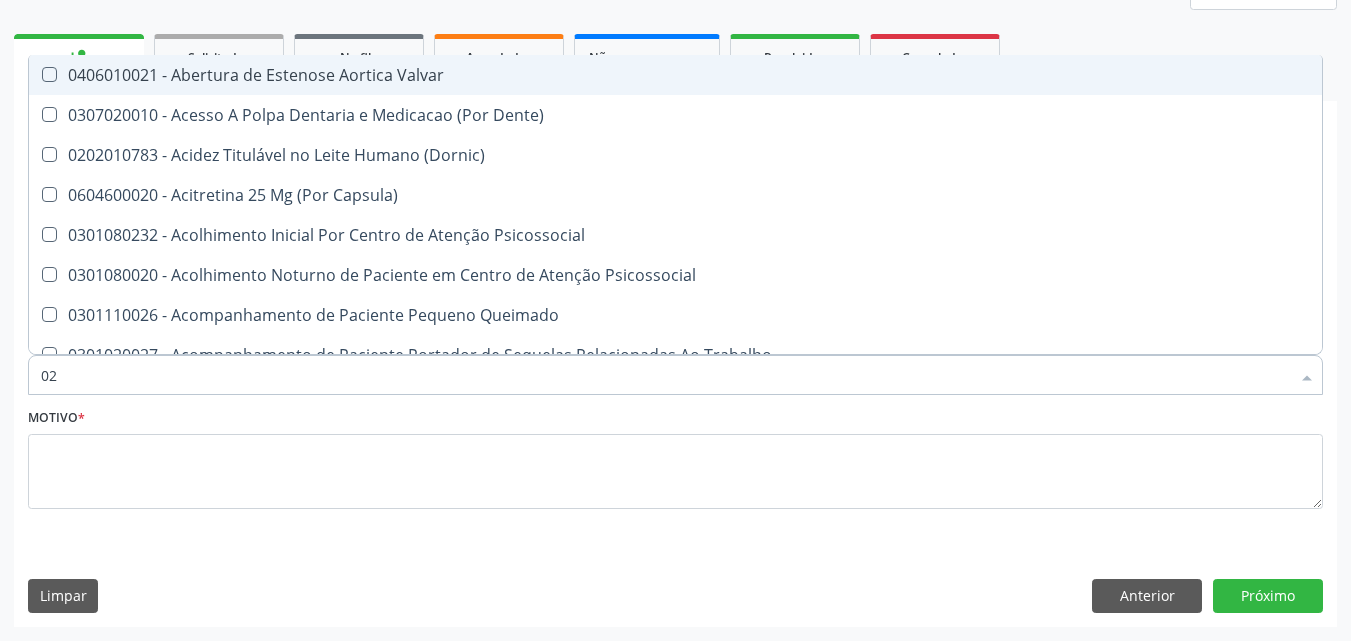 type on "020" 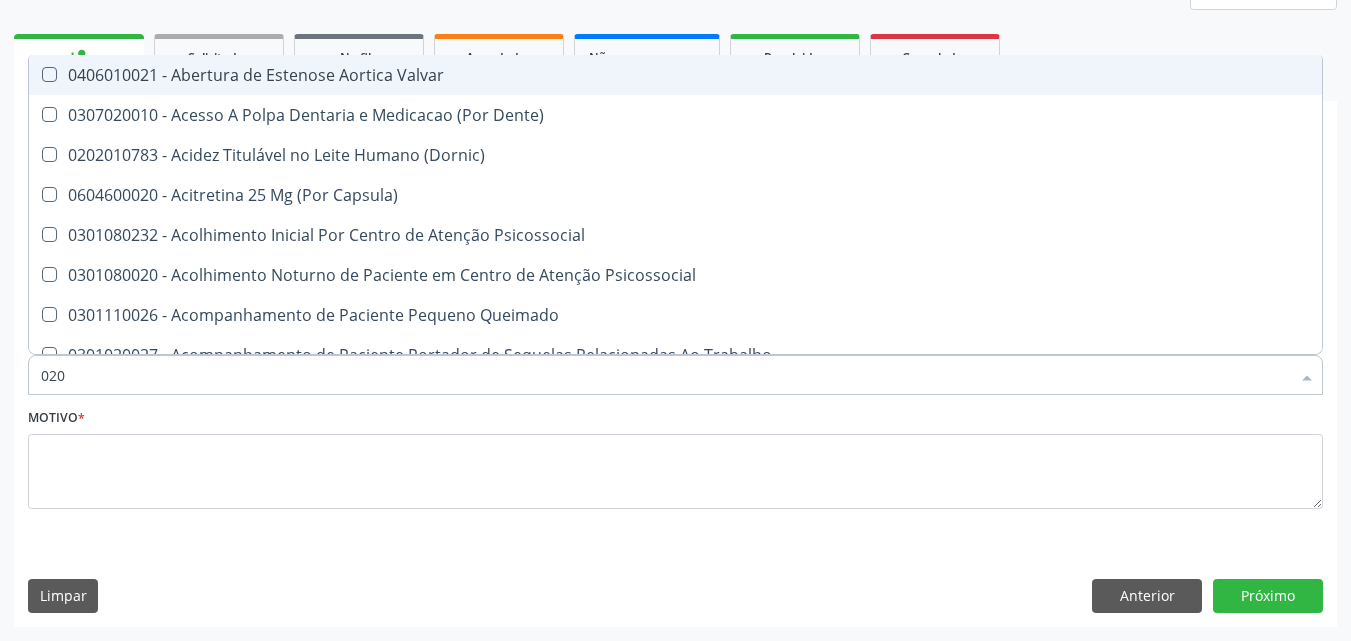 checkbox on "true" 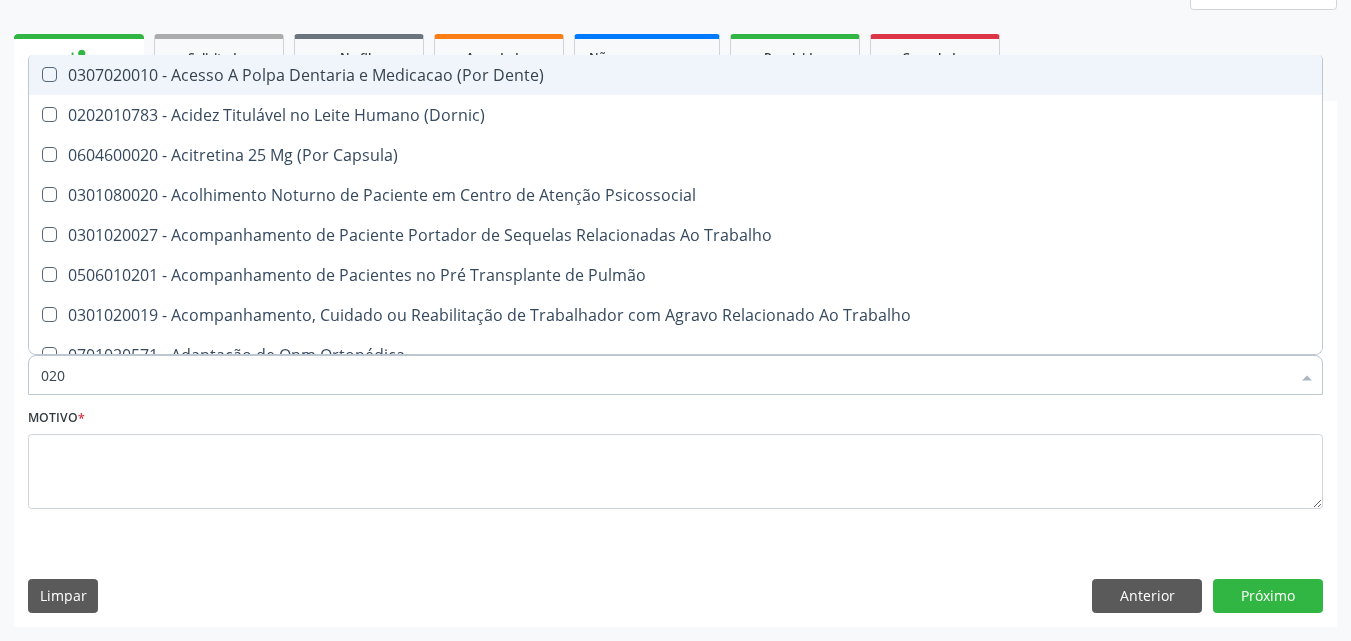 type on "0202" 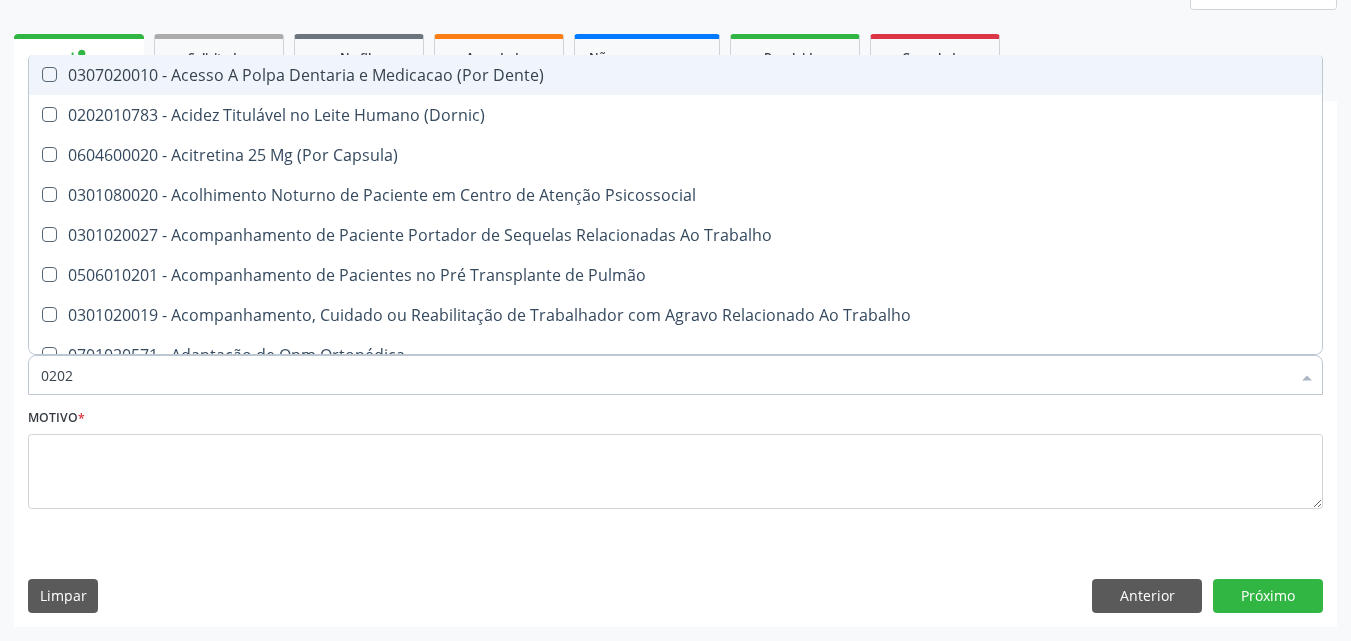 checkbox on "true" 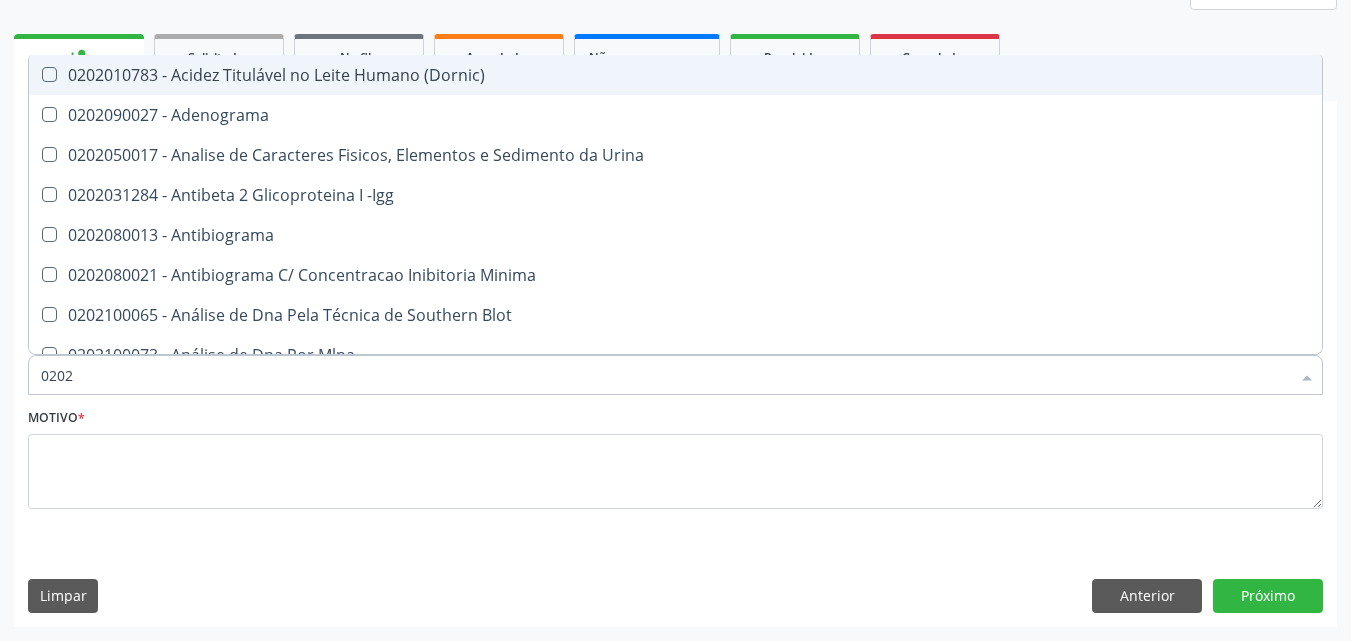type on "02020" 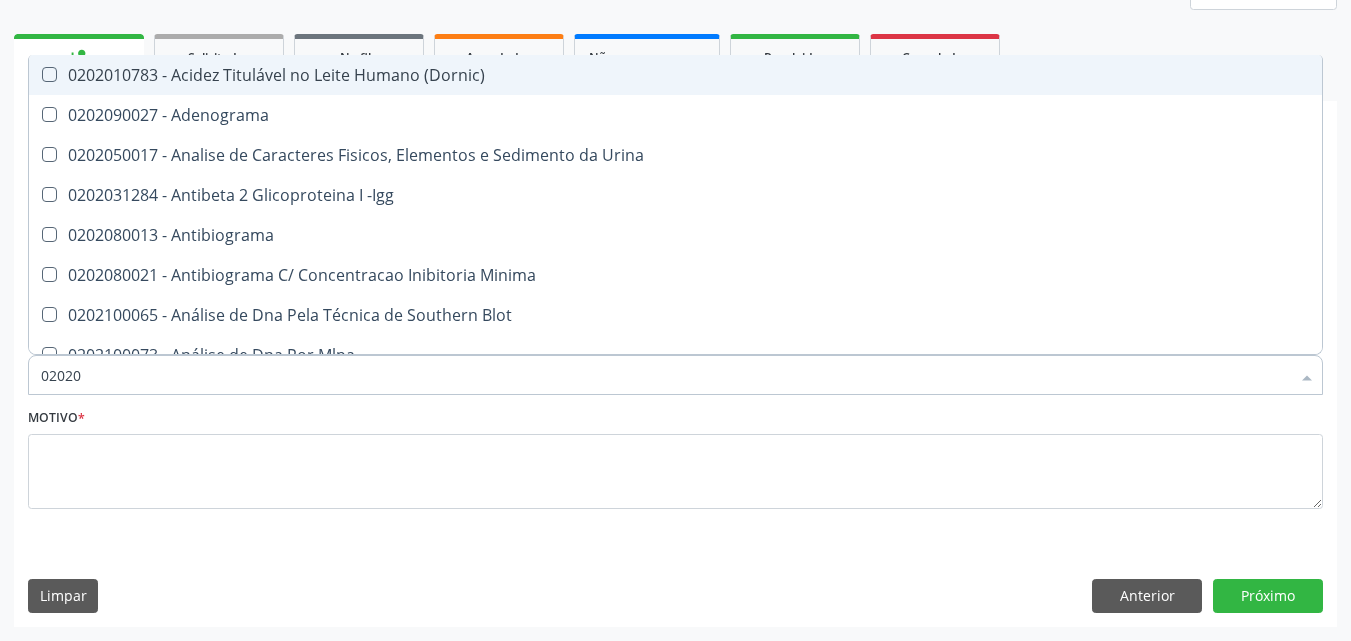 checkbox on "true" 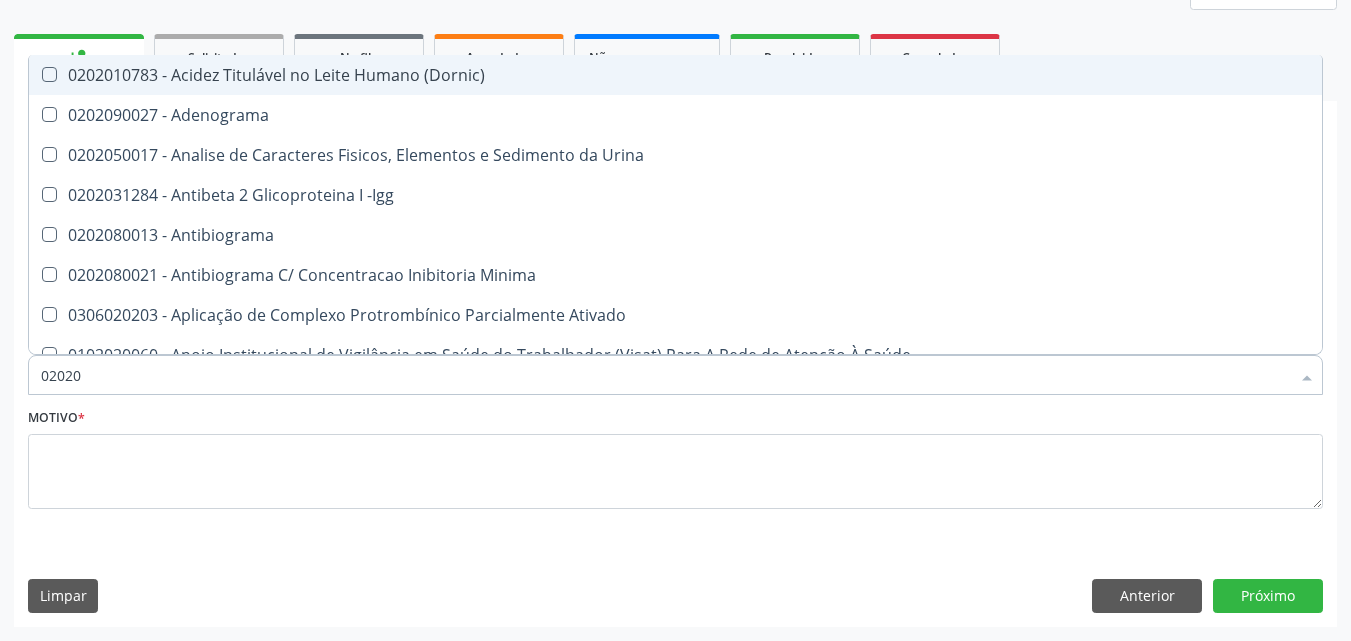 type on "020201" 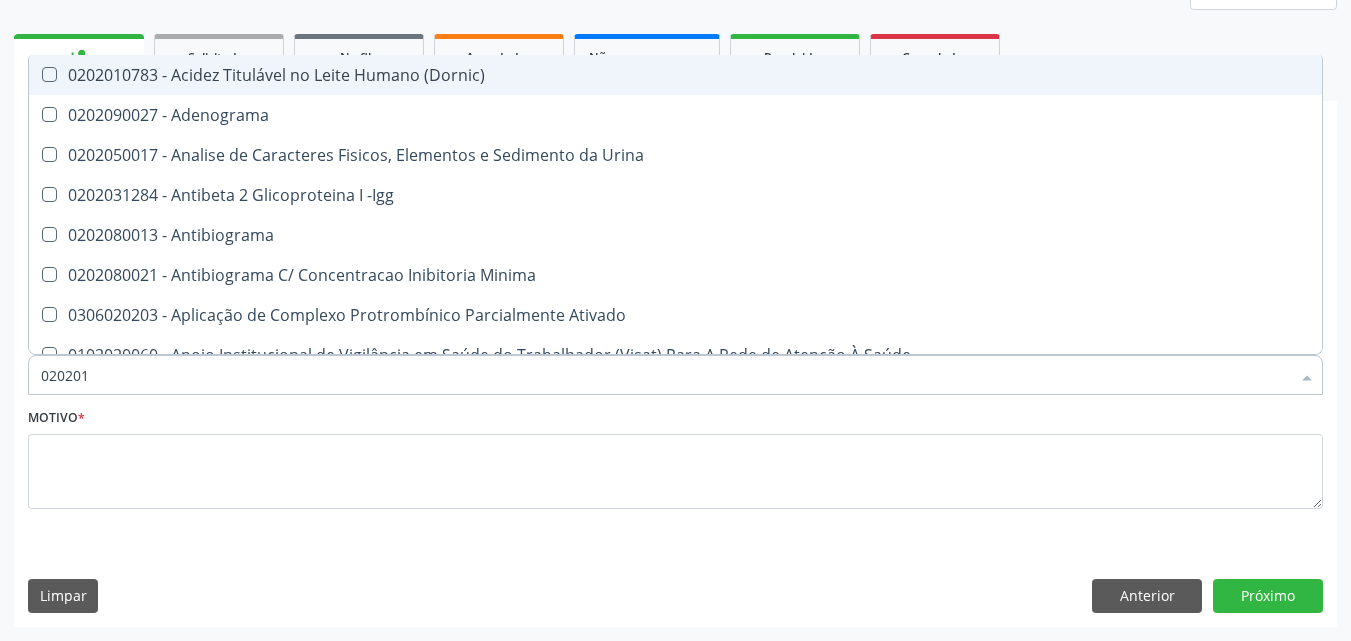 checkbox on "true" 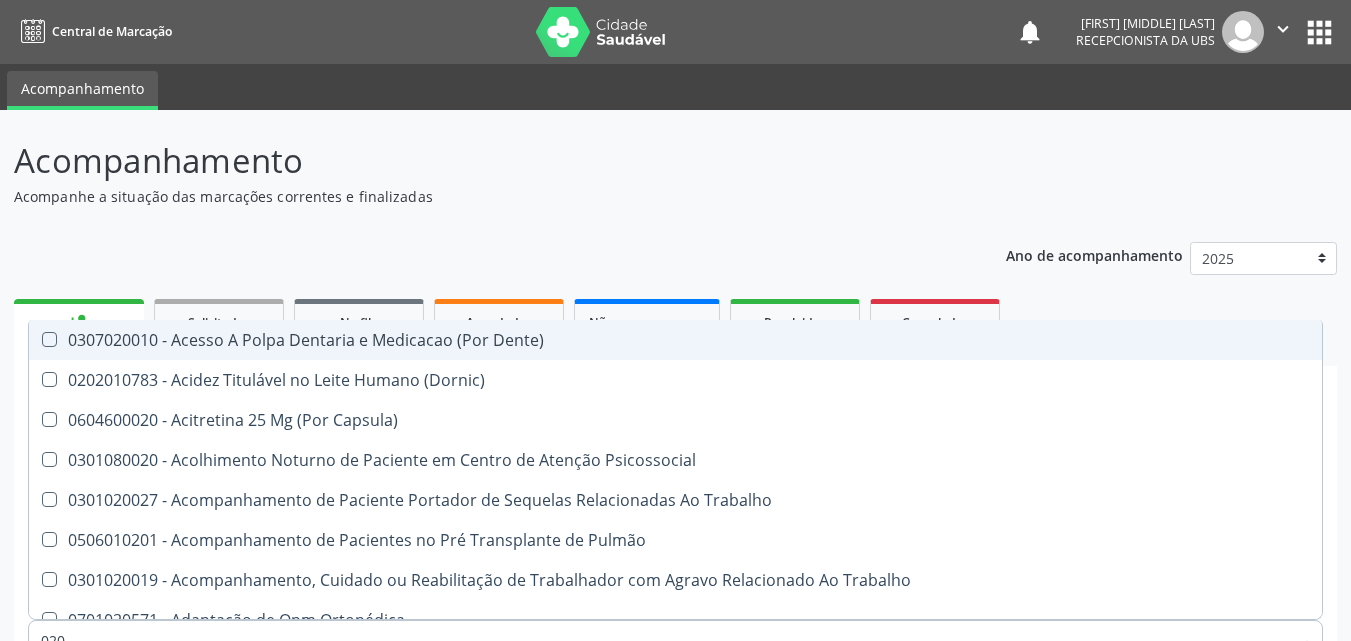 scroll, scrollTop: 265, scrollLeft: 0, axis: vertical 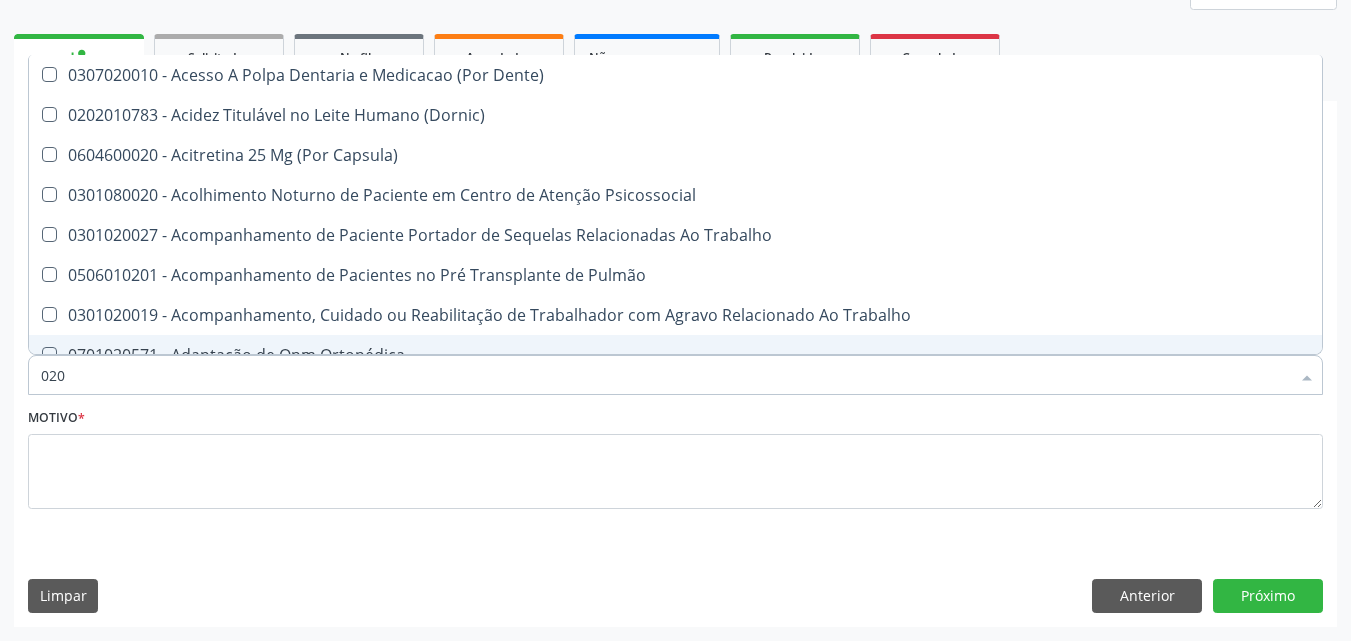 type on "0202" 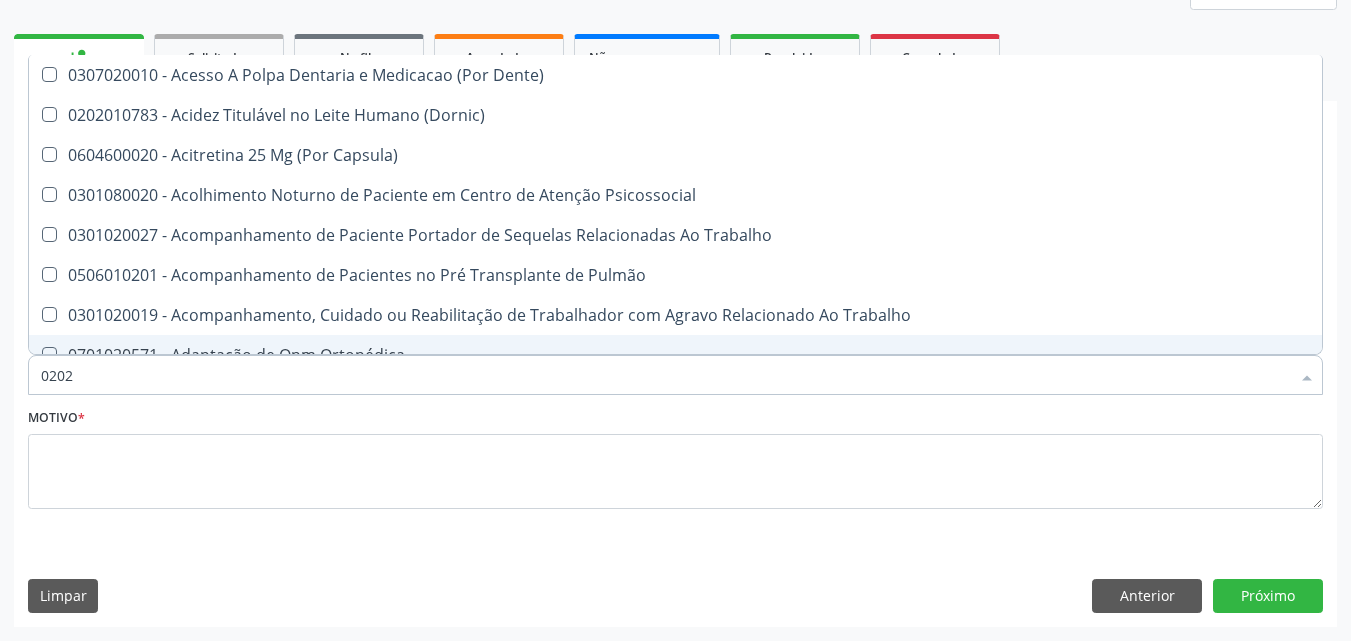 checkbox on "true" 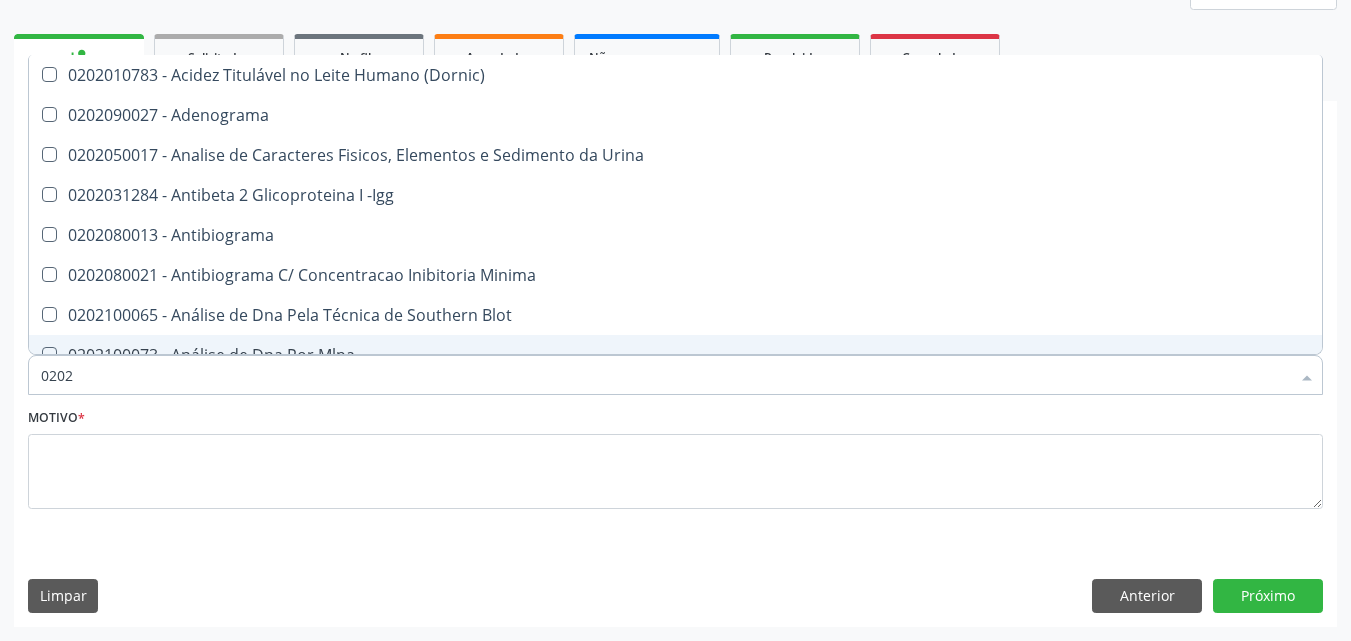 type on "02020" 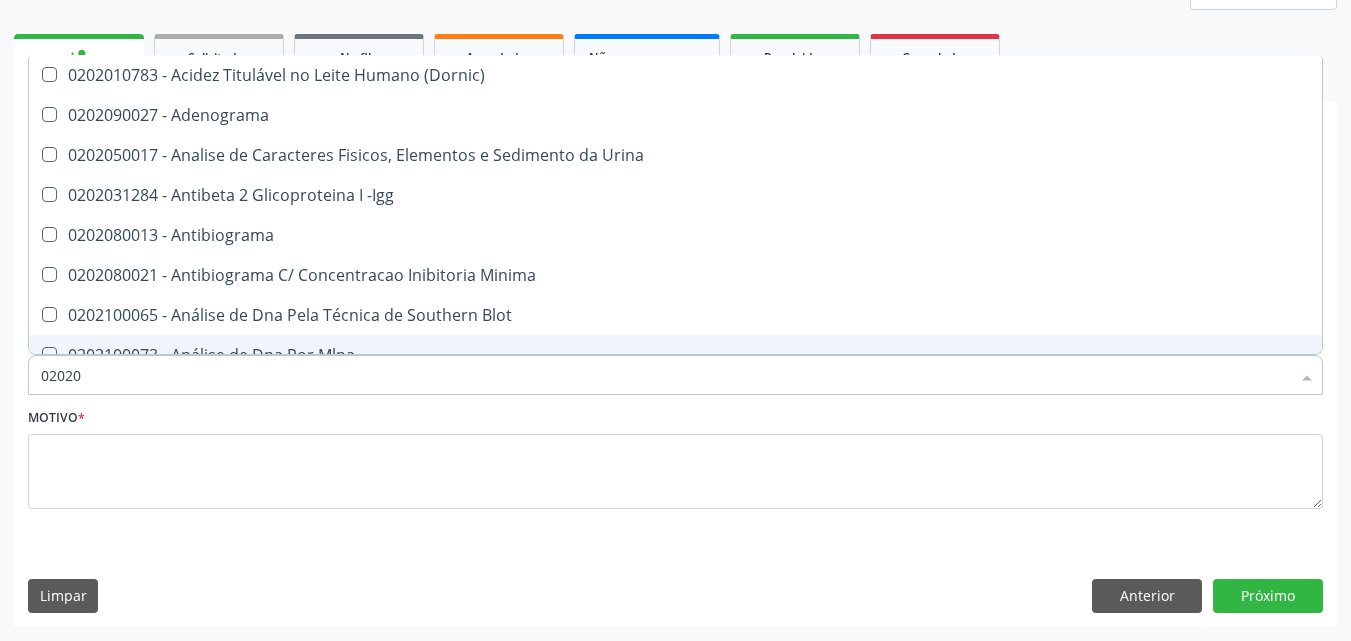 checkbox on "true" 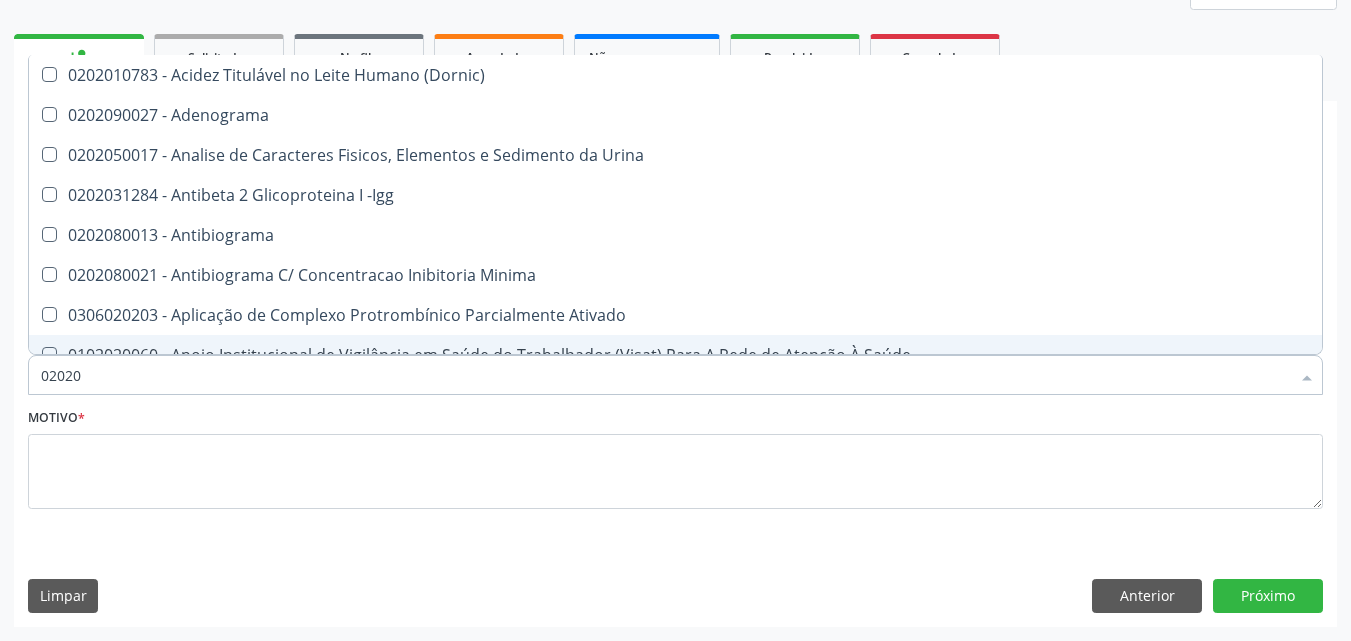 type on "020201" 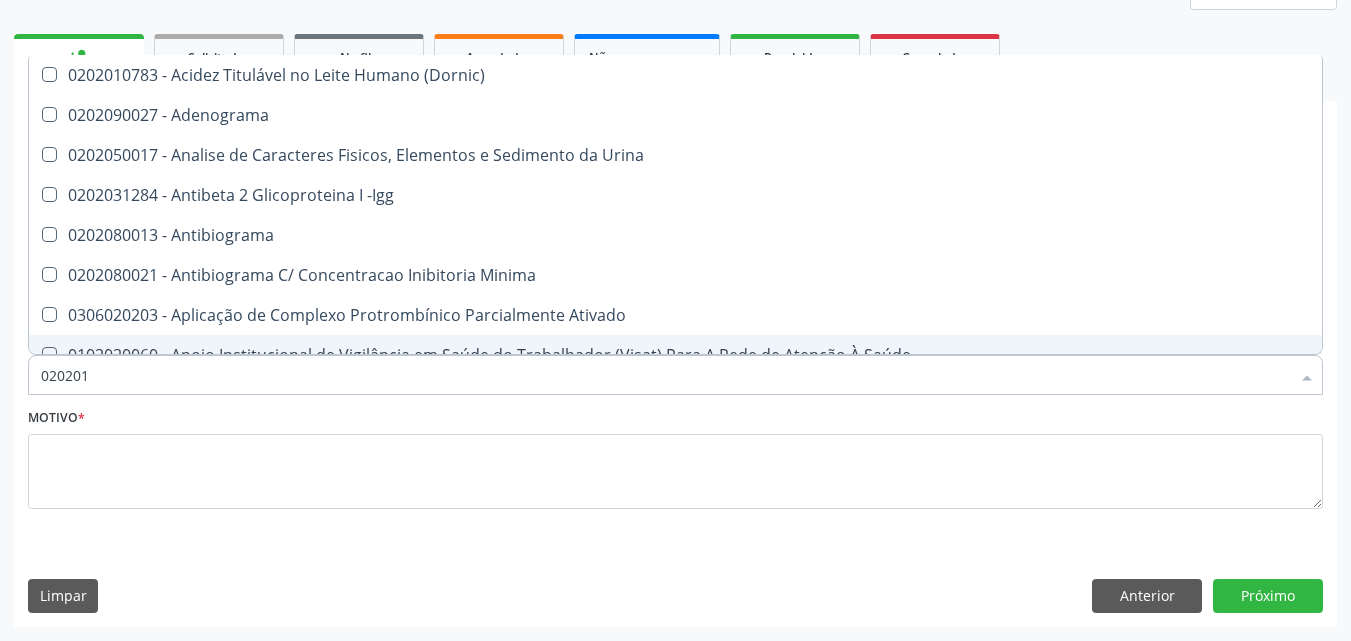checkbox on "true" 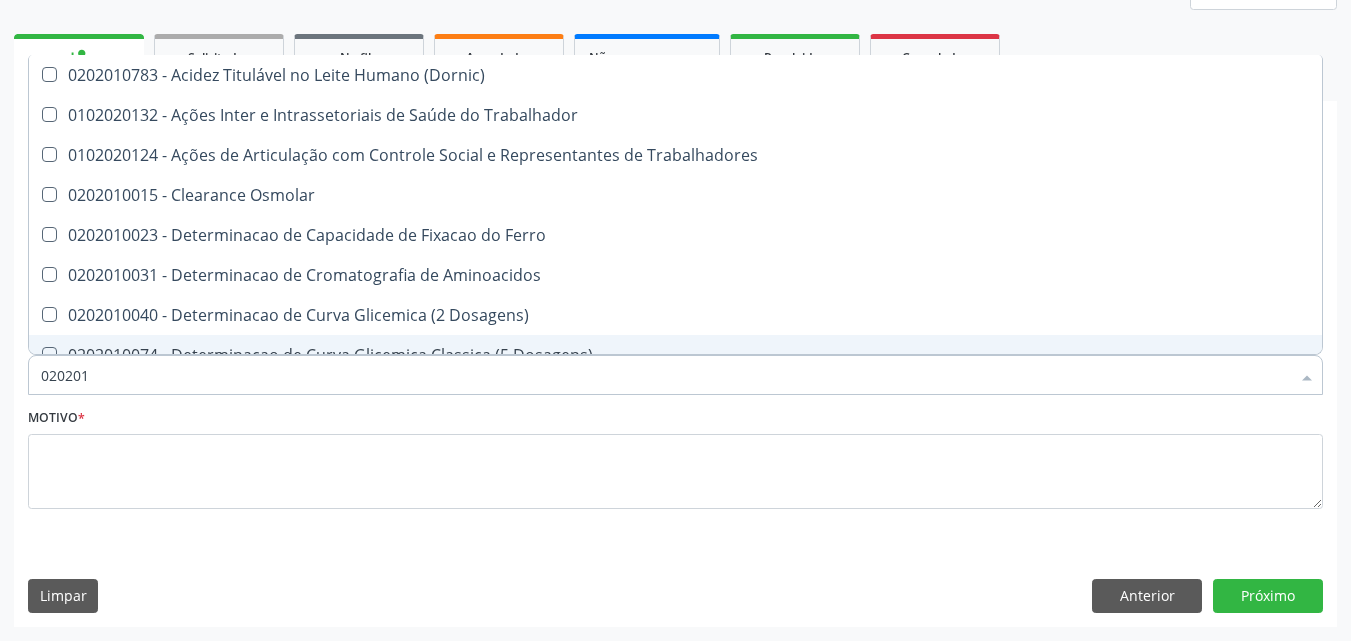 type on "0202010" 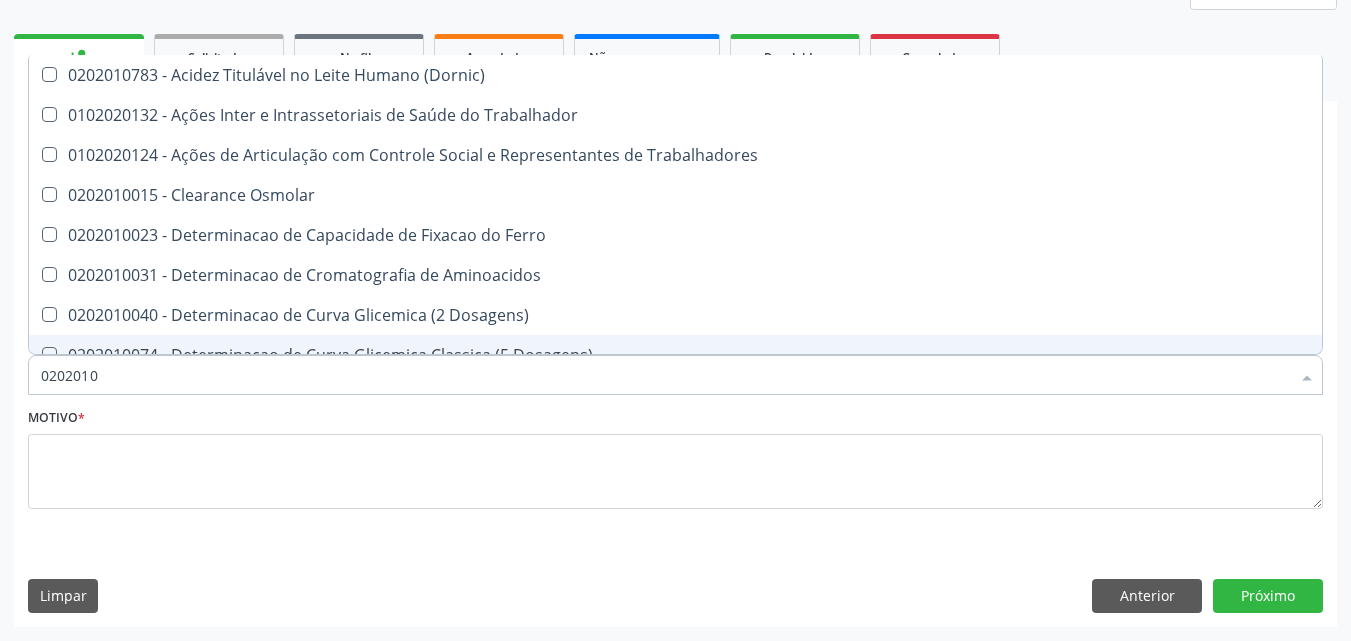 checkbox on "true" 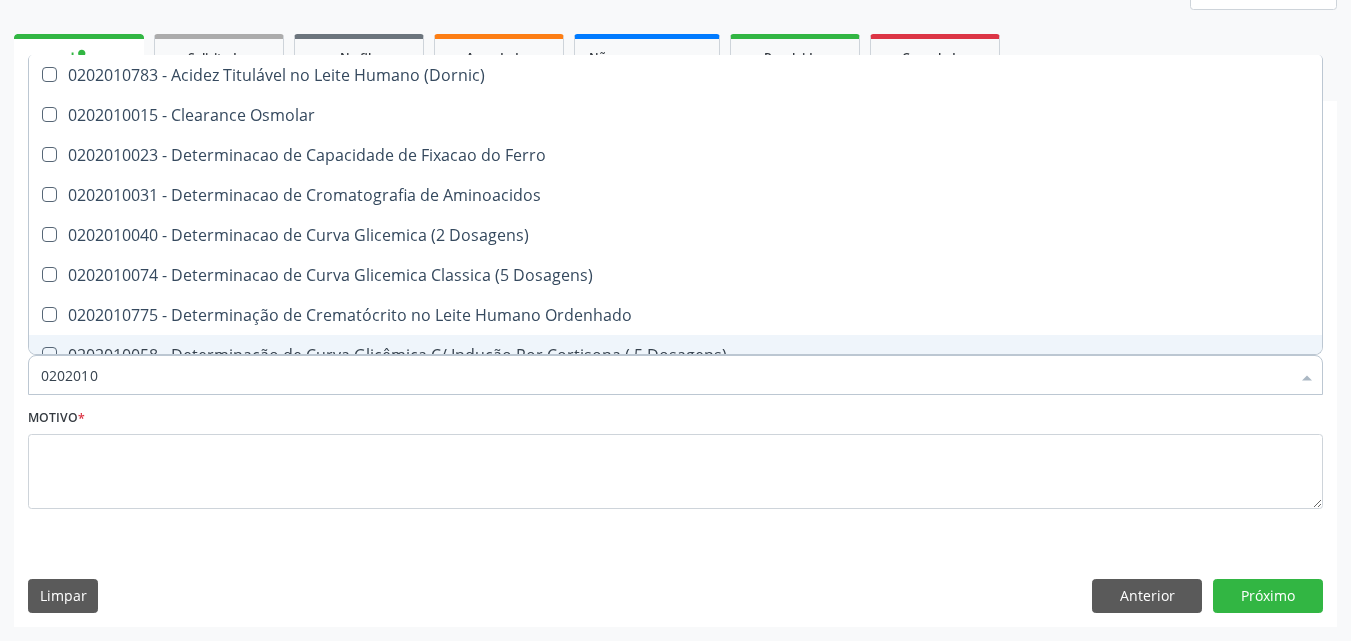 type on "02020106" 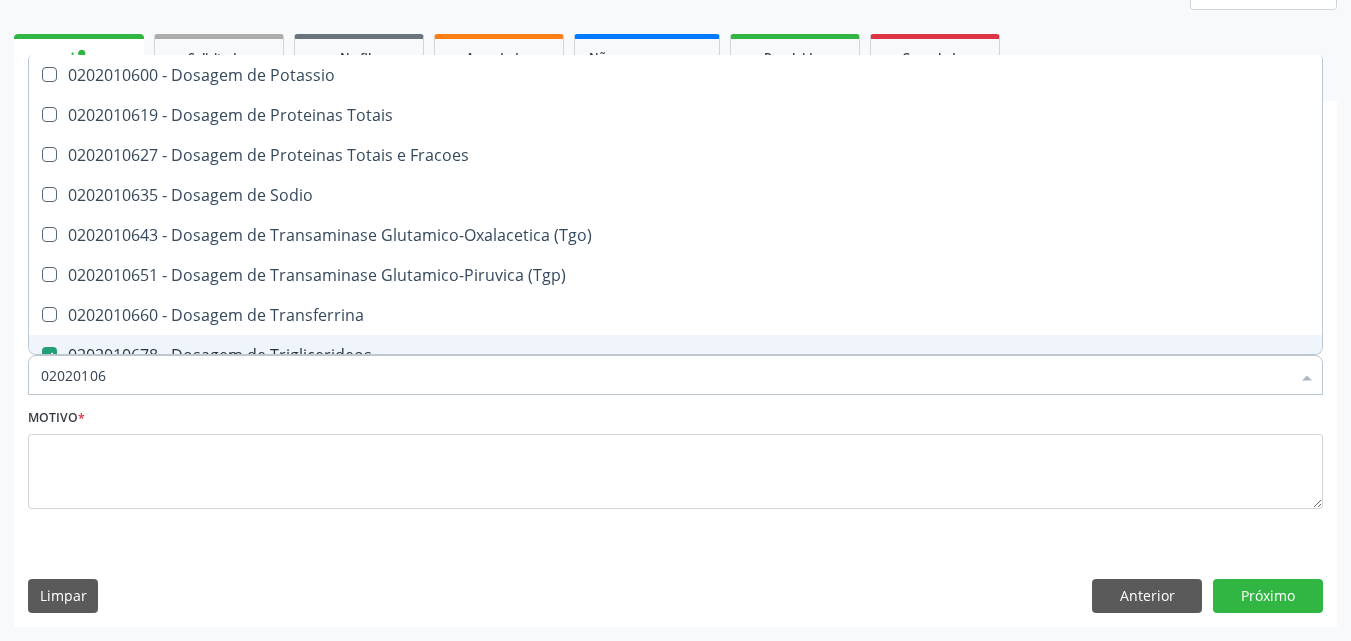 type on "0202010" 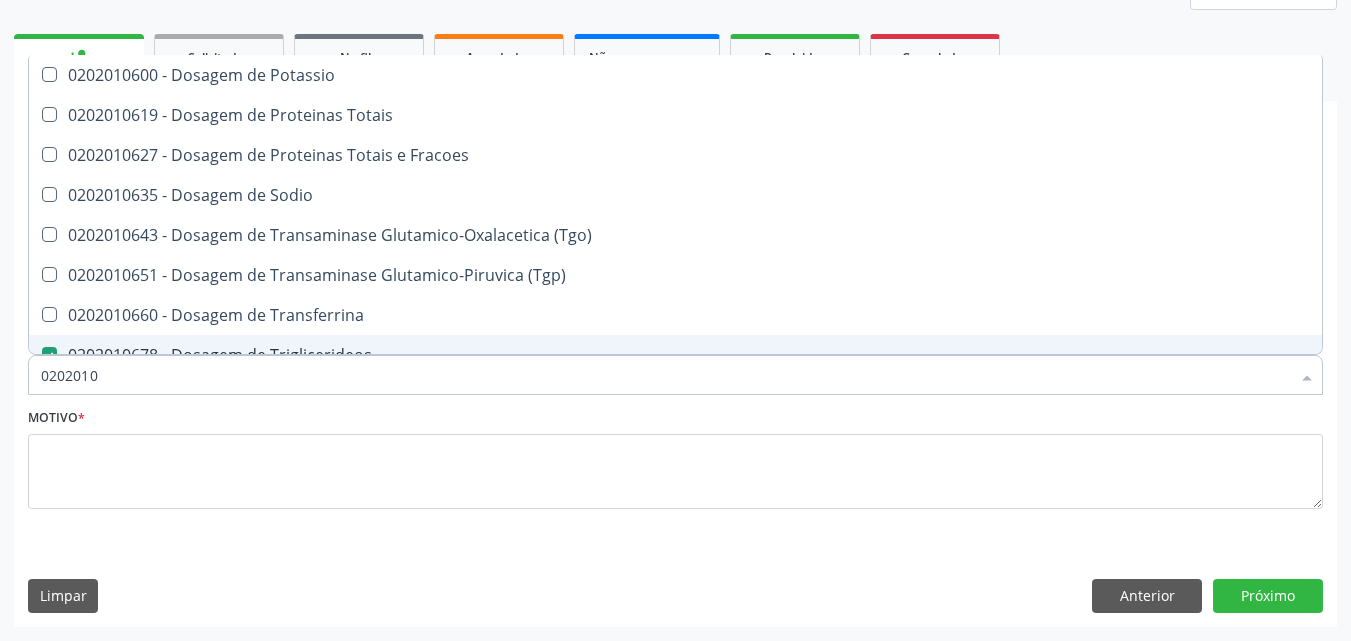 checkbox on "false" 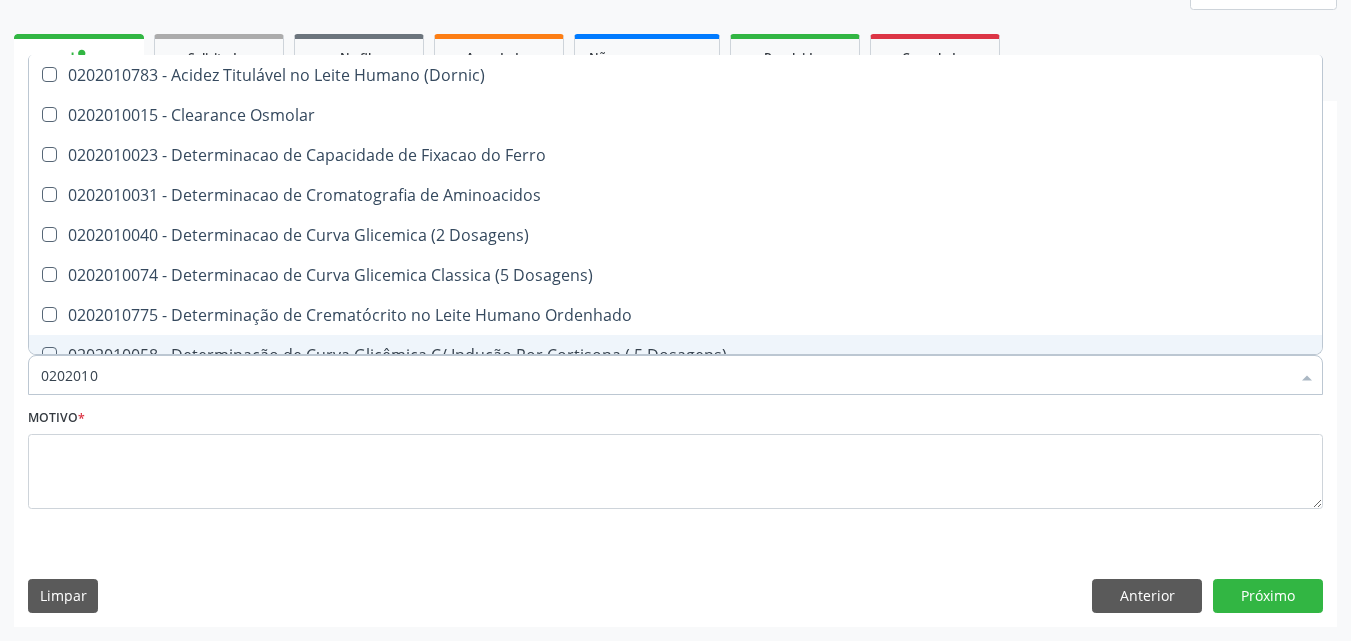 type on "02020106" 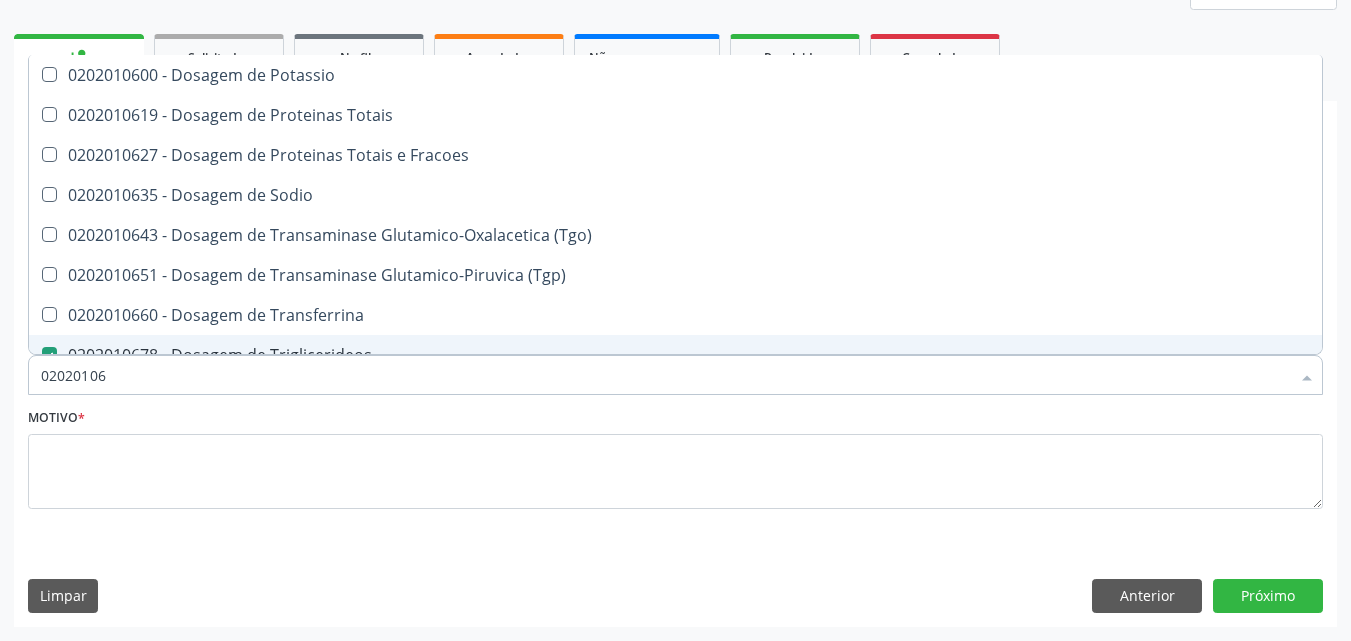 type on "020201067" 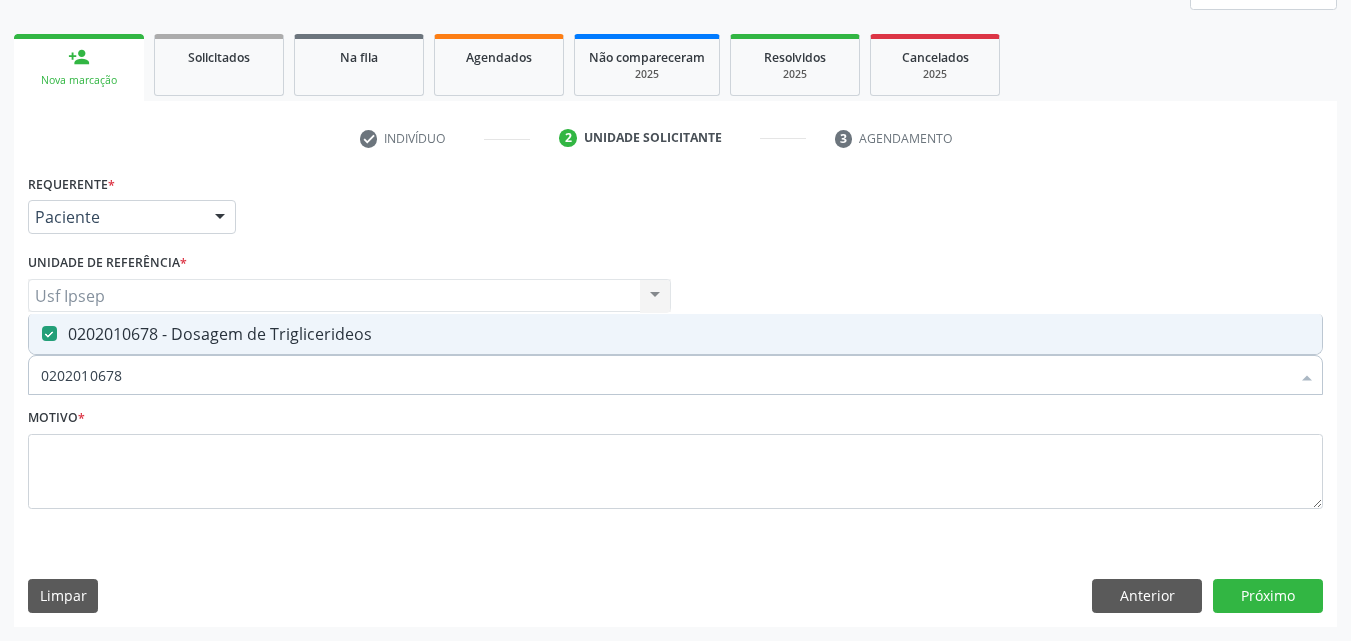click on "0202010678" at bounding box center (665, 375) 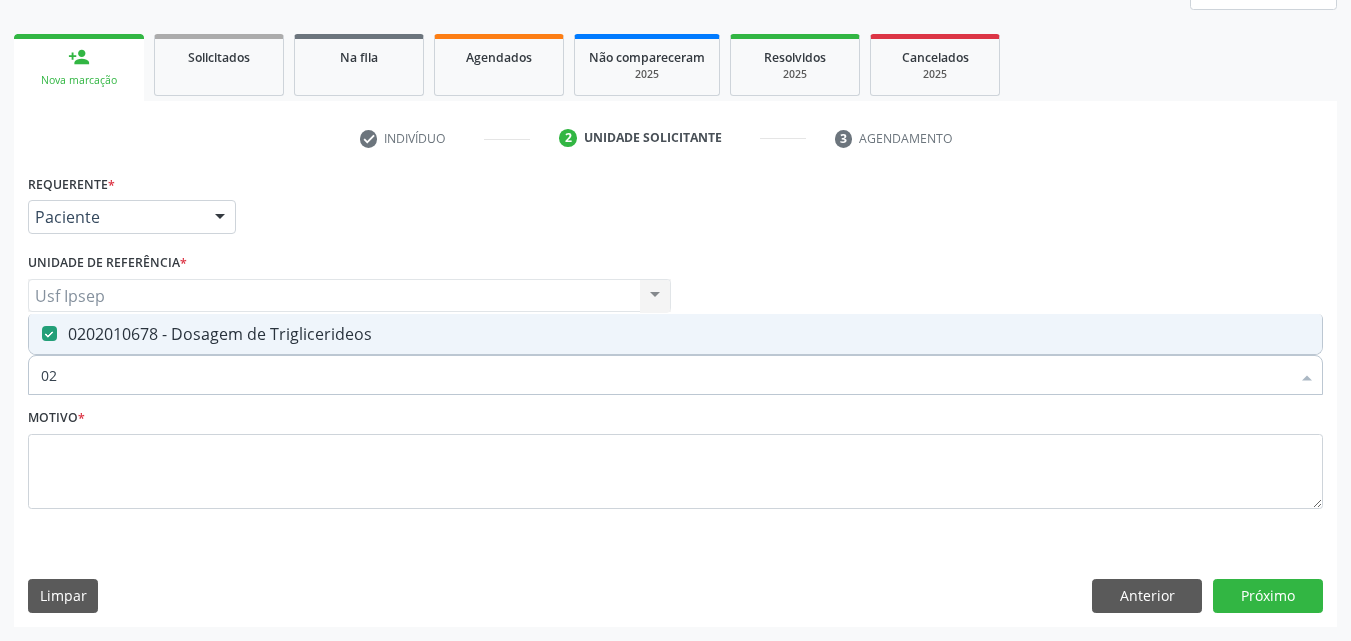 type on "0" 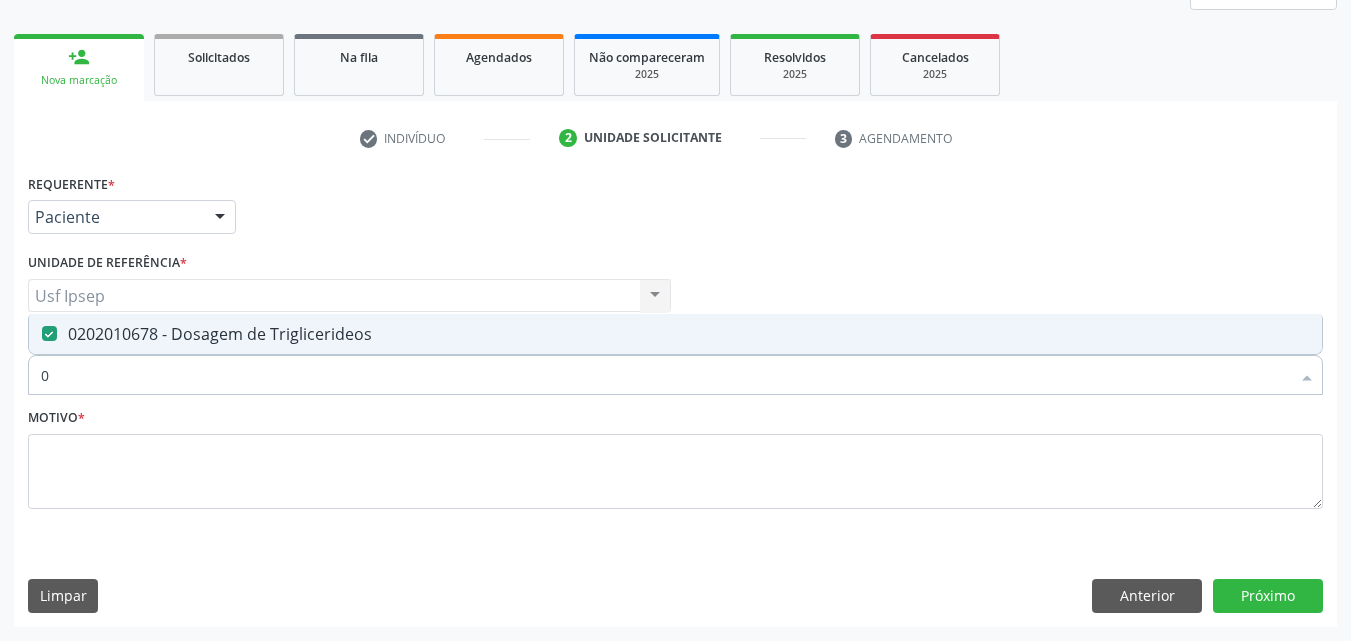 type 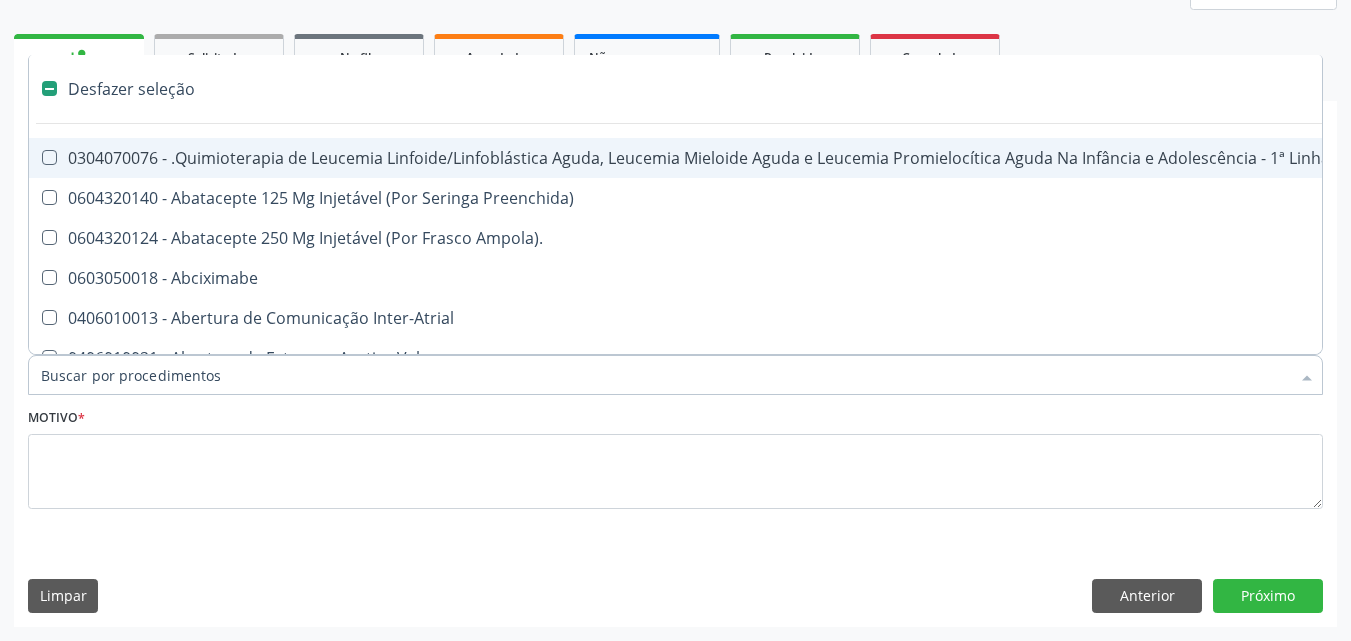 type on "2" 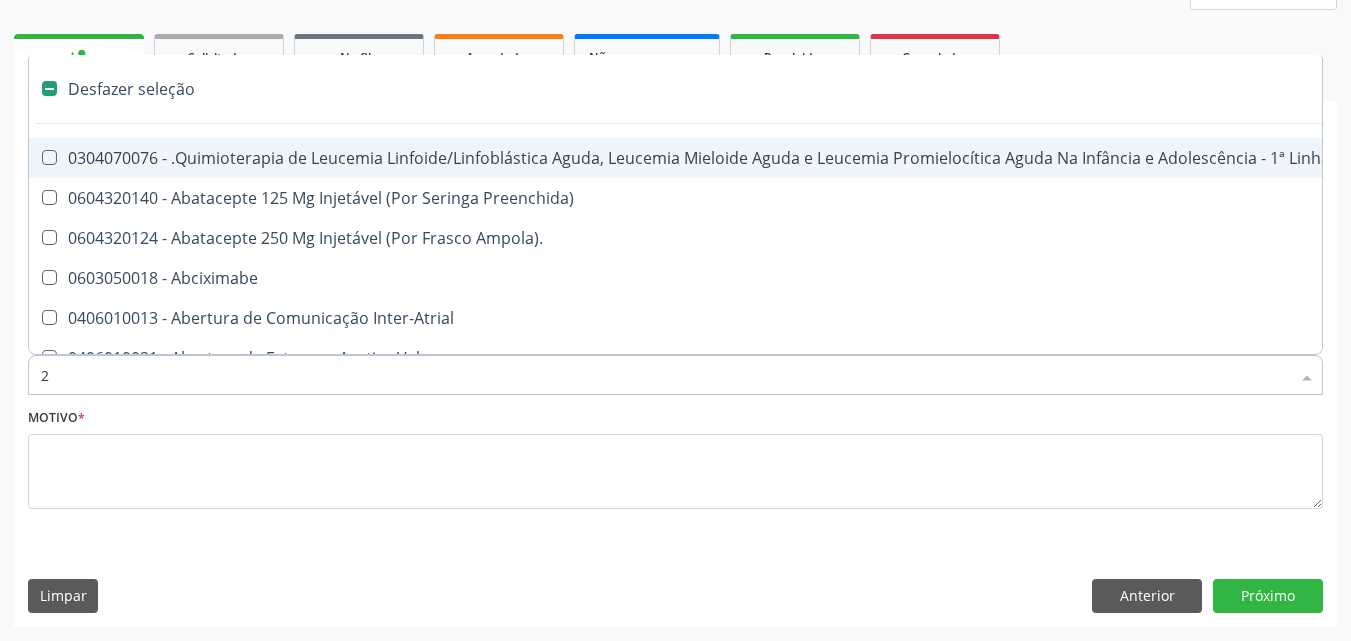 checkbox on "true" 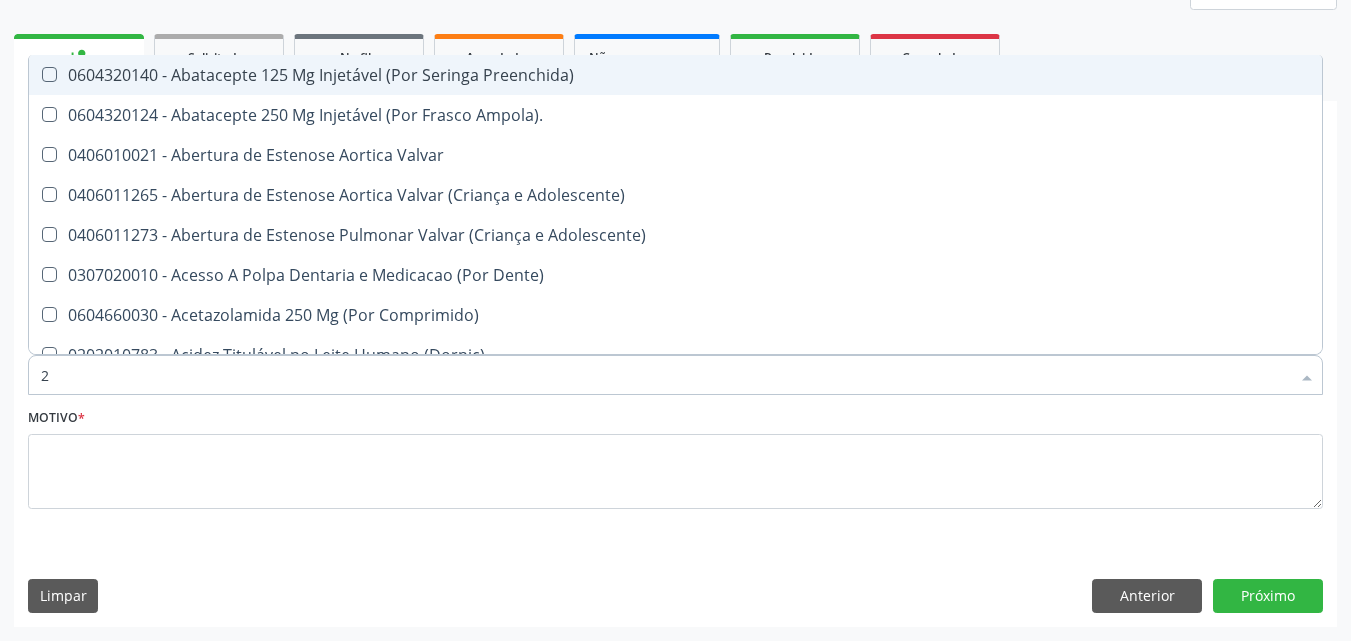type on "20" 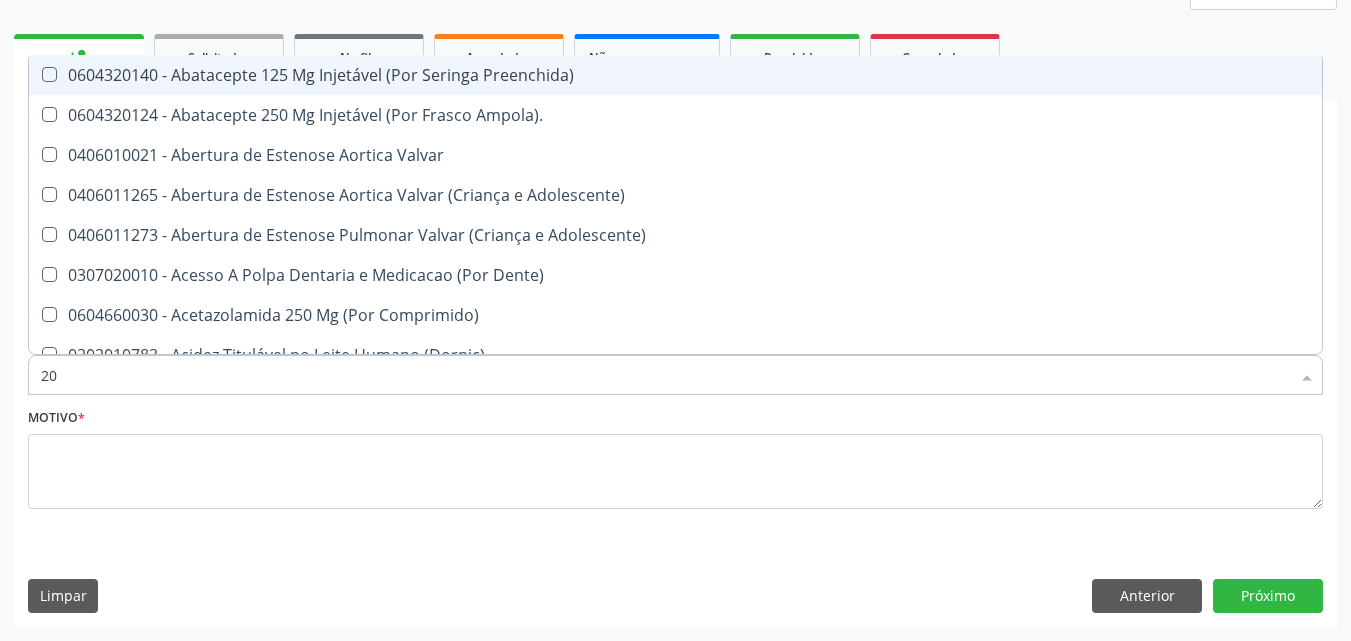 checkbox on "true" 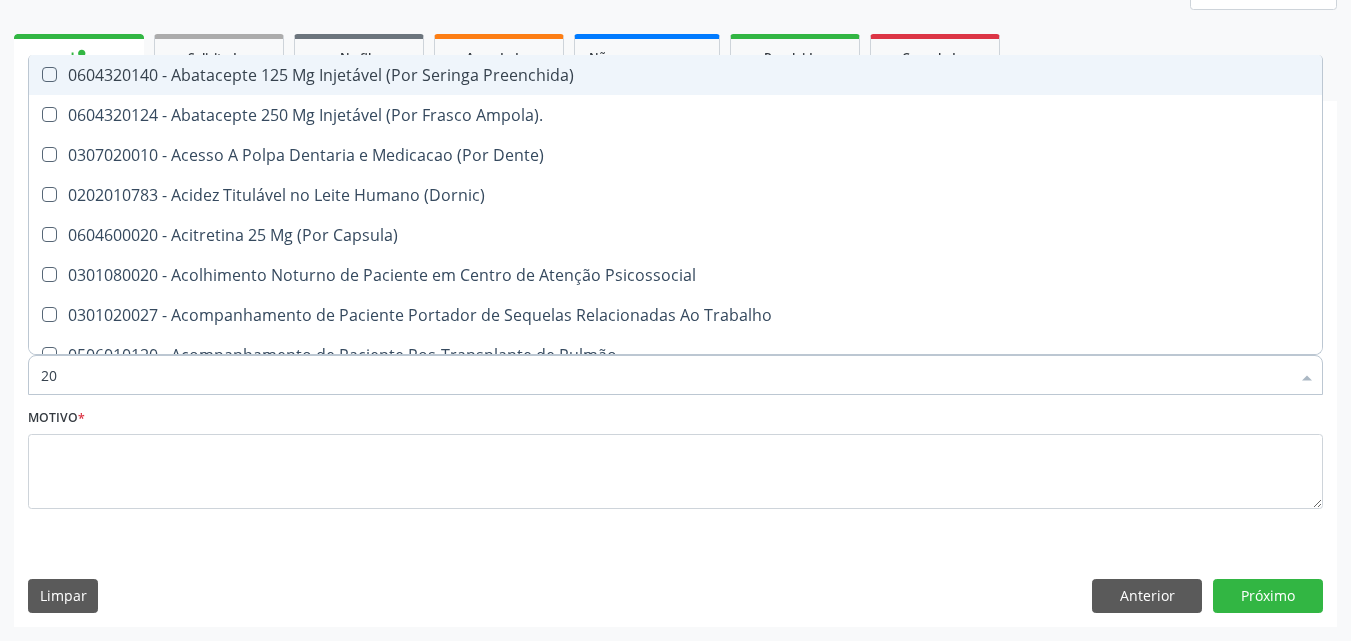 type on "2" 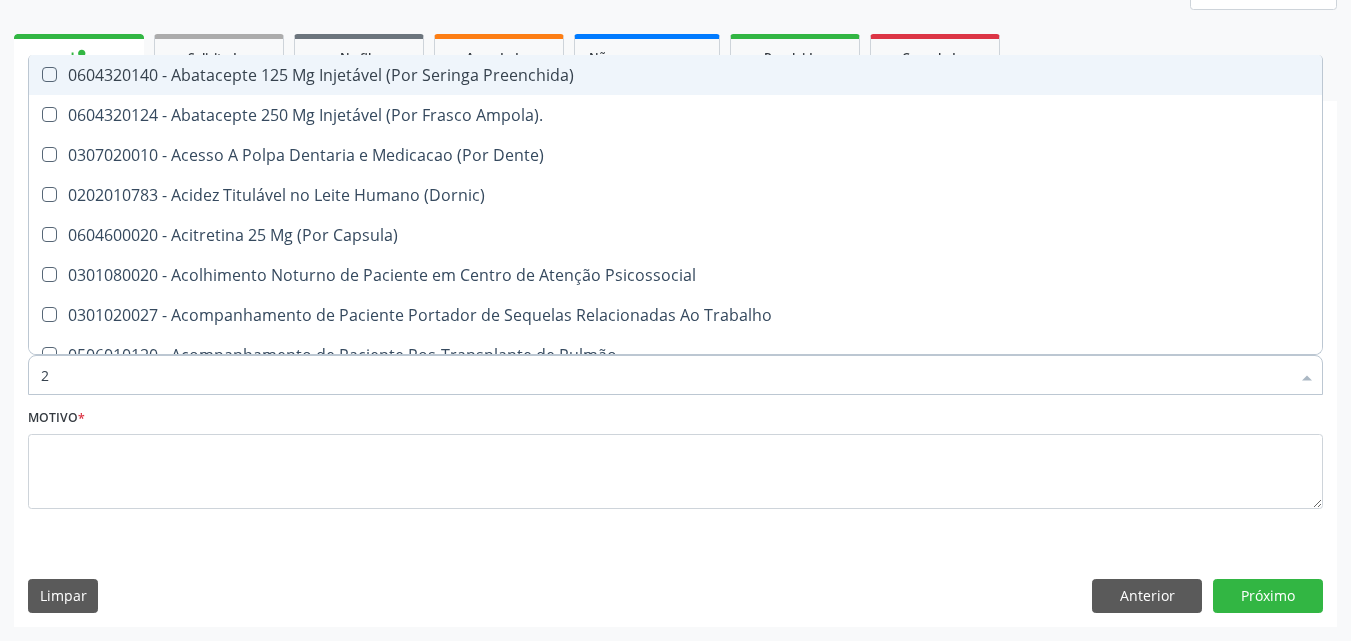 checkbox on "false" 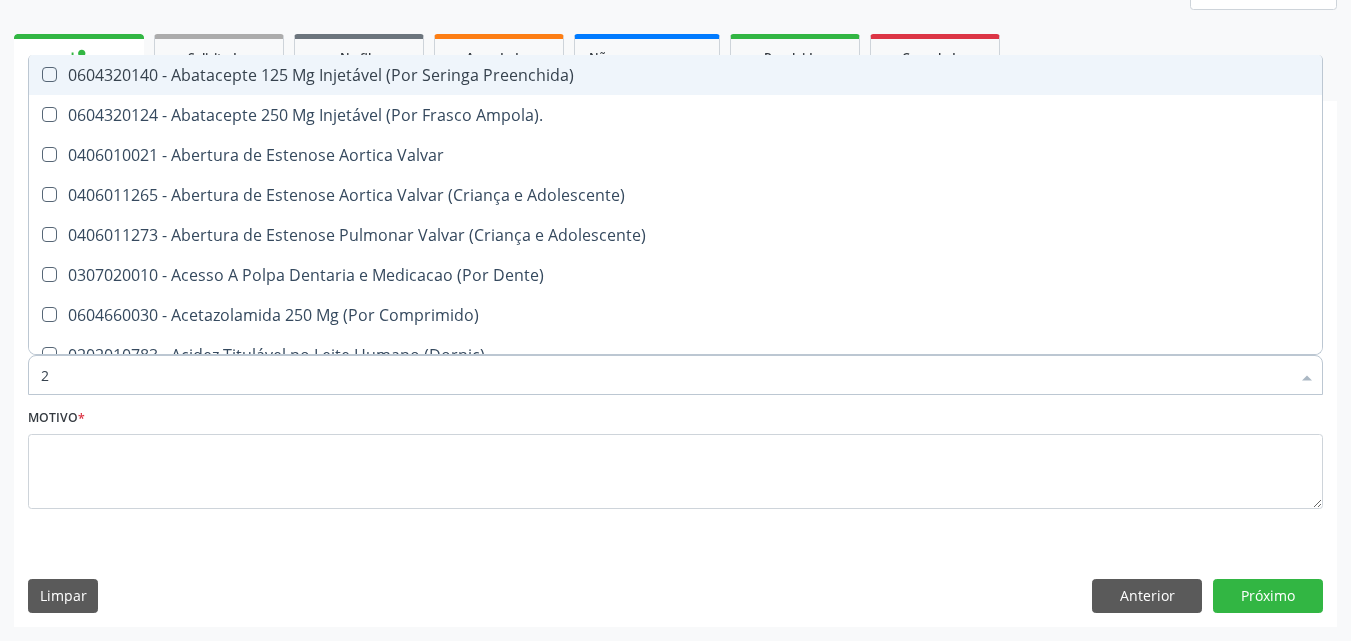 type on "20" 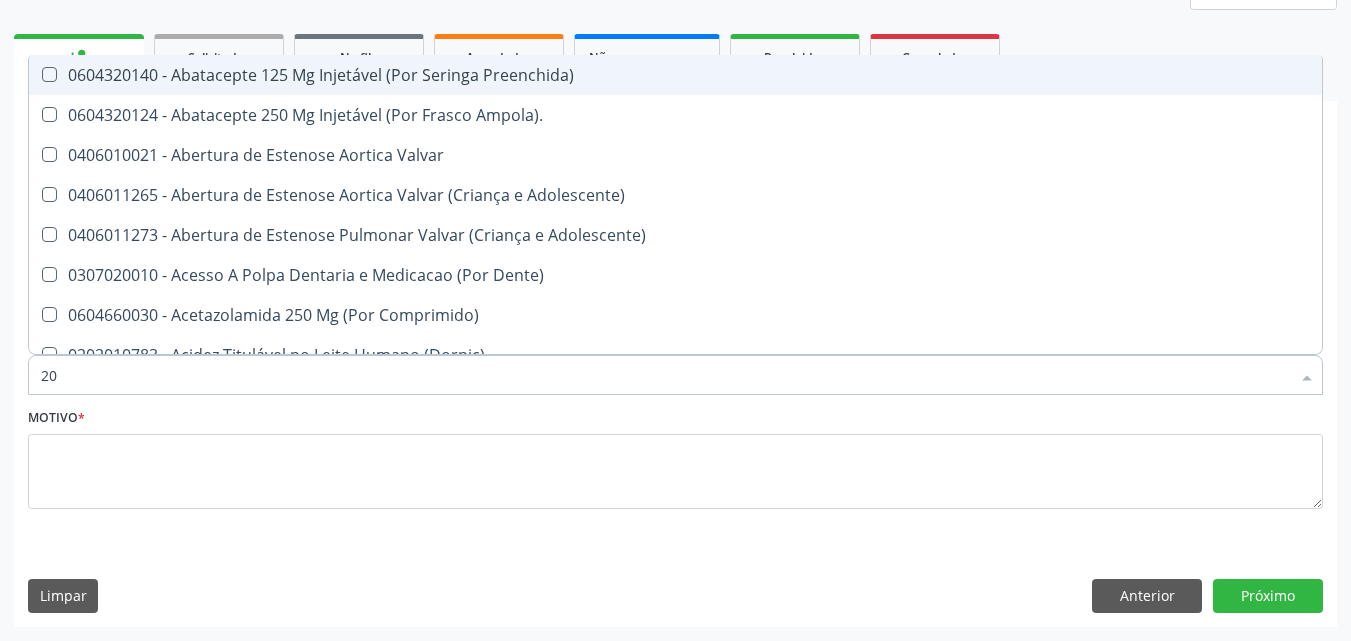 checkbox on "true" 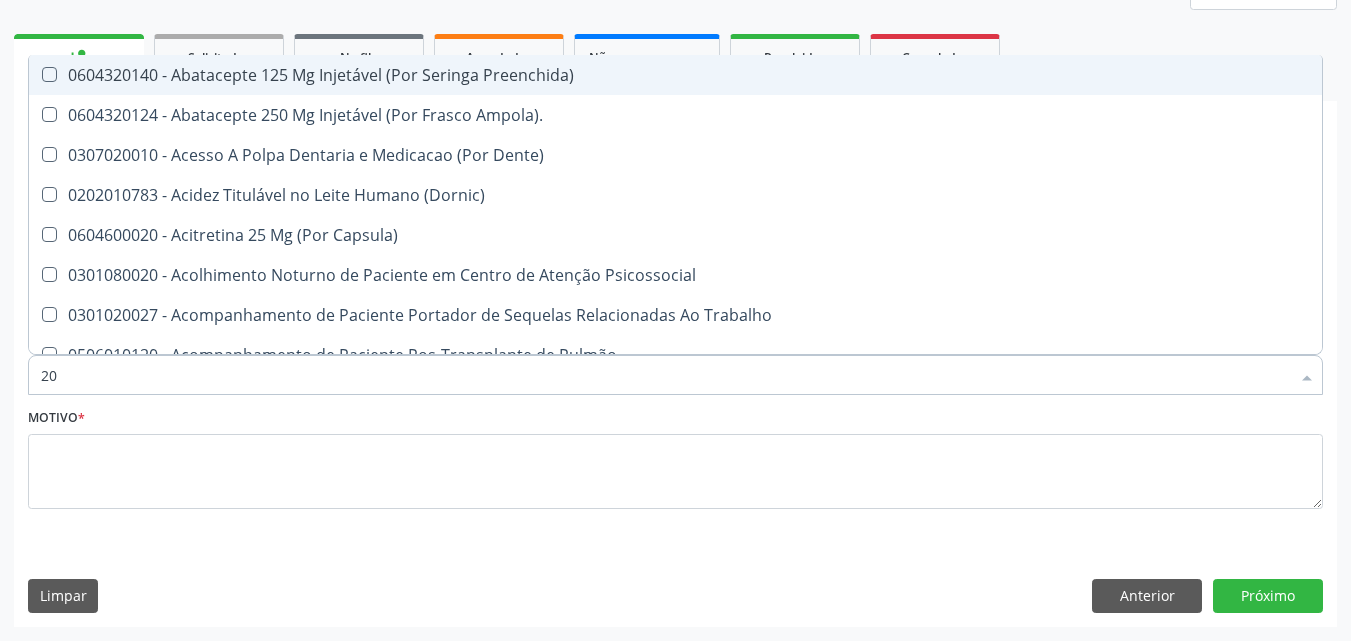 type on "20" 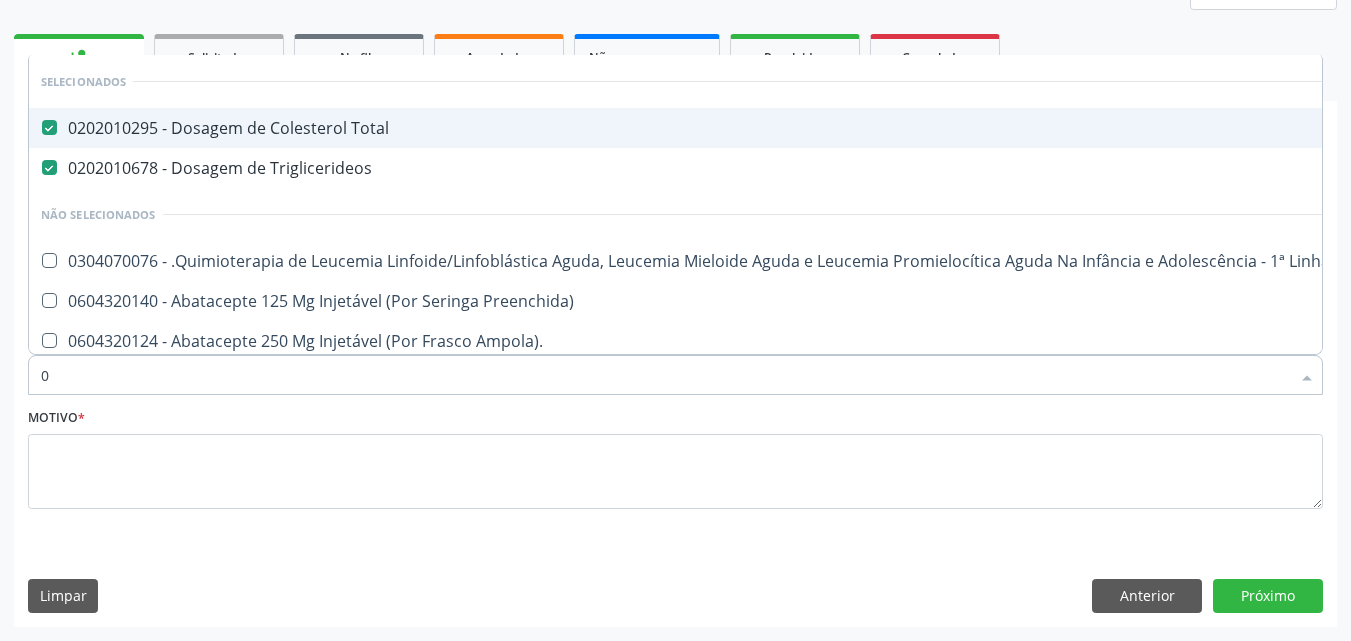 click on "0" at bounding box center (665, 375) 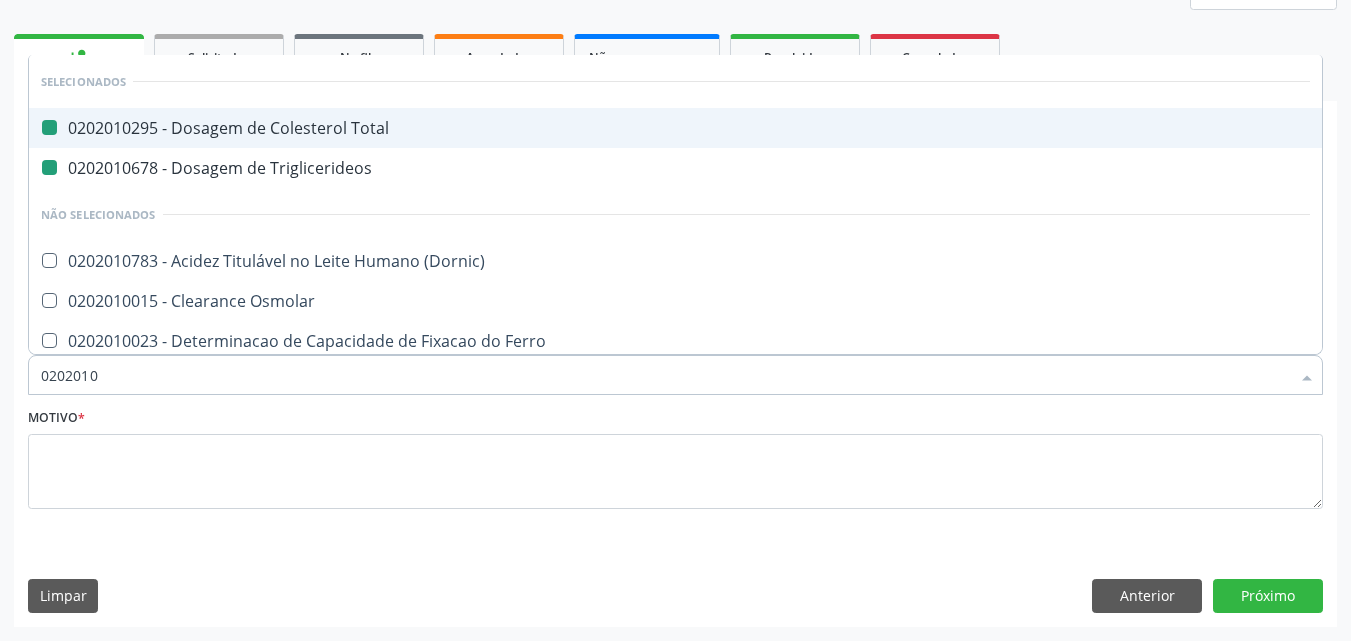 type on "02020104" 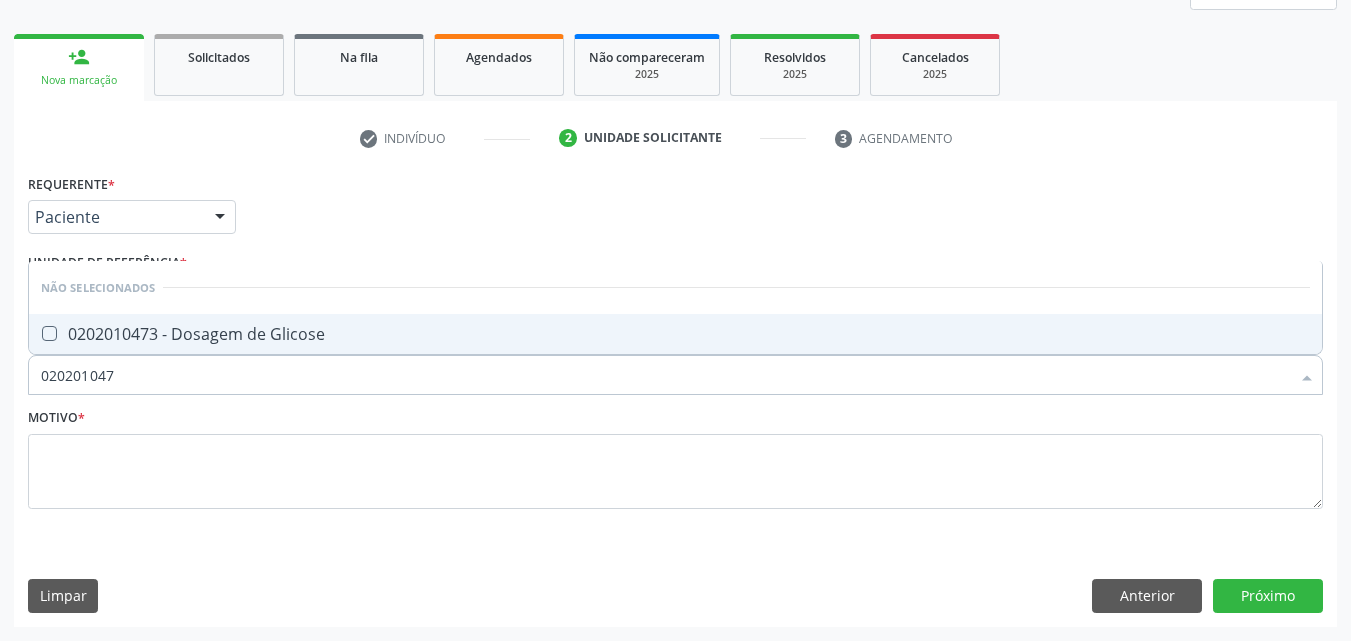 type on "0202010473" 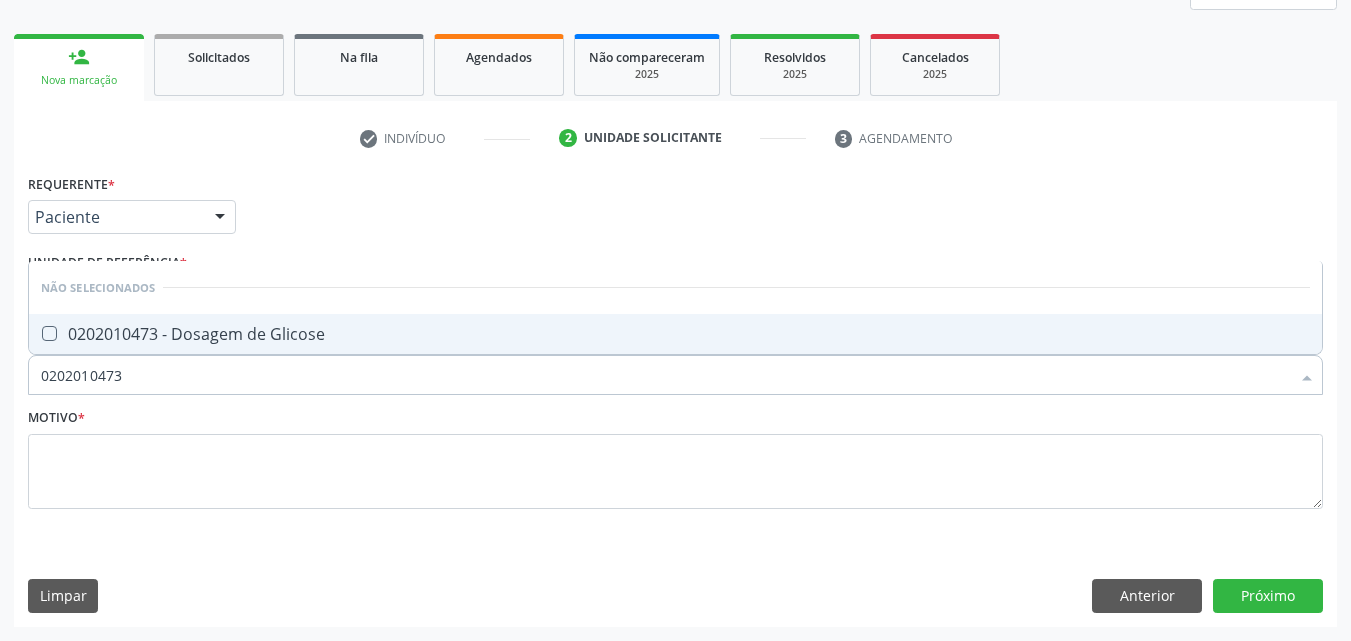 drag, startPoint x: 46, startPoint y: 323, endPoint x: 47, endPoint y: 333, distance: 10.049875 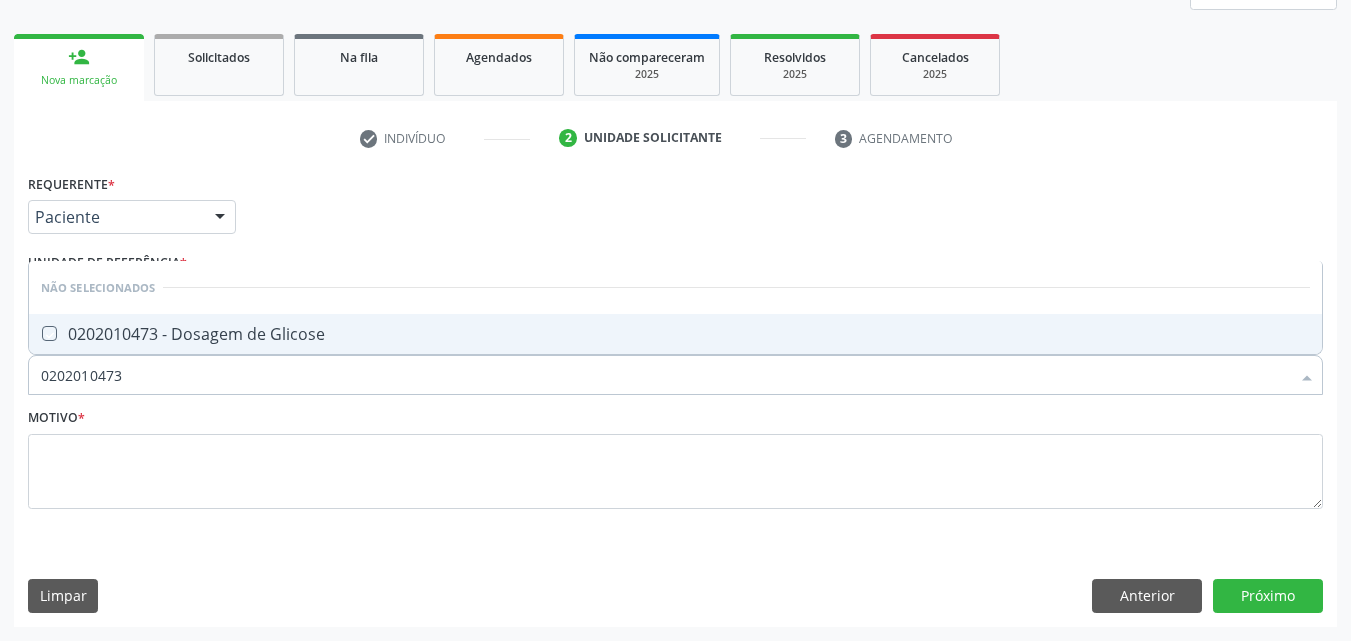 checkbox on "true" 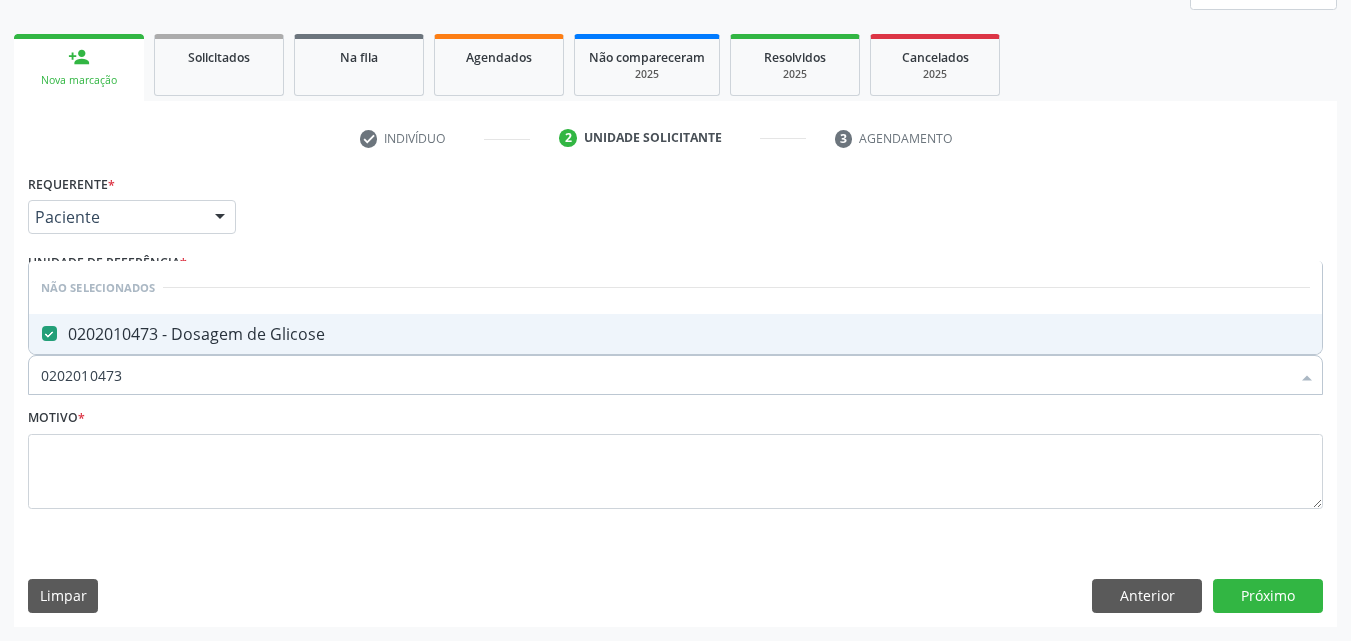 click on "0202010473" at bounding box center [665, 375] 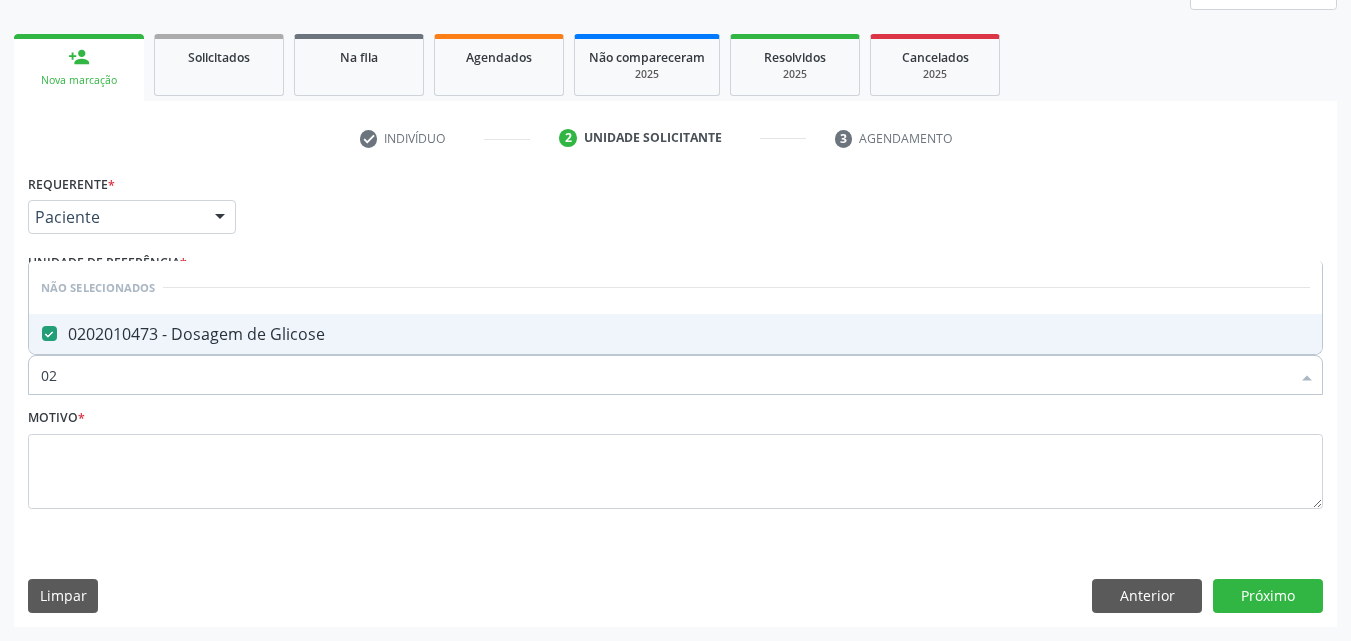 type on "0" 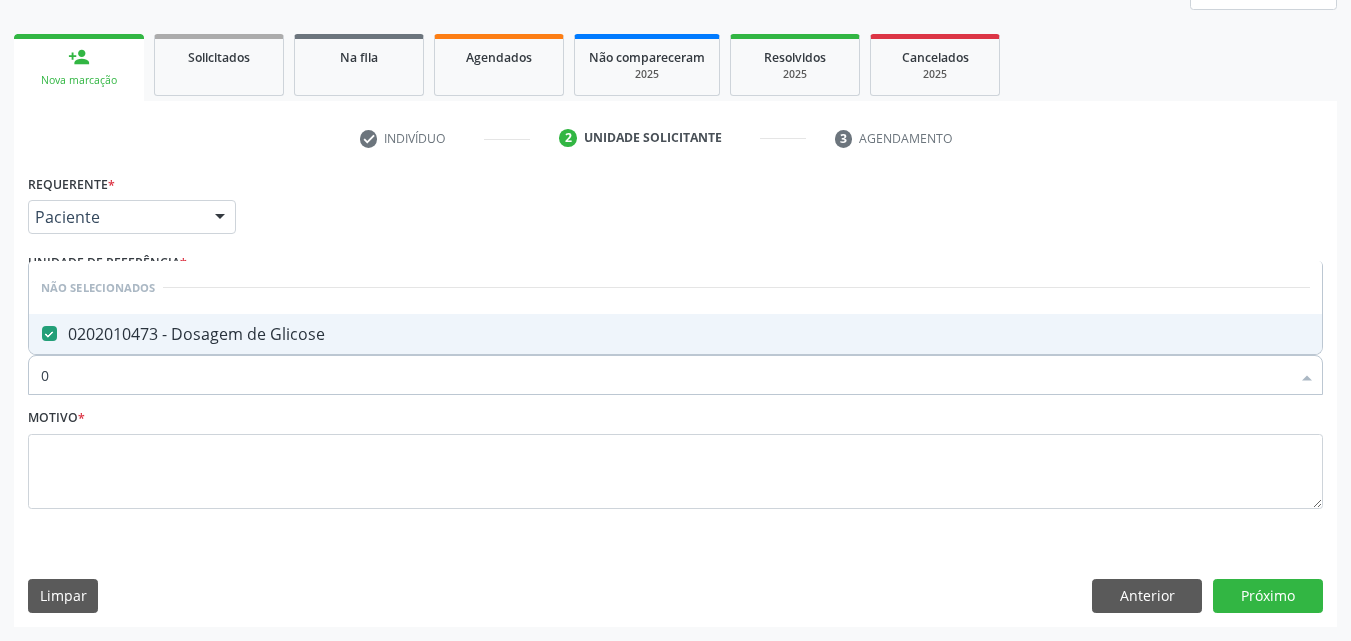type 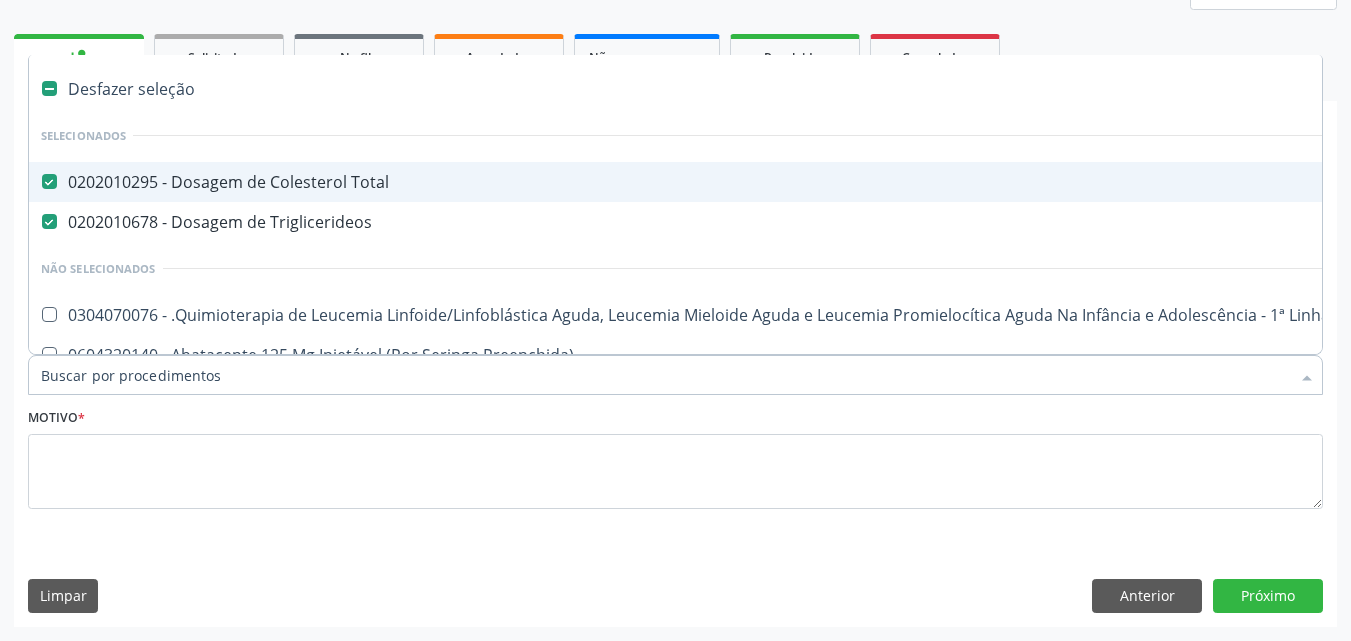 checkbox on "true" 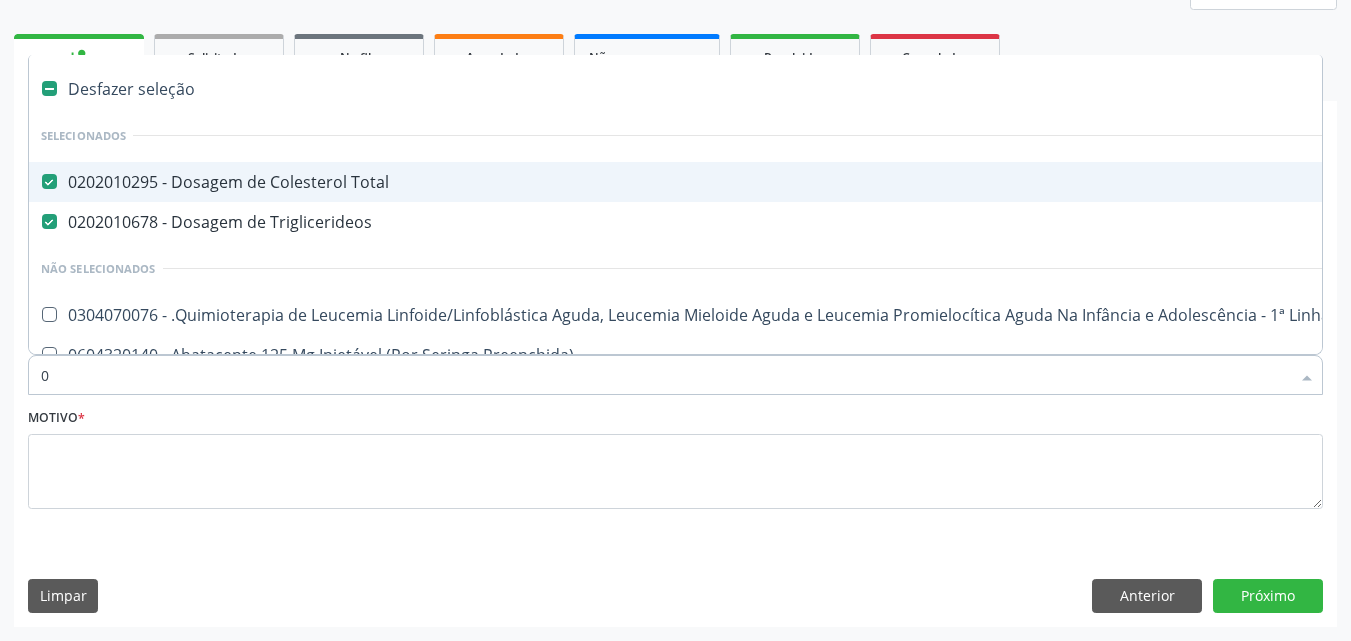 type on "02" 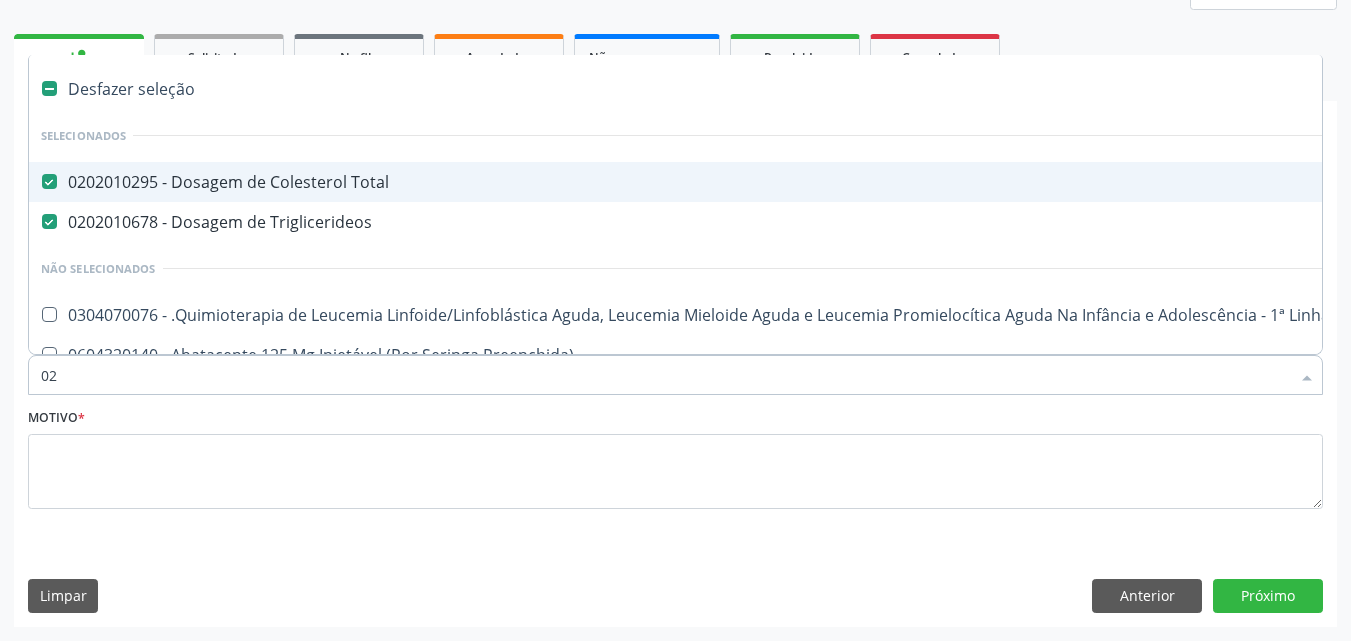 checkbox on "true" 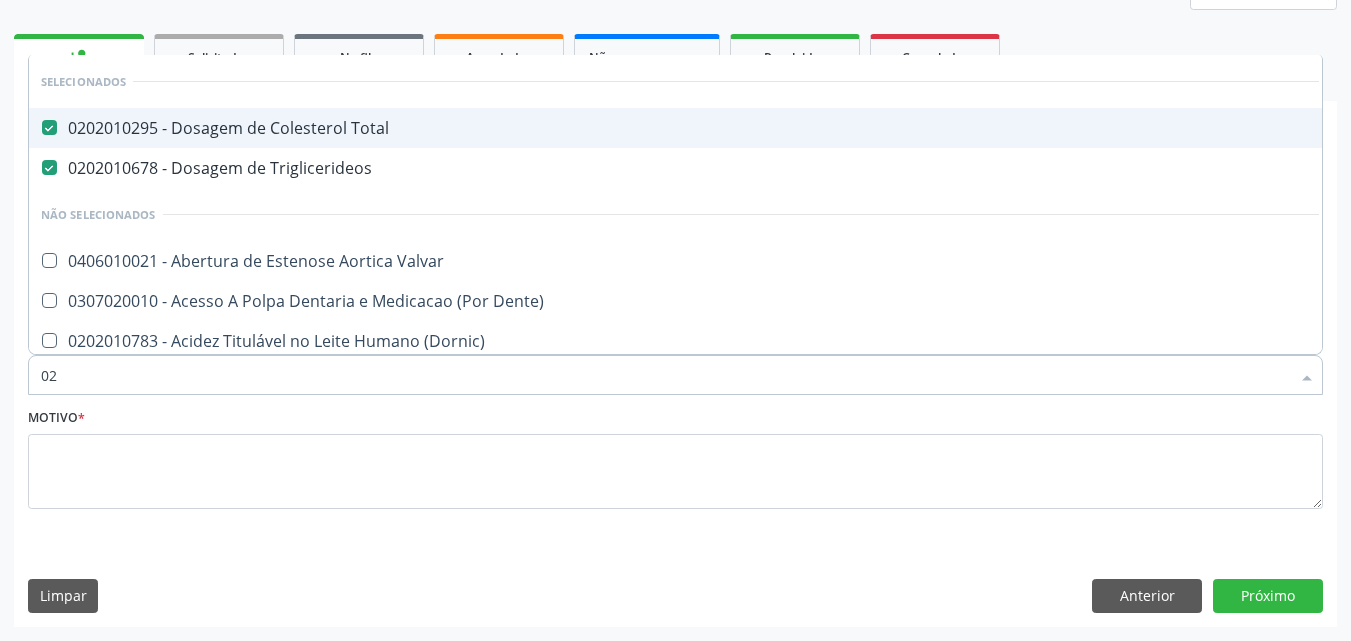 type on "020" 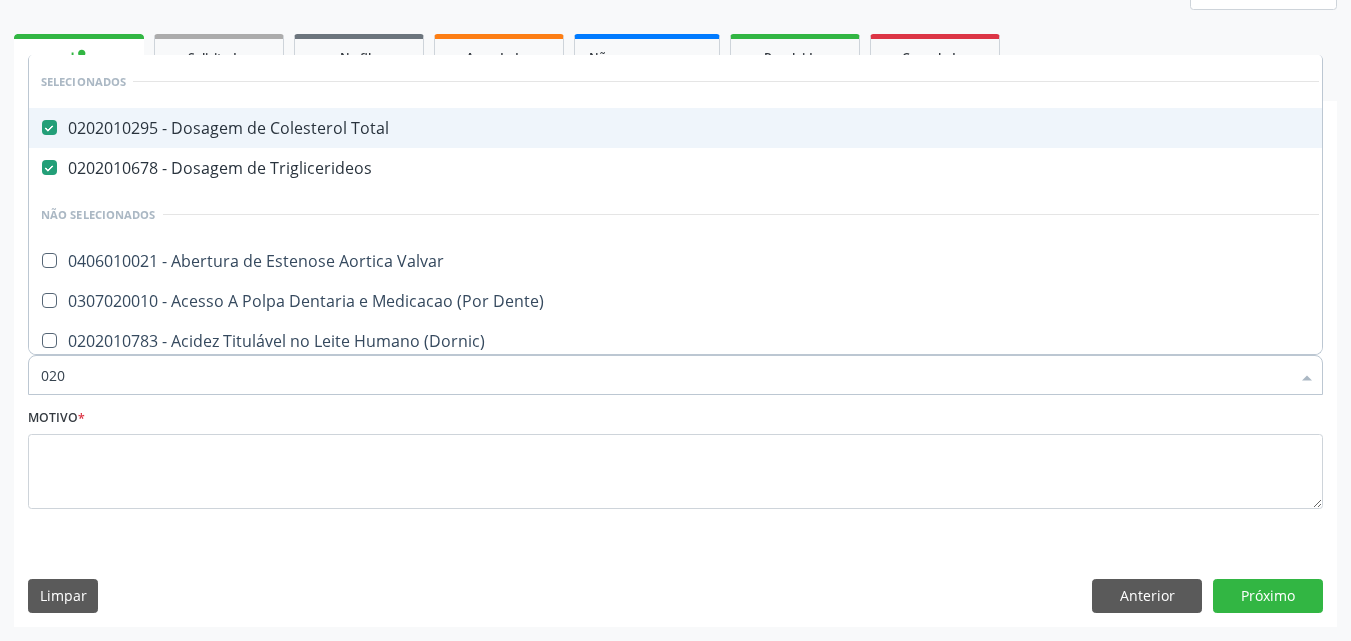 checkbox on "true" 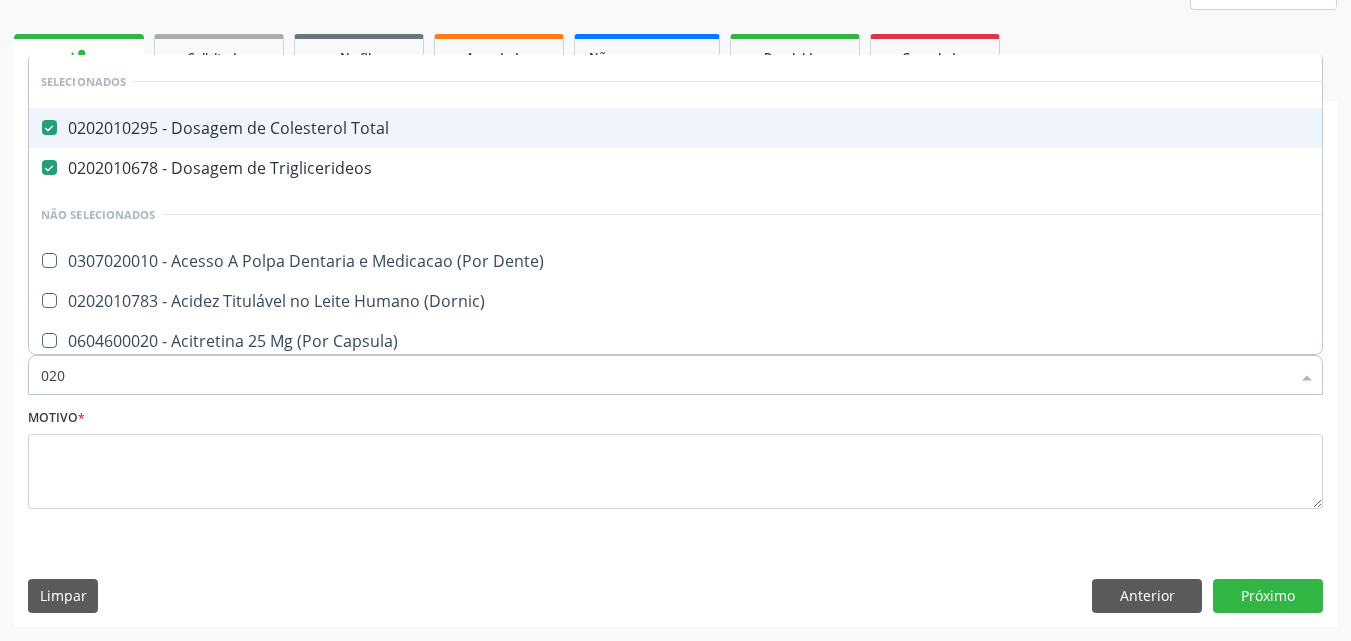 type on "0202" 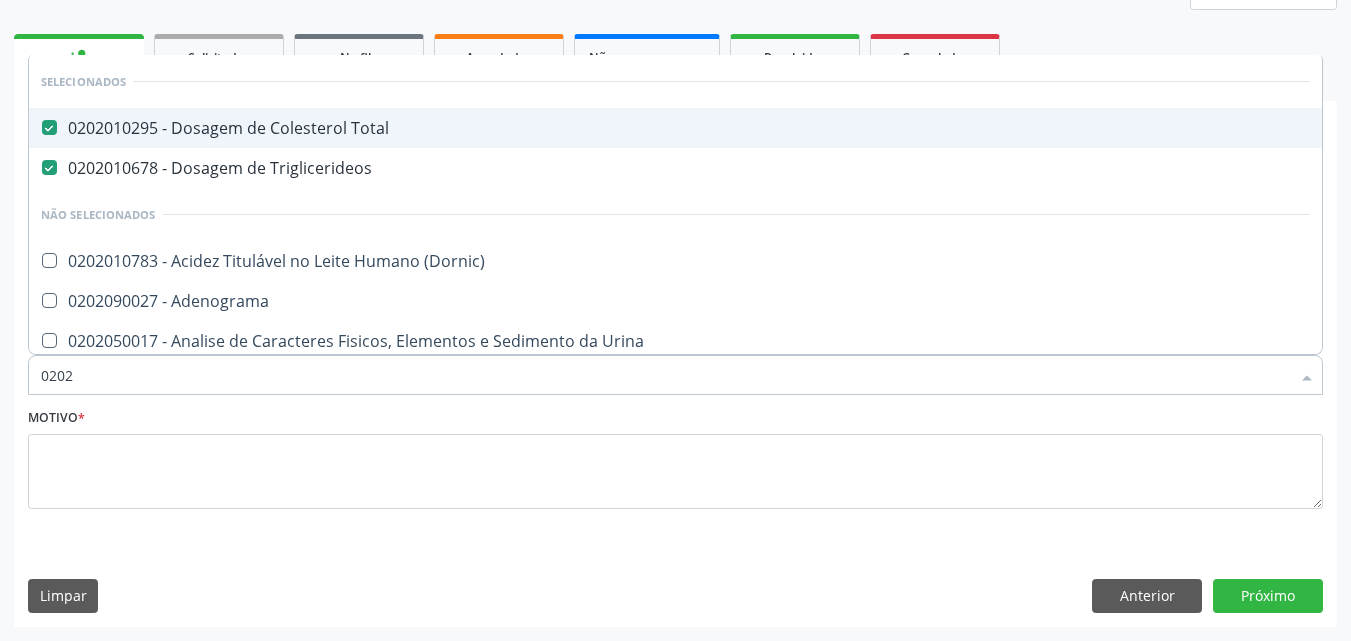 checkbox on "true" 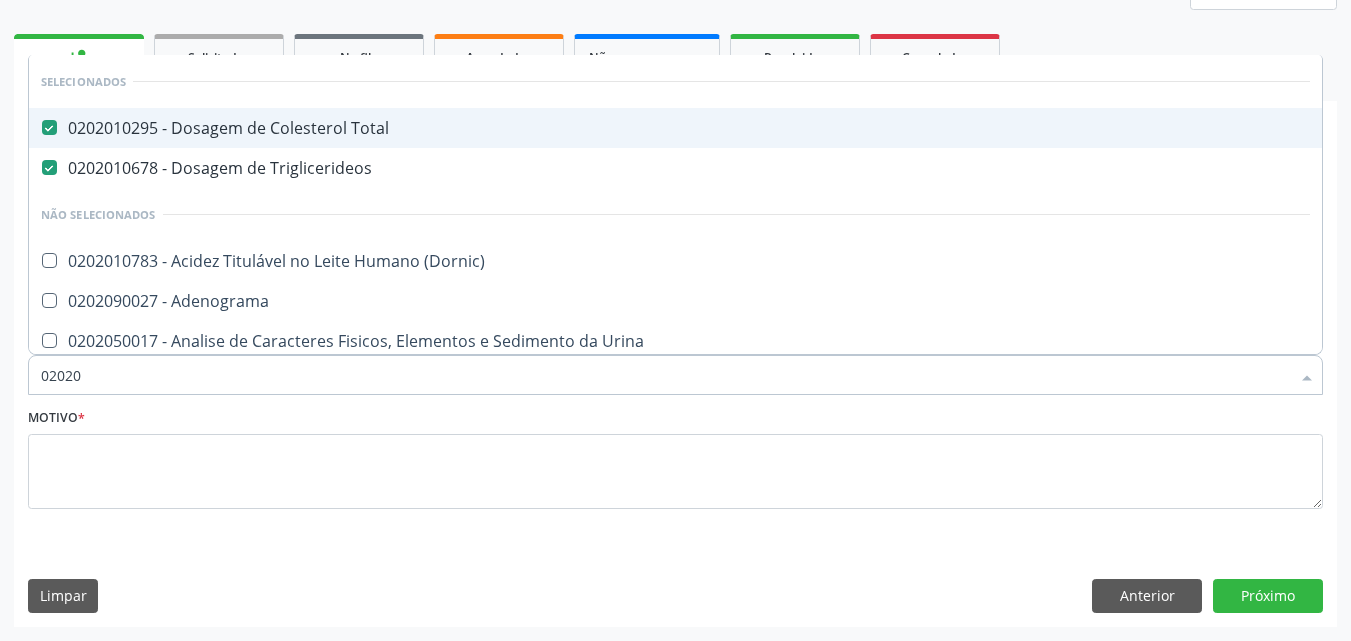 checkbox on "true" 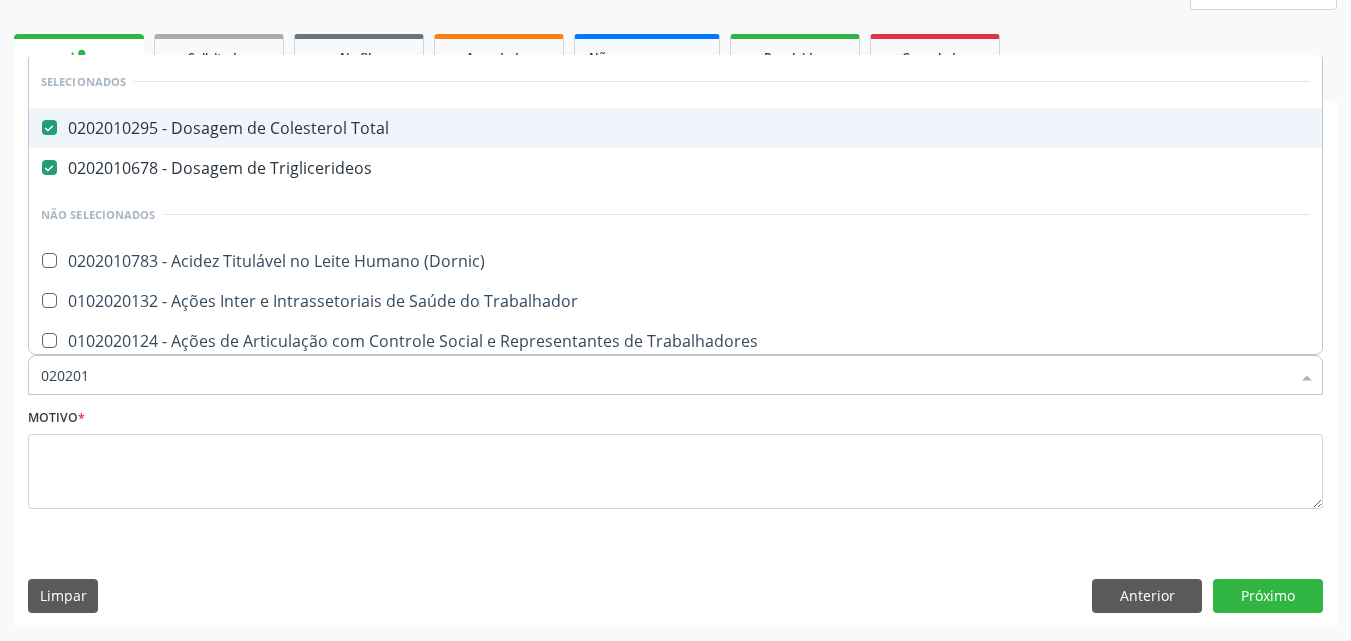 type on "0202010" 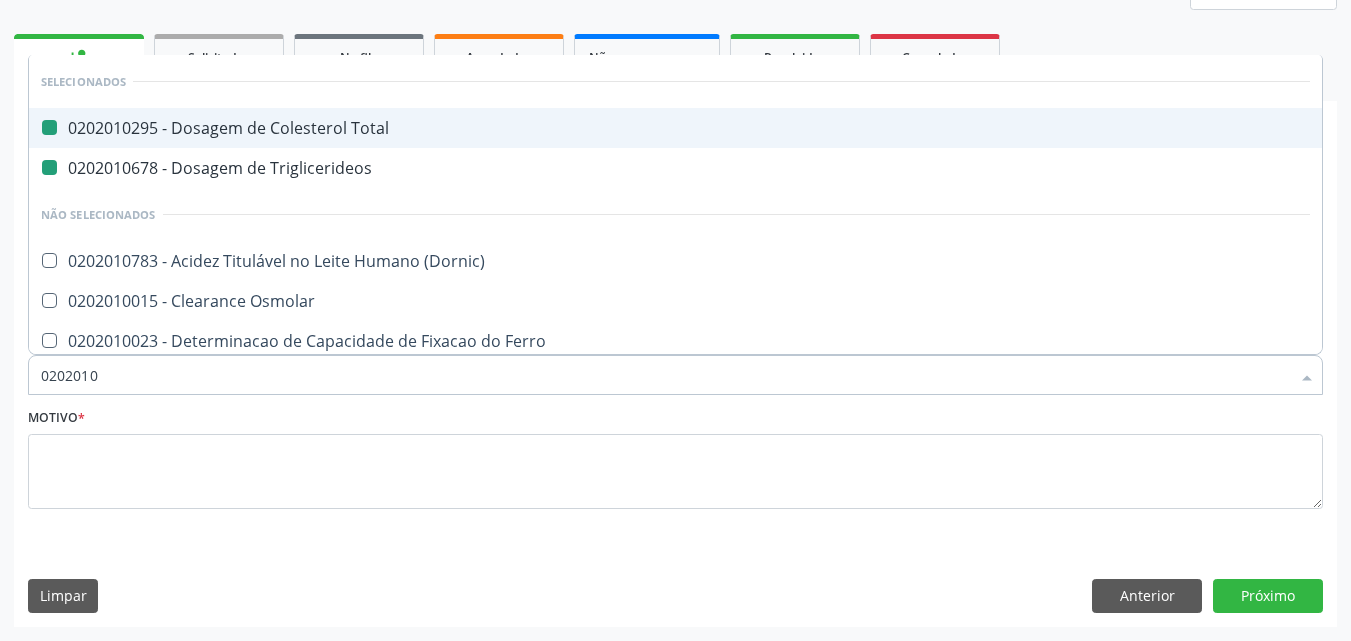type on "02020105" 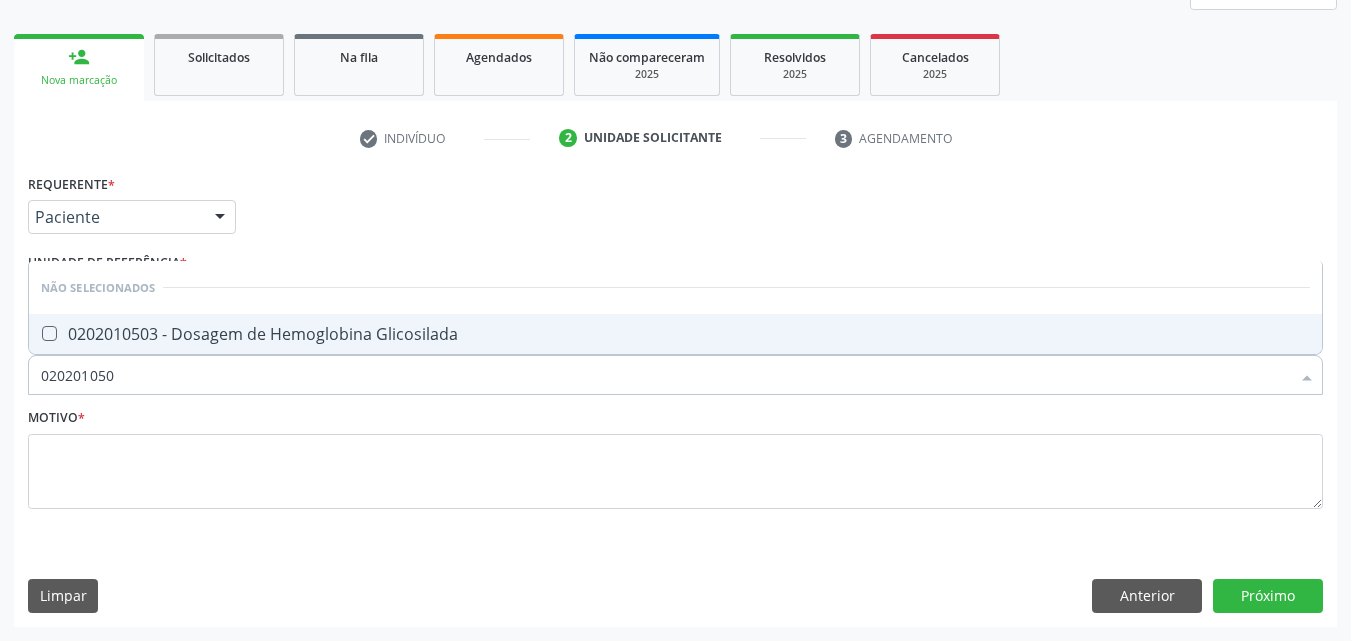 type on "0202010503" 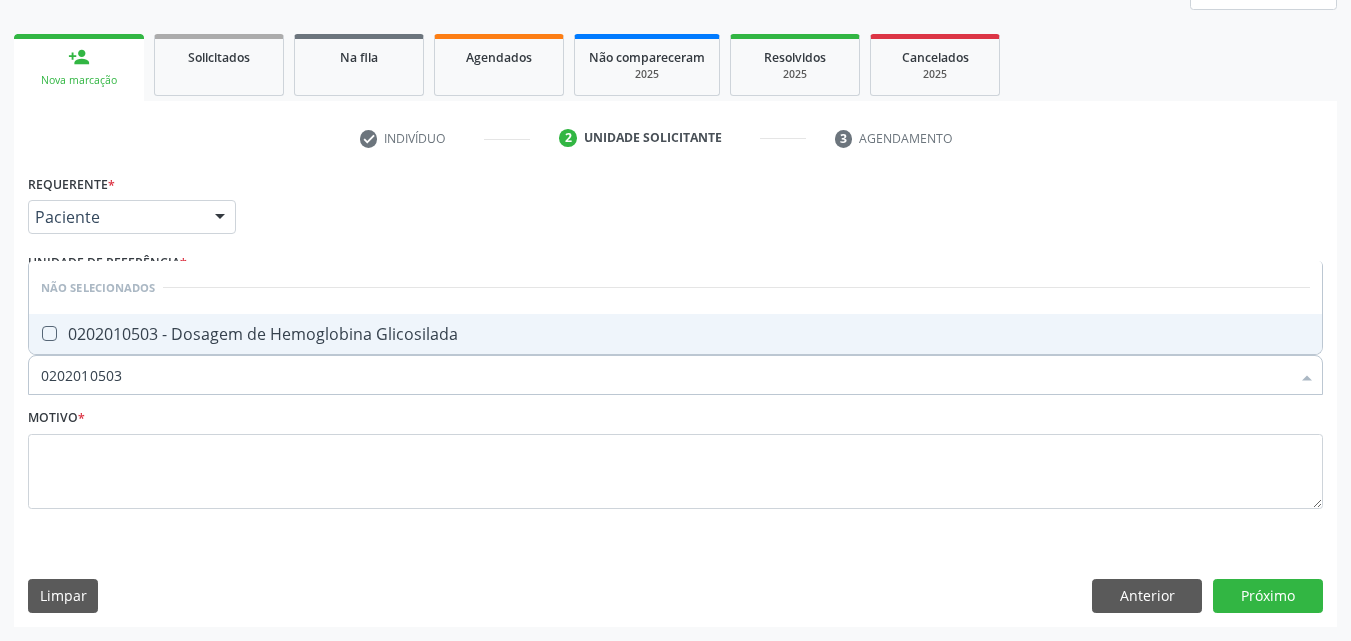 drag, startPoint x: 47, startPoint y: 329, endPoint x: 118, endPoint y: 381, distance: 88.005684 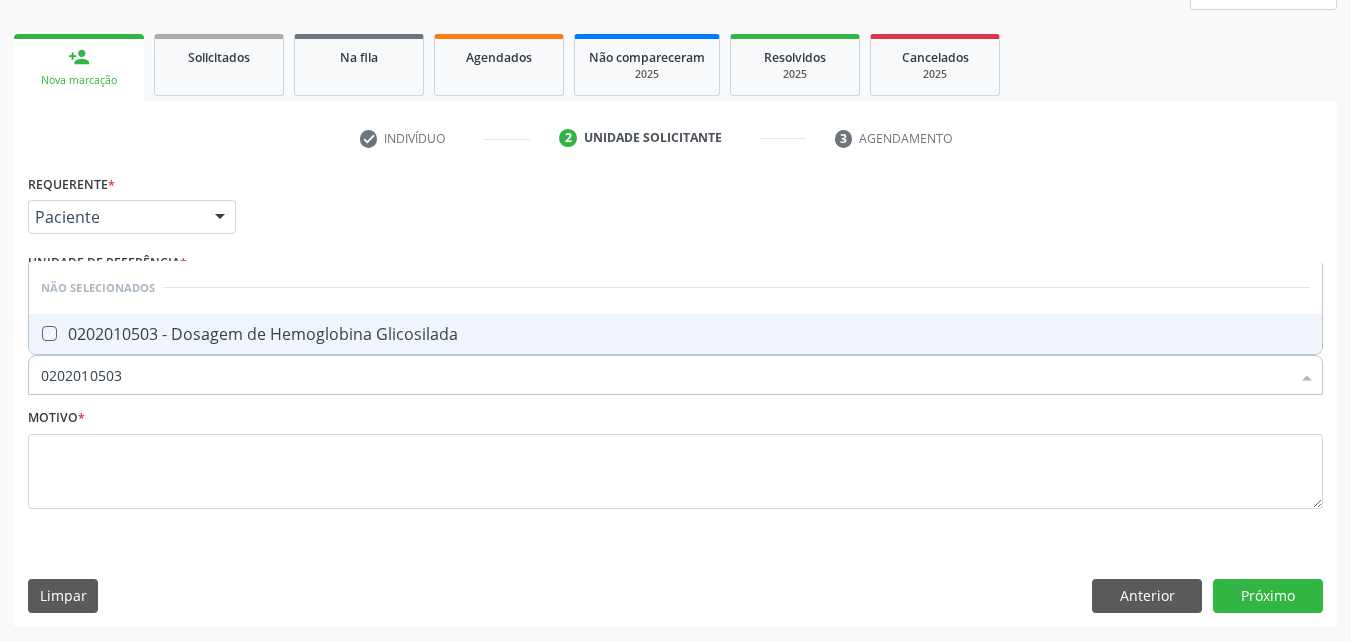 click at bounding box center [35, 333] 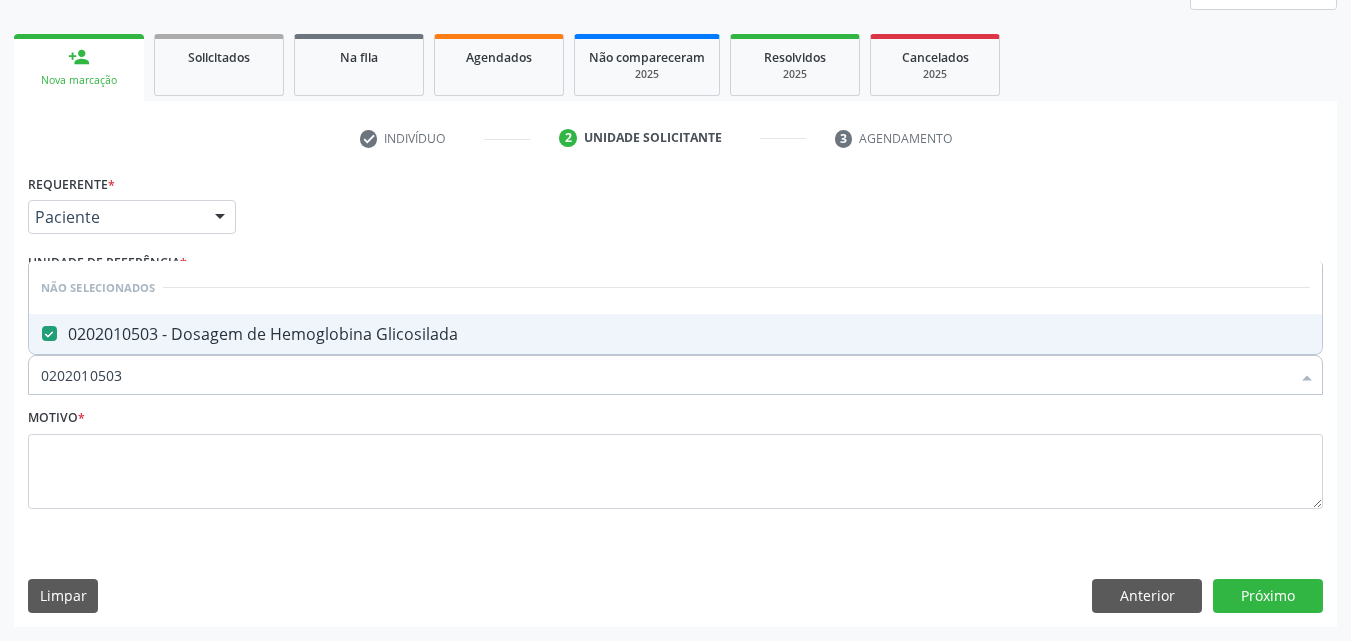 drag, startPoint x: 126, startPoint y: 376, endPoint x: 158, endPoint y: 317, distance: 67.11929 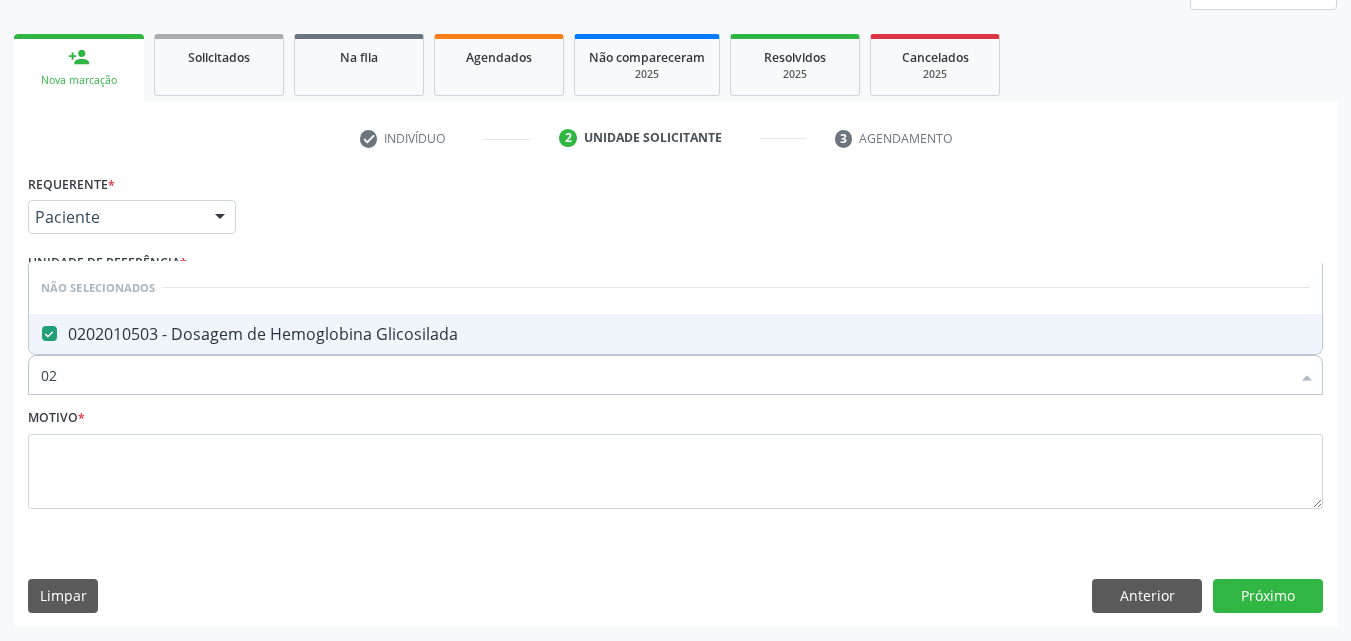 type on "0" 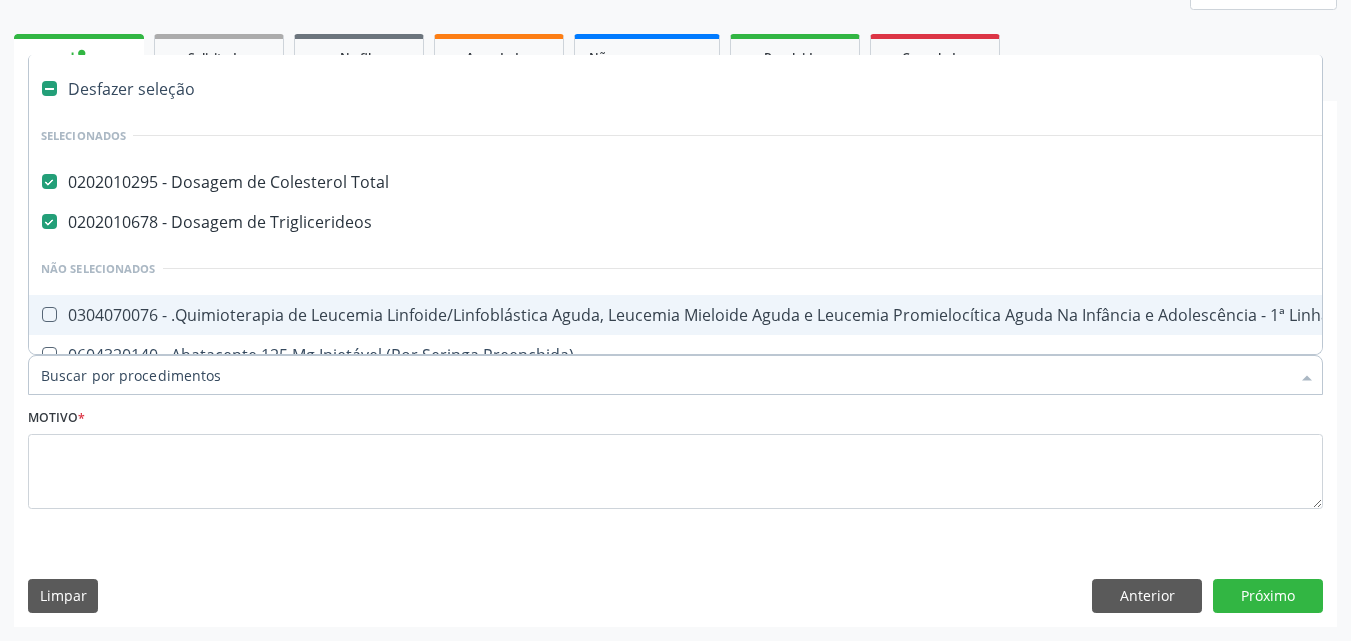click on "Item de agendamento
*" at bounding box center [665, 375] 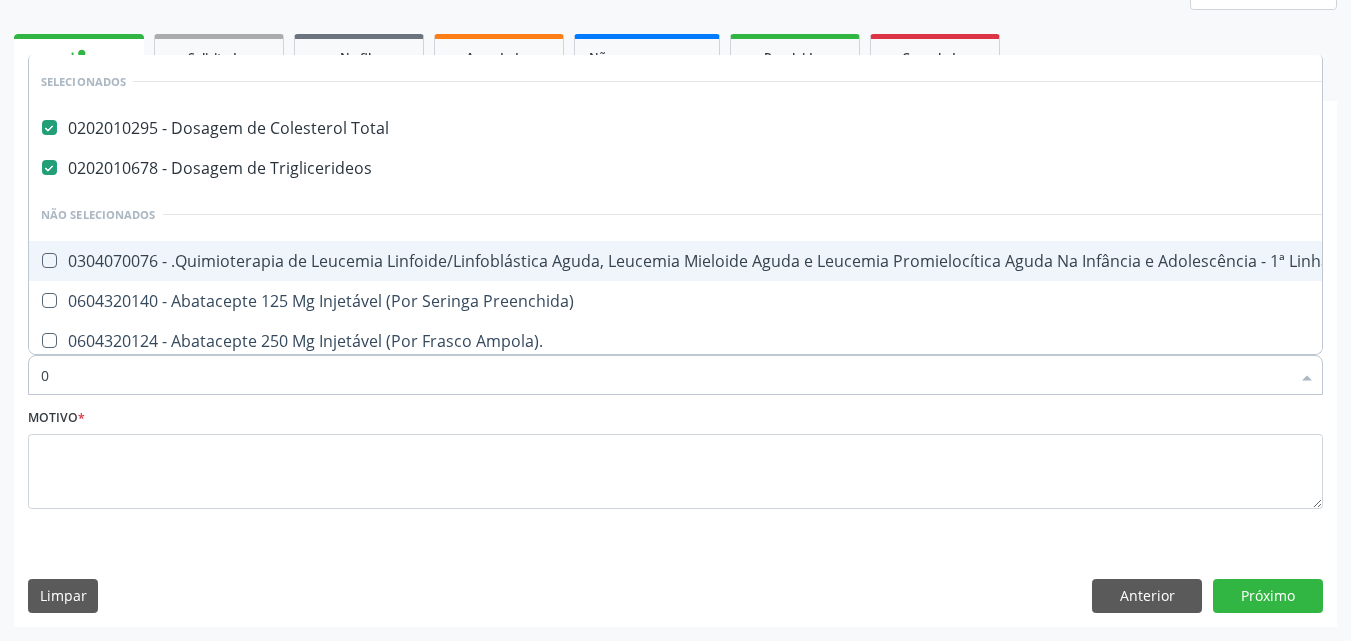 type on "02" 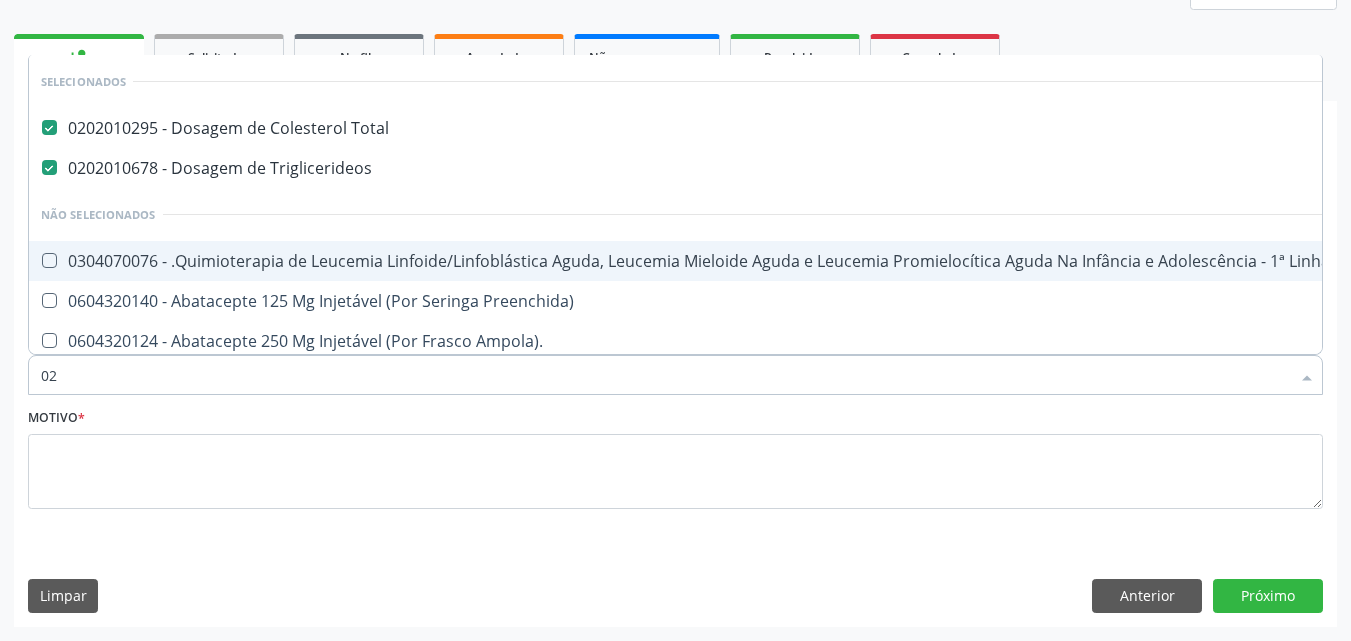 checkbox on "true" 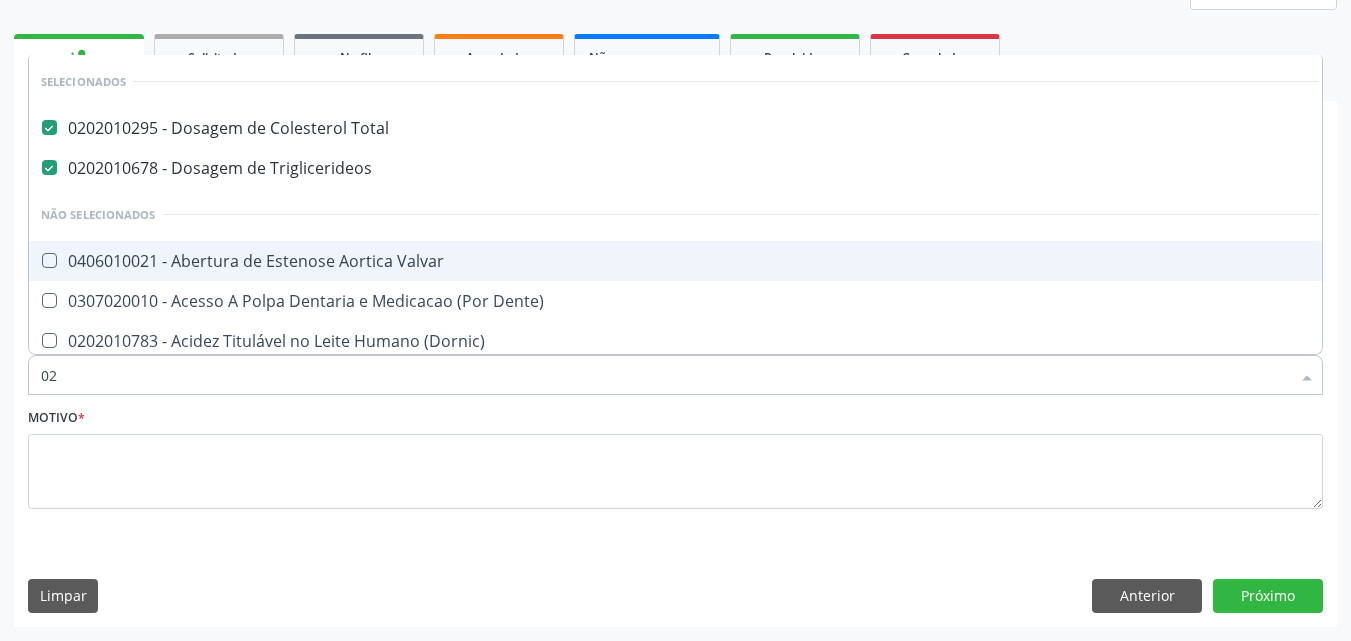 type on "020" 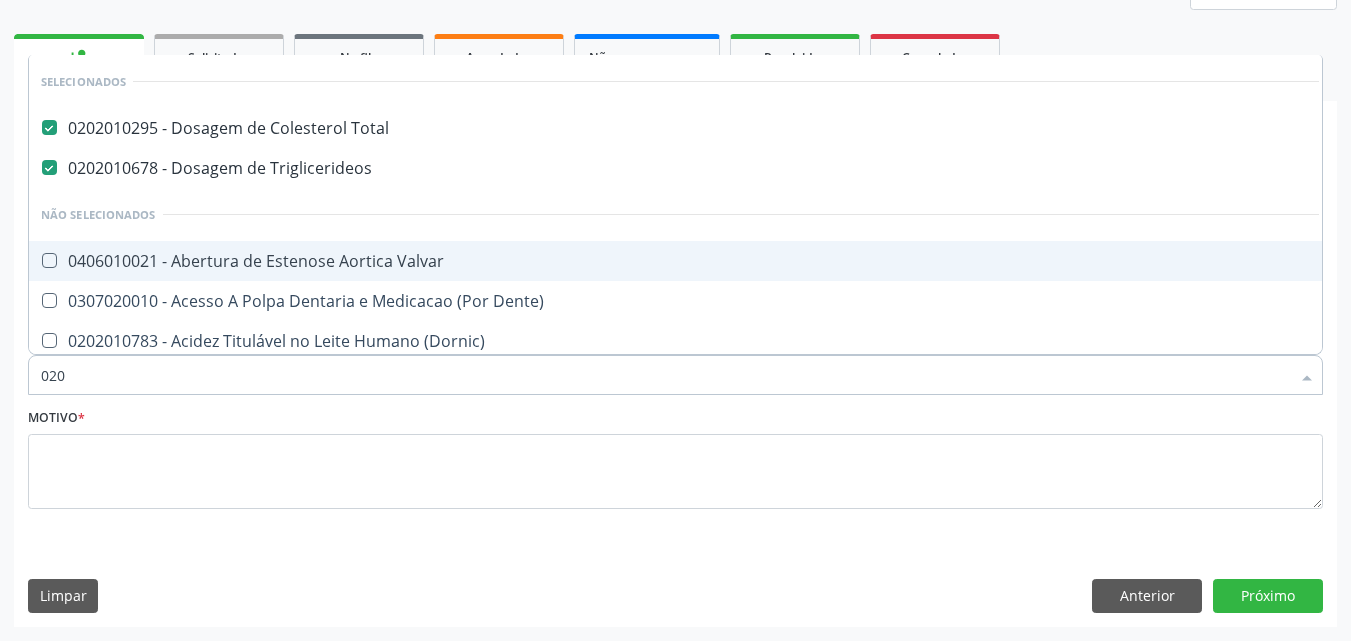 checkbox on "true" 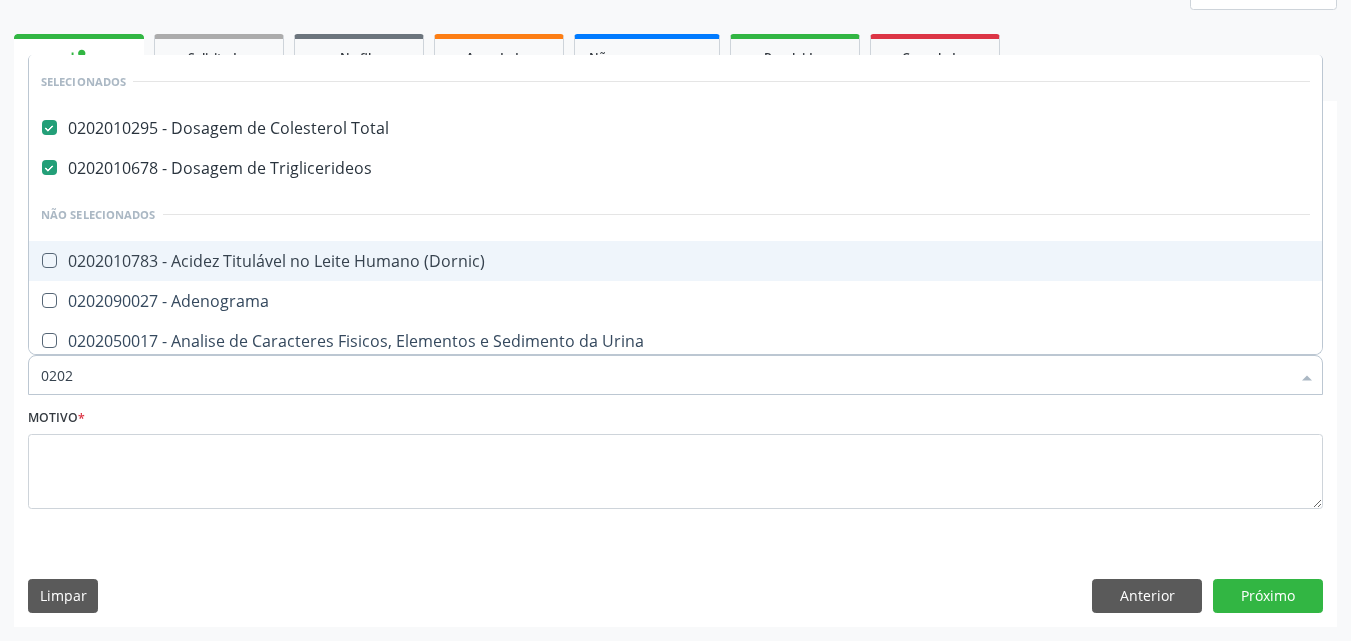 checkbox on "true" 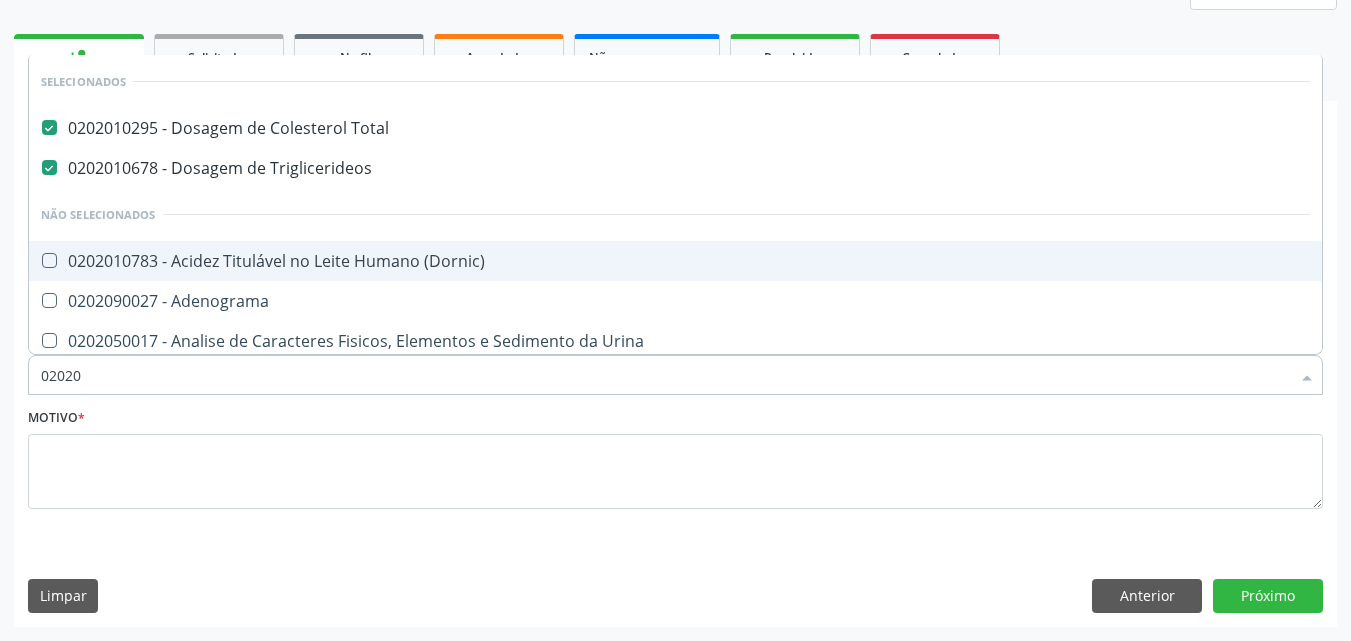 checkbox on "true" 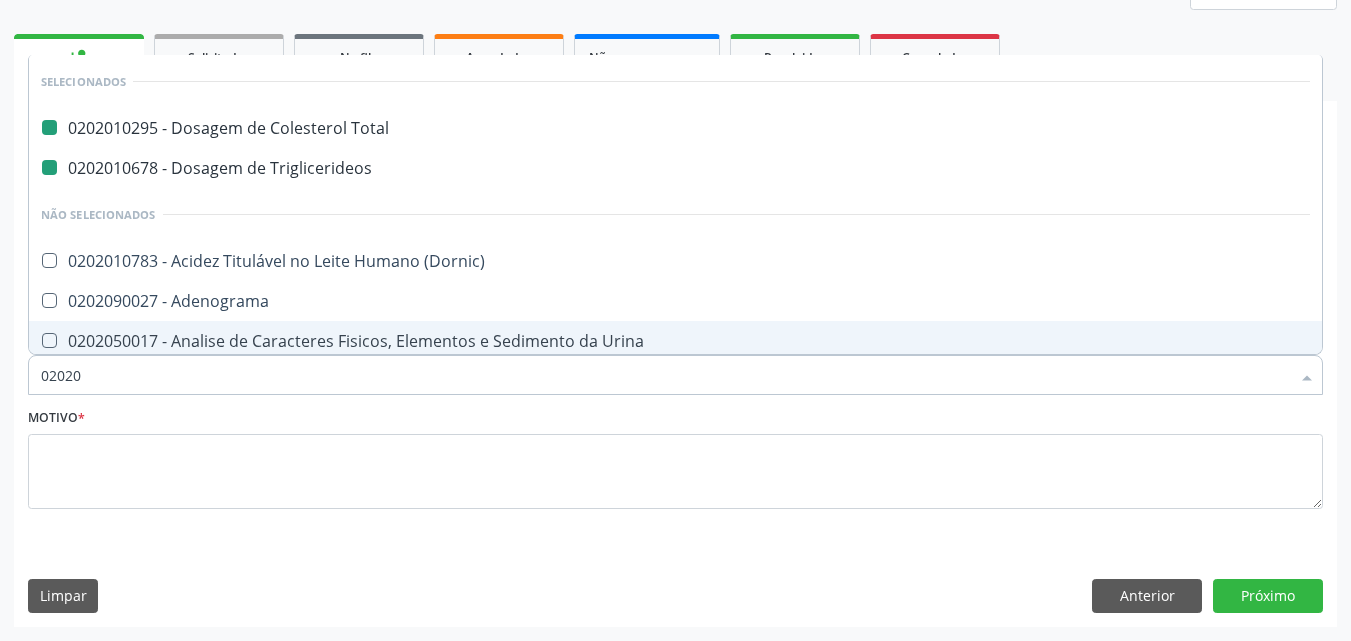 type on "020206" 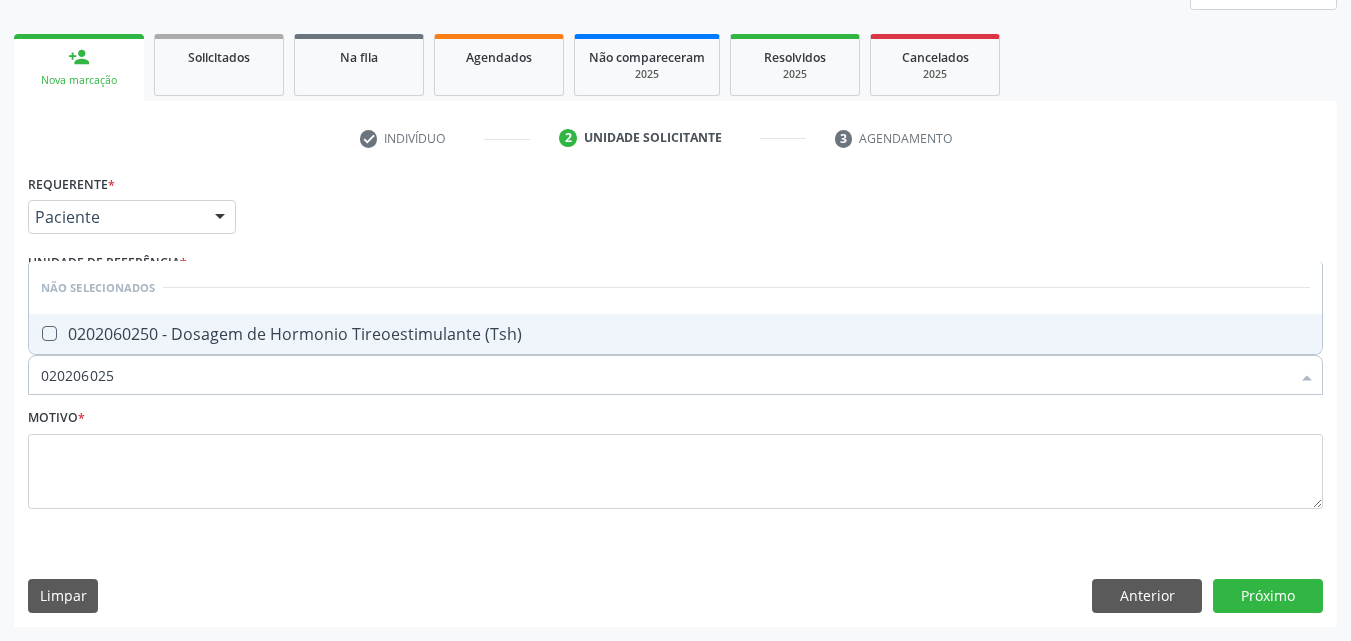 type on "0202060250" 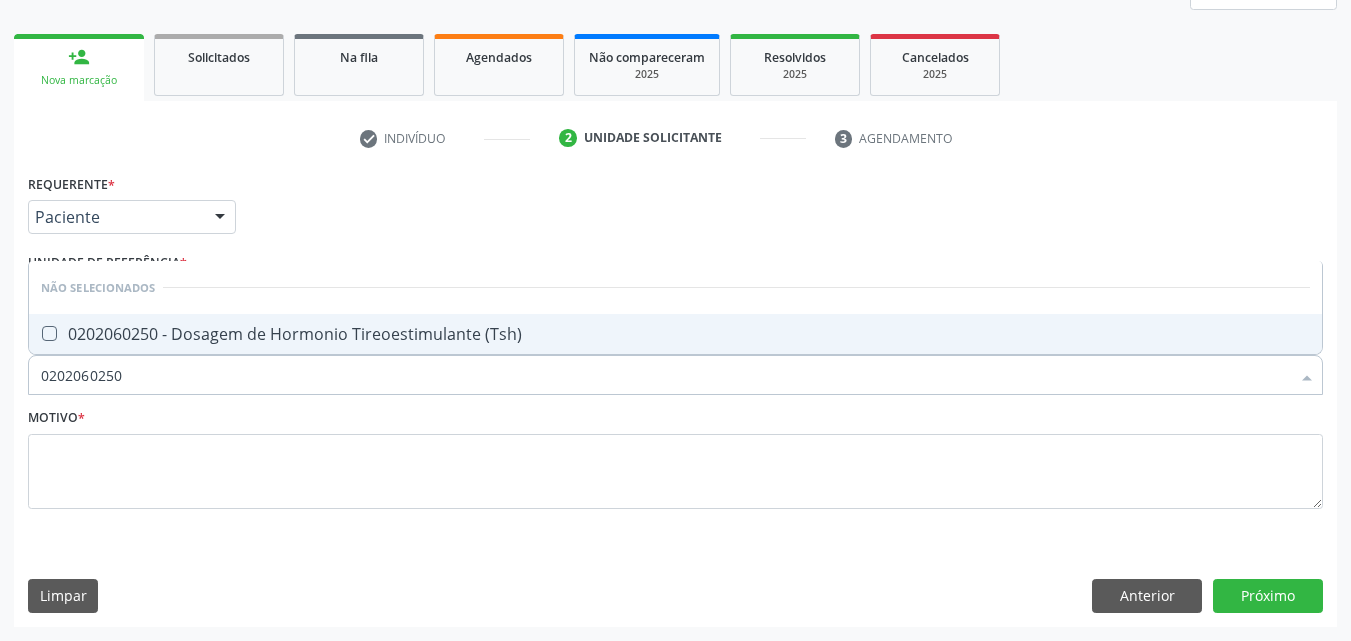 click at bounding box center (49, 333) 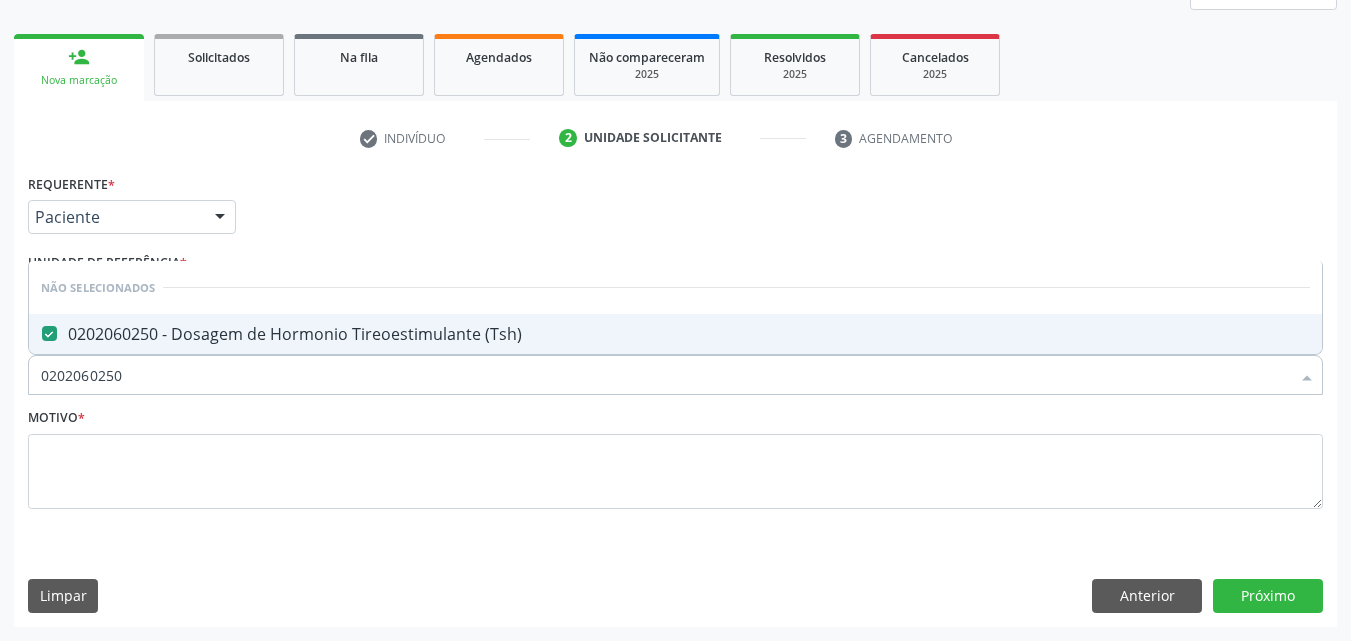 click on "0202060250" at bounding box center (665, 375) 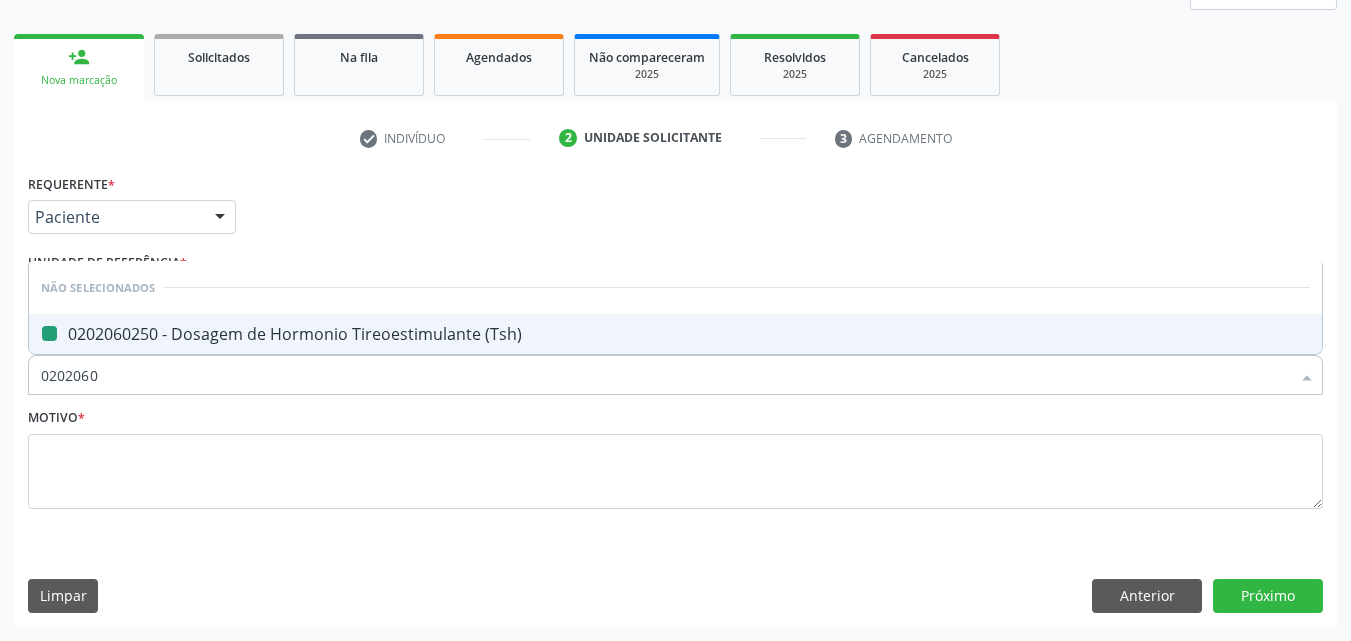type on "020206" 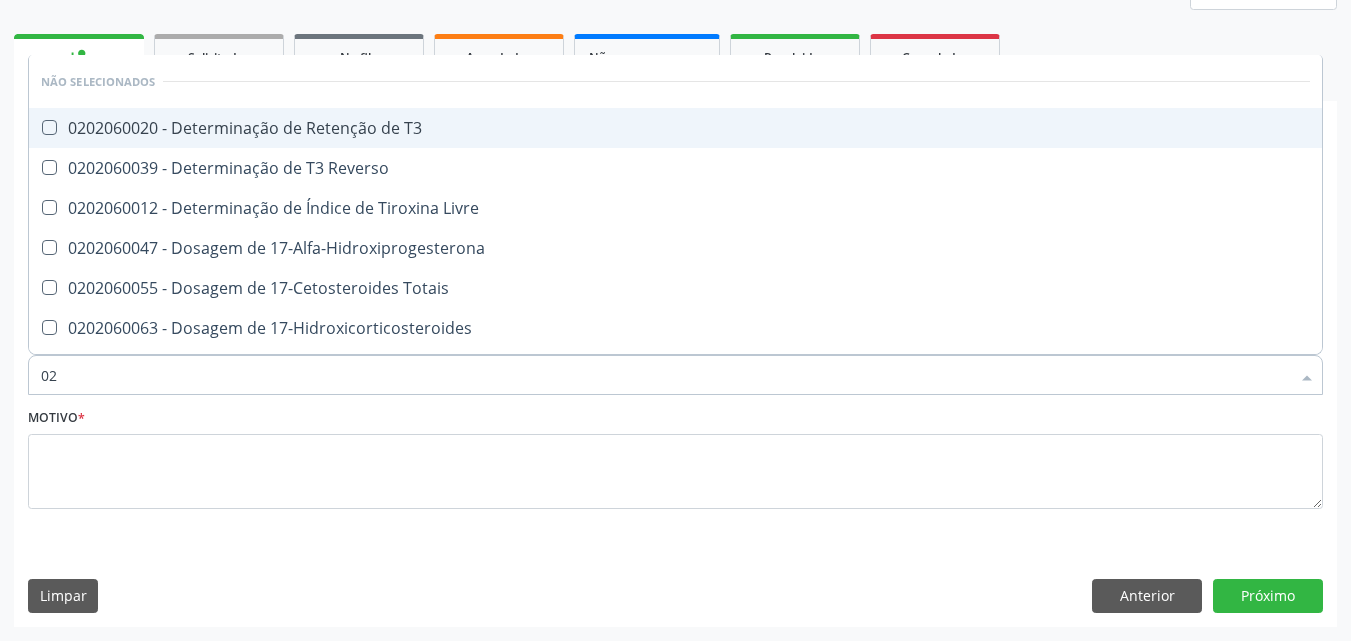 type on "0" 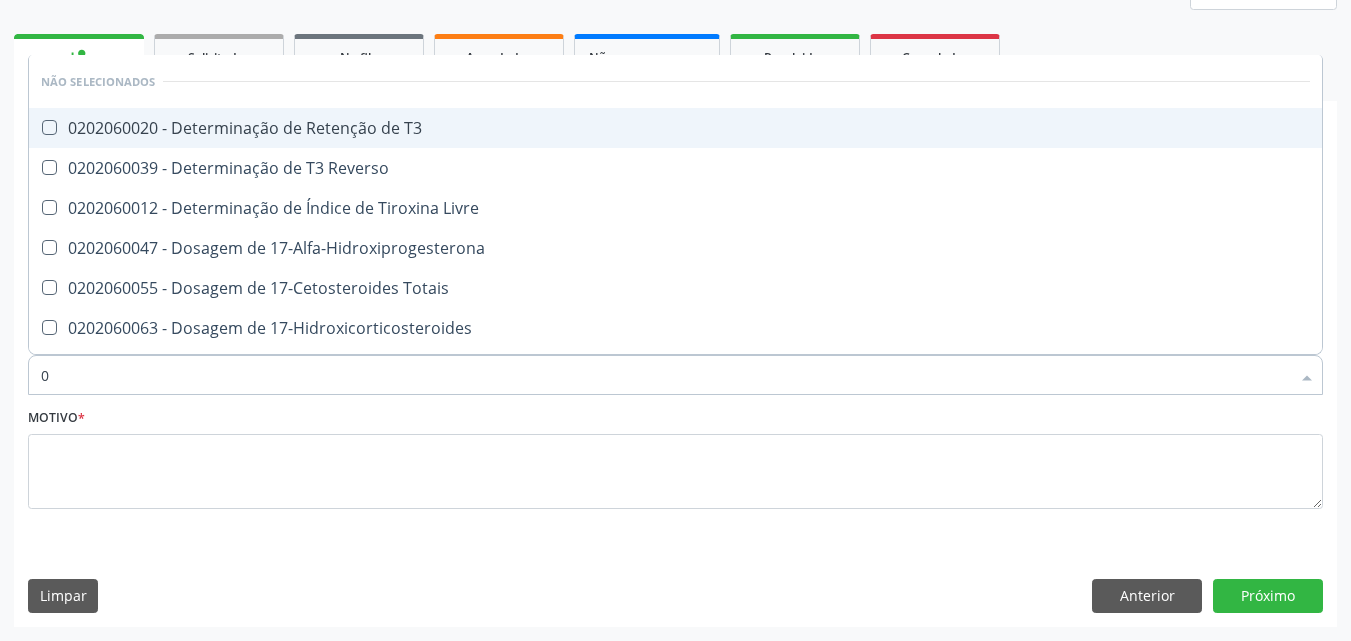 type 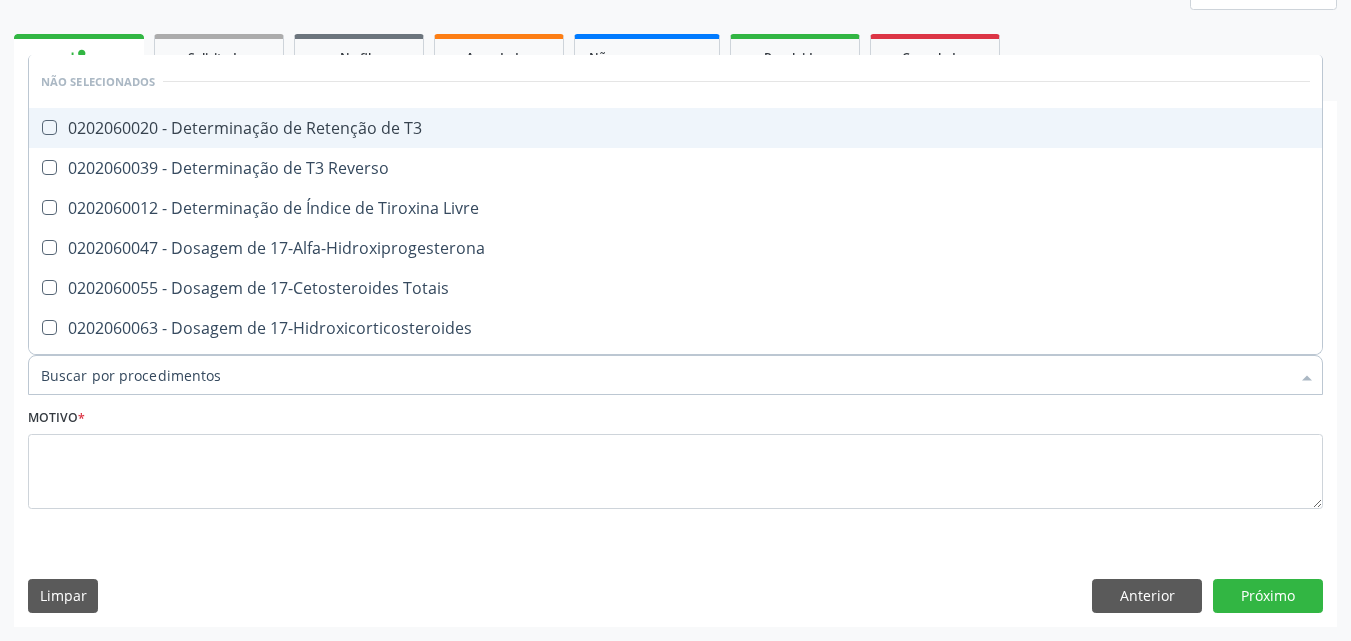 checkbox on "true" 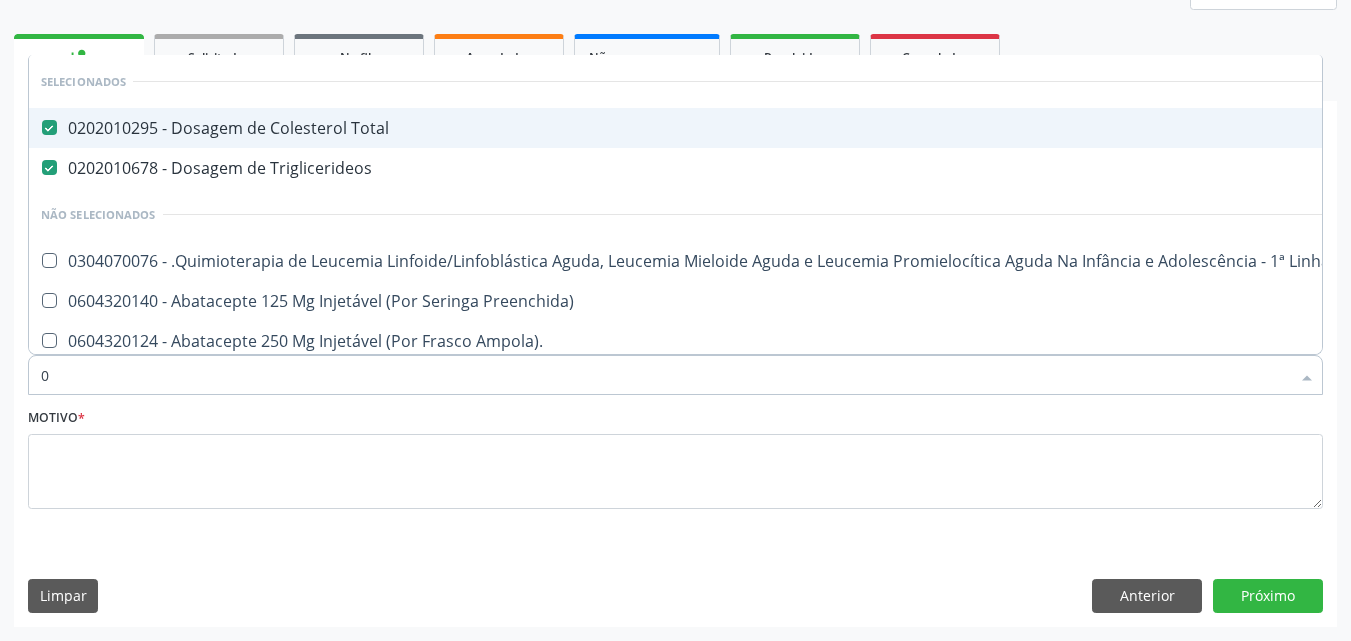 type on "02" 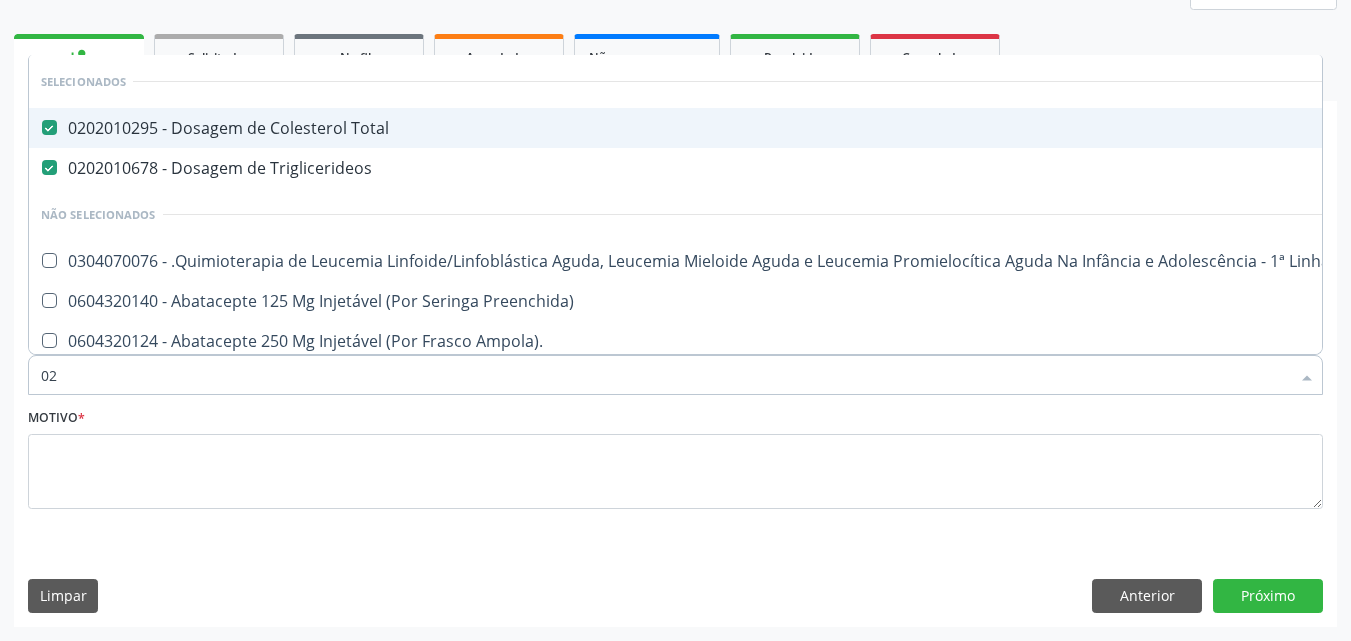 checkbox on "true" 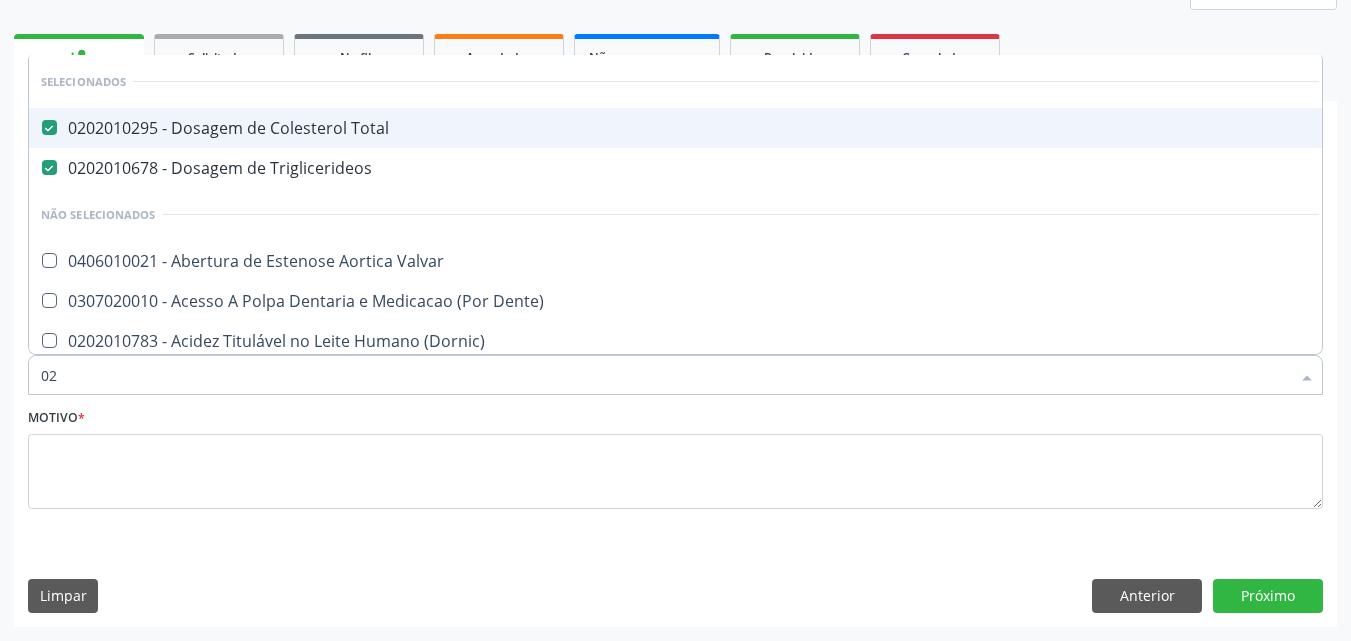 type on "020" 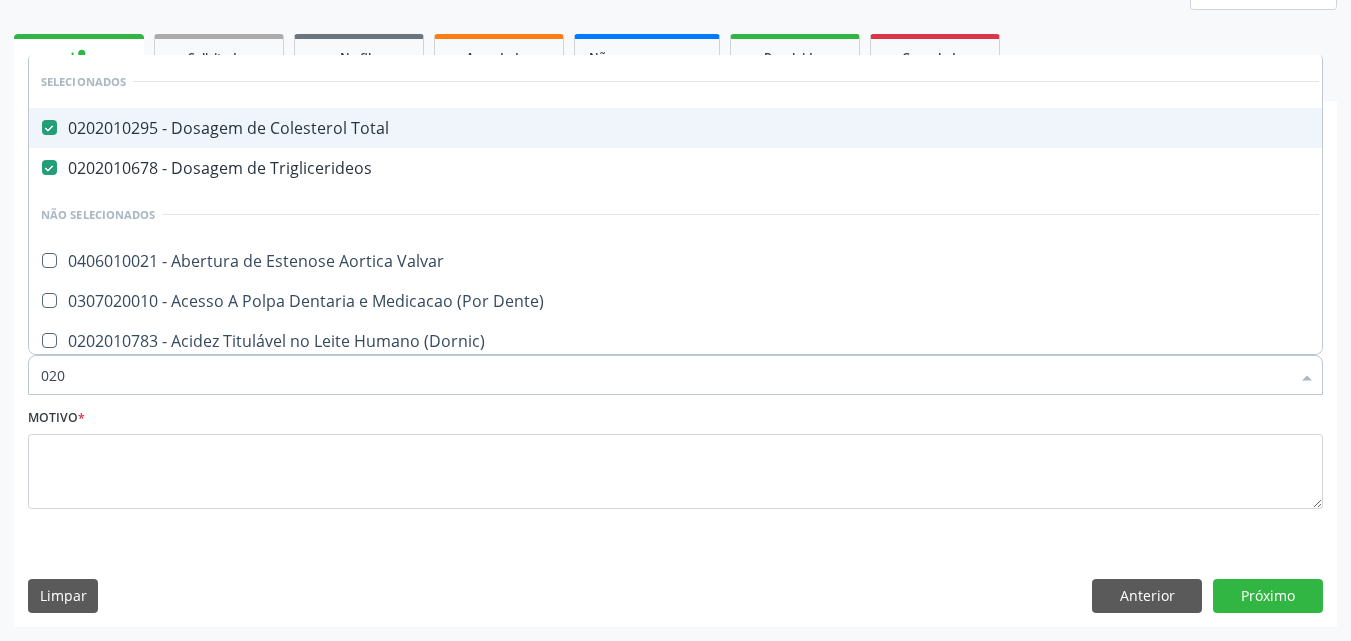 checkbox on "true" 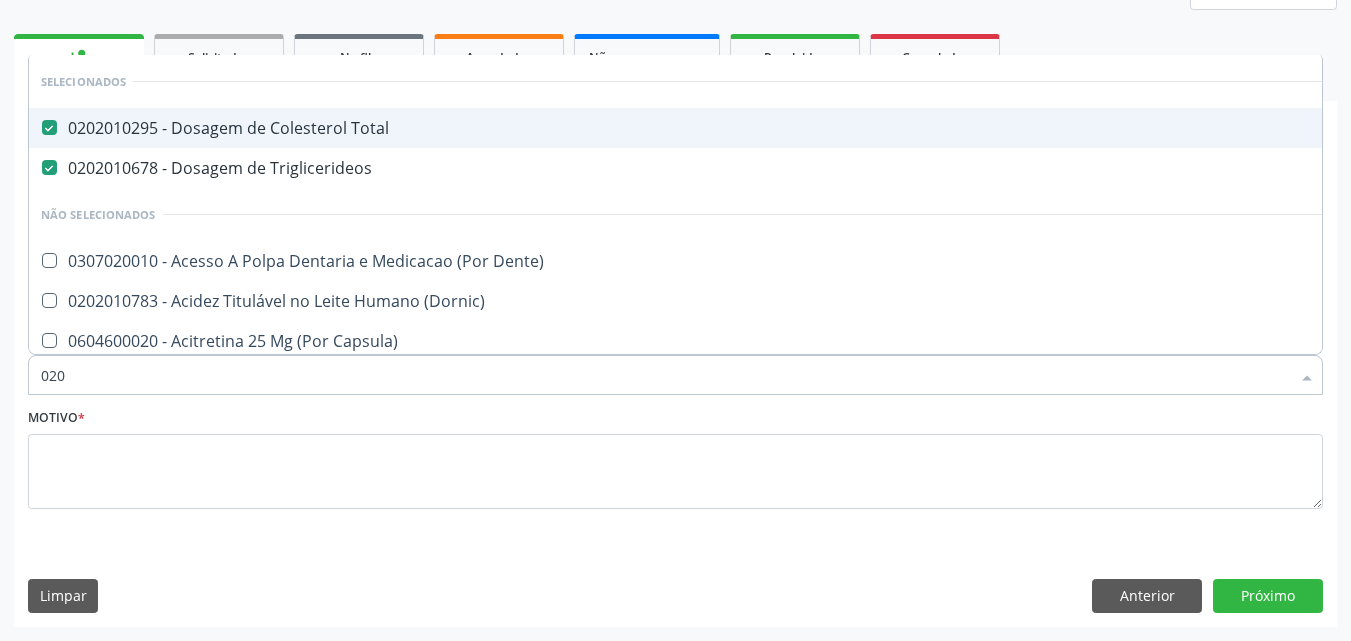 type on "0202" 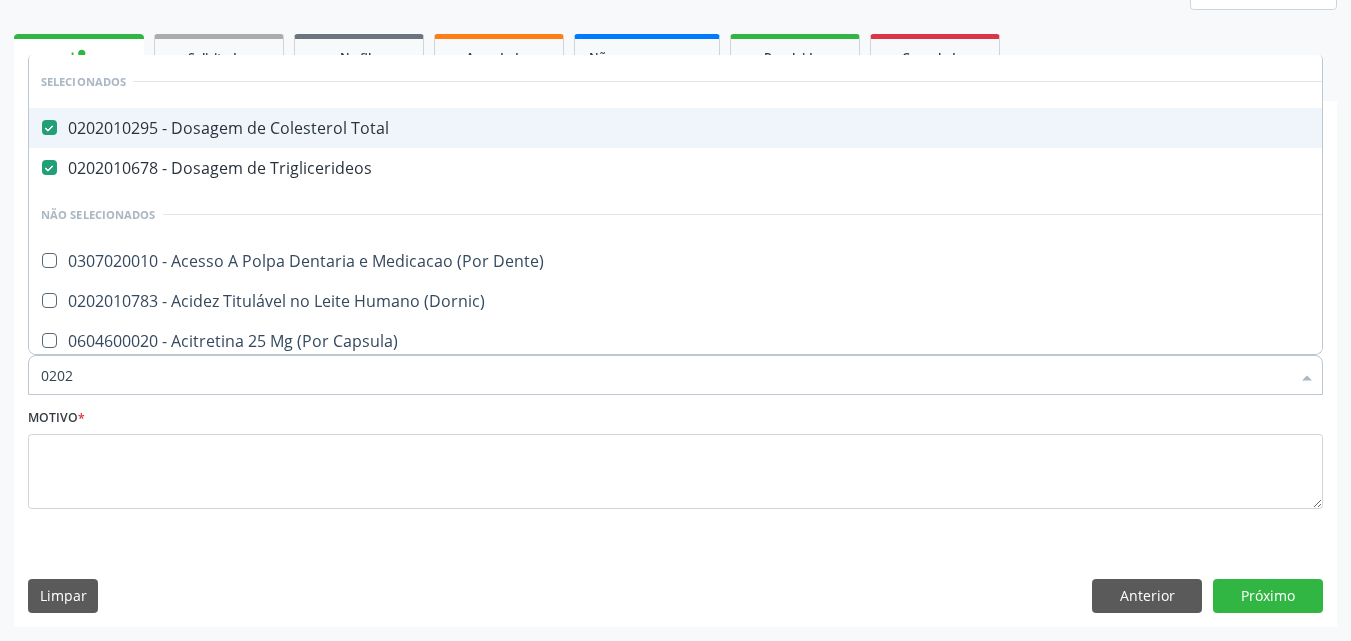 checkbox on "true" 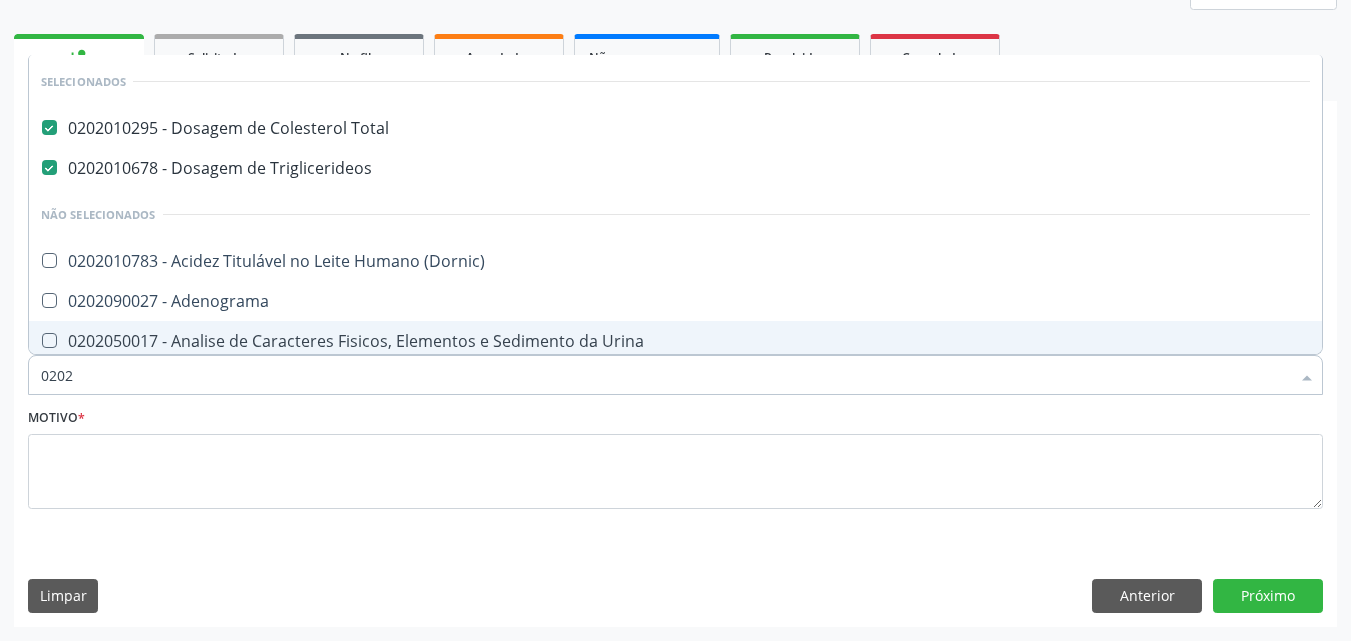 type on "02020" 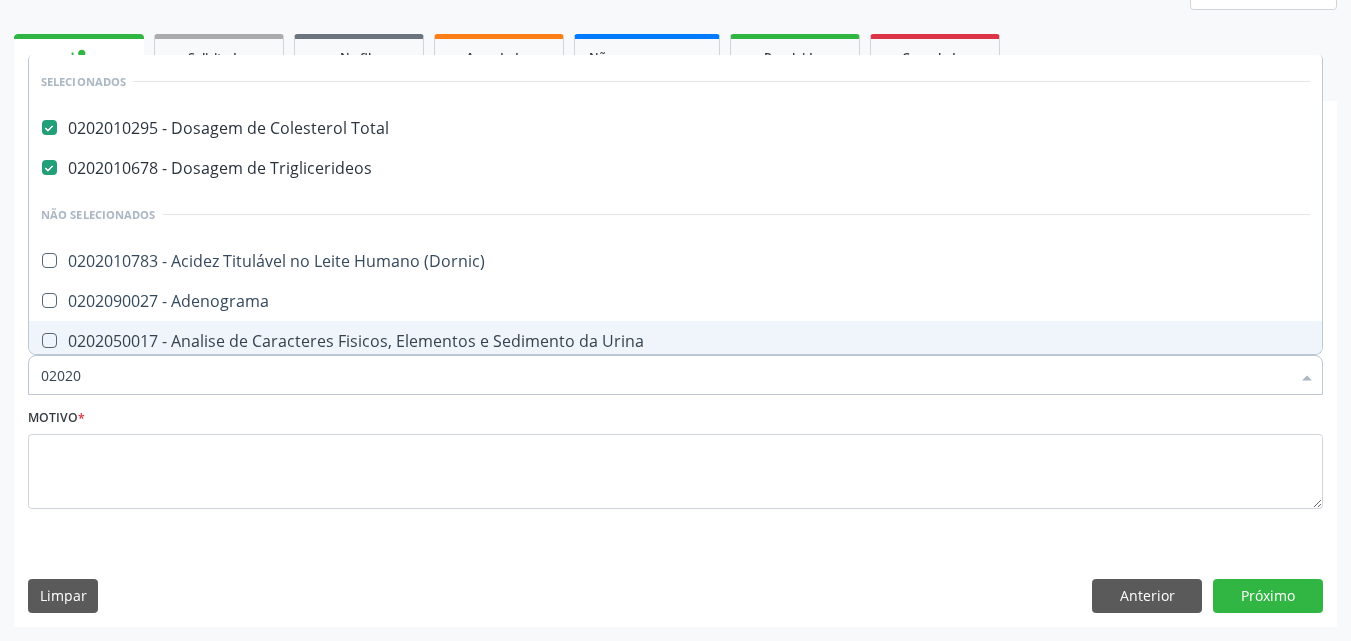 checkbox on "true" 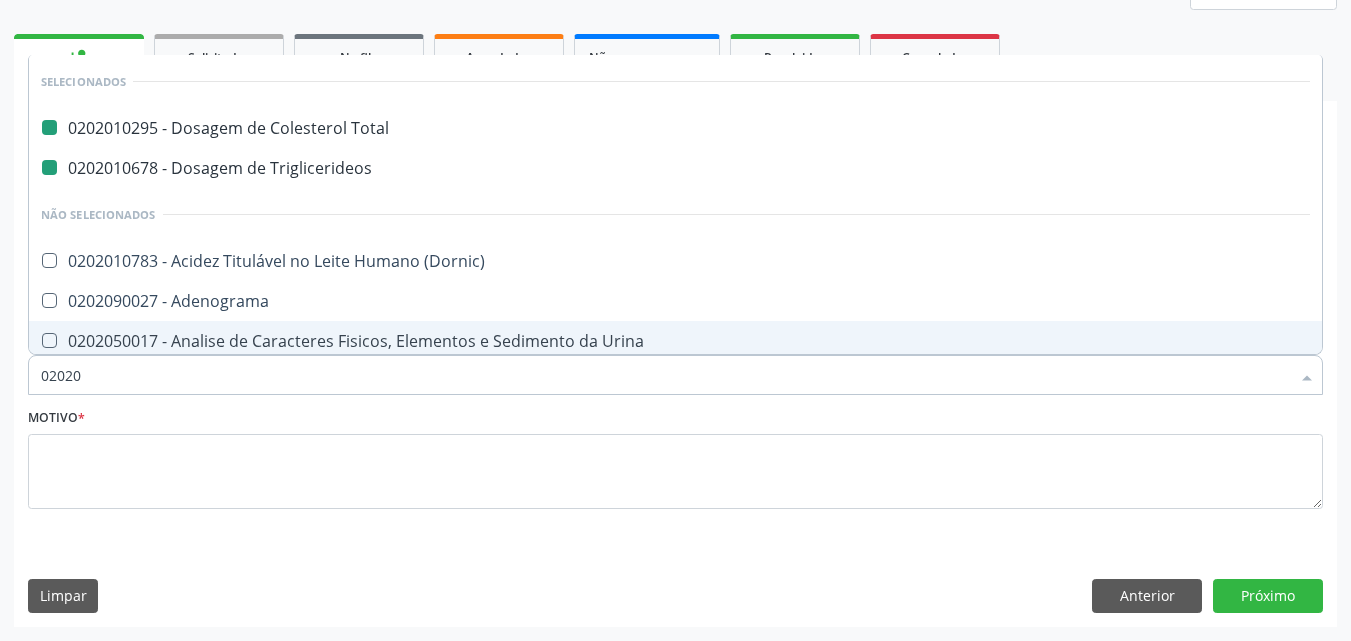type on "020206" 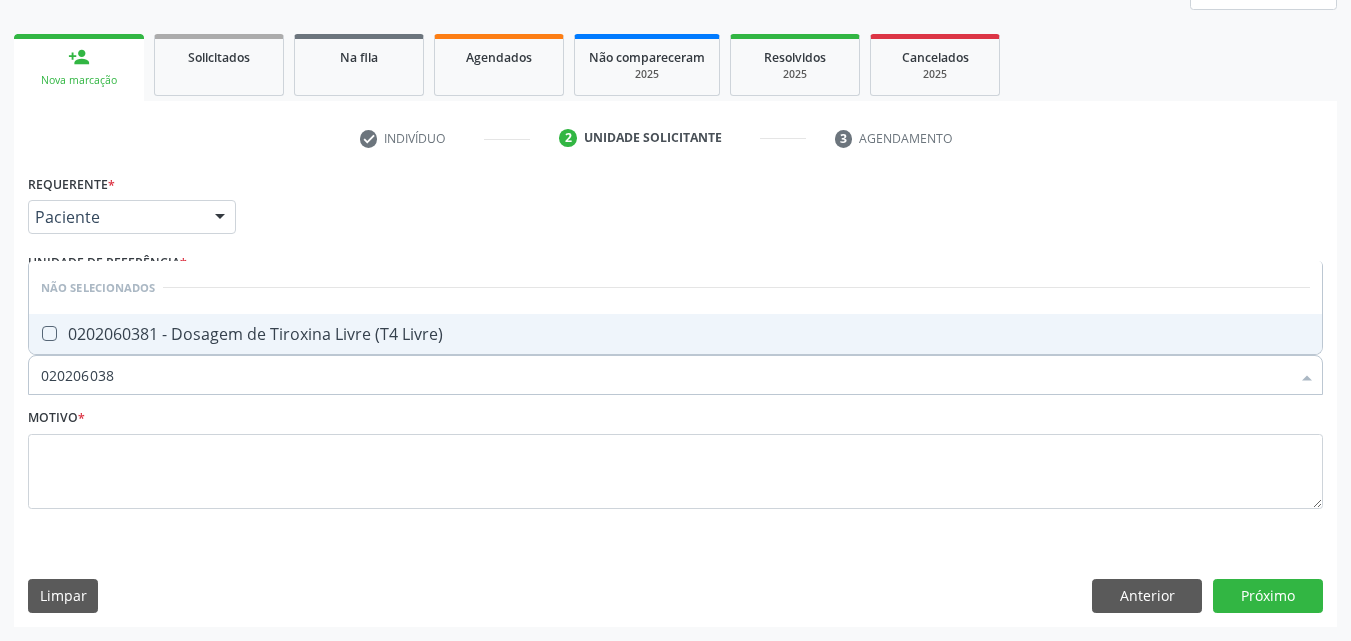 type on "0202060381" 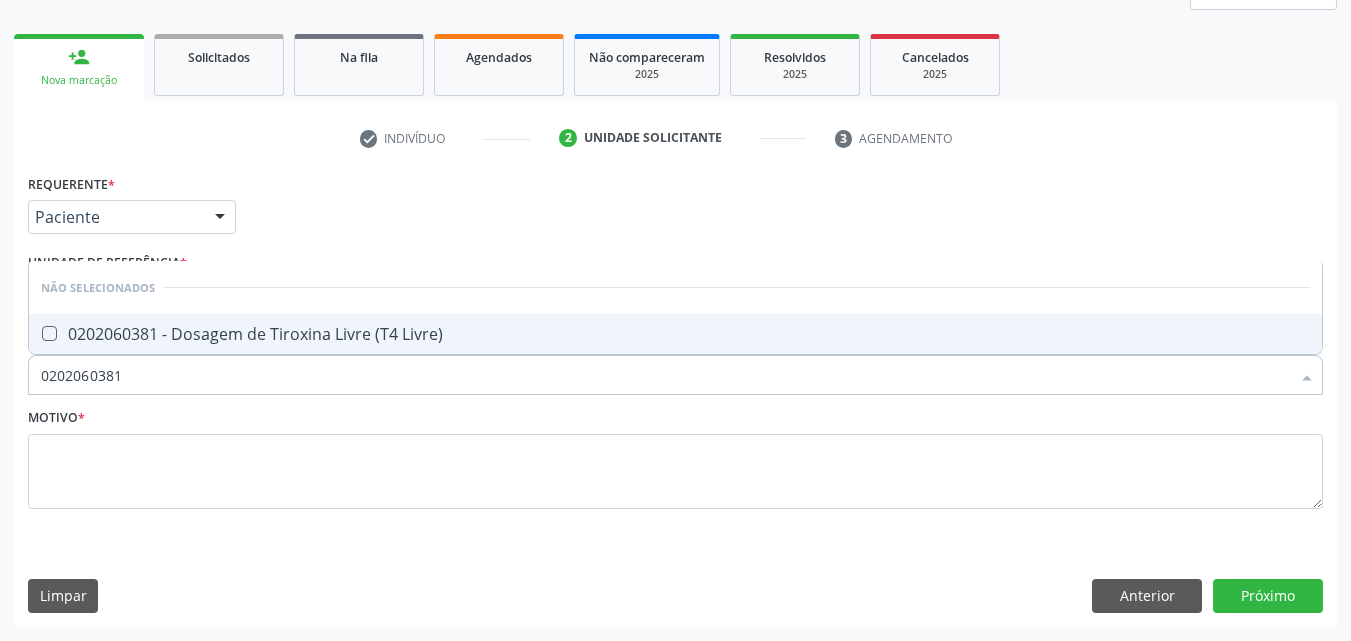 click at bounding box center [49, 333] 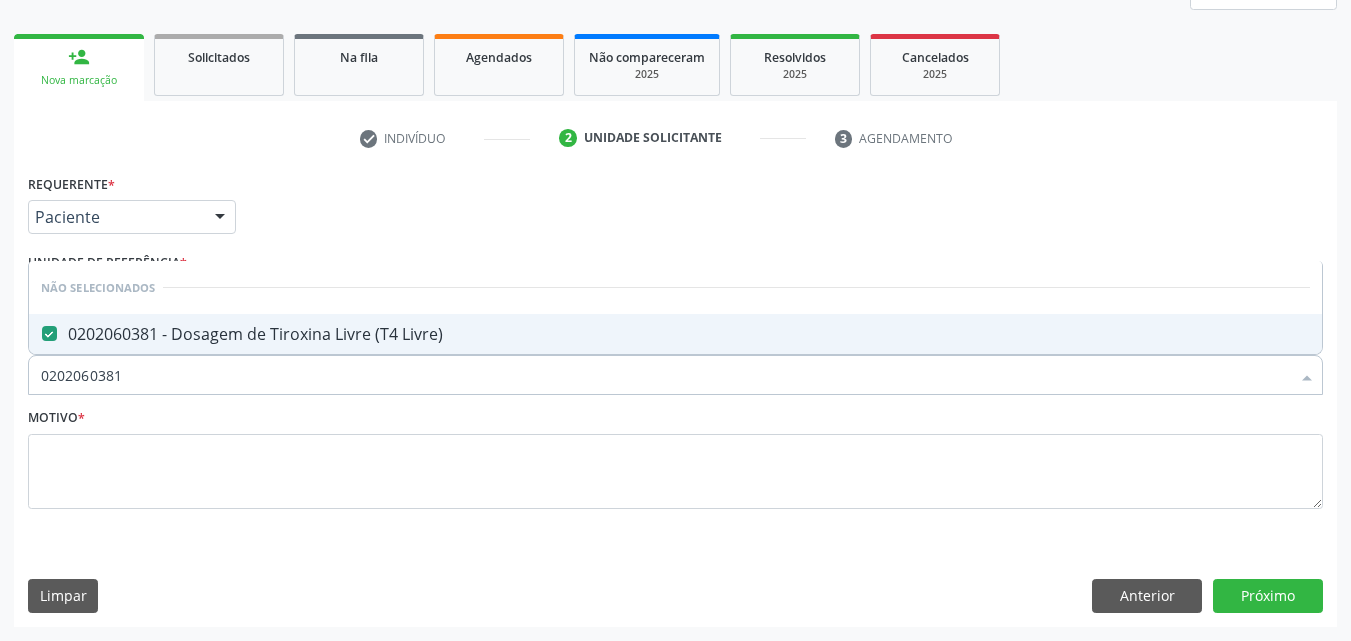 click on "0202060381" at bounding box center (665, 375) 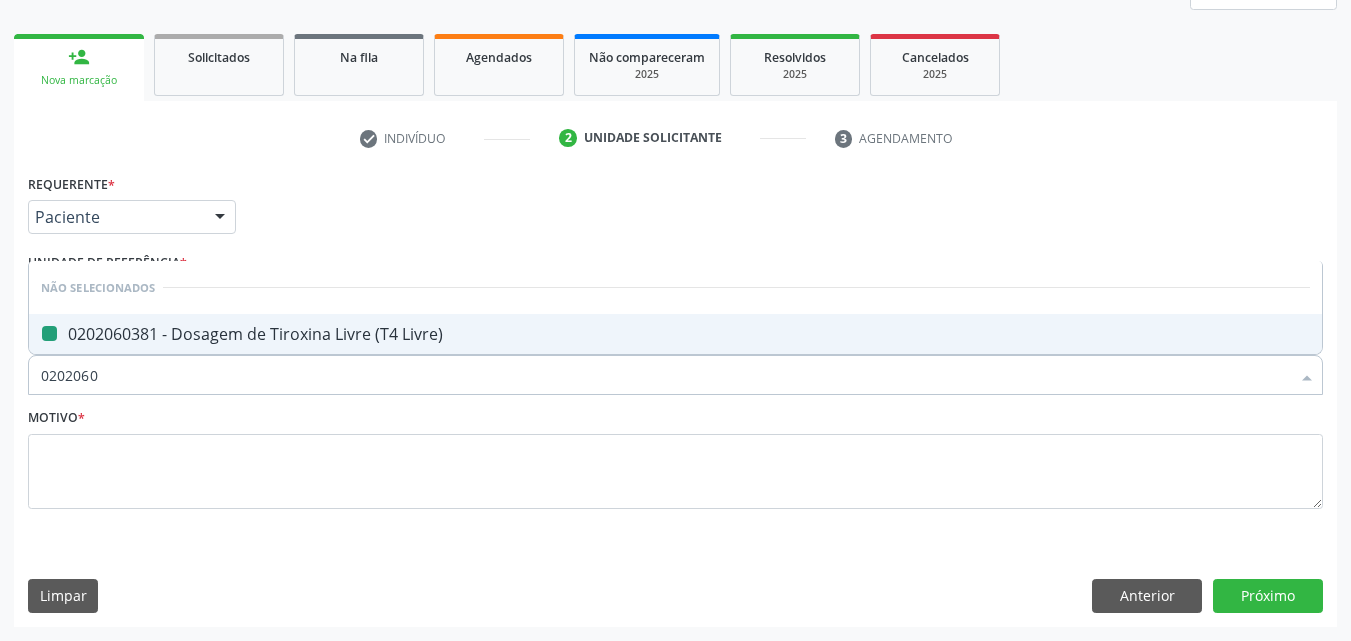 type on "020206" 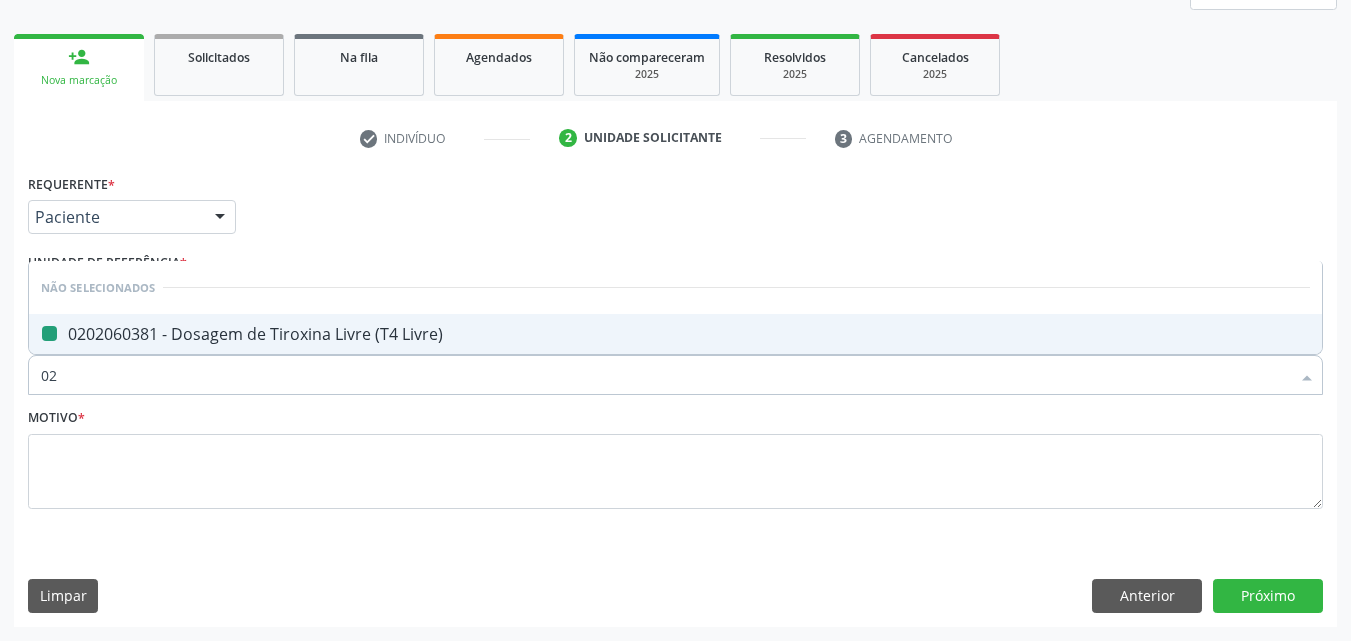 type on "0" 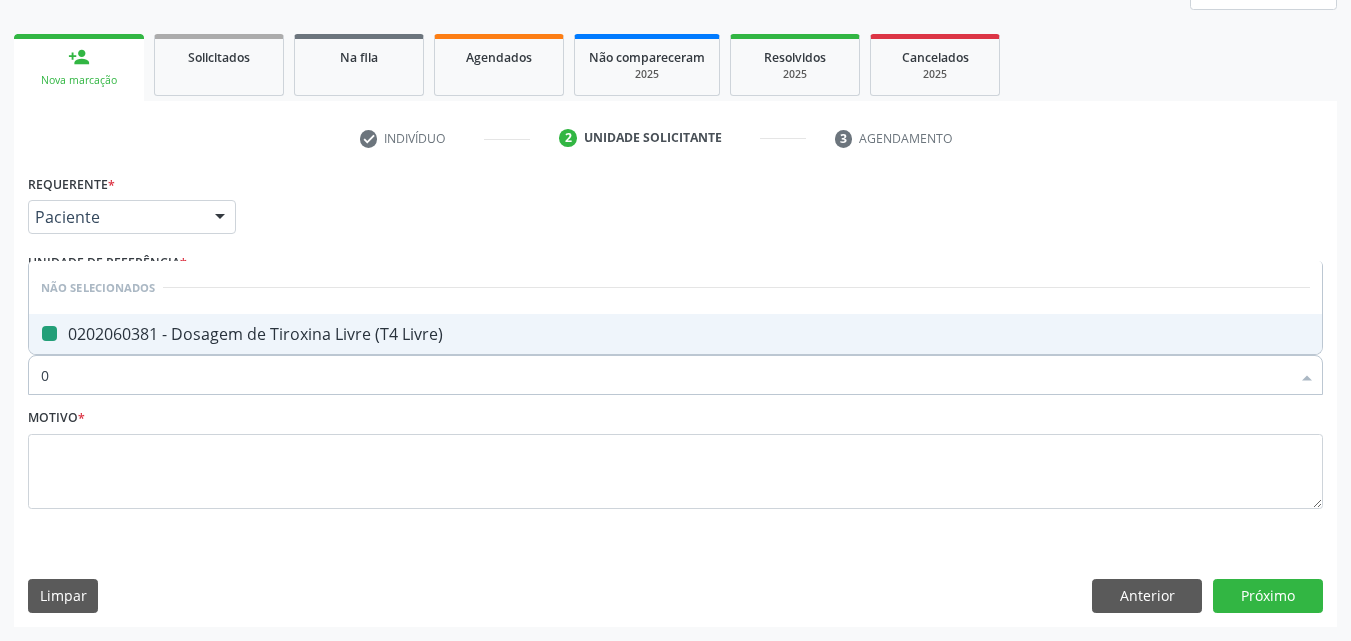 type 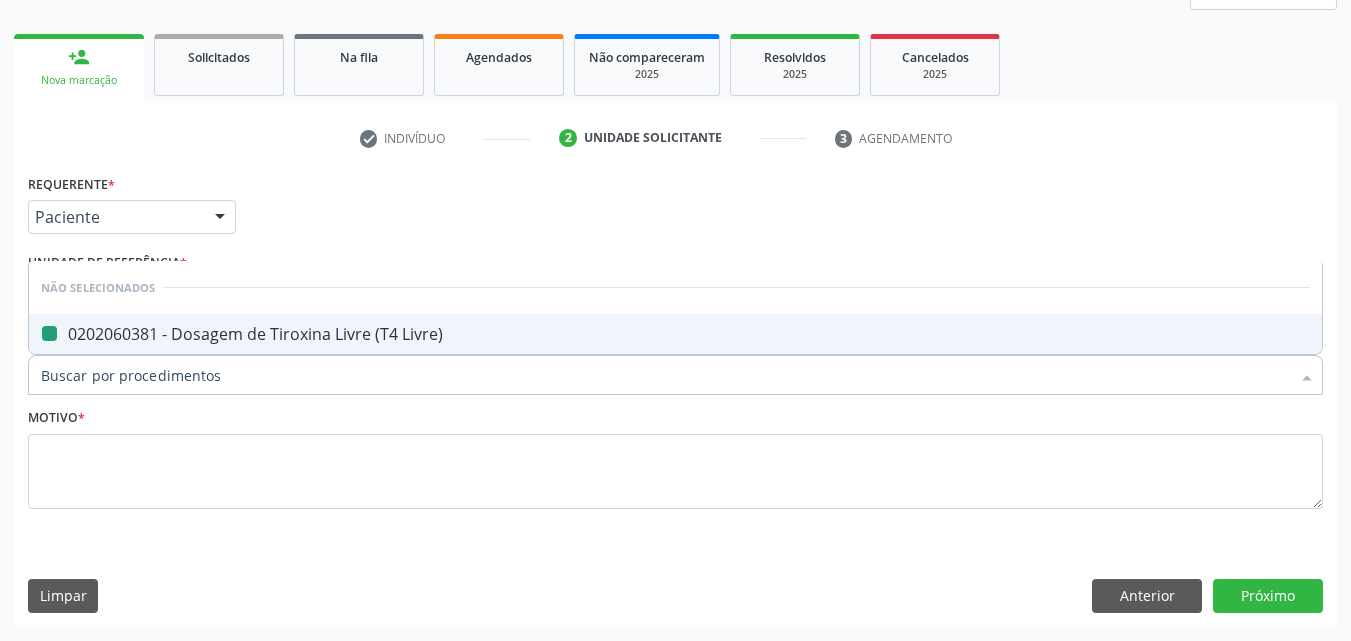 checkbox on "true" 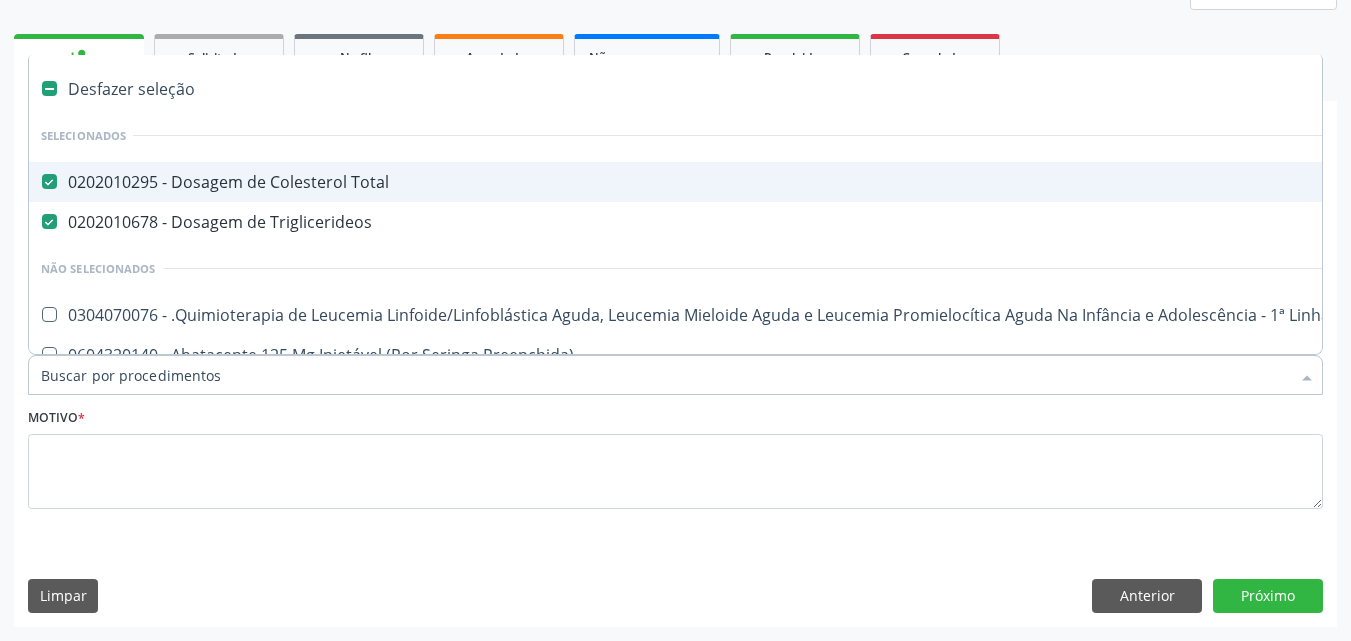 click on "Item de agendamento
*" at bounding box center (665, 375) 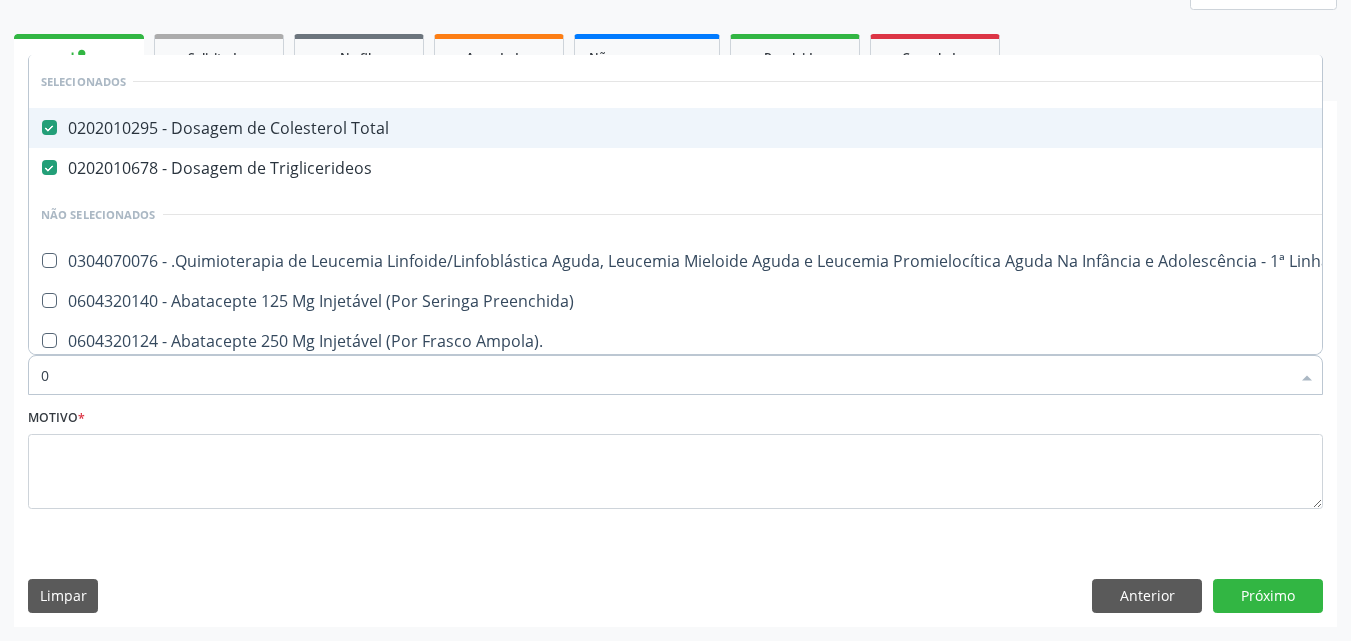 type on "02" 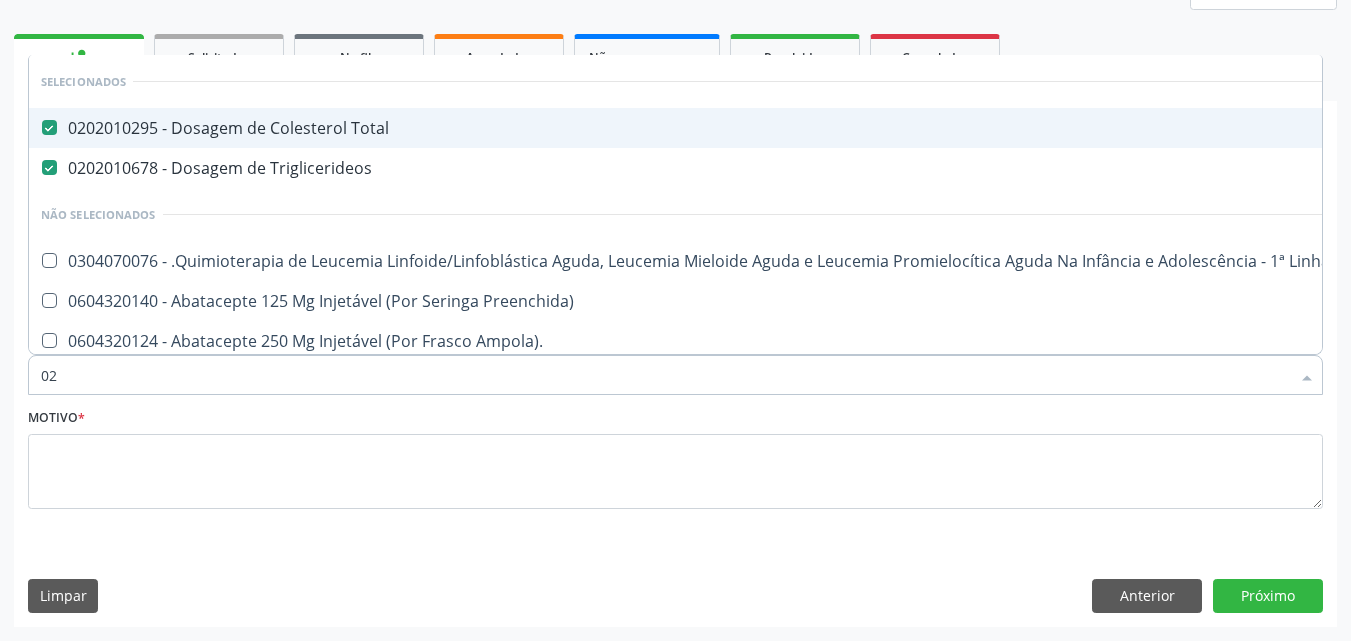 checkbox on "true" 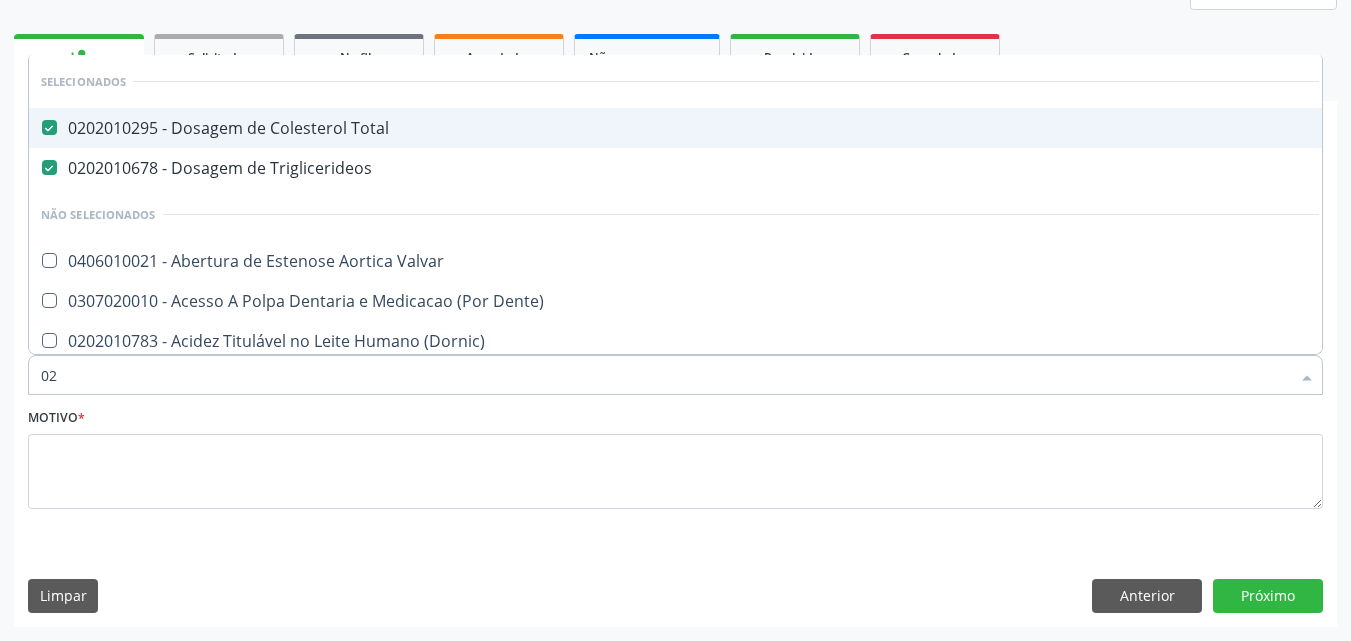 type on "020" 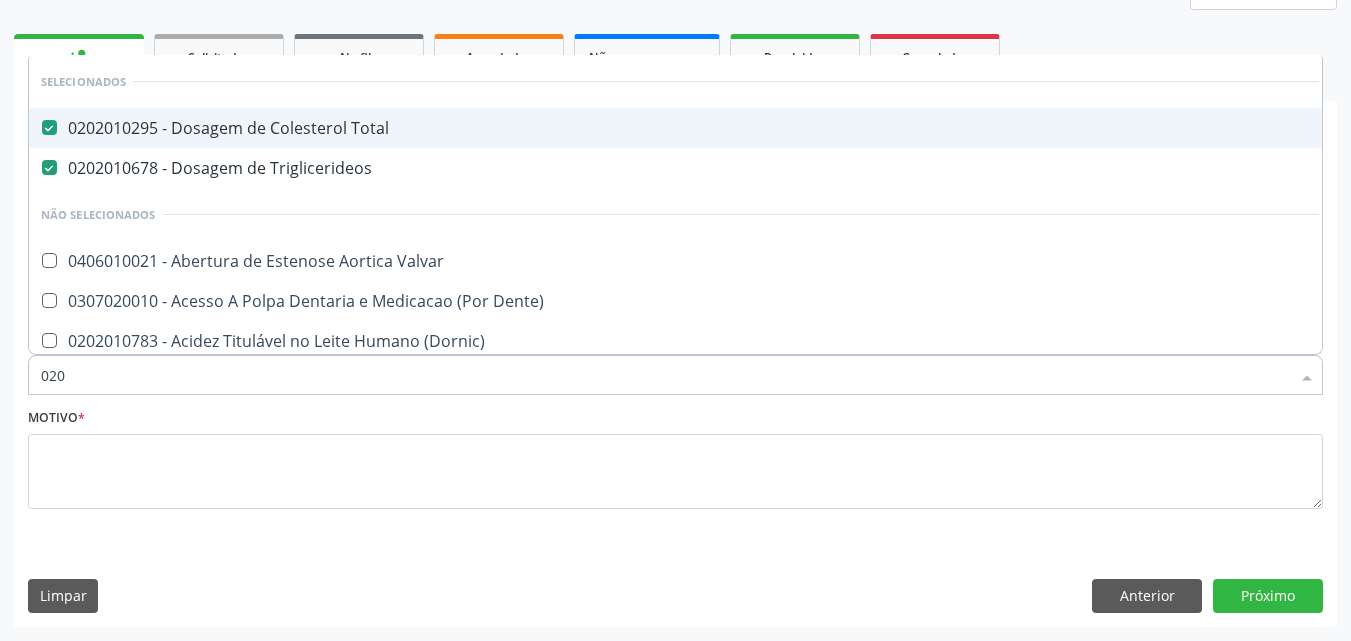 checkbox on "true" 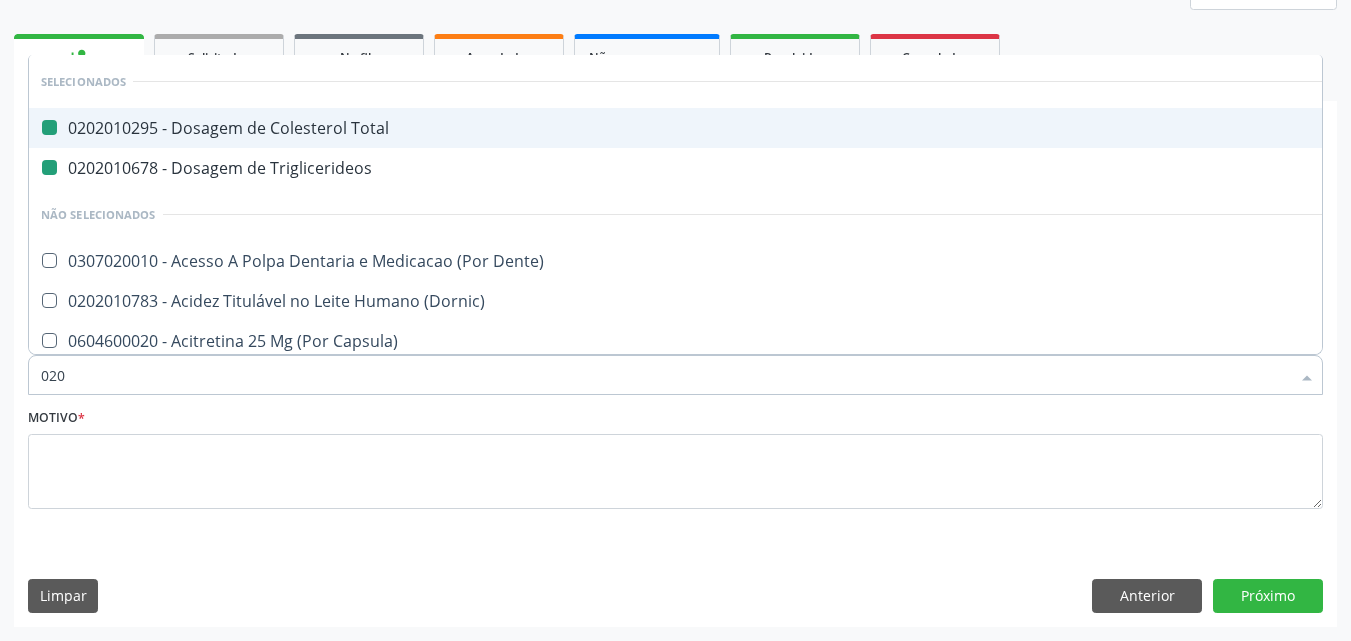 type on "0200" 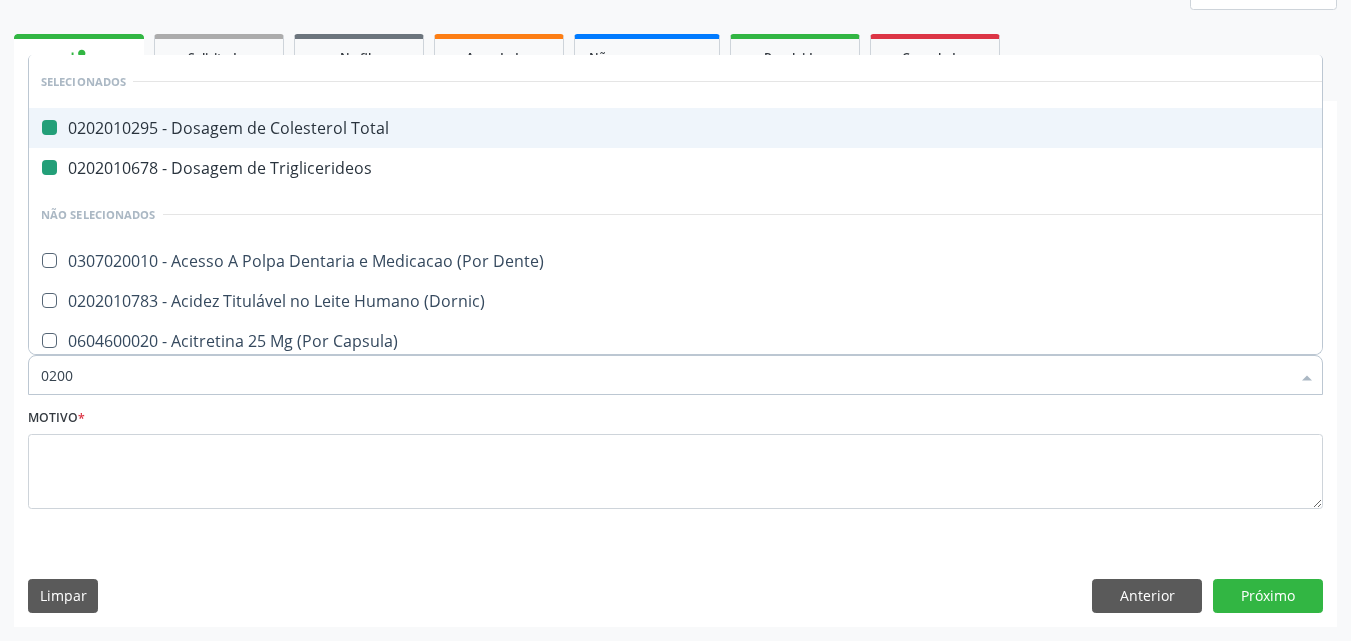checkbox on "false" 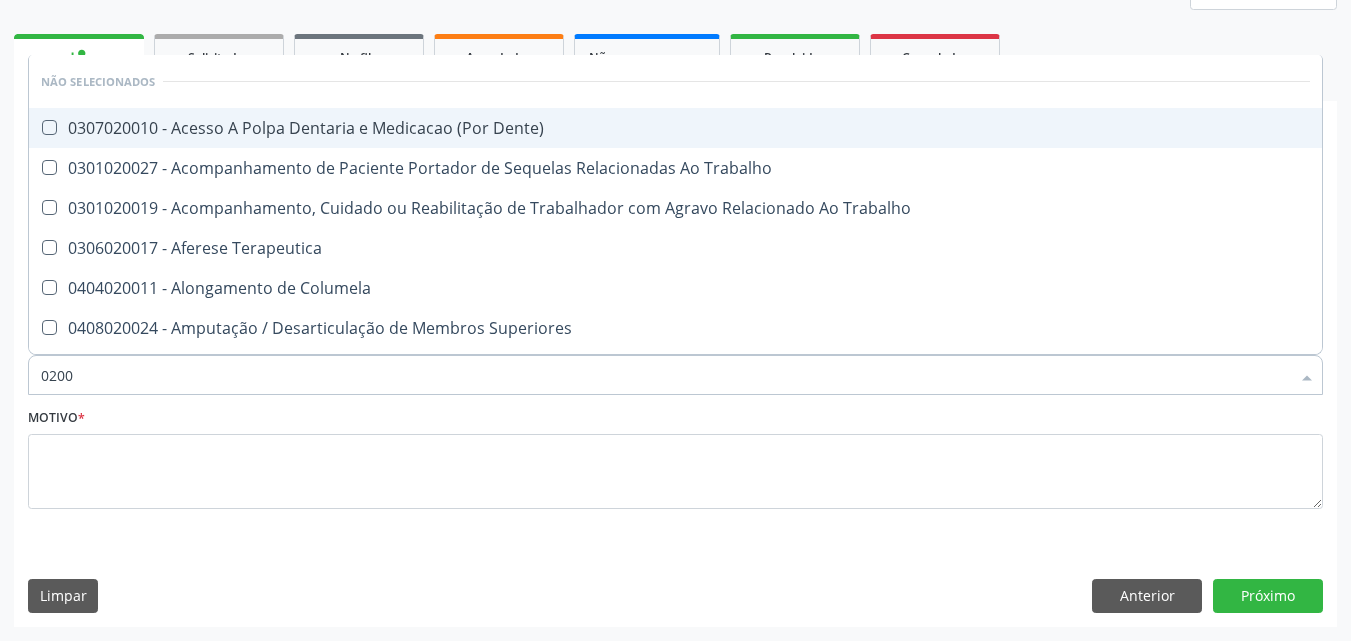 type on "020" 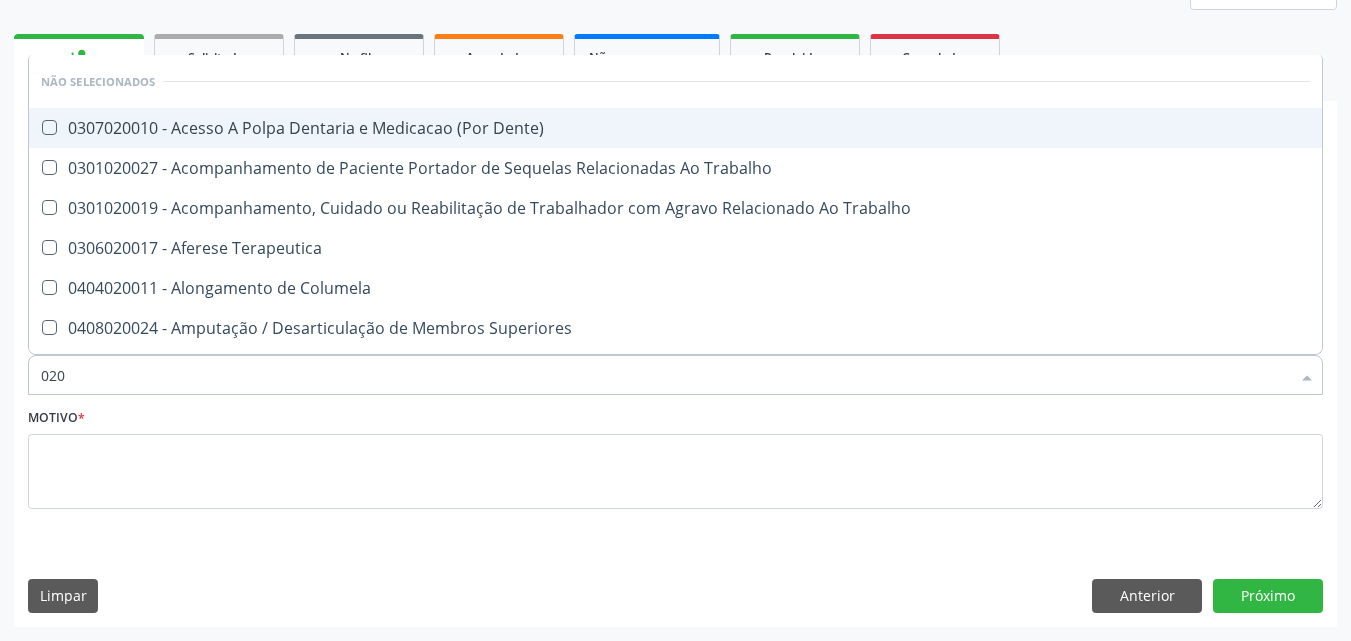 checkbox on "true" 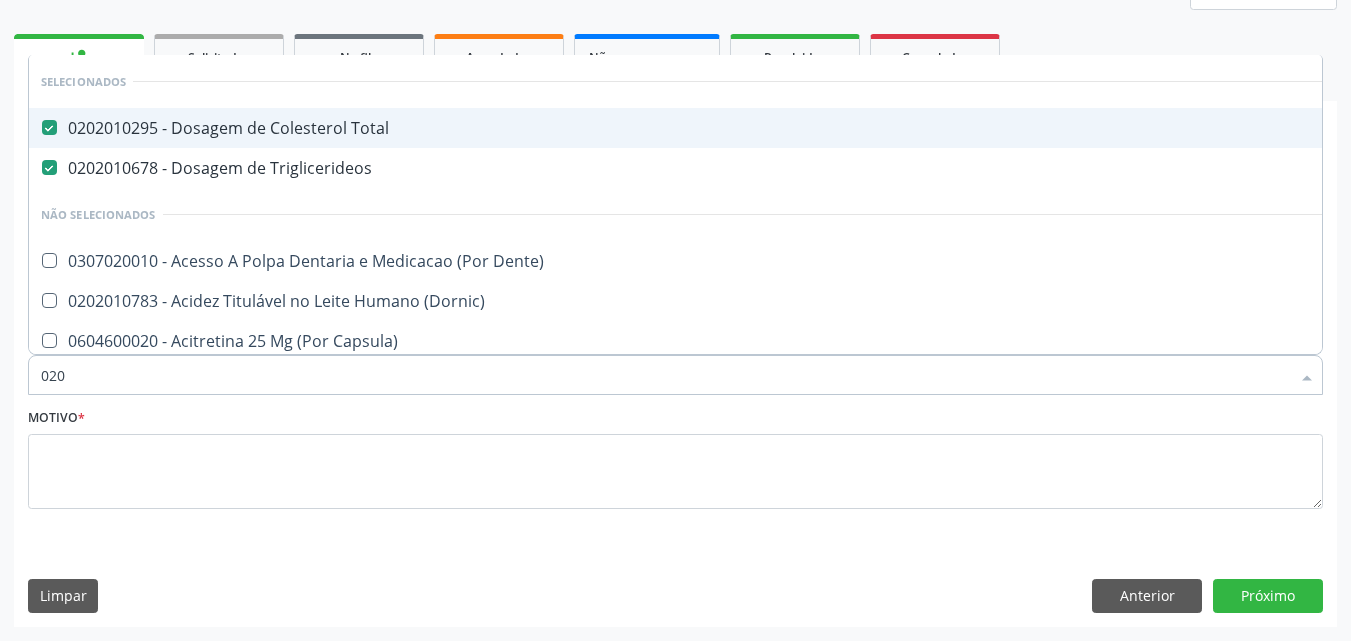type on "0202" 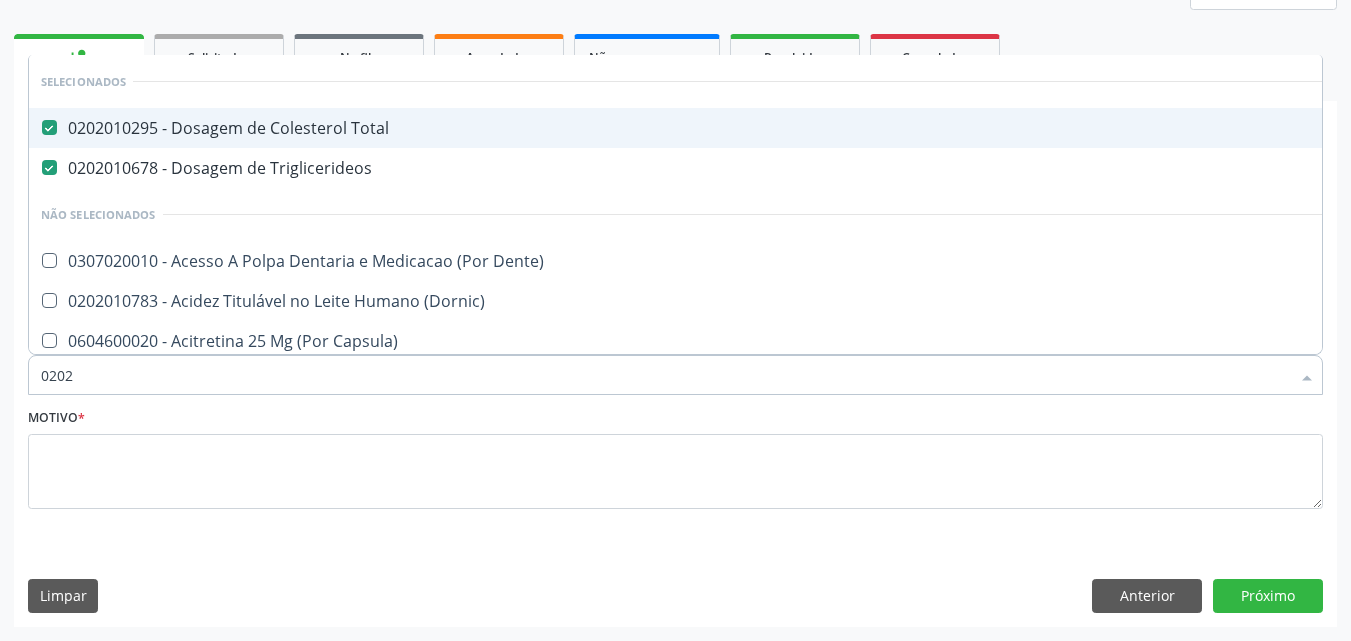 checkbox on "true" 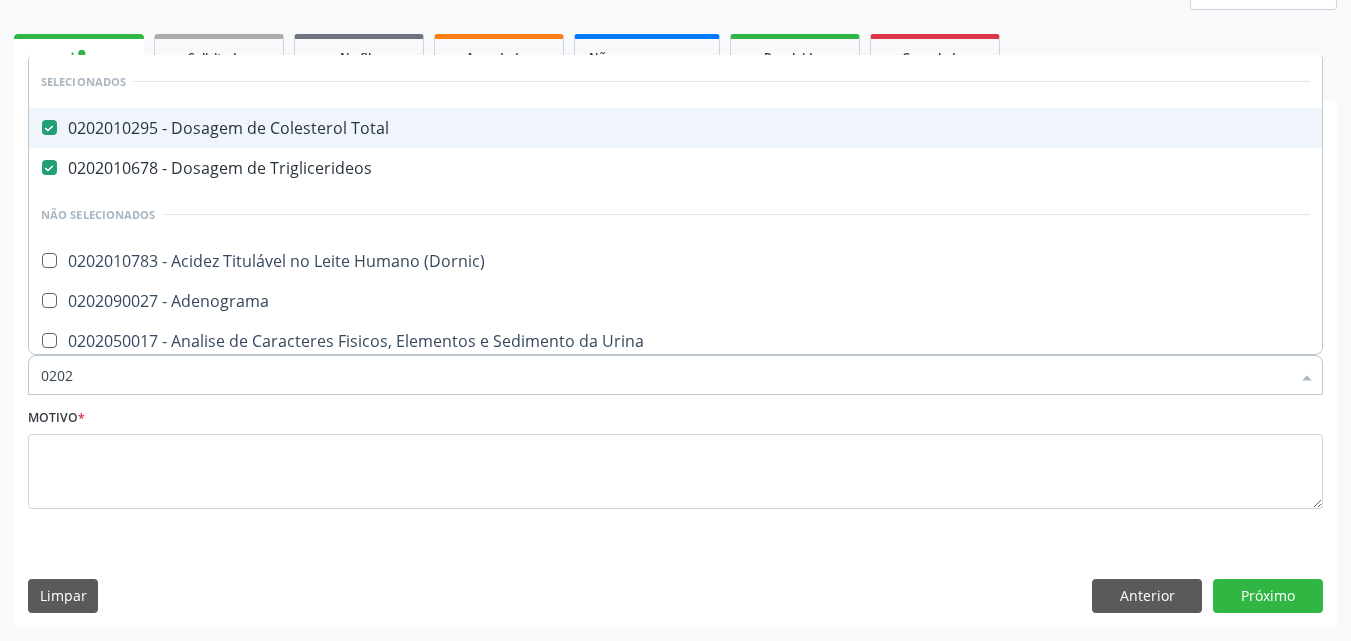 type on "02020" 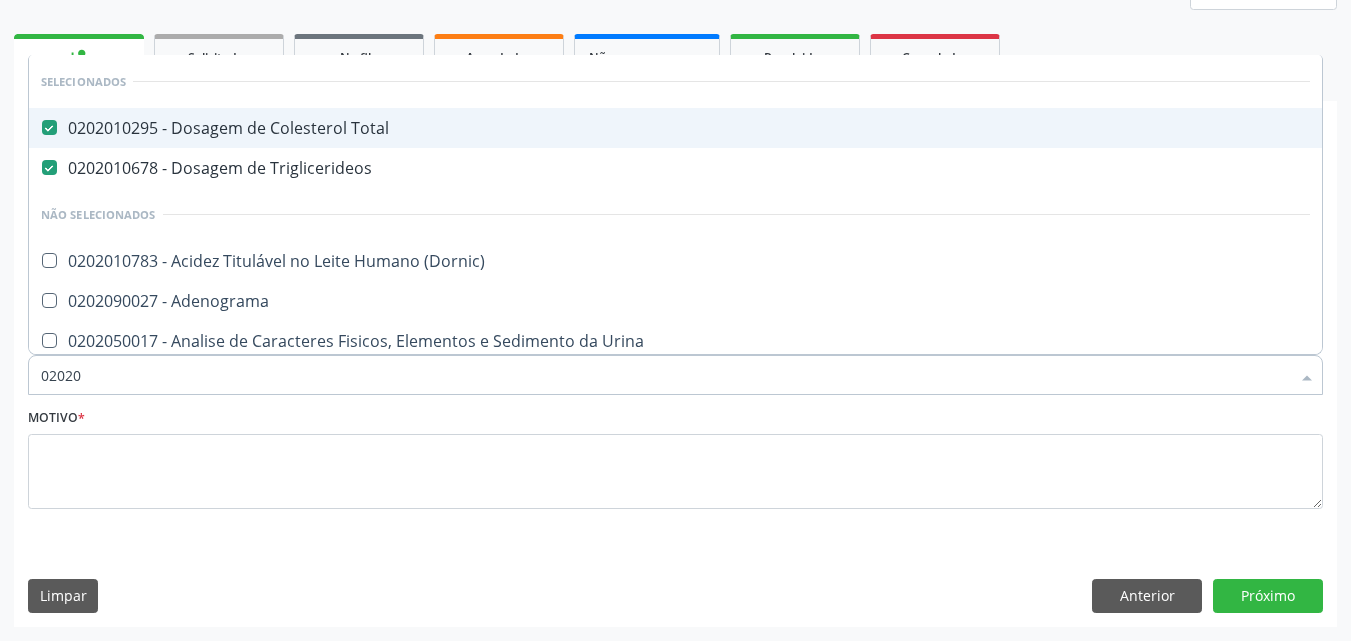 checkbox on "true" 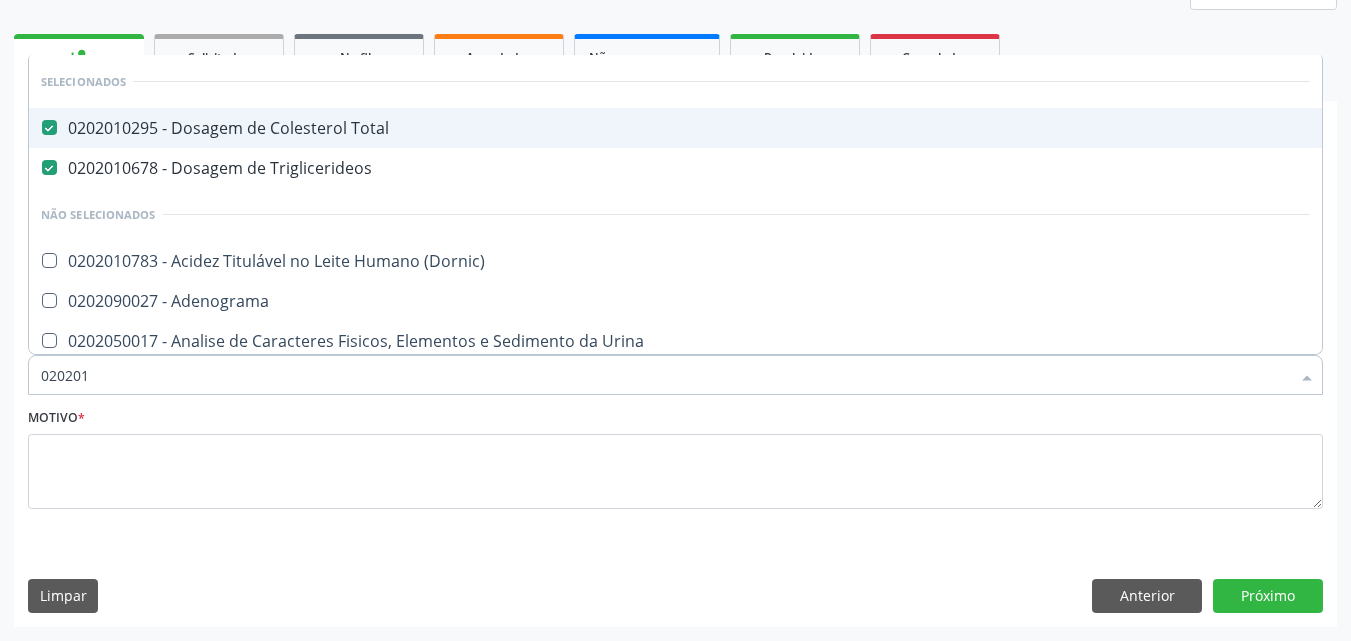 checkbox on "true" 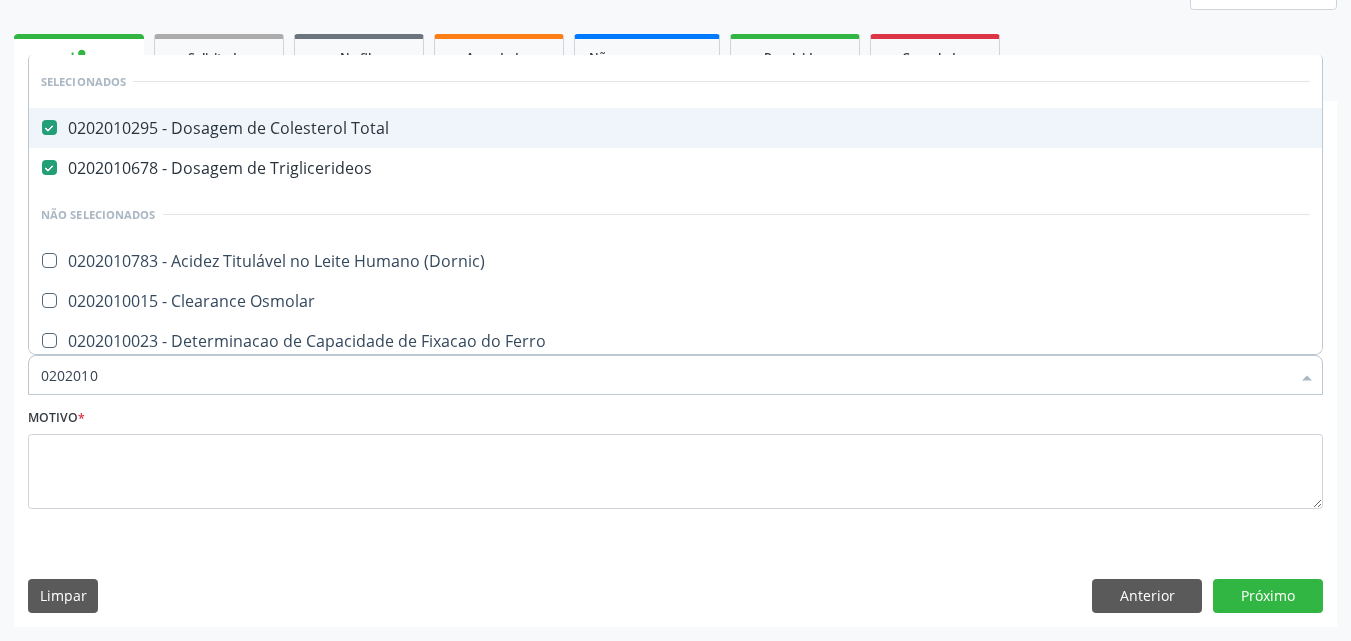 checkbox on "true" 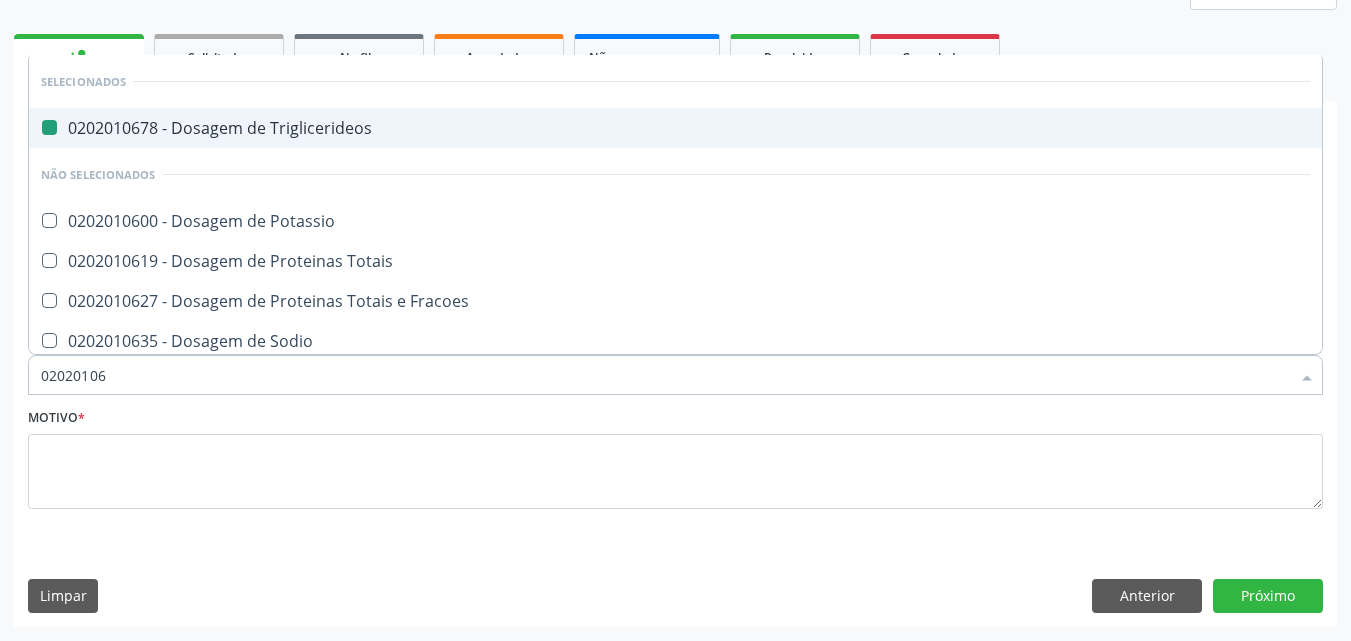 type on "020201064" 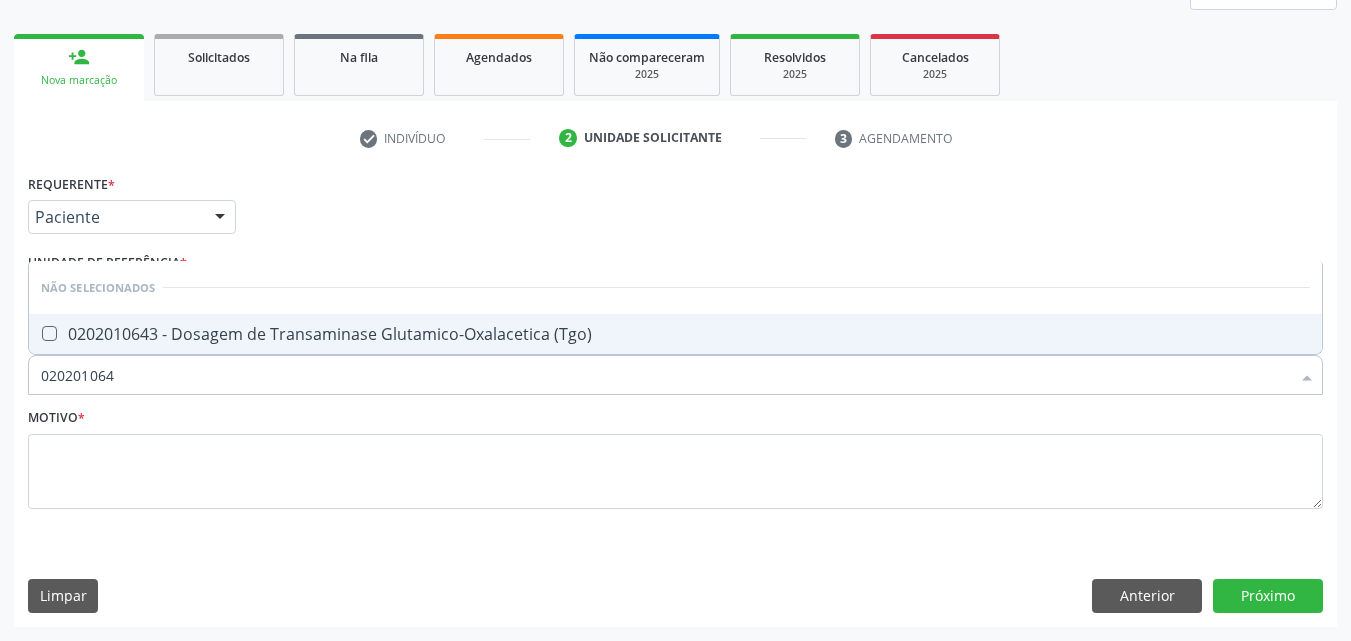 type on "0202010643" 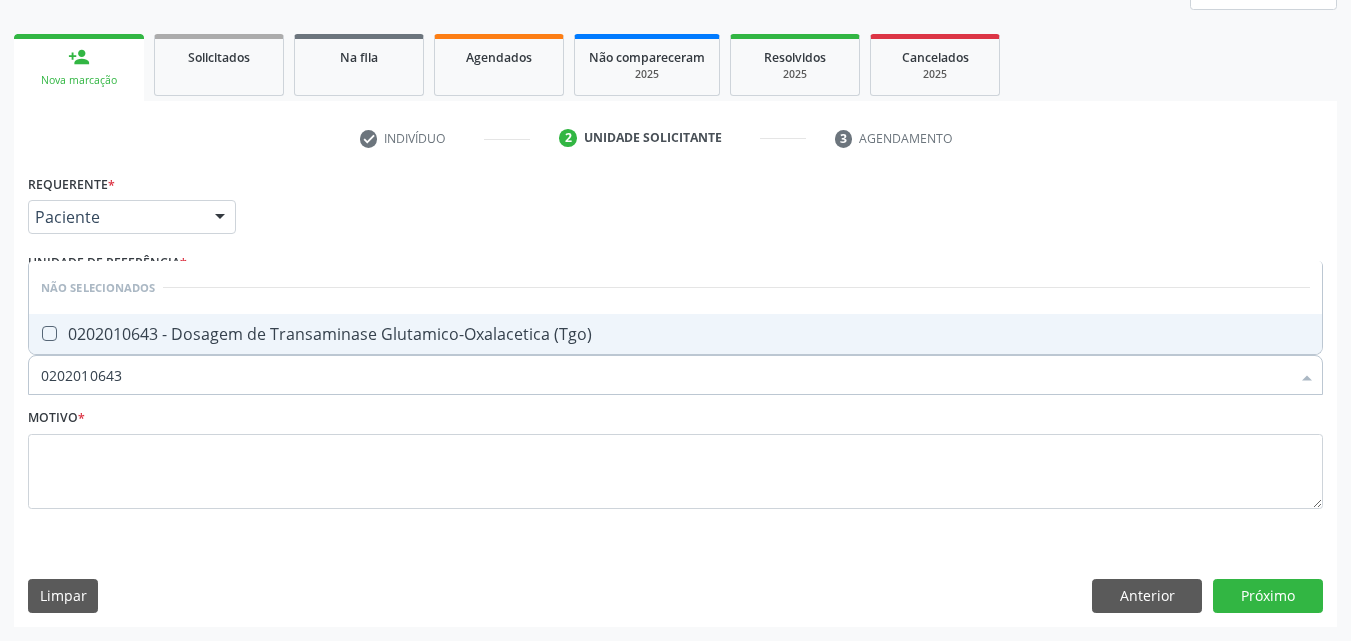 click at bounding box center (49, 333) 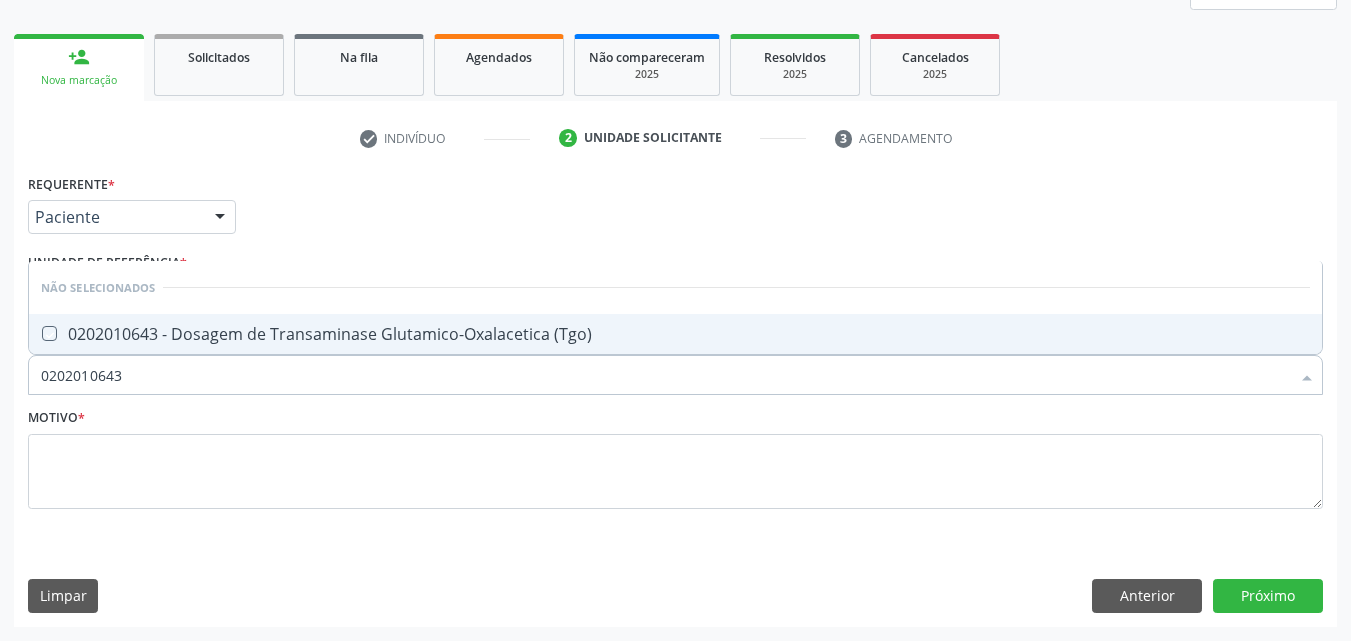 click at bounding box center (35, 333) 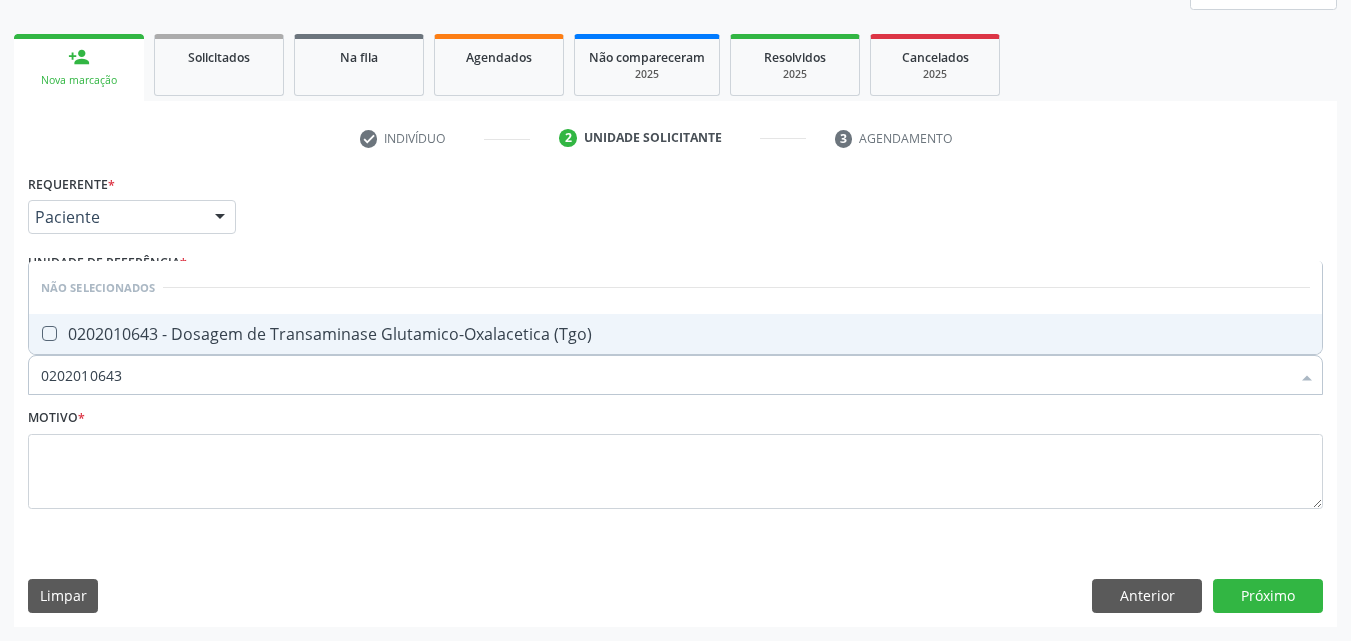 checkbox on "true" 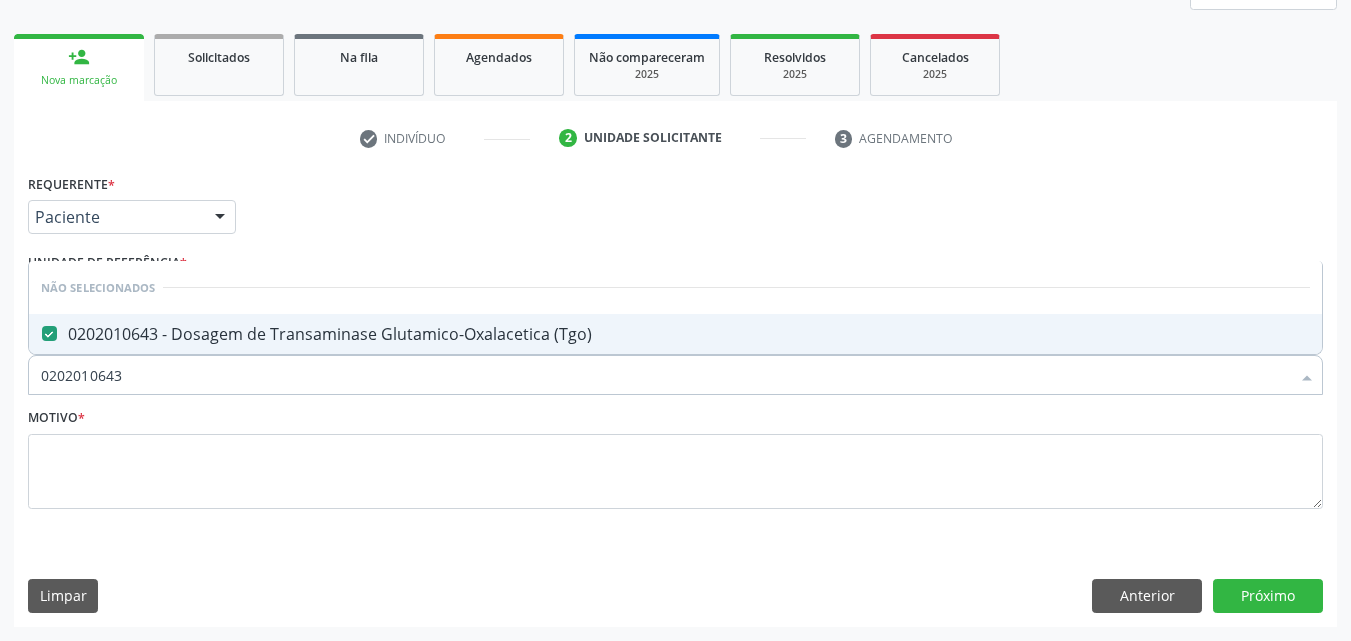 click on "0202010643" at bounding box center [665, 375] 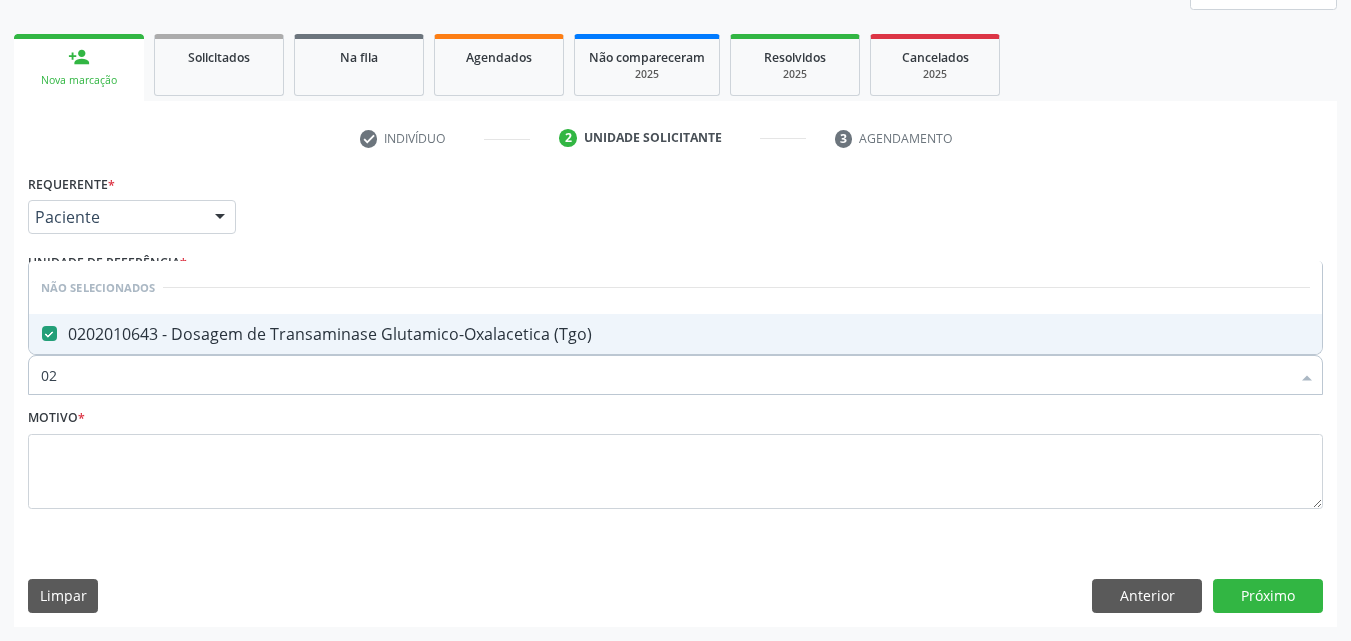 type on "0" 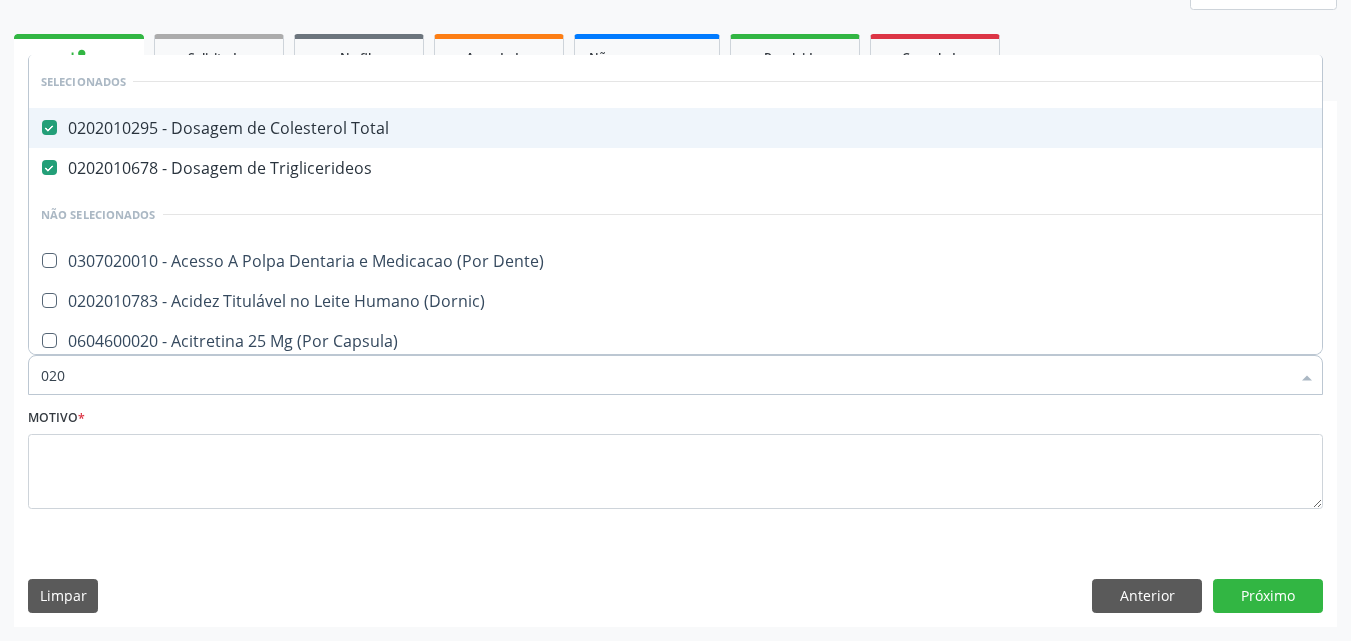 type on "0202" 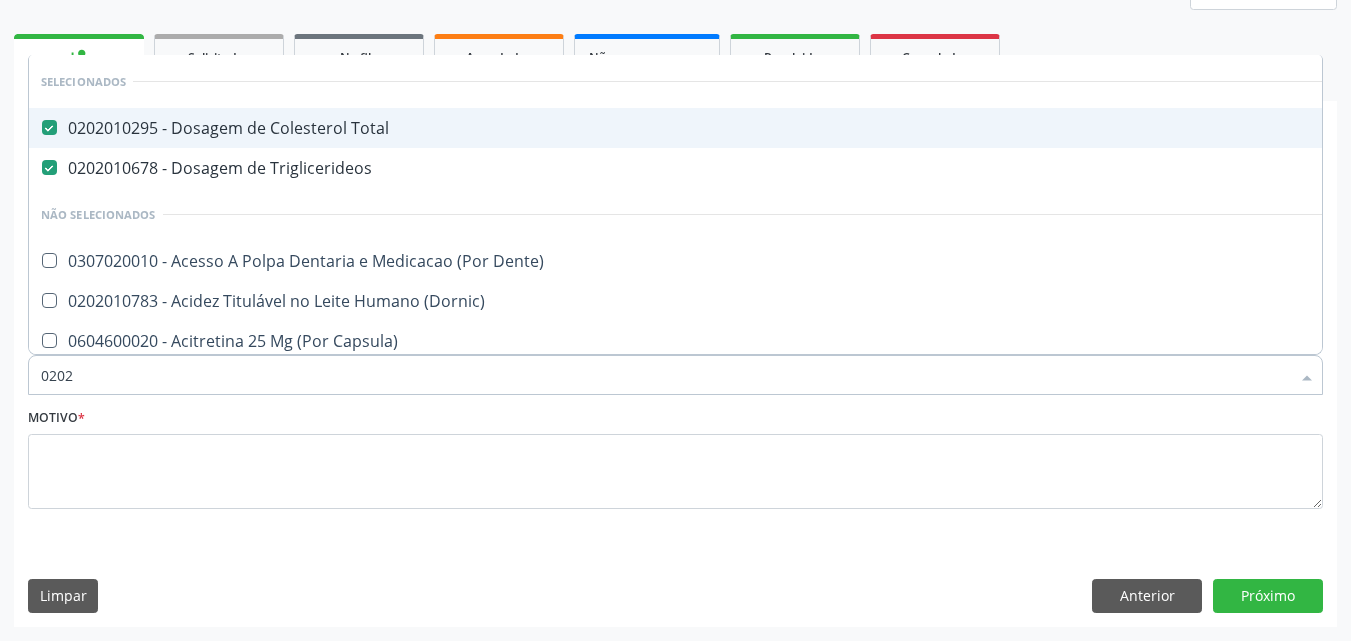 checkbox on "true" 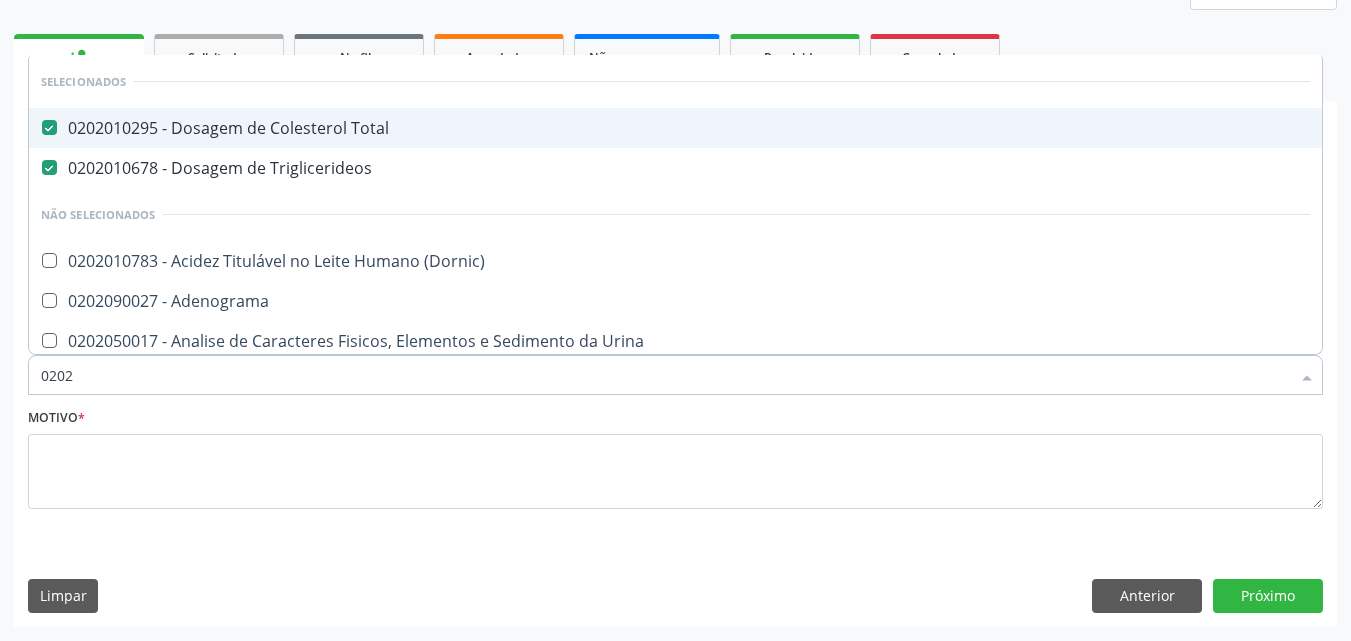 type on "02020" 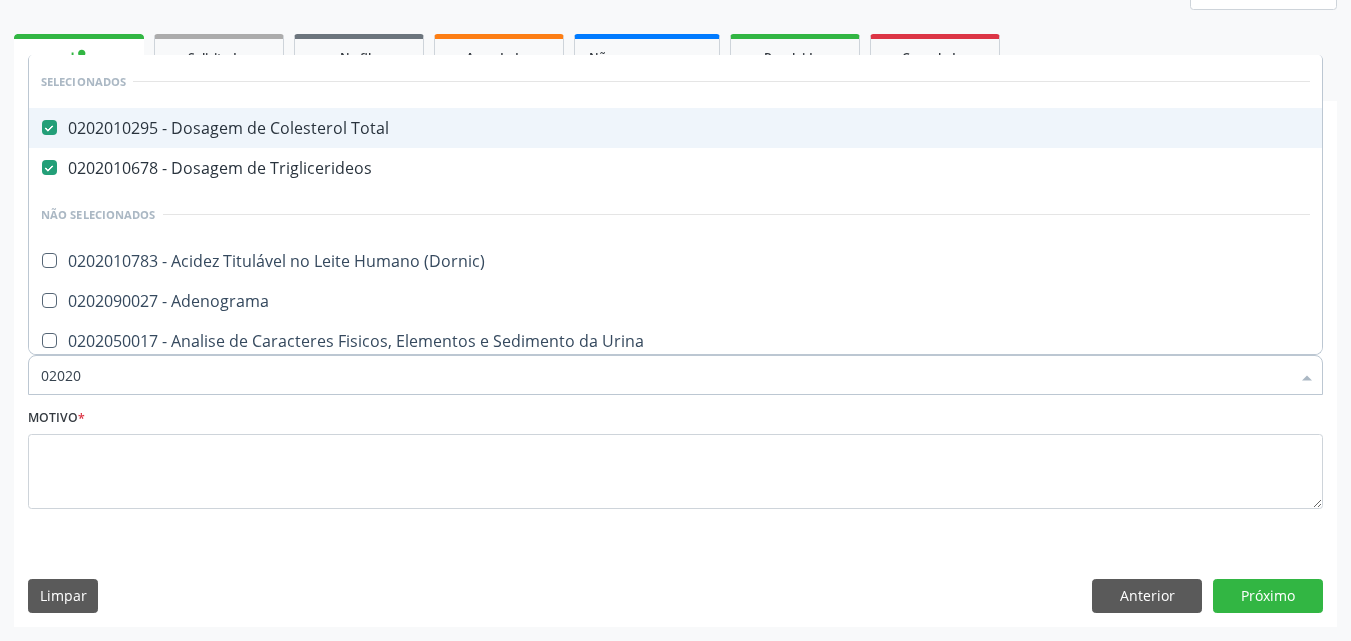 checkbox on "true" 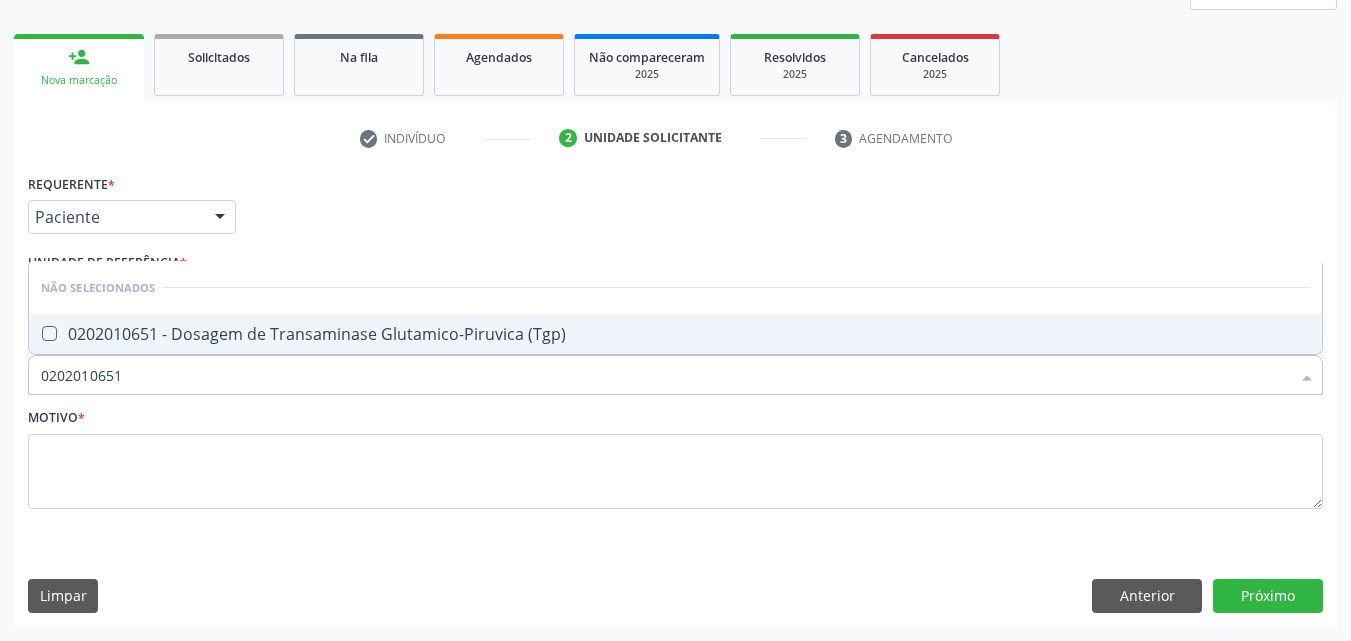 drag, startPoint x: 55, startPoint y: 336, endPoint x: 76, endPoint y: 352, distance: 26.400757 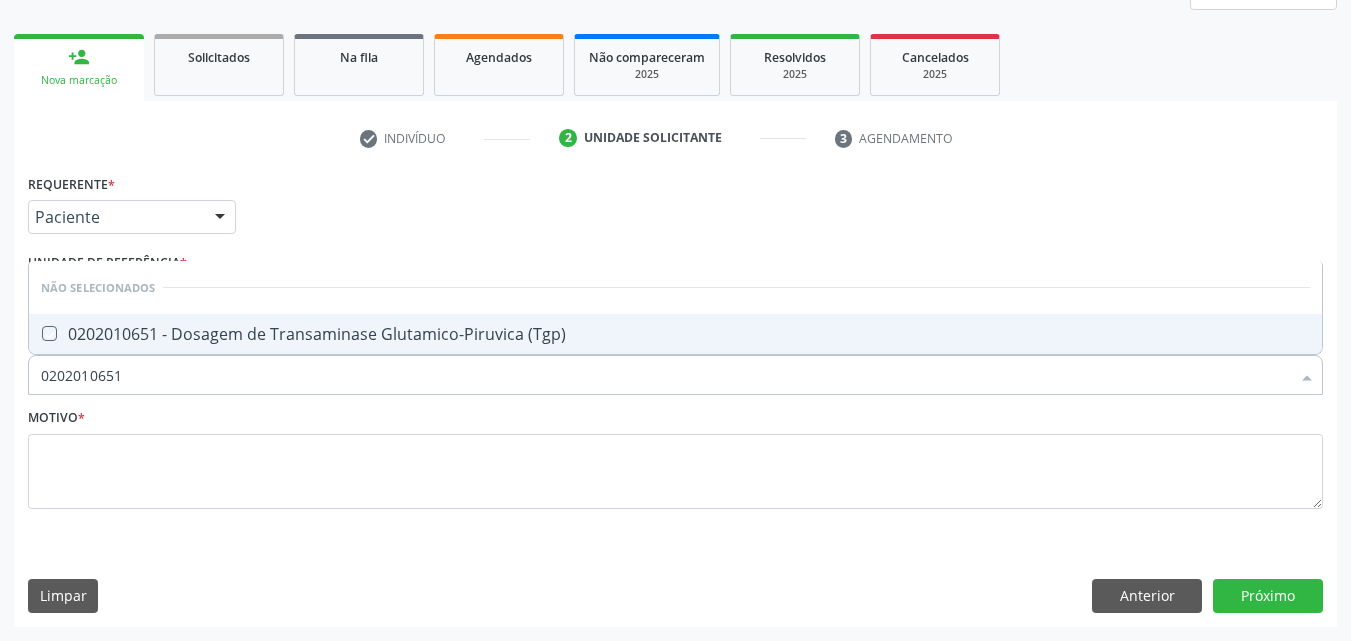 click at bounding box center [35, 333] 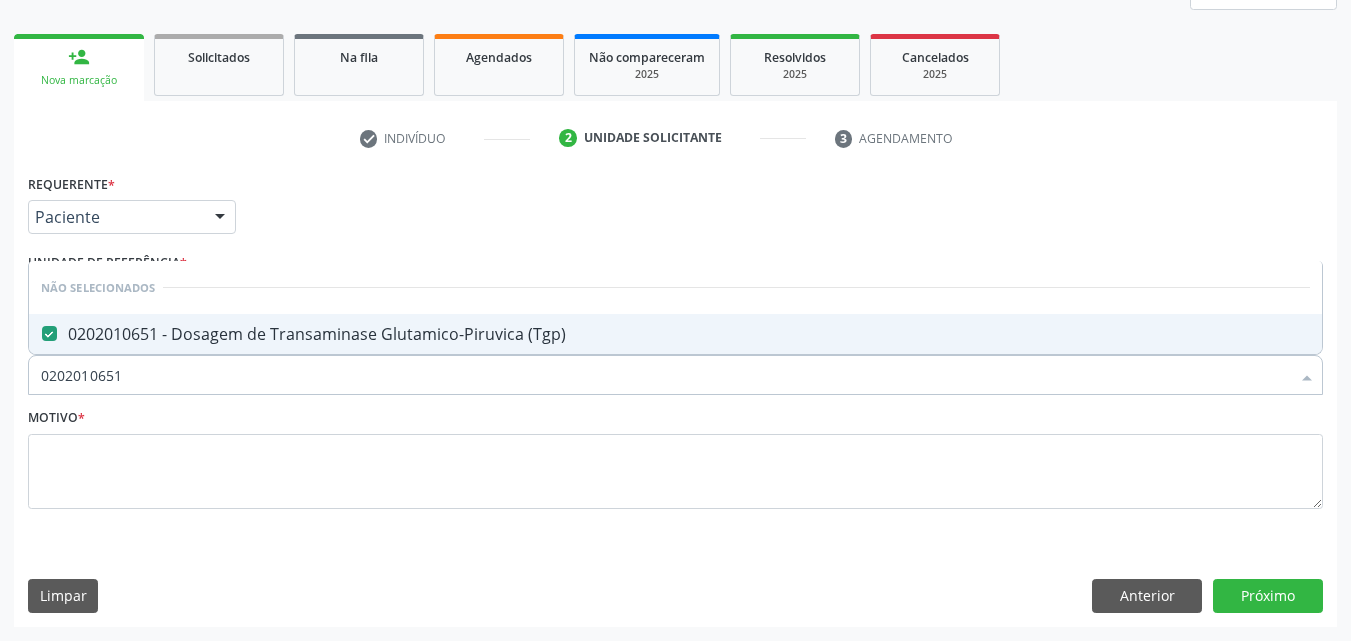 click on "0202010651" at bounding box center [665, 375] 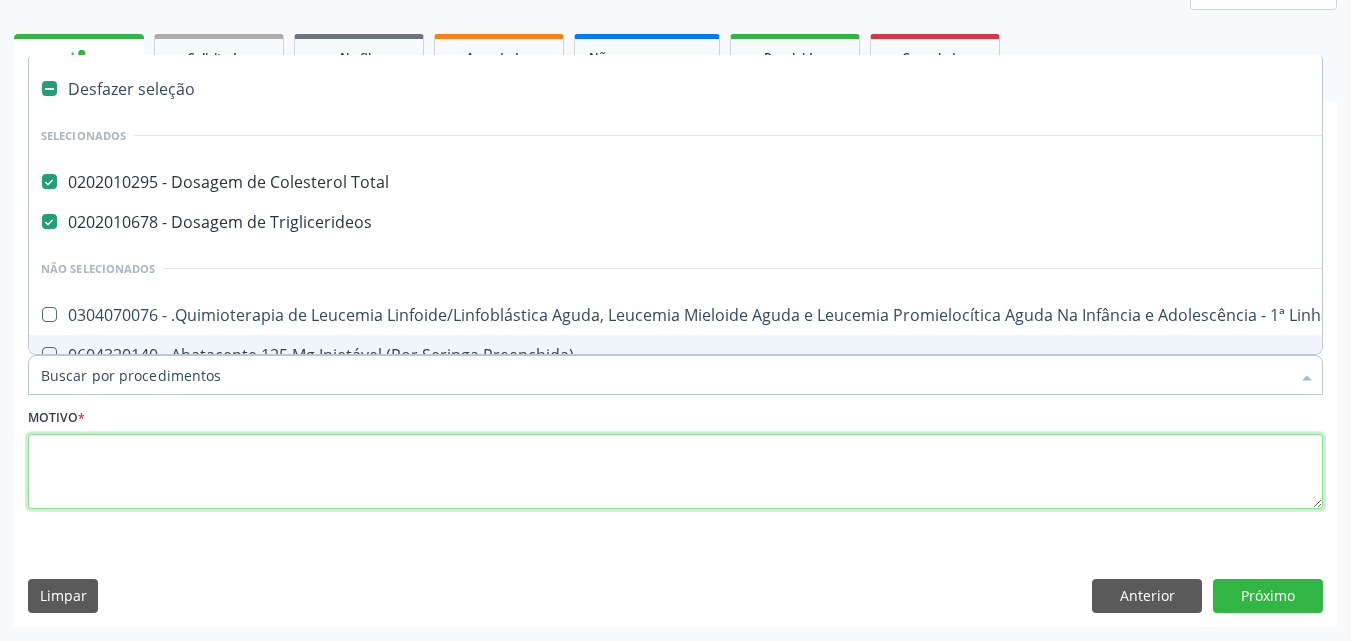 drag, startPoint x: 61, startPoint y: 466, endPoint x: 69, endPoint y: 491, distance: 26.24881 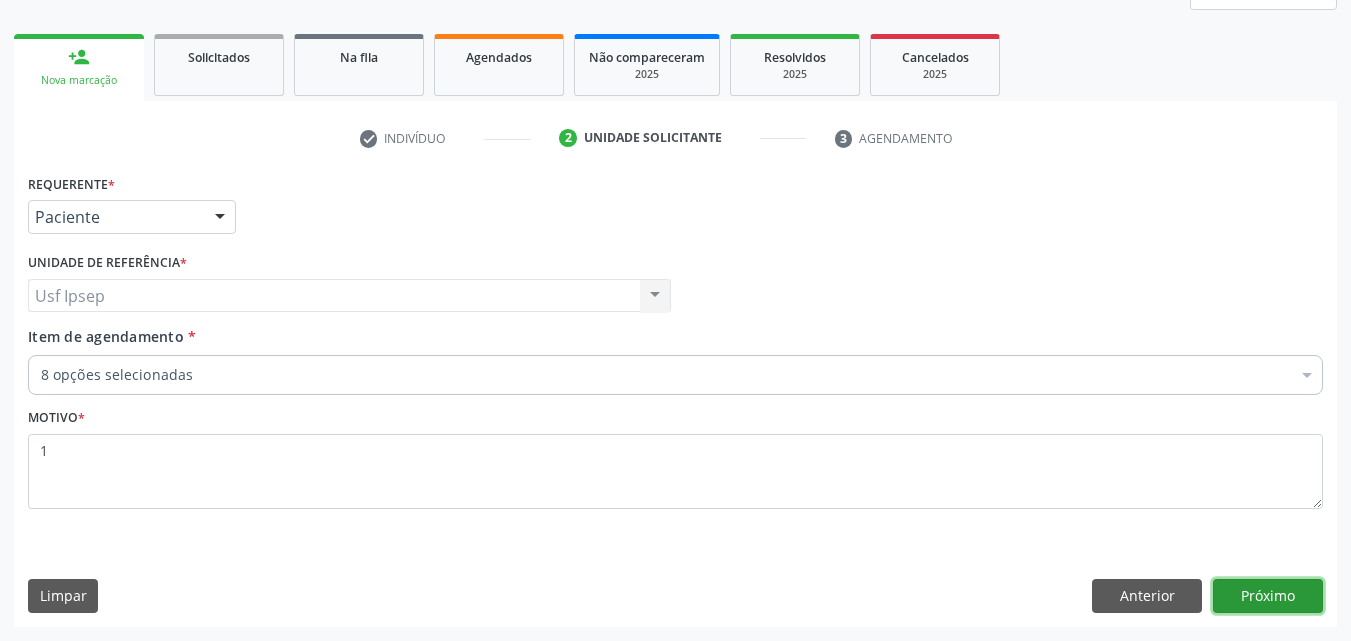 click on "Próximo" at bounding box center [1268, 596] 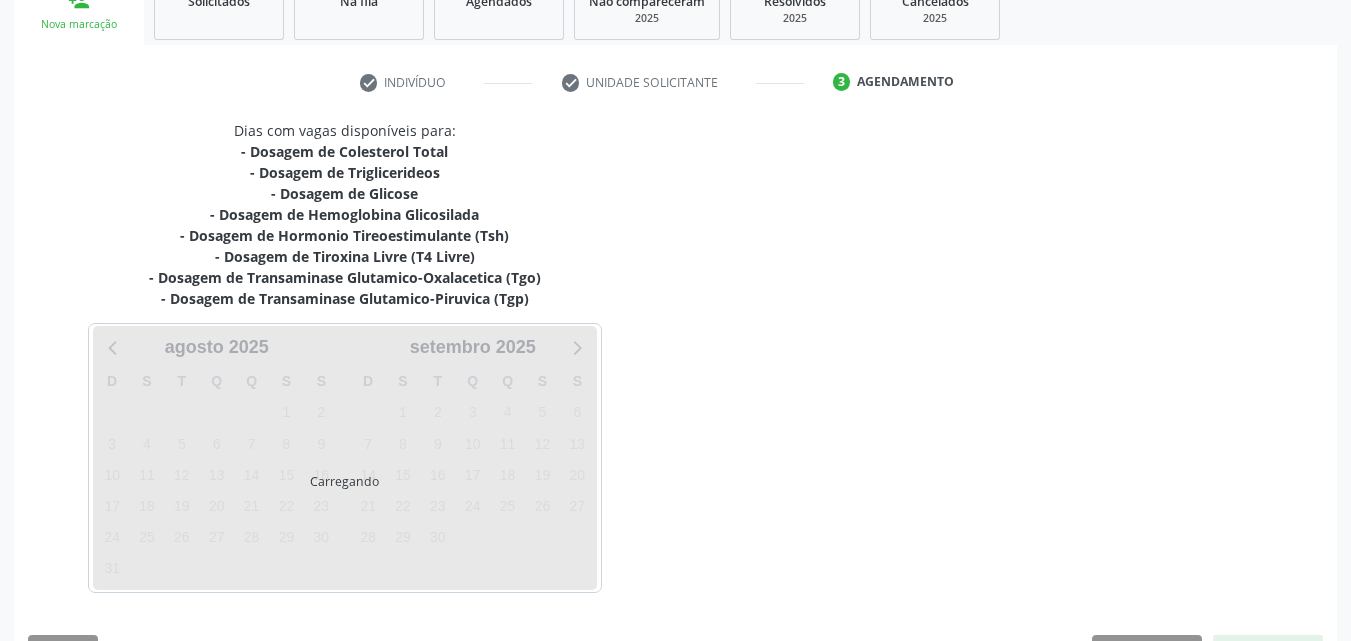 scroll, scrollTop: 365, scrollLeft: 0, axis: vertical 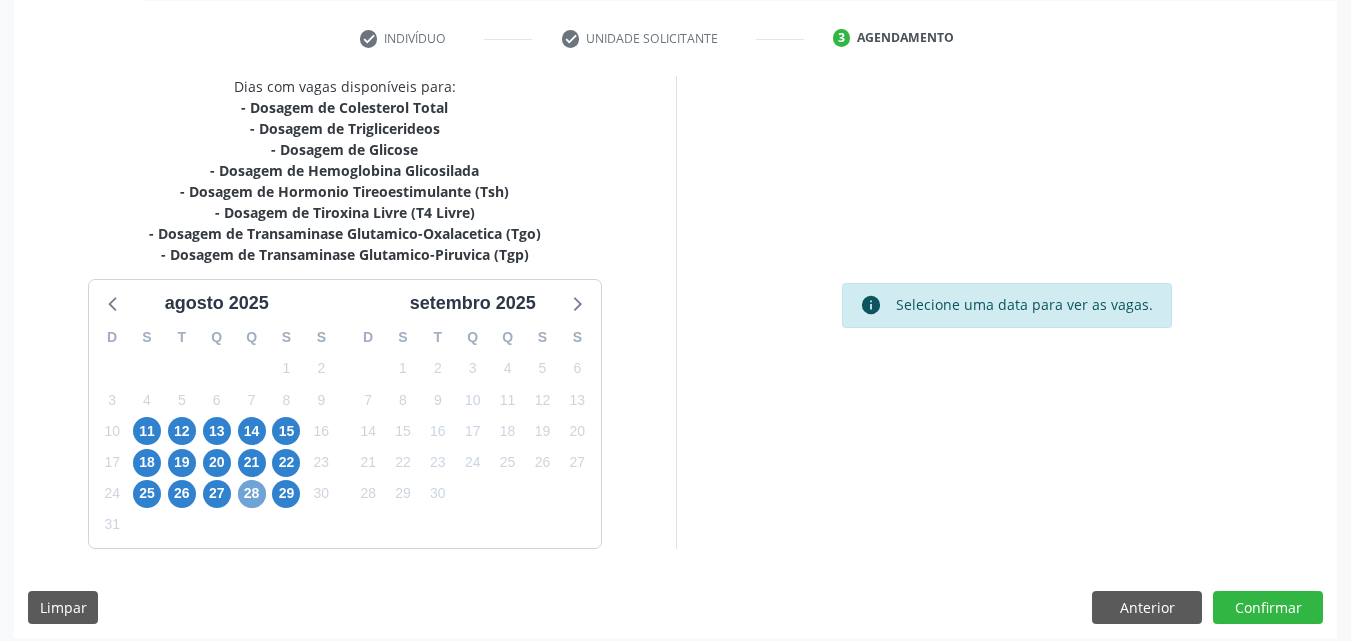 click on "28" at bounding box center [252, 494] 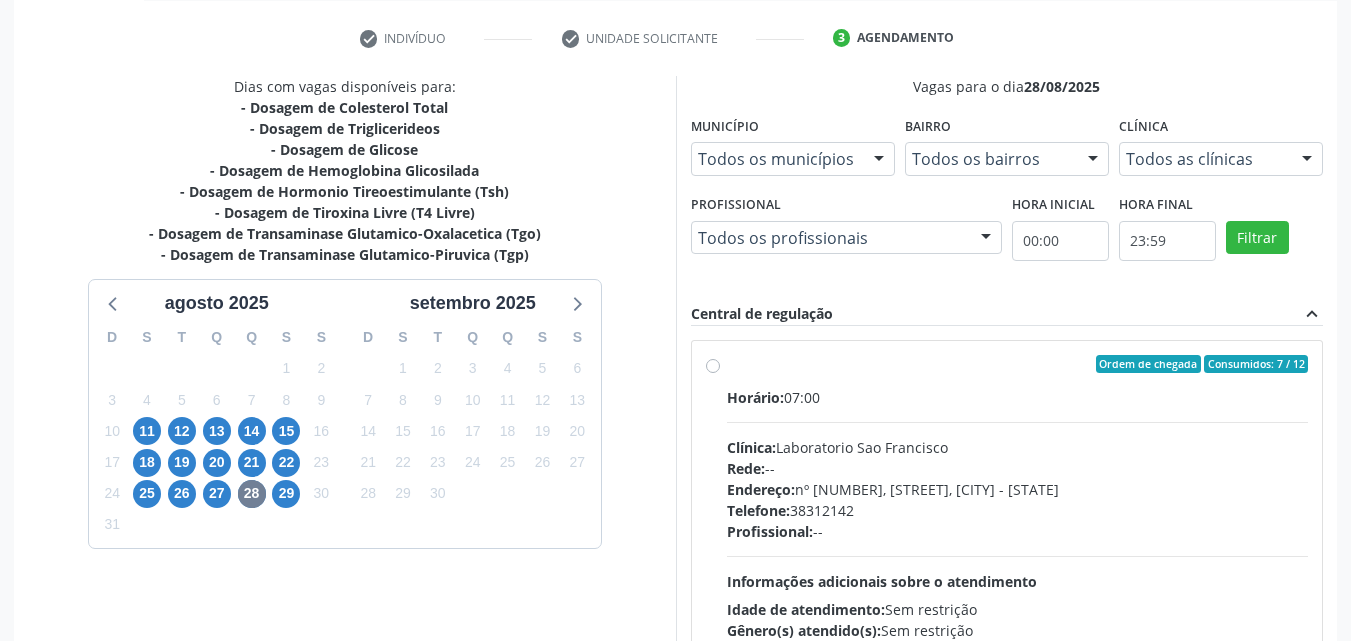 click on "Clínica:  Laboratorio Sao Francisco" at bounding box center [1018, 447] 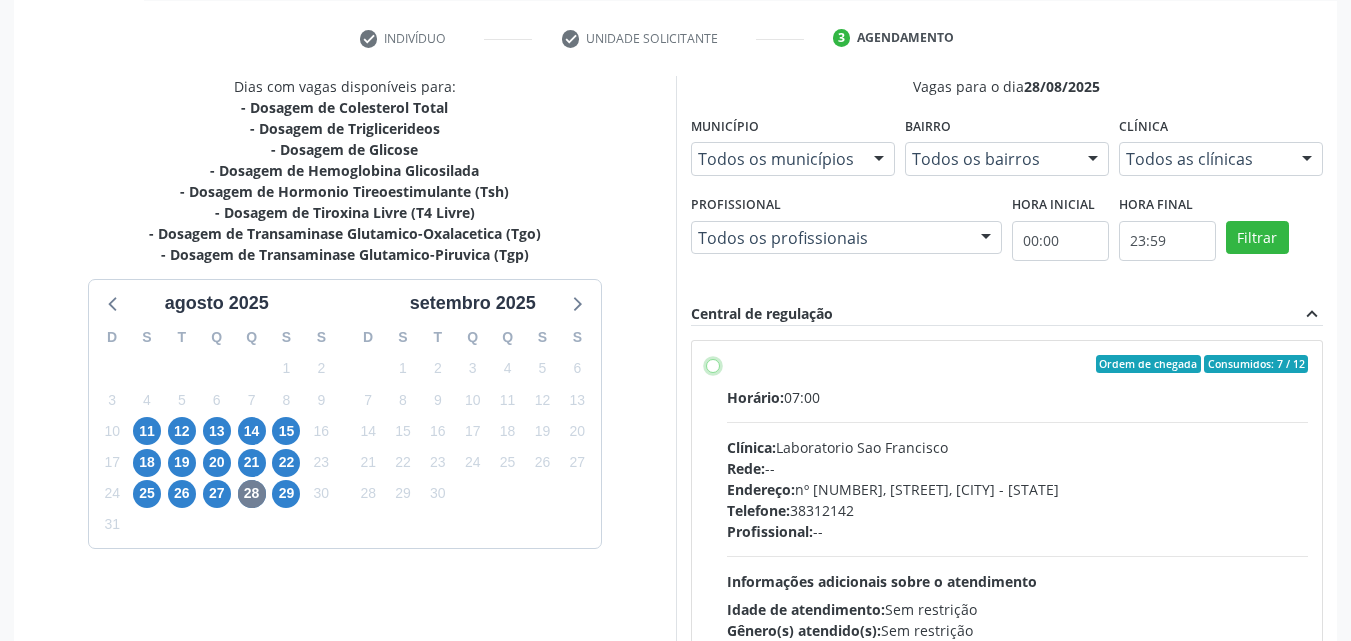 click on "Ordem de chegada
Consumidos: 7 / 12
Horário:   07:00
Clínica:  Laboratorio Sao Francisco
Rede:
--
Endereço:   nº 384, Aabb, Serra Talhada - PE
Telefone:   38312142
Profissional:
--
Informações adicionais sobre o atendimento
Idade de atendimento:
Sem restrição
Gênero(s) atendido(s):
Sem restrição
Informações adicionais:
--" at bounding box center (713, 364) 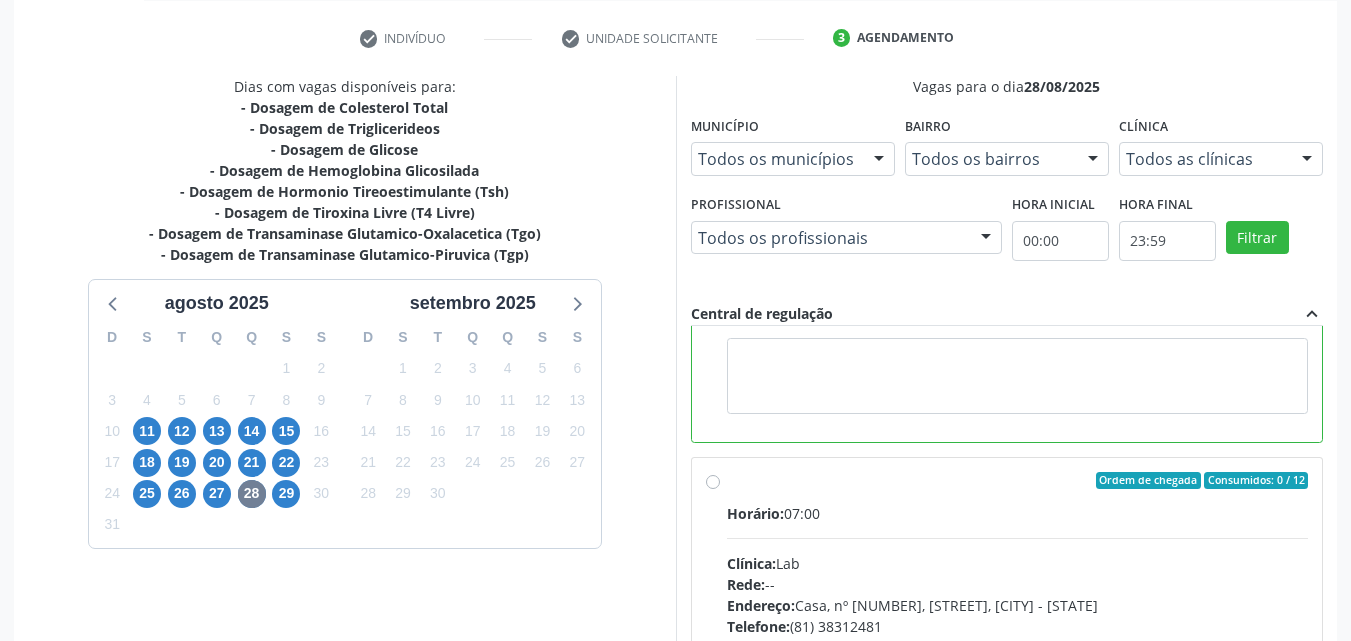 scroll, scrollTop: 450, scrollLeft: 0, axis: vertical 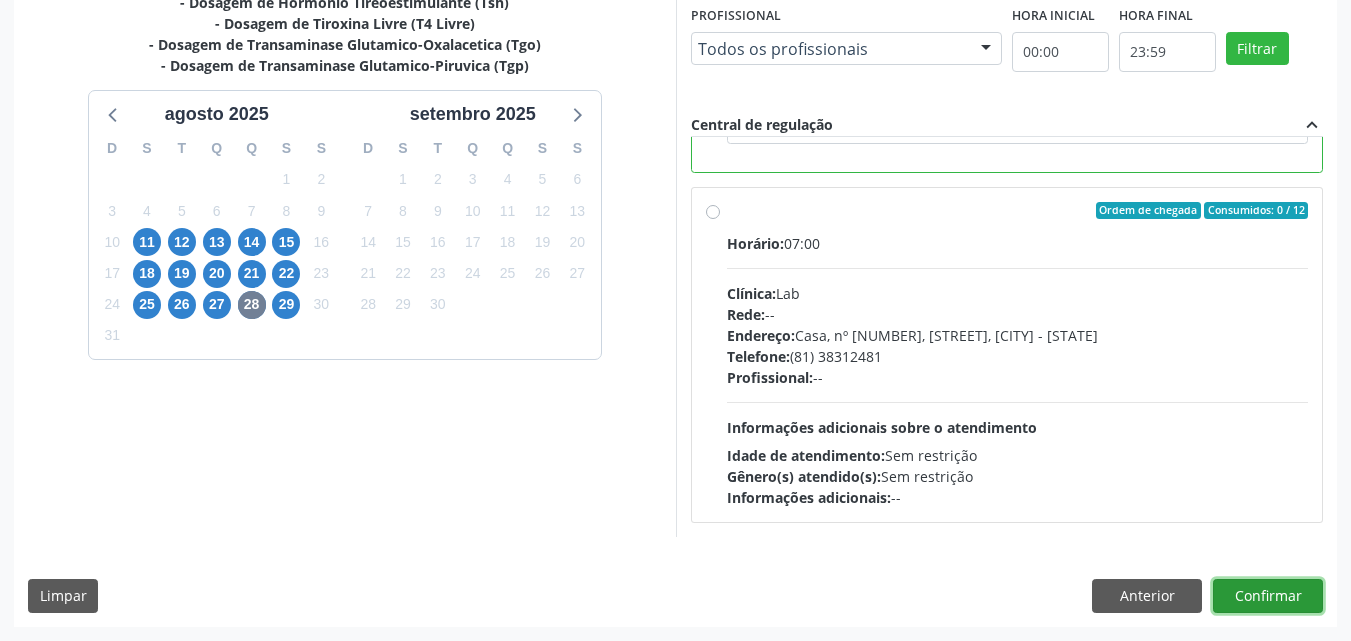 drag, startPoint x: 1259, startPoint y: 599, endPoint x: 1251, endPoint y: 569, distance: 31.04835 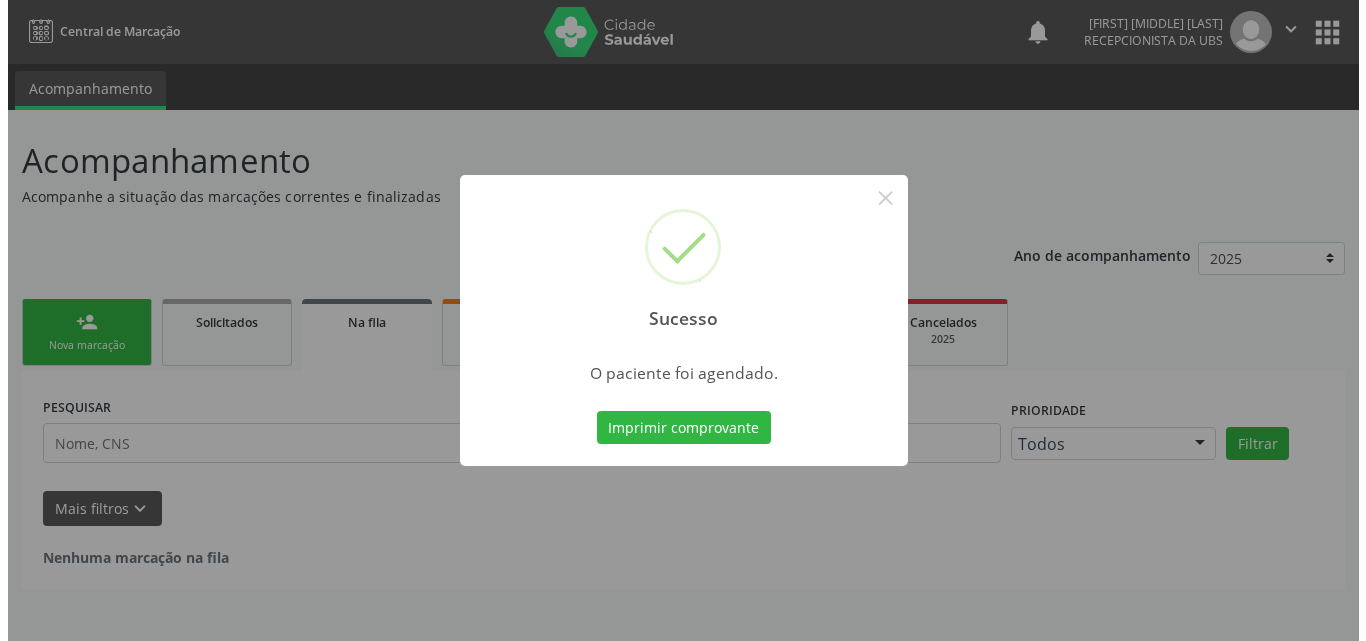 scroll, scrollTop: 0, scrollLeft: 0, axis: both 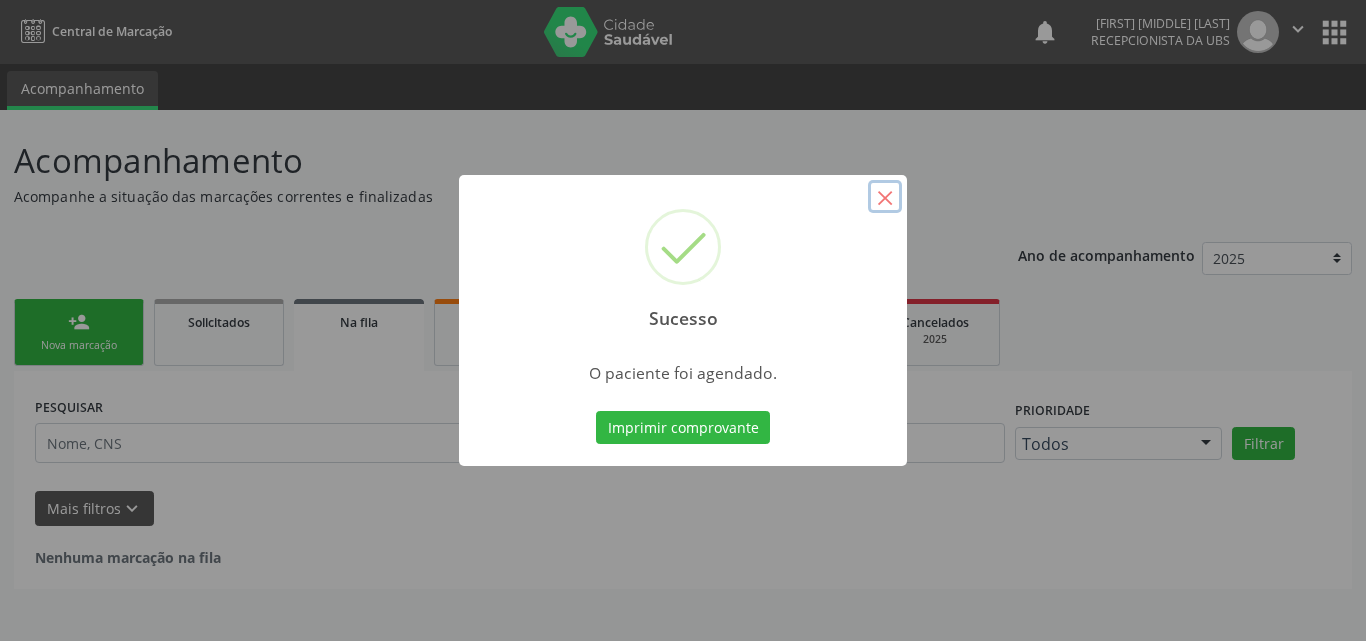 click on "×" at bounding box center (885, 197) 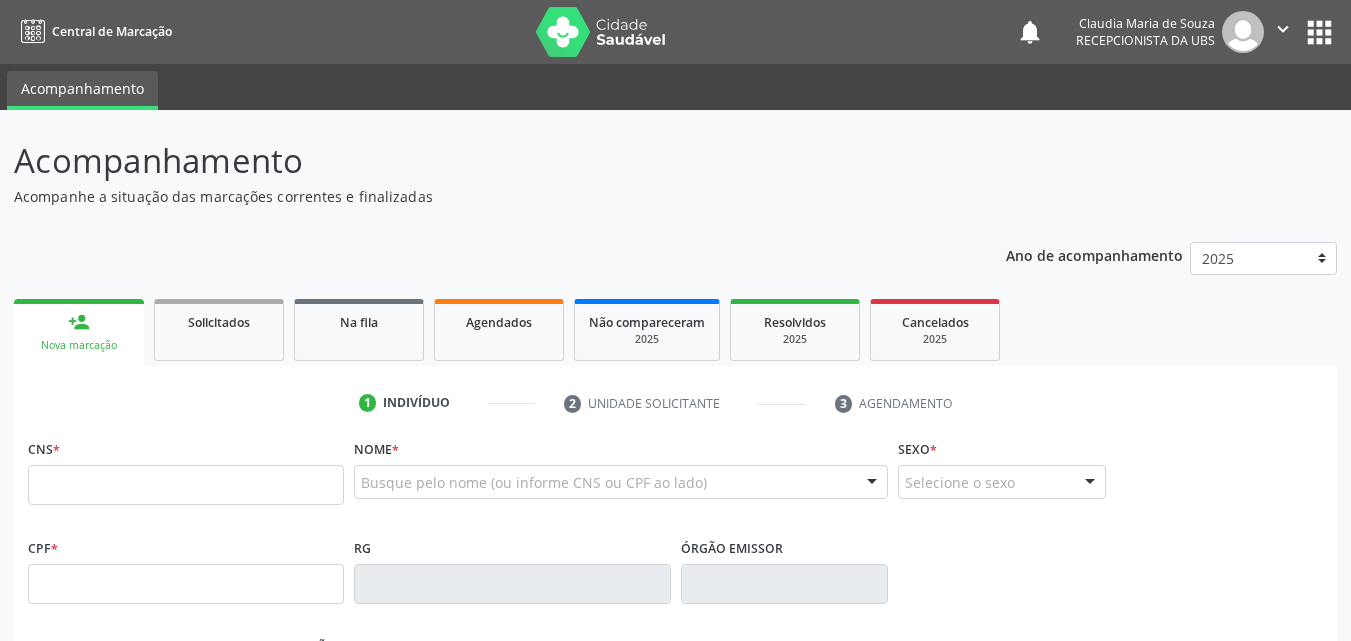 scroll, scrollTop: 0, scrollLeft: 0, axis: both 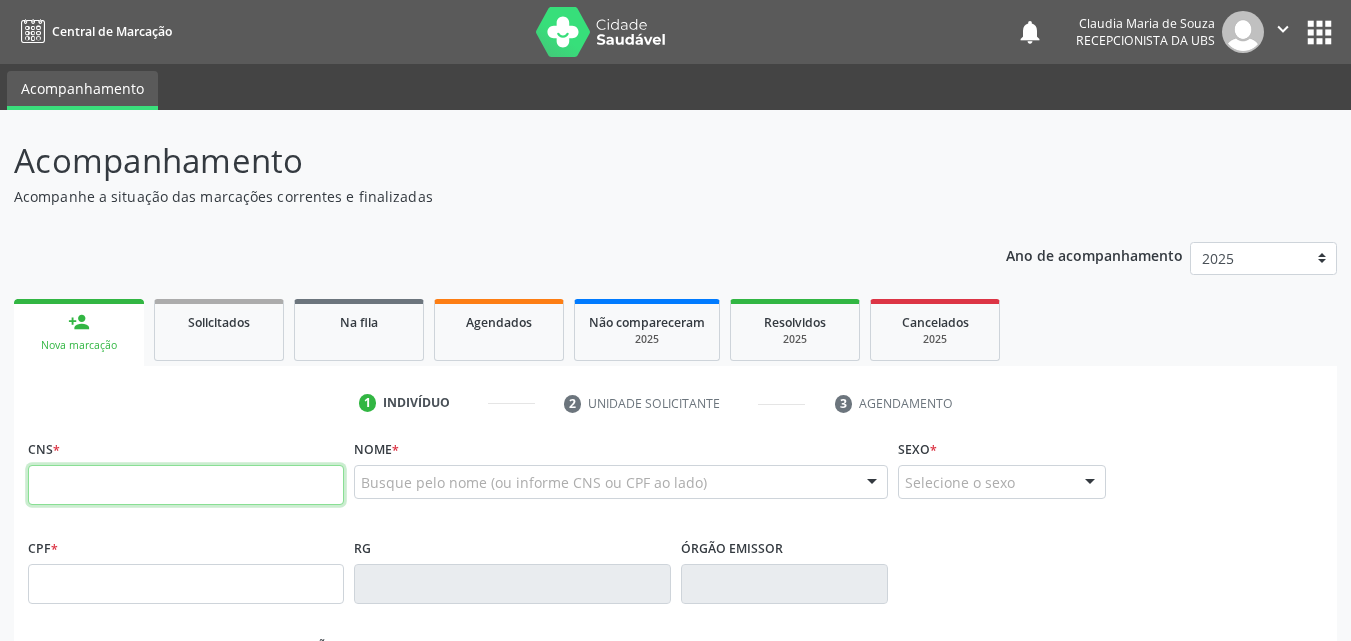 click at bounding box center (186, 485) 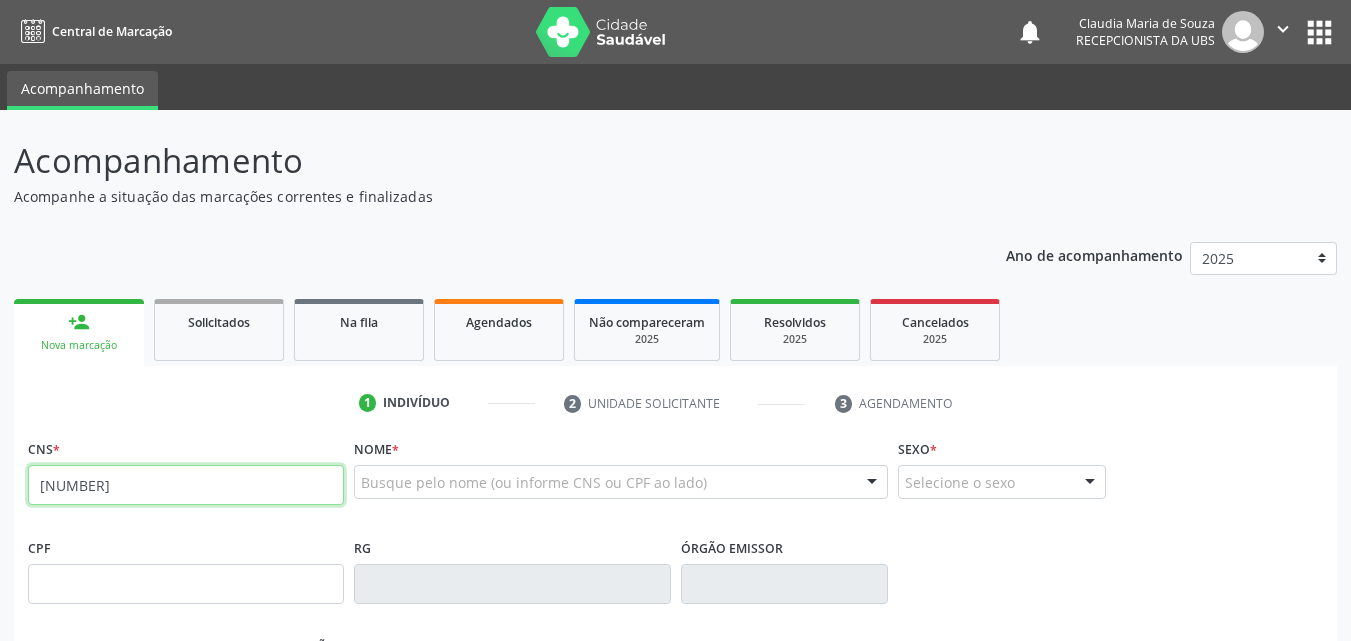 click on "164 2615 8280 018" at bounding box center (186, 485) 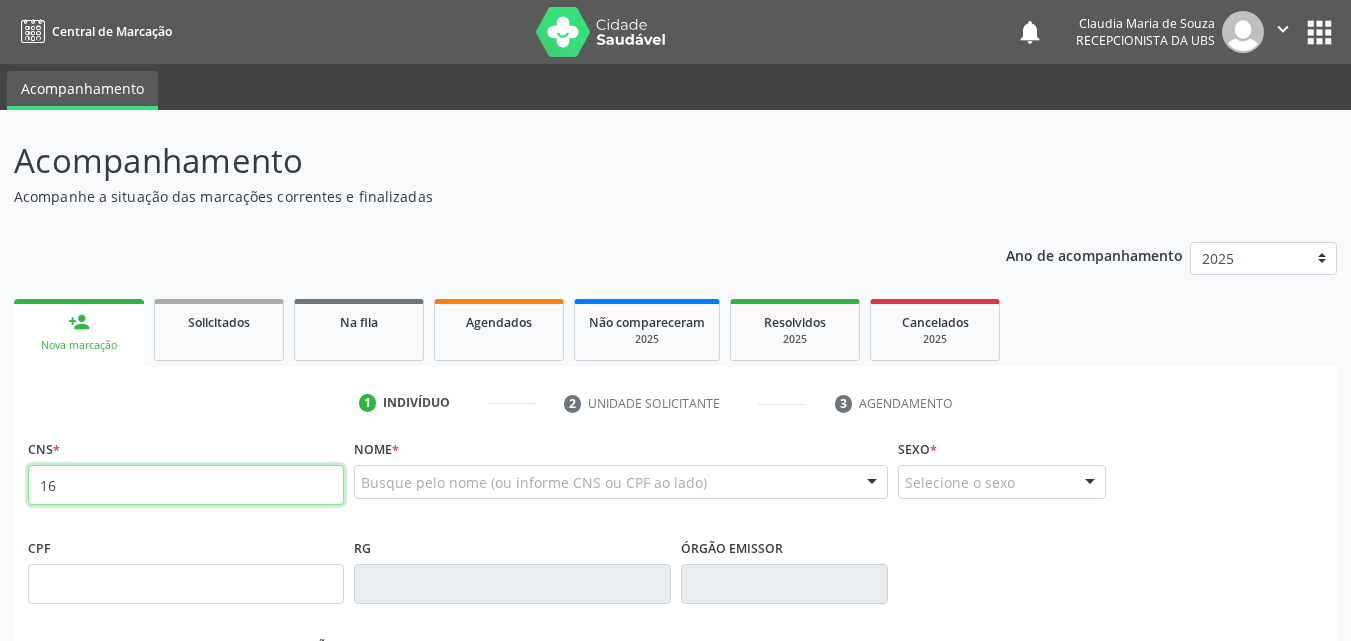 type on "1" 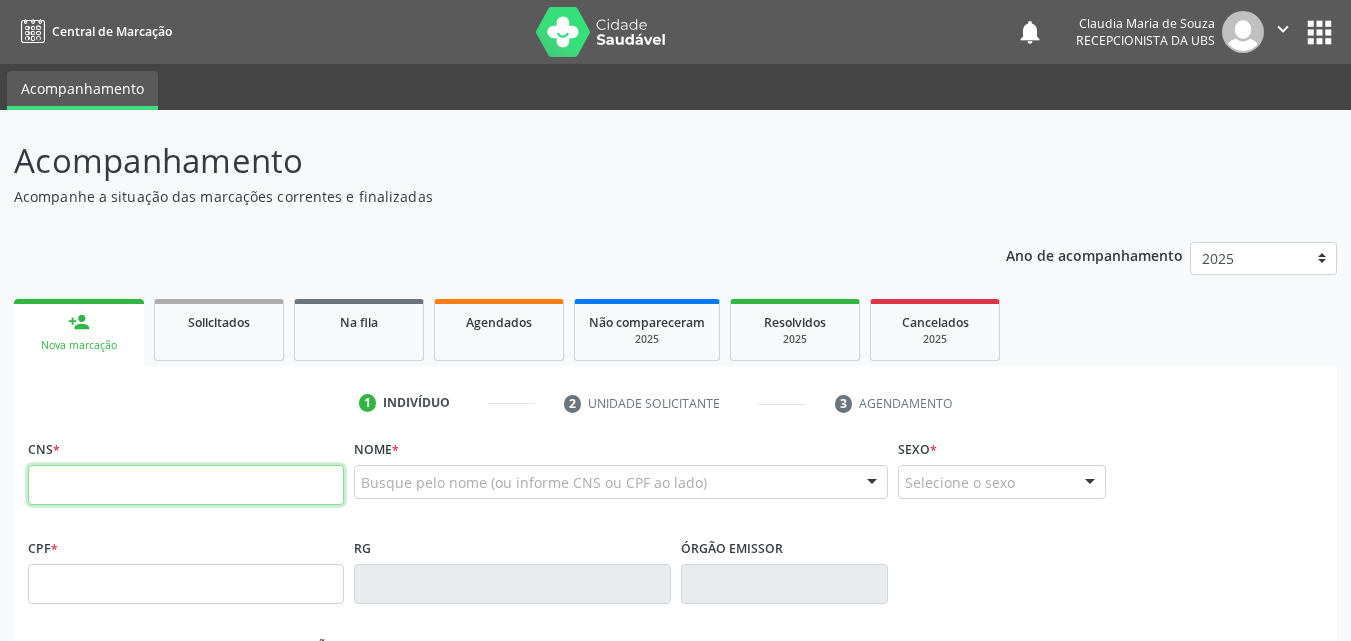 drag, startPoint x: 31, startPoint y: 483, endPoint x: 75, endPoint y: 424, distance: 73.60027 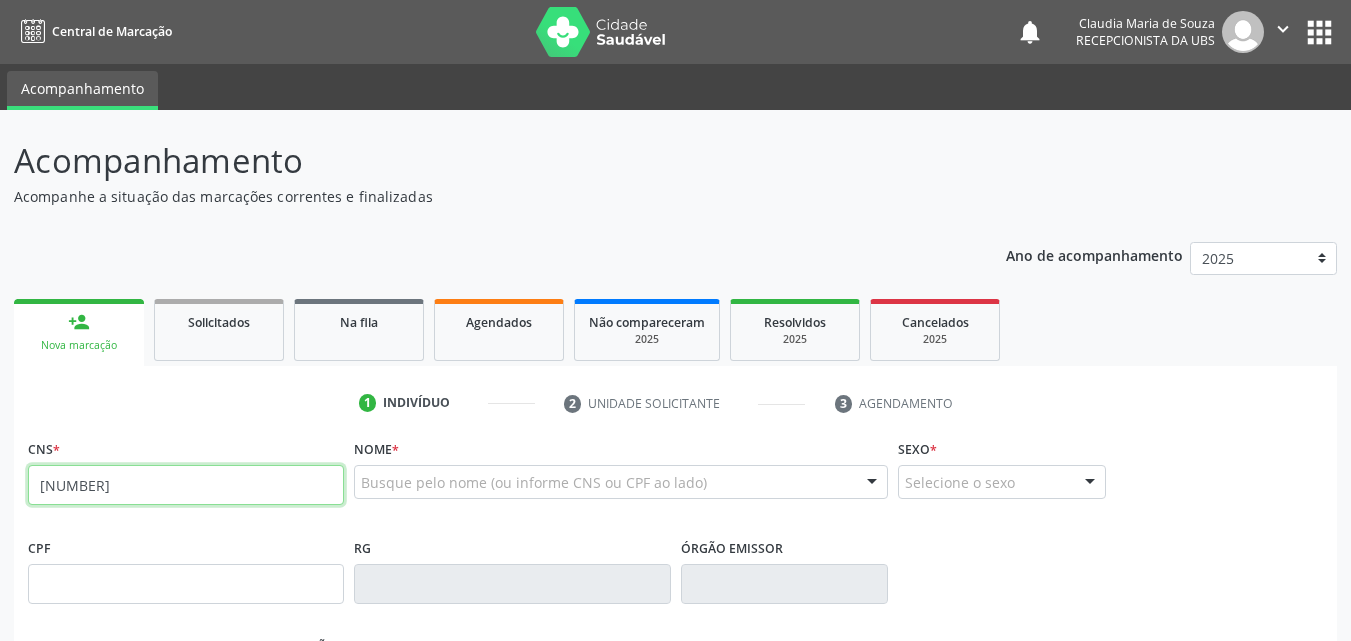 type on "164 2615 8128 0018" 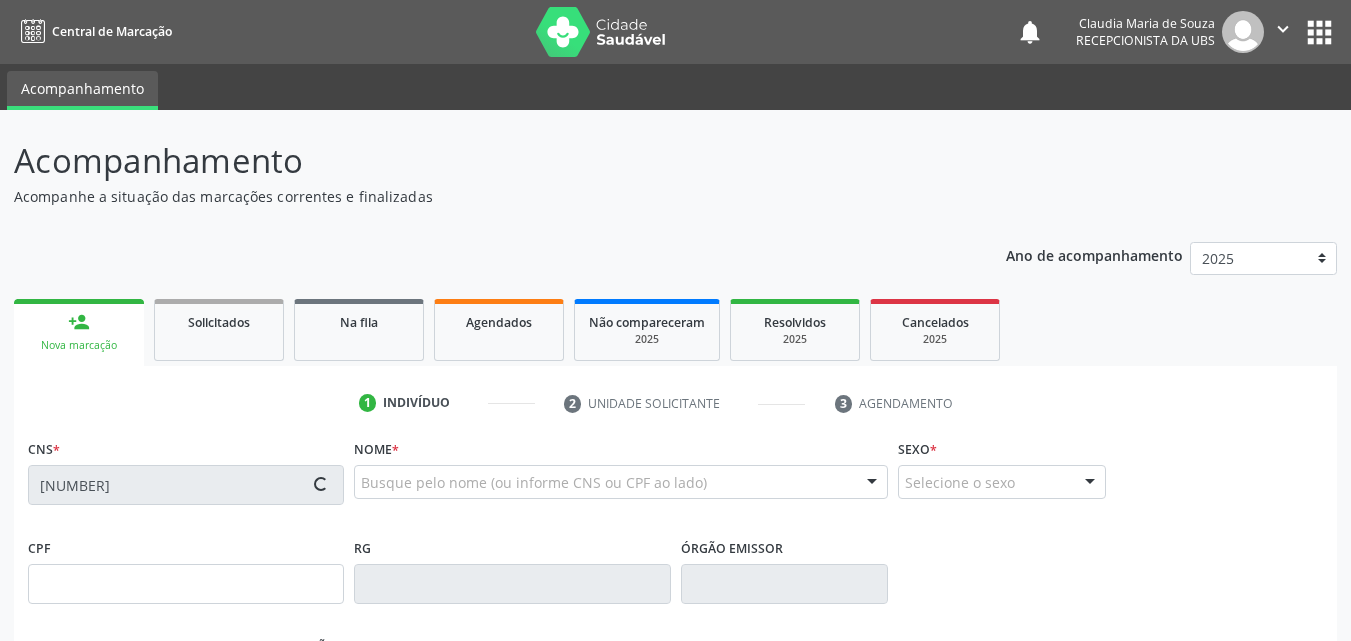 type on "033.222.944-04" 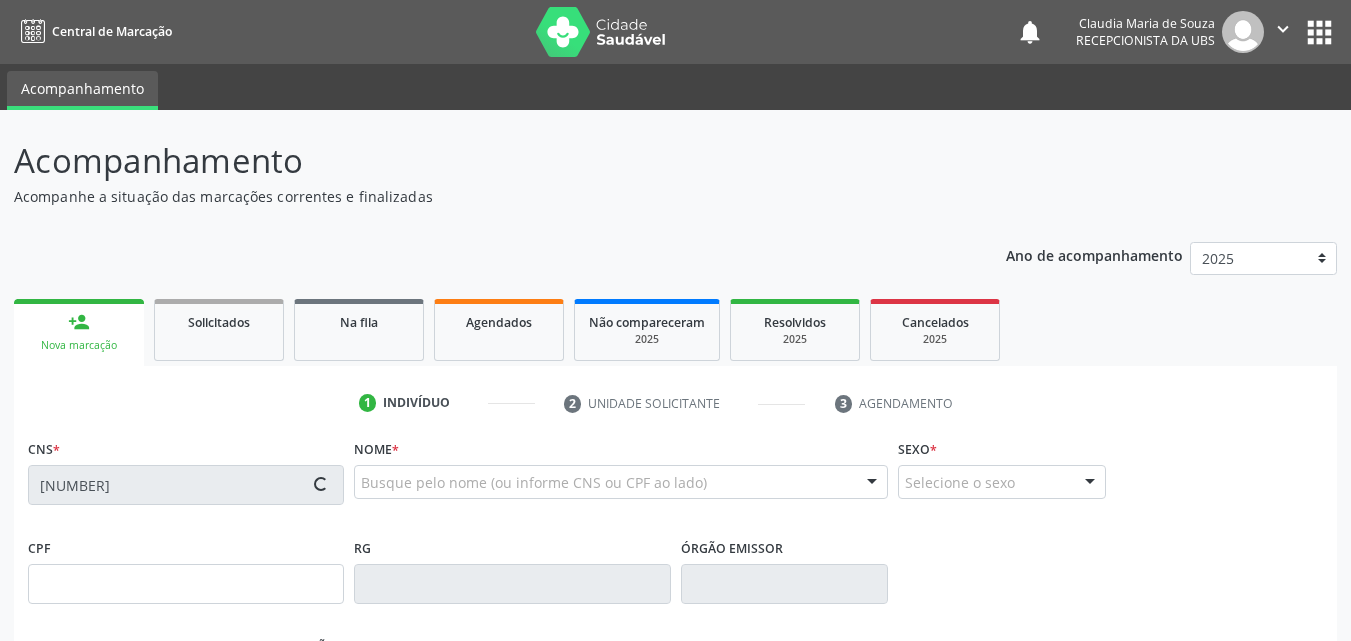 type on "23/04/1976" 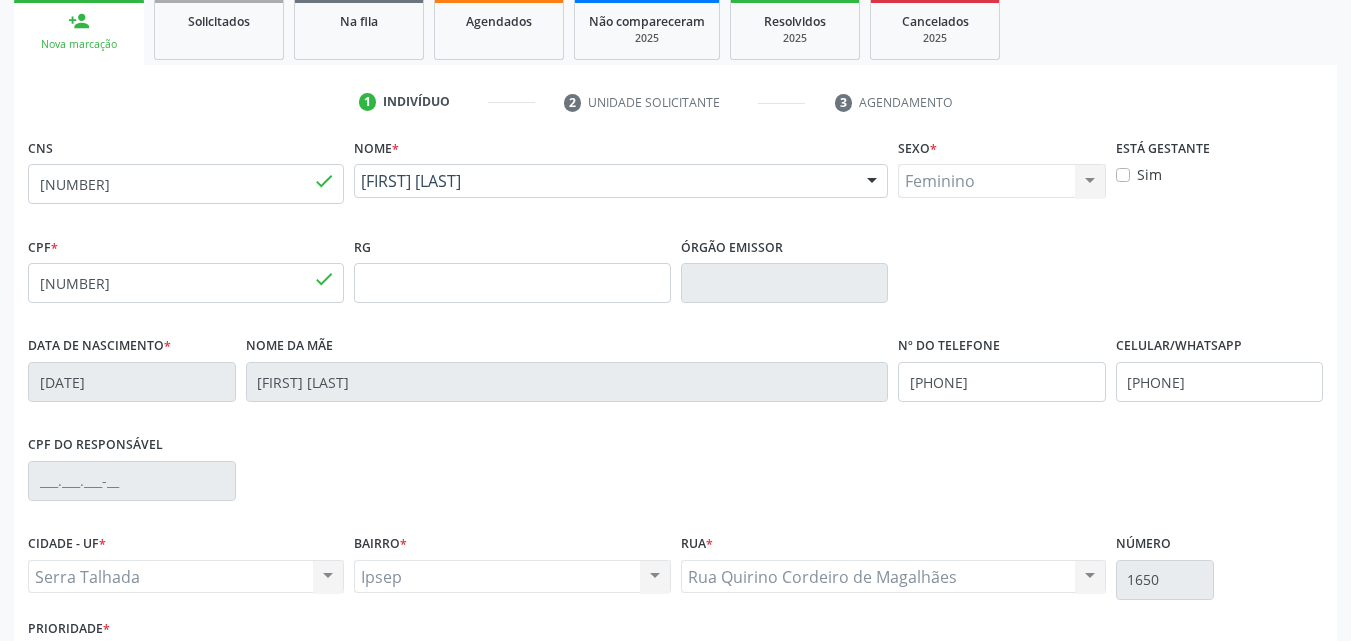 scroll, scrollTop: 443, scrollLeft: 0, axis: vertical 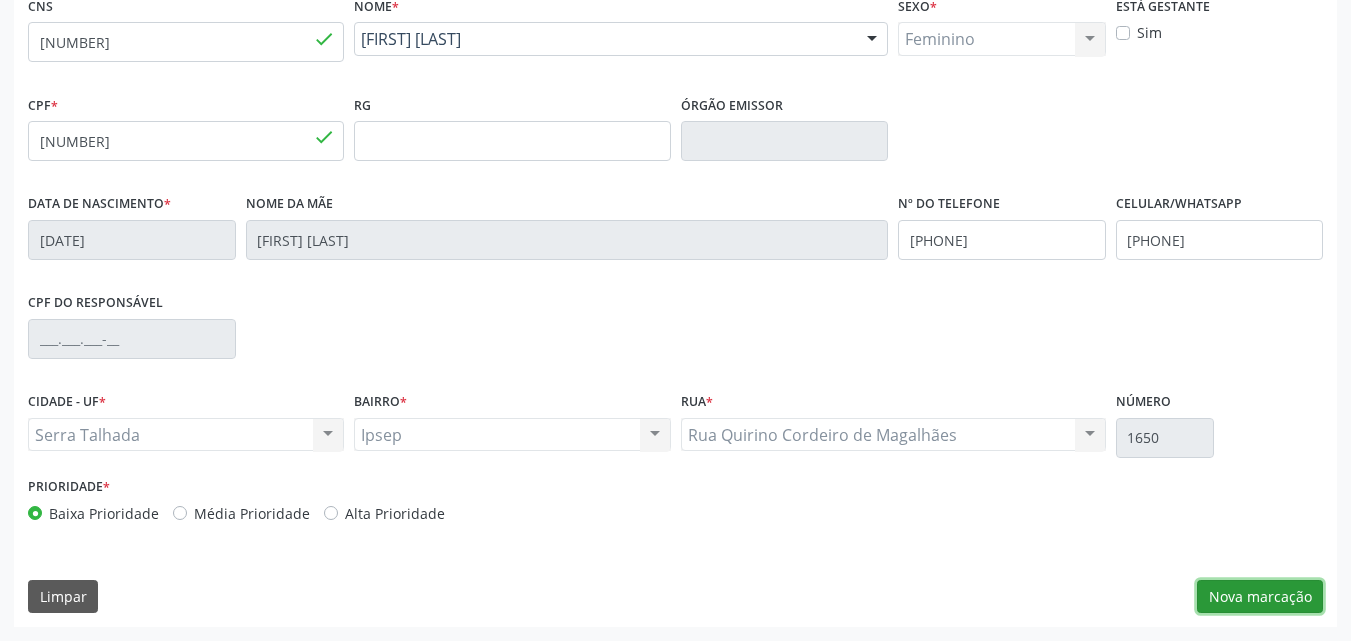 click on "Nova marcação" at bounding box center [1260, 597] 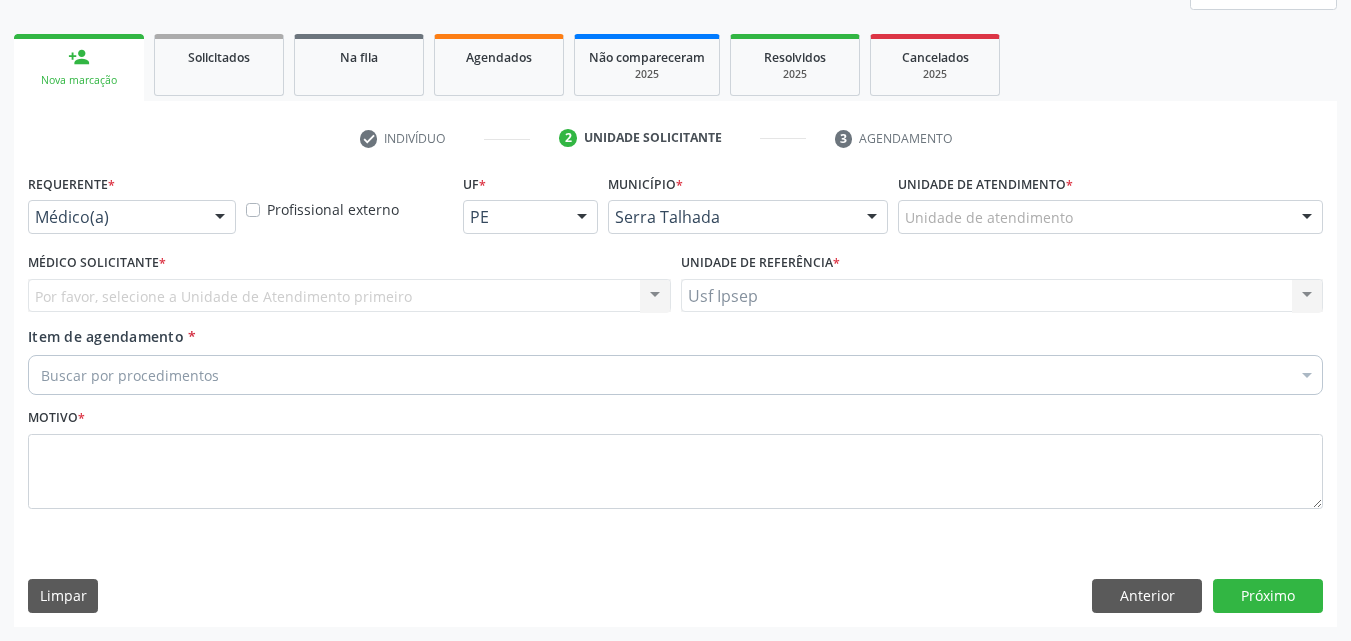 scroll, scrollTop: 265, scrollLeft: 0, axis: vertical 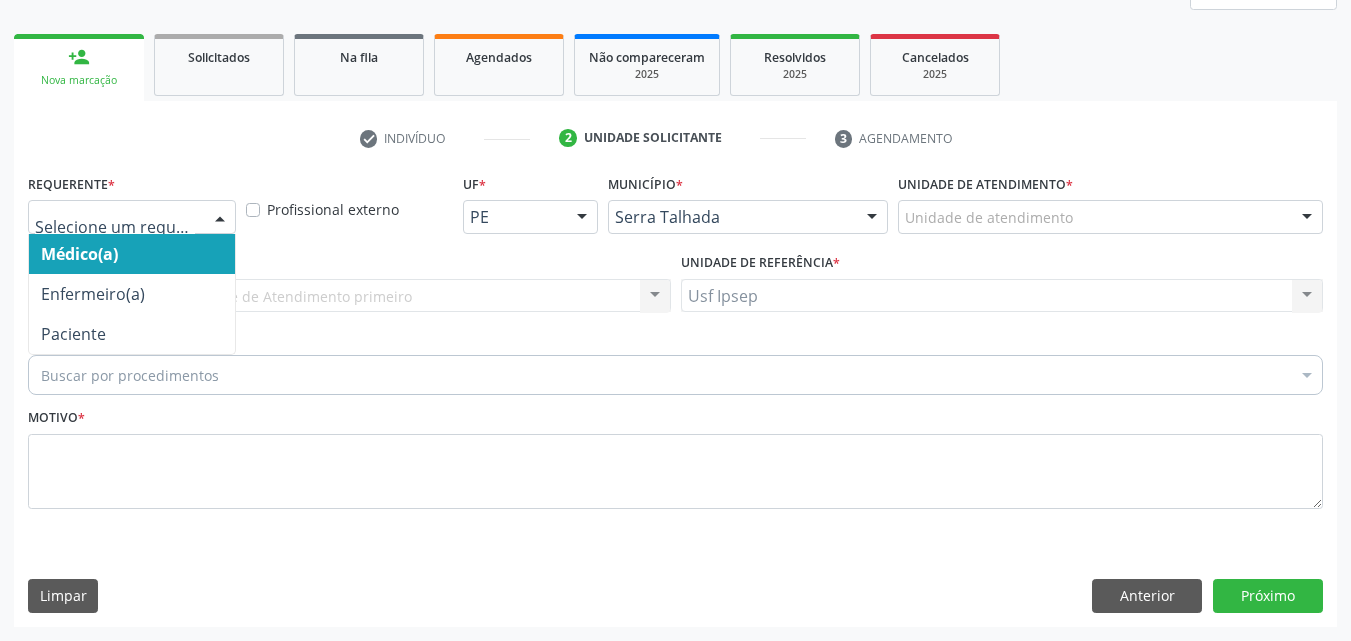 click at bounding box center [220, 218] 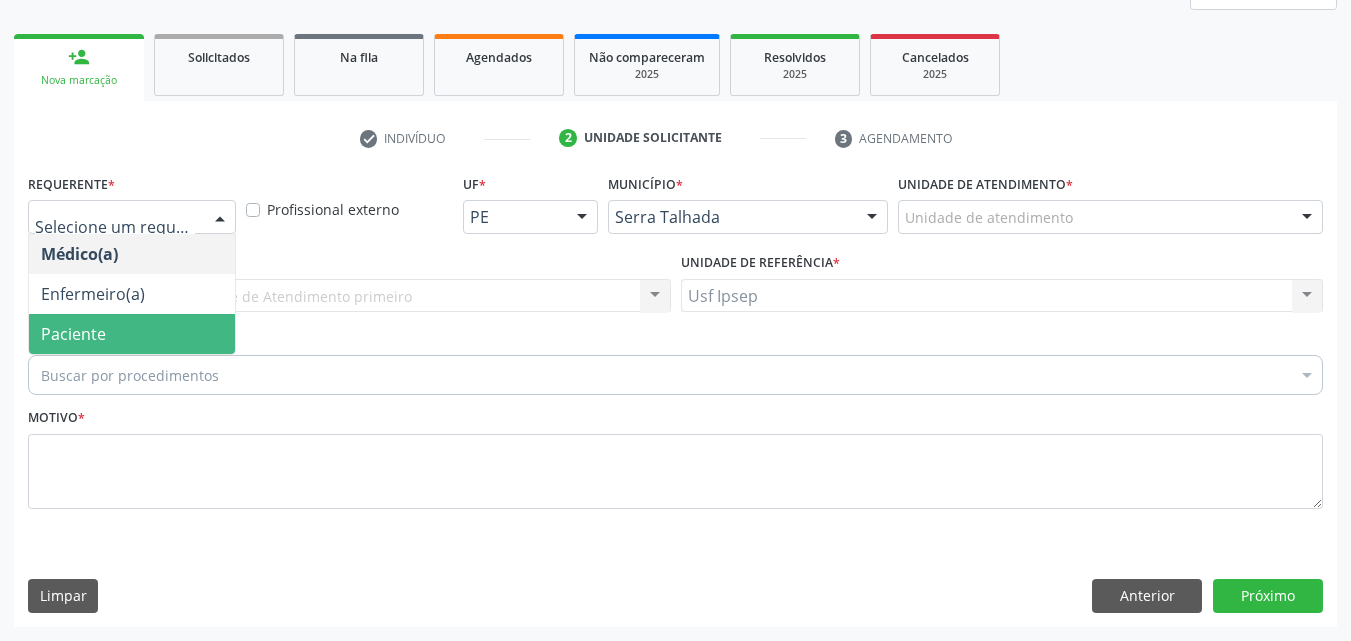 click on "Paciente" at bounding box center [73, 334] 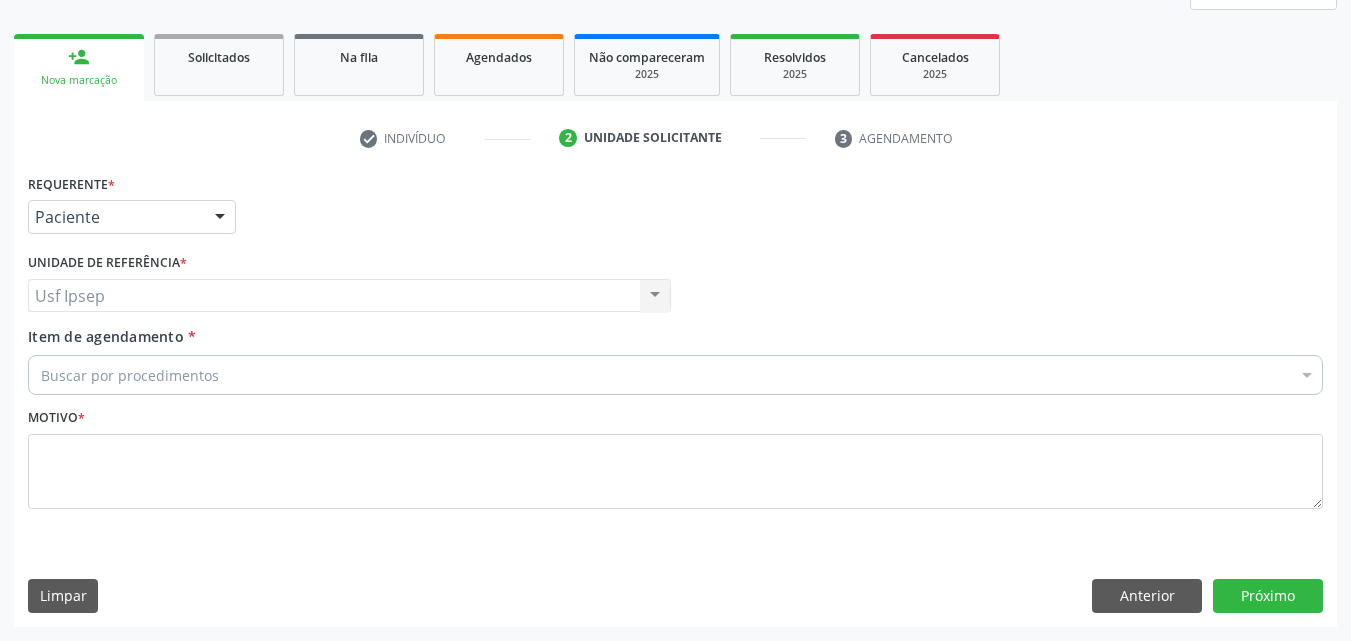 click on "Item de agendamento
*" at bounding box center [112, 336] 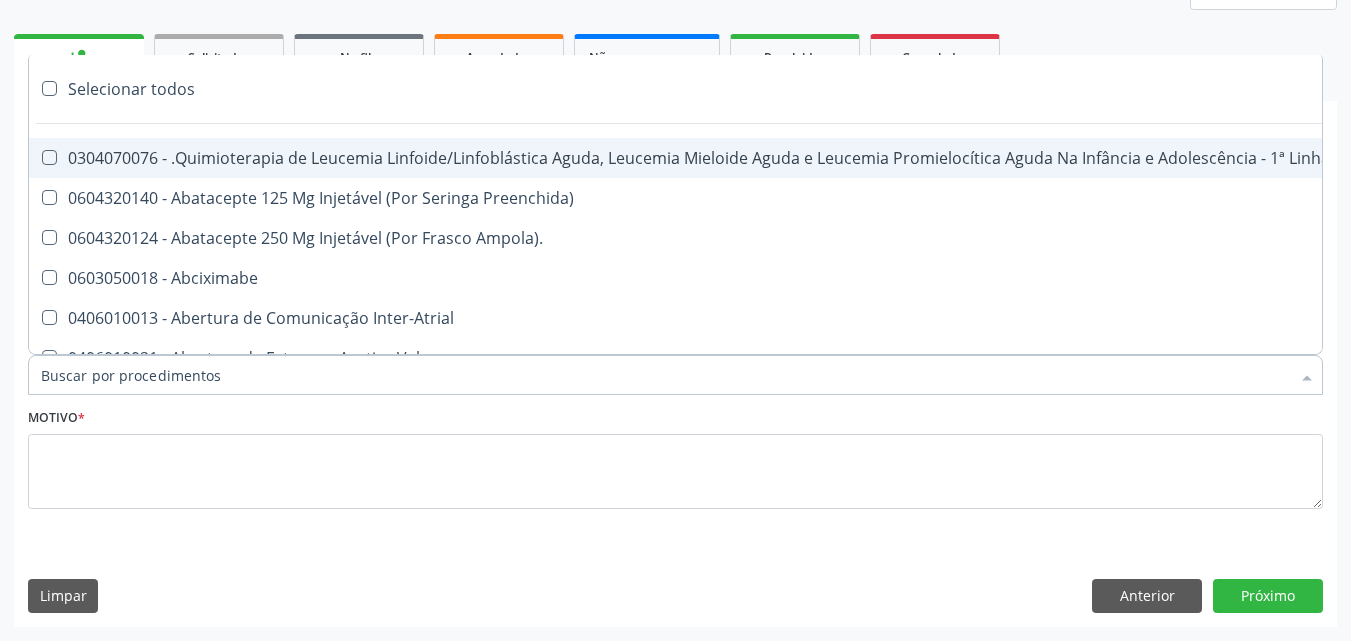 click on "Item de agendamento
*" at bounding box center (665, 375) 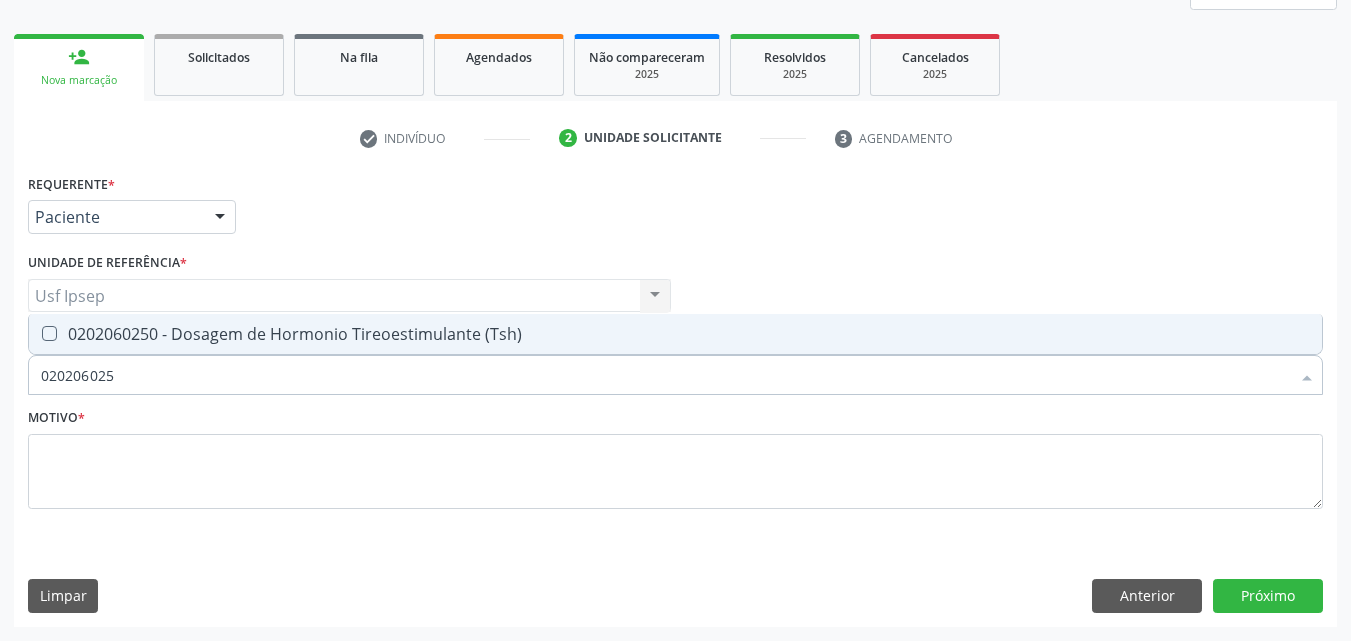 type on "0202060250" 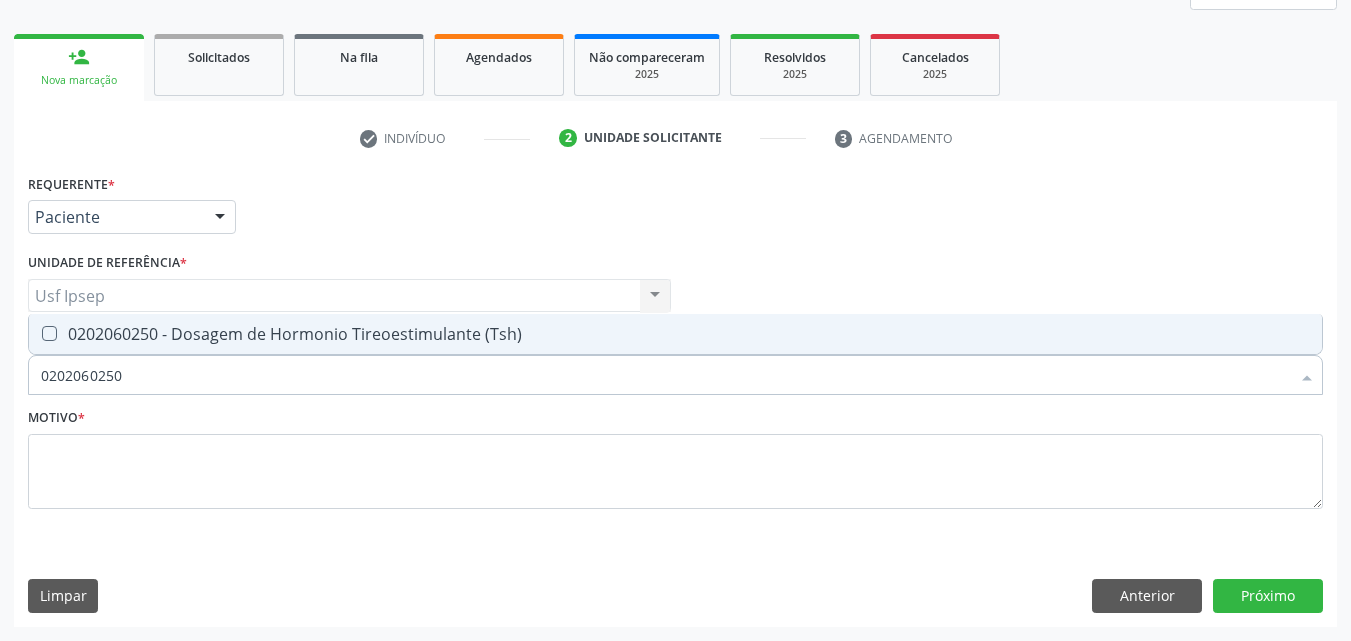 drag, startPoint x: 51, startPoint y: 334, endPoint x: 57, endPoint y: 347, distance: 14.3178215 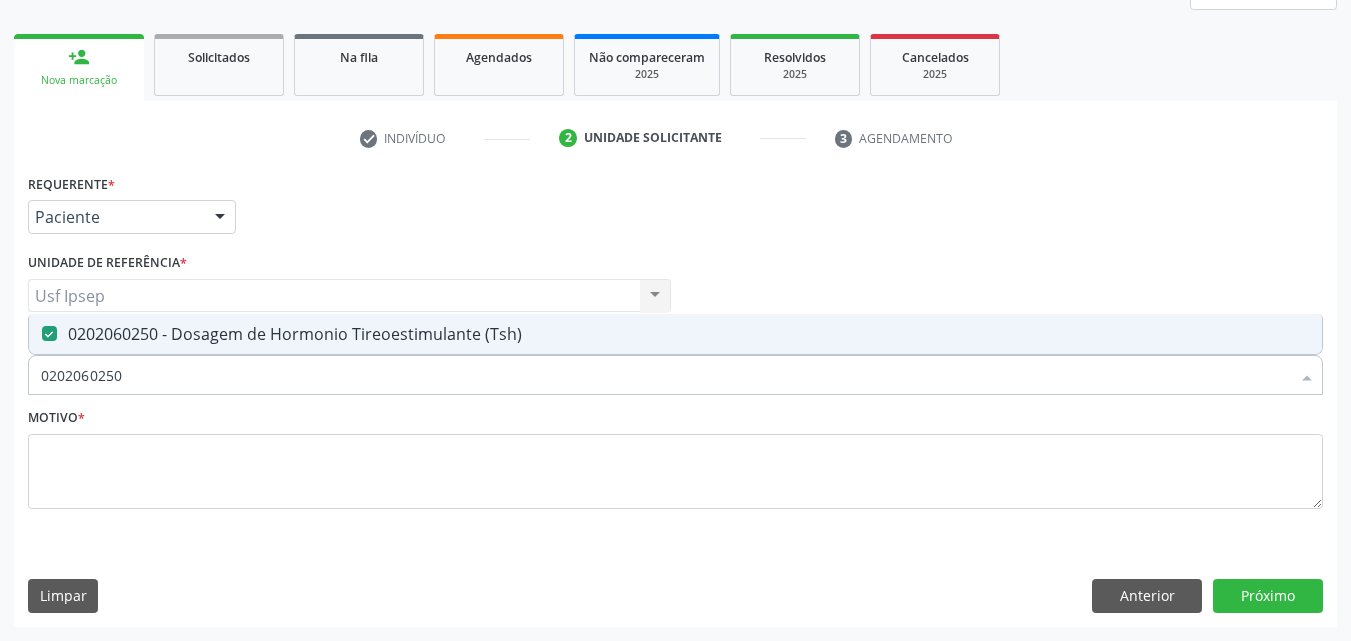 click on "0202060250" at bounding box center (665, 375) 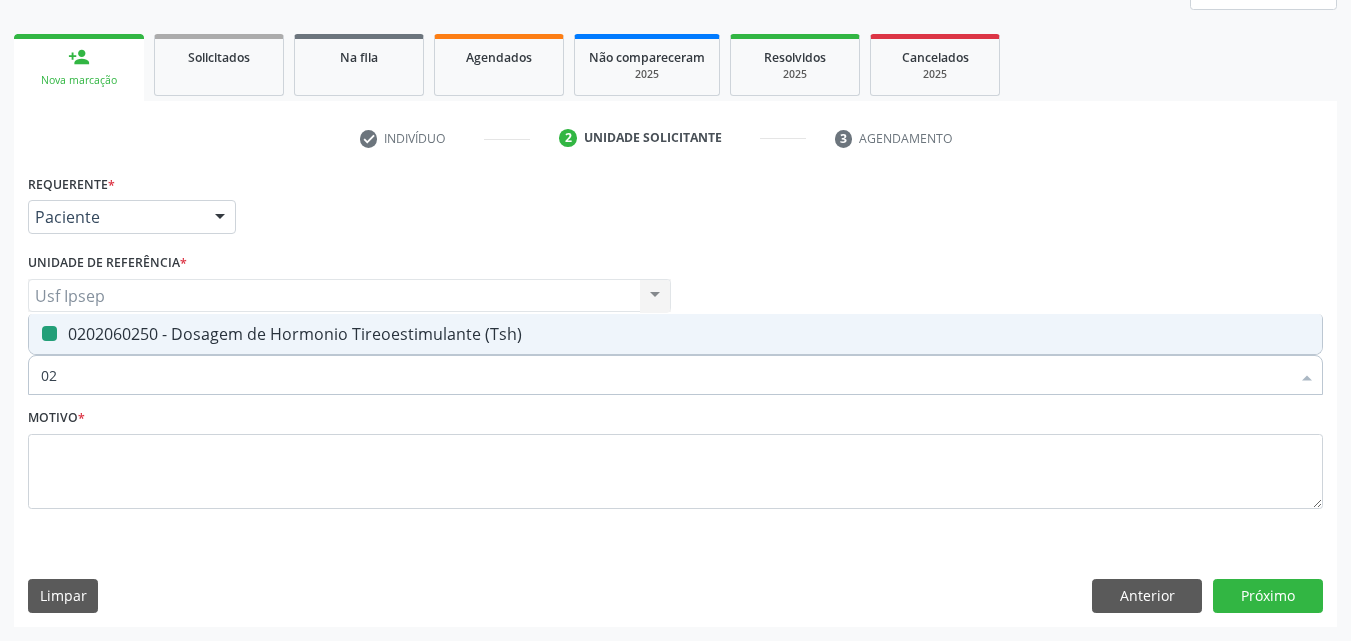 type on "0" 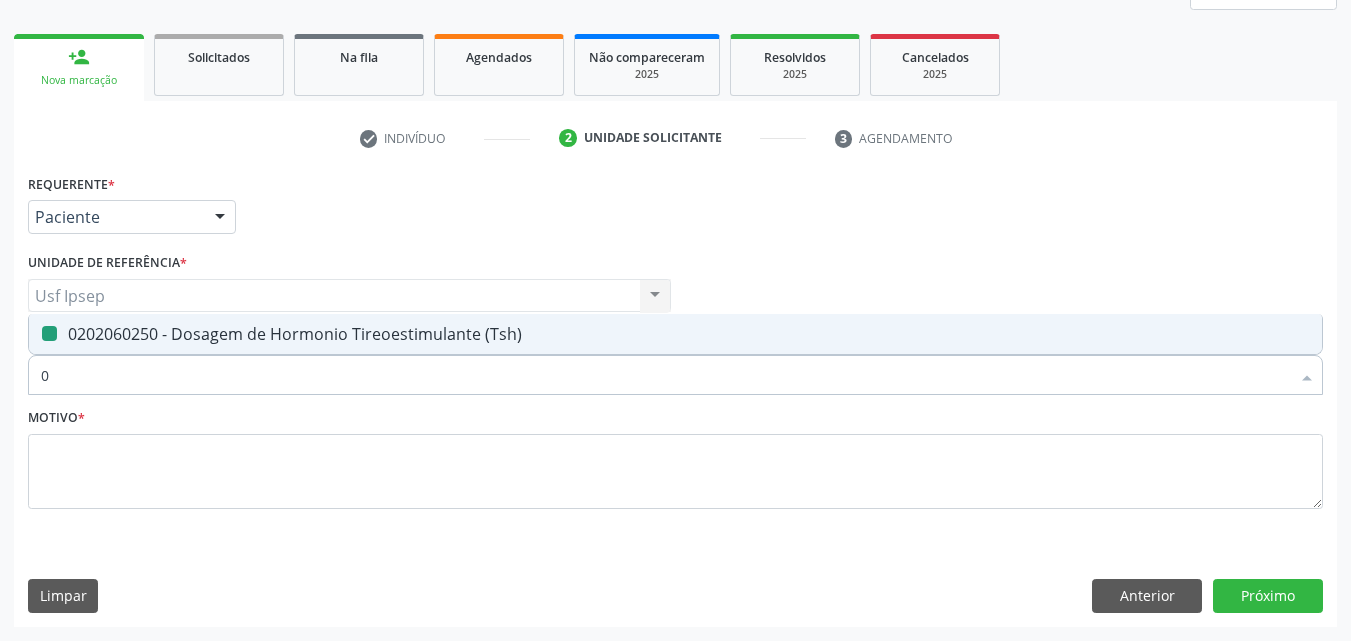 type 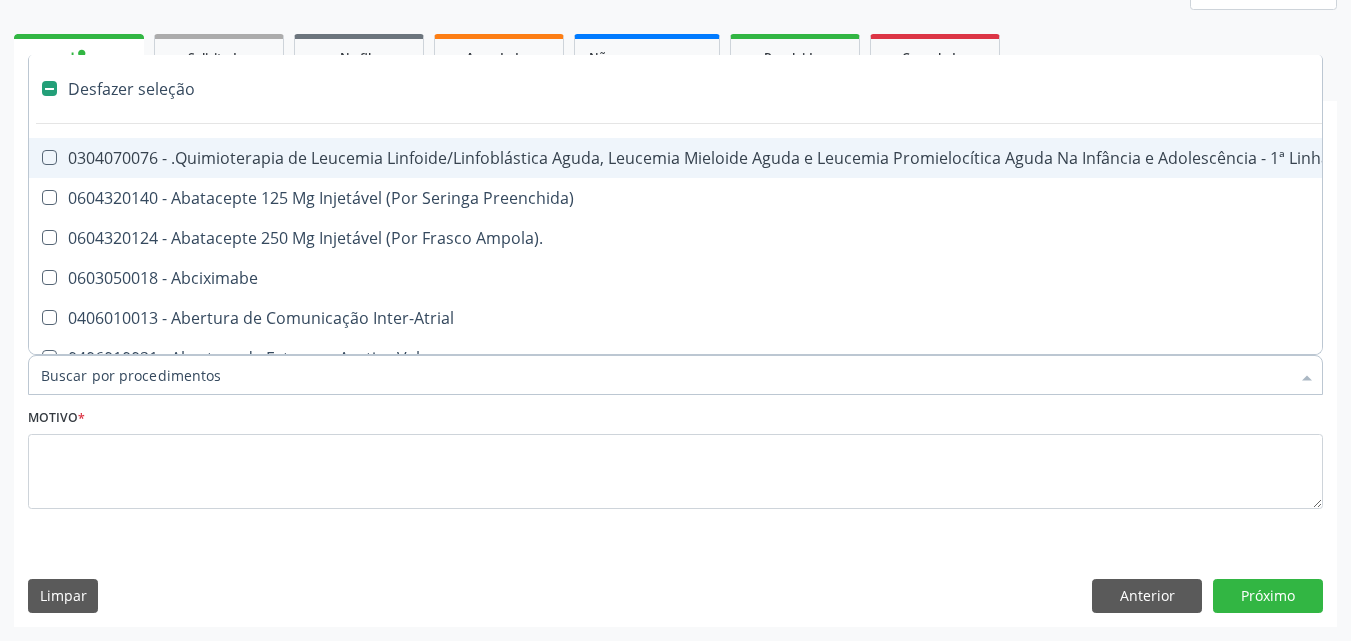 checkbox on "false" 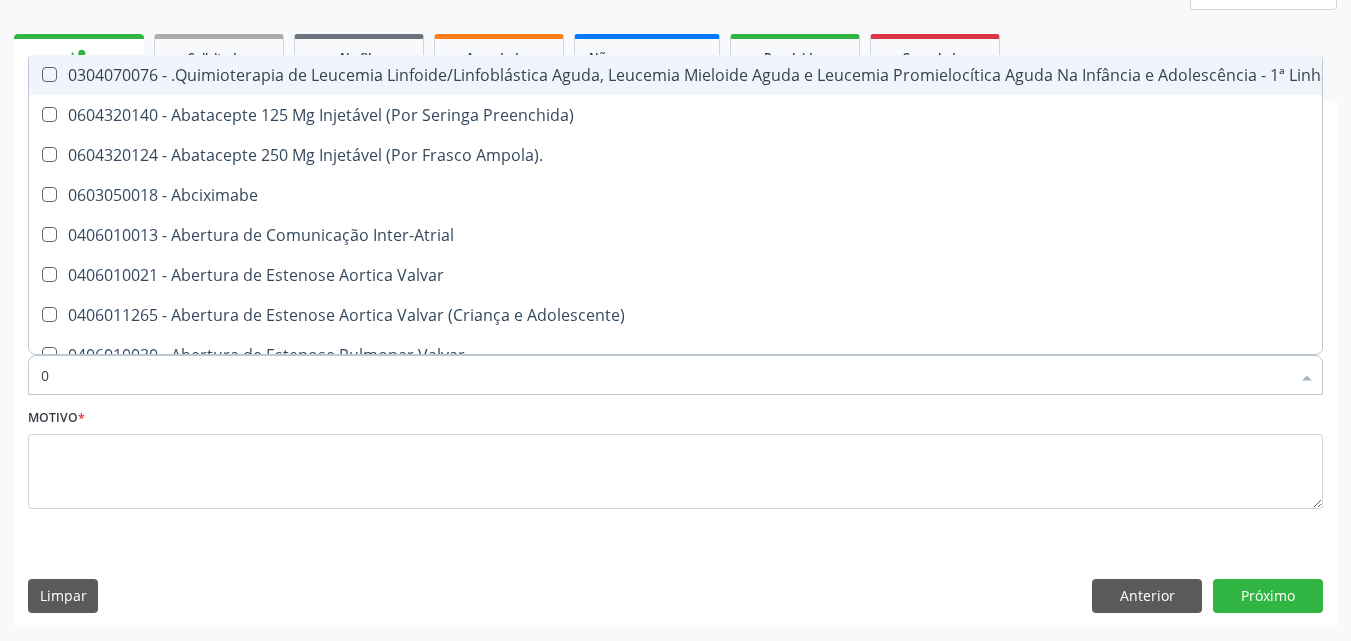 type on "02" 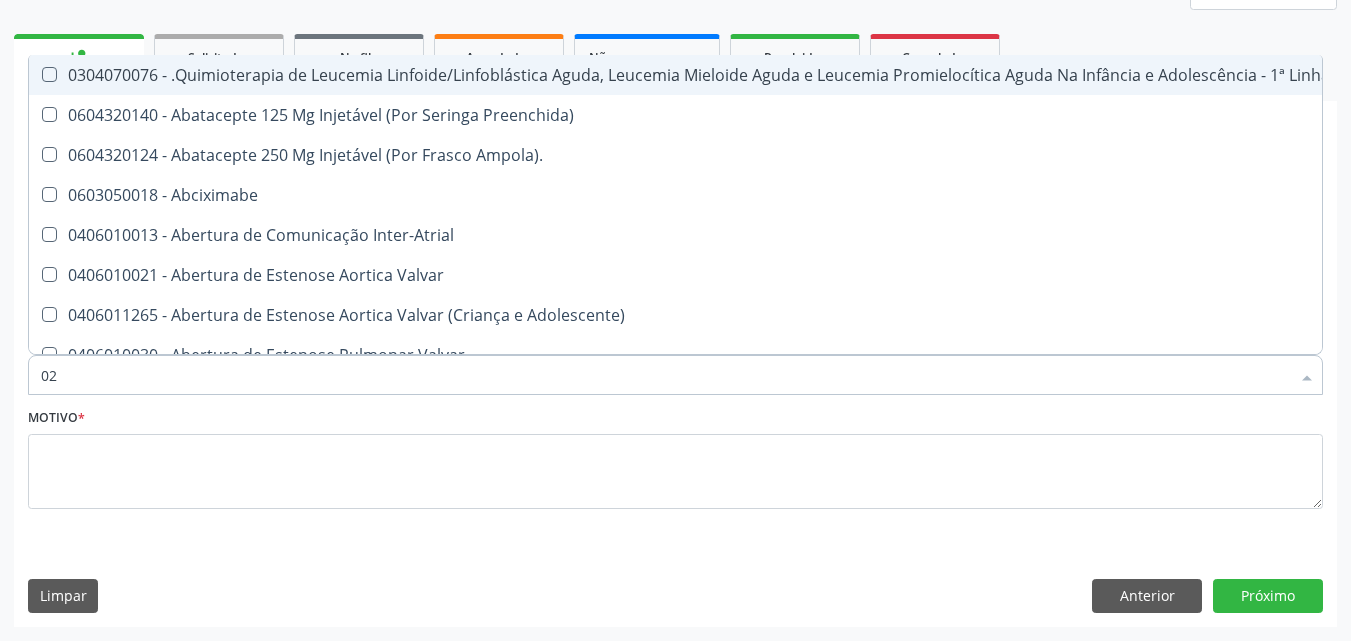 checkbox on "true" 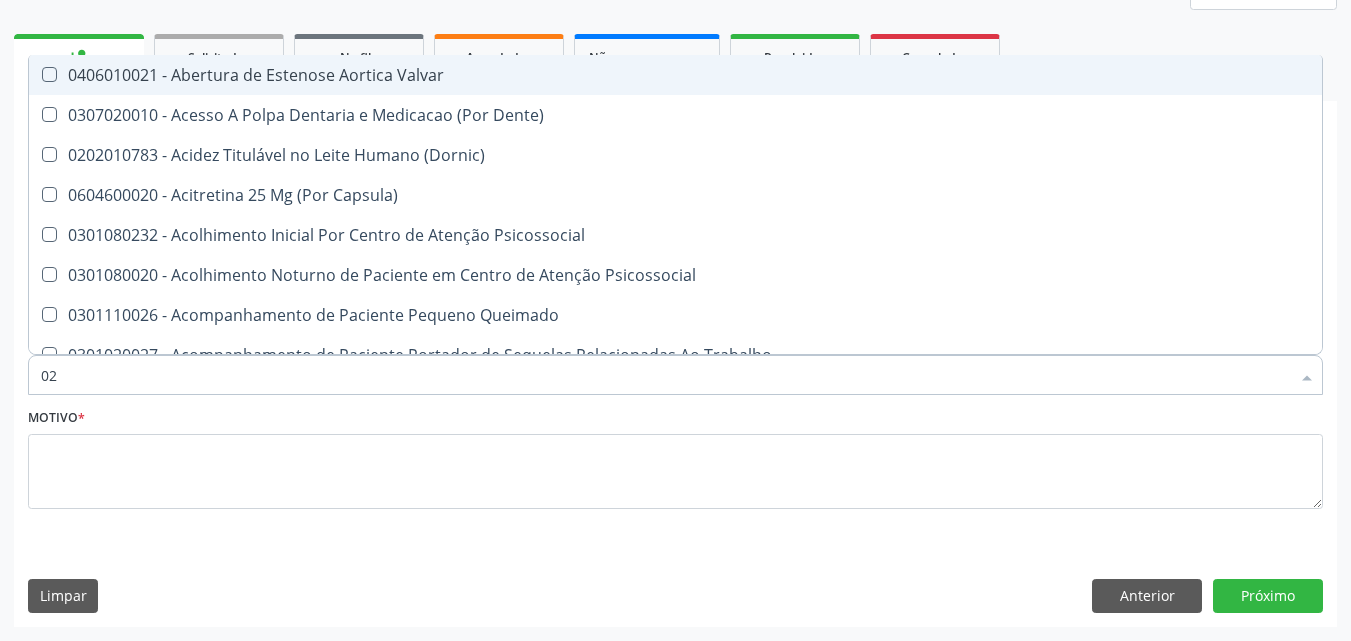 type on "020" 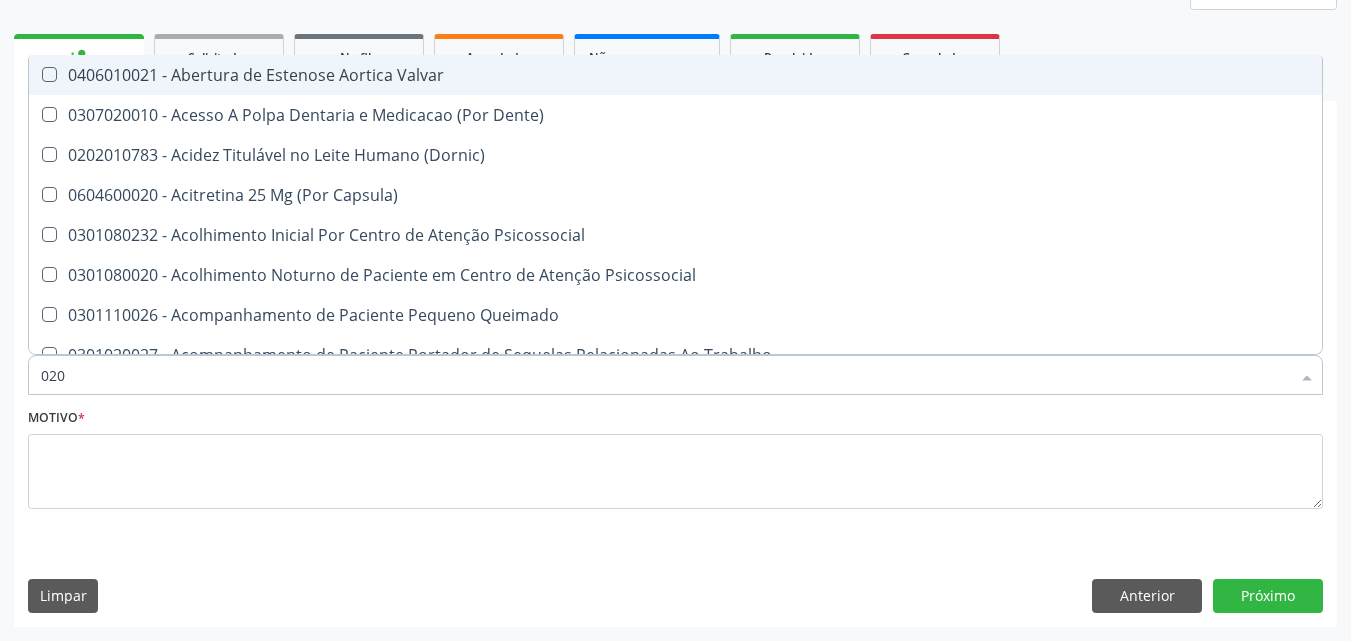 checkbox on "true" 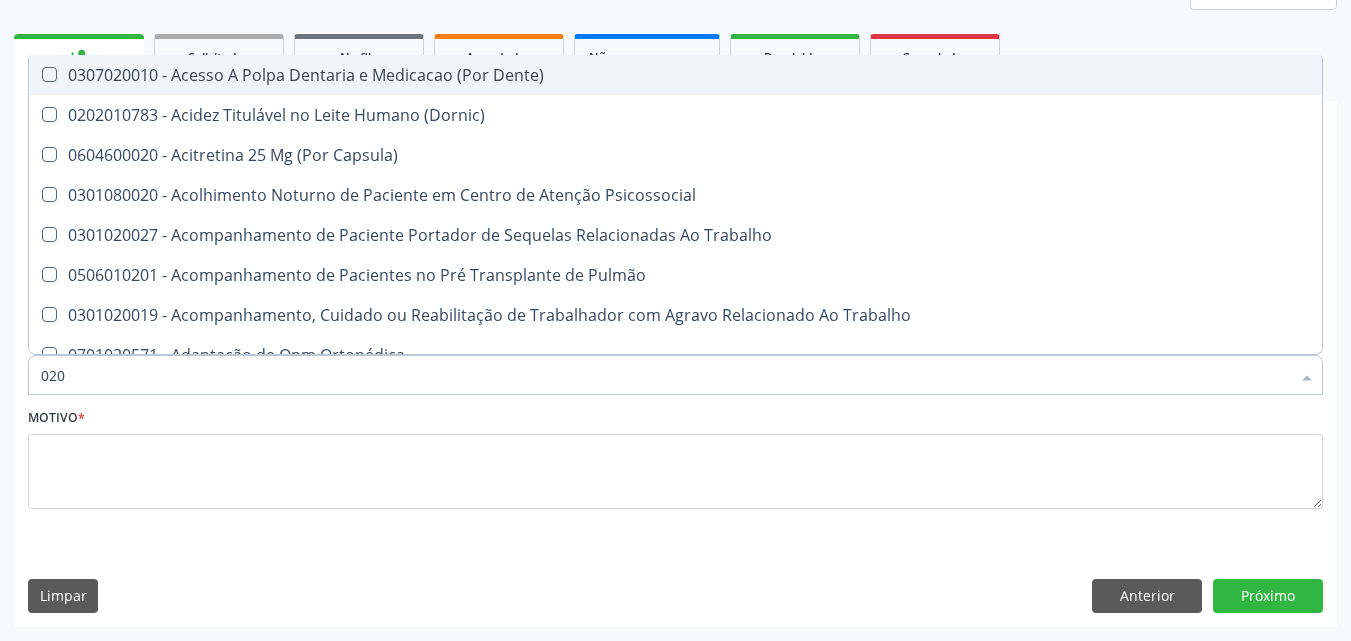 type on "0202" 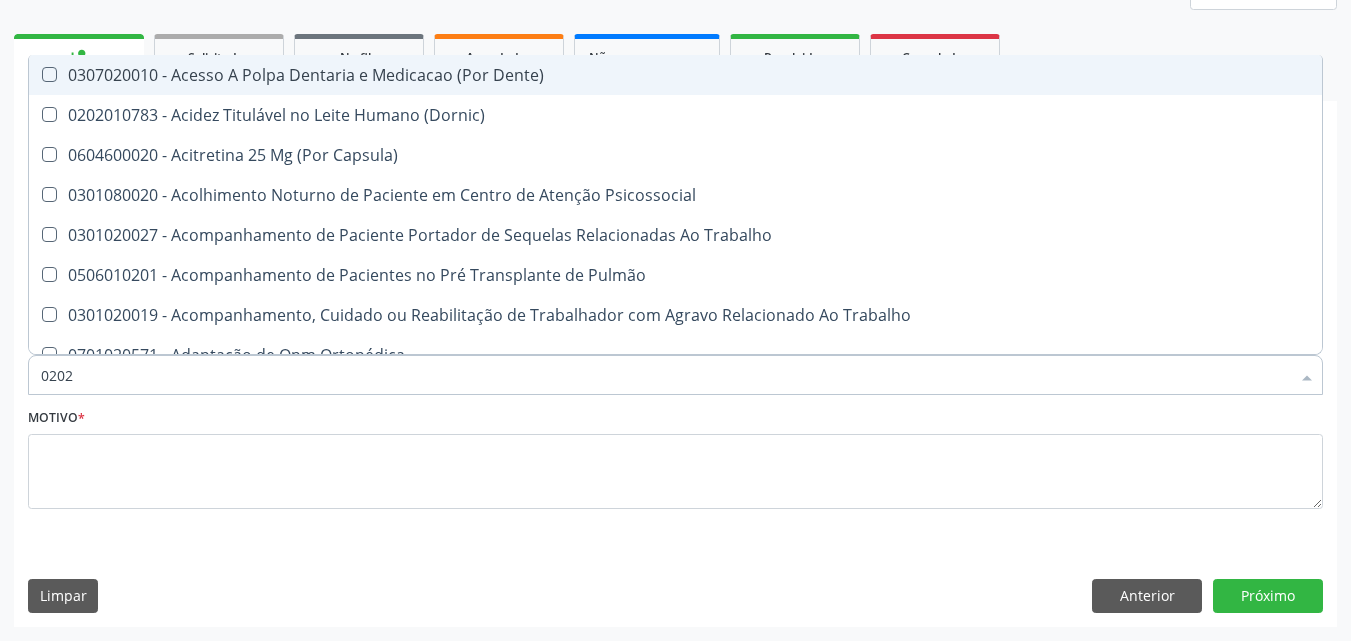 checkbox on "true" 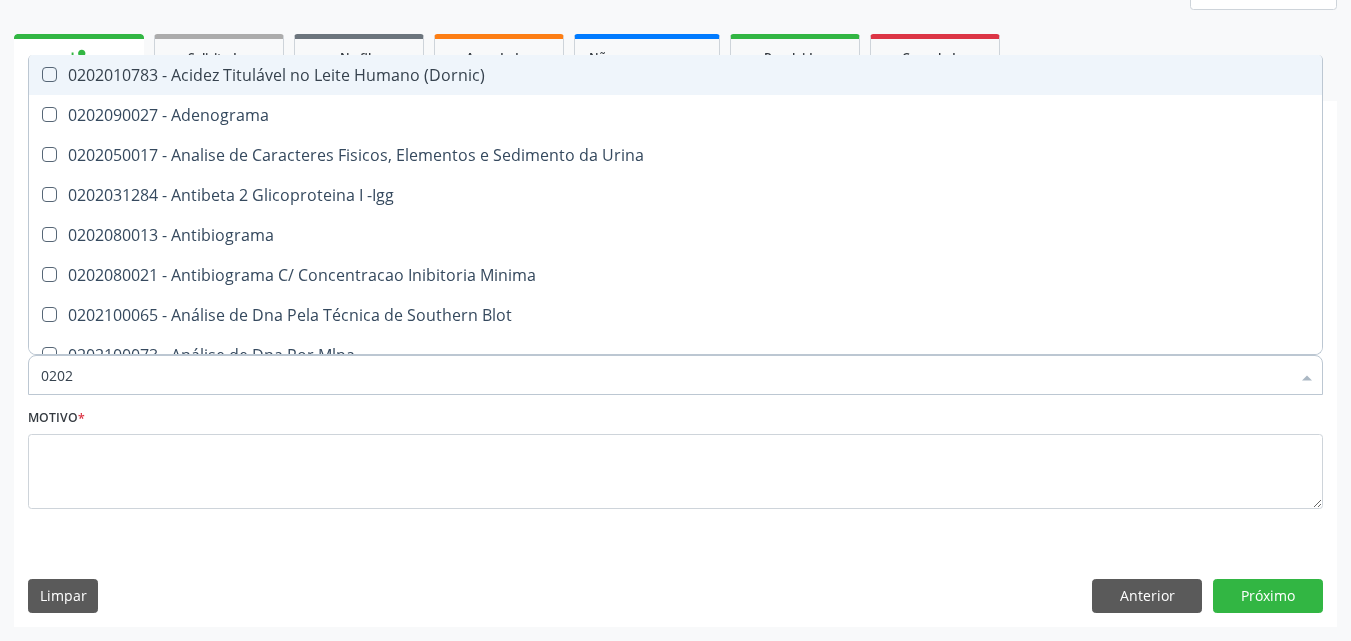 type on "02020" 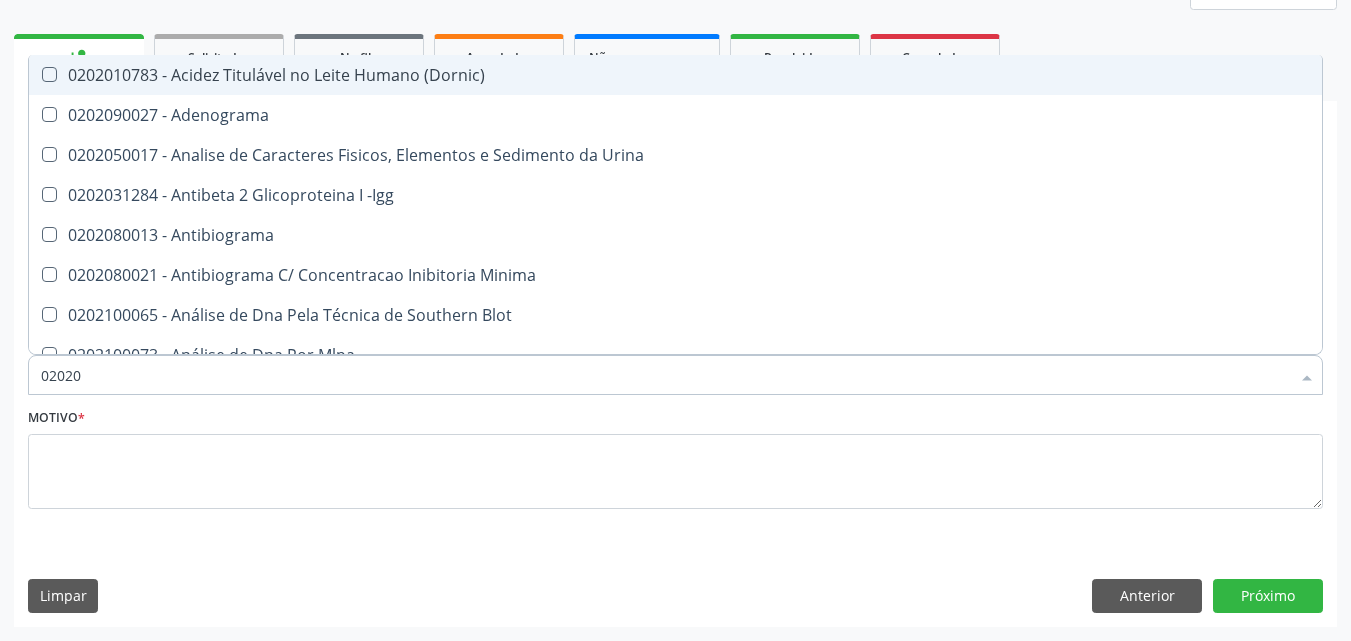 checkbox on "true" 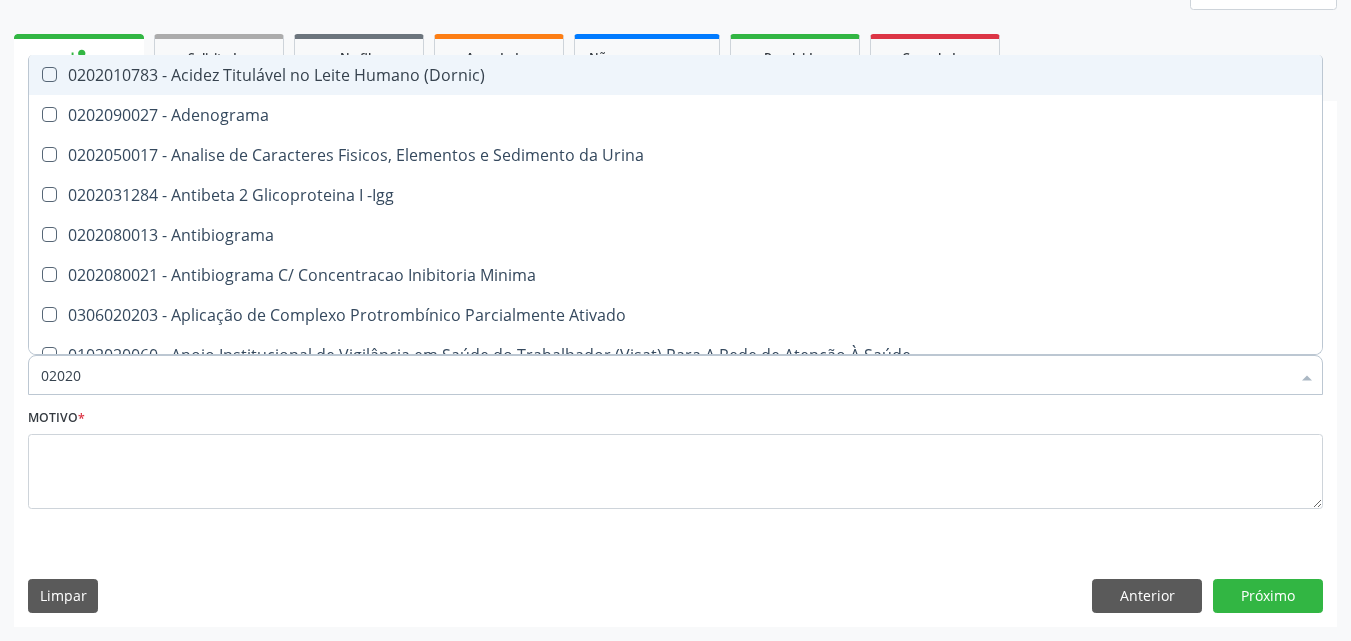 type on "020206" 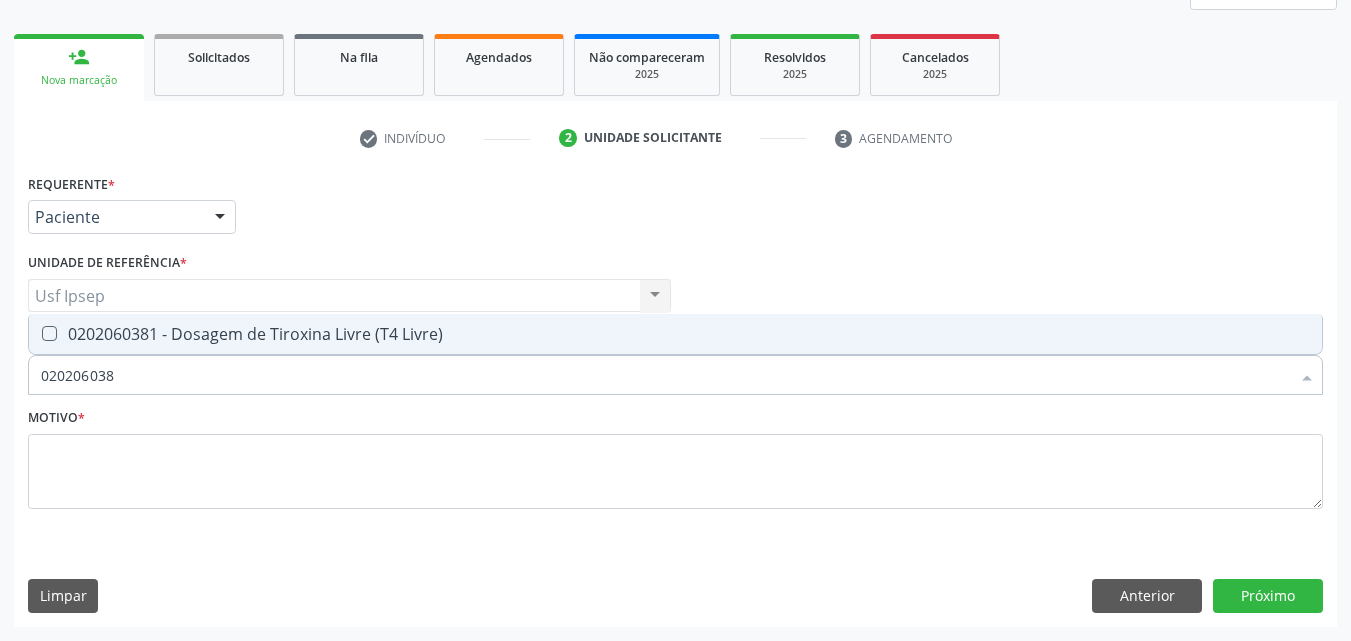 type on "0202060381" 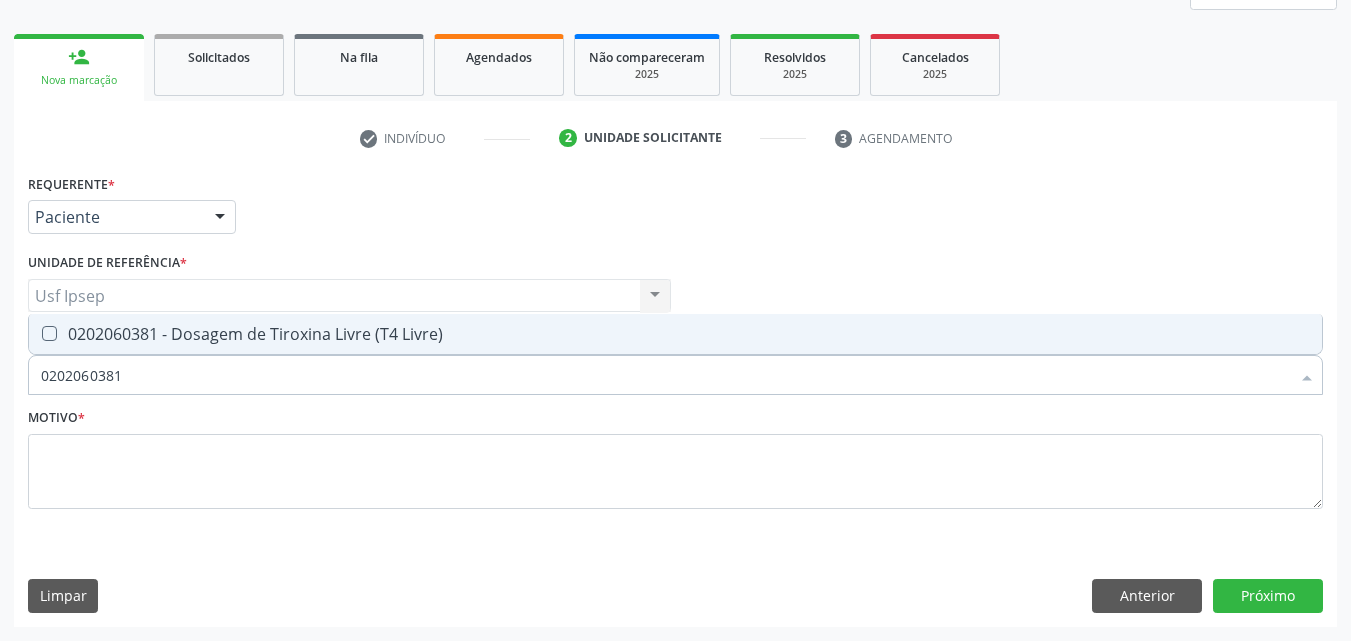 drag, startPoint x: 47, startPoint y: 328, endPoint x: 88, endPoint y: 340, distance: 42.72002 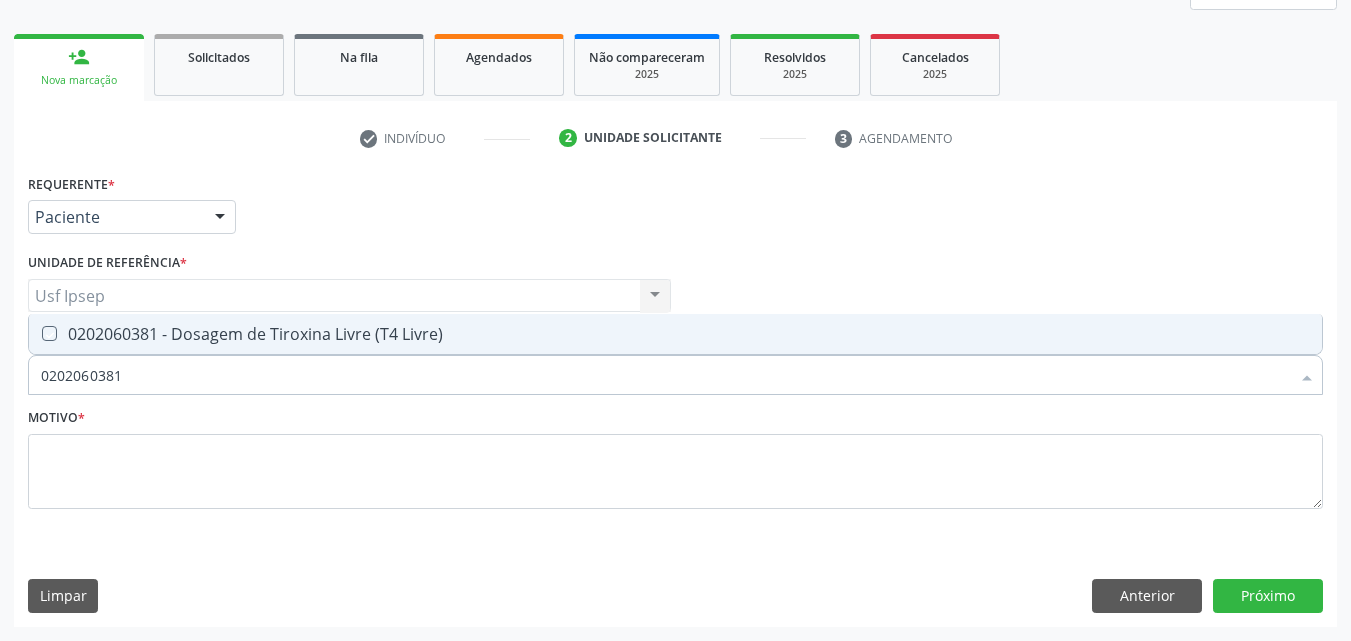 checkbox on "true" 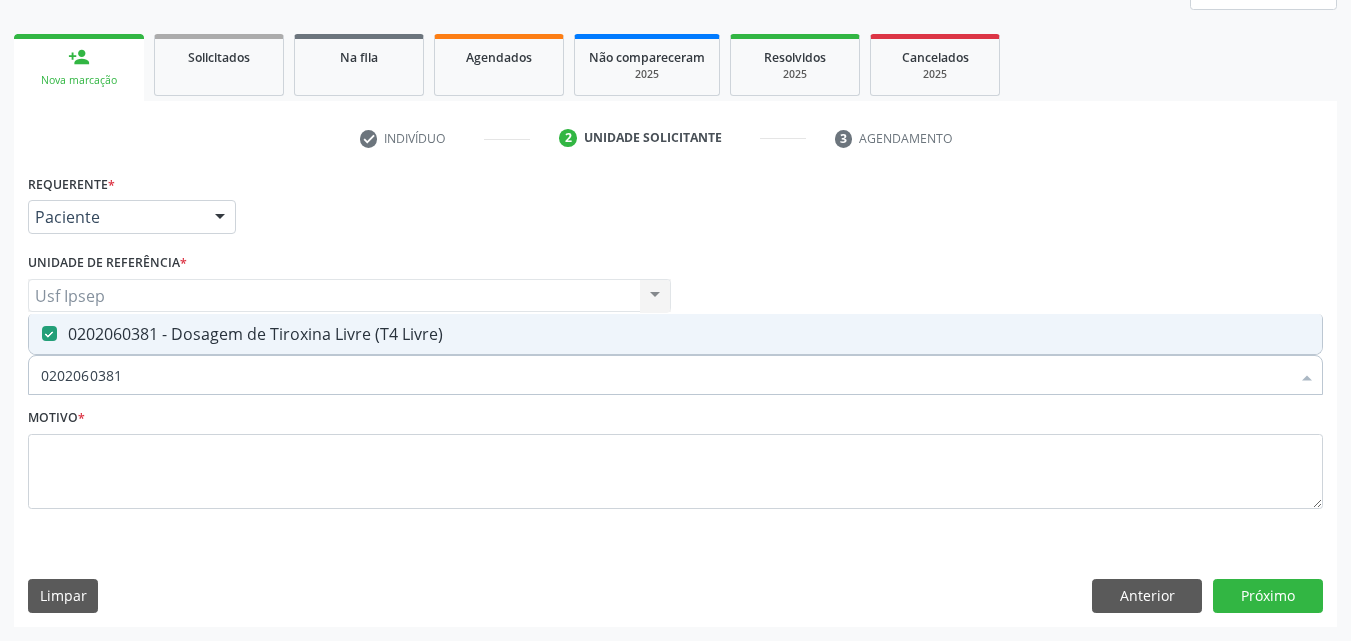 click on "0202060381" at bounding box center [665, 375] 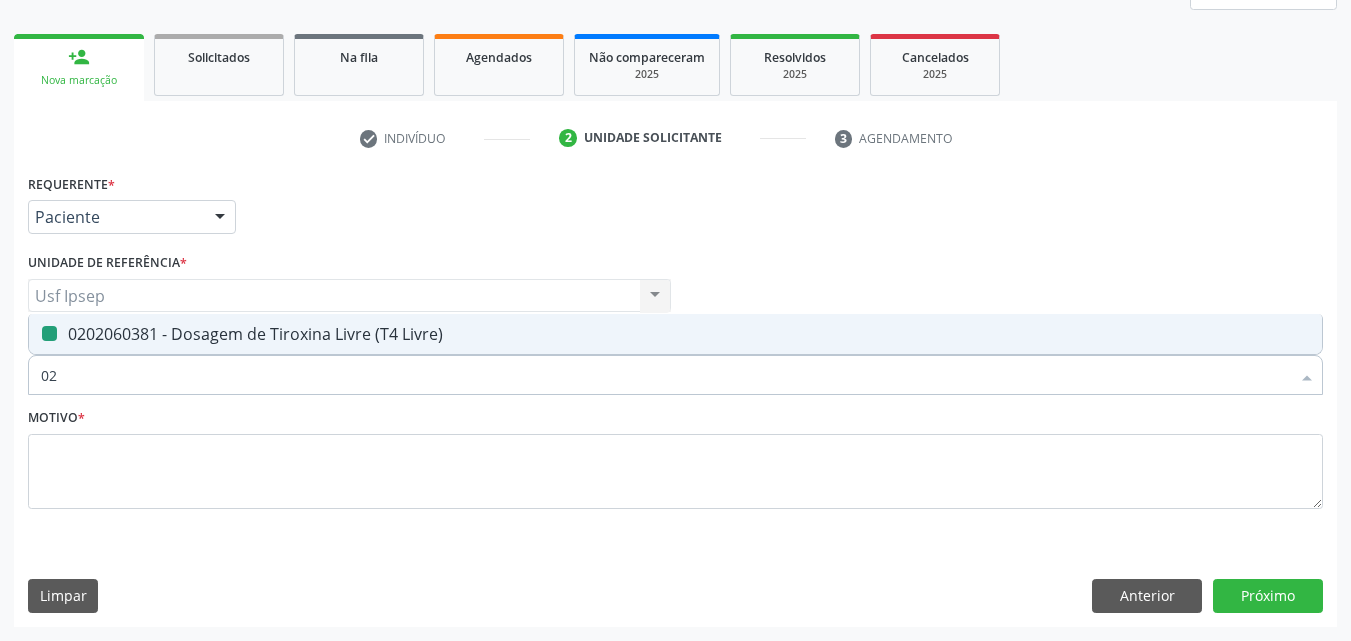 type on "0" 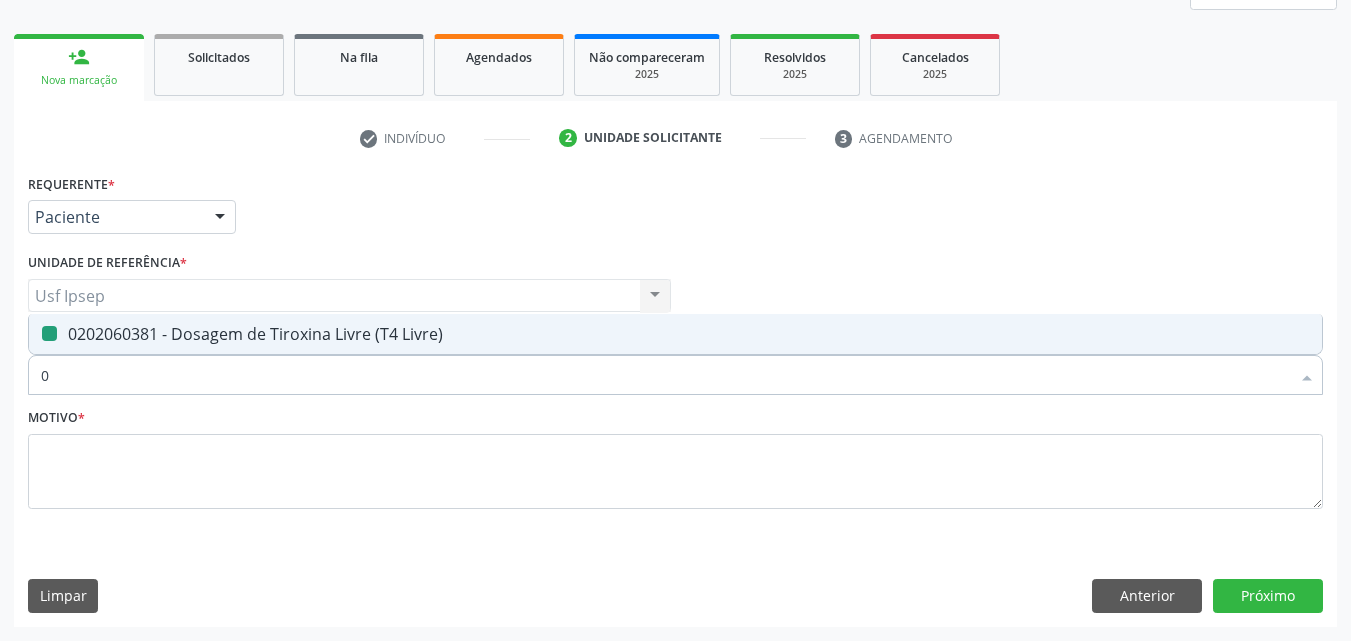 type 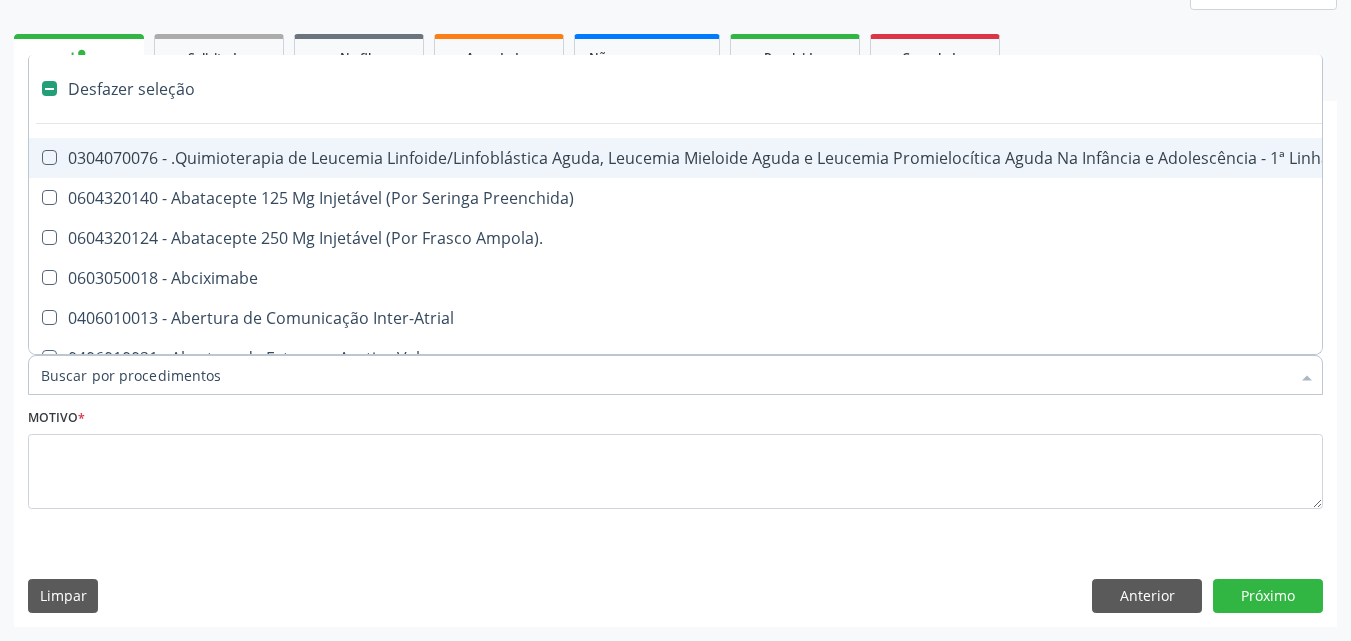 checkbox on "false" 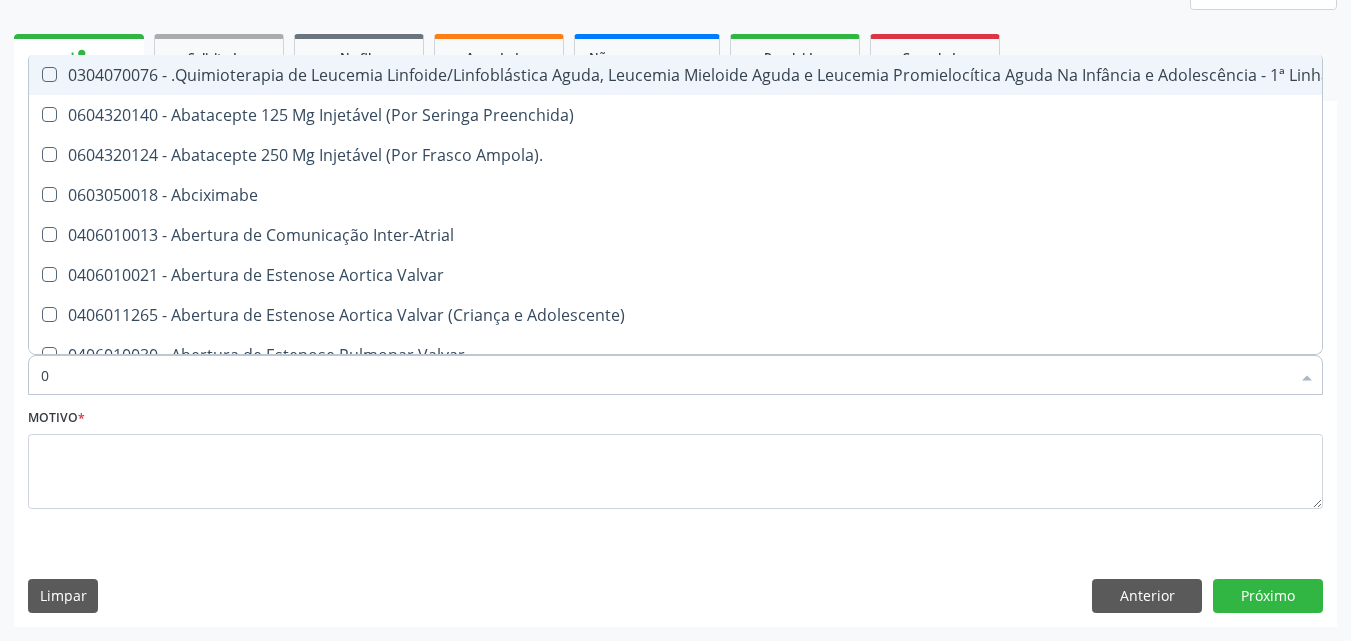 type on "02" 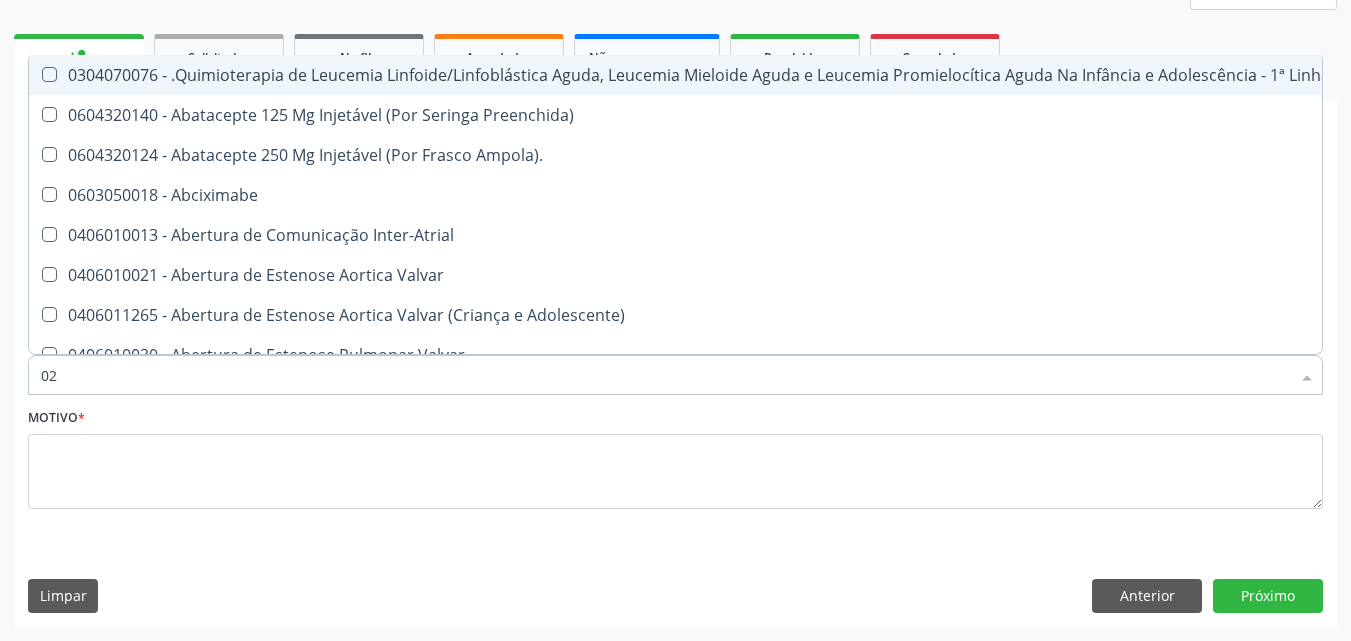 checkbox on "true" 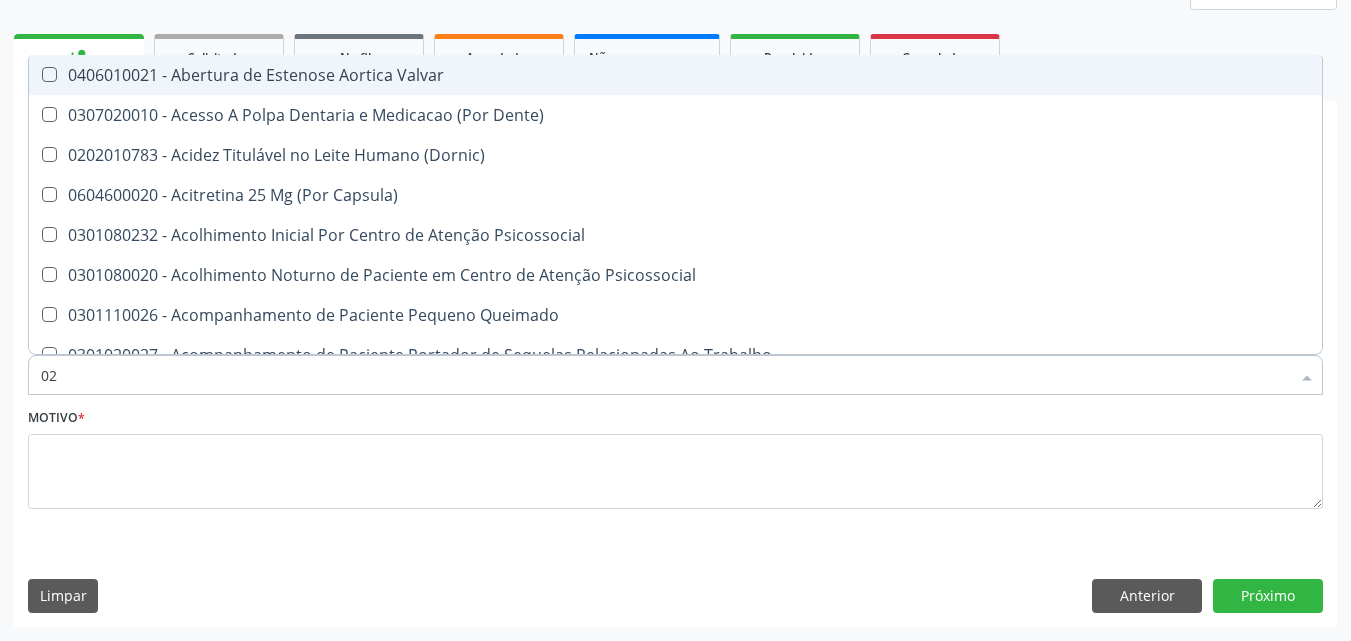 type on "020" 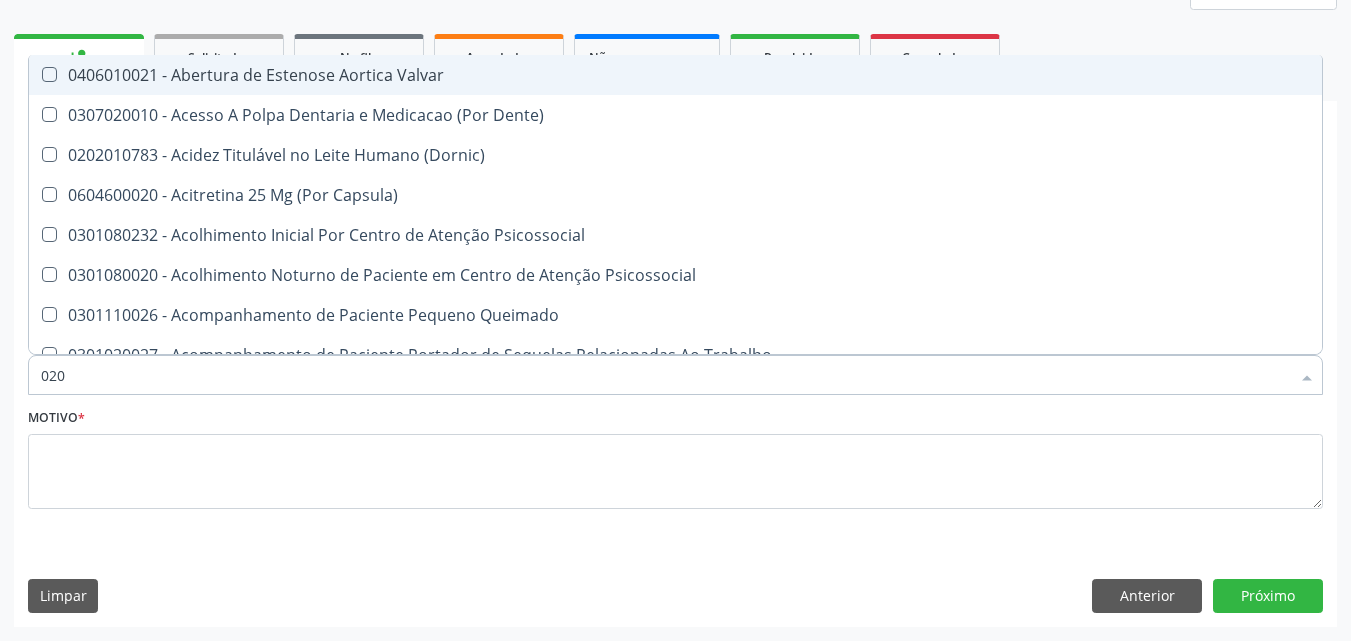 checkbox on "true" 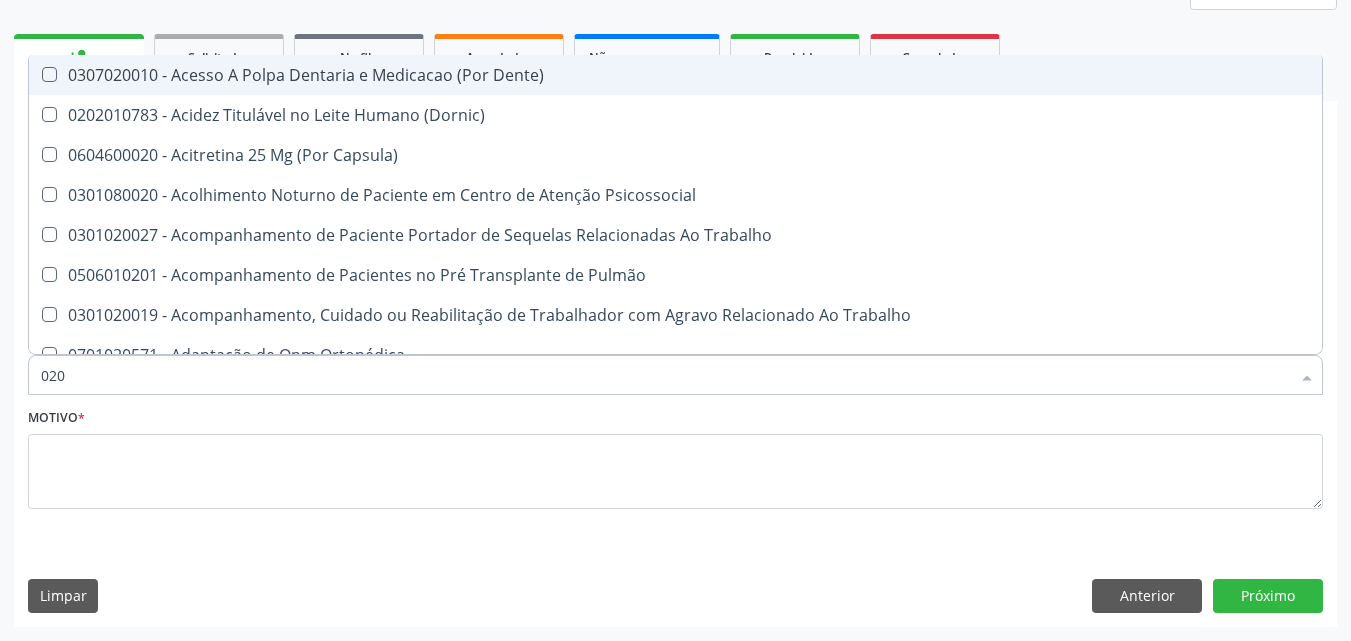type on "0202" 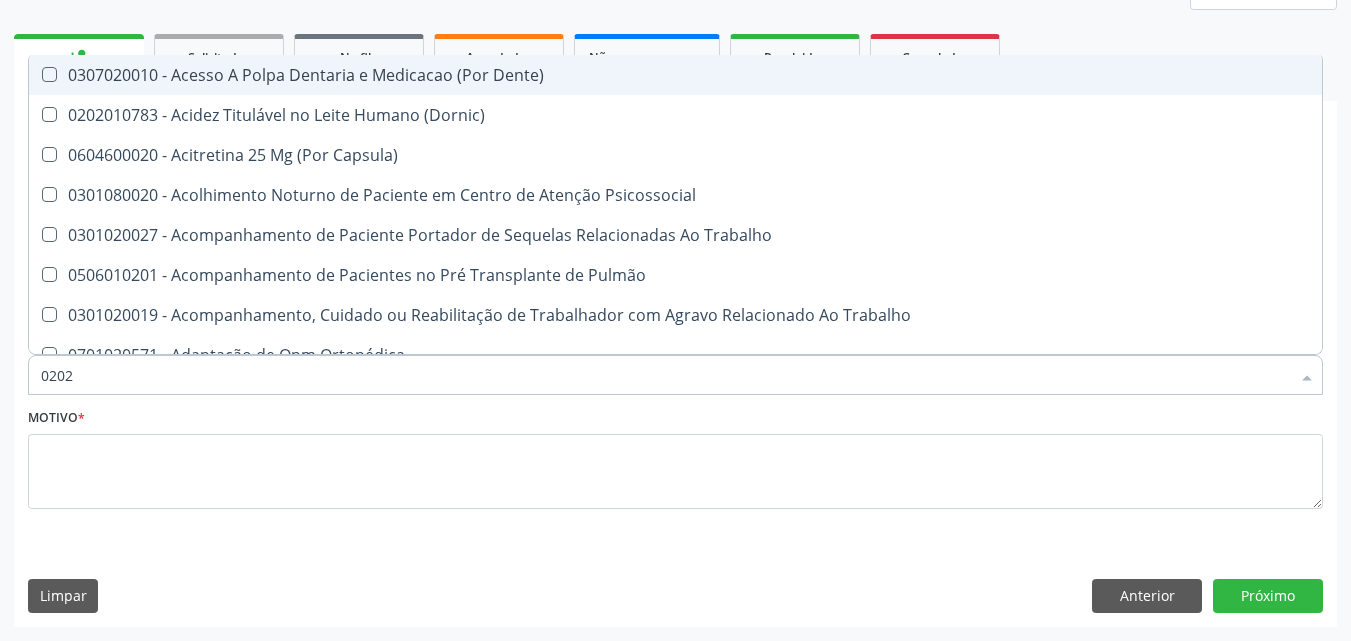 checkbox on "true" 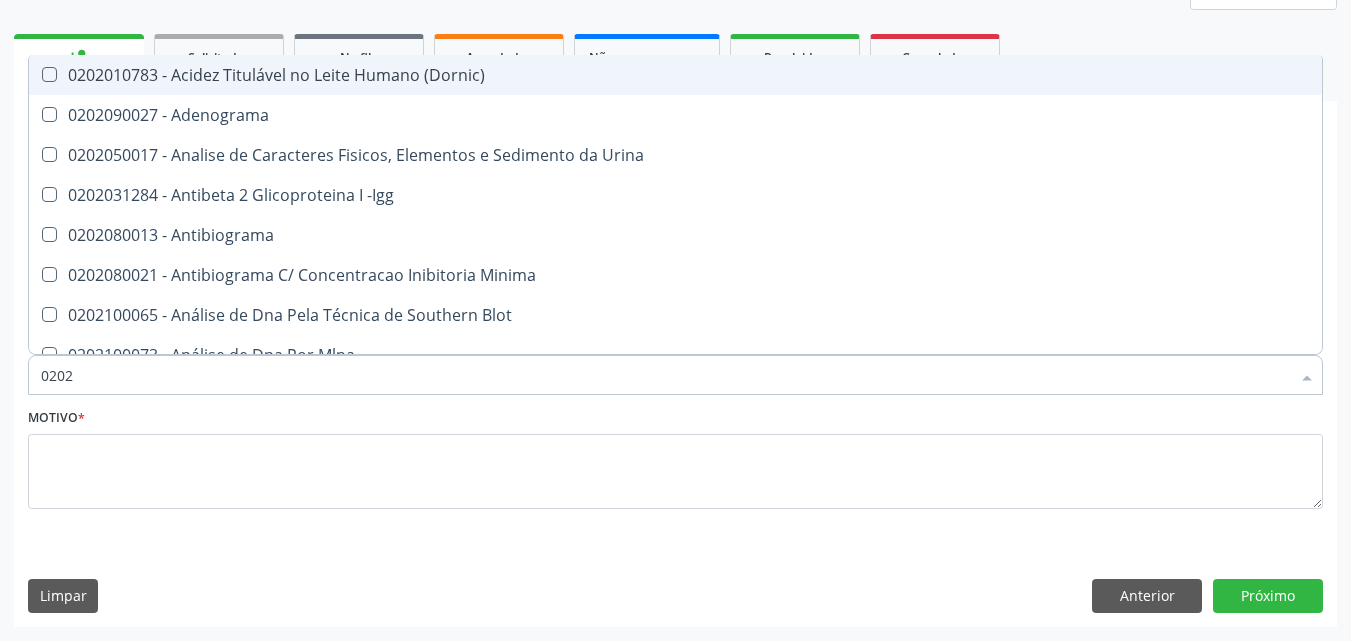 type on "02020" 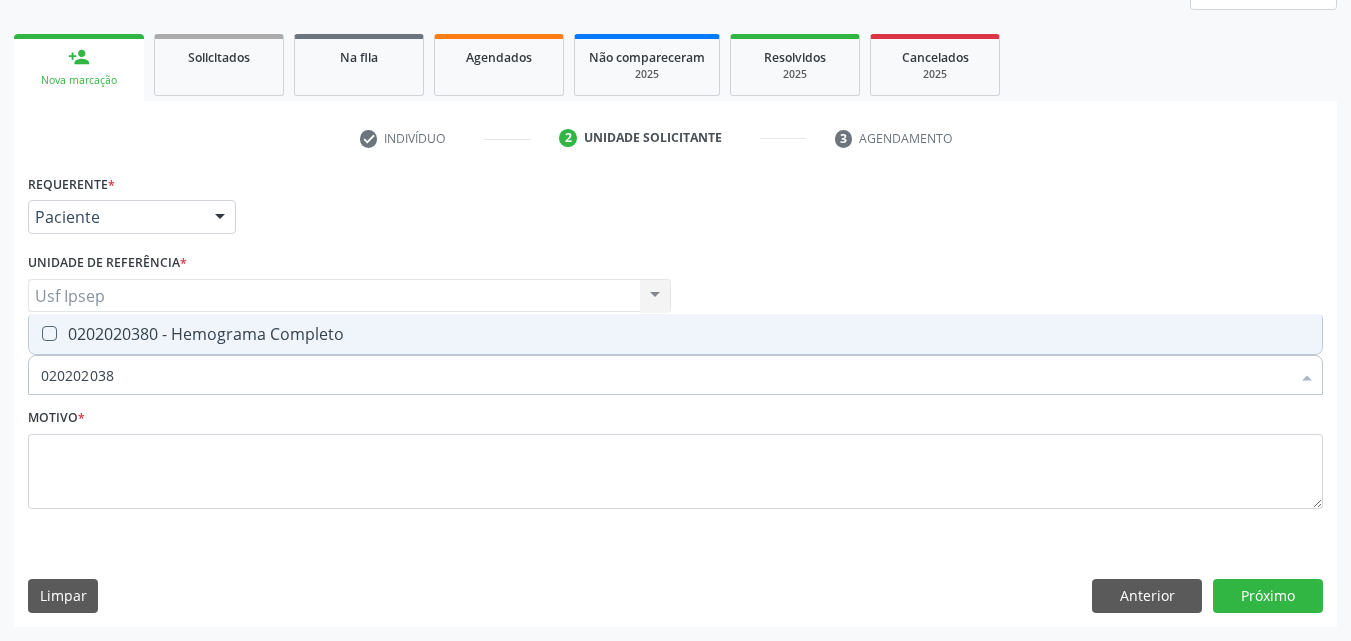 type on "0202020380" 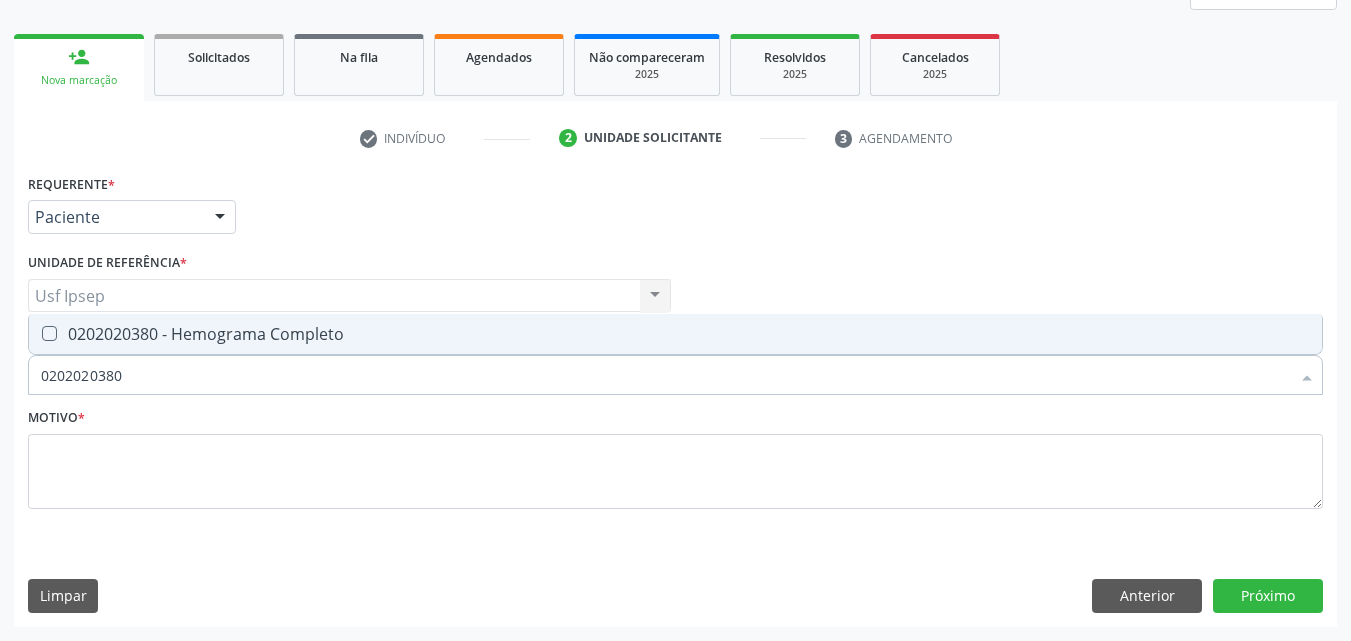 click on "0202020380 - Hemograma Completo" at bounding box center [675, 334] 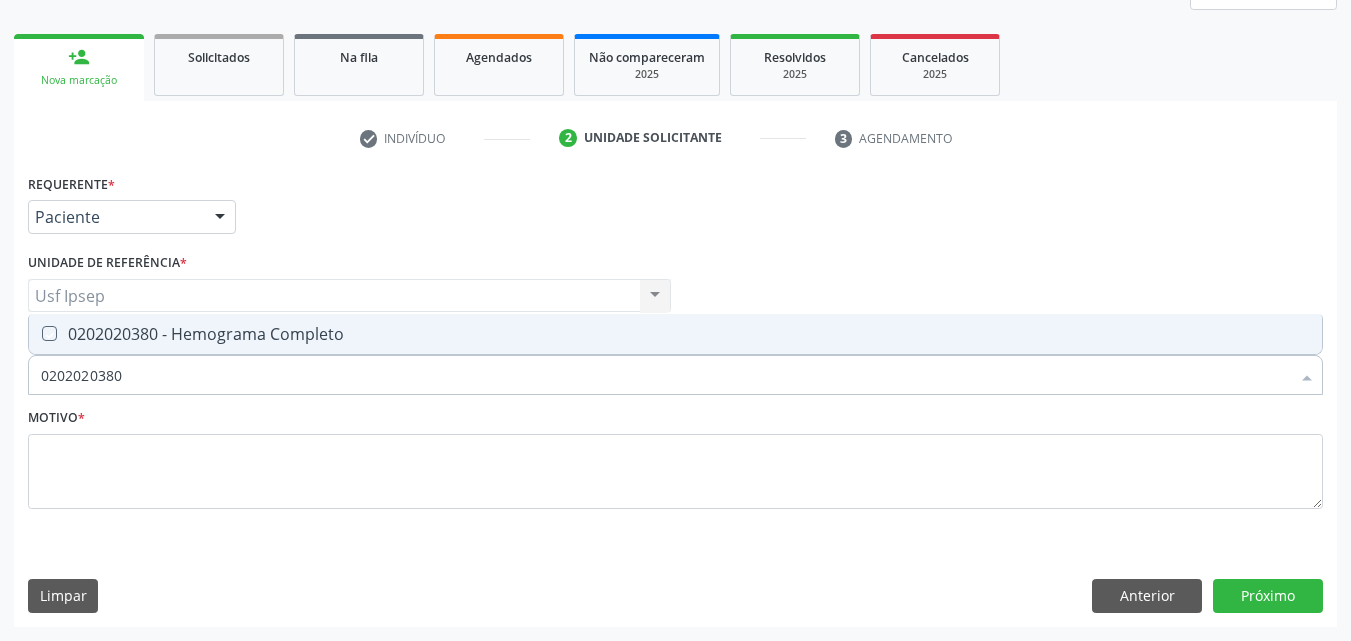 checkbox on "true" 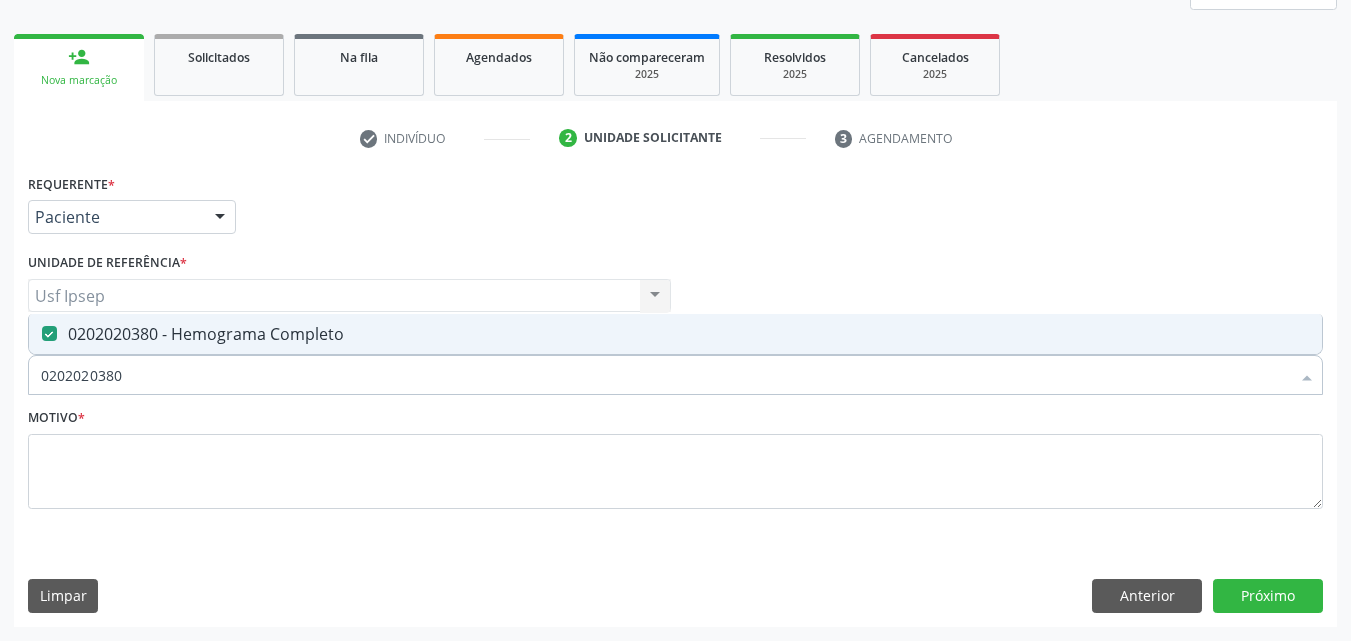 click on "0202020380" at bounding box center [665, 375] 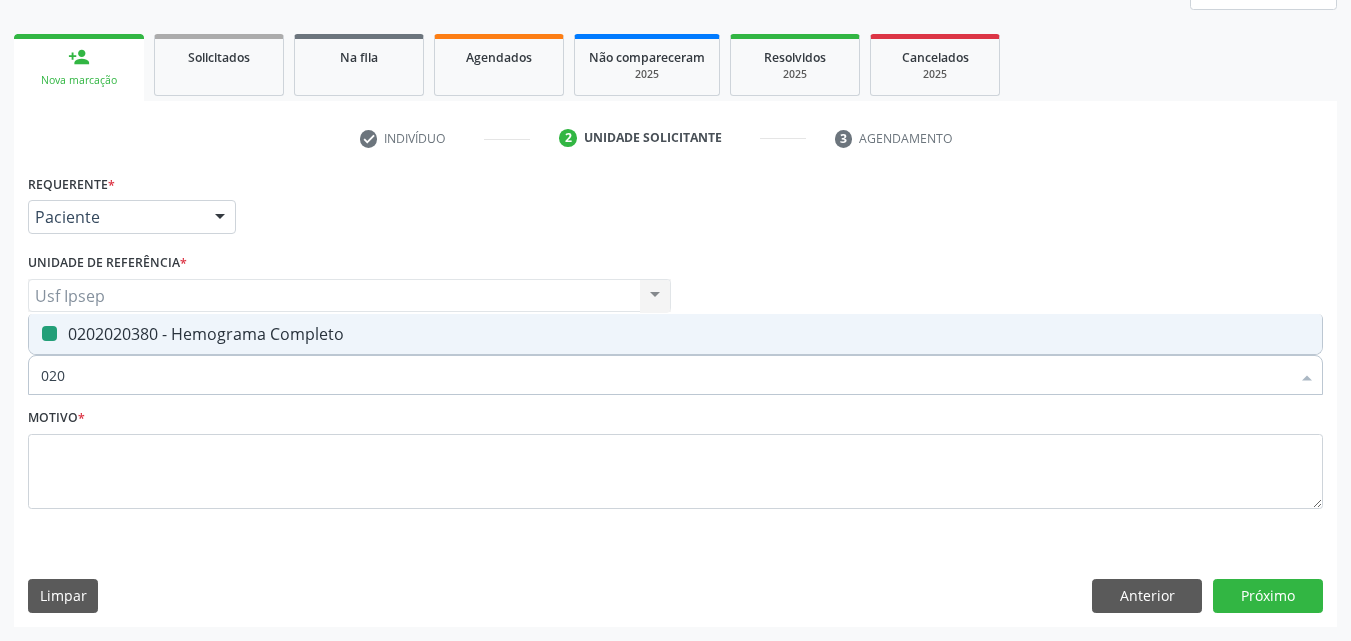 type on "02" 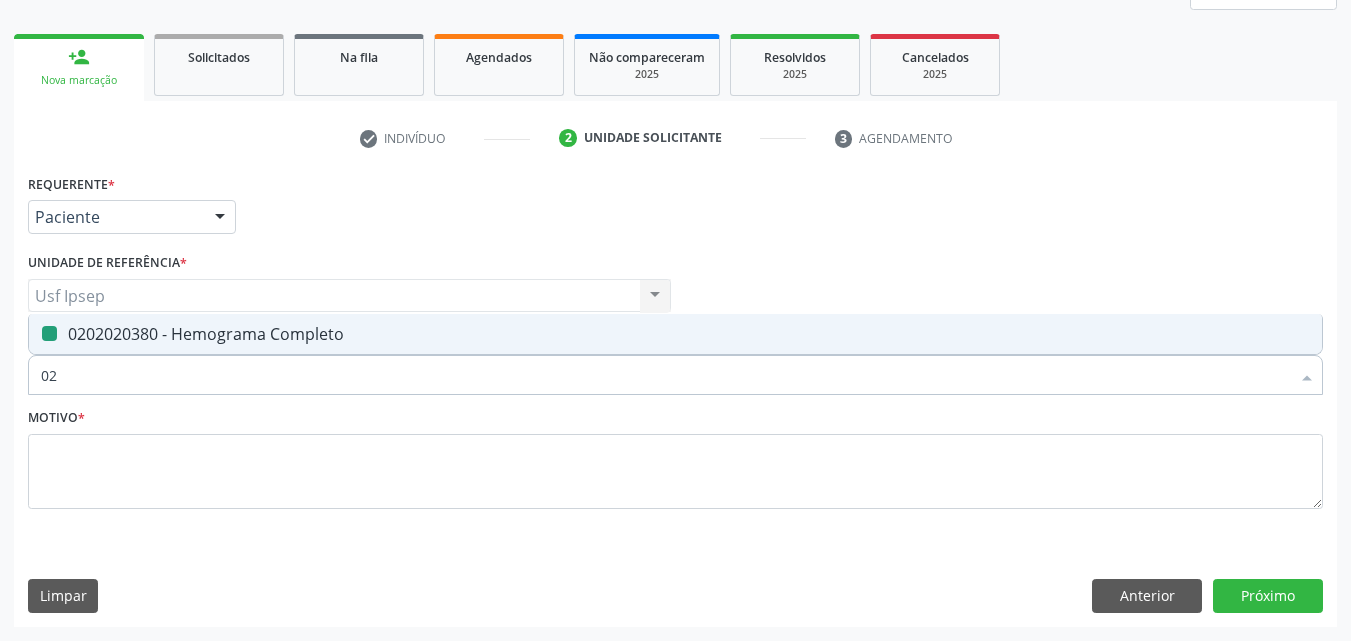 type on "0" 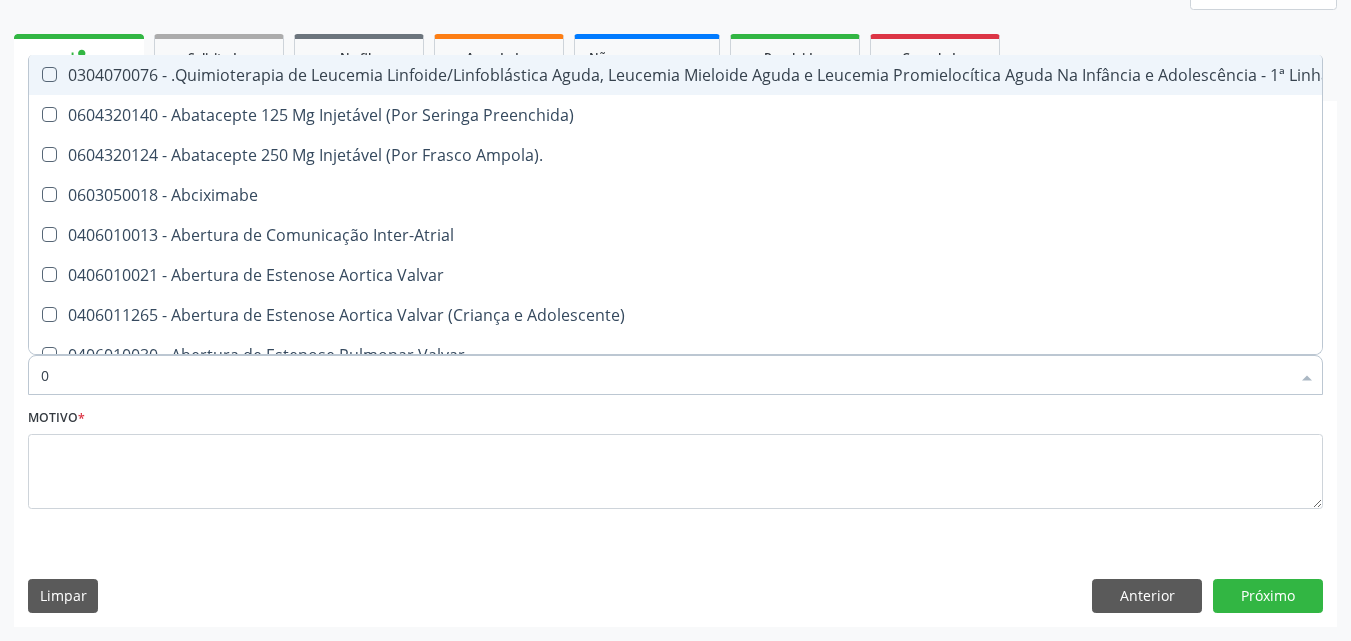 type on "02" 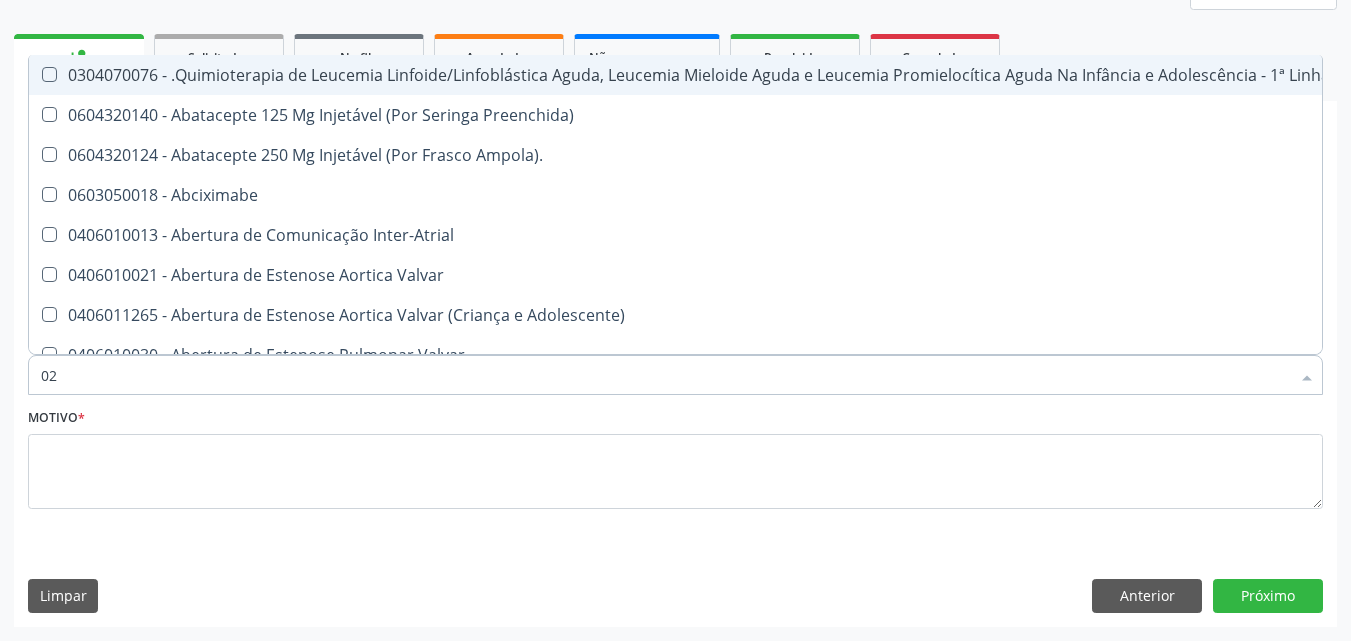 checkbox on "true" 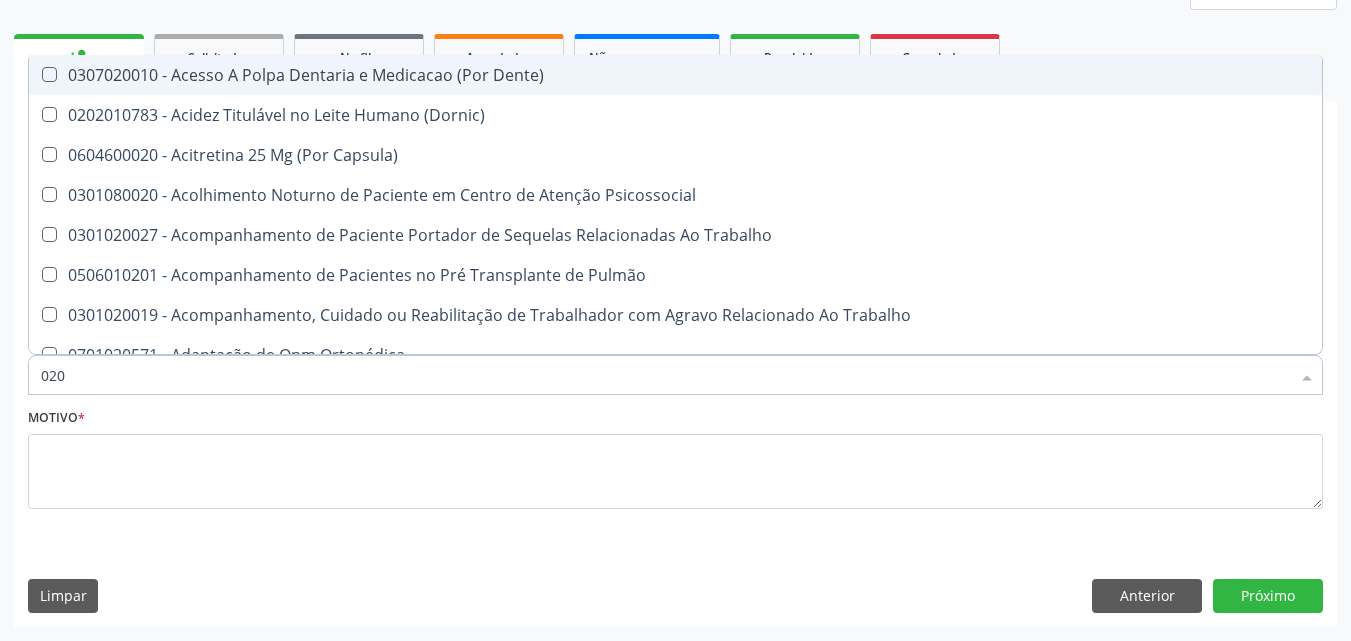 type on "0202" 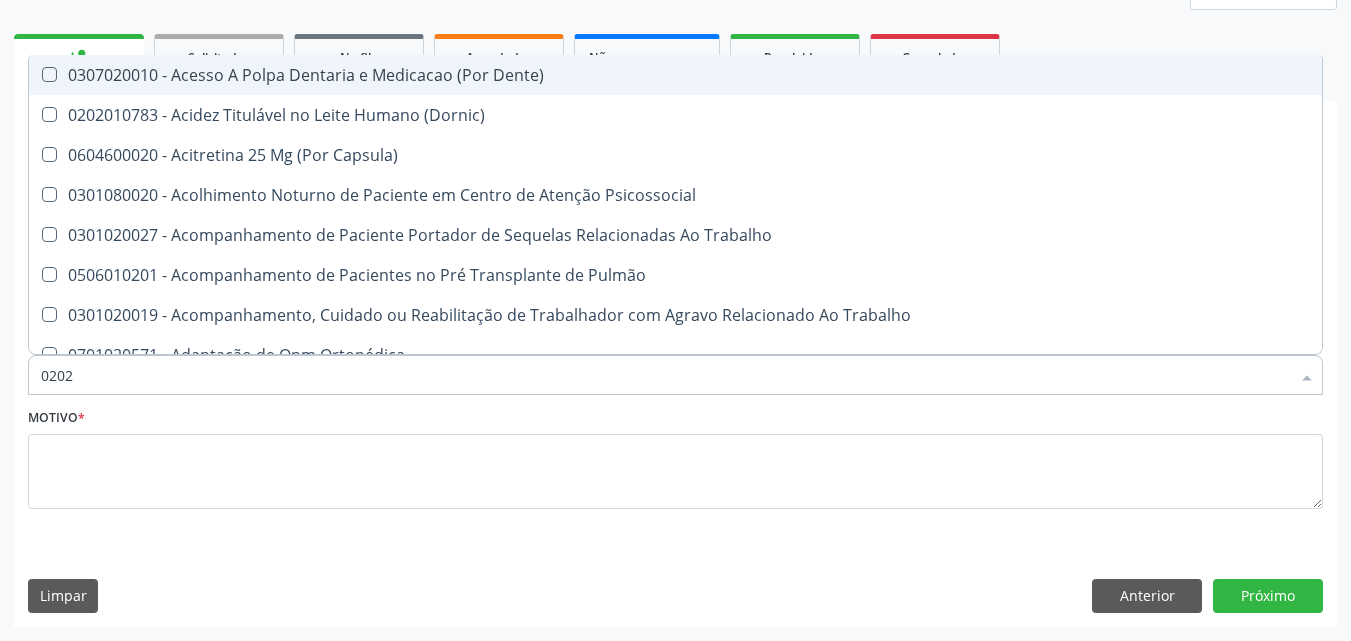 checkbox on "true" 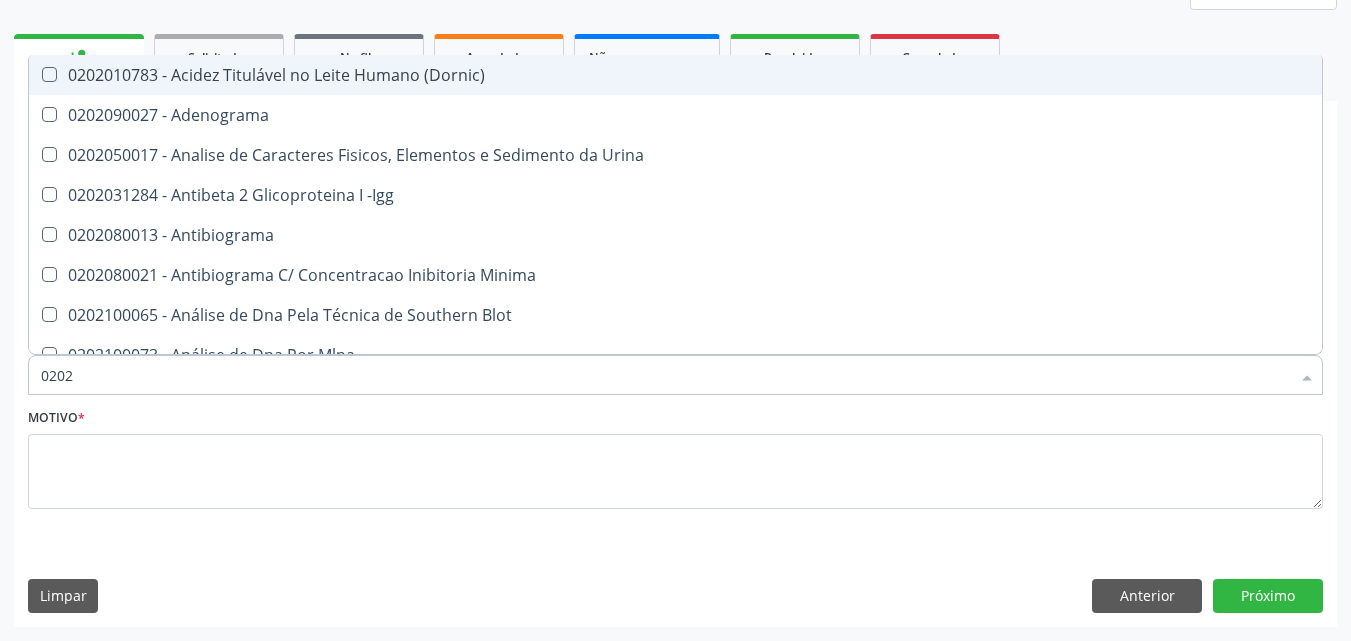 type on "02020" 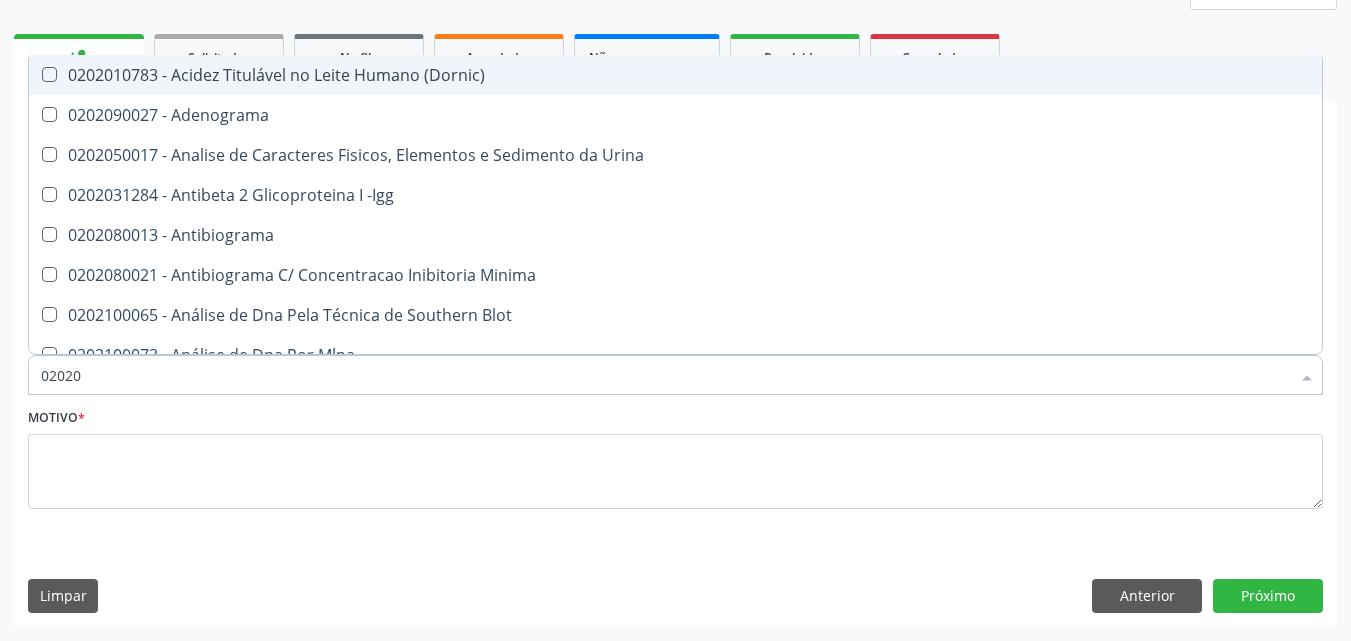 checkbox on "true" 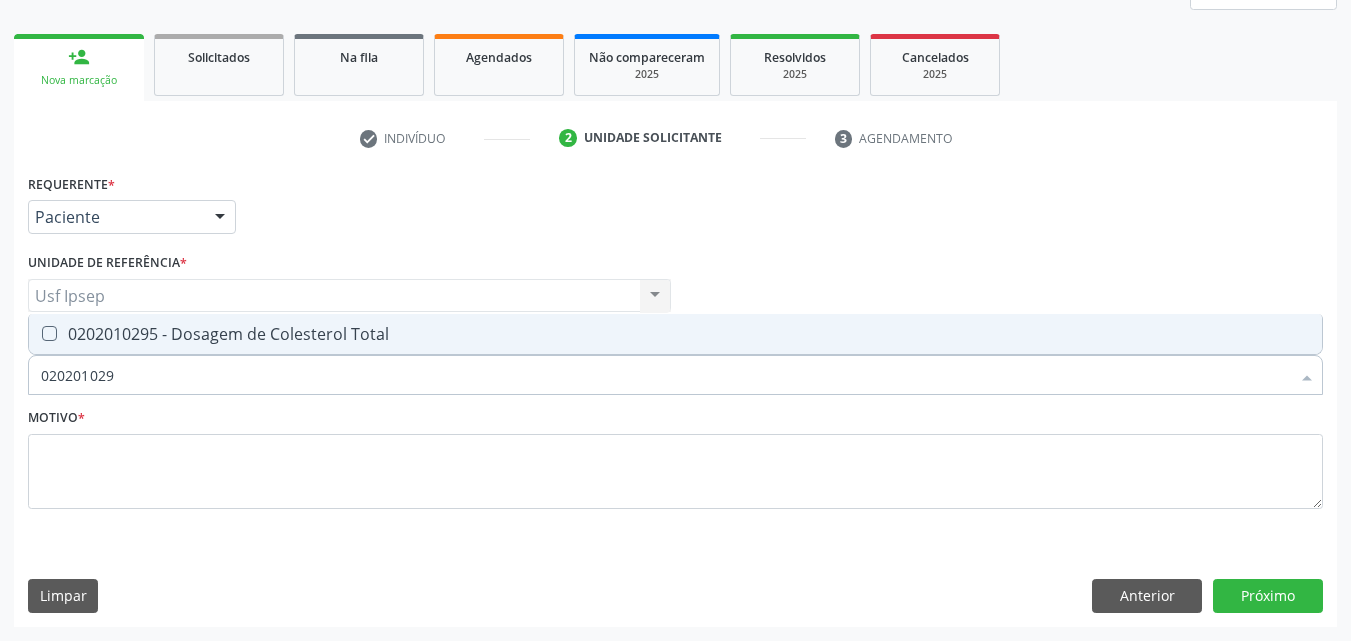 type on "0202010295" 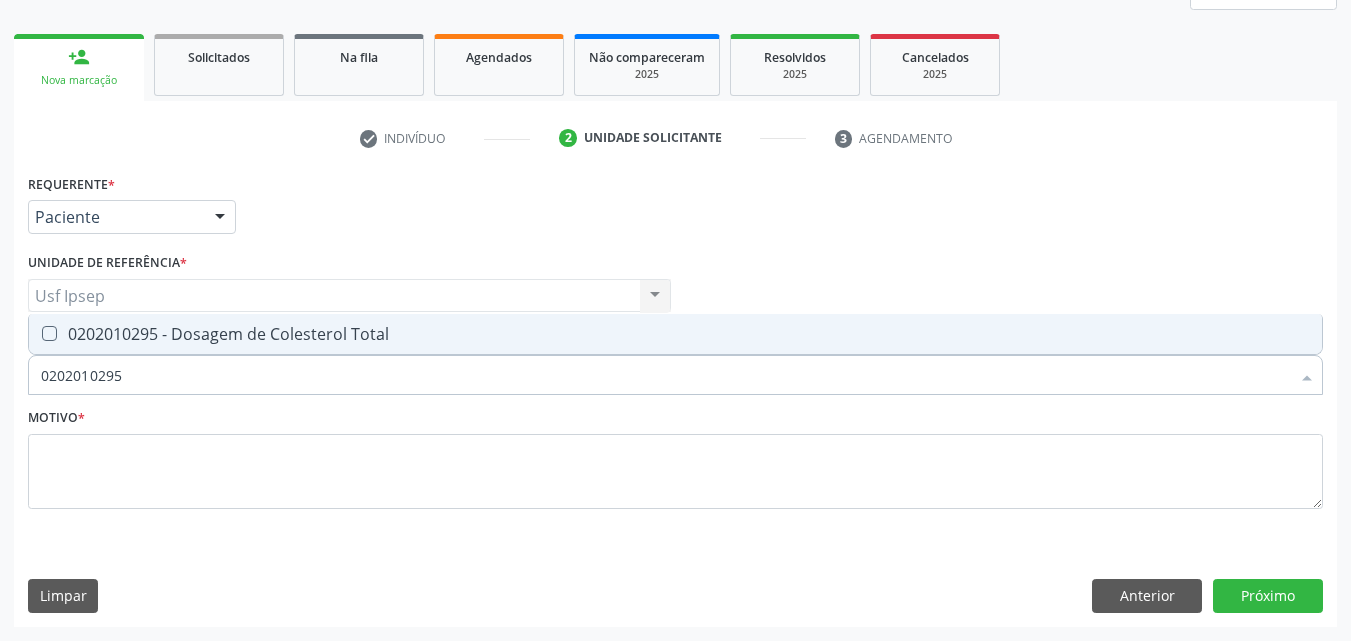 click at bounding box center [49, 333] 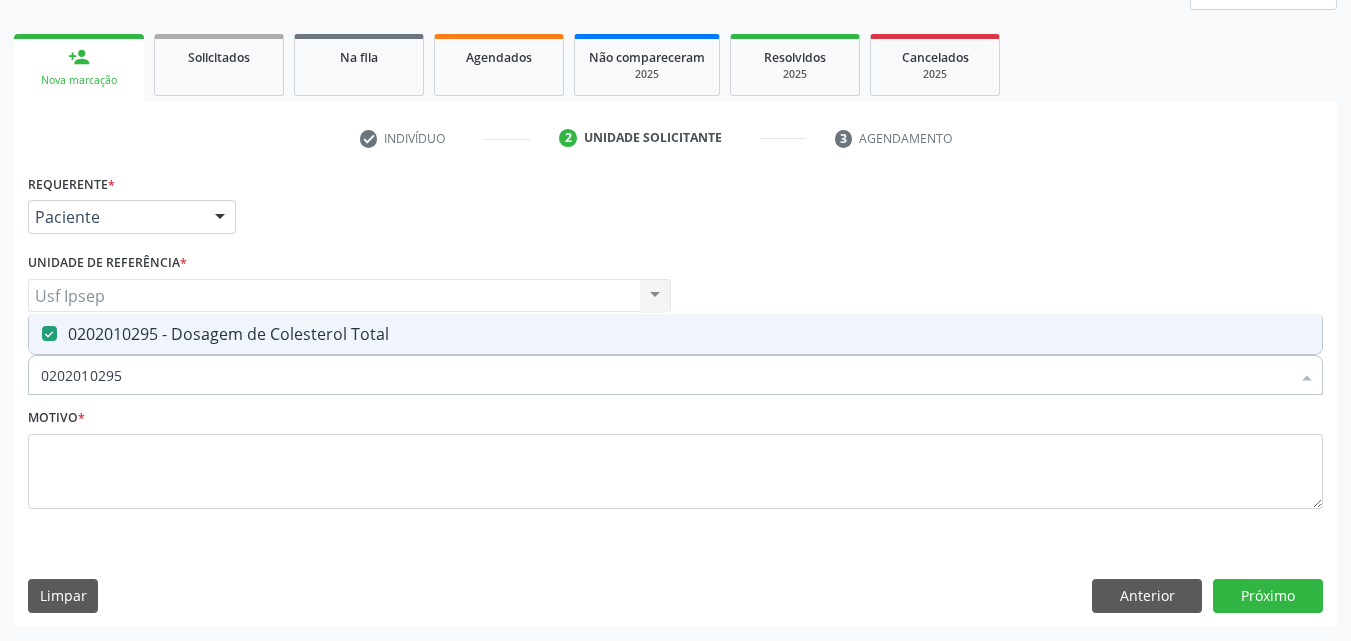 click on "0202010295" at bounding box center [665, 375] 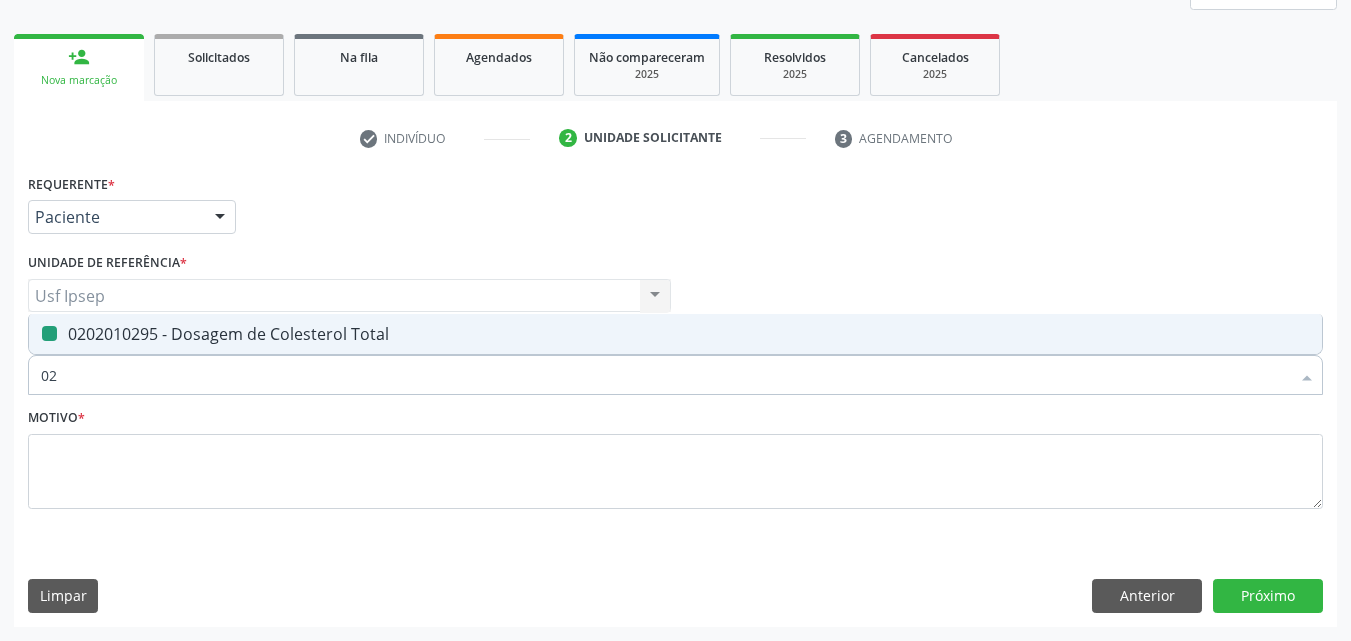 type on "0" 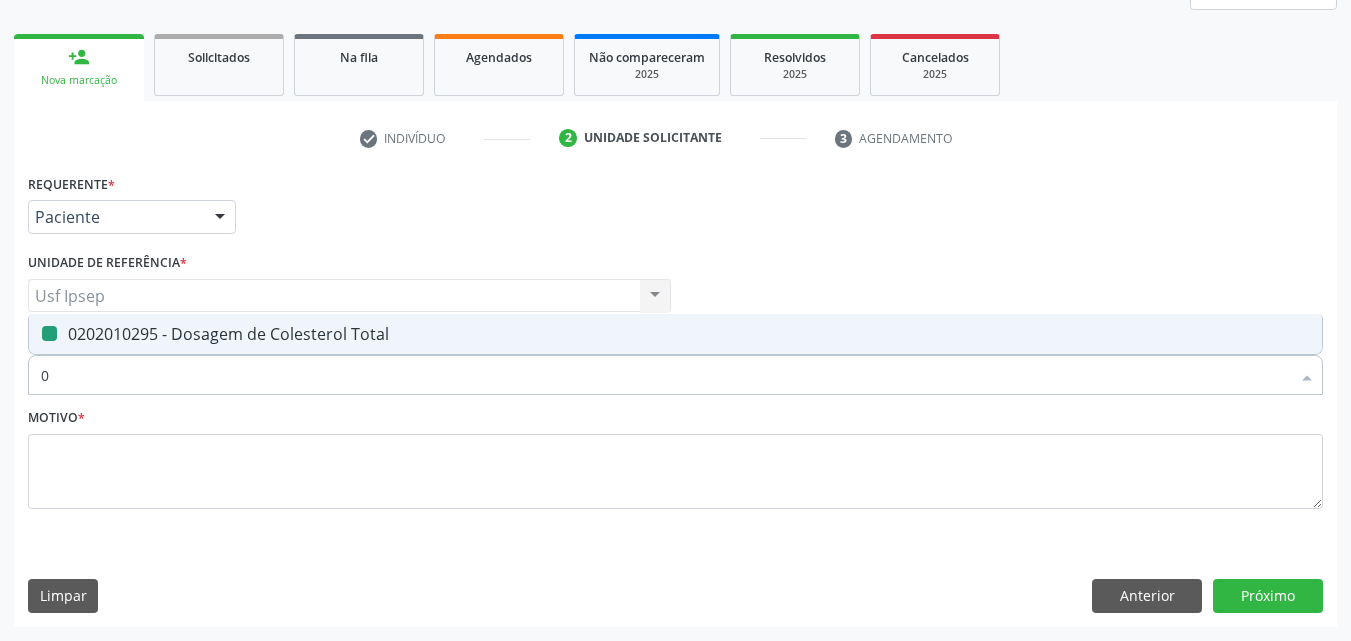 type 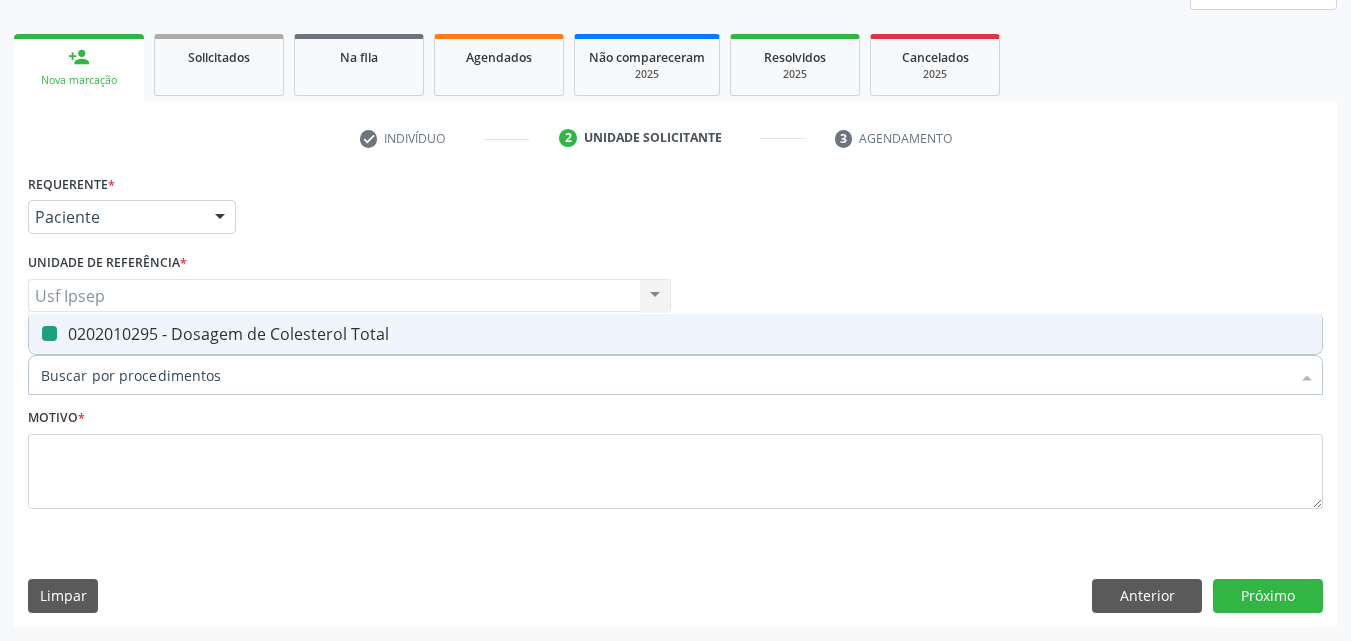 checkbox on "false" 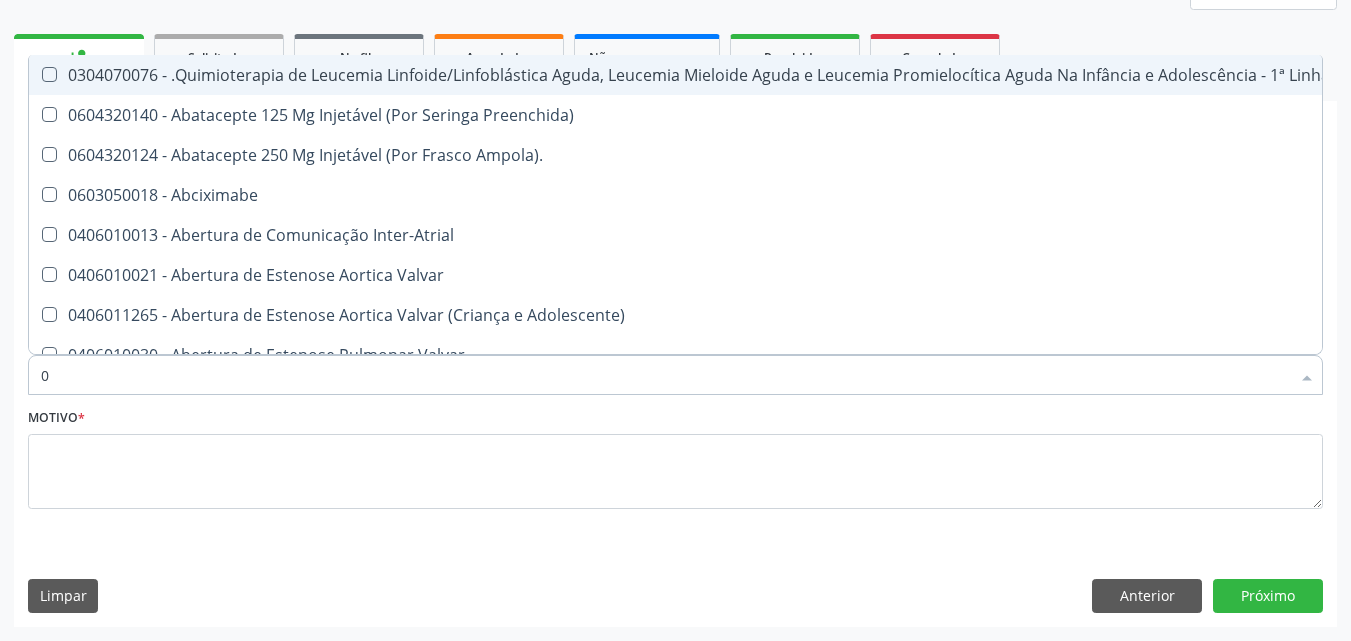 type on "02" 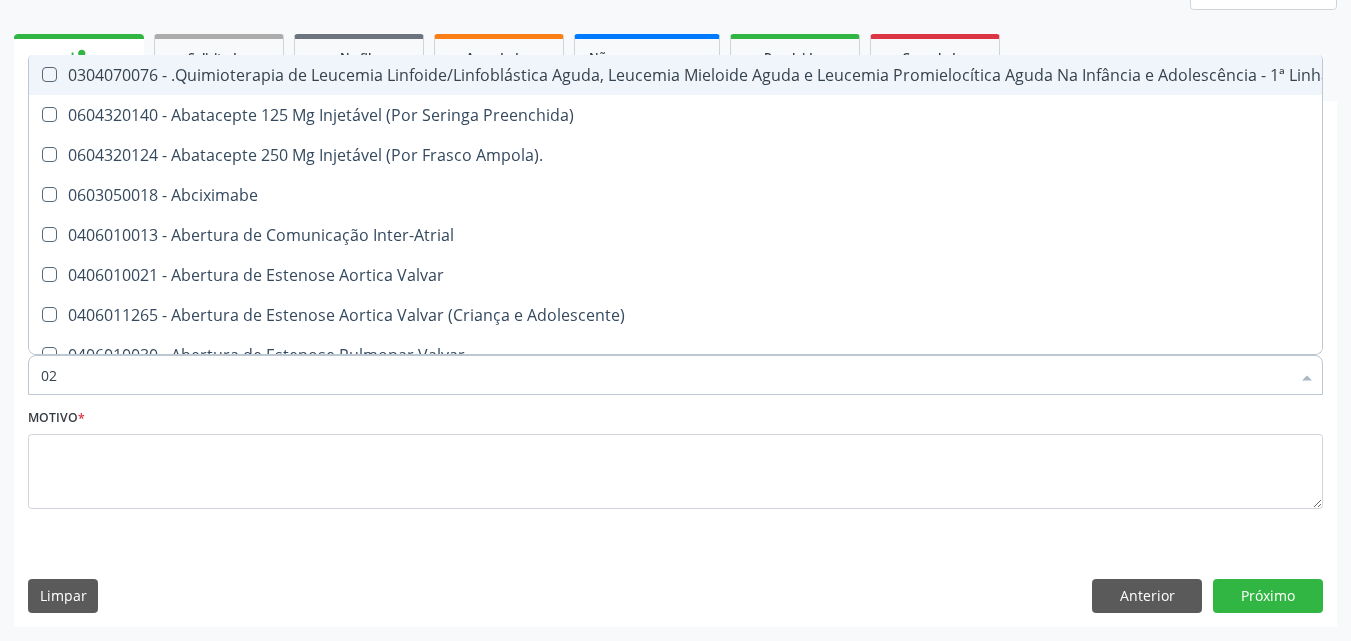 checkbox on "true" 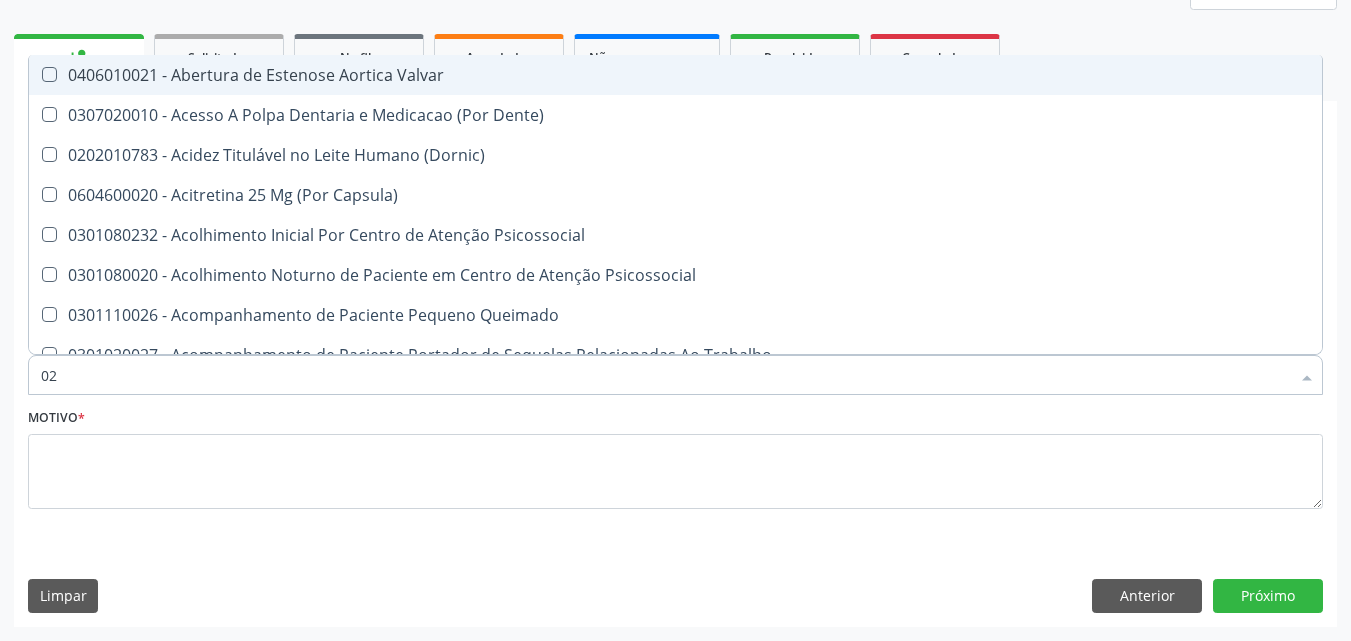 type on "020" 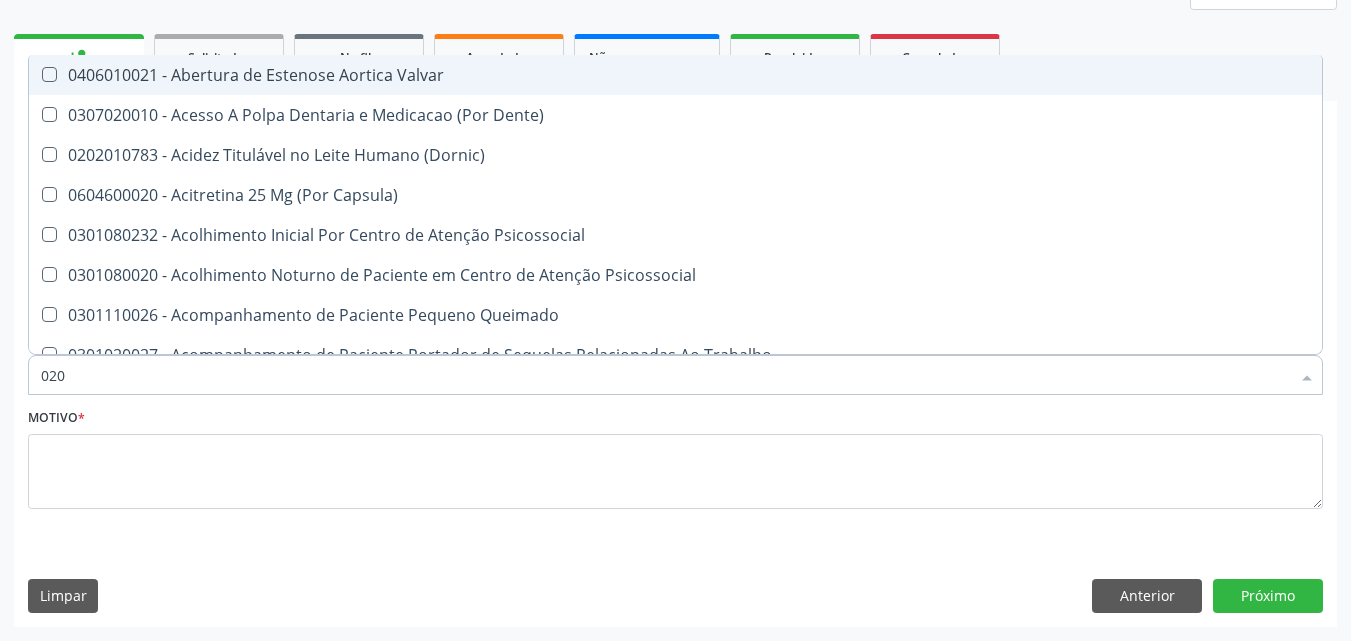 checkbox on "true" 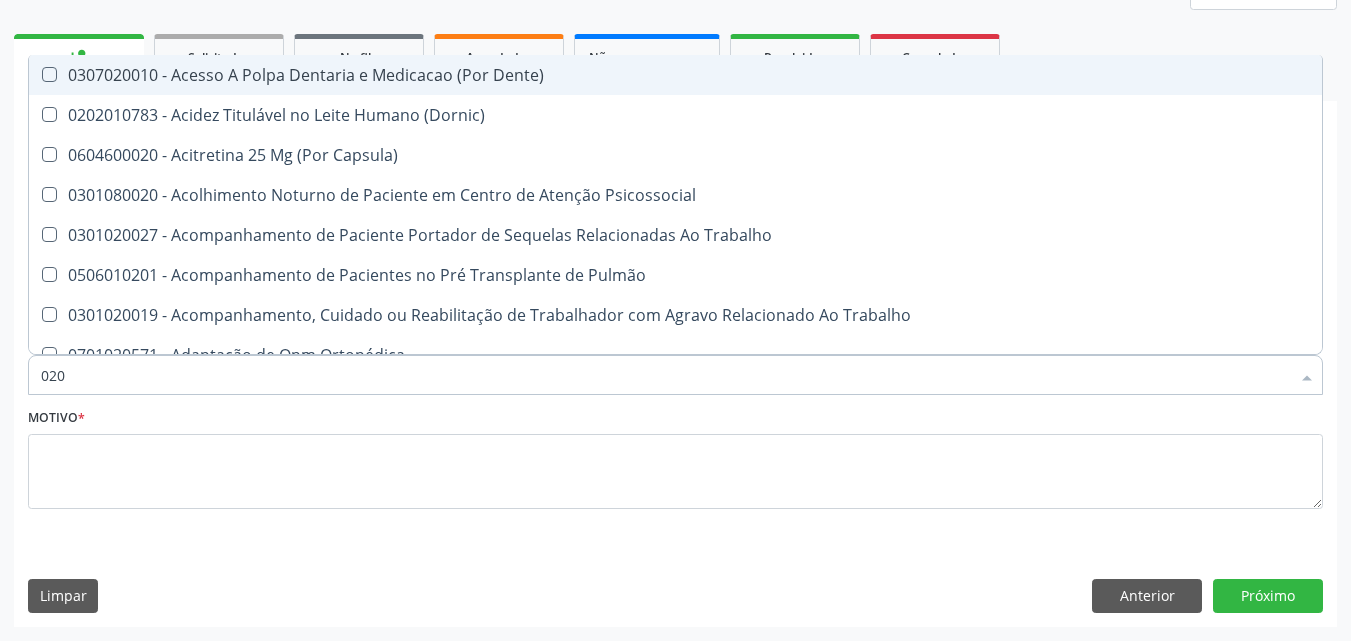 type on "0202" 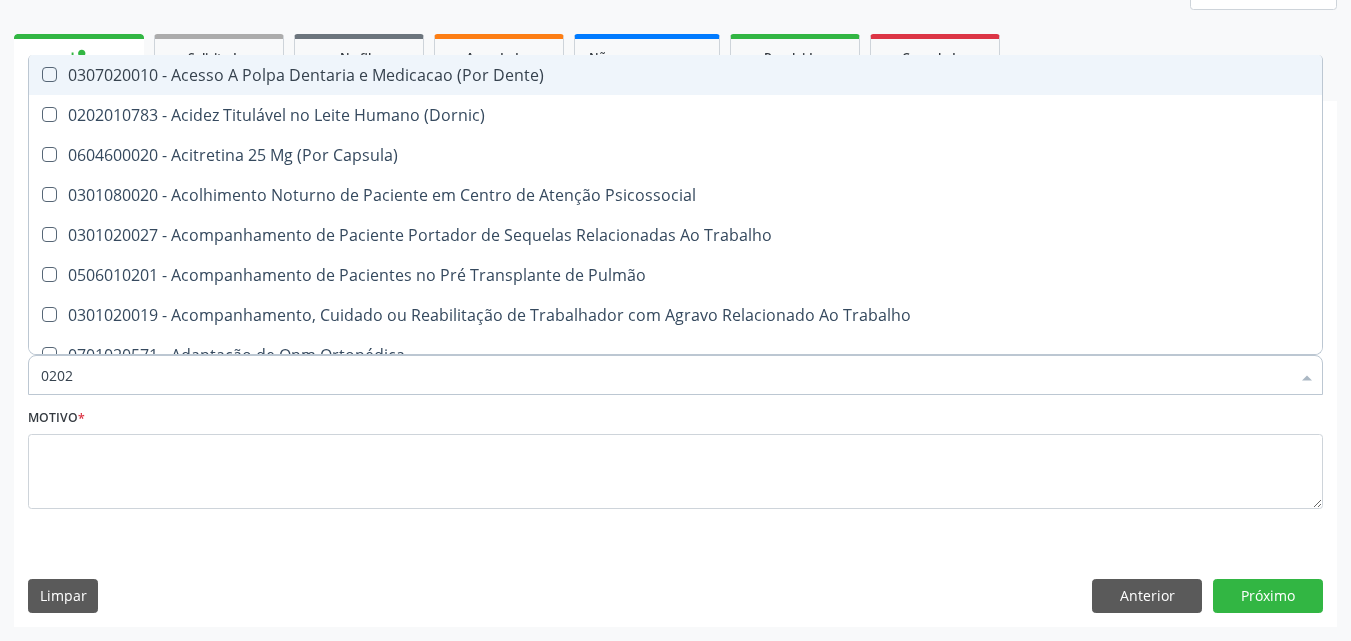 checkbox on "true" 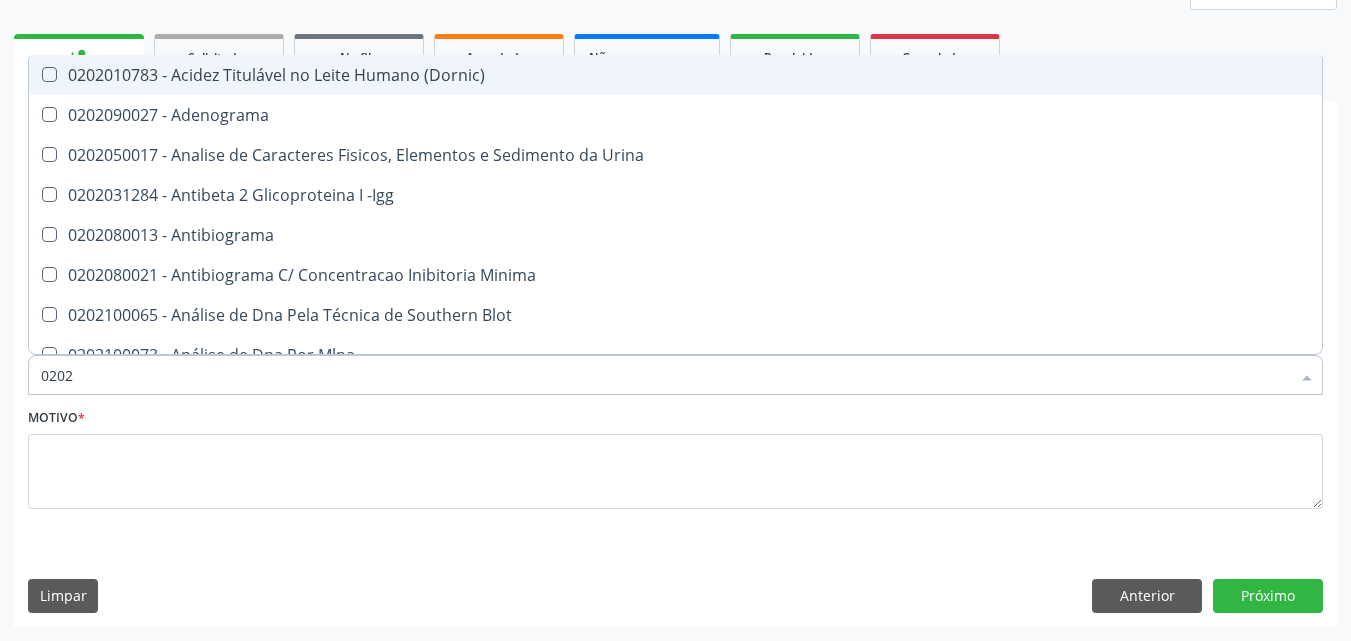 type on "02020" 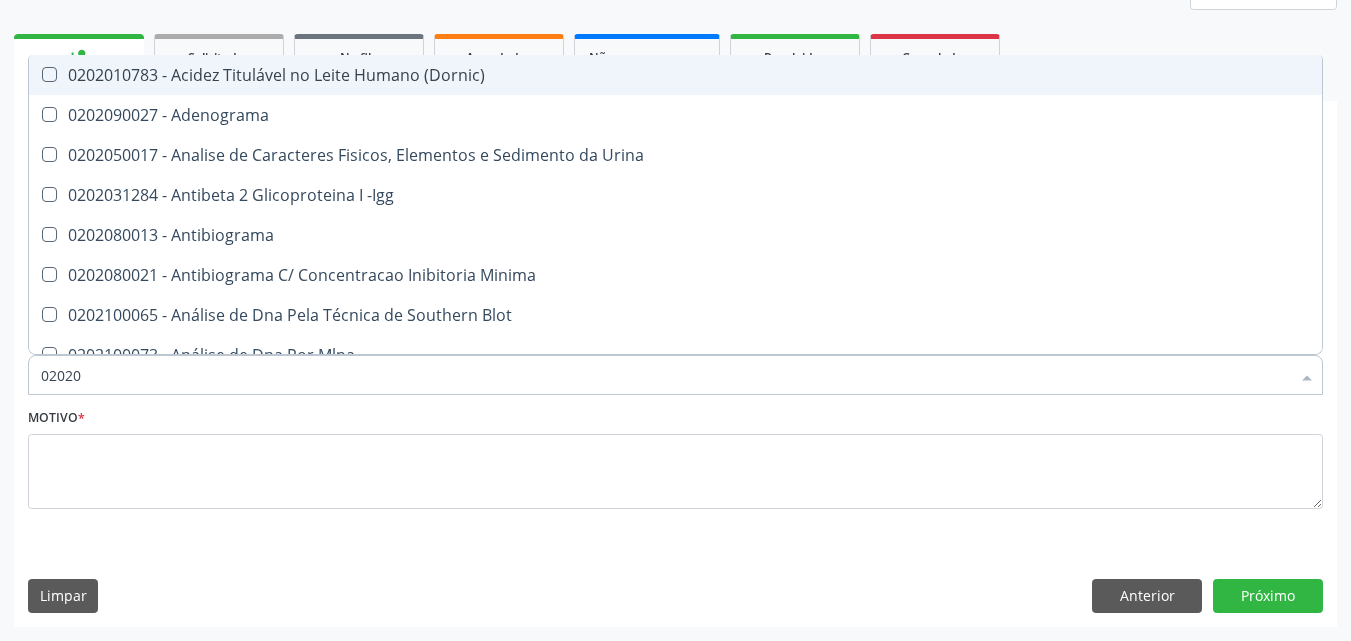 checkbox on "true" 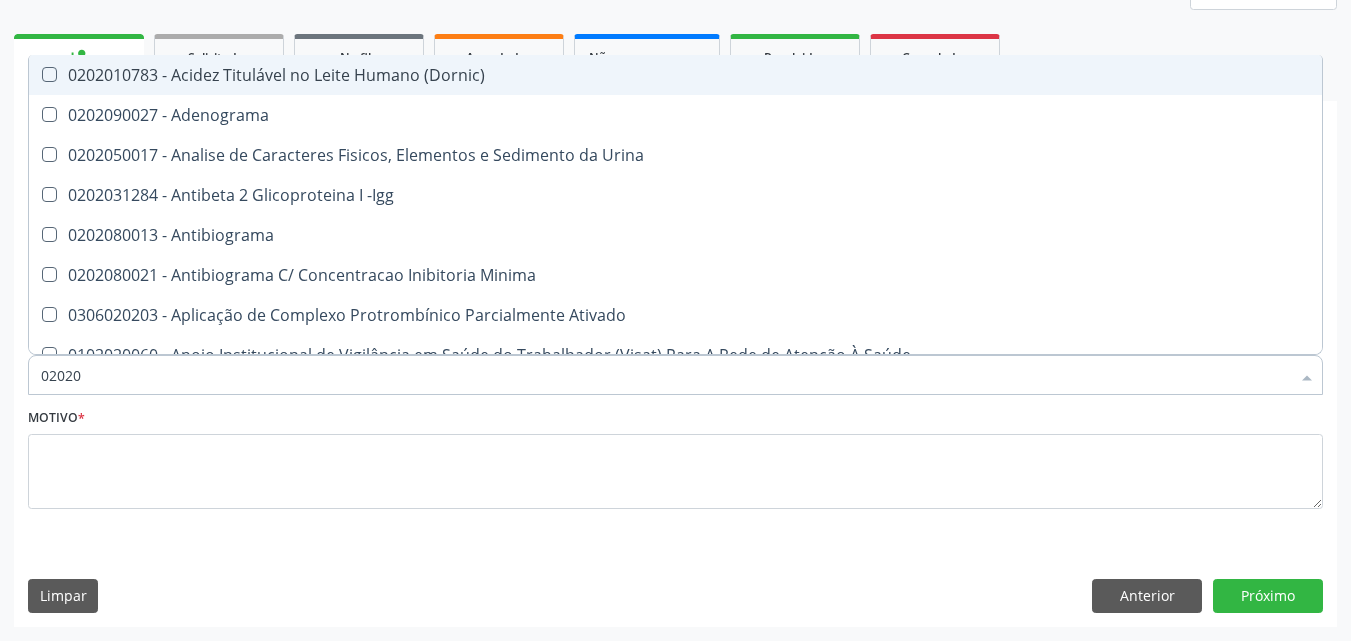 type on "020201" 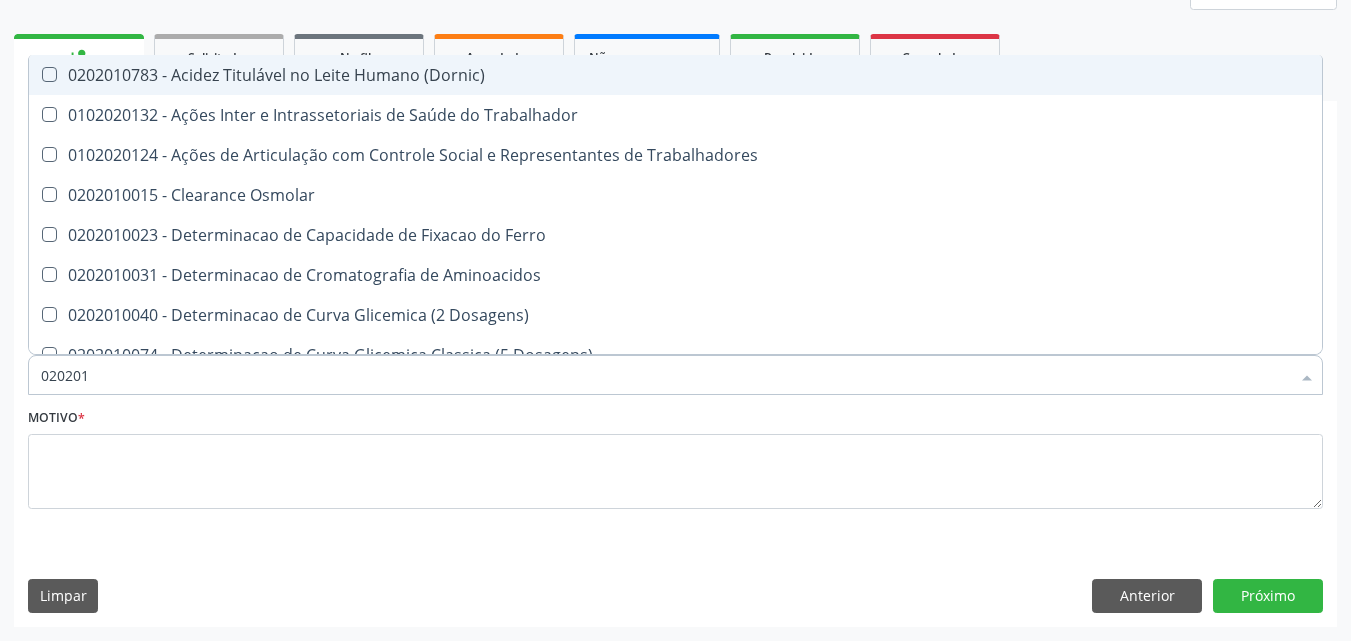type on "0202010" 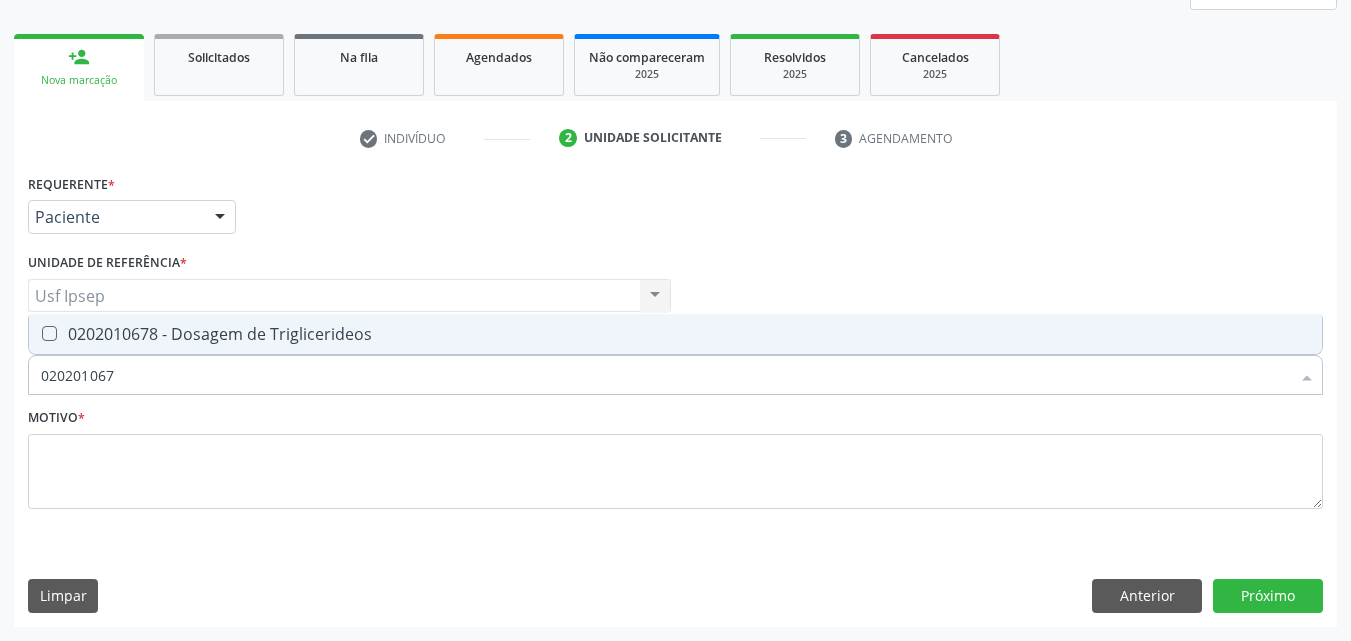 type on "0202010678" 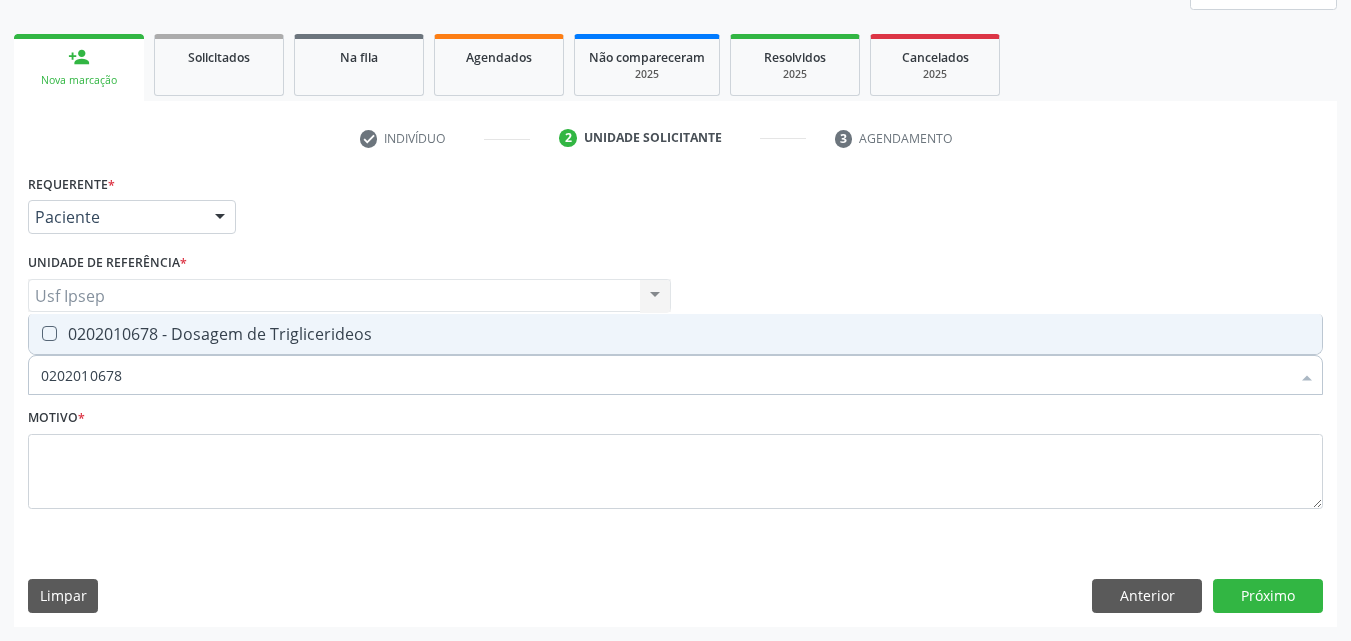 click at bounding box center [49, 333] 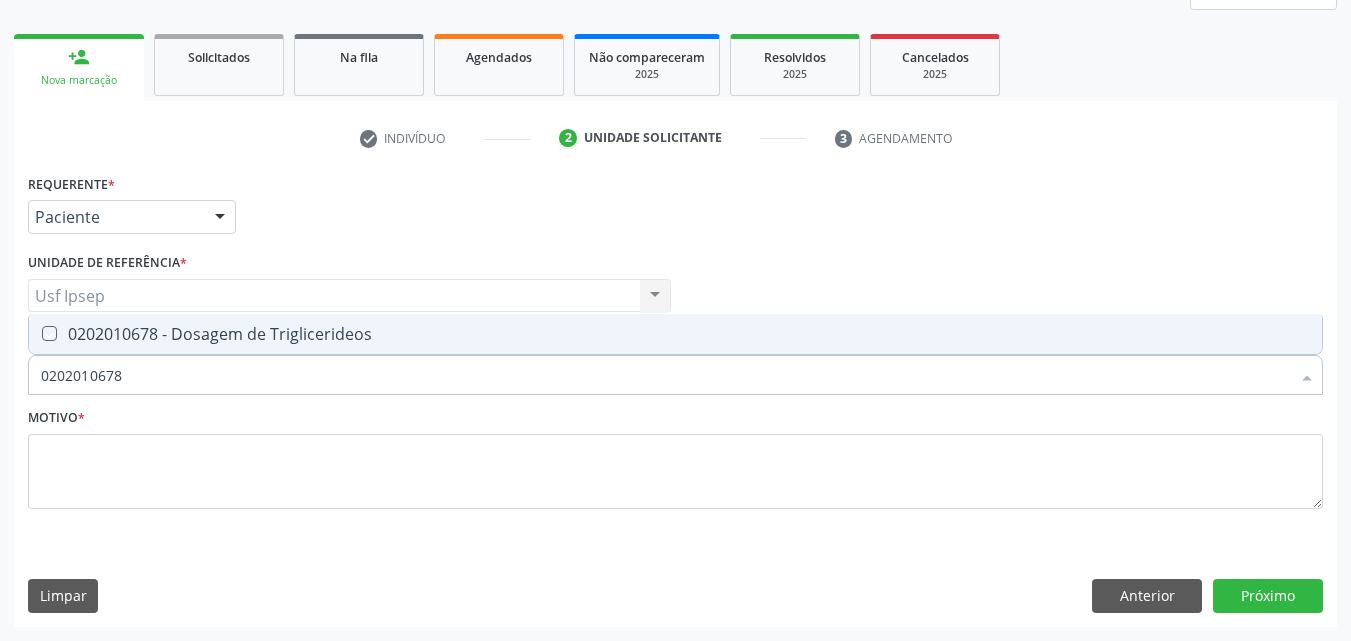 click at bounding box center (35, 333) 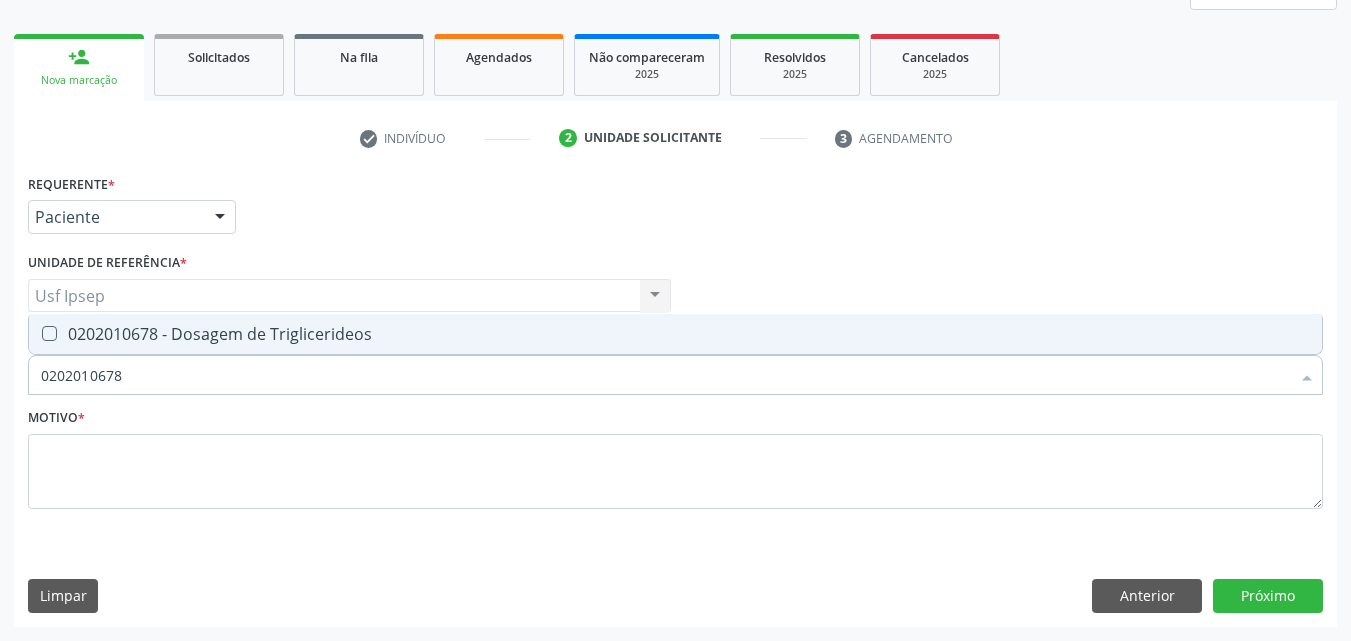 checkbox on "true" 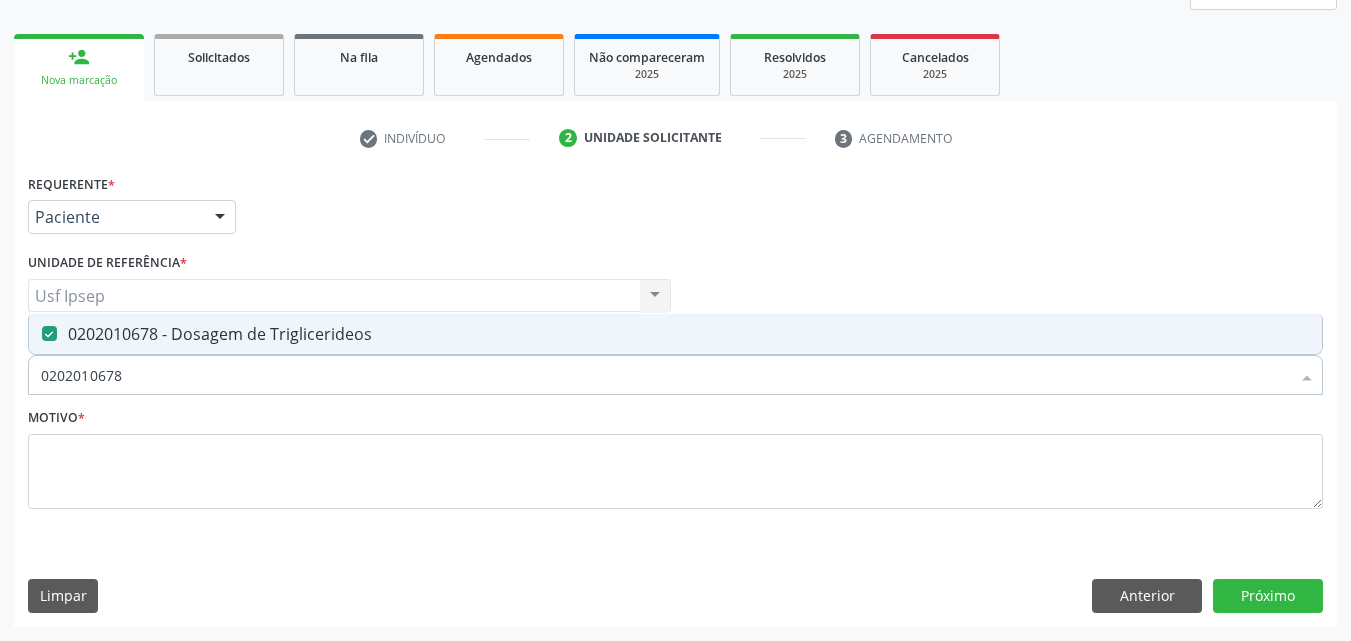 drag, startPoint x: 119, startPoint y: 376, endPoint x: 138, endPoint y: 349, distance: 33.01515 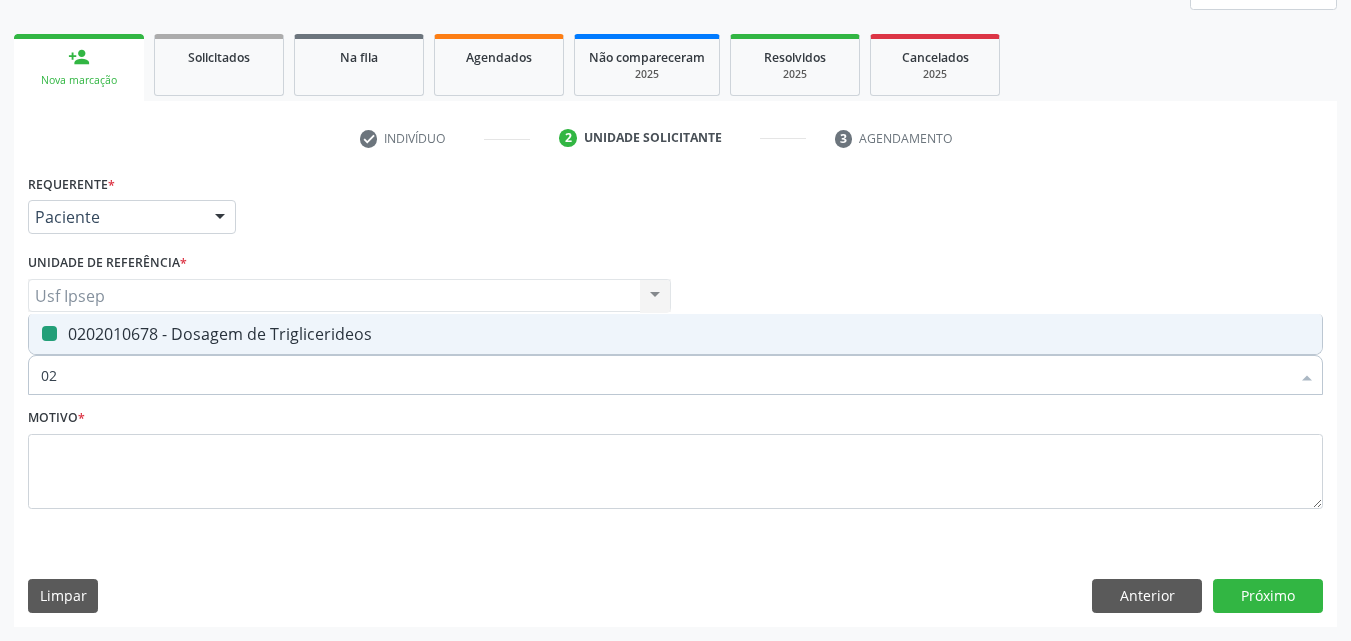 type on "0" 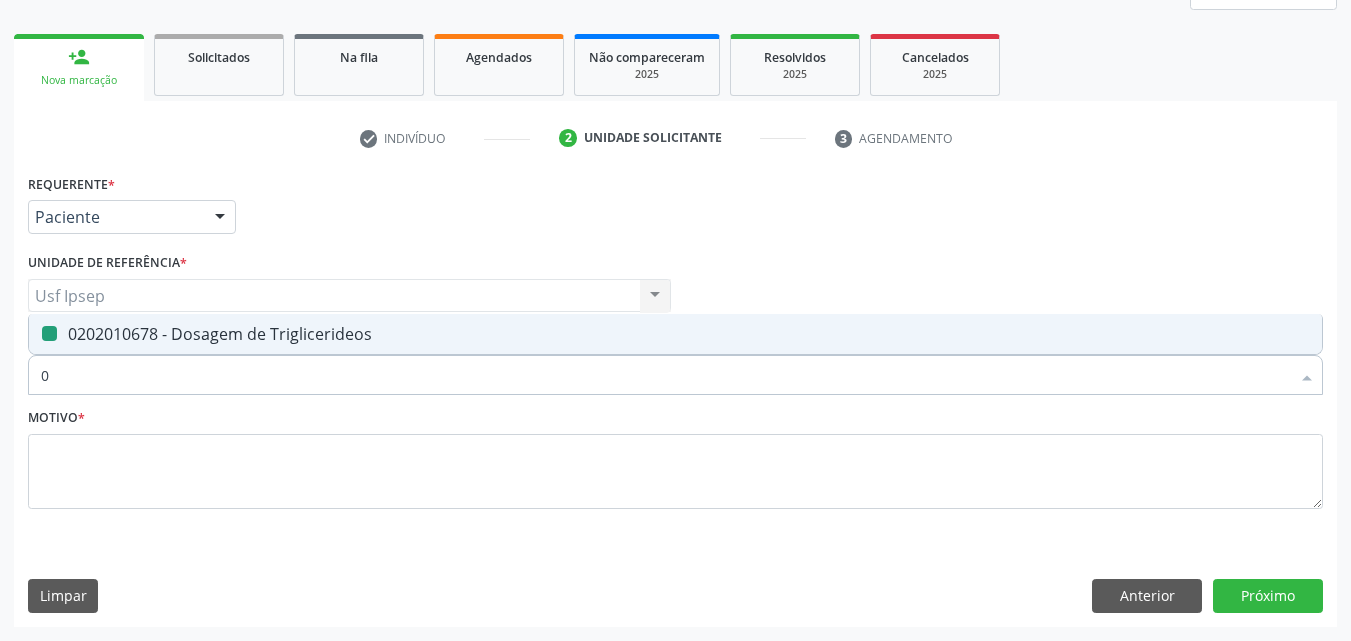 type 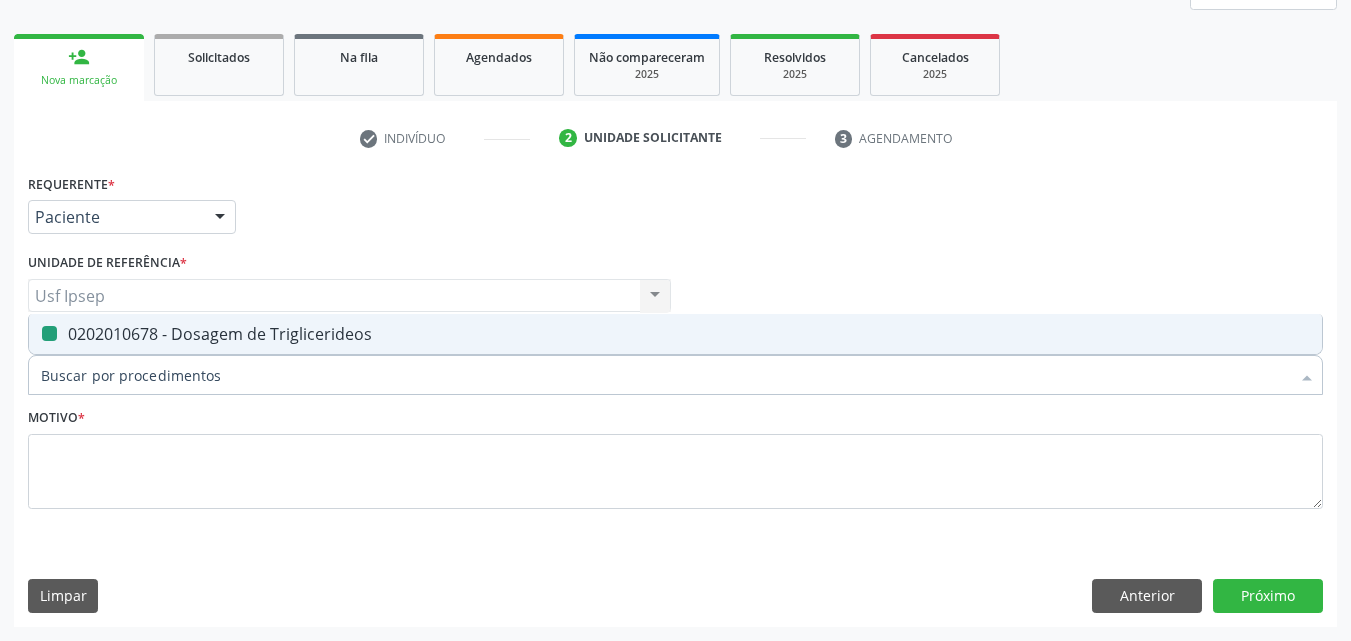 checkbox on "false" 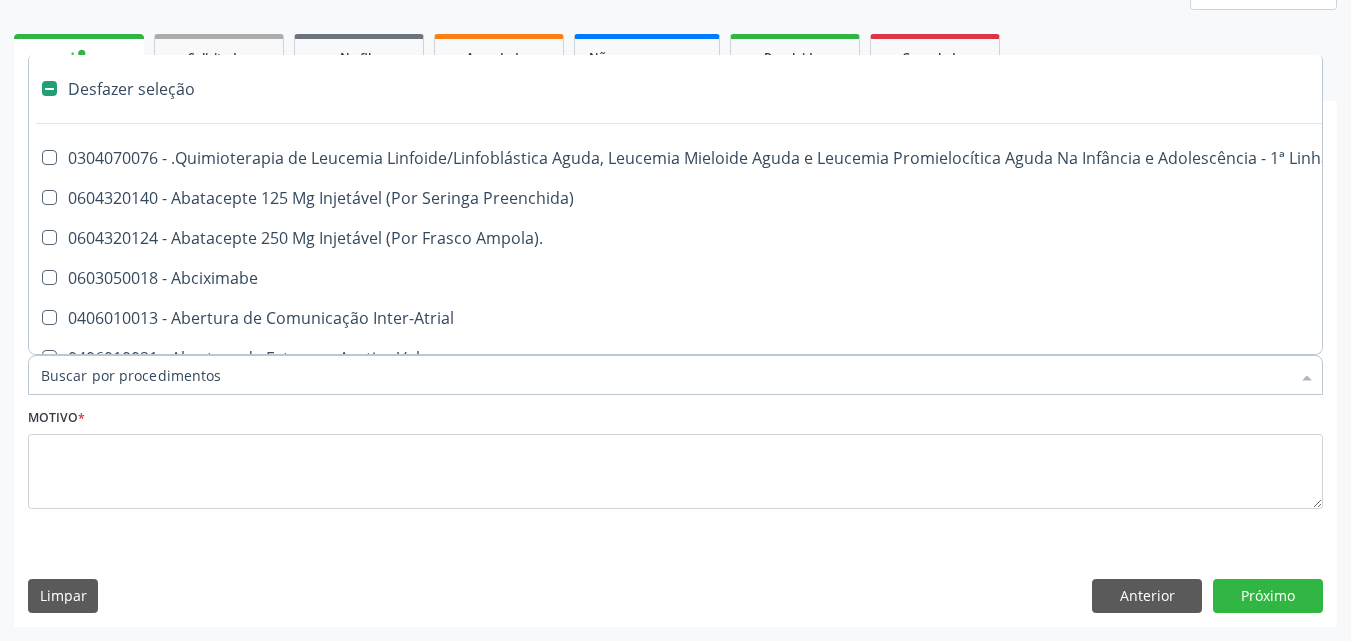 click on "Item de agendamento
*" at bounding box center [665, 375] 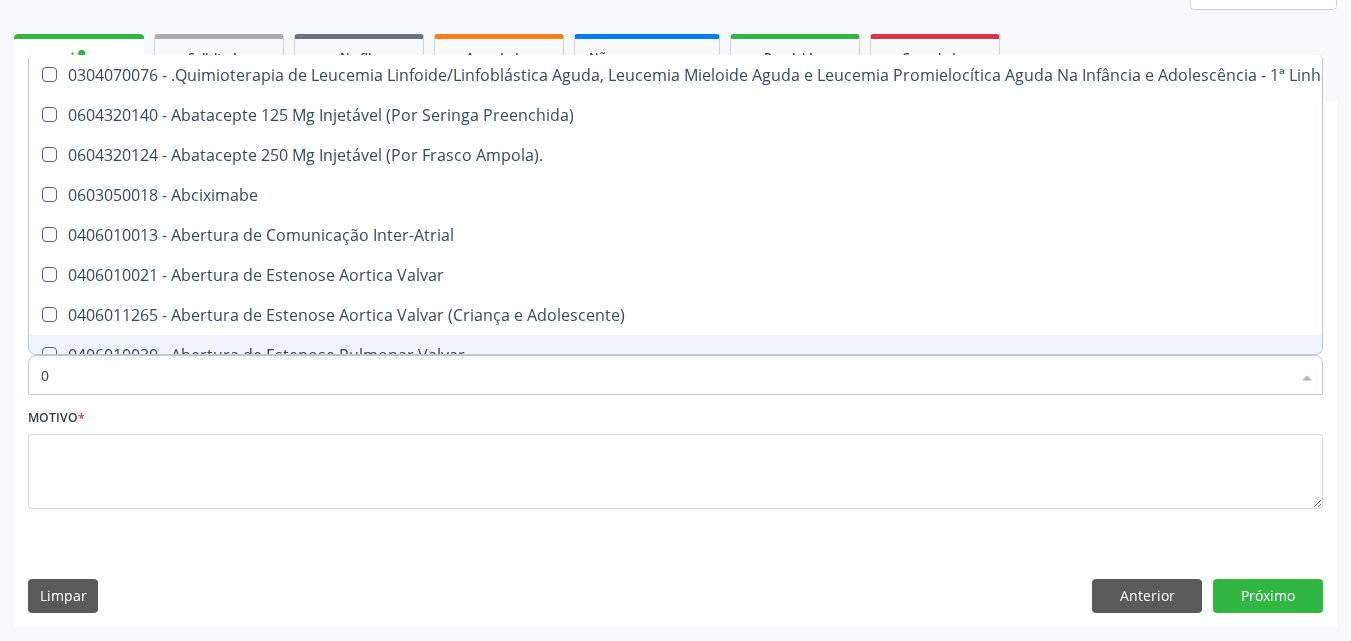 type on "02" 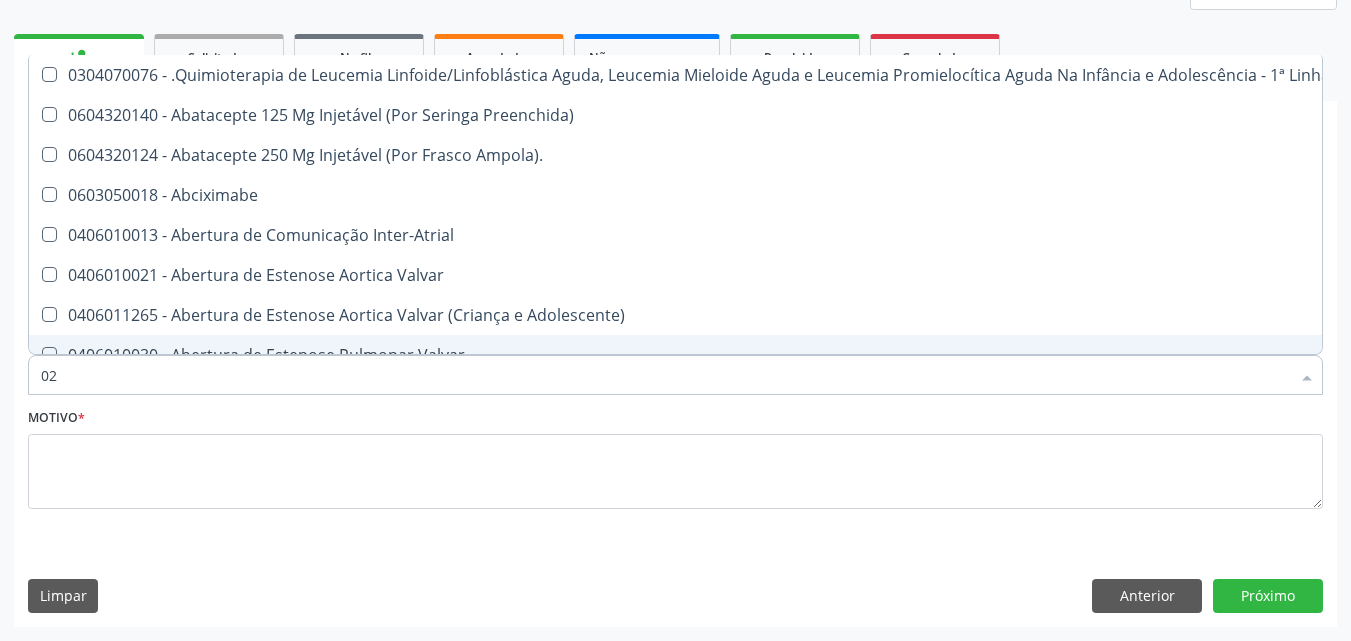 checkbox on "true" 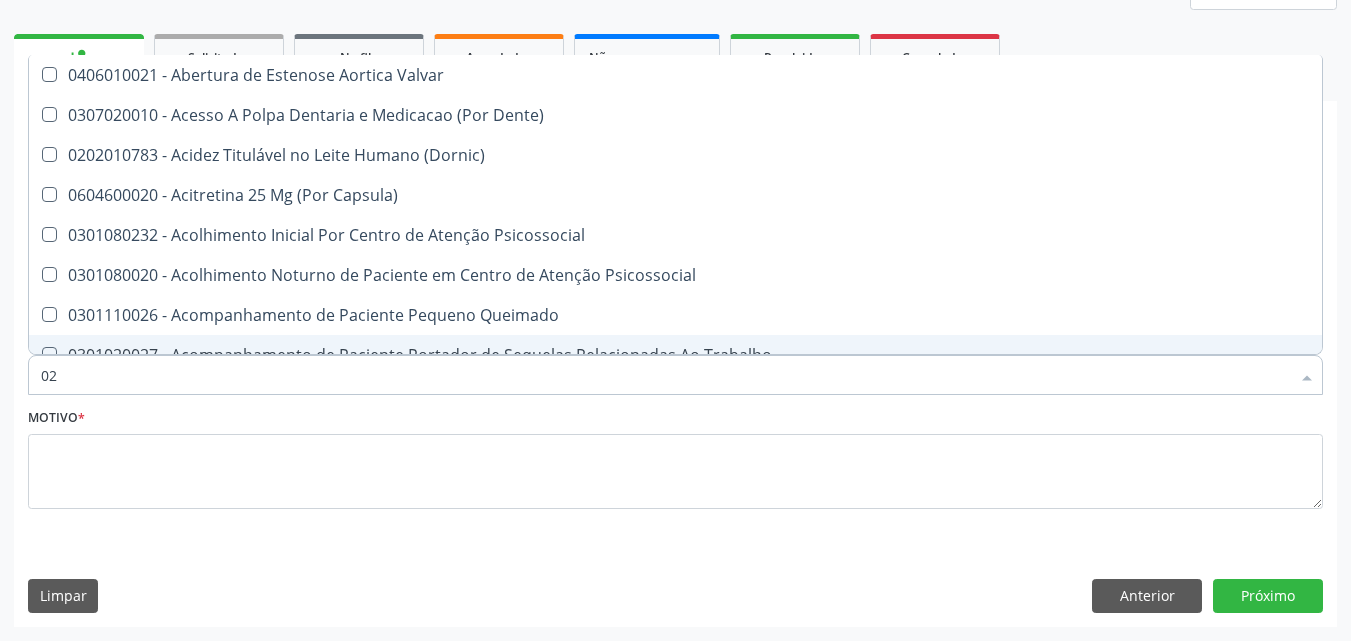 type on "020" 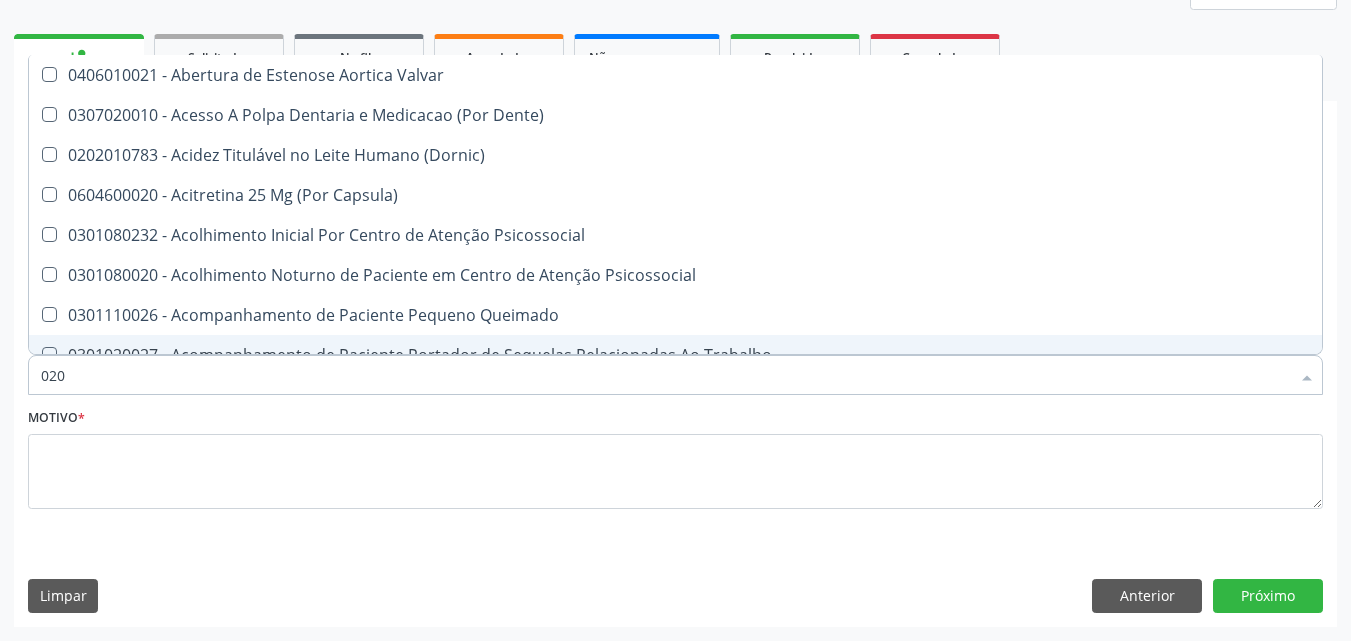 checkbox on "true" 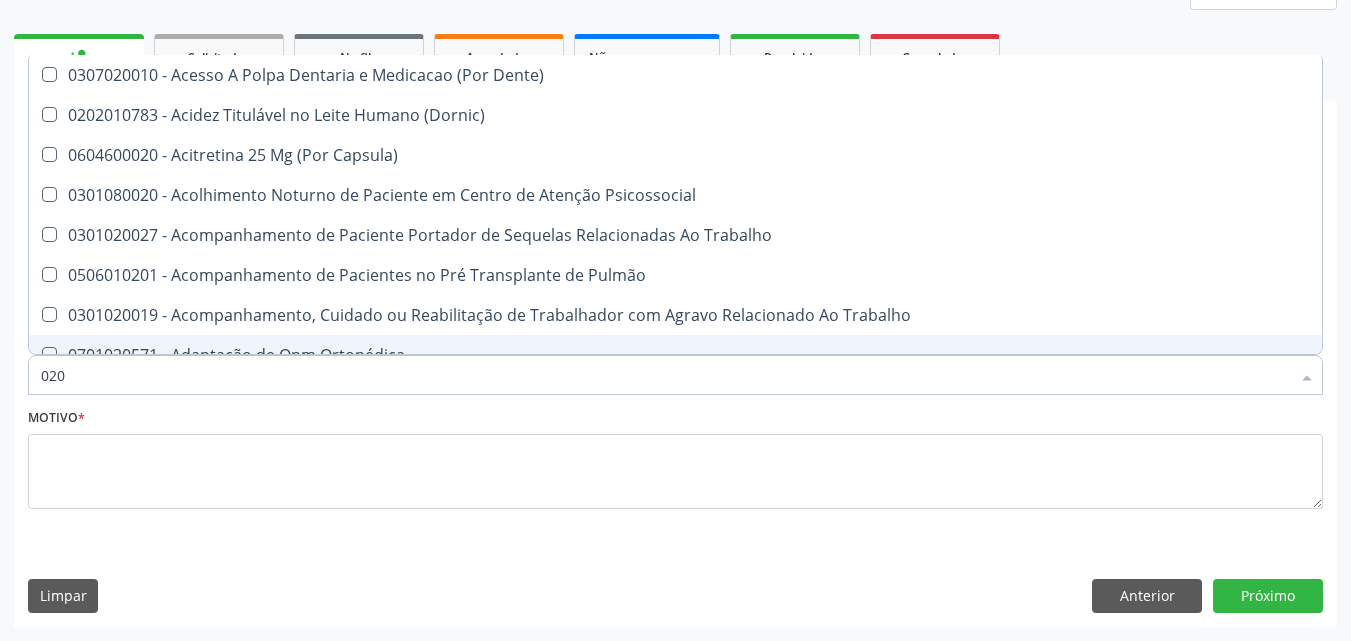 type on "0202" 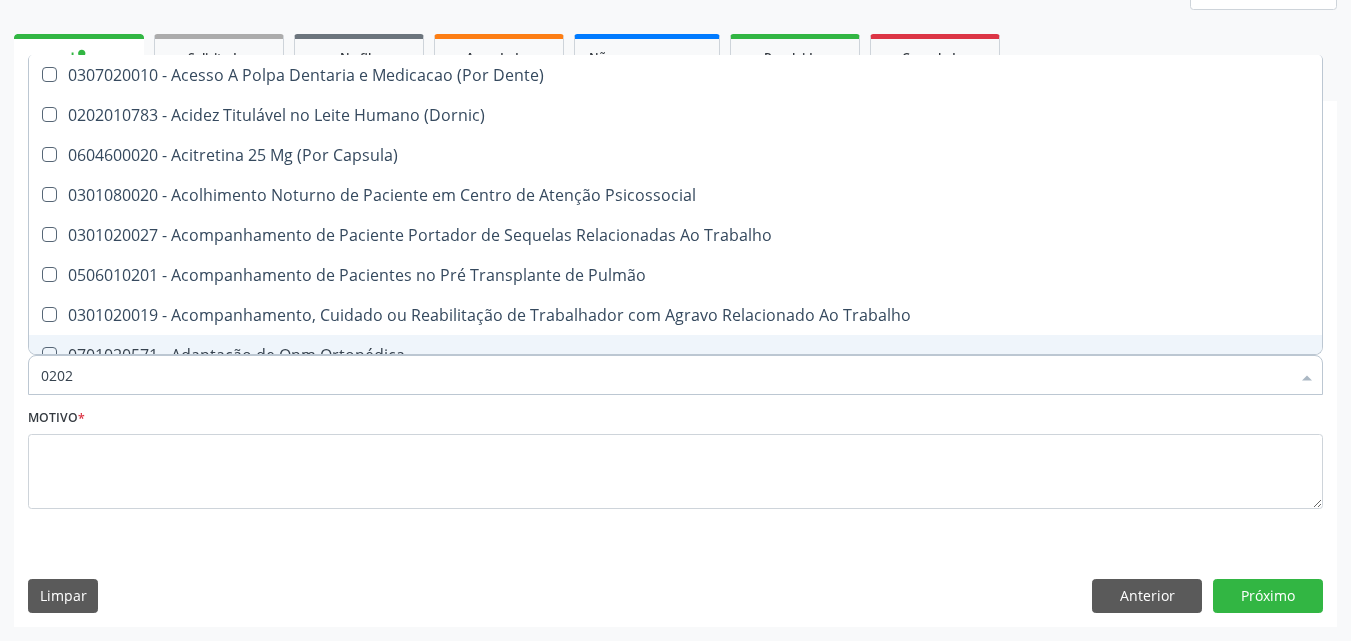 checkbox on "true" 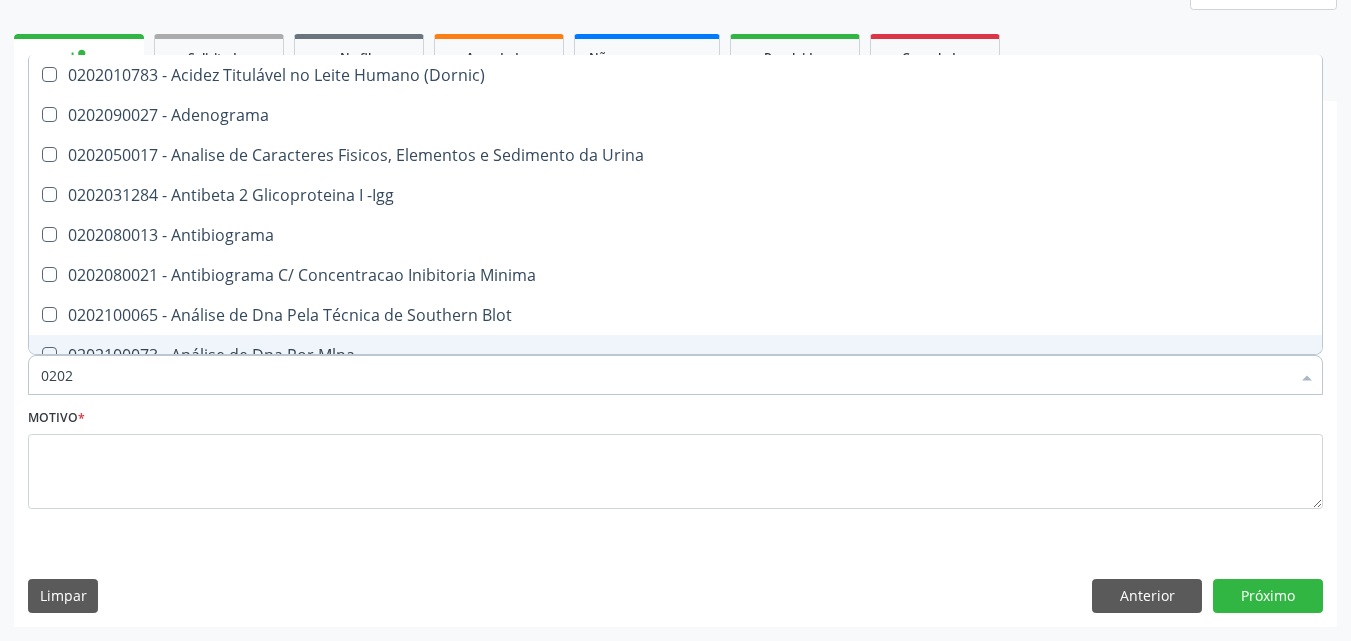 type on "02020" 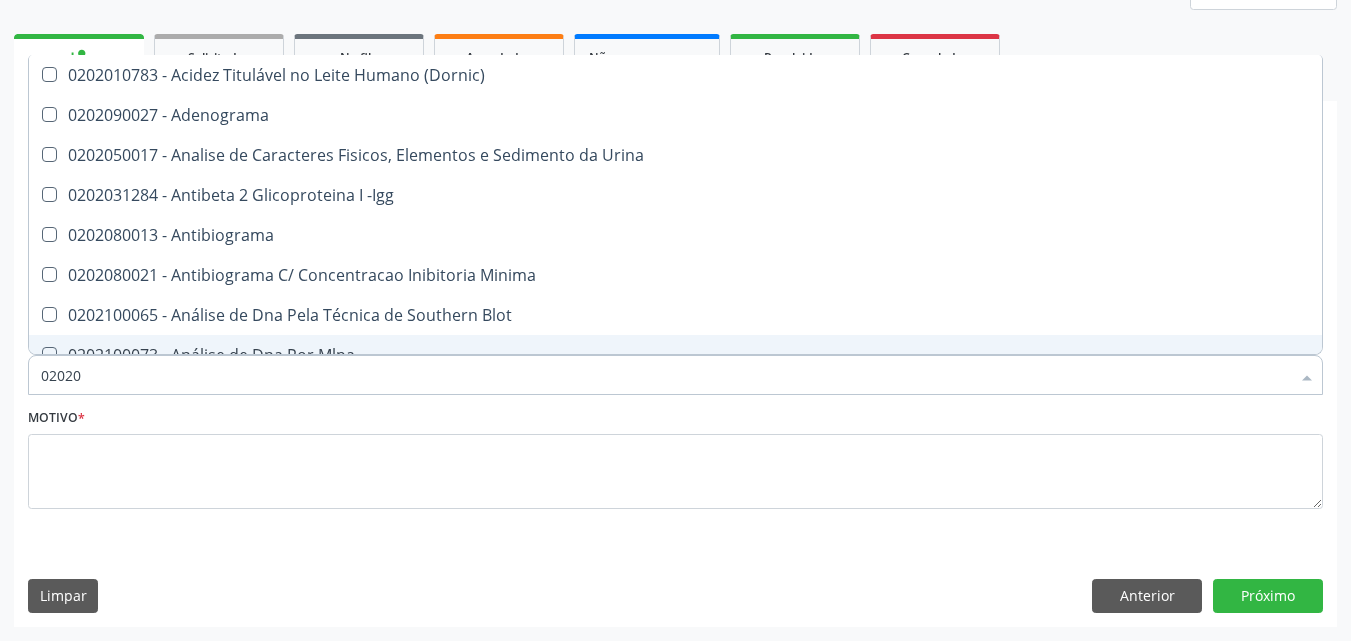 checkbox on "true" 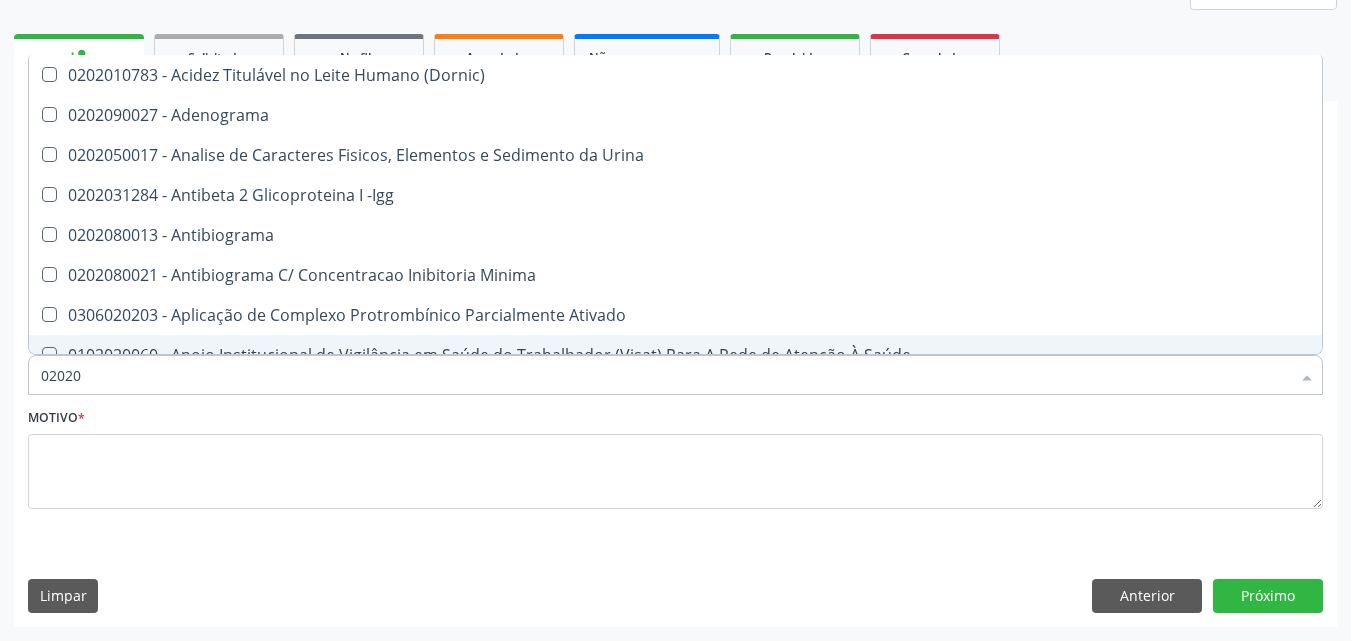 type on "020201" 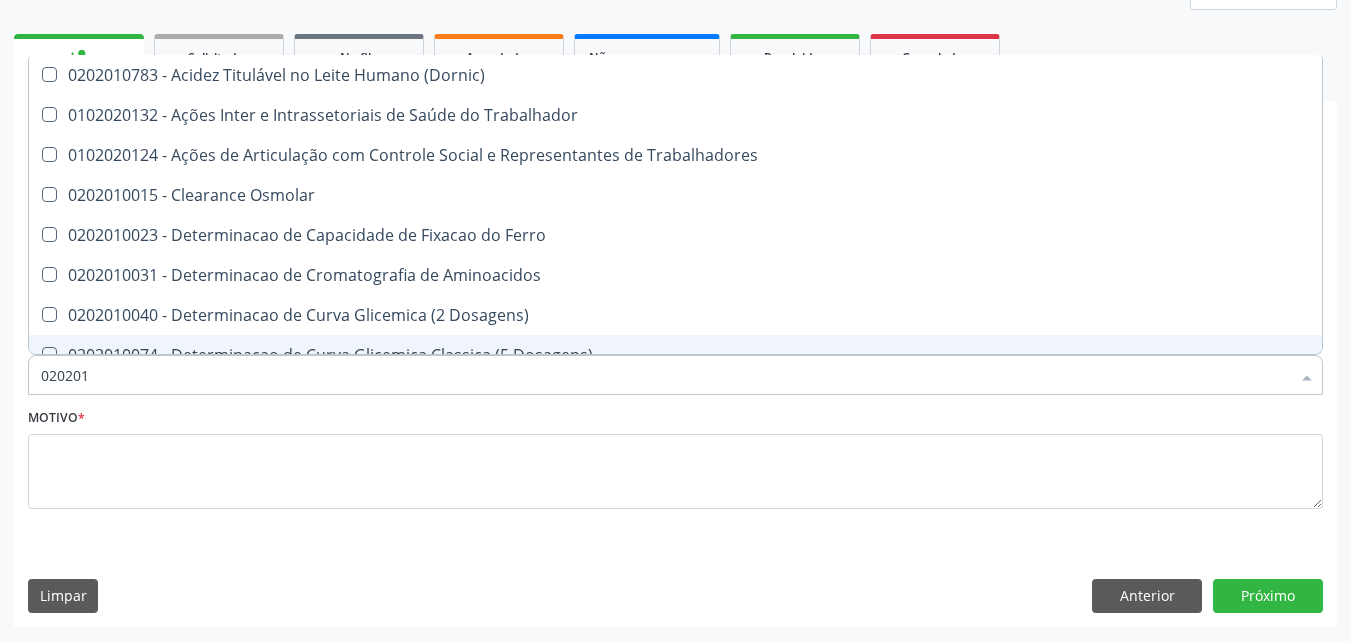 type on "0202010" 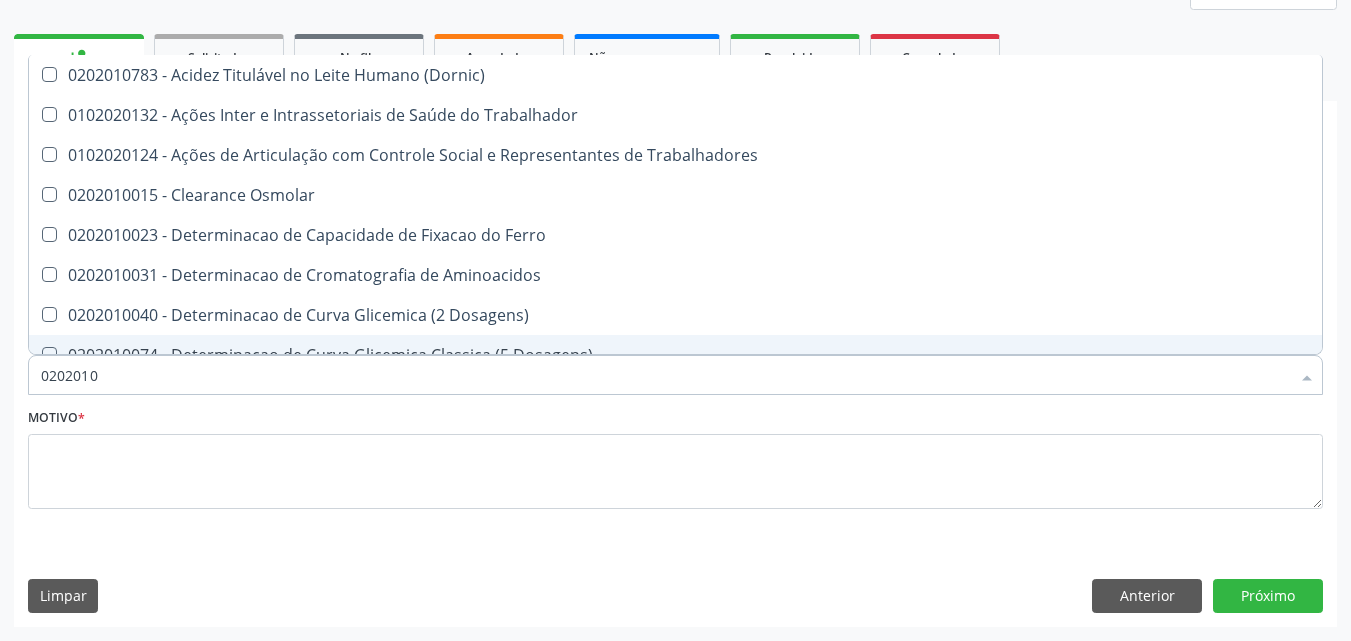 checkbox on "true" 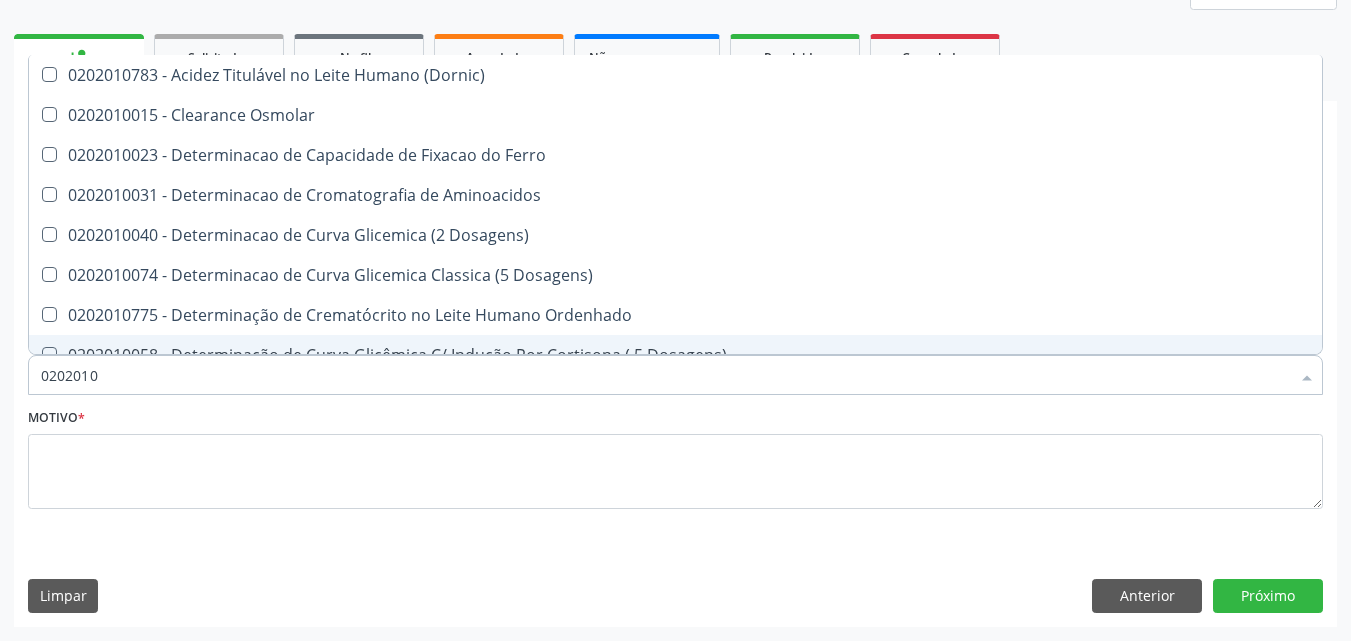 type on "02020106" 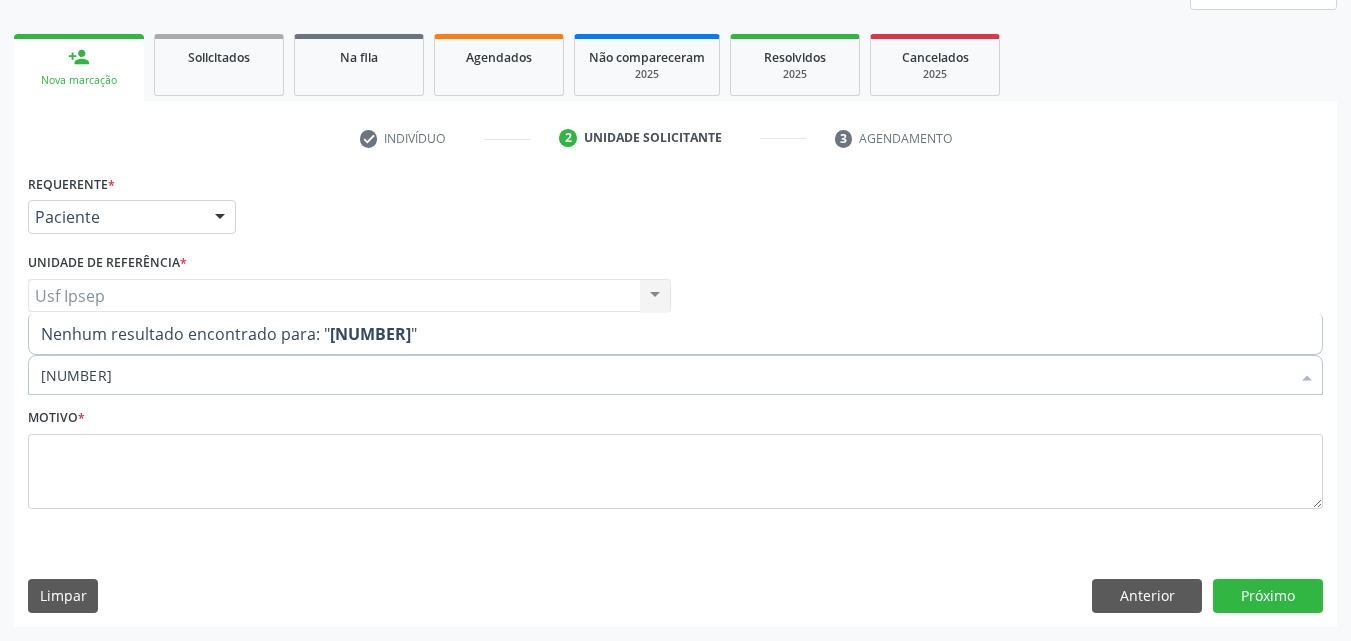 click on "0202010634" at bounding box center [665, 375] 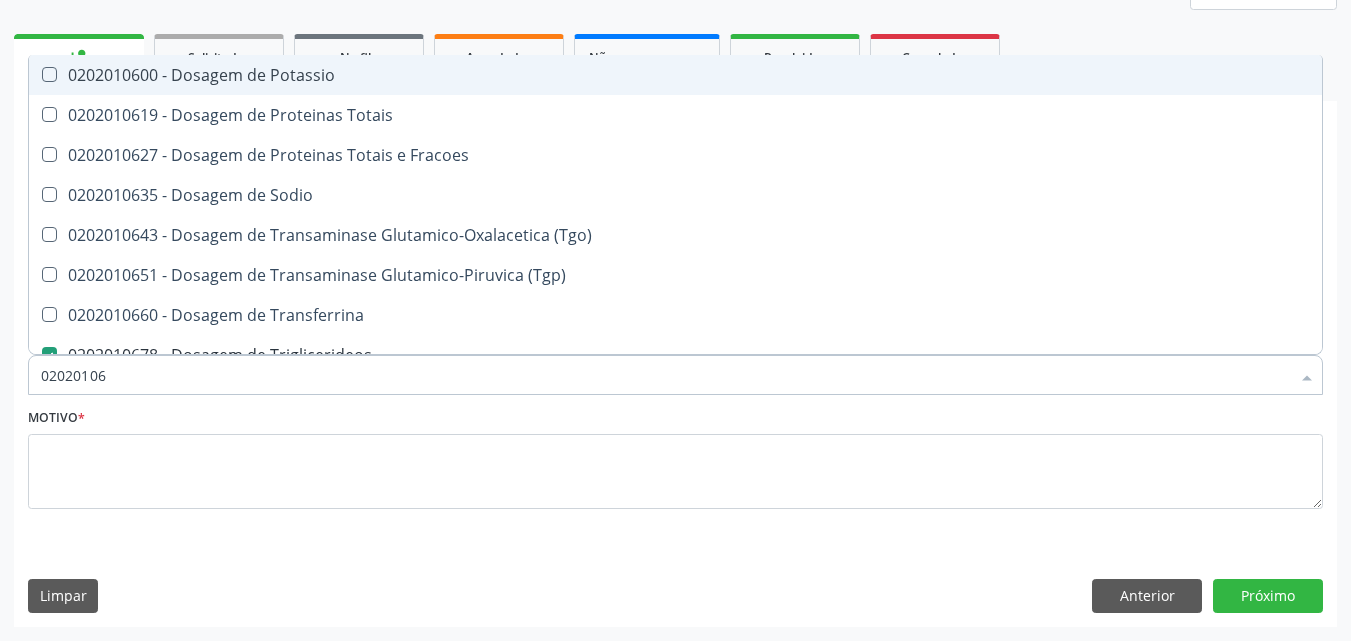 type on "0202010" 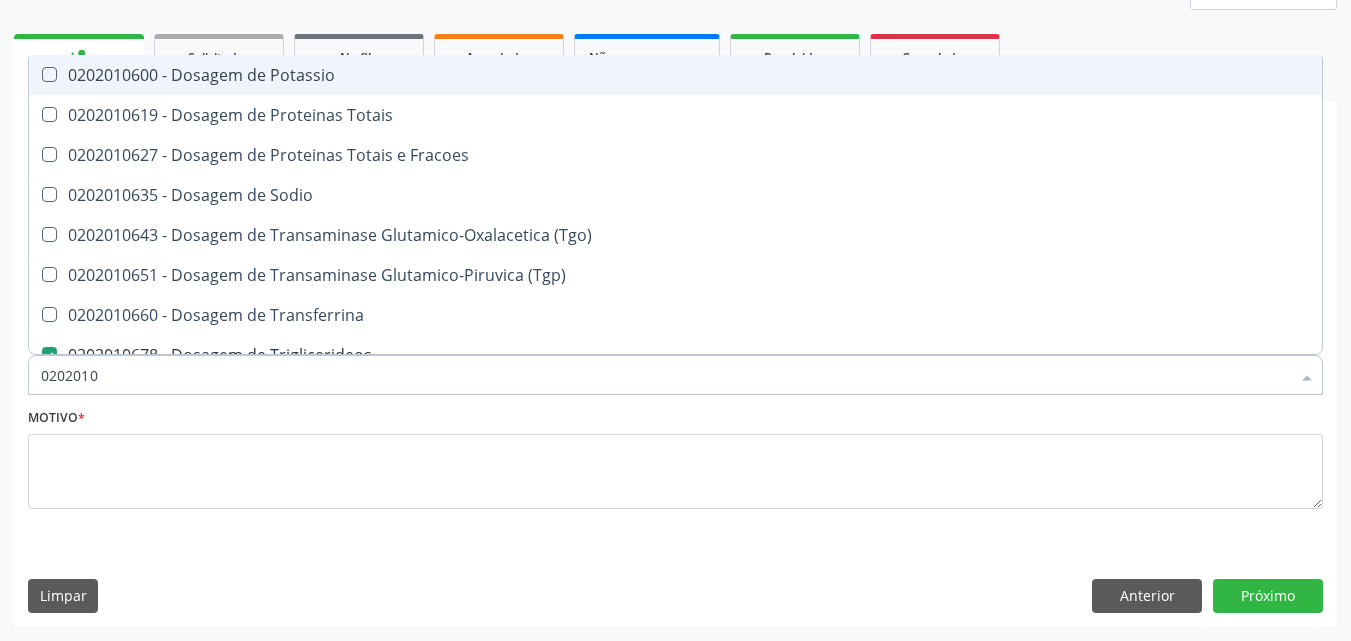 checkbox on "false" 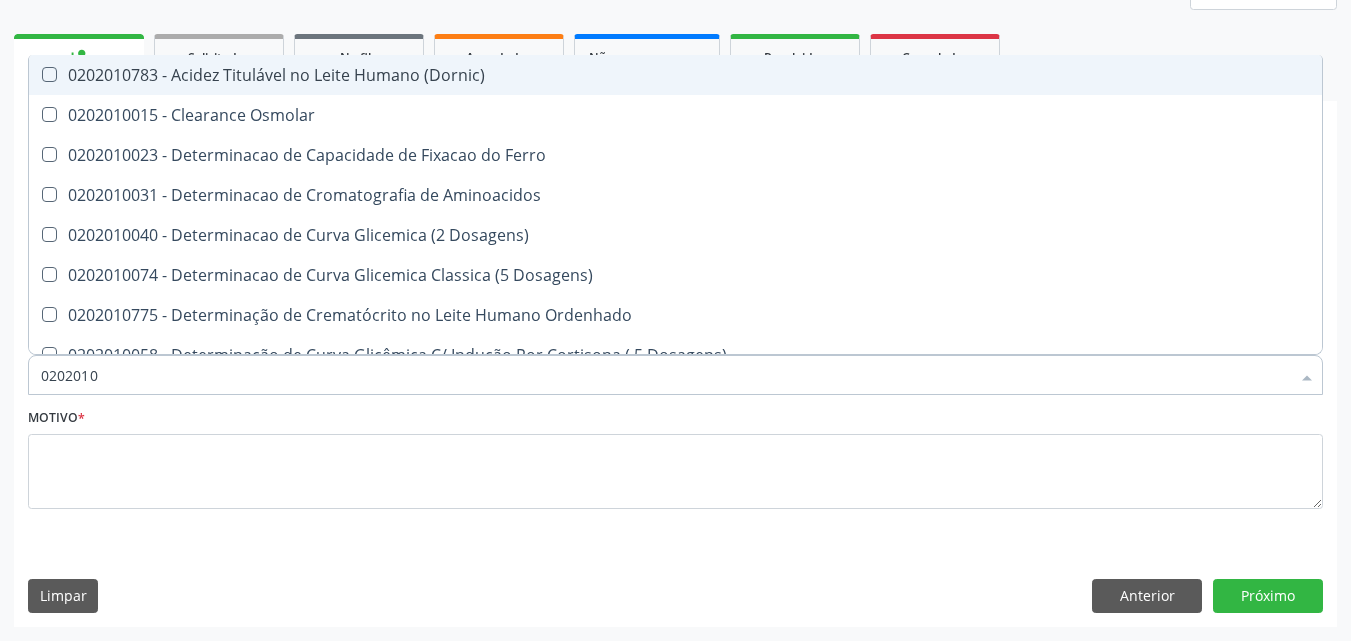 type on "020201" 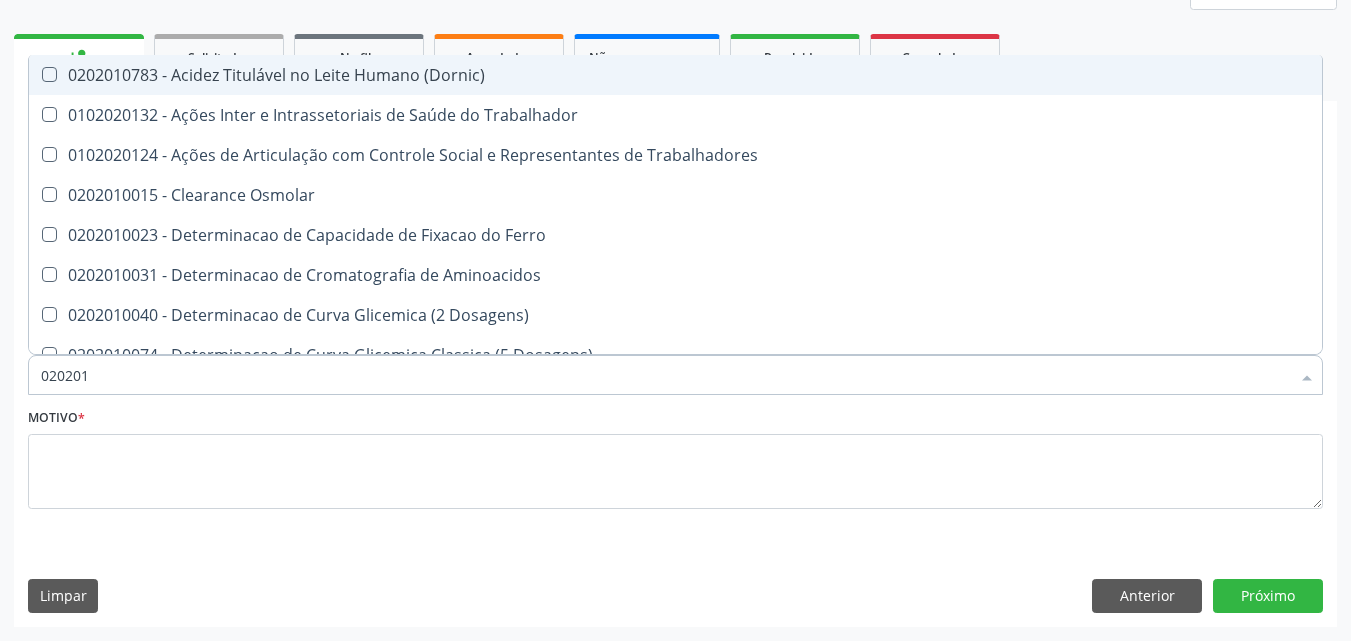 type on "02020" 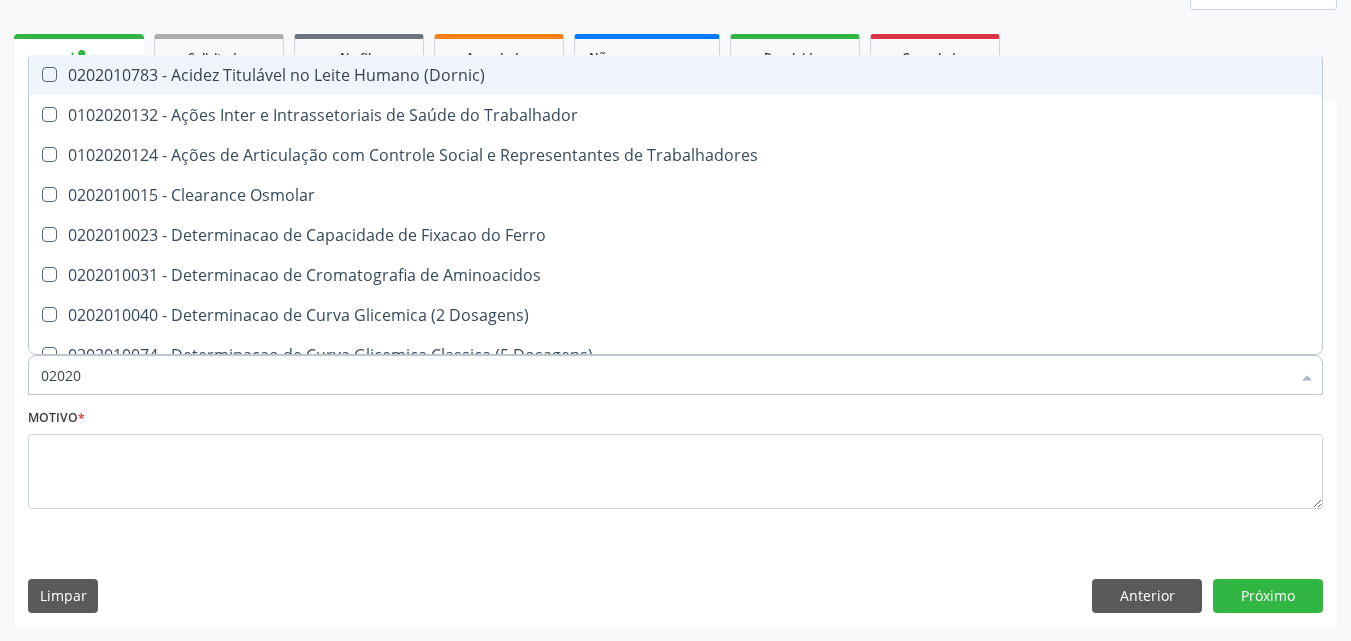 checkbox on "false" 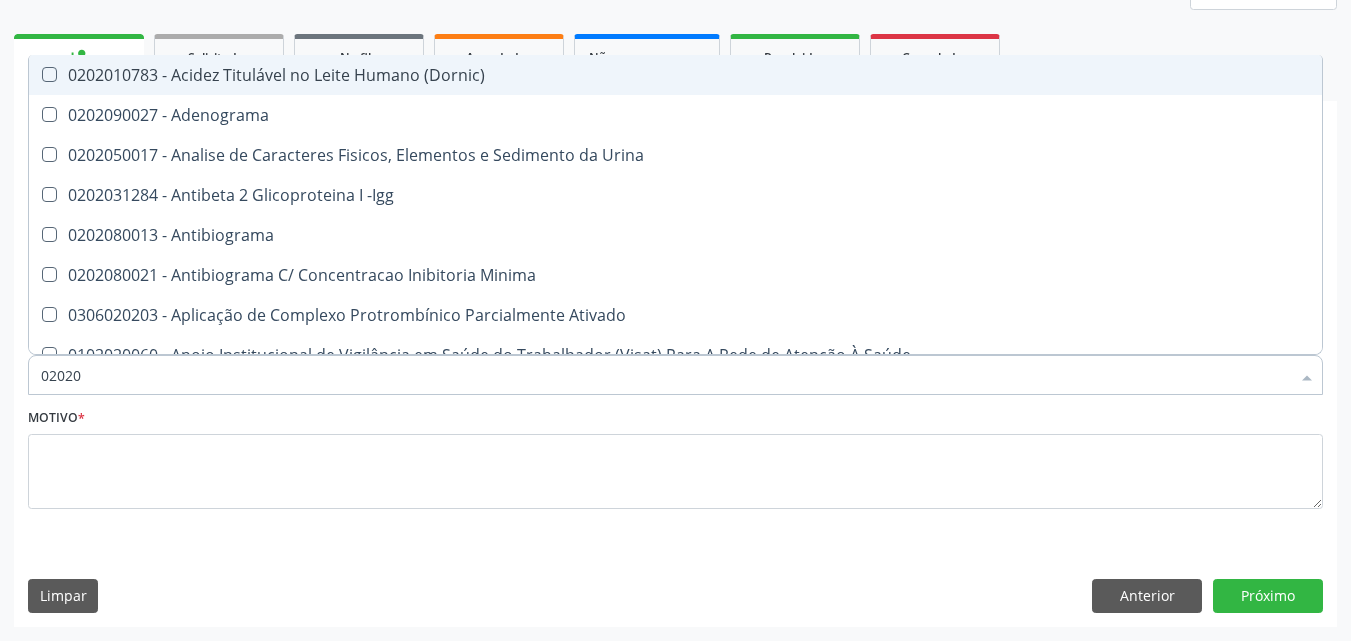 type on "020201" 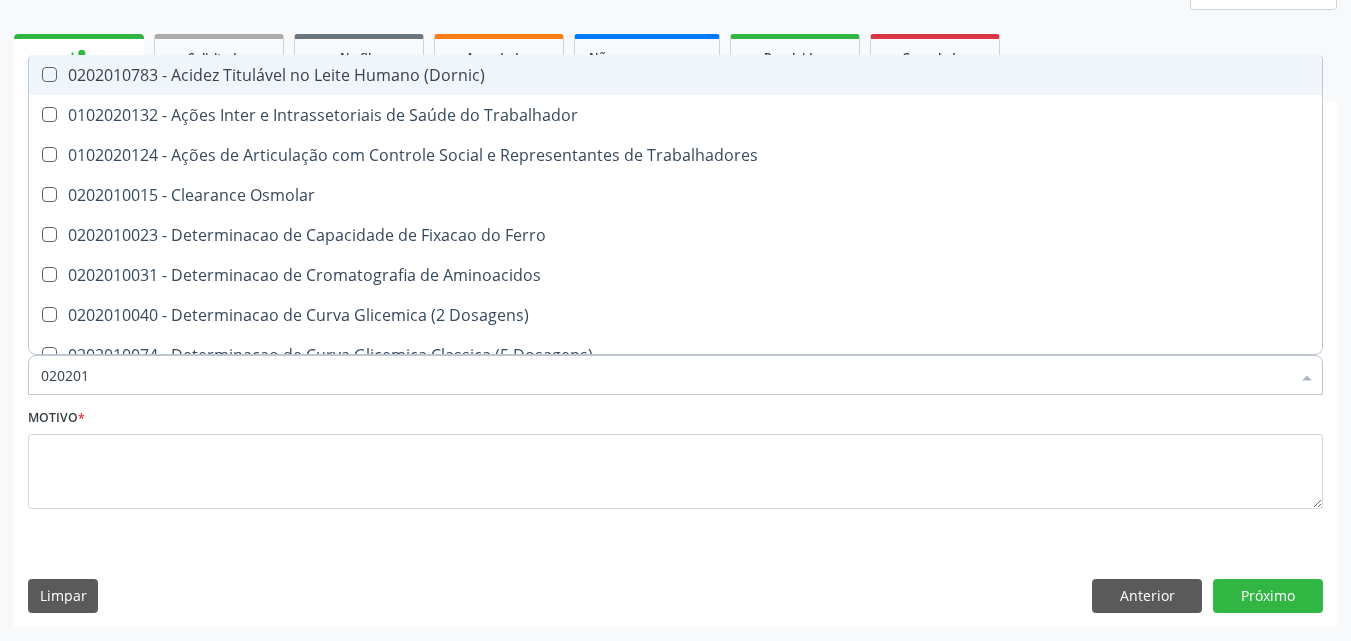 checkbox on "true" 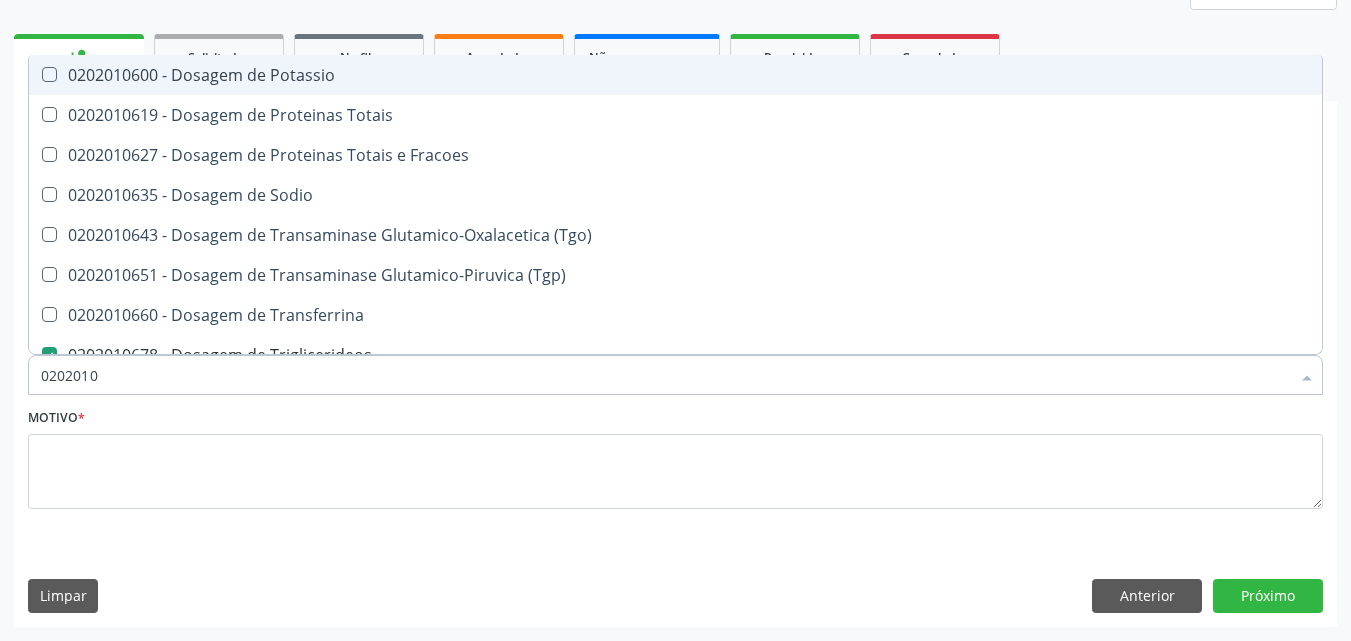 type on "02020106" 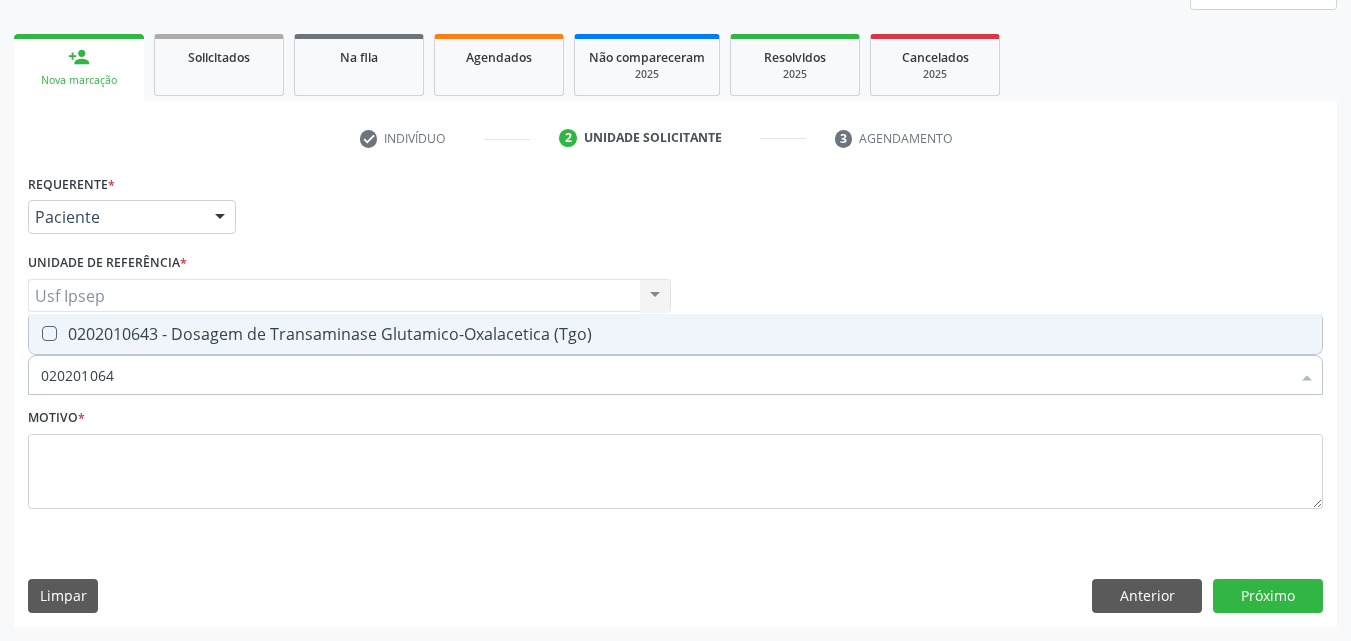 type on "0202010643" 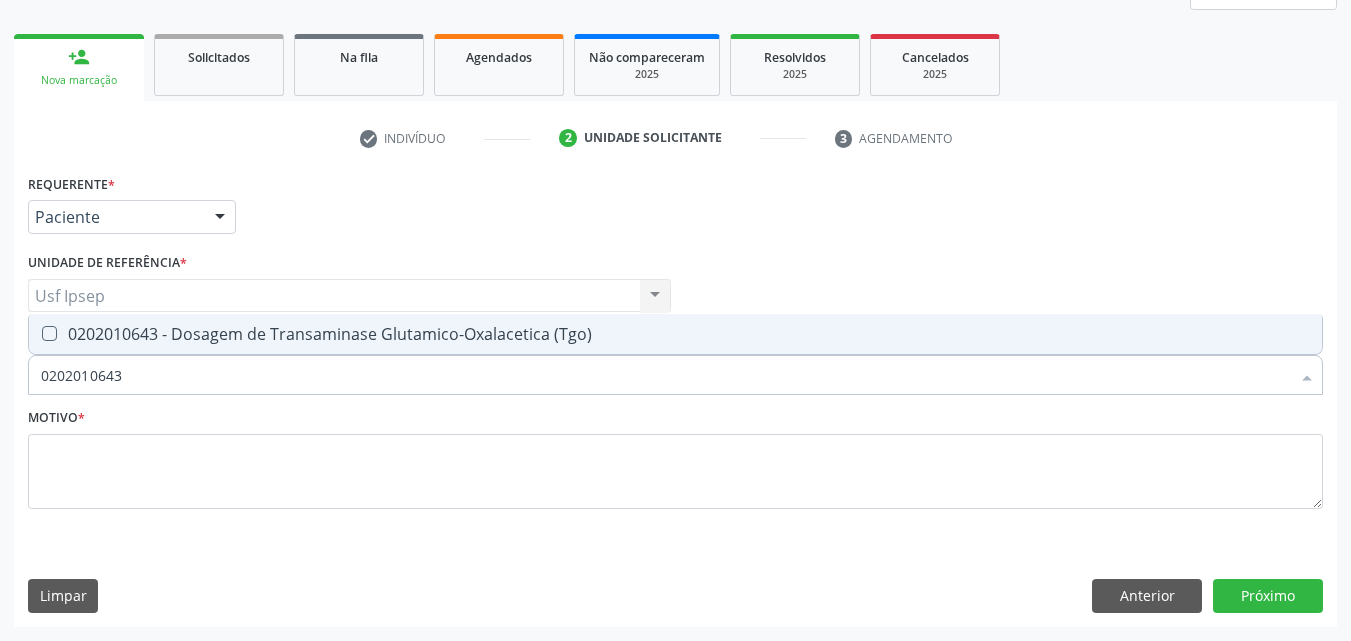 drag, startPoint x: 45, startPoint y: 334, endPoint x: 53, endPoint y: 346, distance: 14.422205 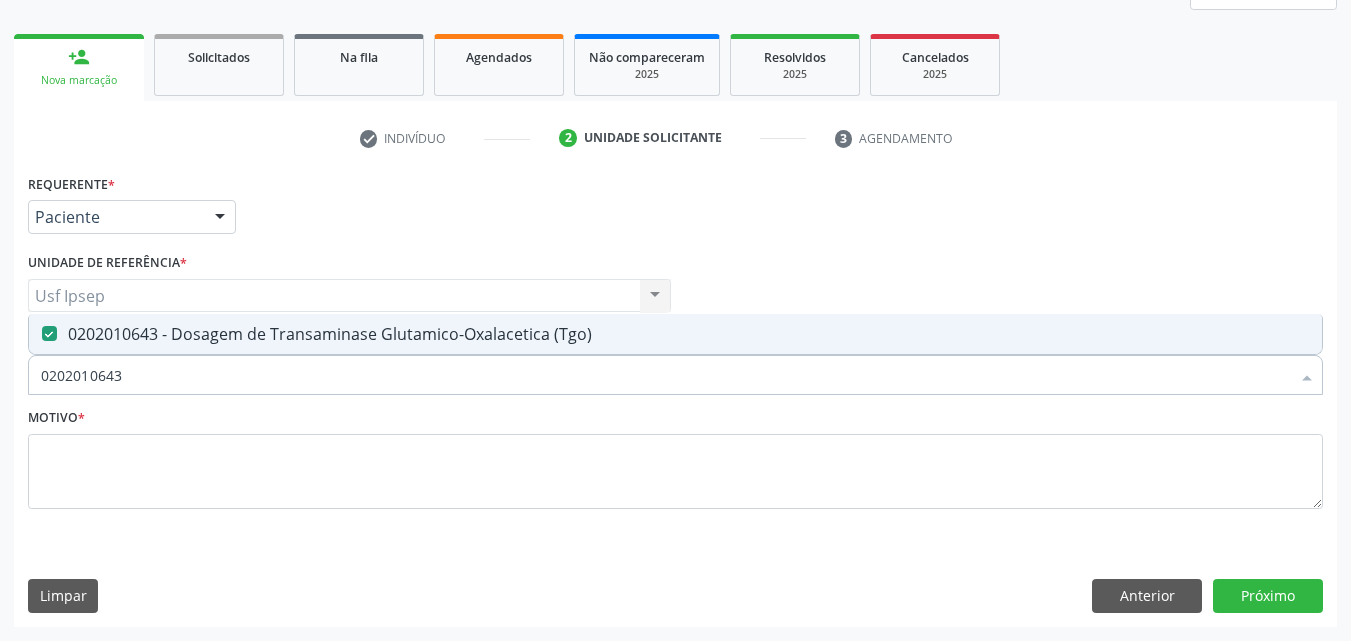 click on "0202010643" at bounding box center [665, 375] 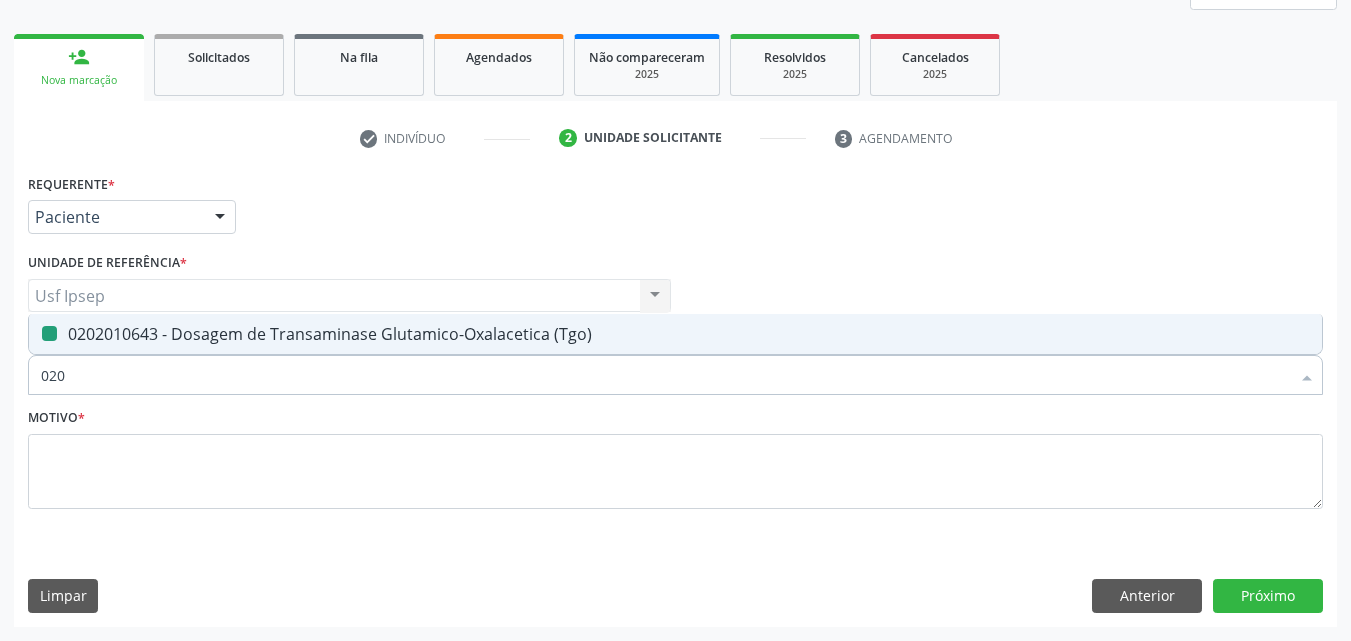 type on "02" 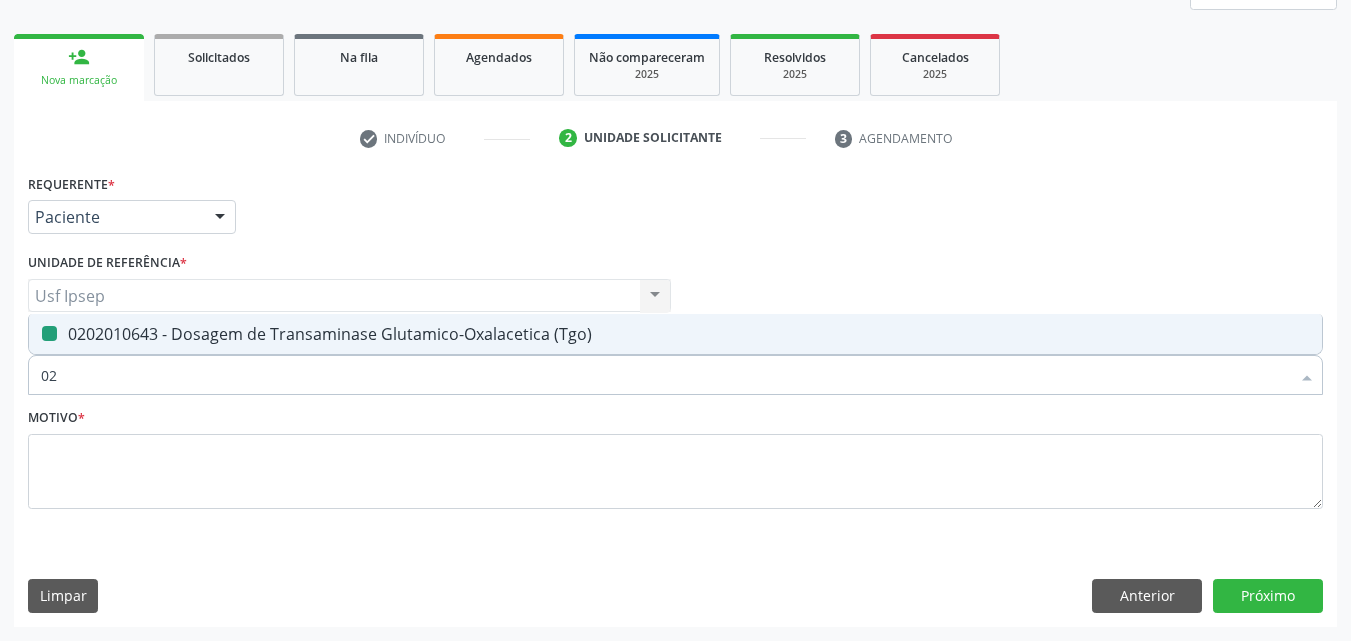 type on "0" 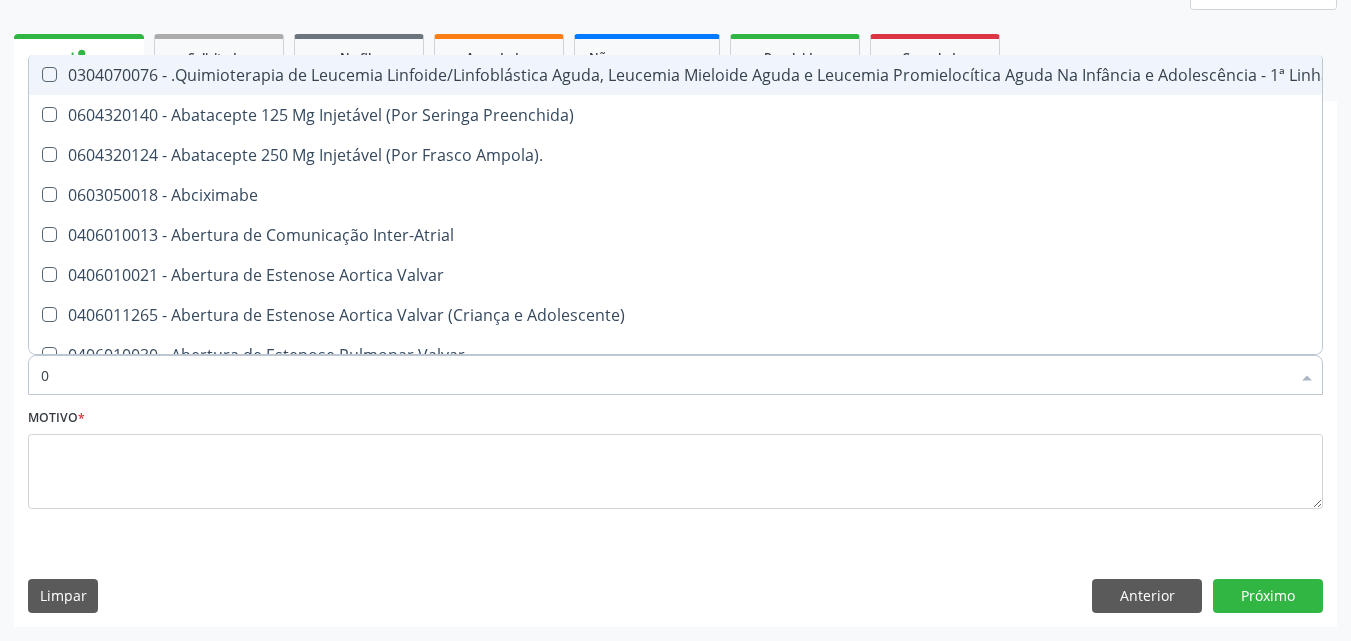 type on "02" 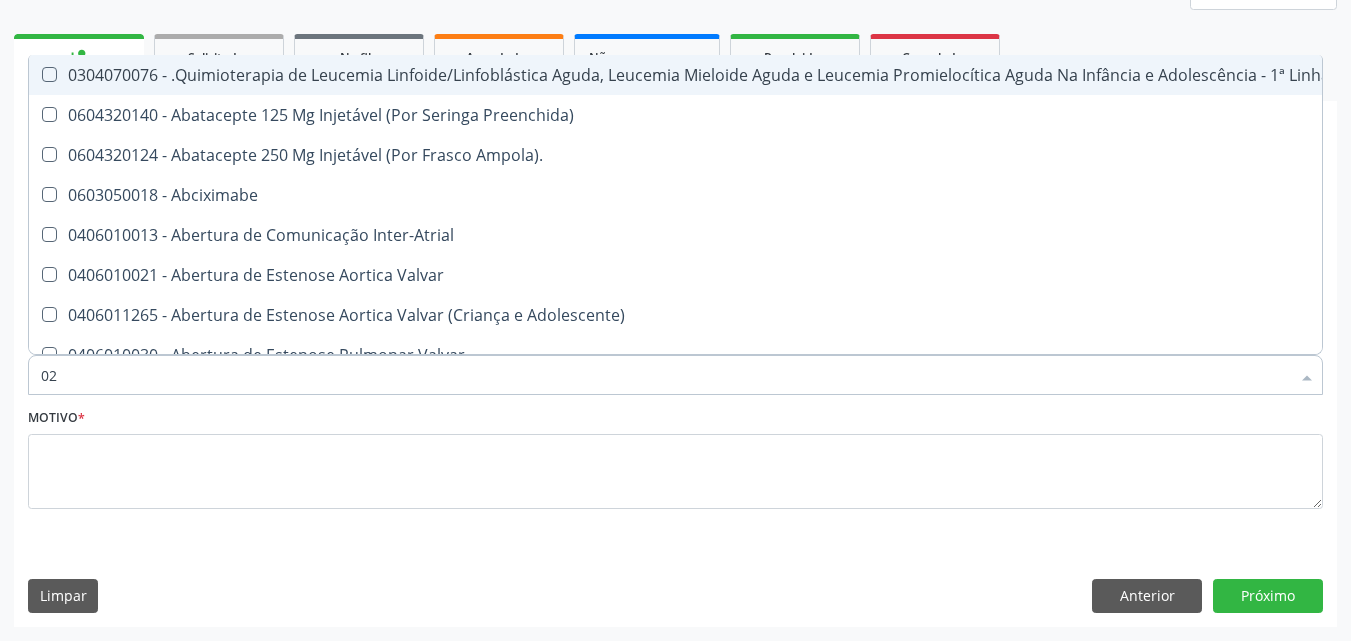 checkbox on "true" 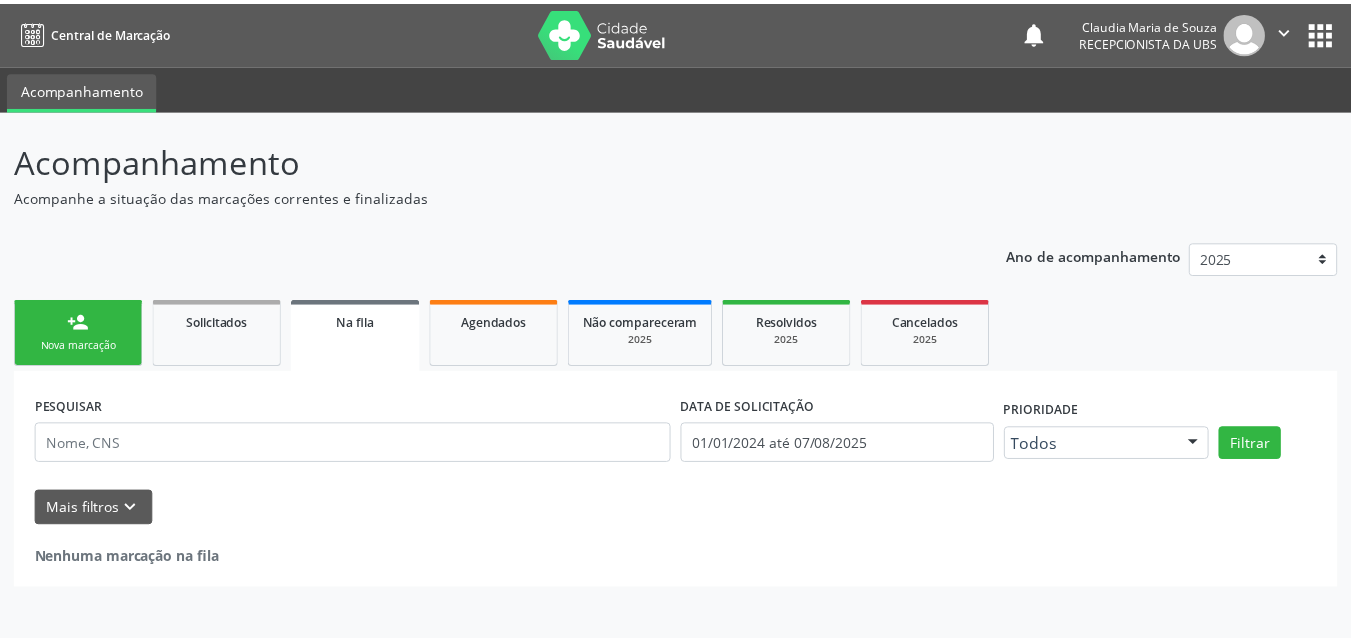 scroll, scrollTop: 0, scrollLeft: 0, axis: both 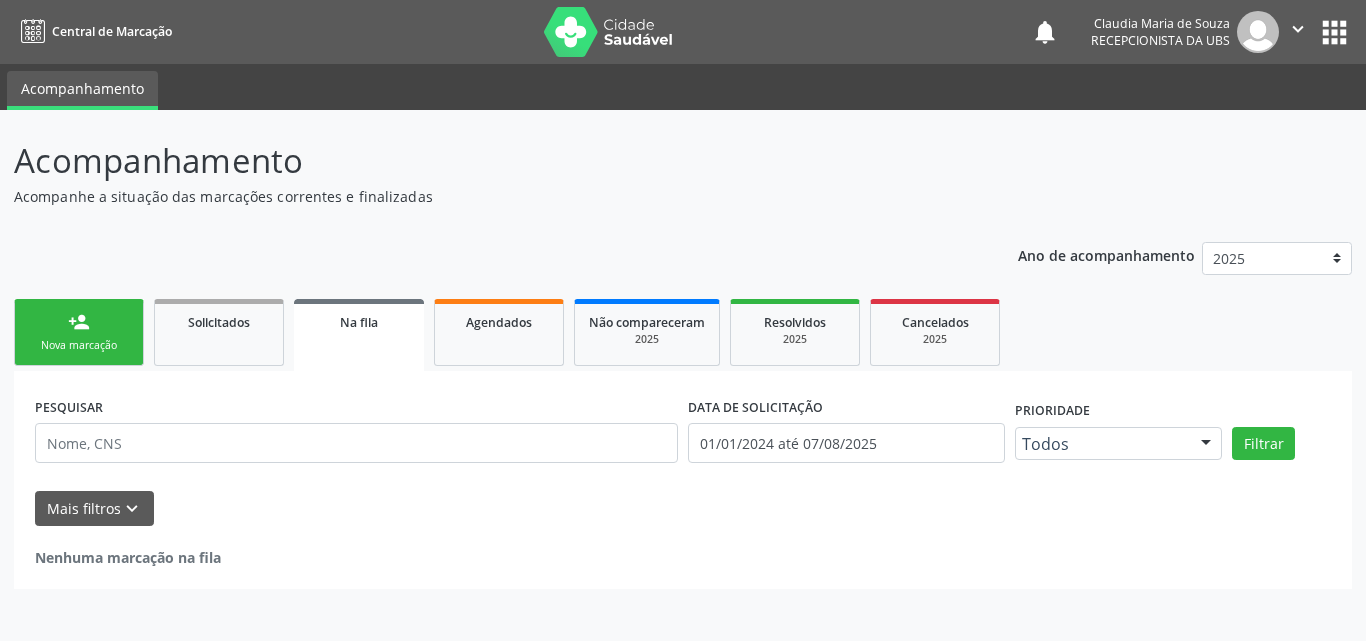 click on "Nova marcação" at bounding box center [79, 345] 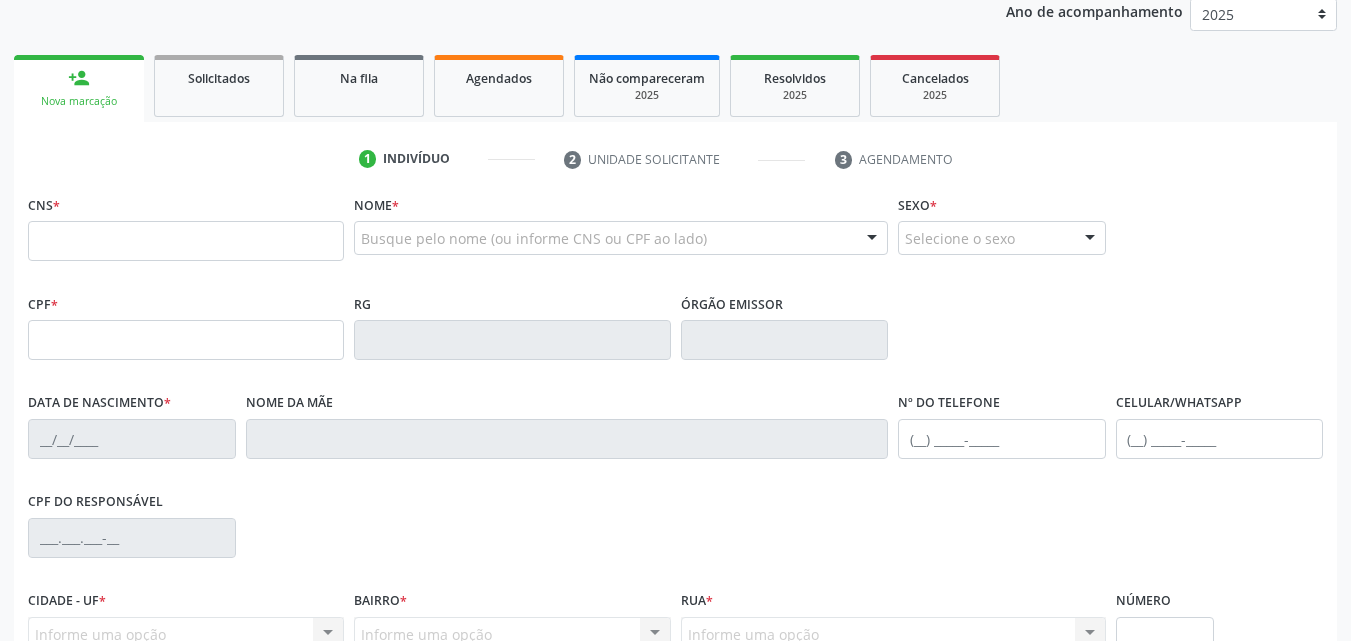scroll, scrollTop: 0, scrollLeft: 0, axis: both 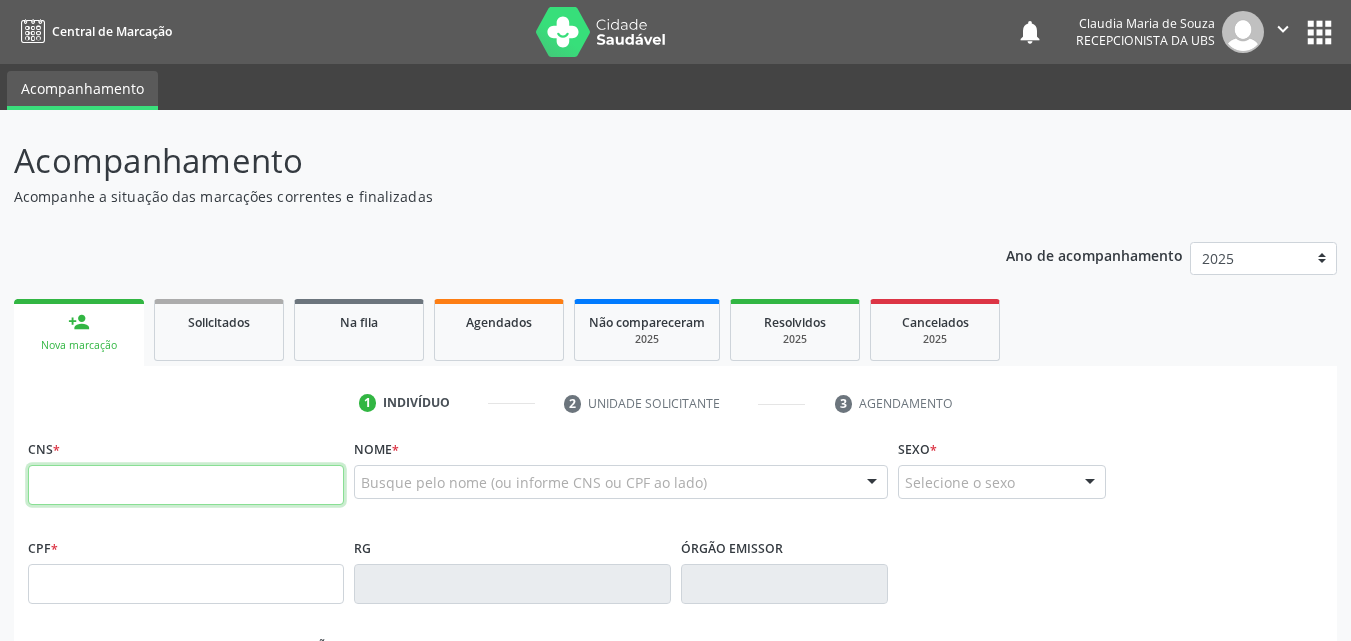 click at bounding box center (186, 485) 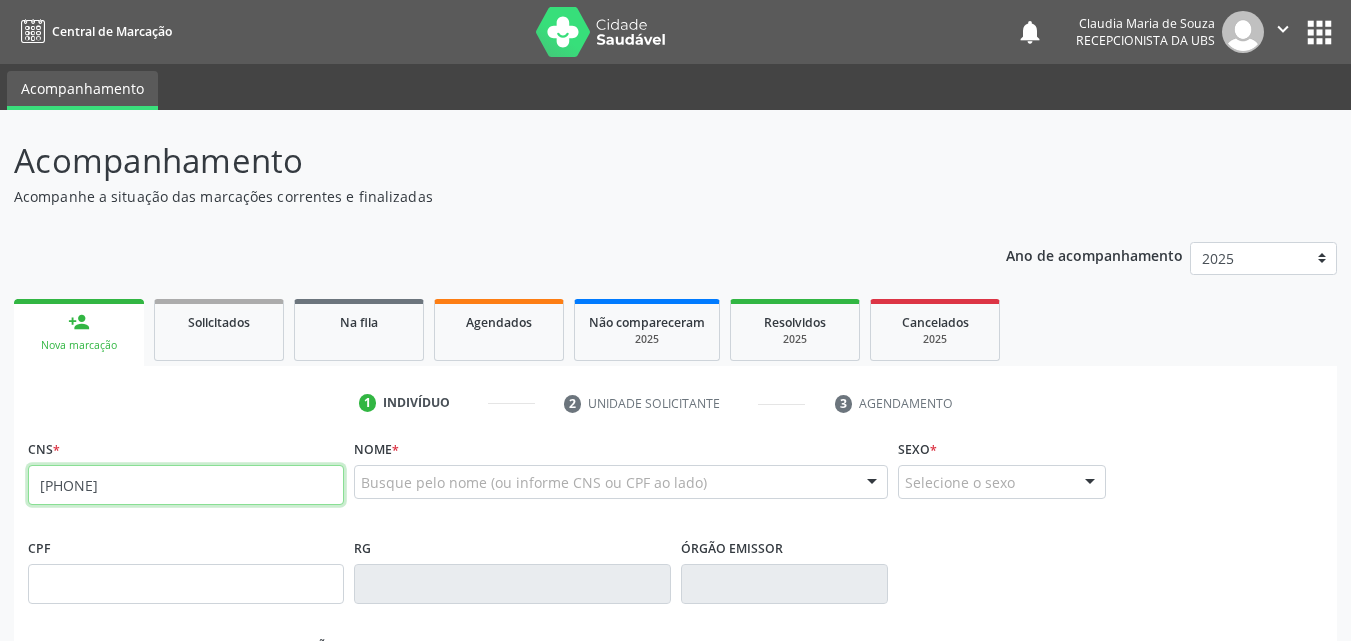 type on "[PHONE]" 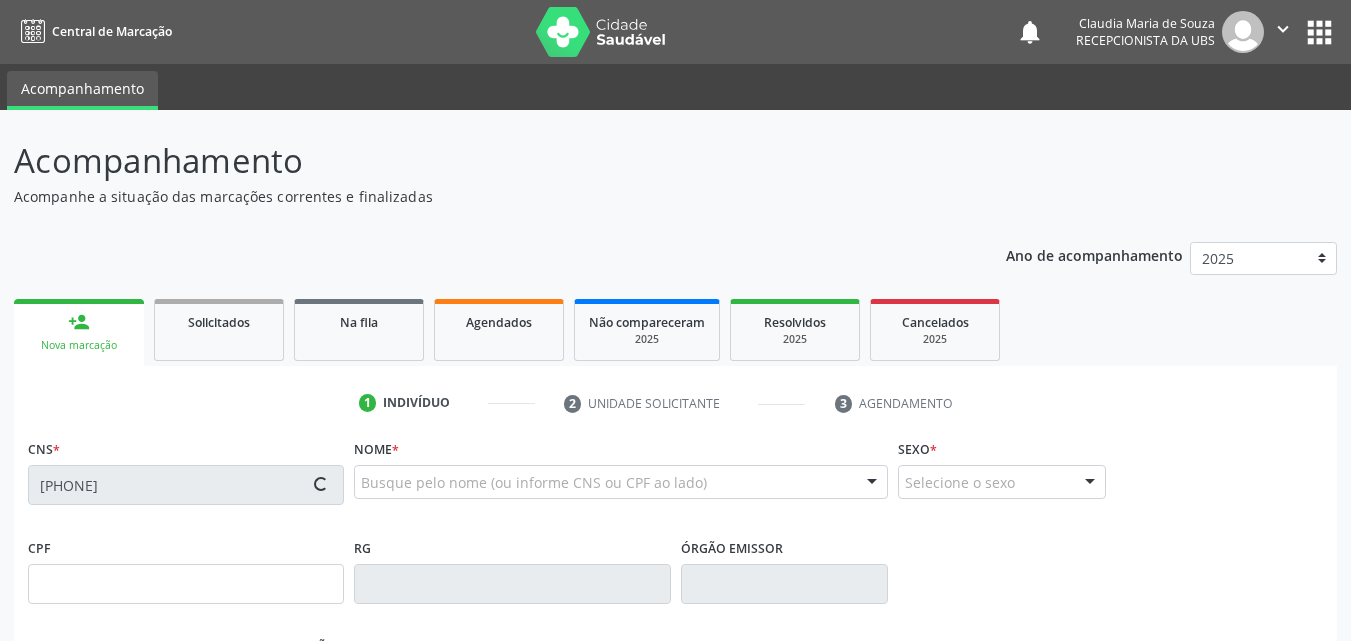 type on "[SSN]" 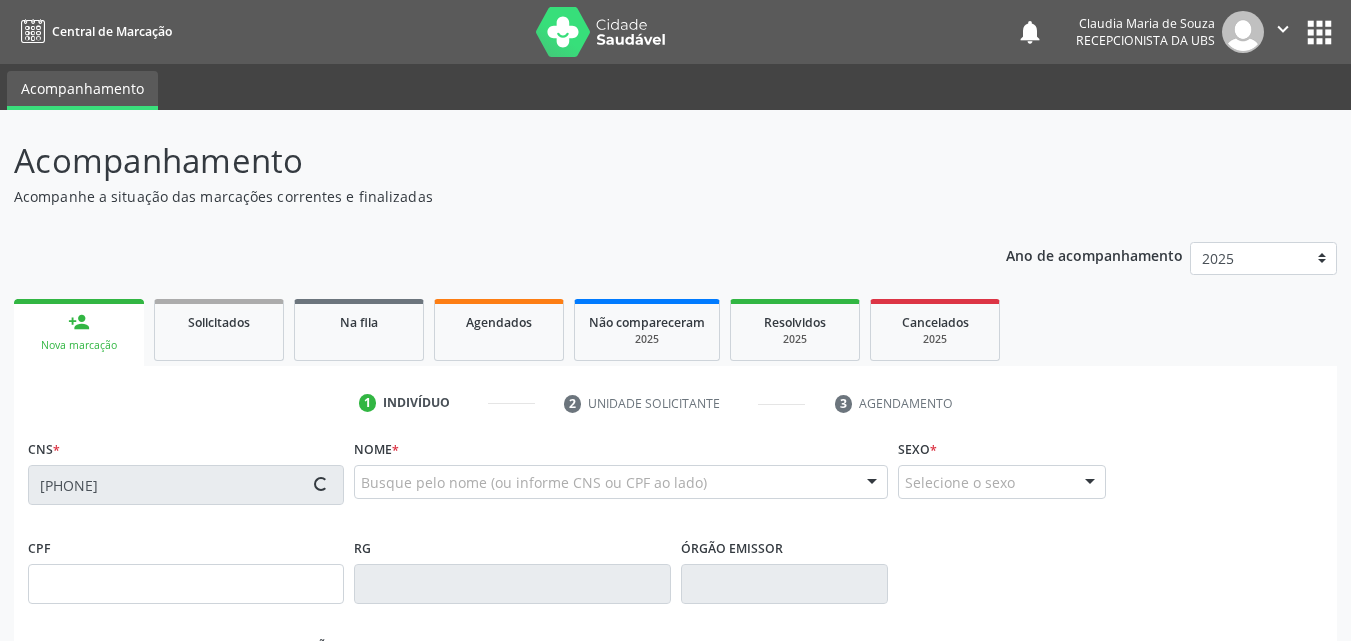 type on "[DATE]" 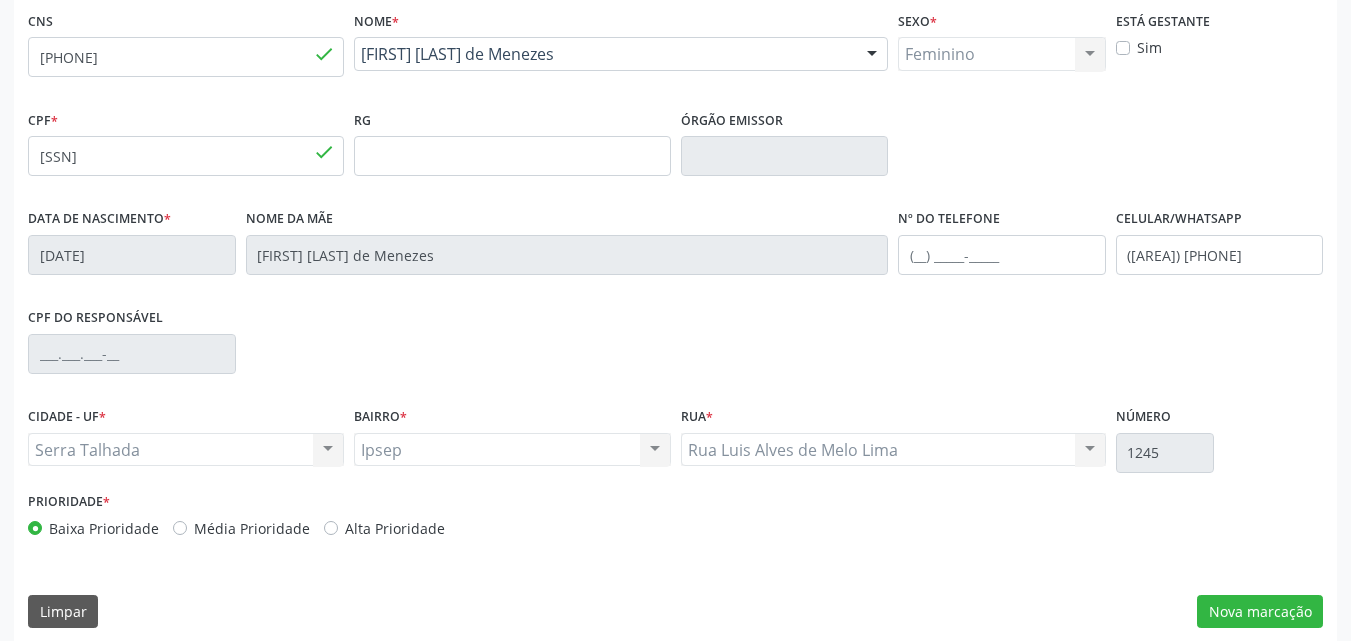 scroll, scrollTop: 443, scrollLeft: 0, axis: vertical 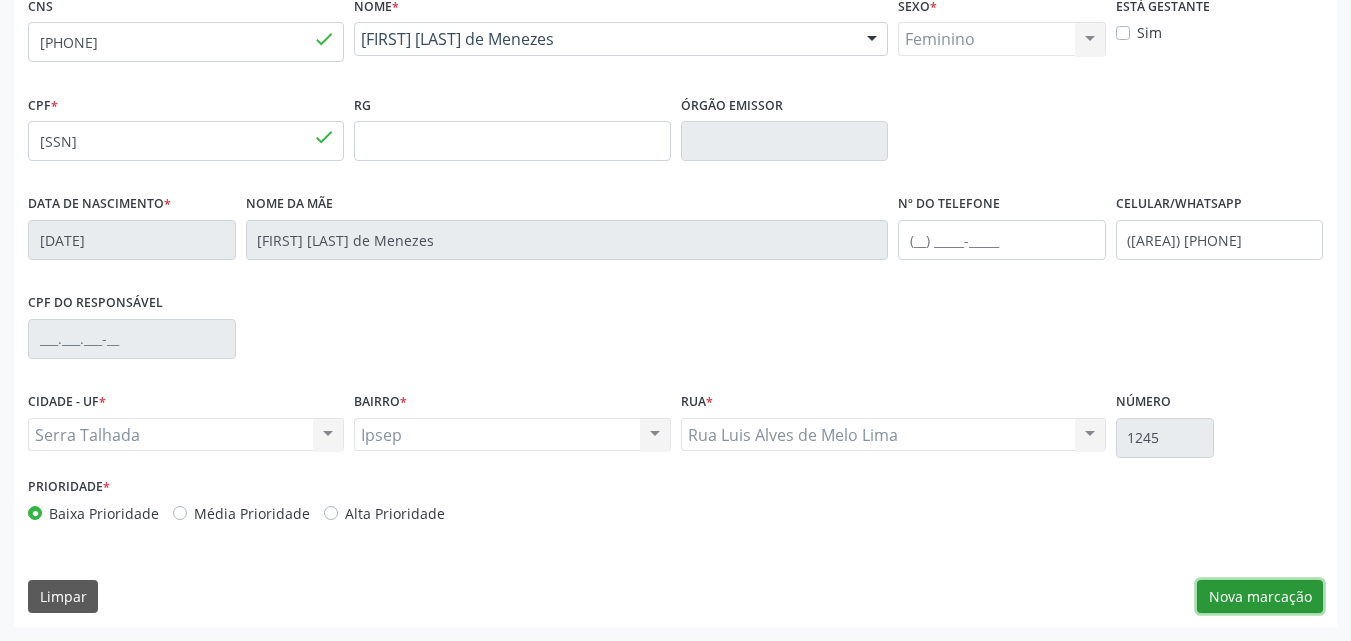 drag, startPoint x: 1238, startPoint y: 599, endPoint x: 1234, endPoint y: 576, distance: 23.345236 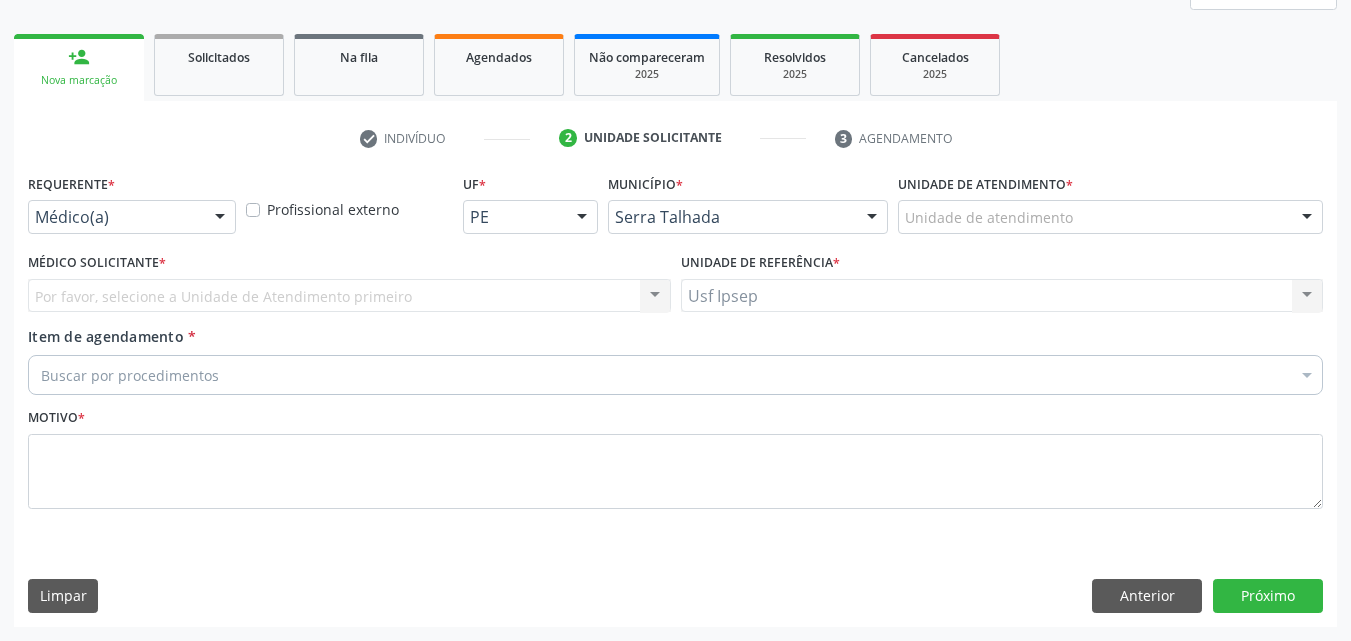 scroll, scrollTop: 265, scrollLeft: 0, axis: vertical 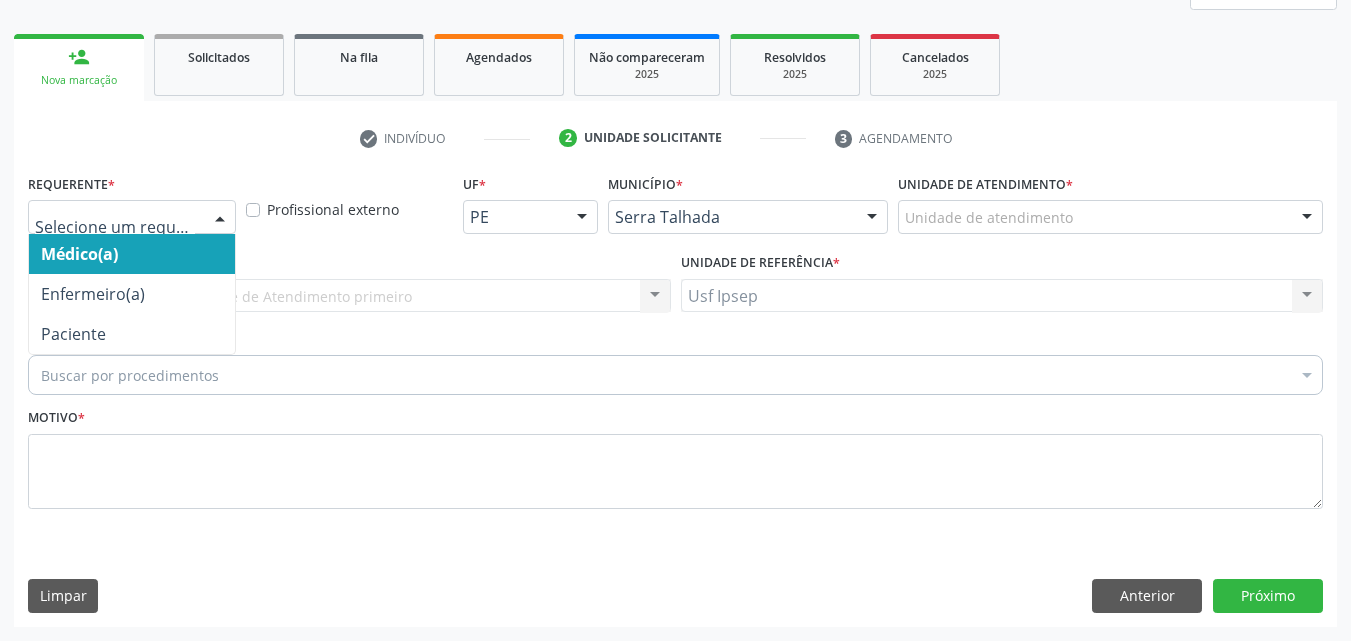 click at bounding box center (220, 218) 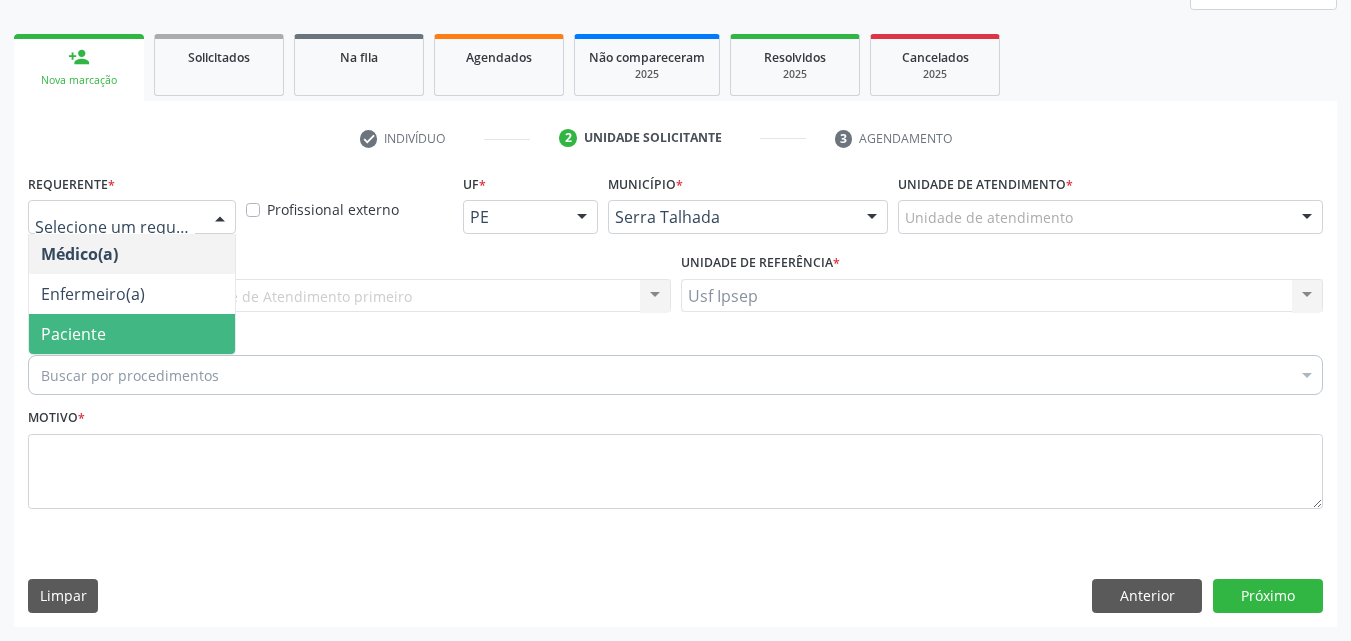 click on "Paciente" at bounding box center (73, 334) 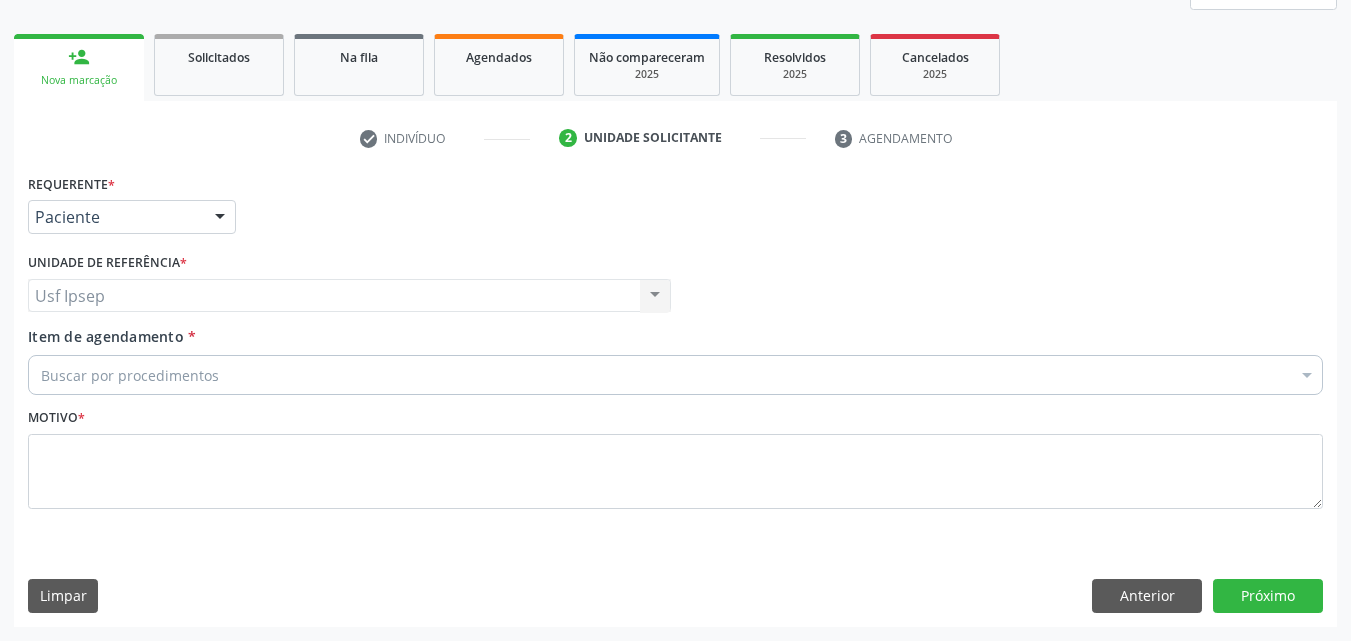 click on "Item de agendamento" at bounding box center [106, 336] 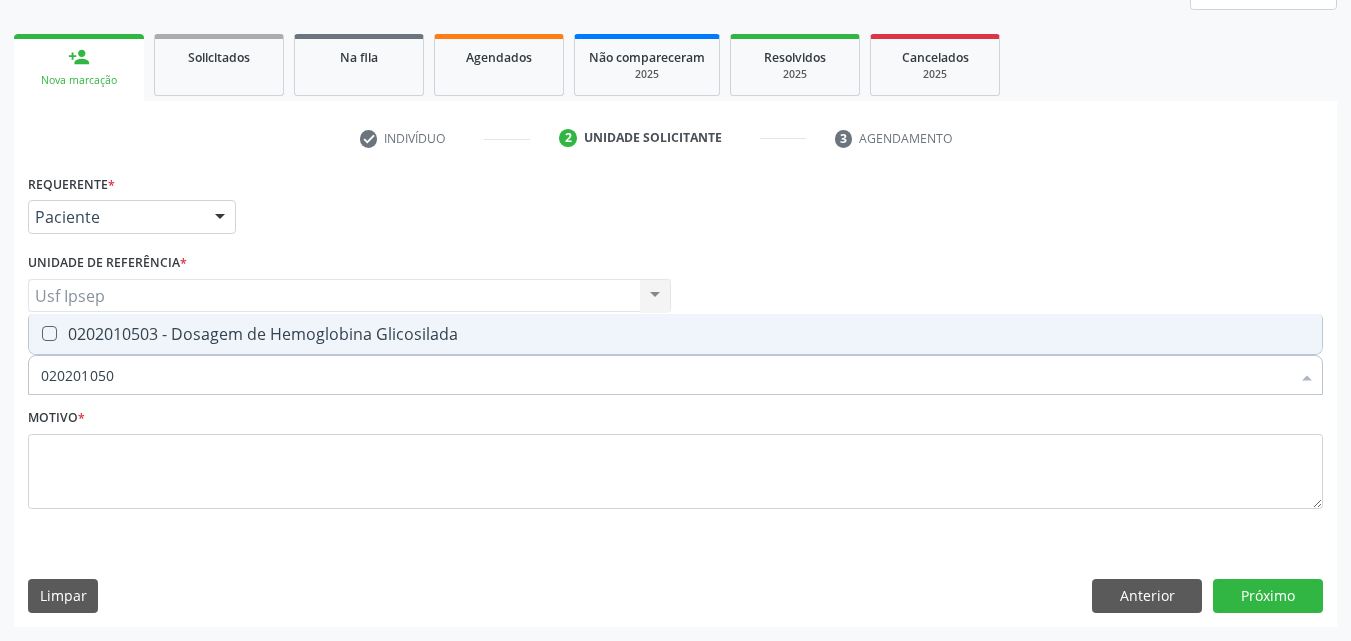 type on "0202010503" 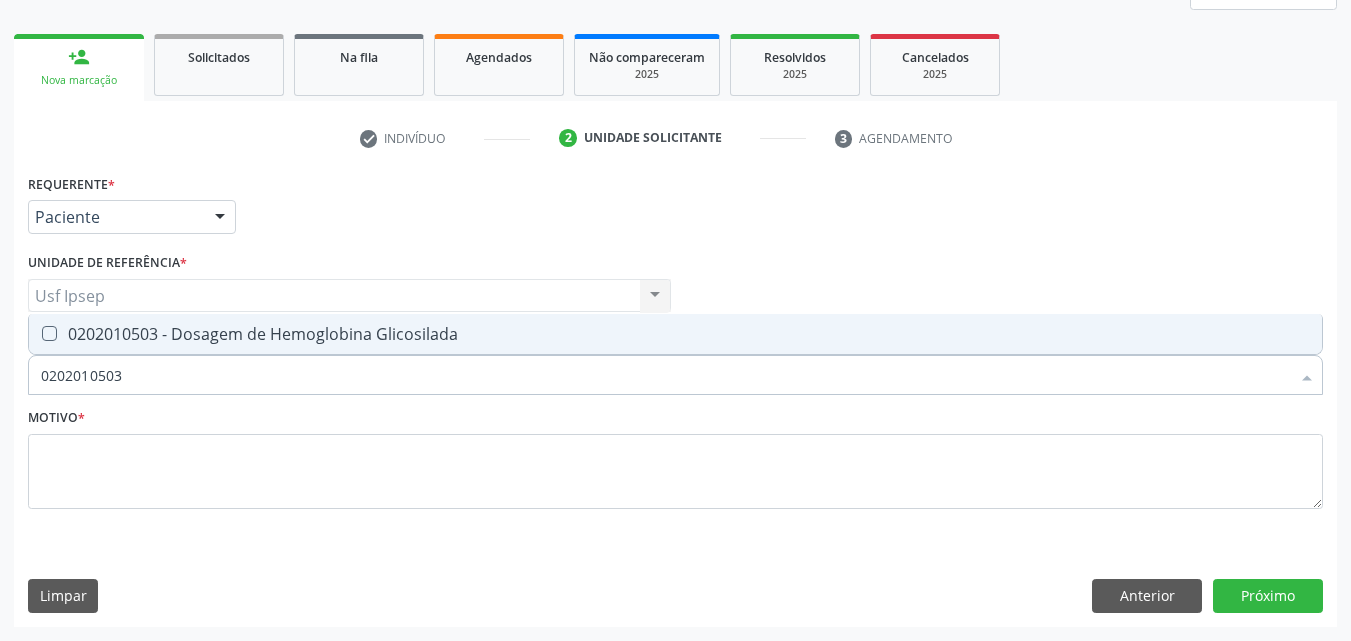 click at bounding box center (49, 333) 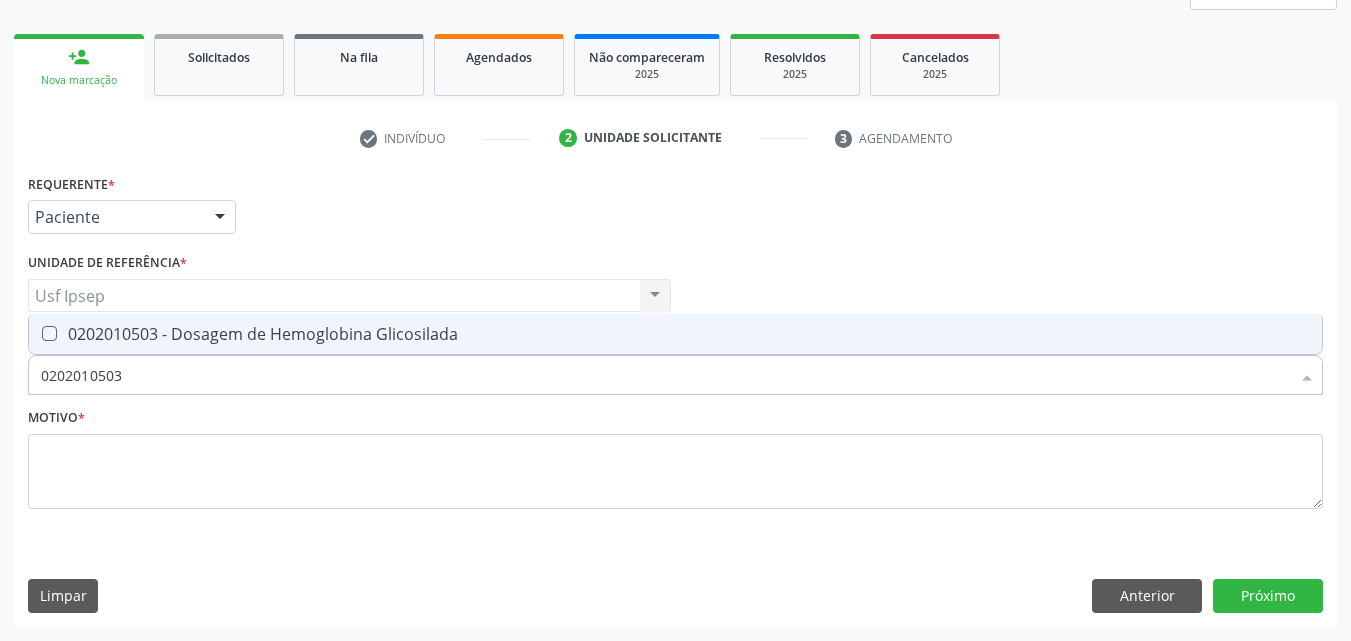 click at bounding box center (35, 333) 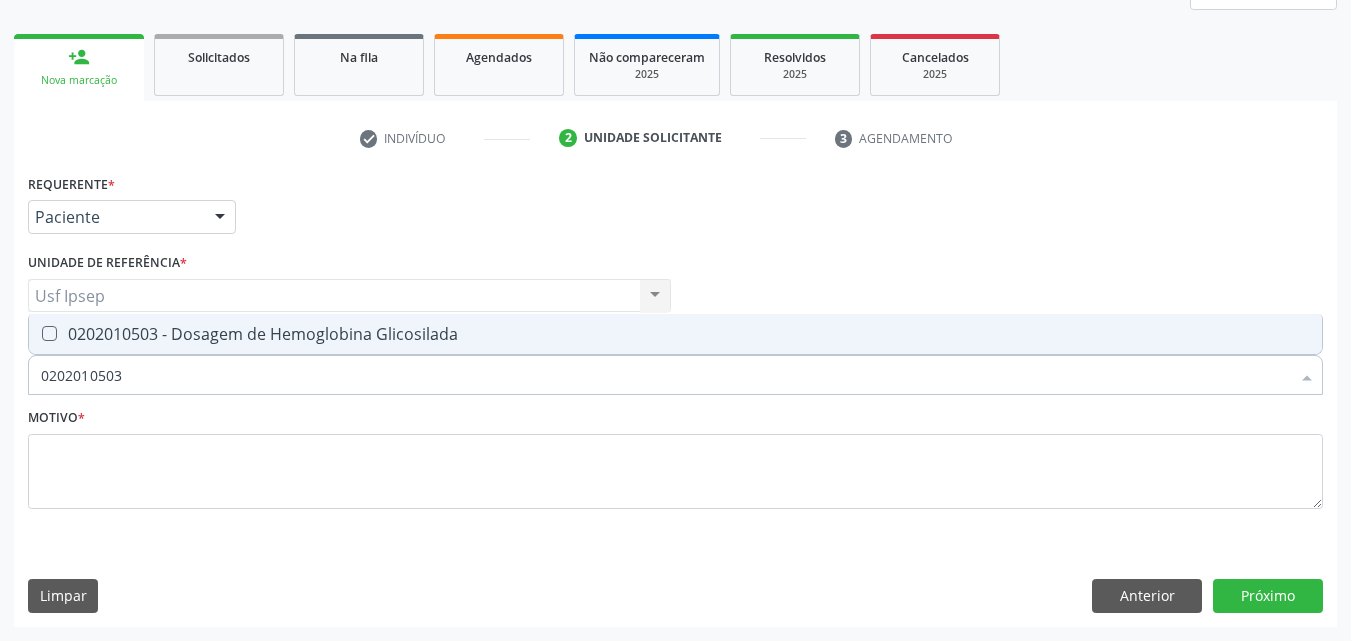 checkbox on "true" 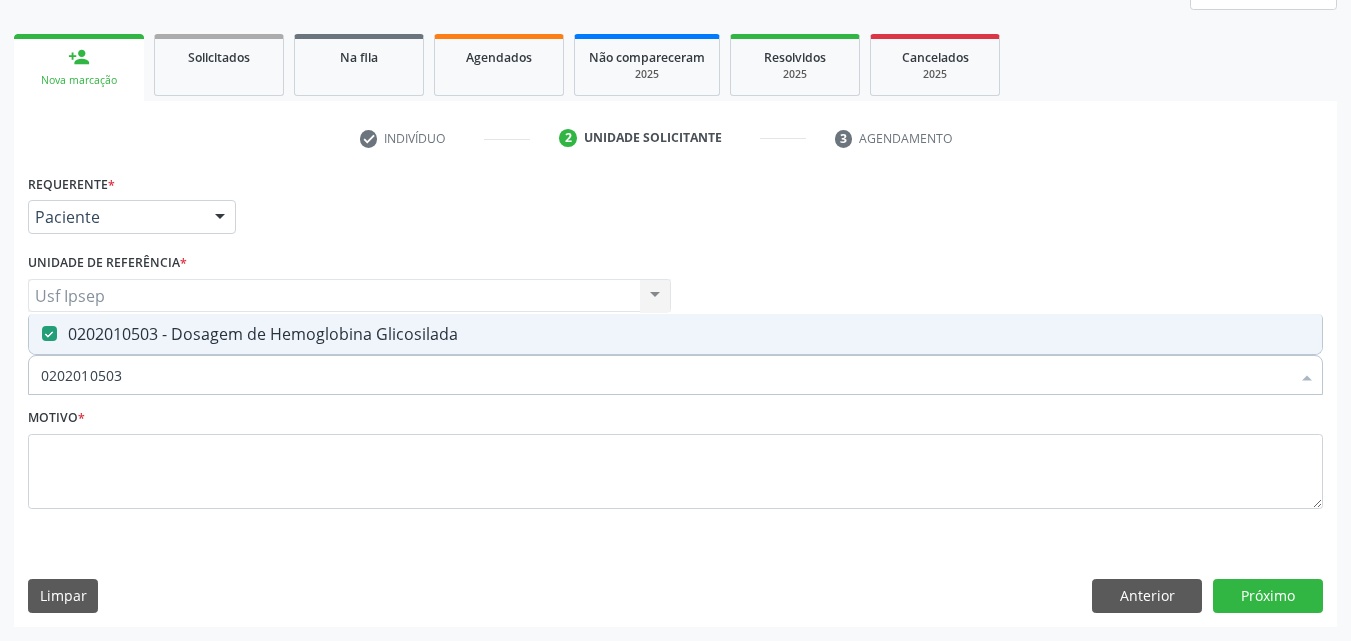 click on "0202010503" at bounding box center [665, 375] 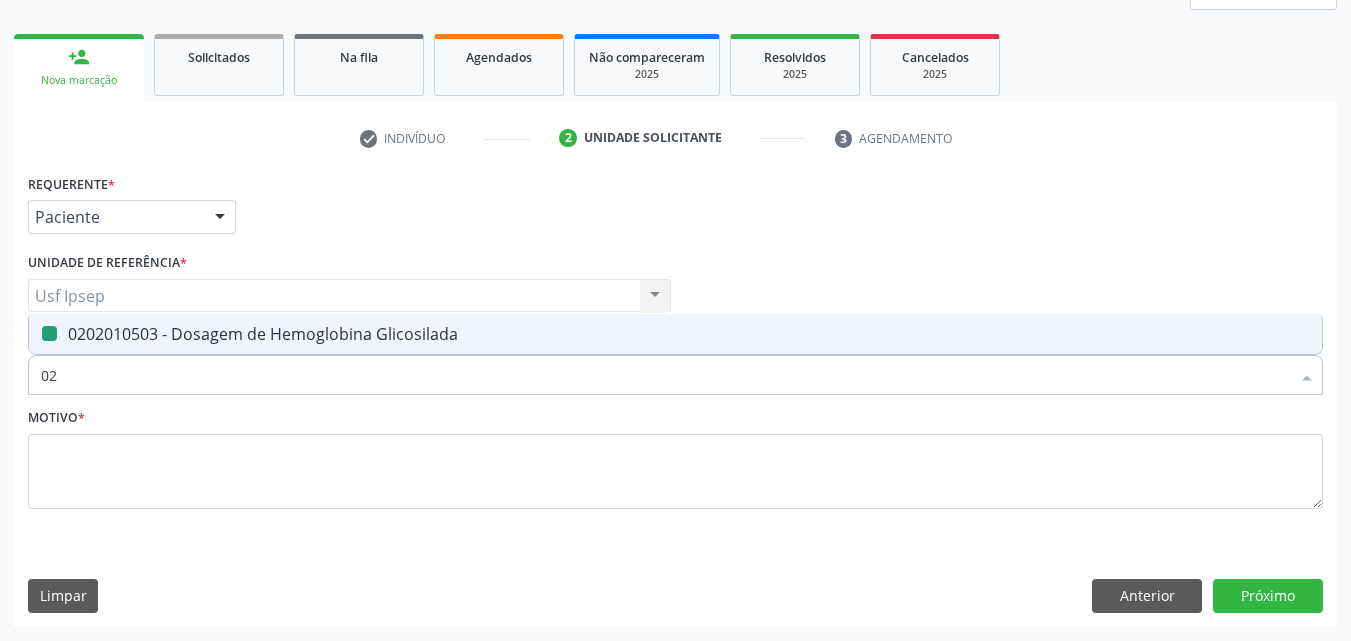 type on "0" 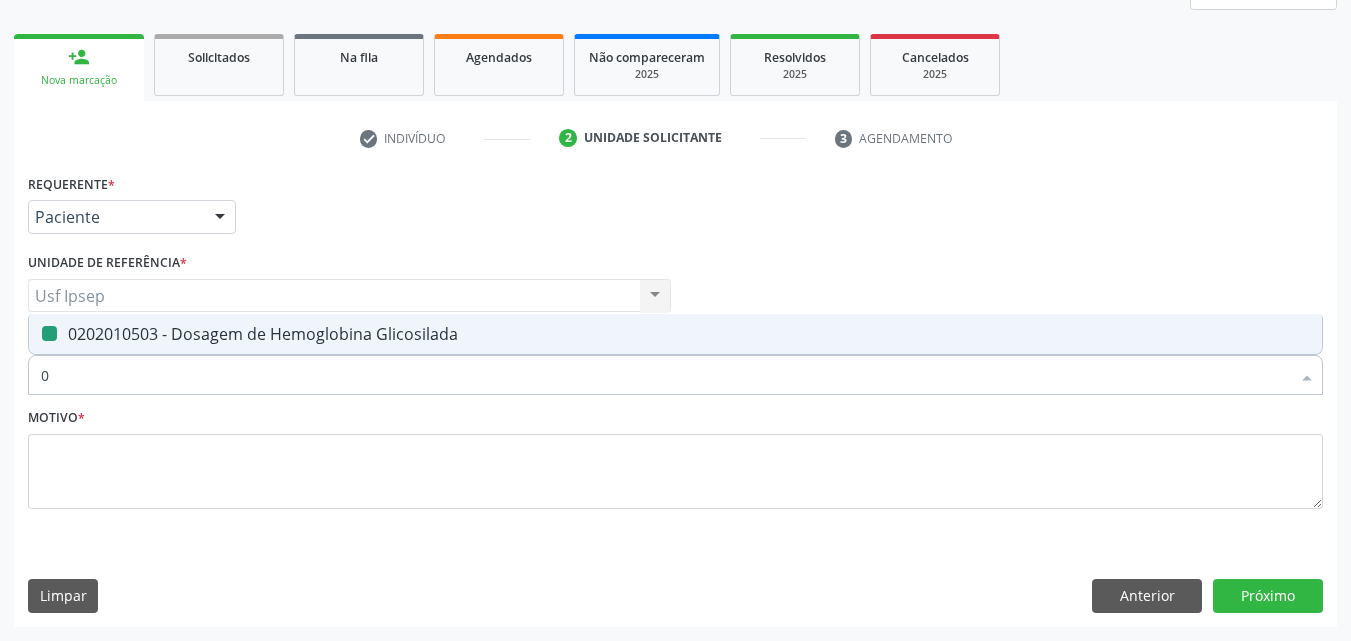 type 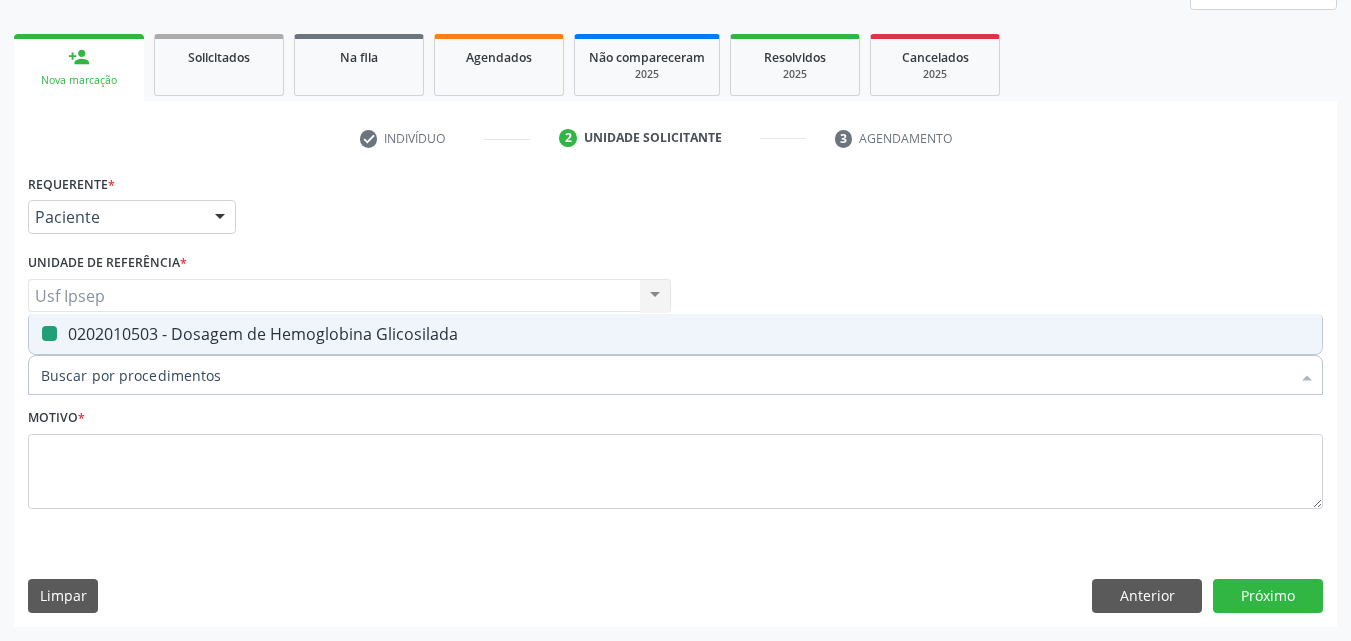 checkbox on "false" 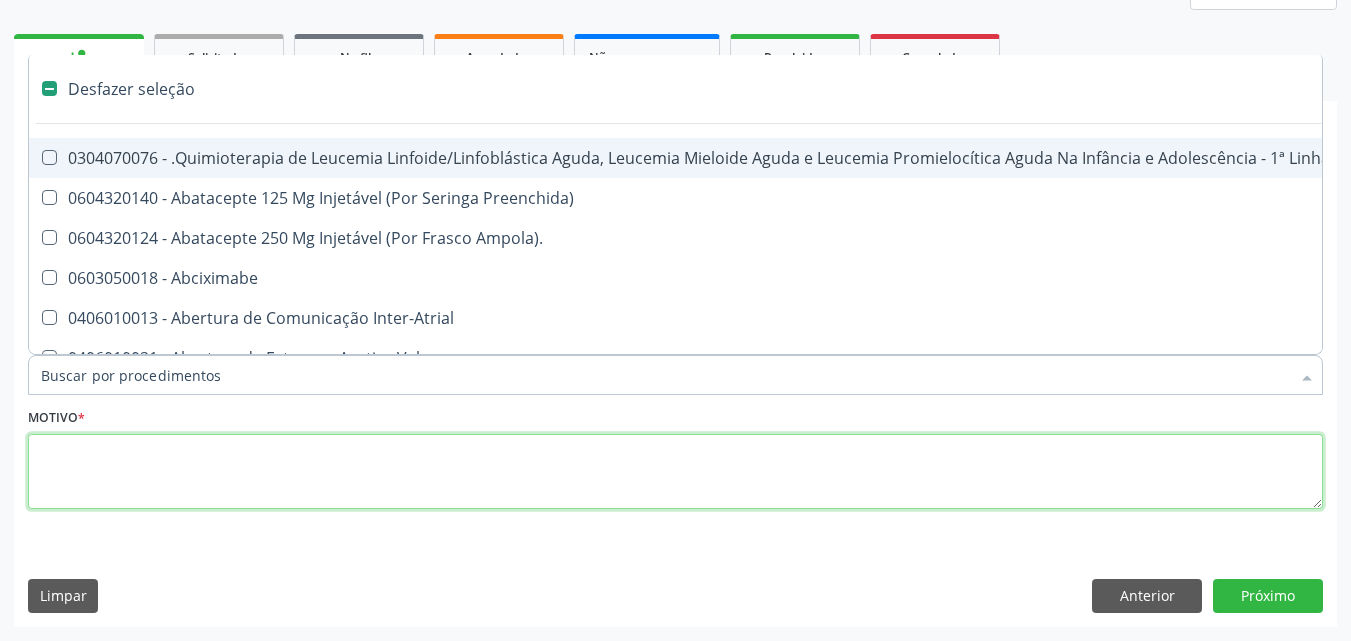 click at bounding box center (675, 472) 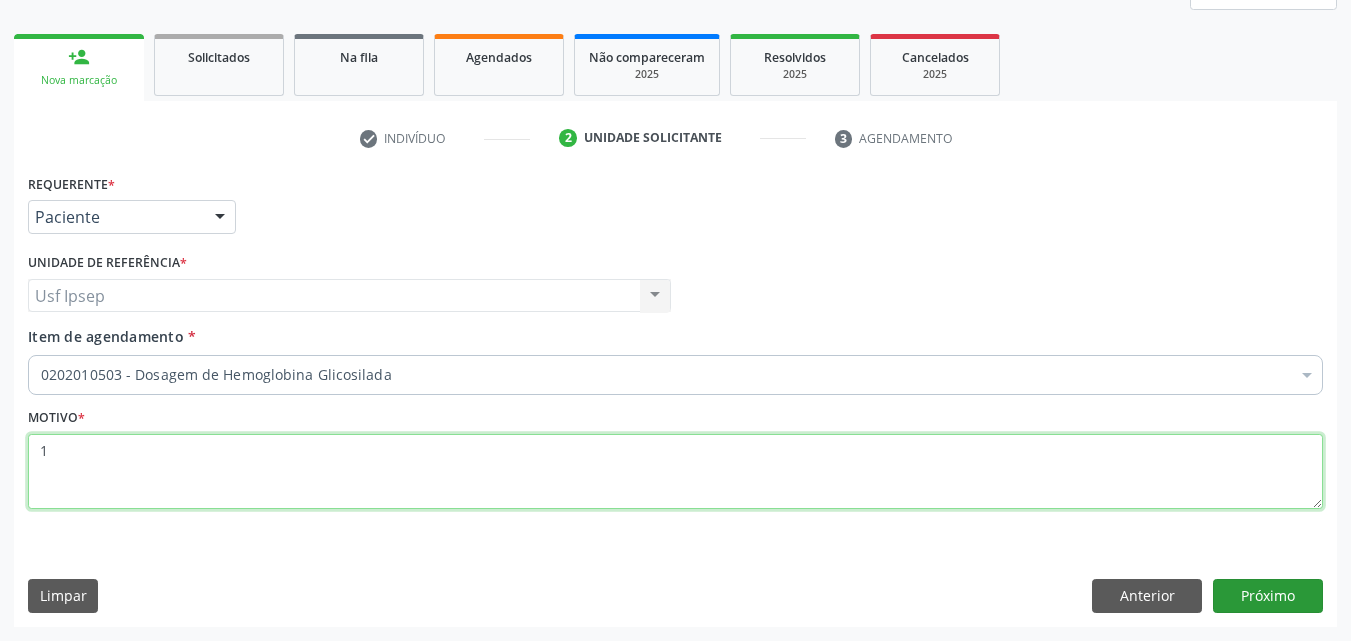 type on "1" 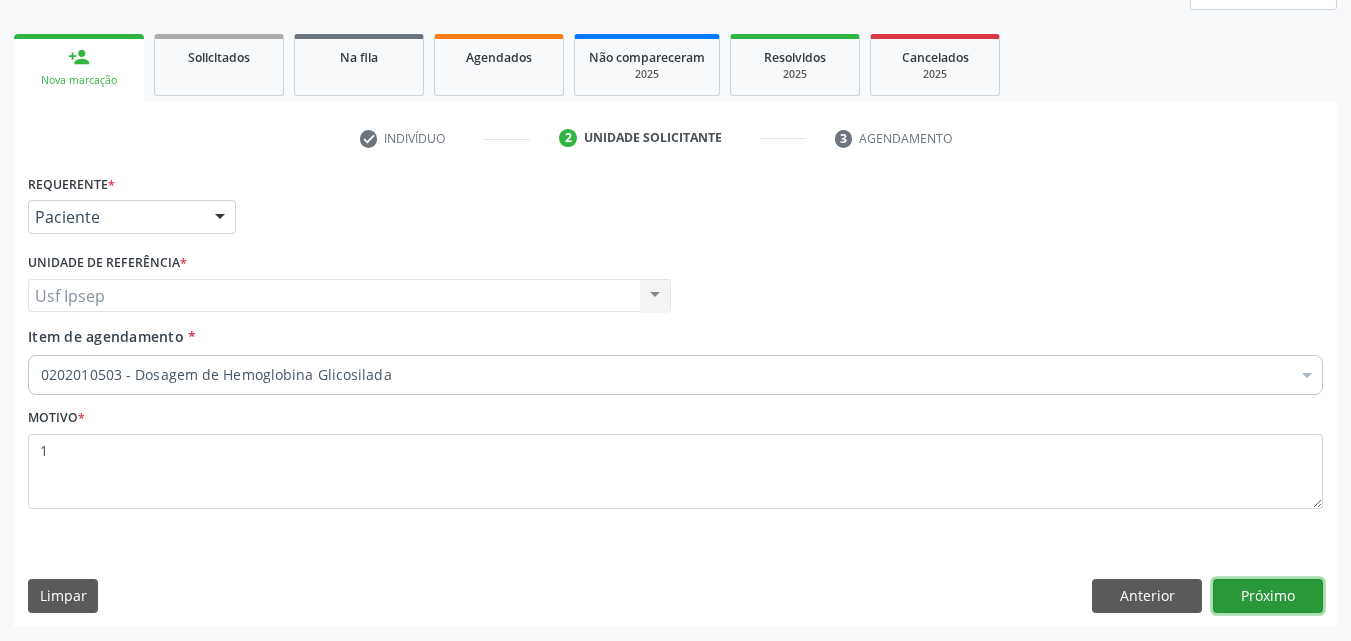 click on "Próximo" at bounding box center (1268, 596) 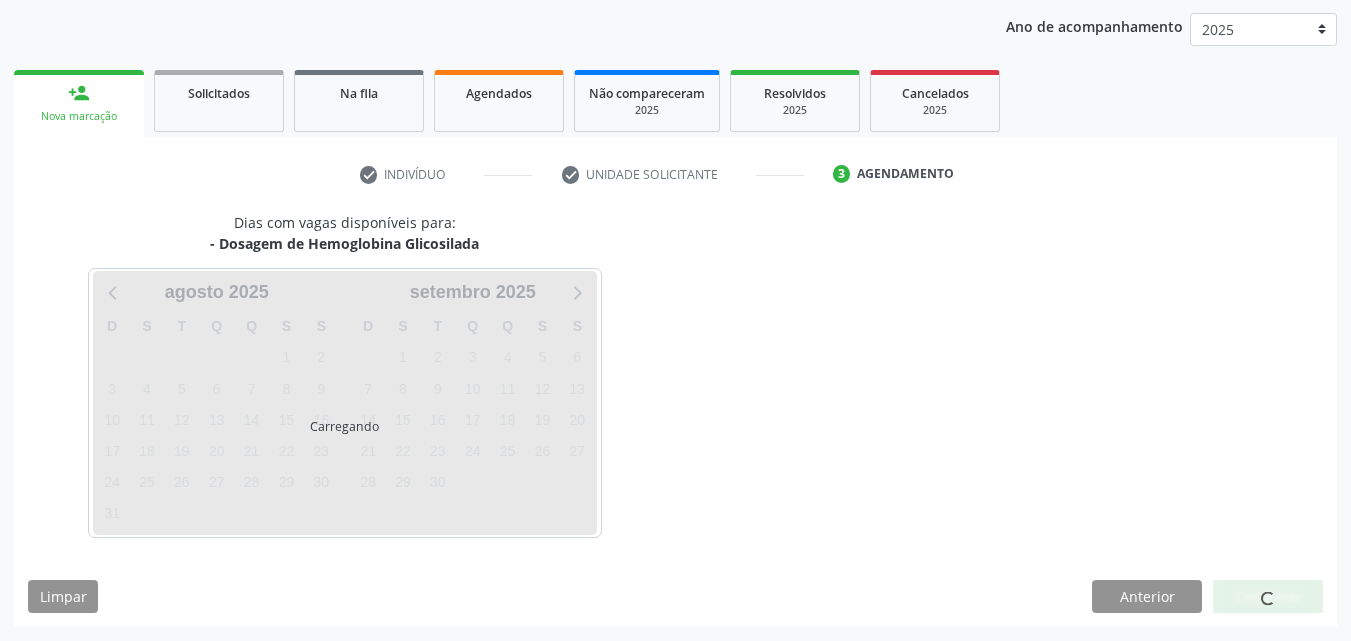 scroll, scrollTop: 229, scrollLeft: 0, axis: vertical 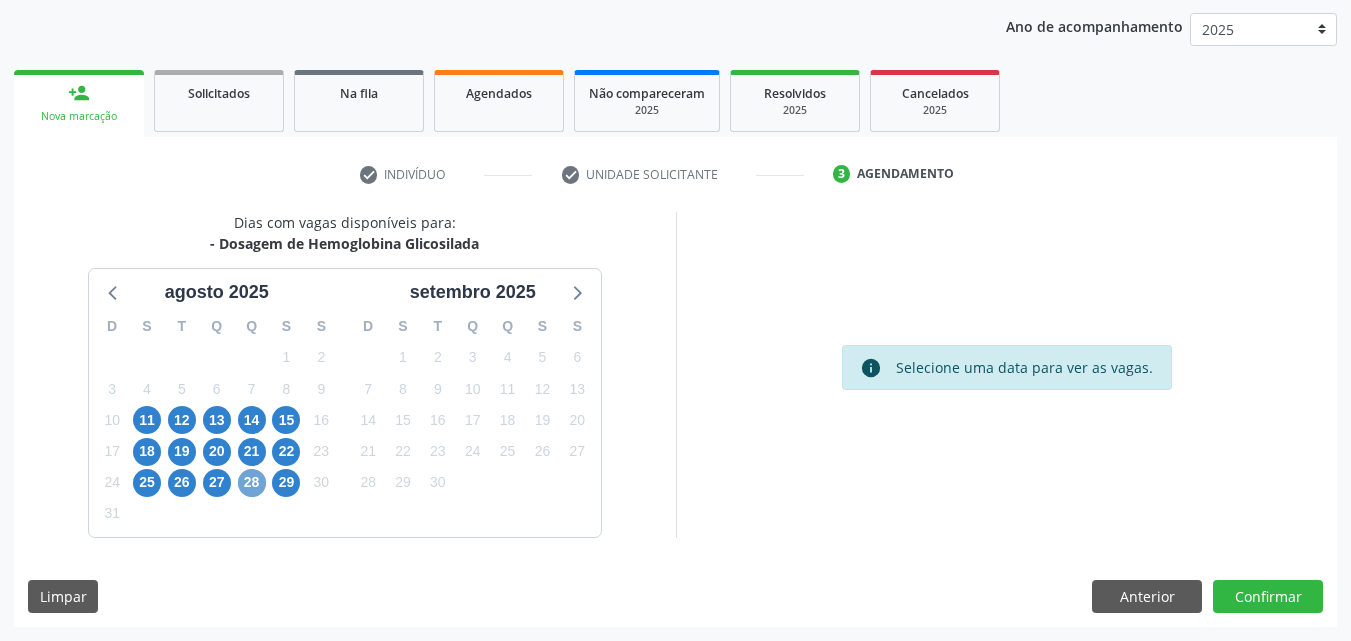 click on "28" at bounding box center [252, 483] 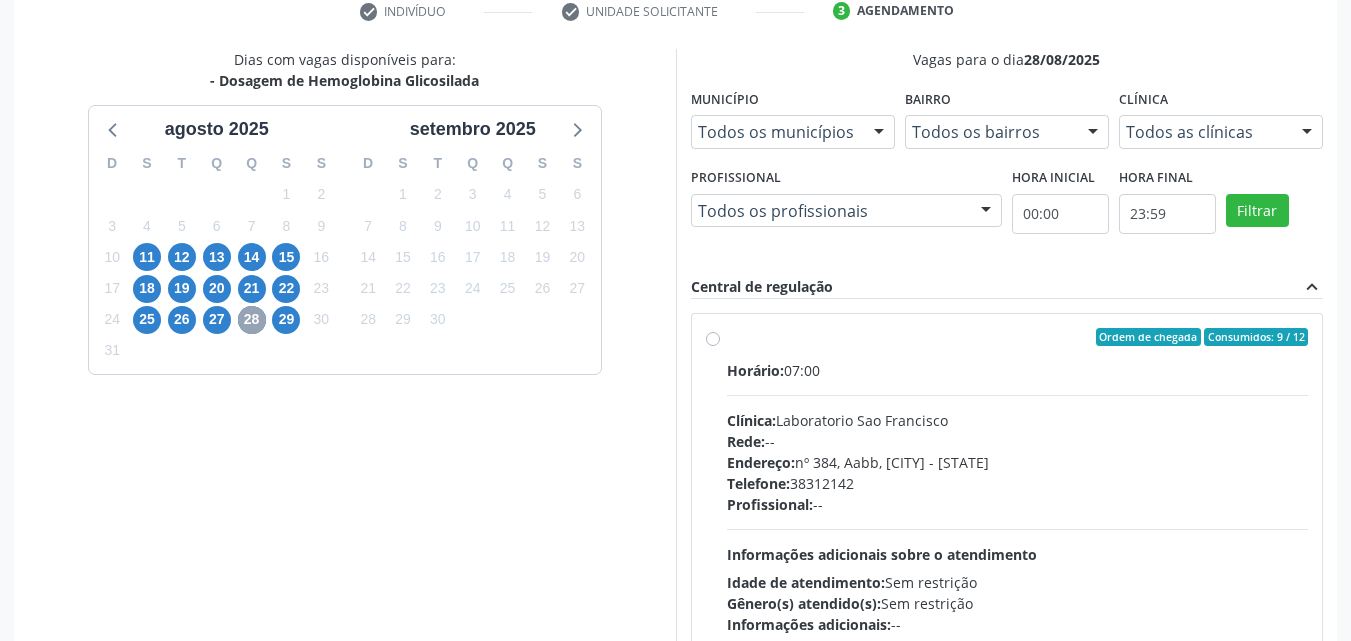 scroll, scrollTop: 429, scrollLeft: 0, axis: vertical 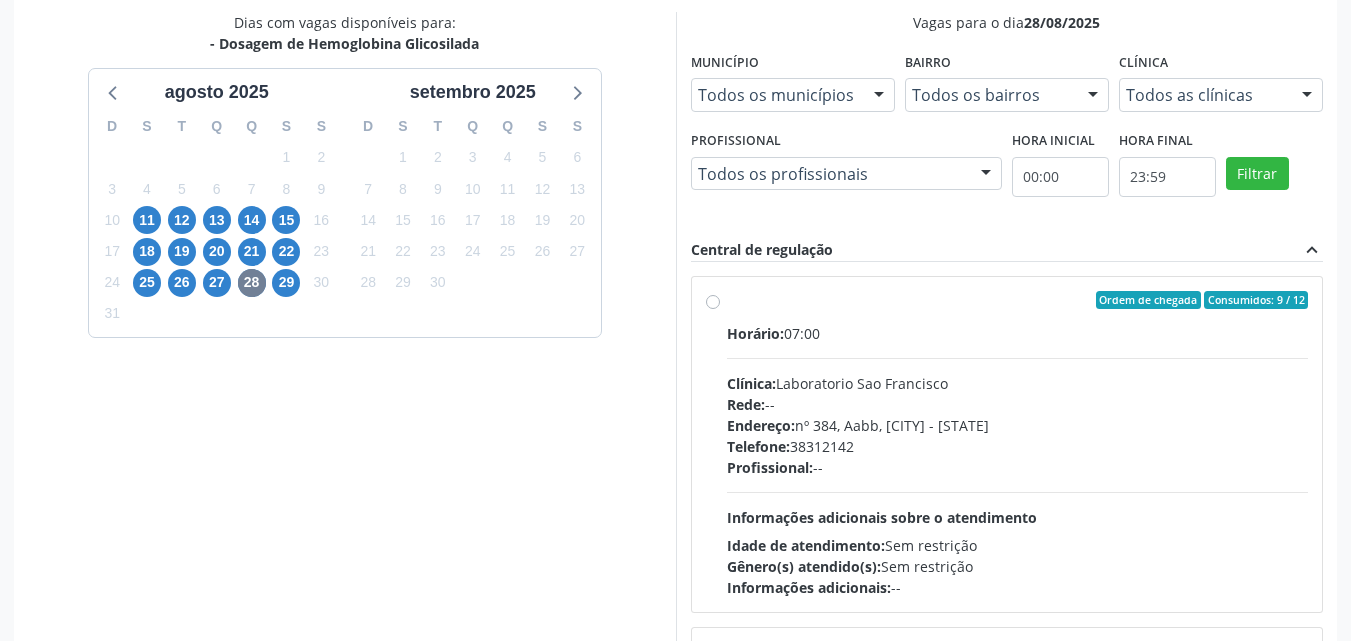 click on "Clínica:  Laboratorio Sao Francisco" at bounding box center [1018, 383] 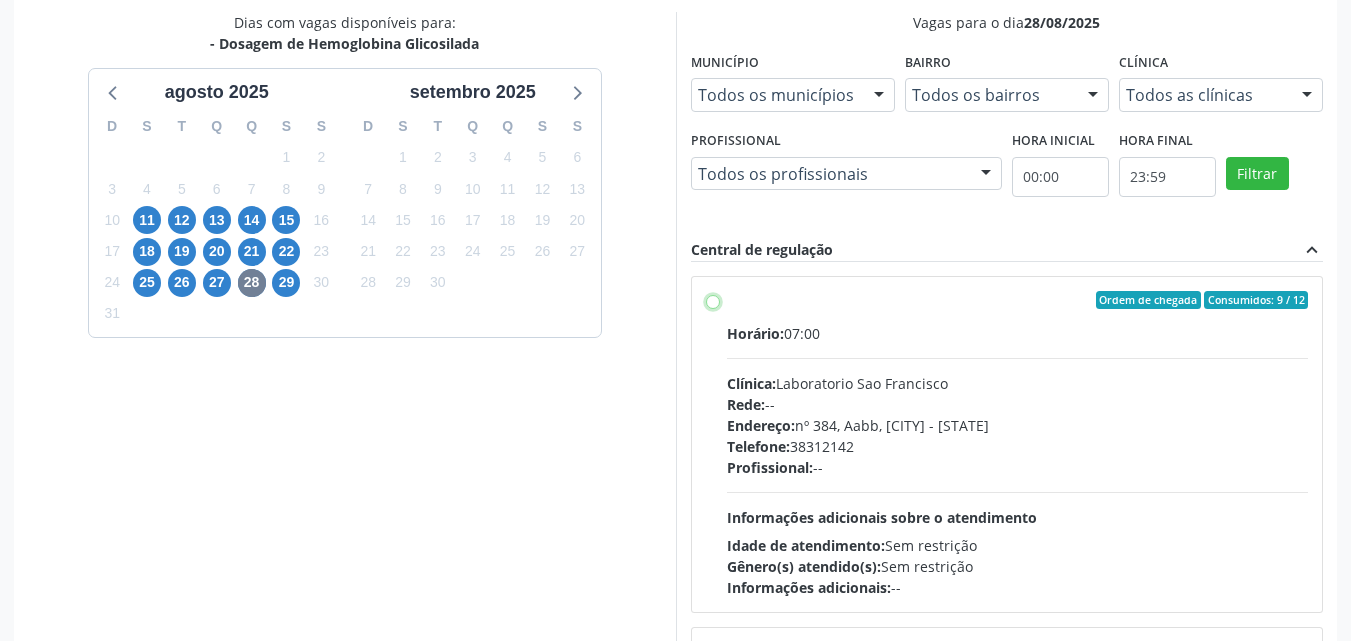 radio on "true" 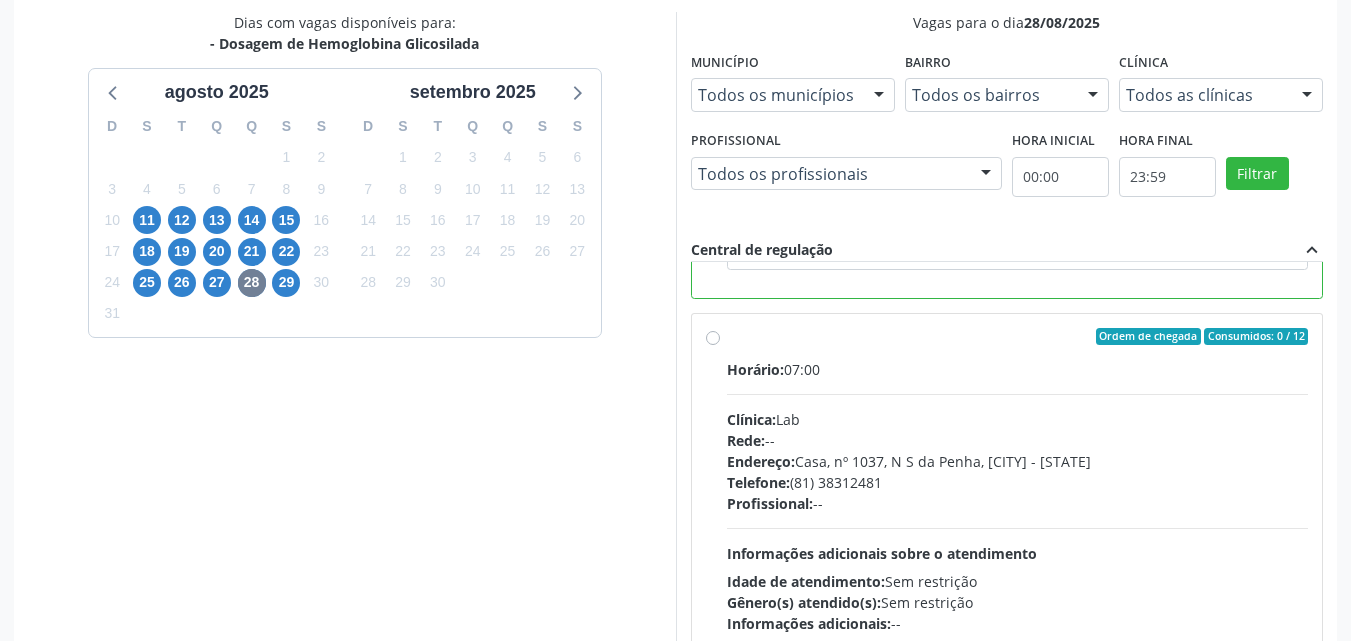 scroll, scrollTop: 450, scrollLeft: 0, axis: vertical 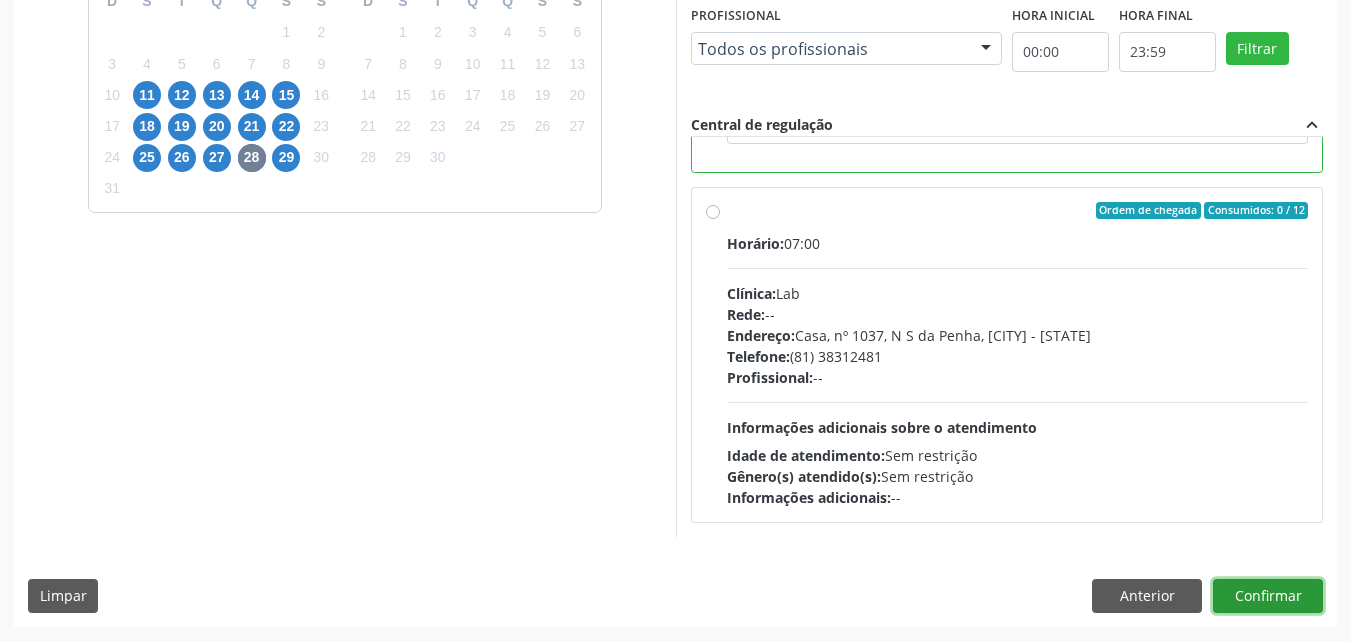 click on "Confirmar" at bounding box center (1268, 596) 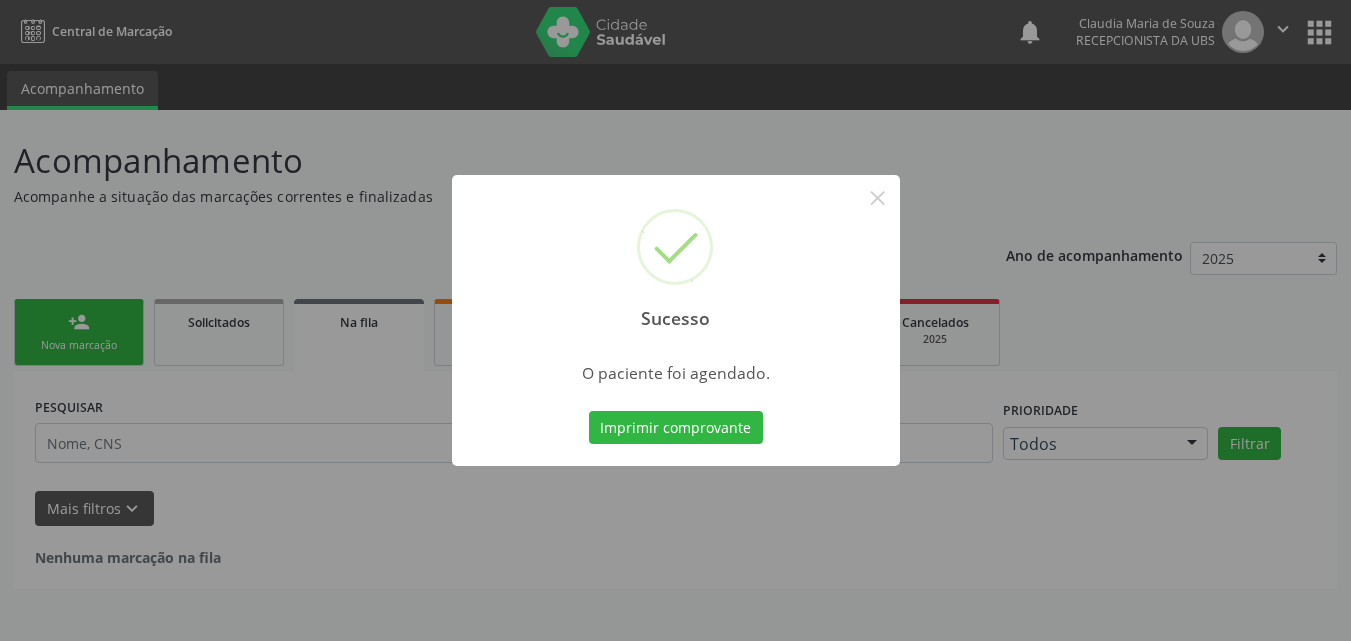 scroll, scrollTop: 0, scrollLeft: 0, axis: both 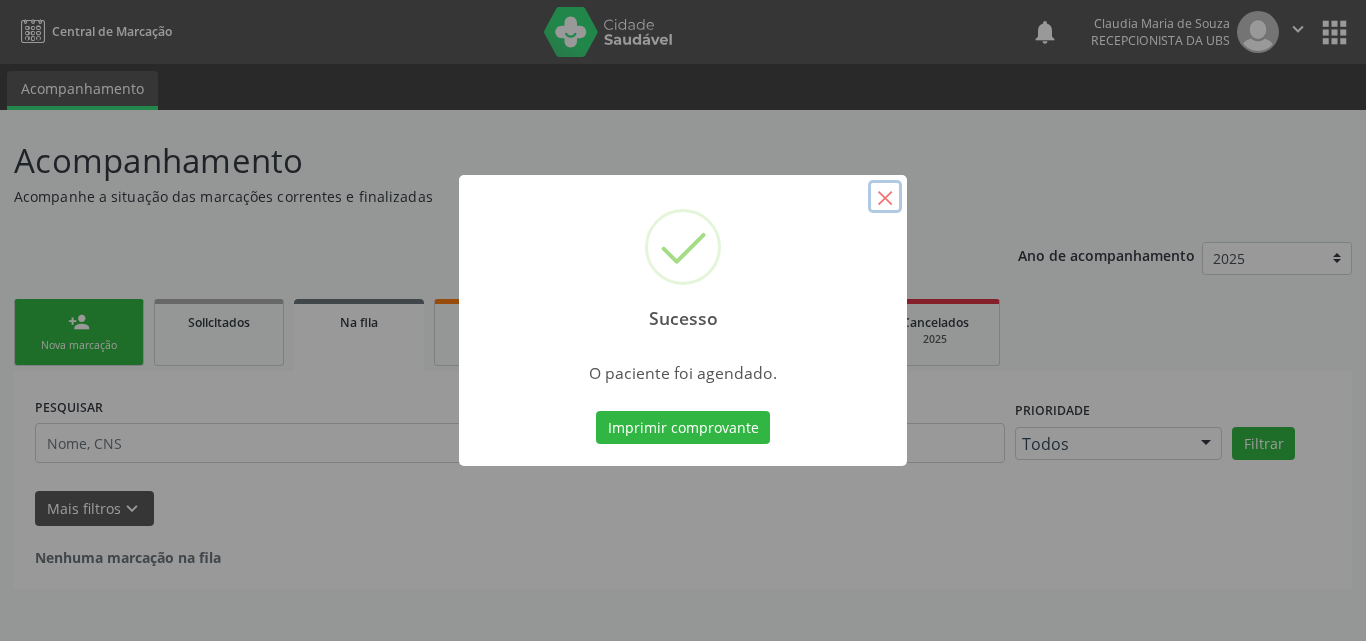 click on "×" at bounding box center [885, 197] 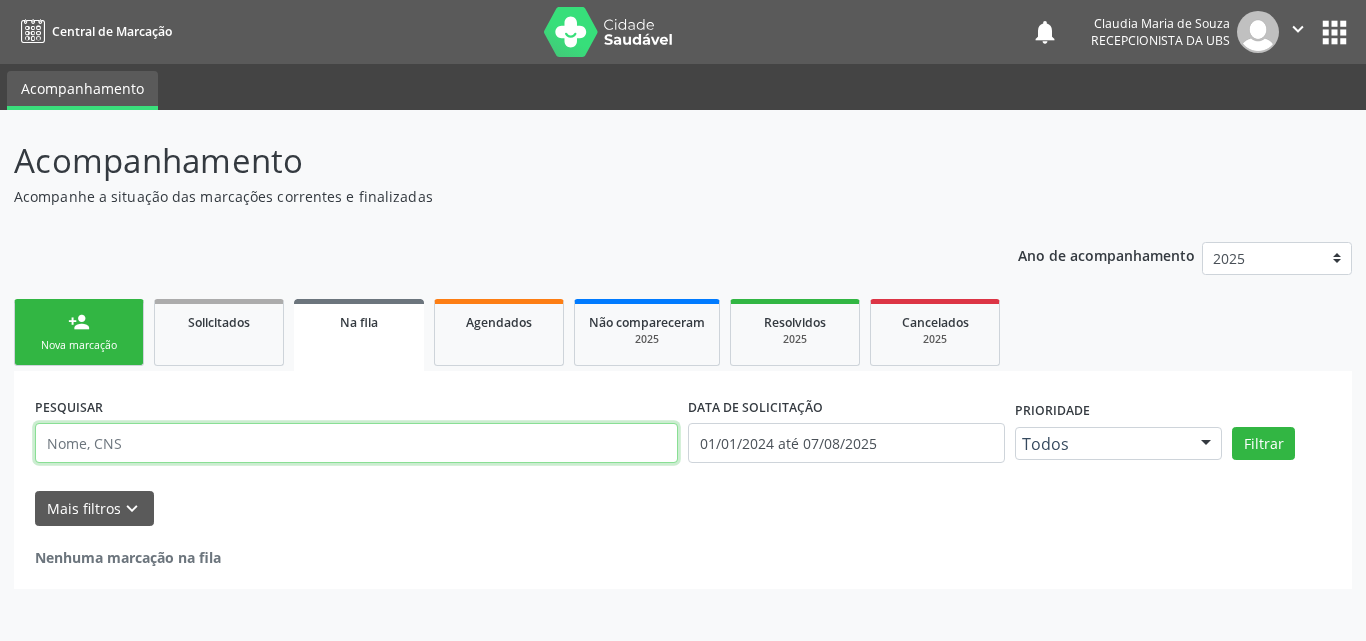 click at bounding box center [356, 443] 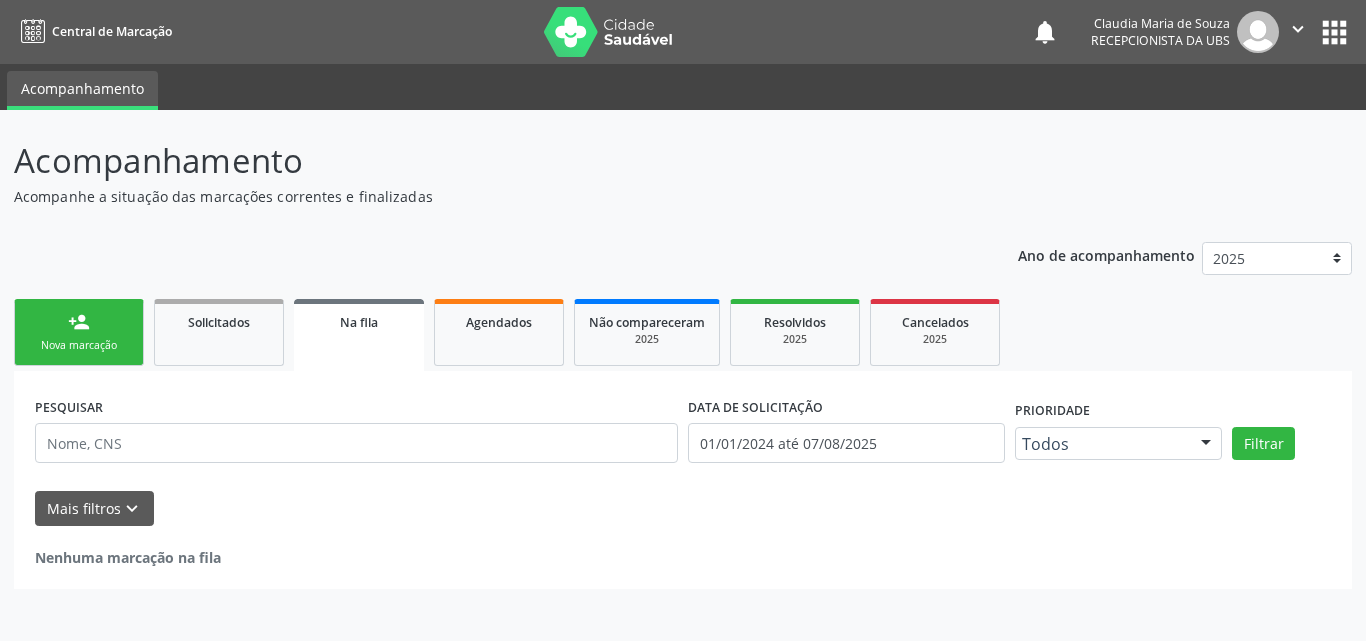 click on "Nova marcação" at bounding box center (79, 345) 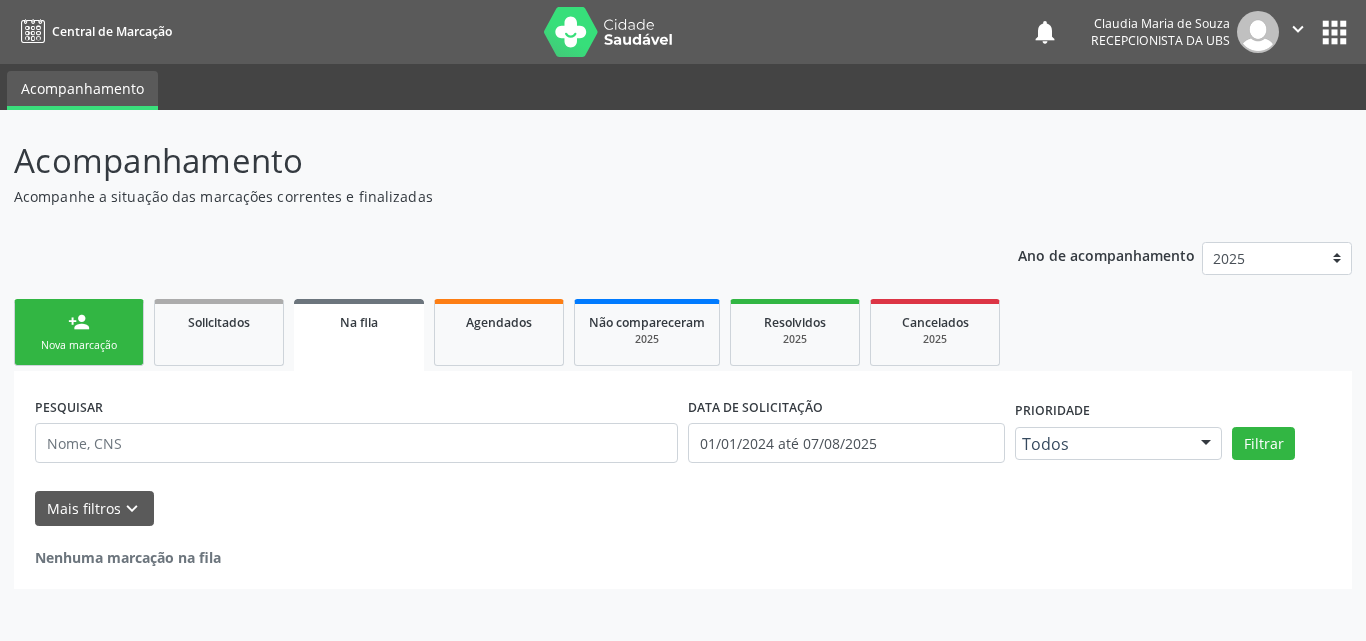 click on "Nova marcação" at bounding box center (79, 345) 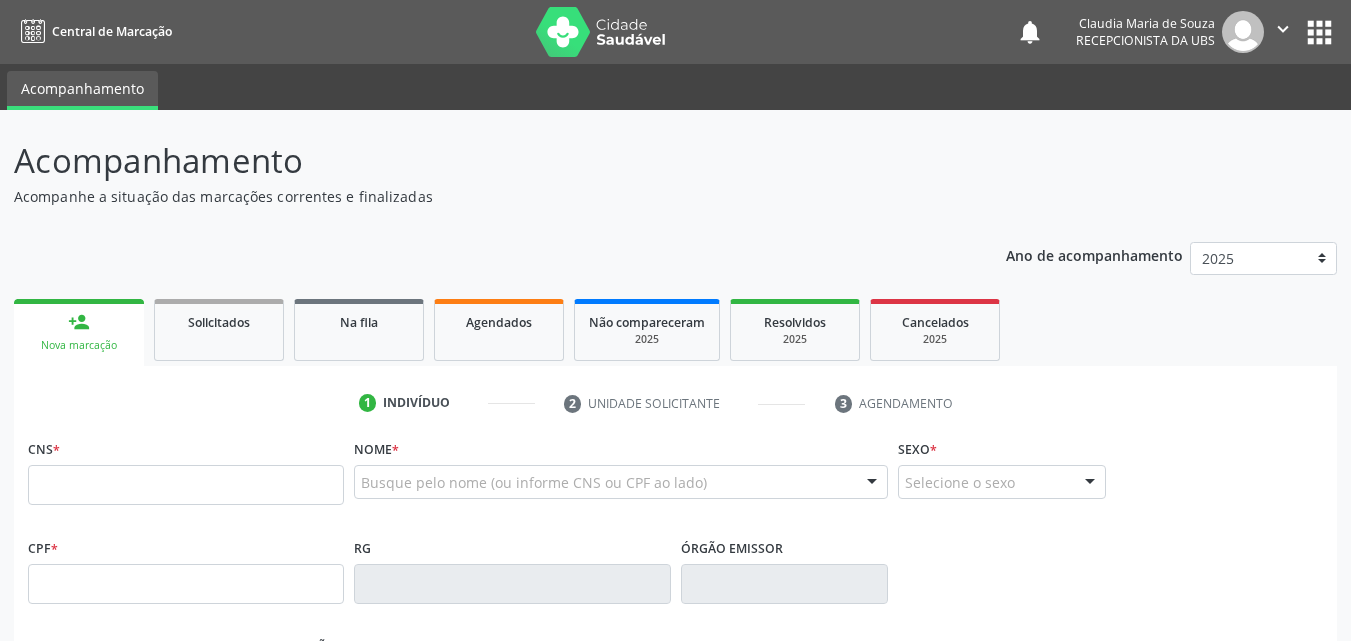 click on "Nova marcação" at bounding box center [79, 345] 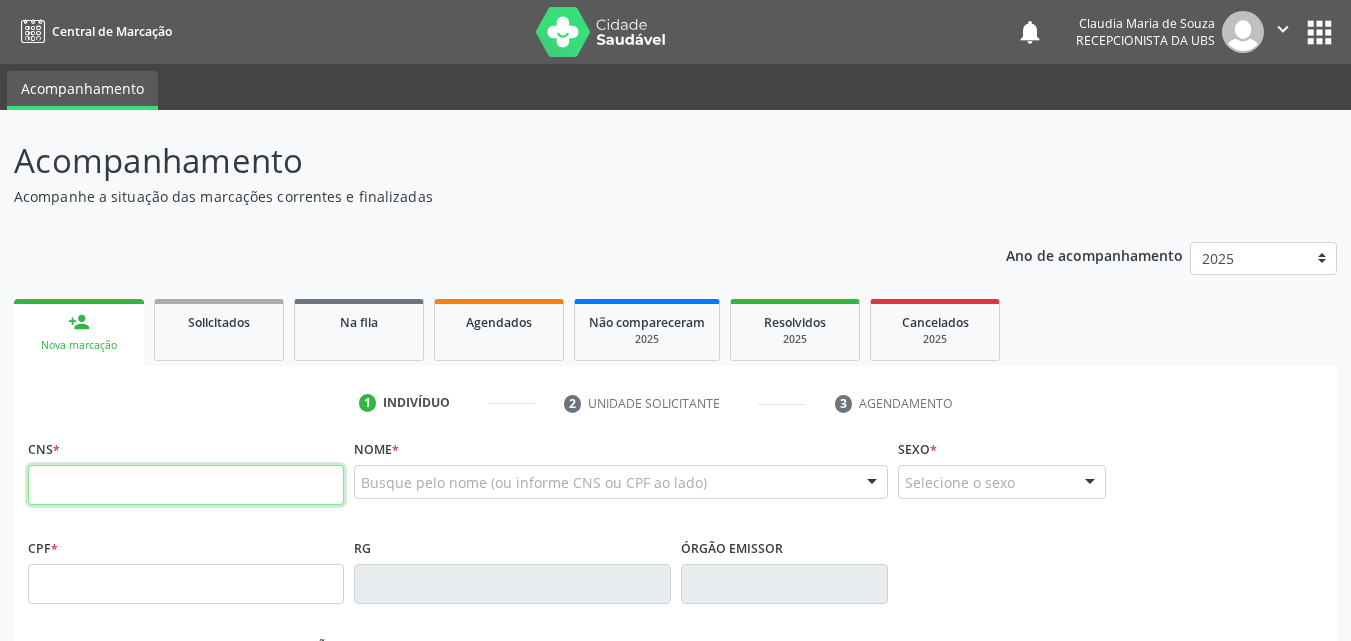 click at bounding box center [186, 485] 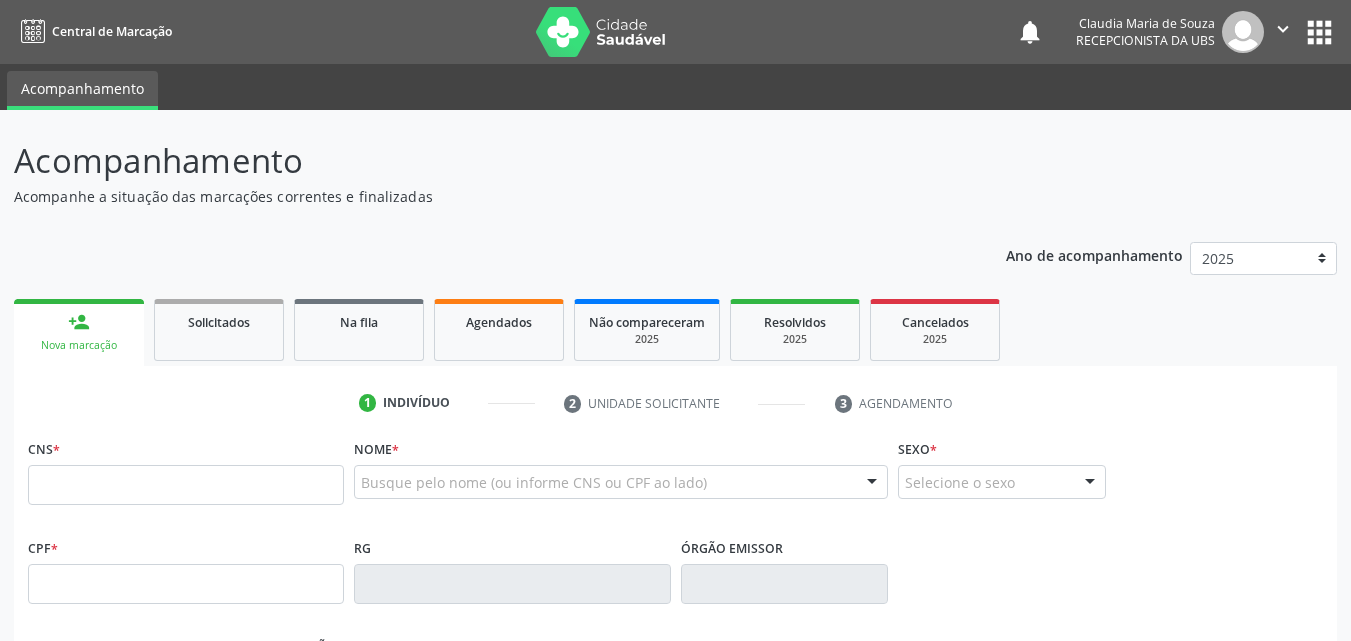 drag, startPoint x: 528, startPoint y: 200, endPoint x: 390, endPoint y: 281, distance: 160.01562 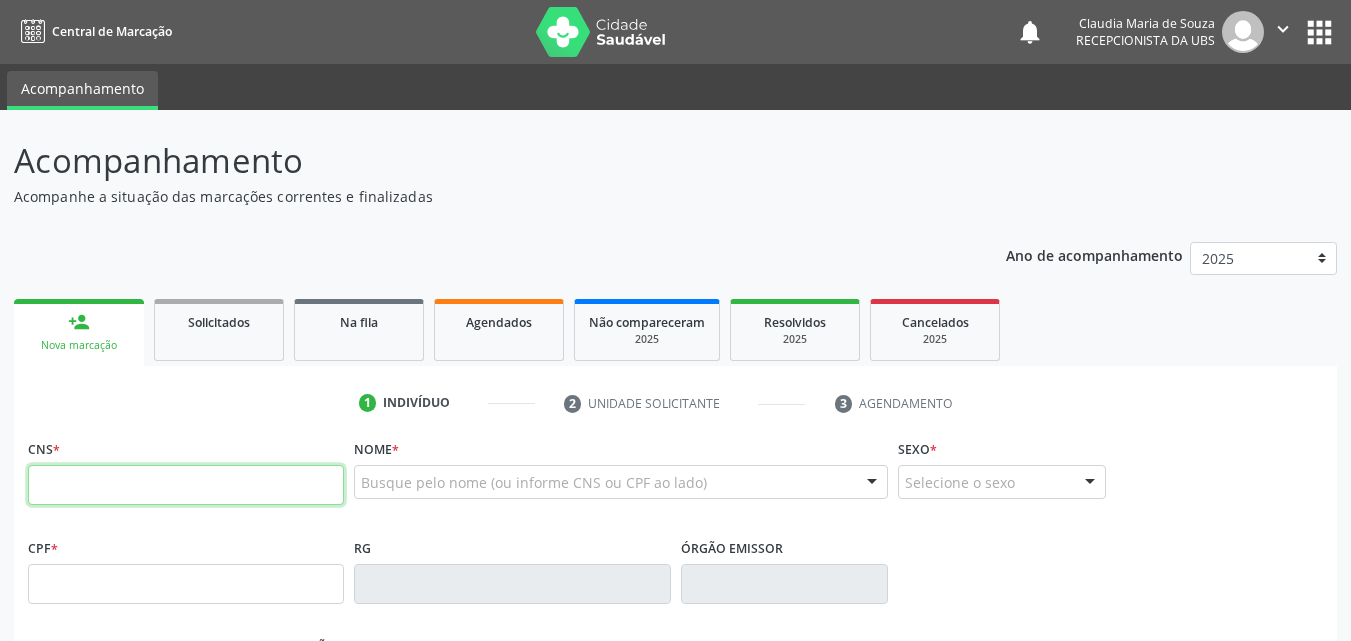drag, startPoint x: 54, startPoint y: 487, endPoint x: 57, endPoint y: 459, distance: 28.160255 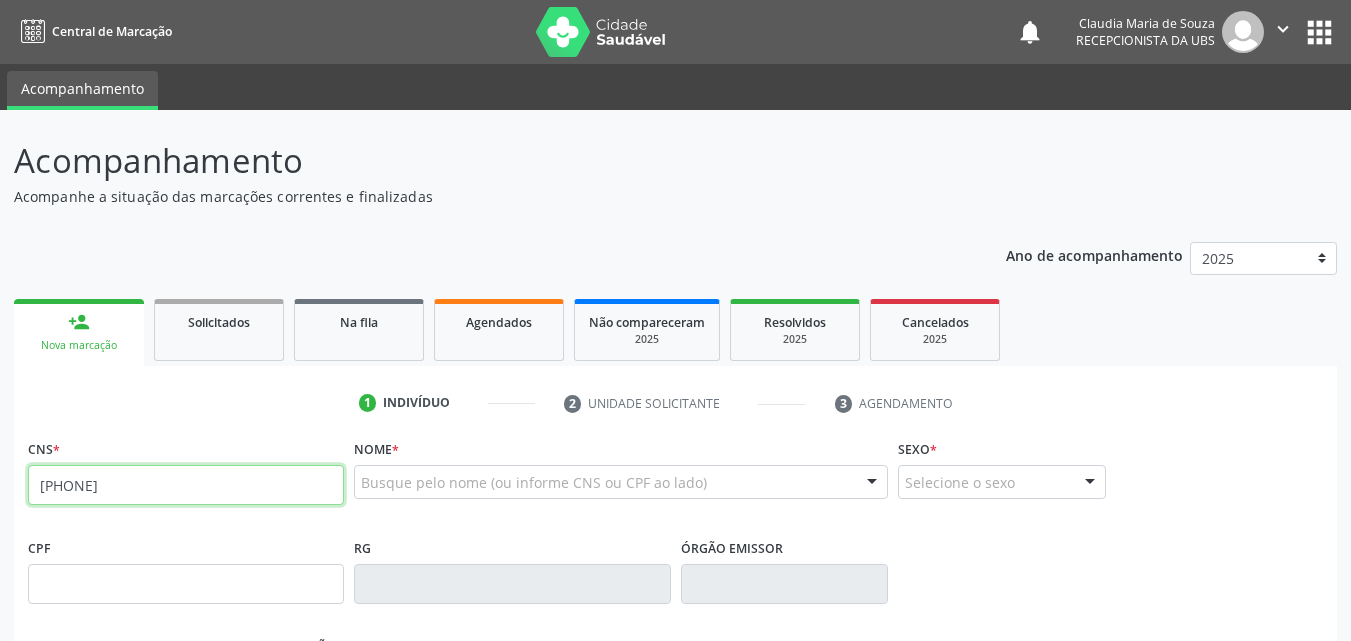 type on "[CREDIT CARD]" 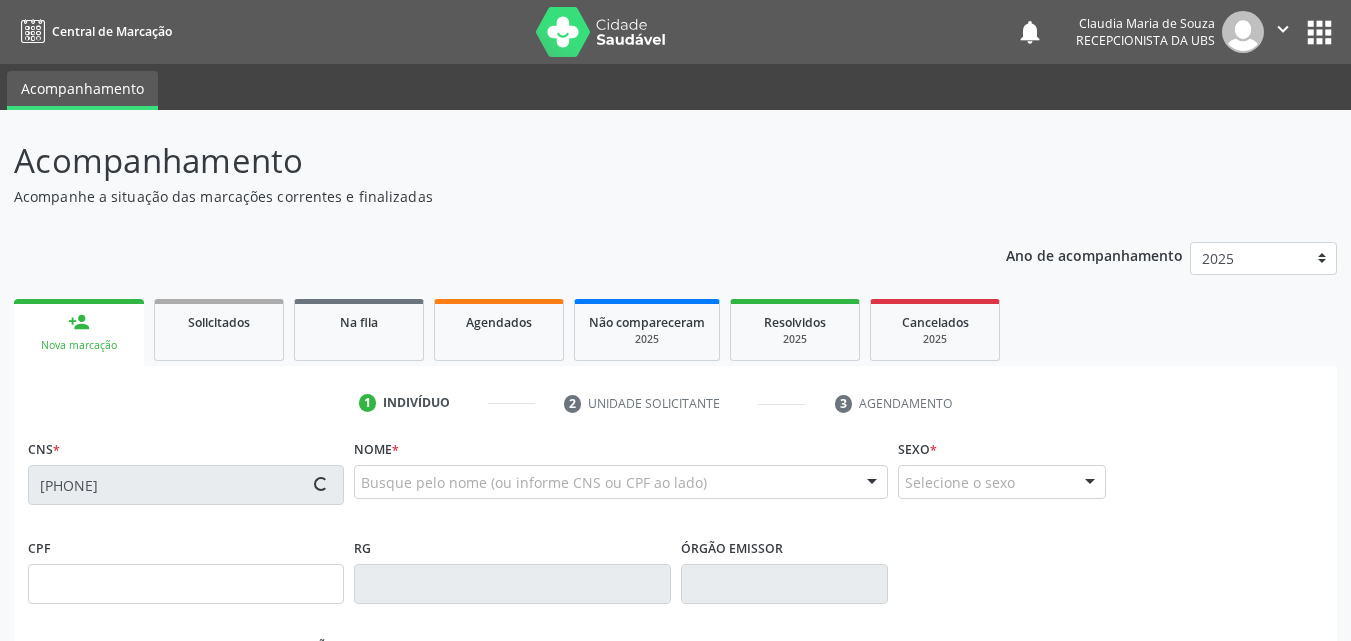 type on "[CPF]" 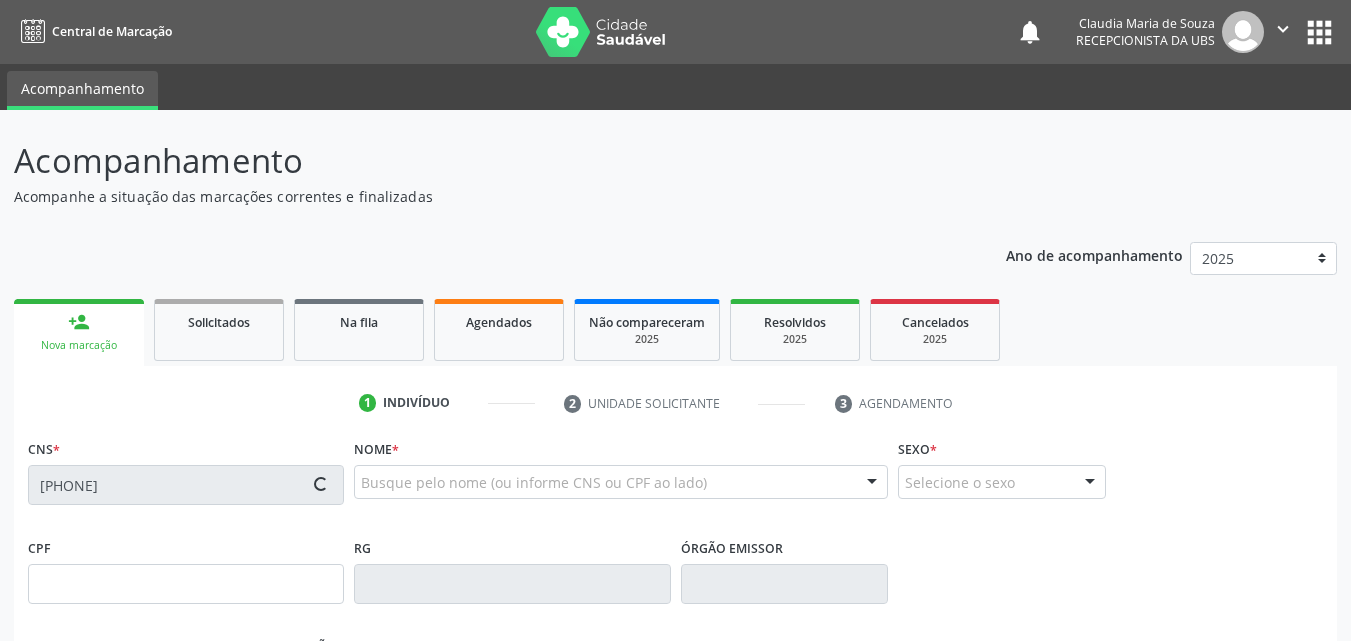type on "[DATE]" 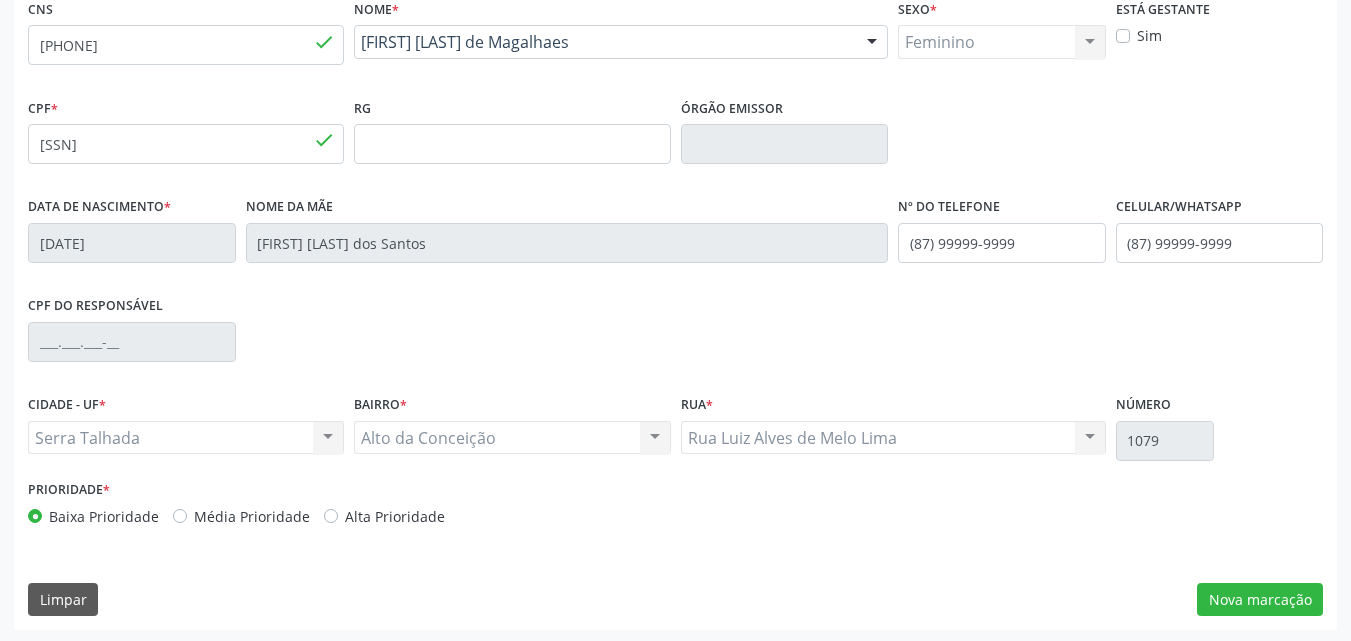 scroll, scrollTop: 443, scrollLeft: 0, axis: vertical 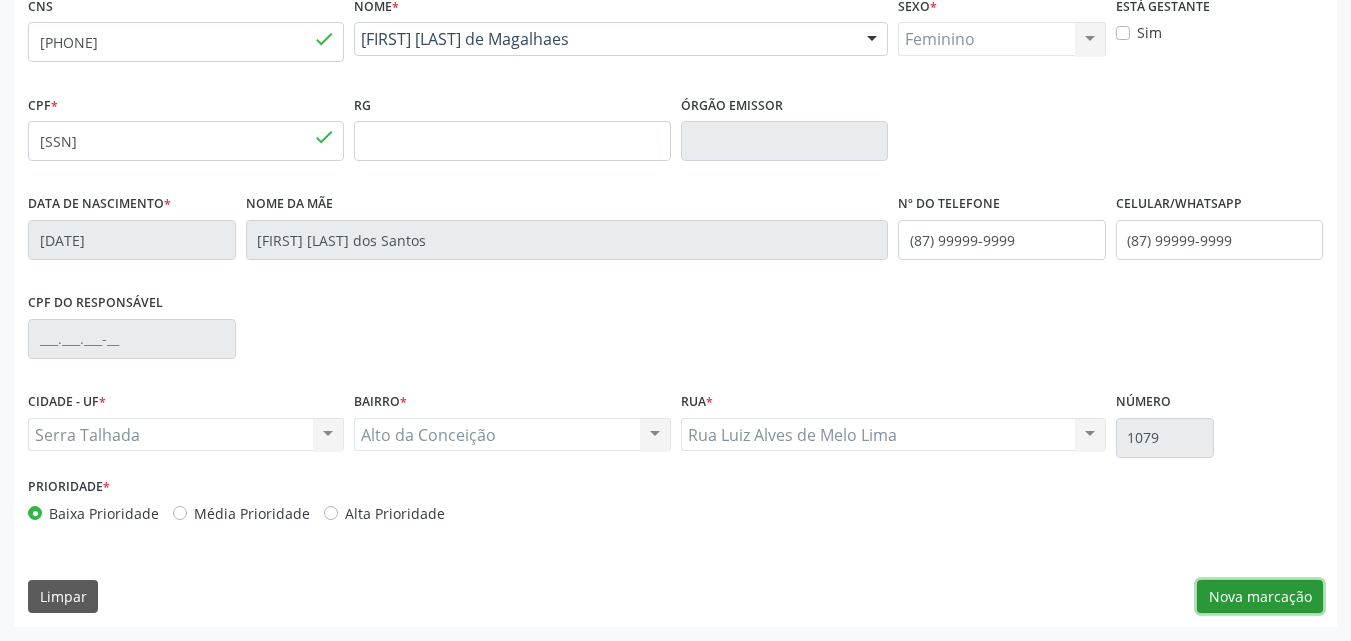 click on "Nova marcação" at bounding box center (1260, 597) 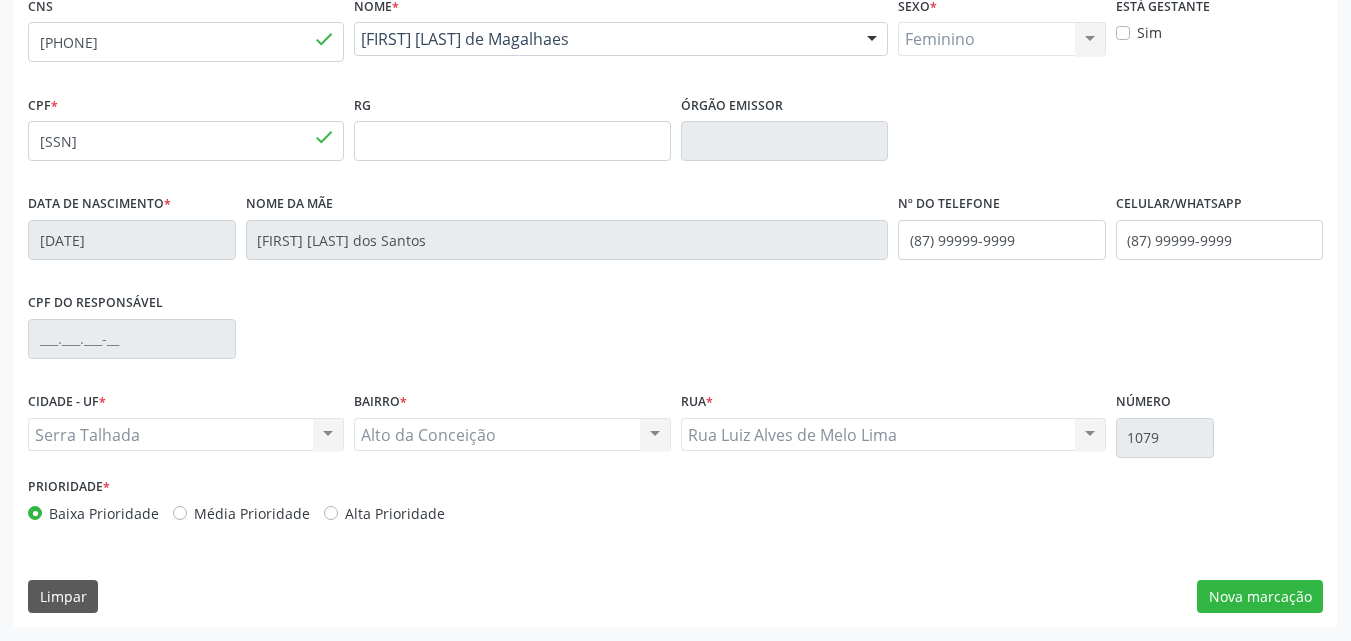 scroll, scrollTop: 265, scrollLeft: 0, axis: vertical 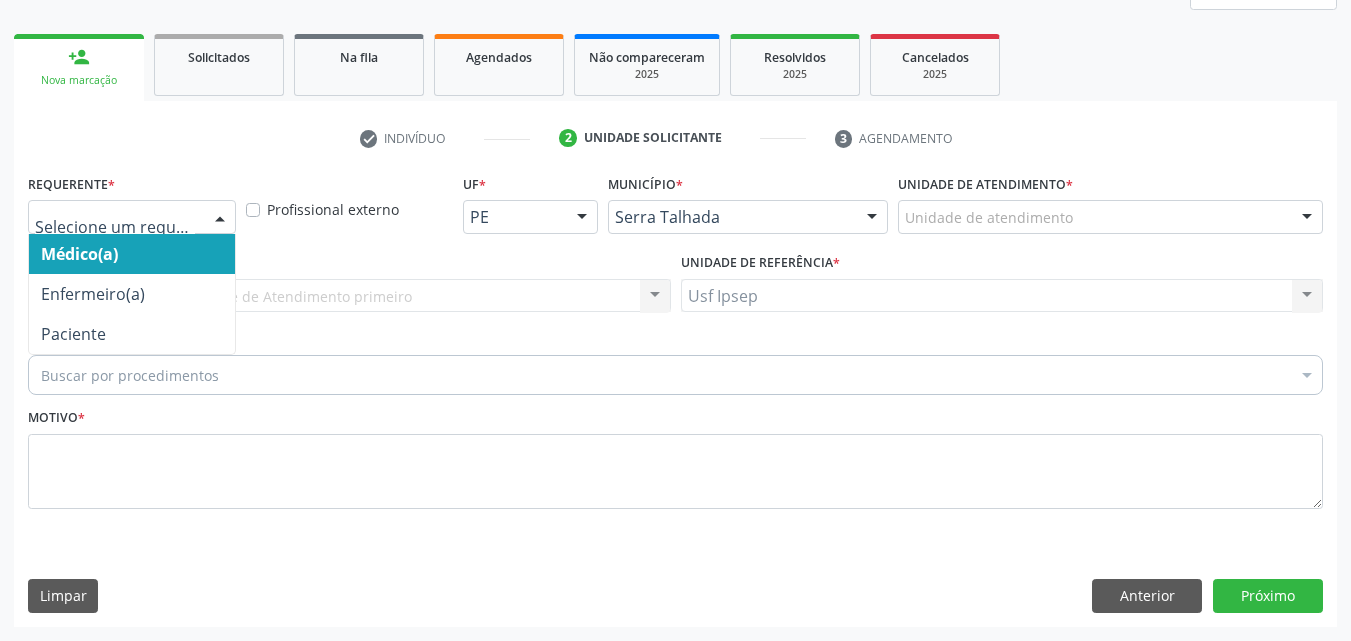 click at bounding box center (220, 218) 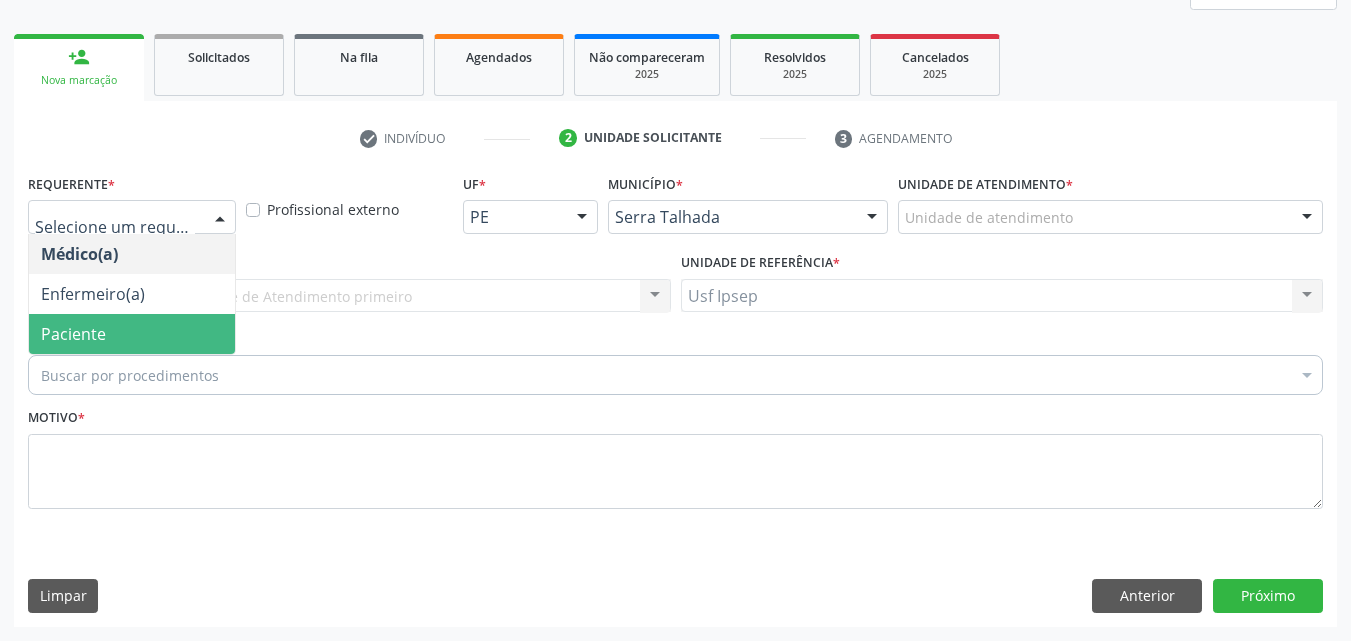 click on "Paciente" at bounding box center [73, 334] 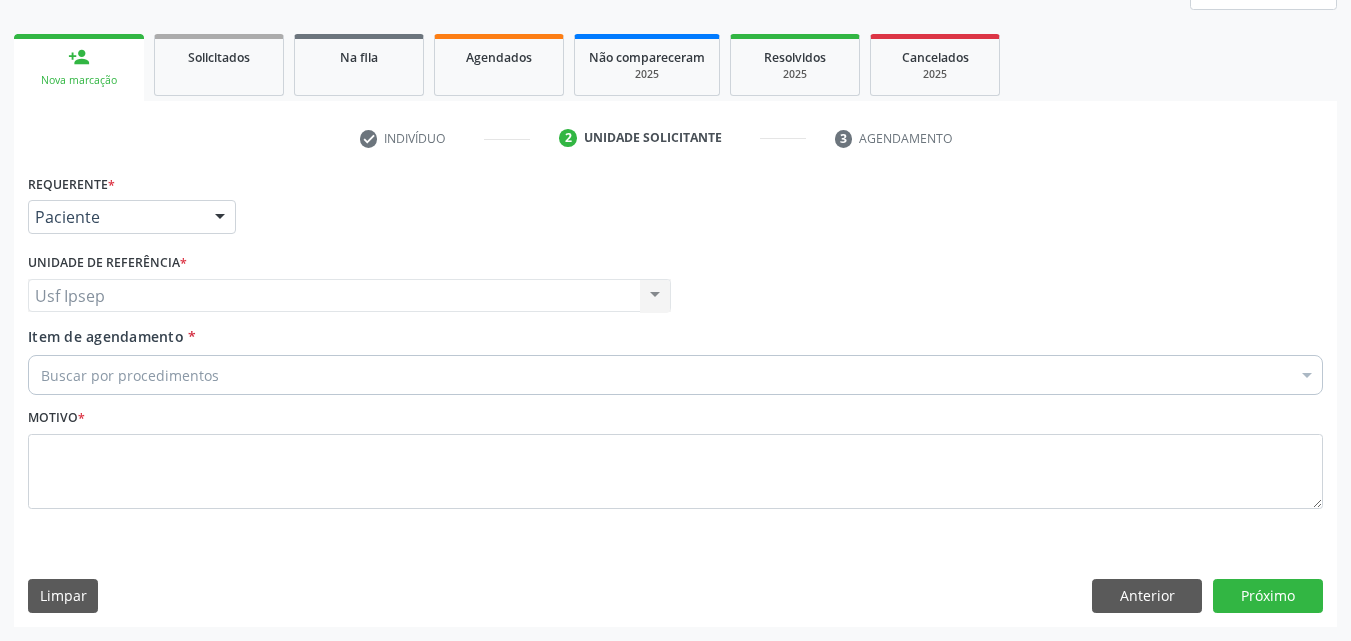 click on "Item de agendamento" at bounding box center (106, 336) 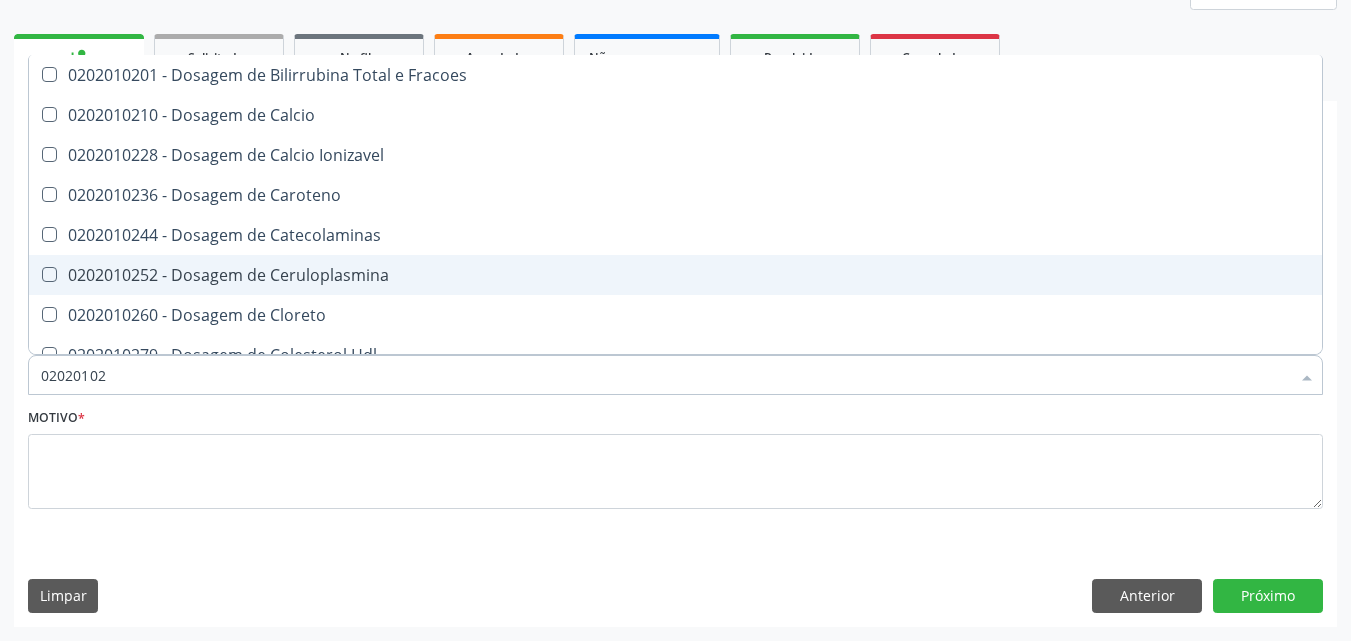 type on "020201020" 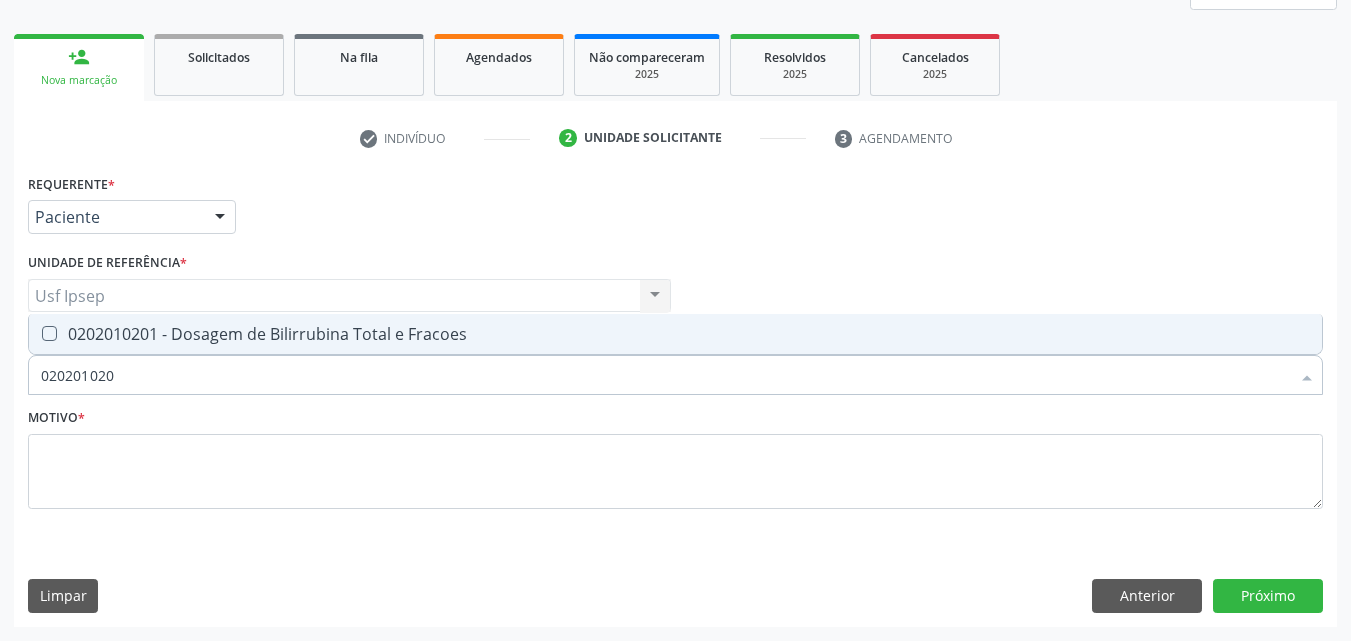 click at bounding box center [49, 333] 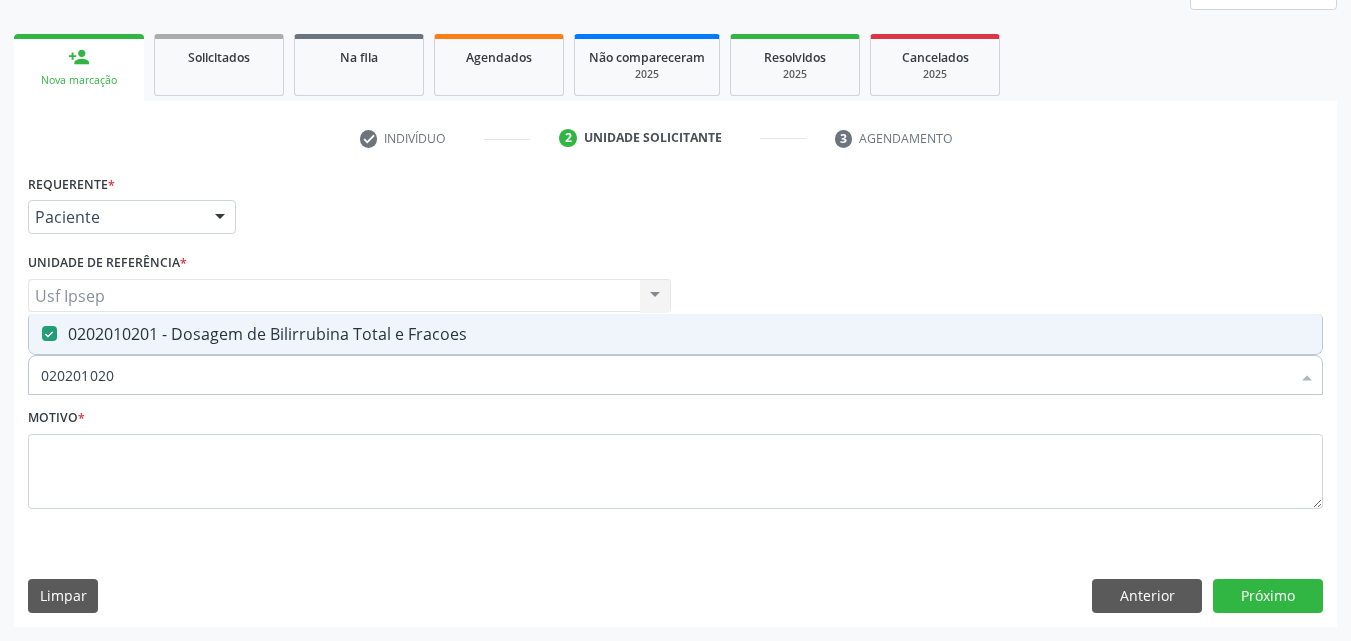 click on "020201020" at bounding box center [665, 375] 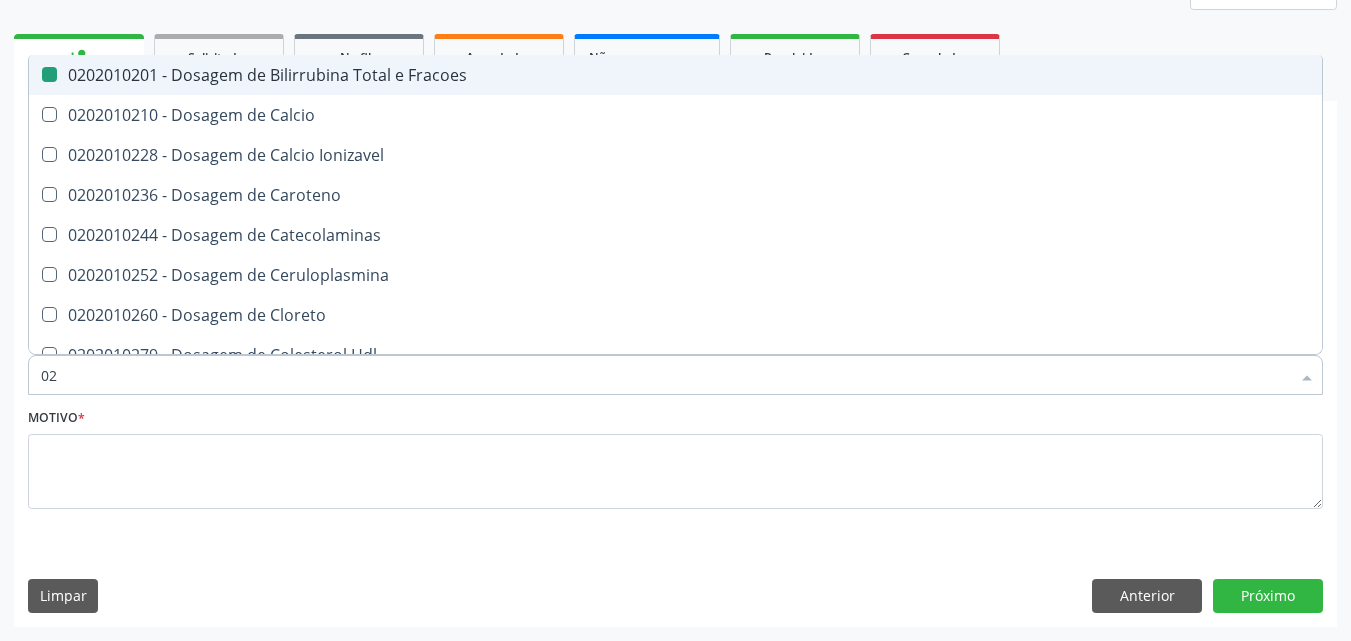 type on "0" 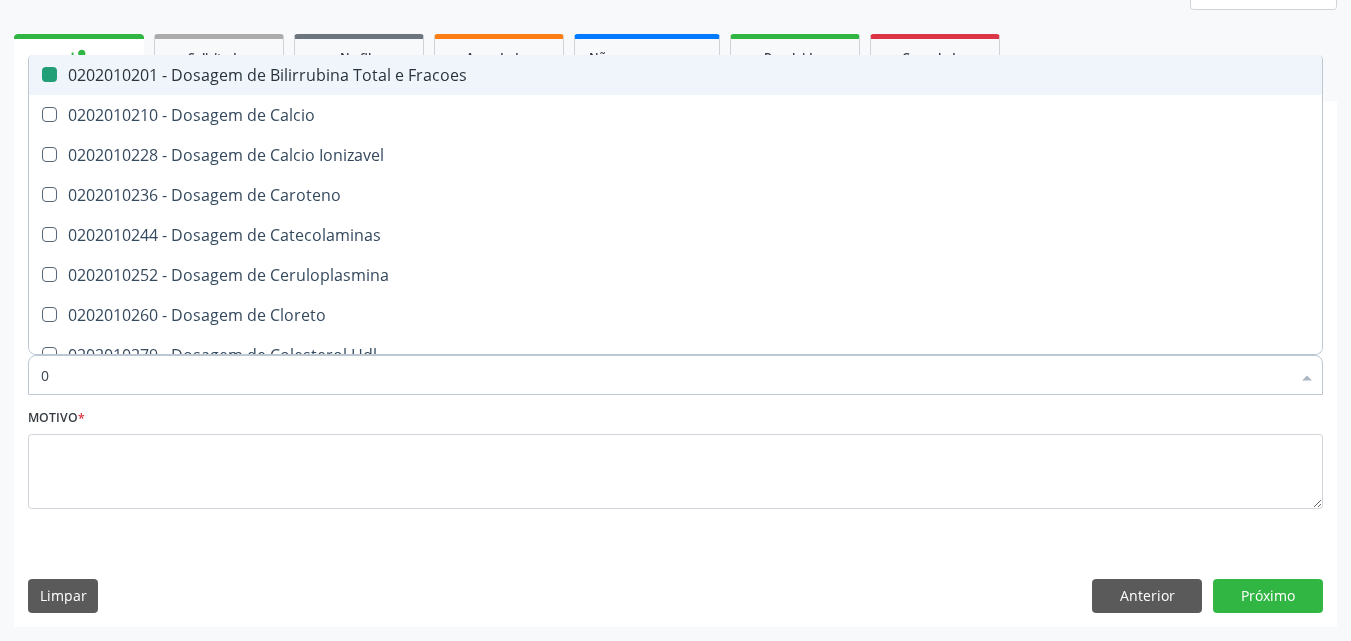 type 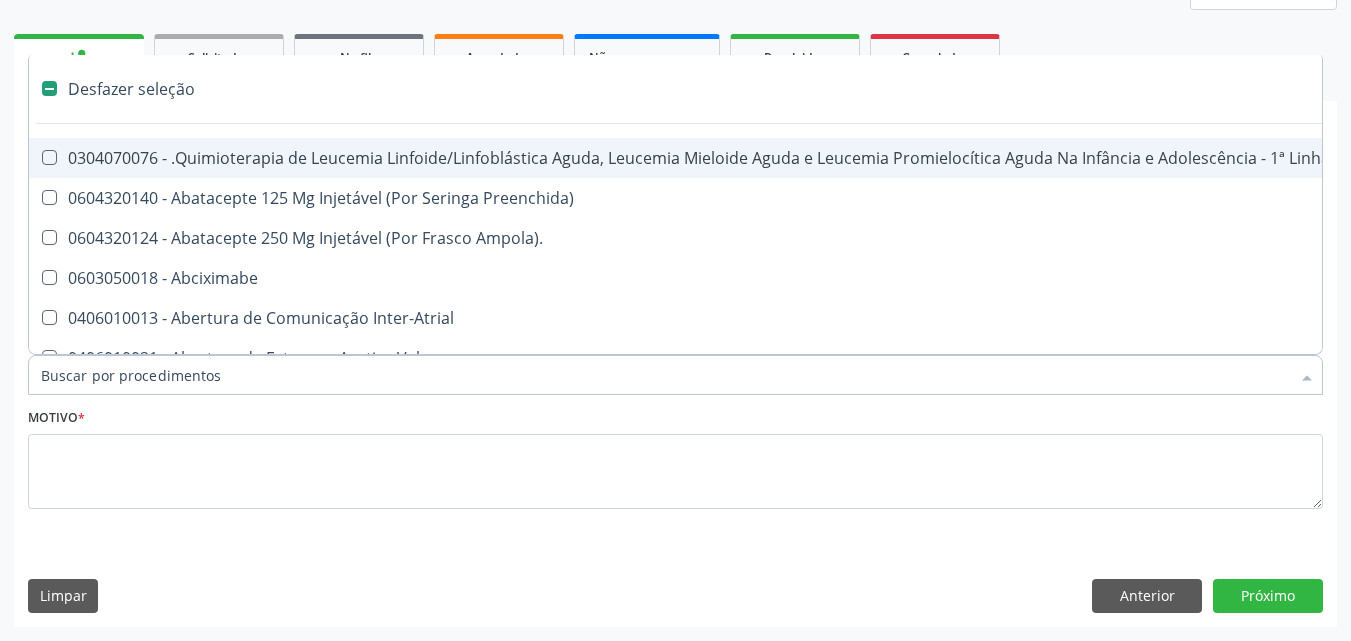 checkbox on "false" 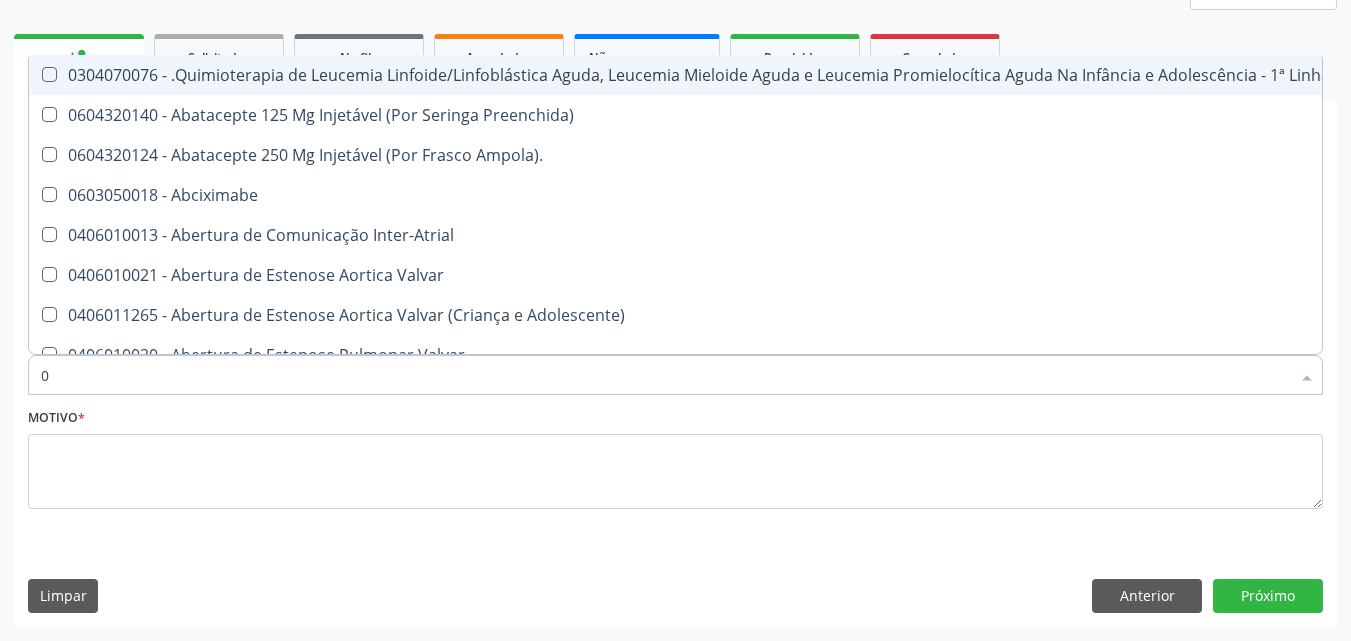 type on "02" 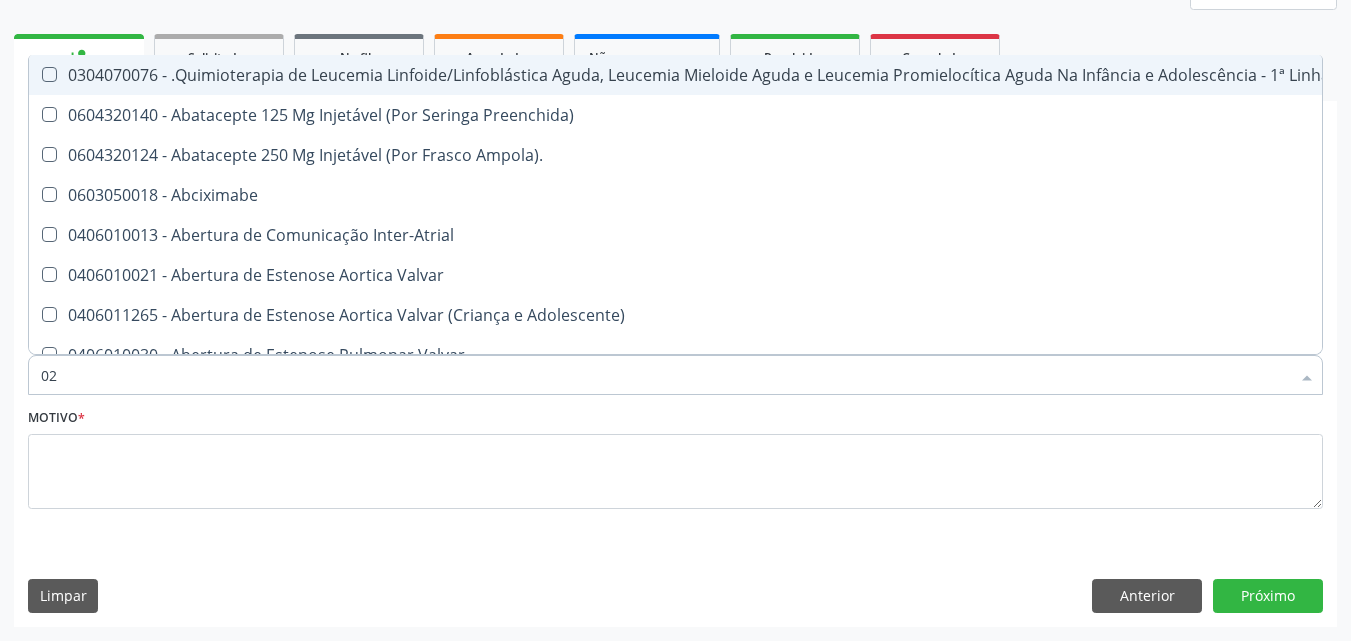 checkbox on "true" 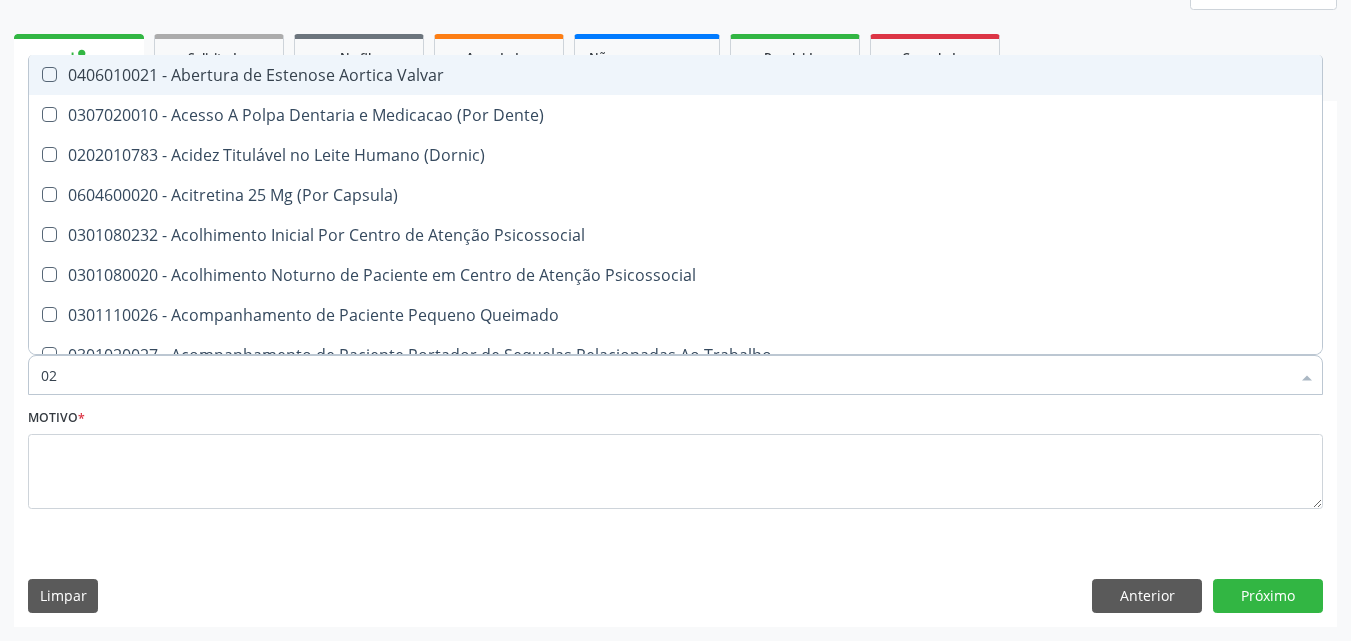 type on "020" 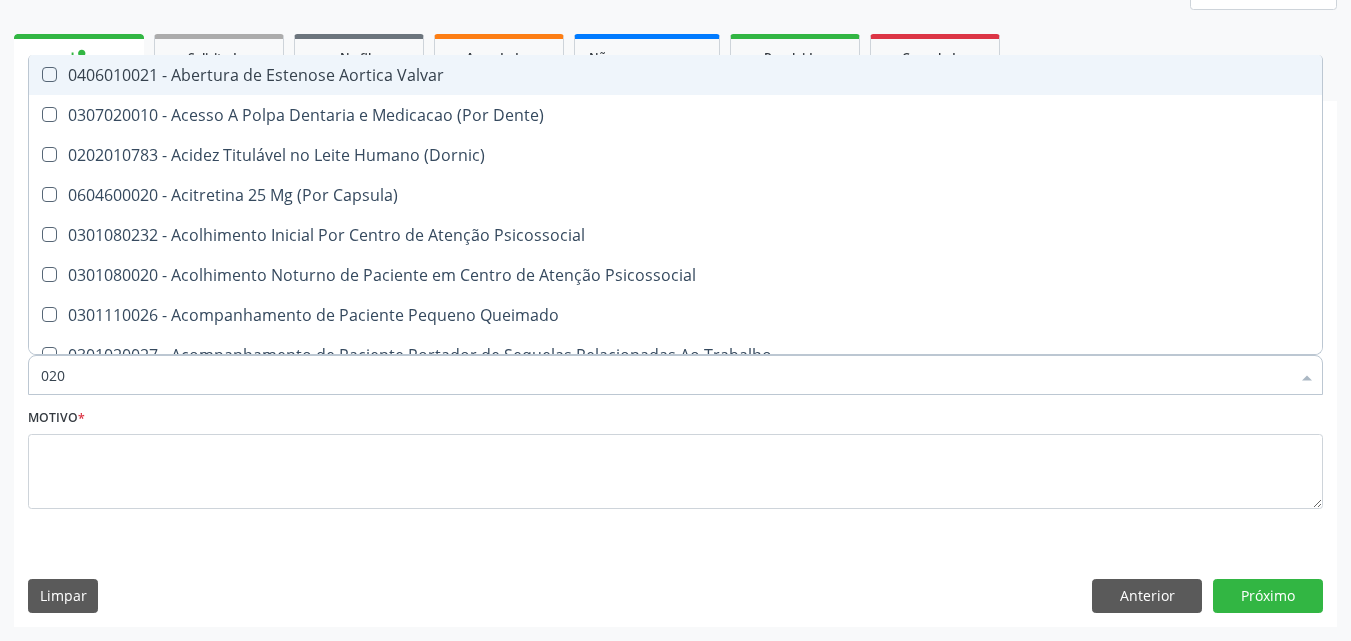 checkbox on "true" 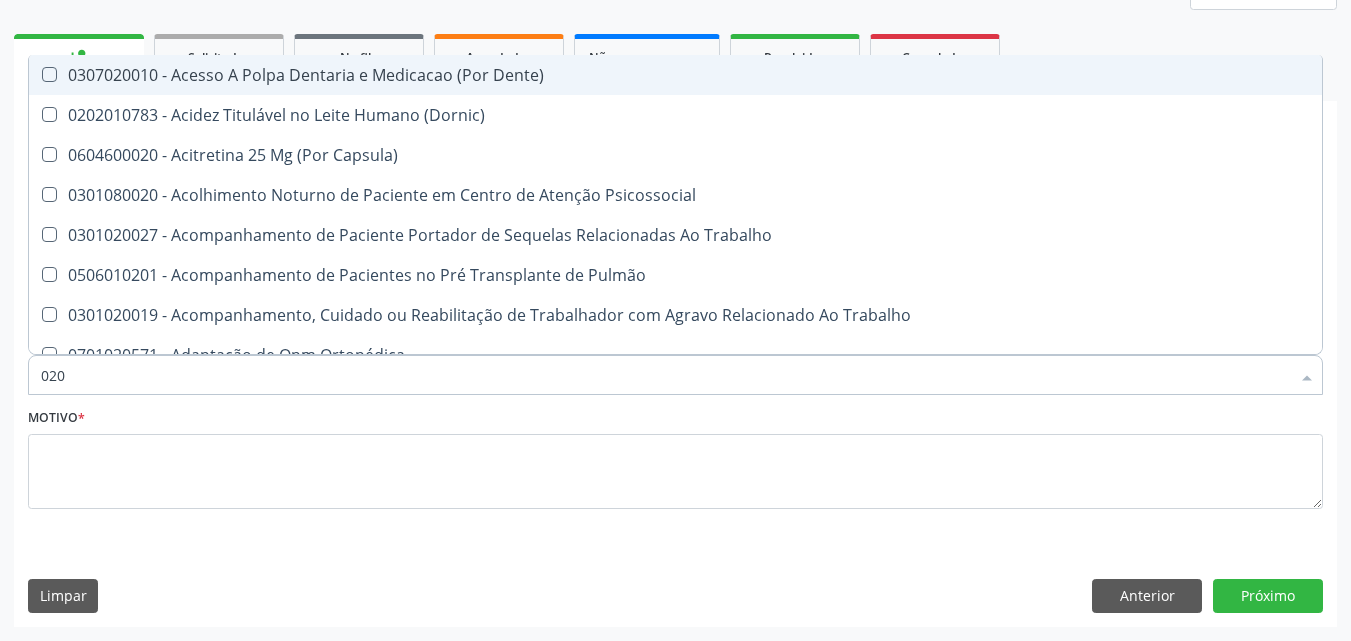 type on "0202" 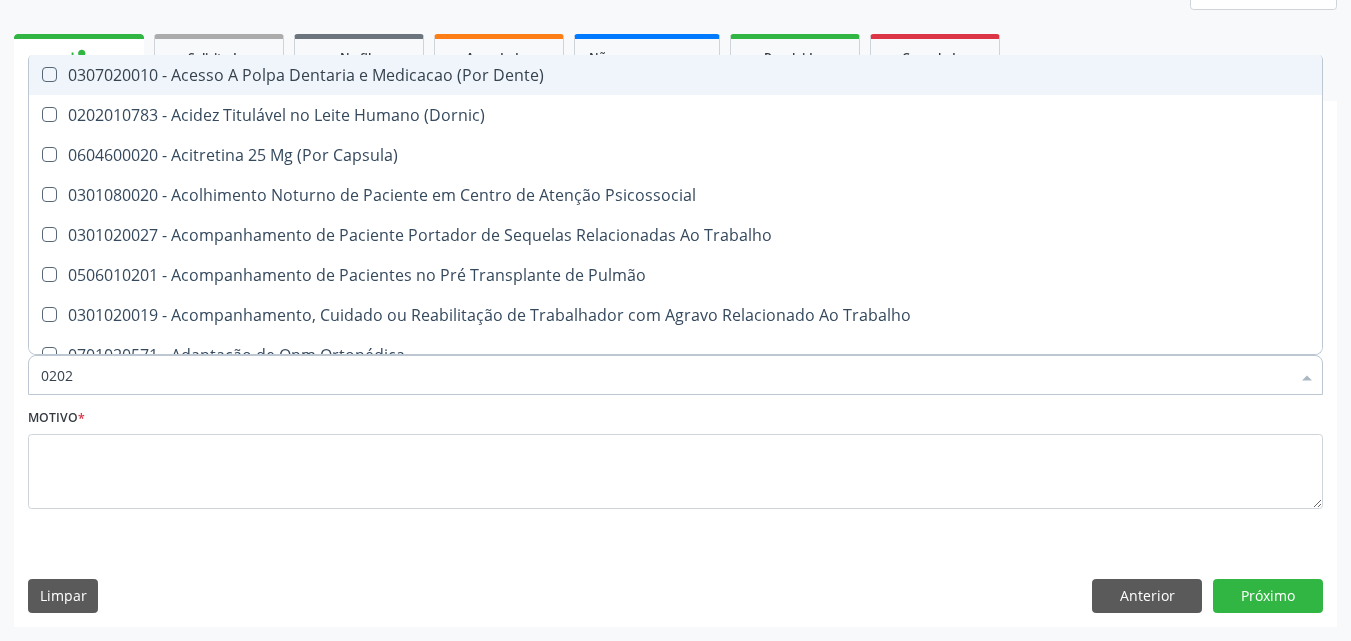 checkbox on "true" 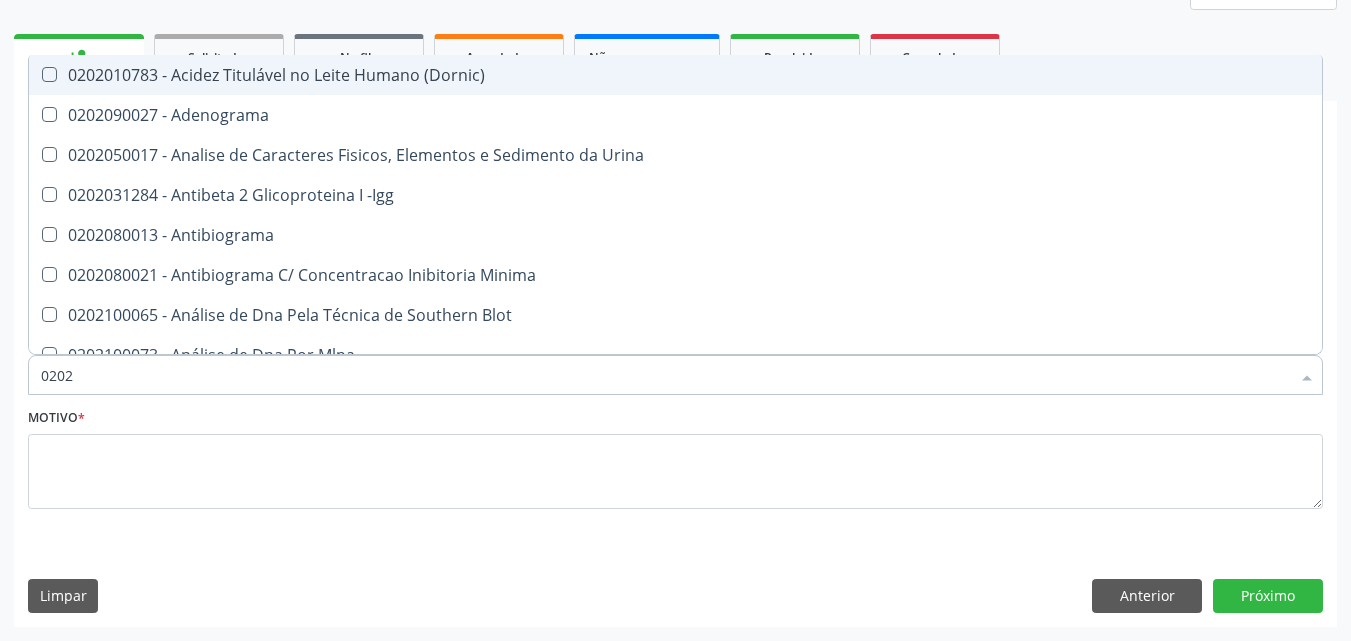 type on "02020" 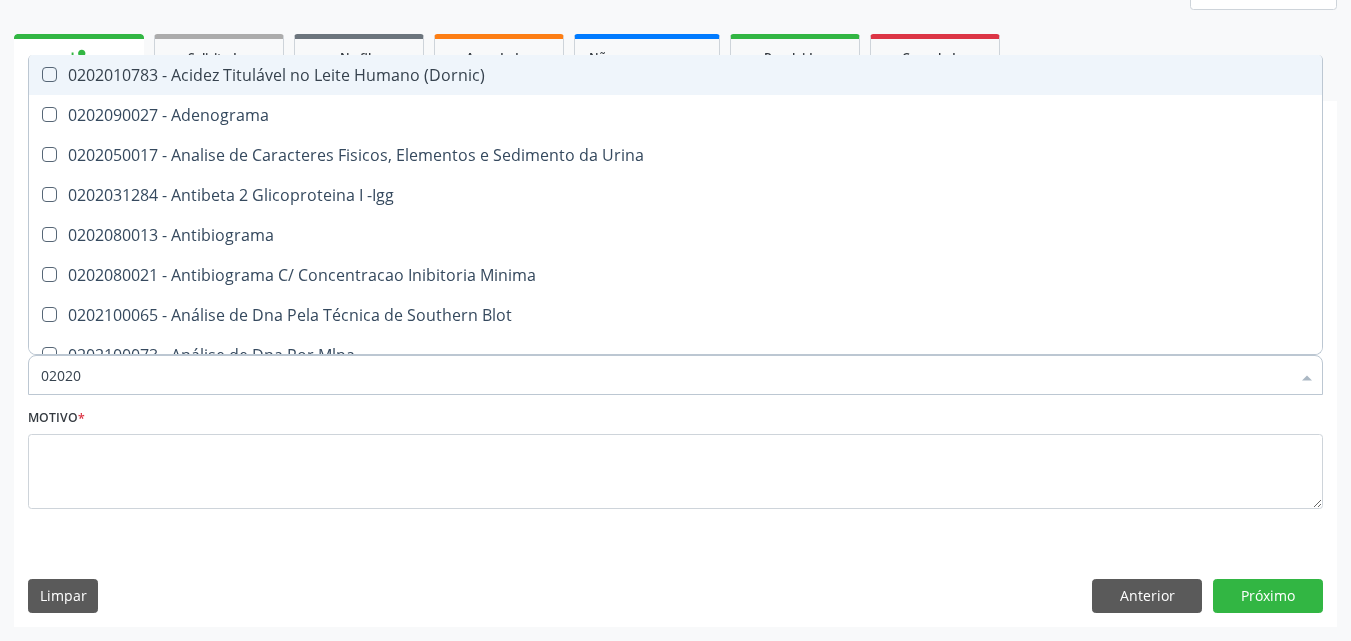 checkbox on "true" 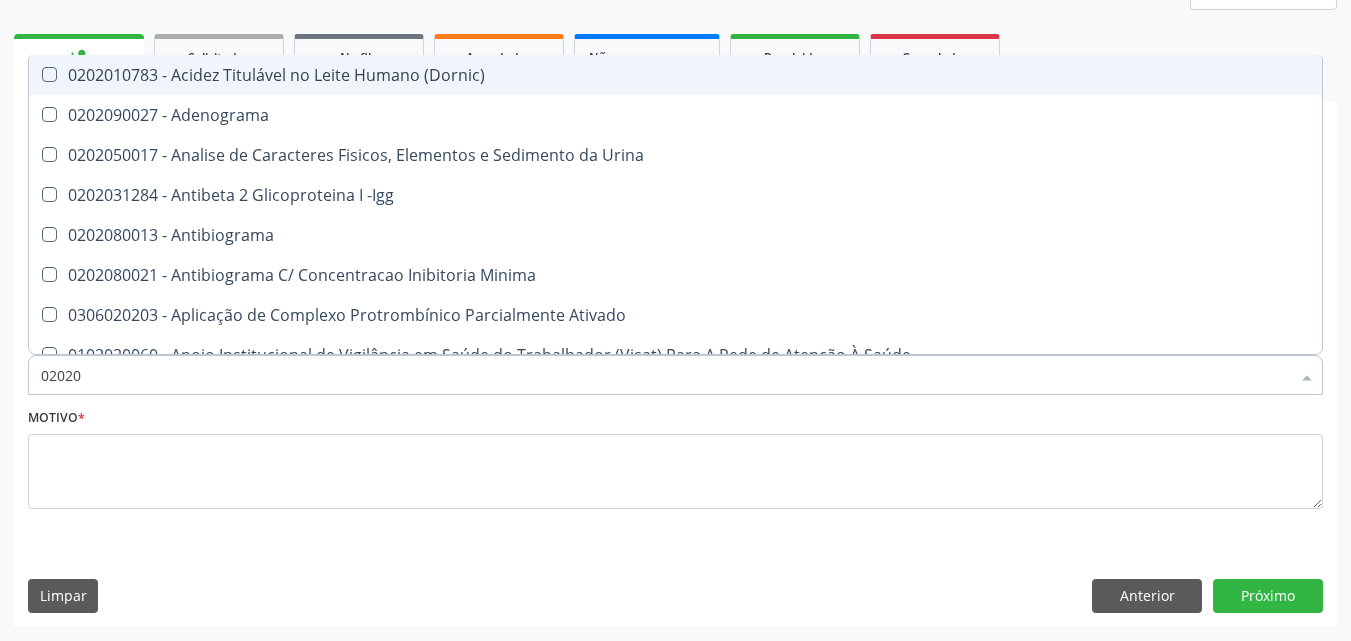 type on "020201" 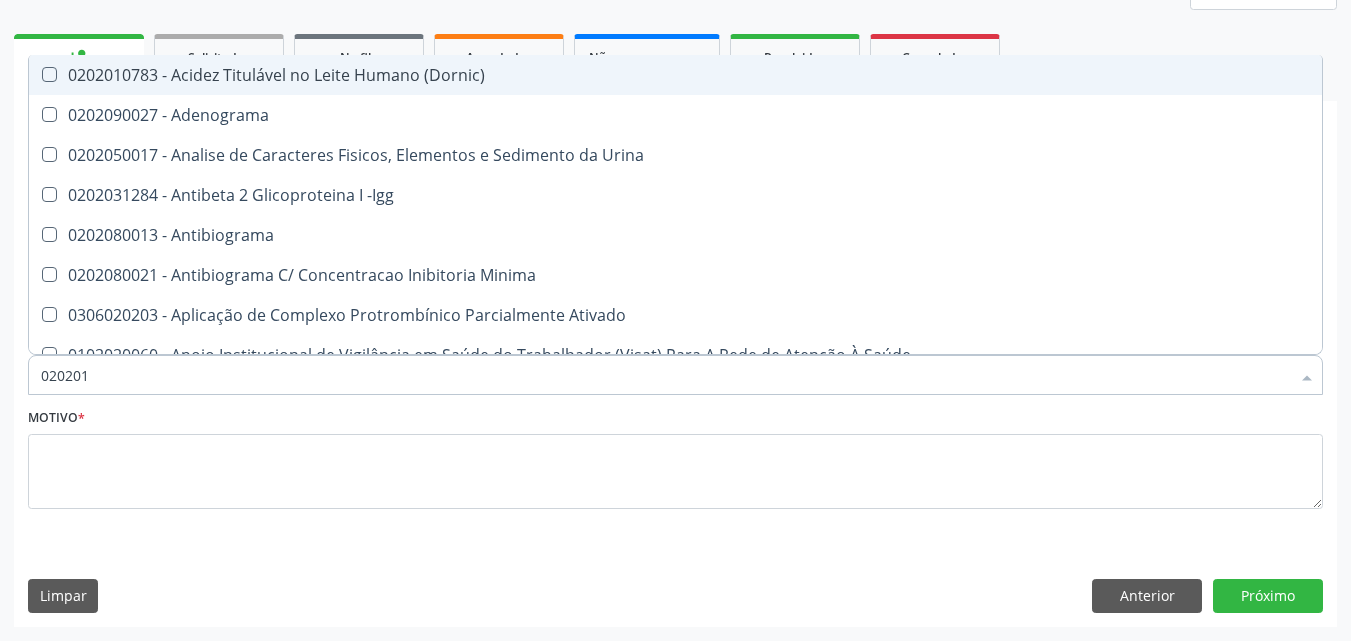 checkbox on "true" 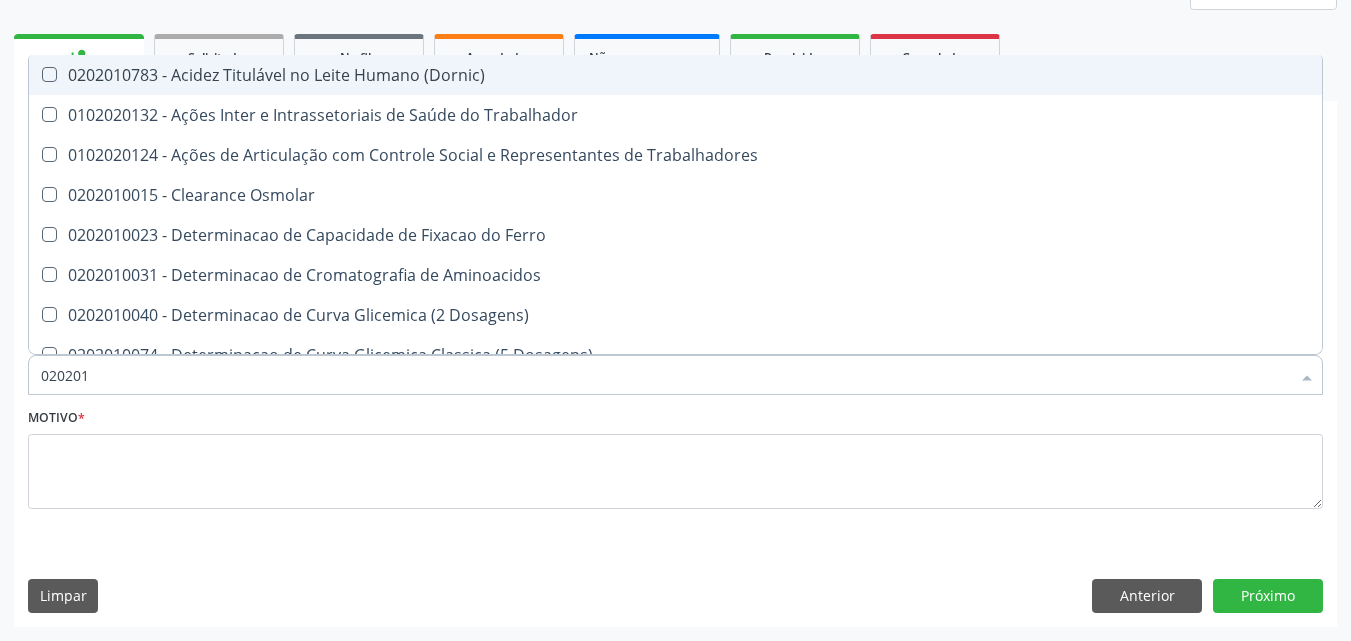 type on "0202010" 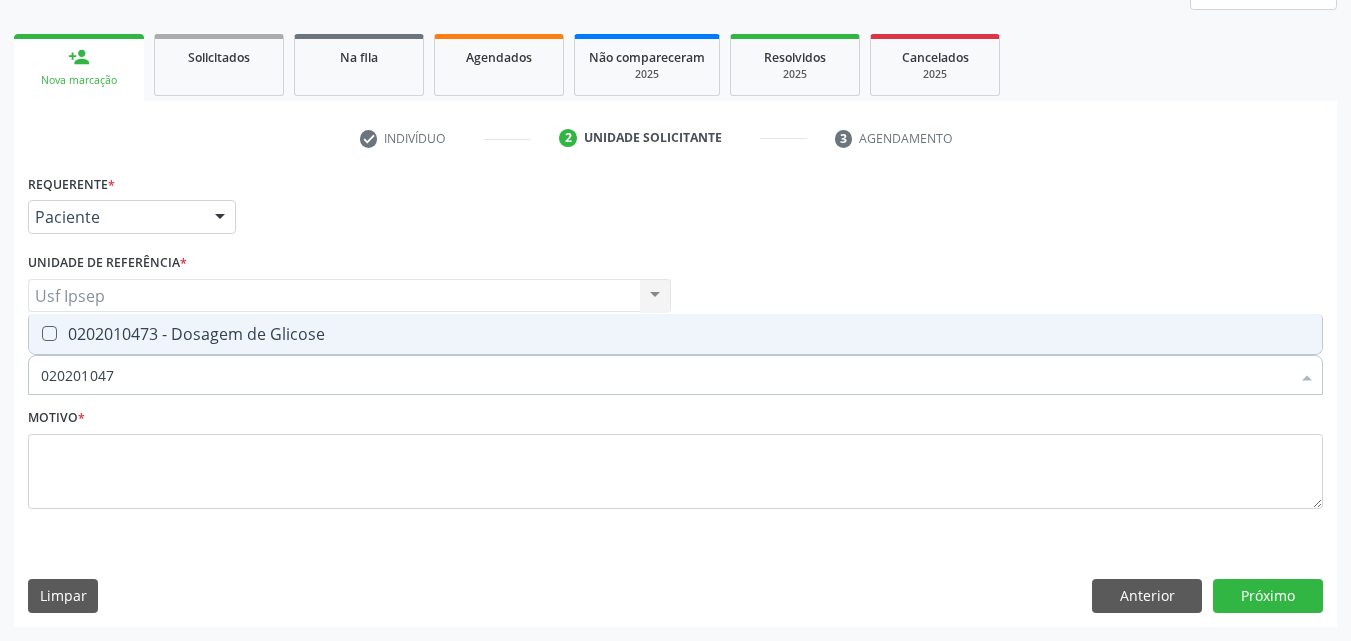 type on "0202010473" 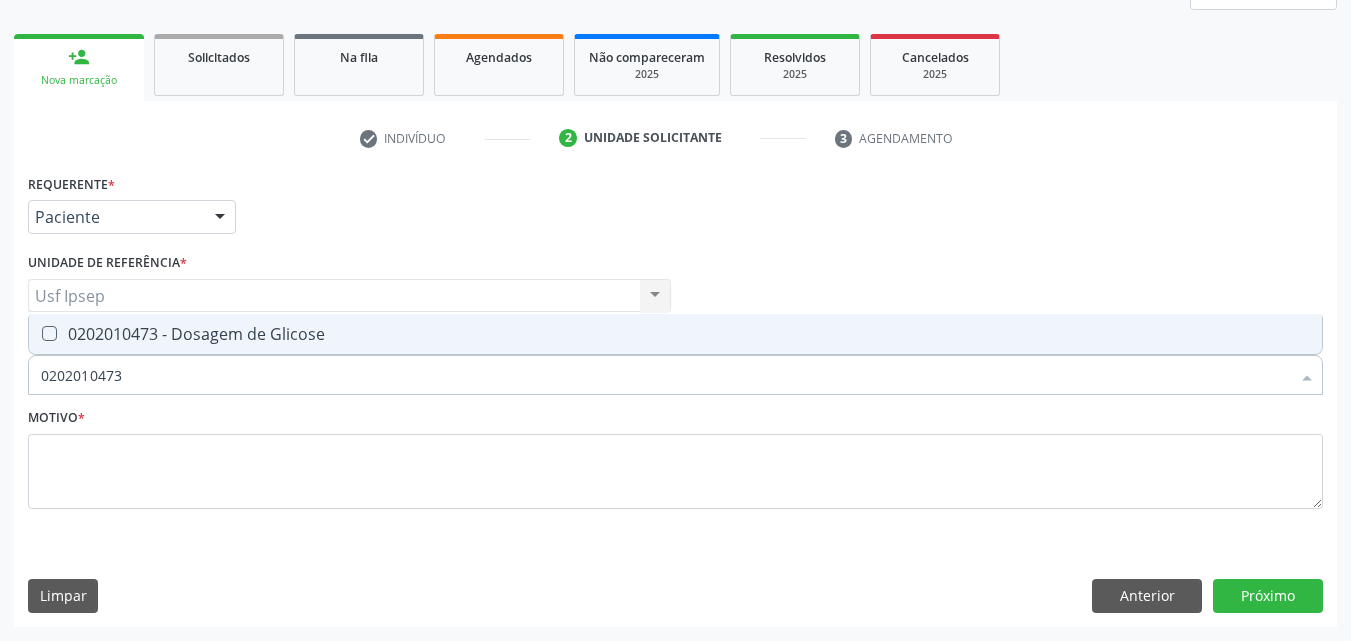click at bounding box center [49, 333] 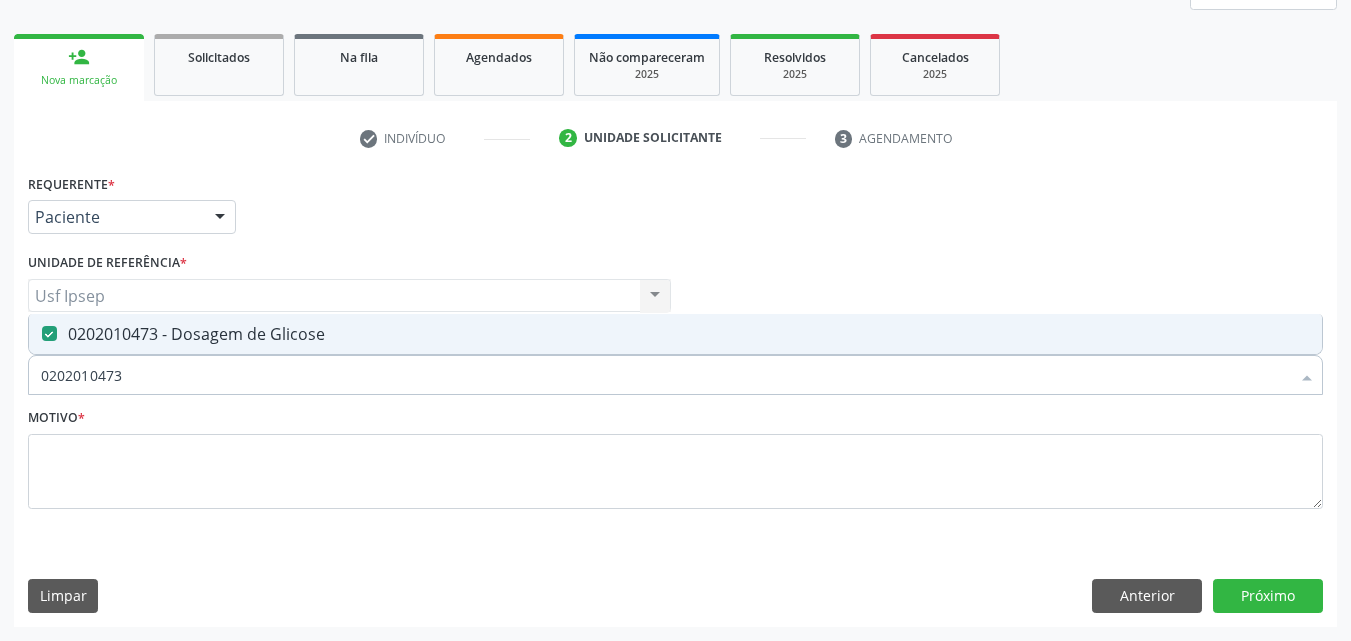 click on "0202010473" at bounding box center [665, 375] 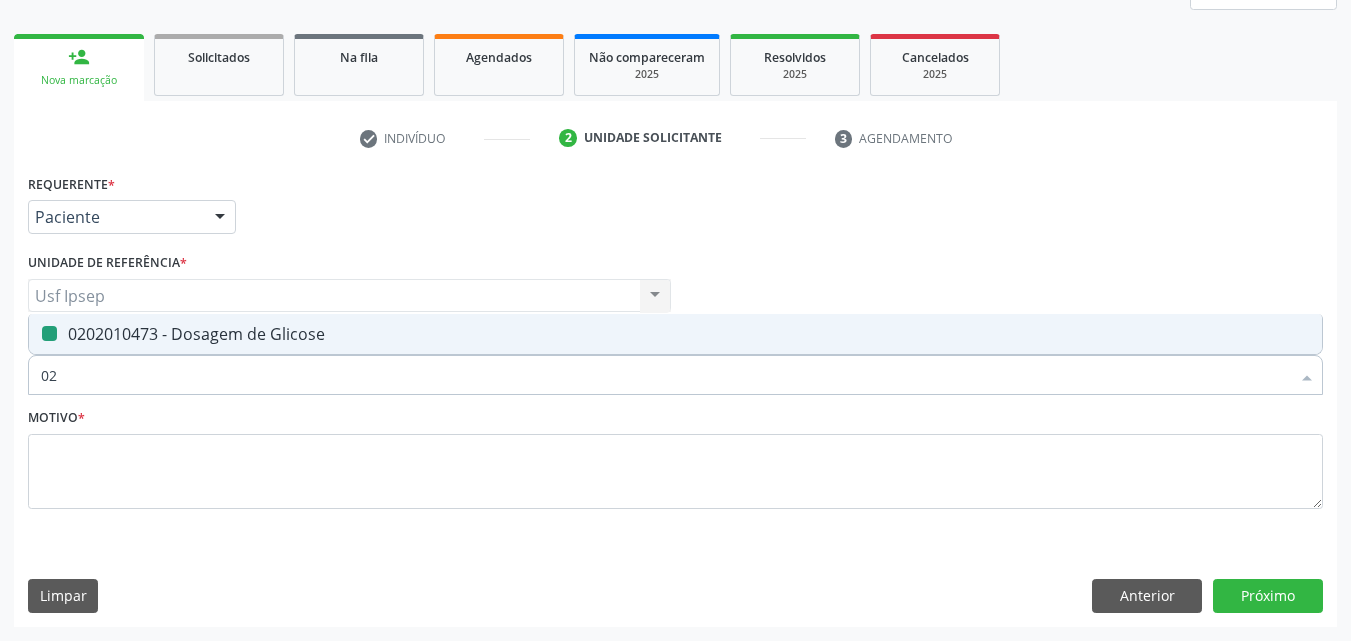 type on "0" 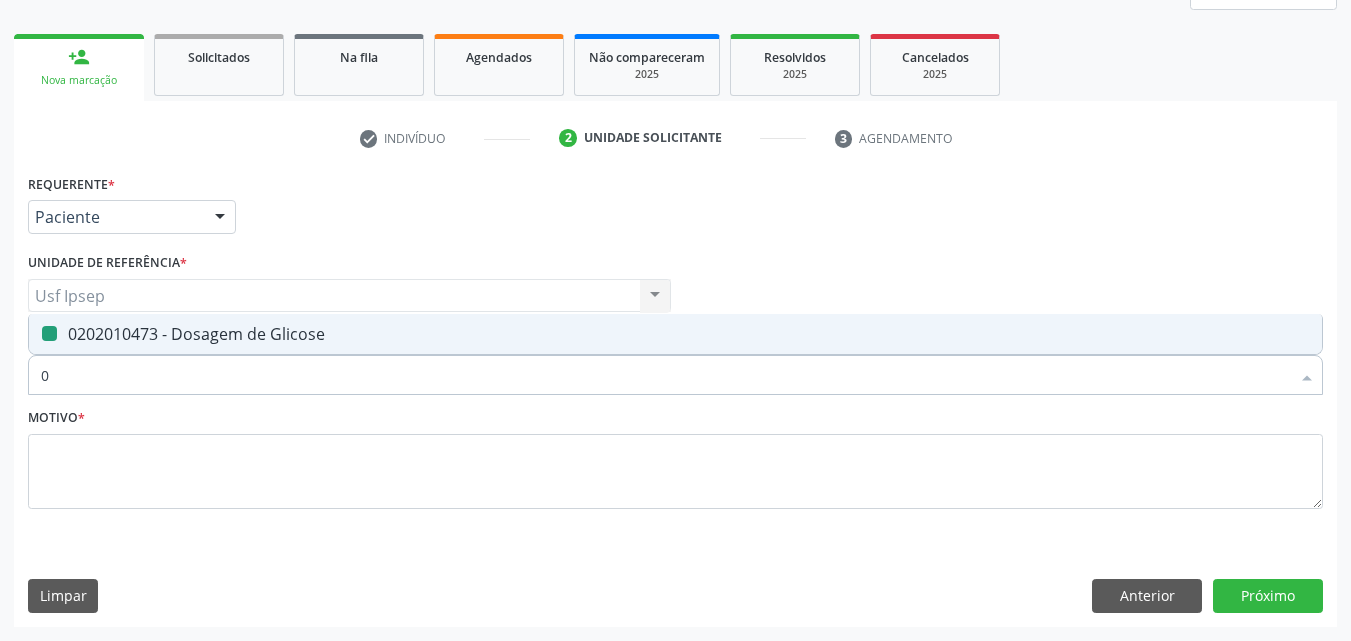 type 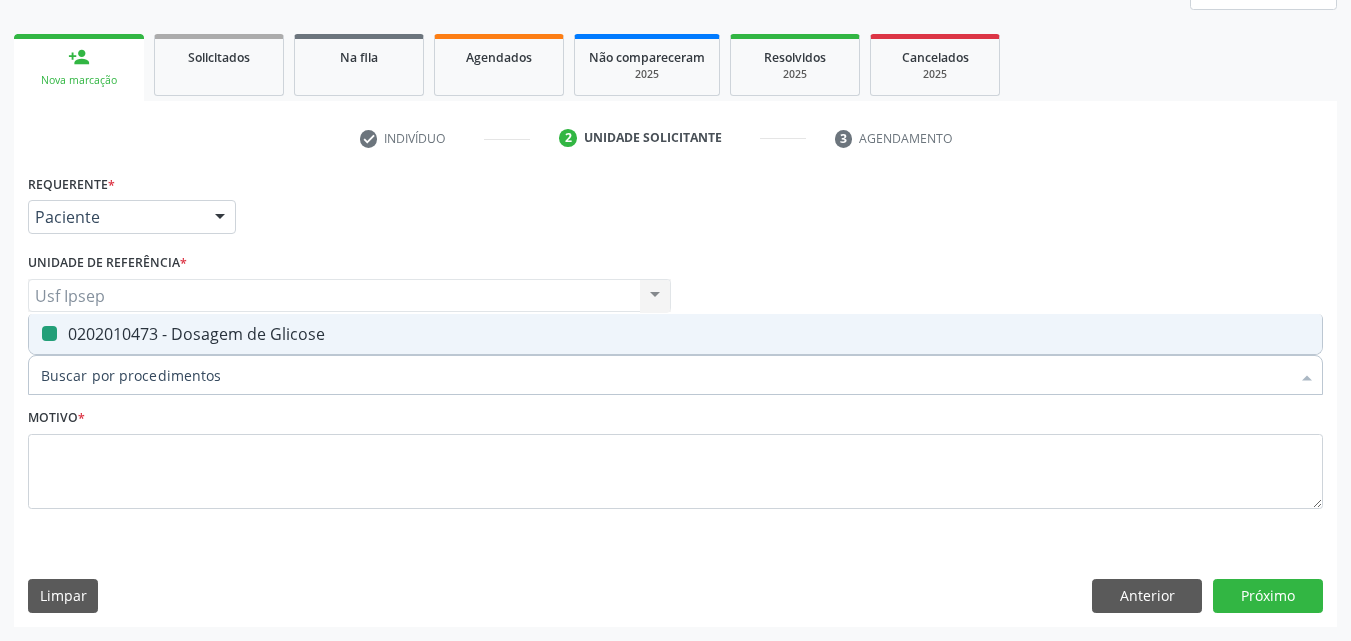 checkbox on "false" 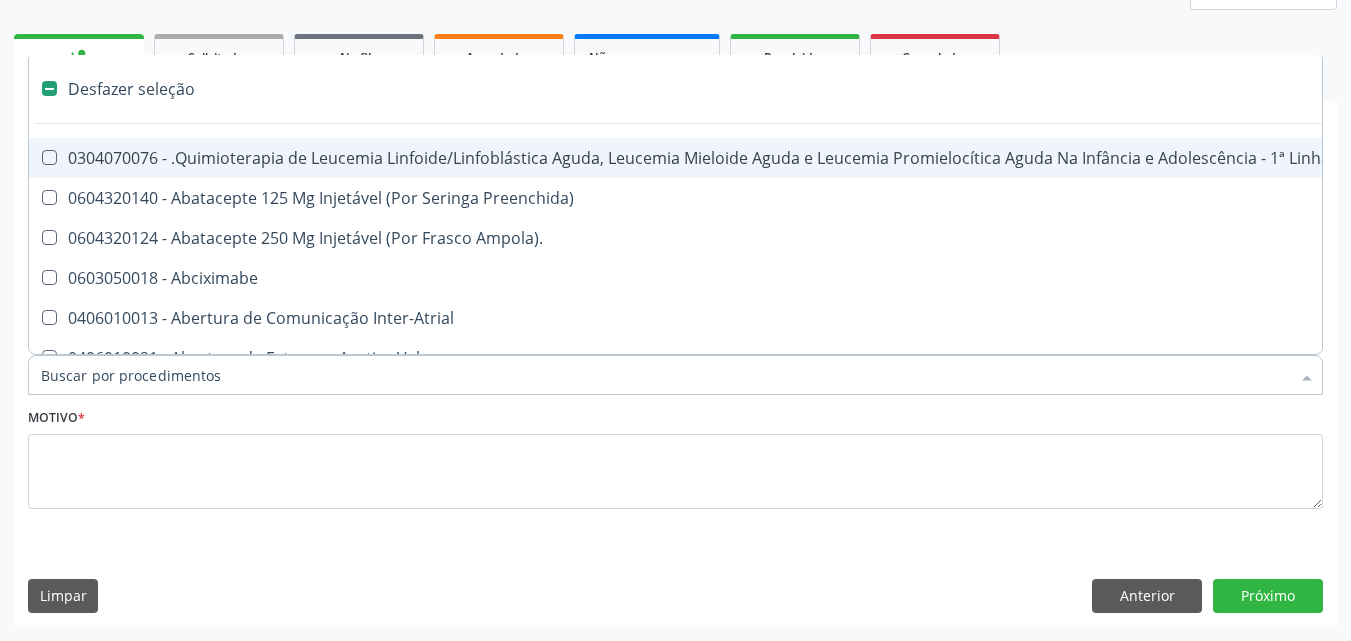 click at bounding box center [675, 375] 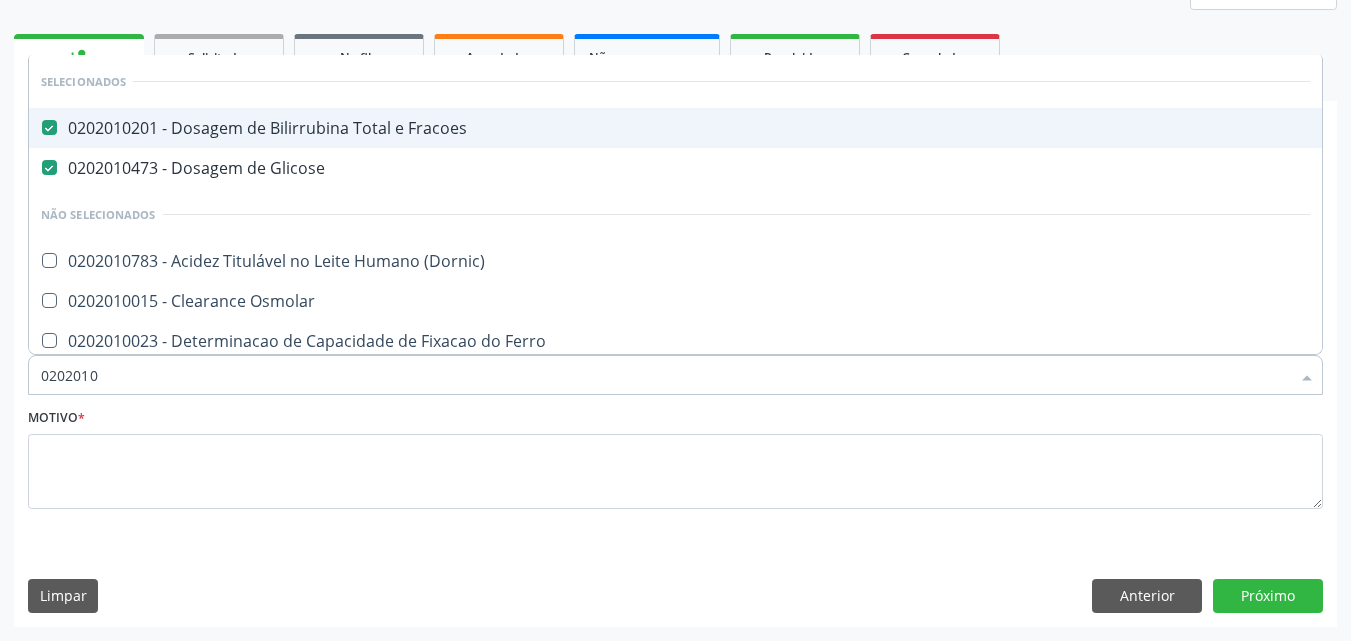 type on "02020103" 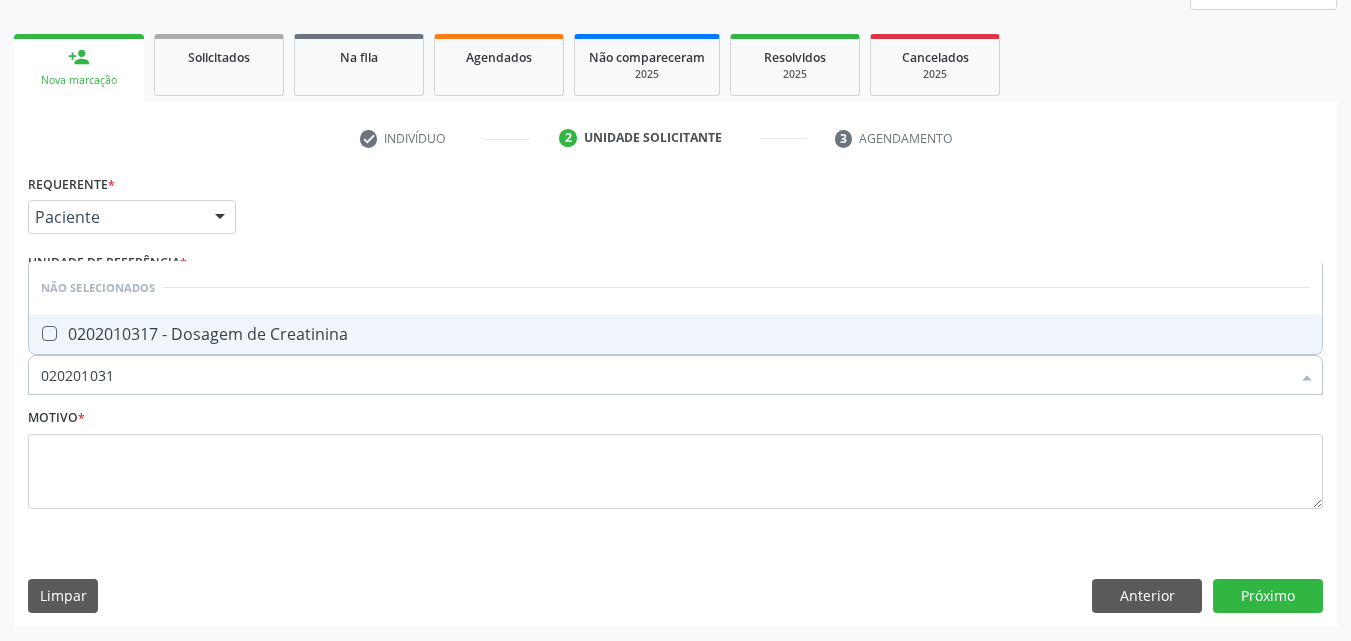 type on "0202010317" 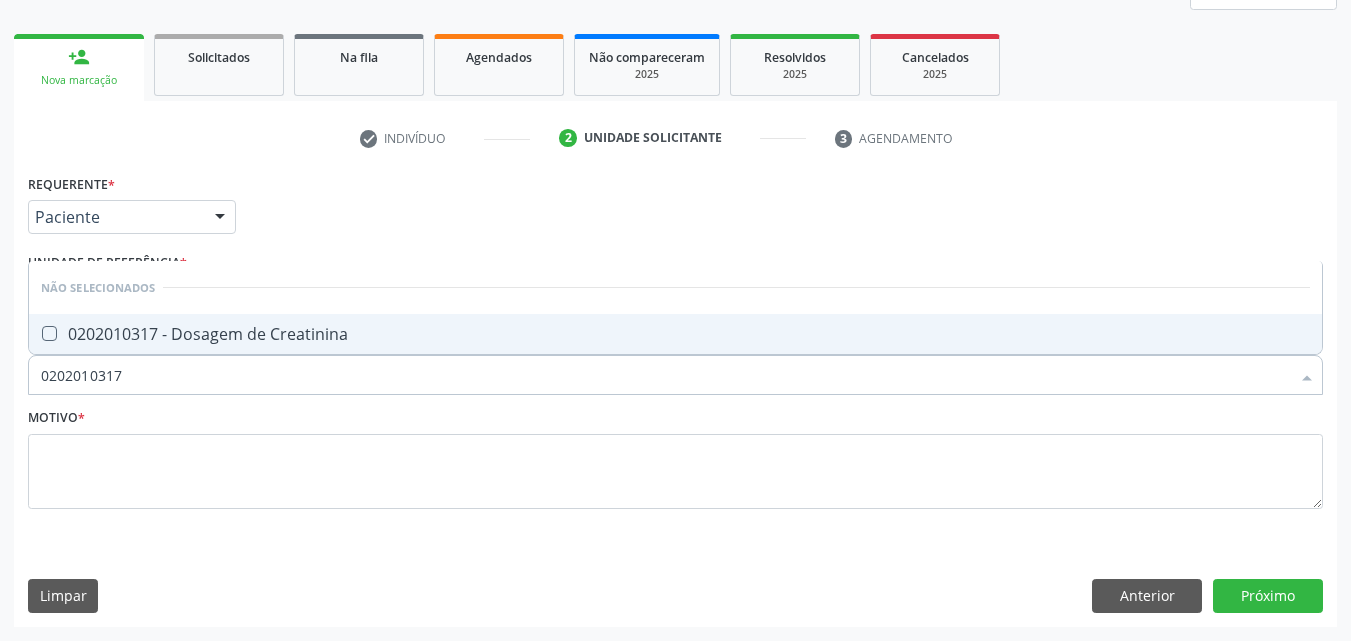 click on "0202010317 - Dosagem de Creatinina" at bounding box center (675, 334) 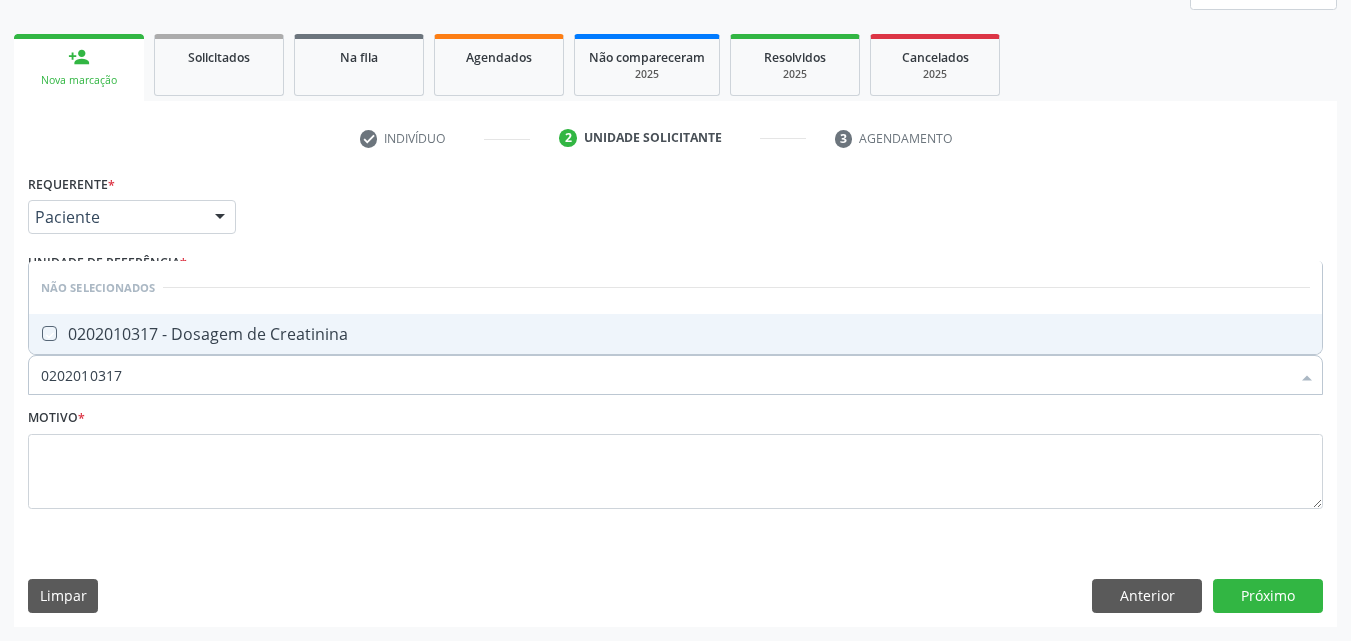 checkbox on "true" 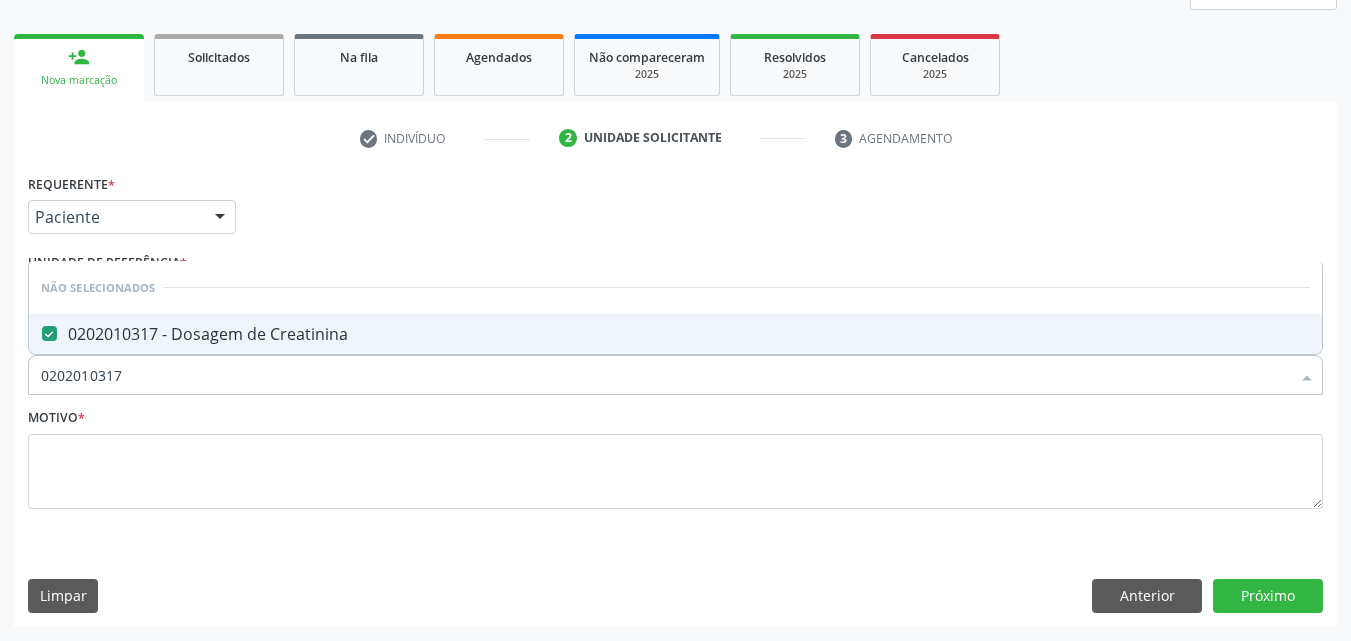 click on "0202010317" at bounding box center (665, 375) 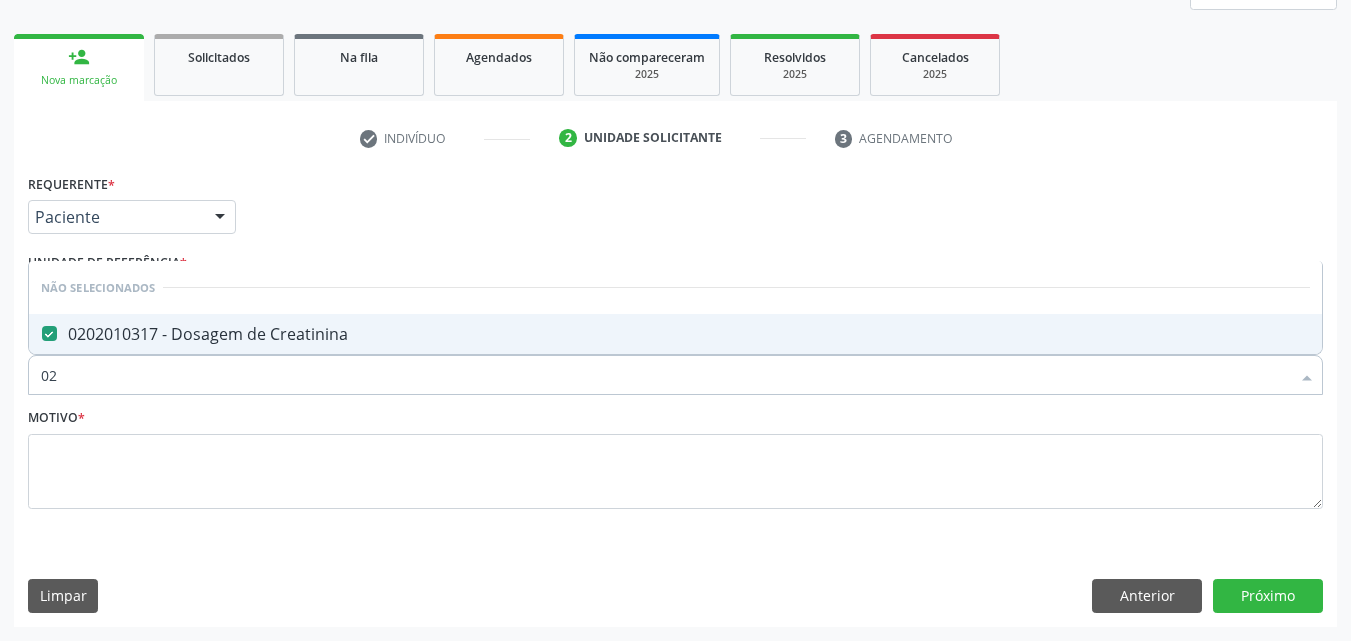 type on "0" 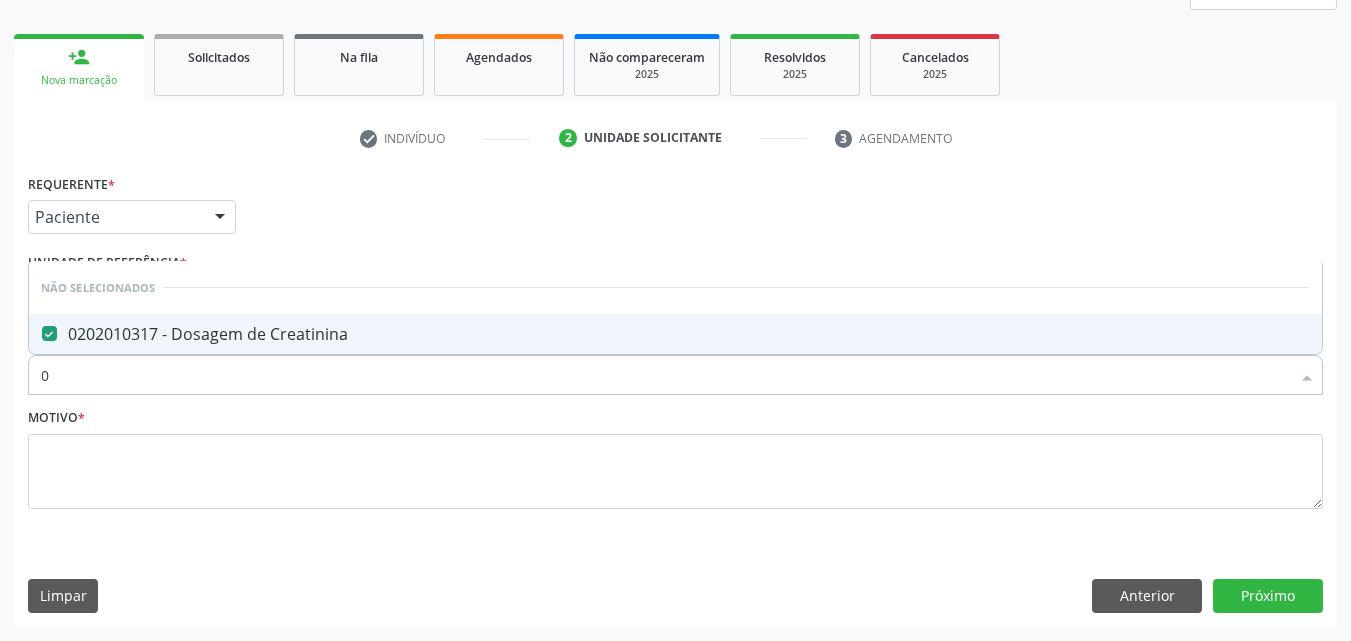 type 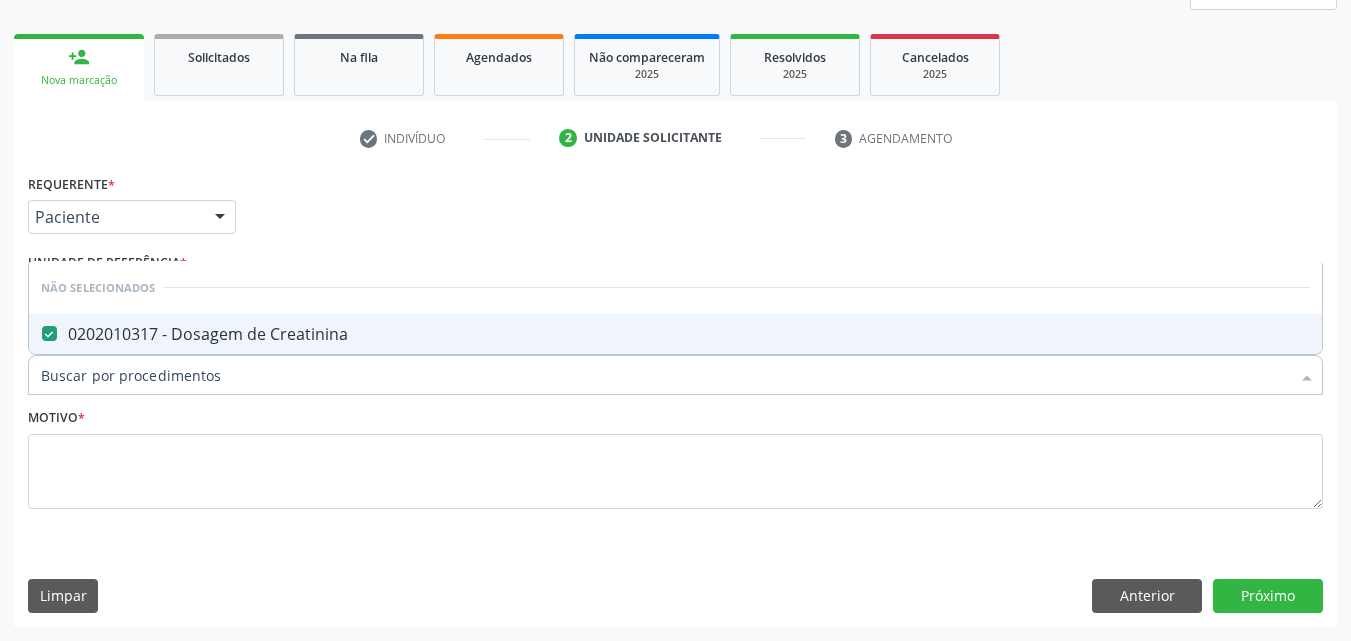 checkbox on "true" 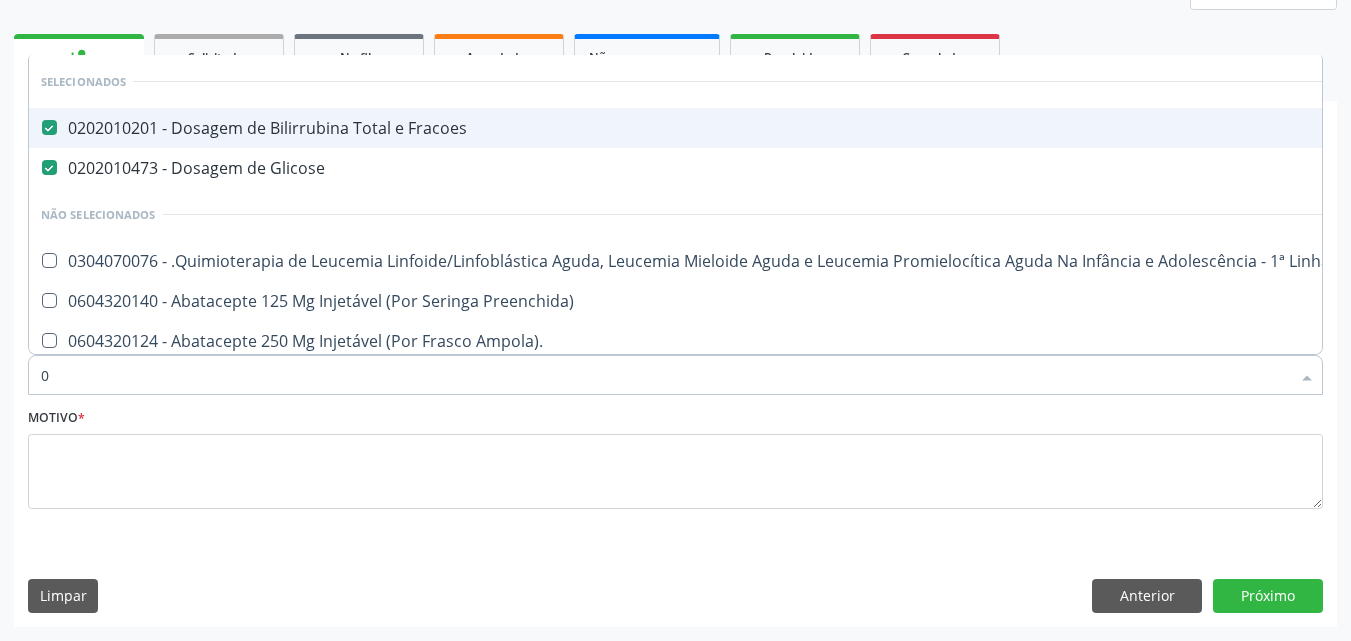 type on "02" 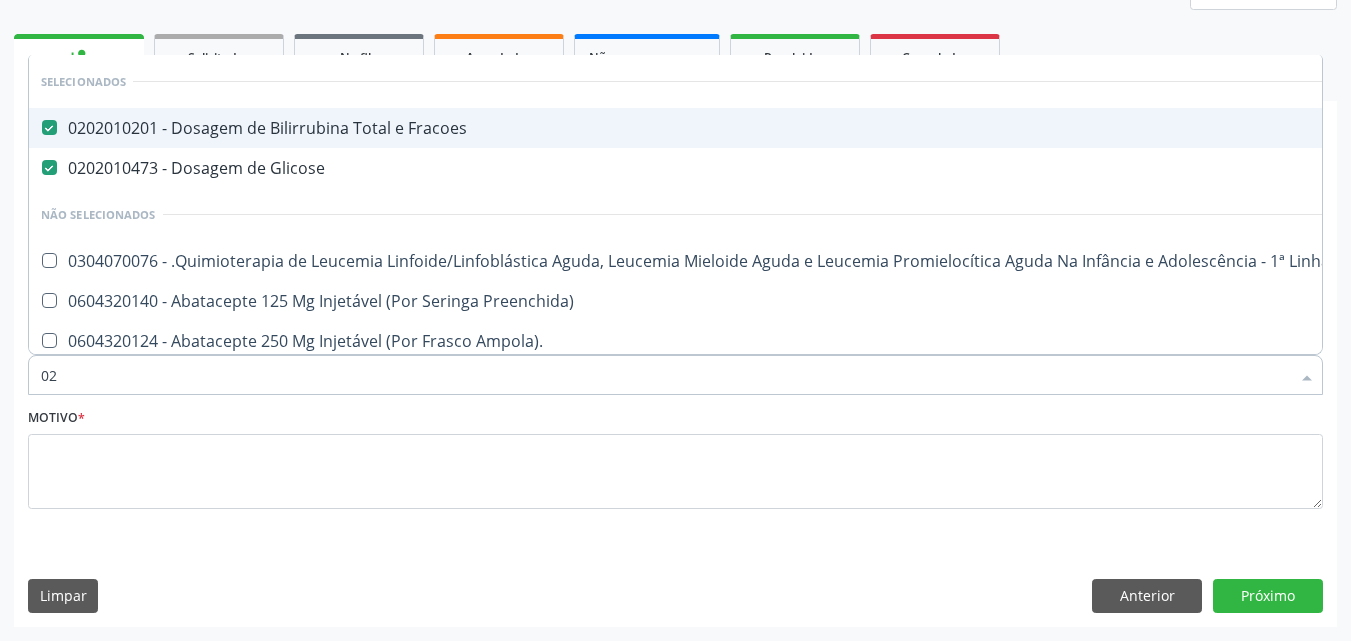 checkbox on "true" 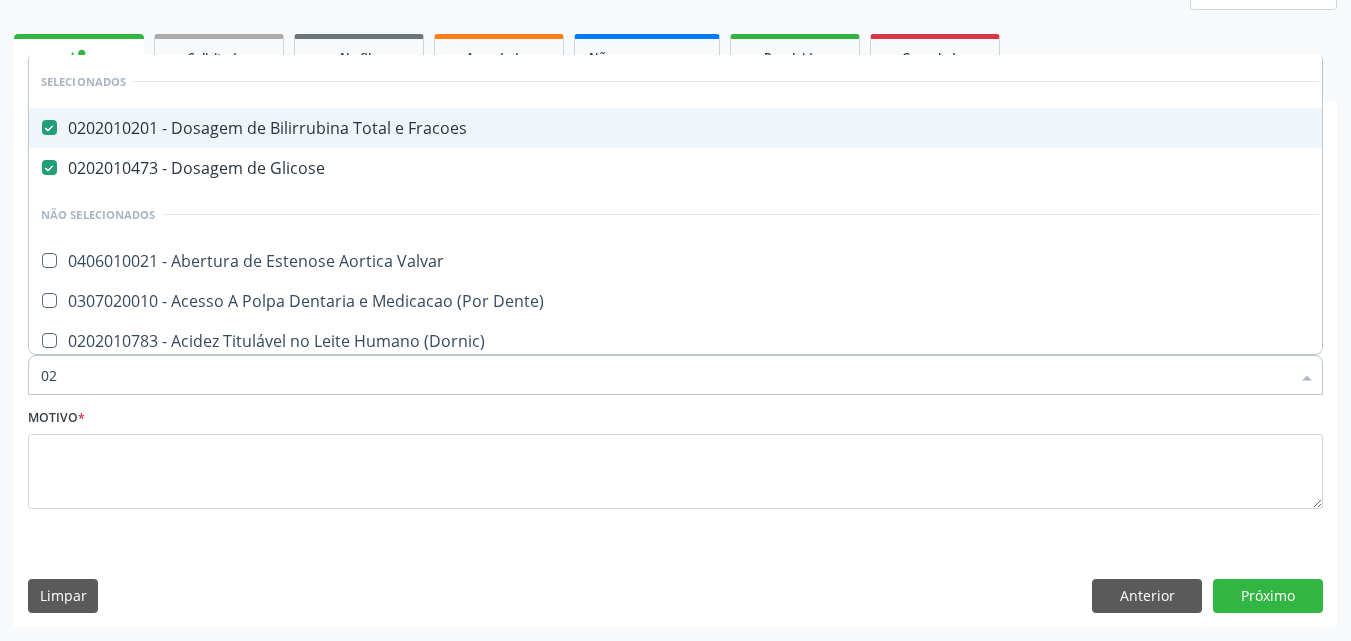 type on "020" 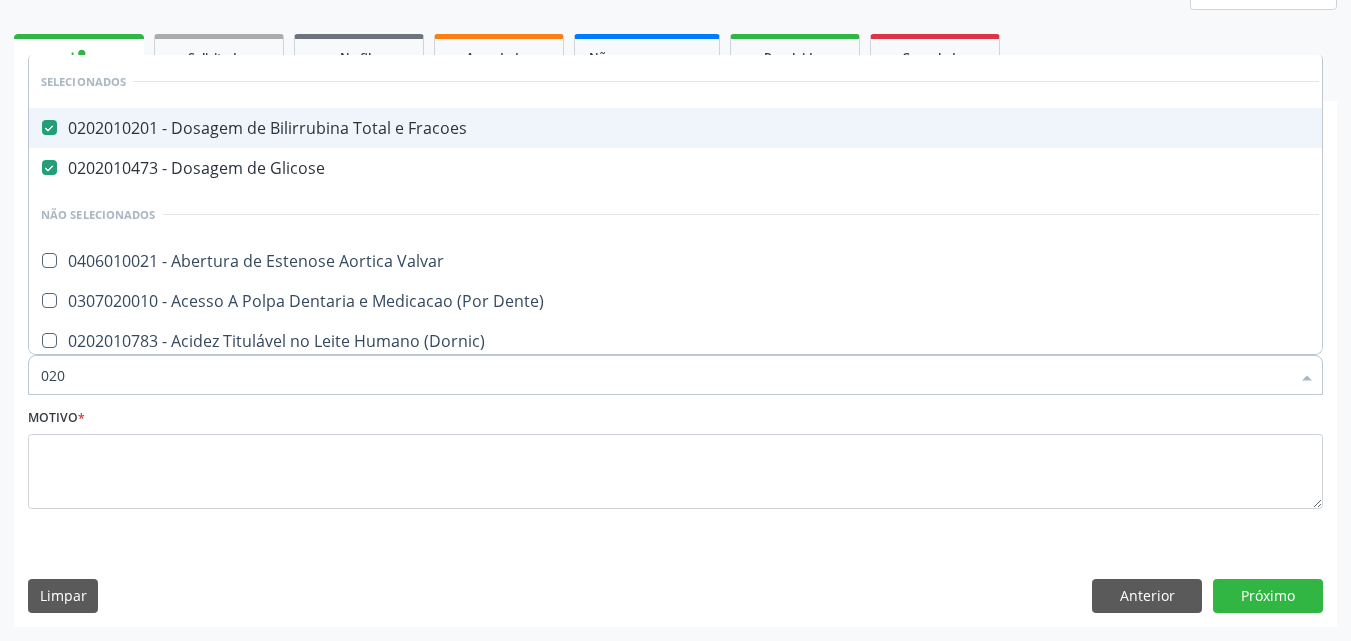 checkbox on "true" 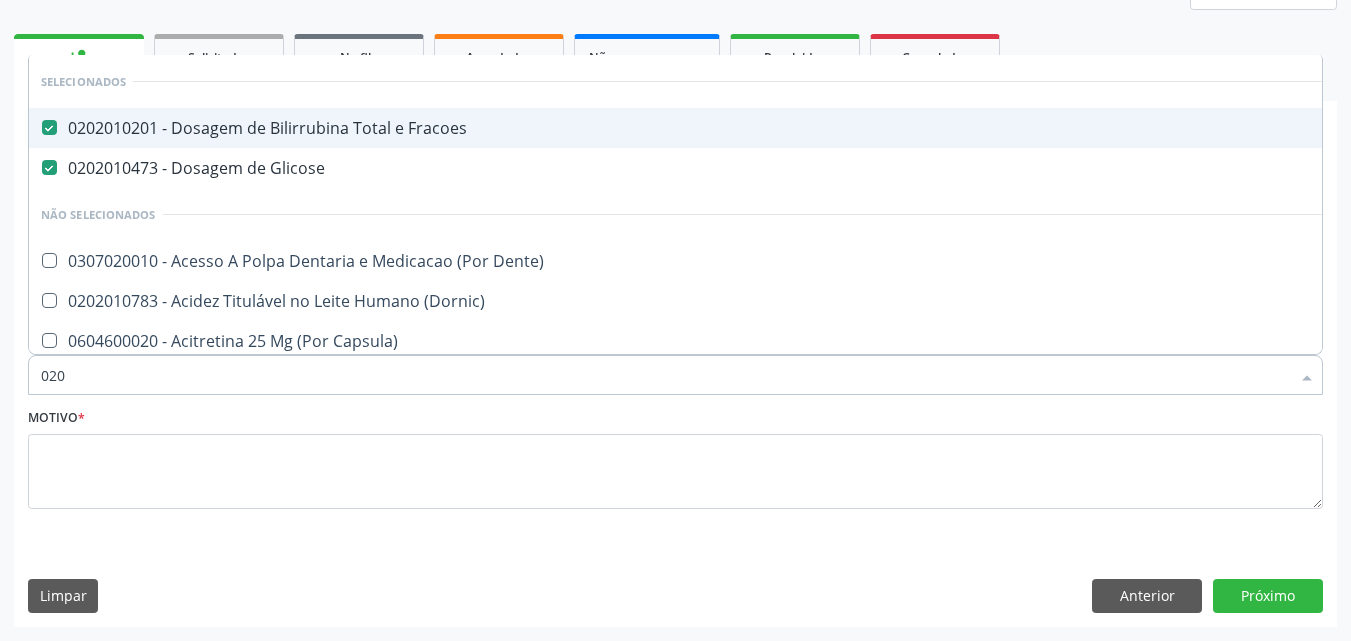 type on "0202" 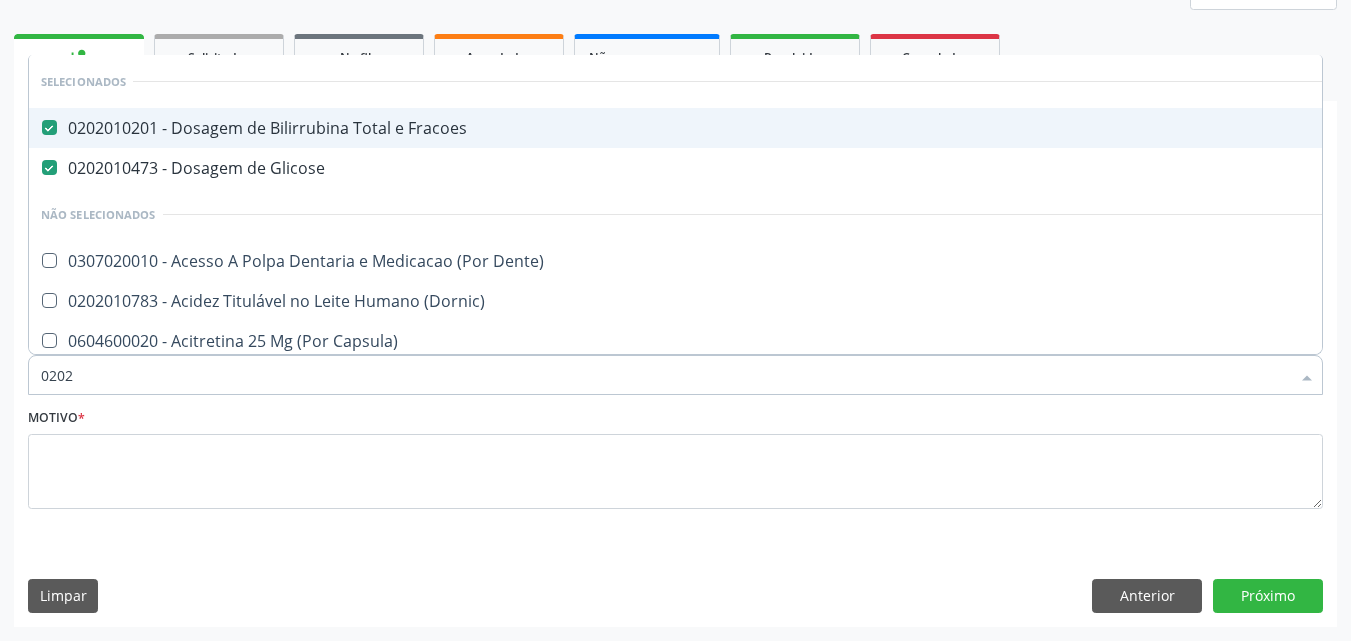 checkbox on "true" 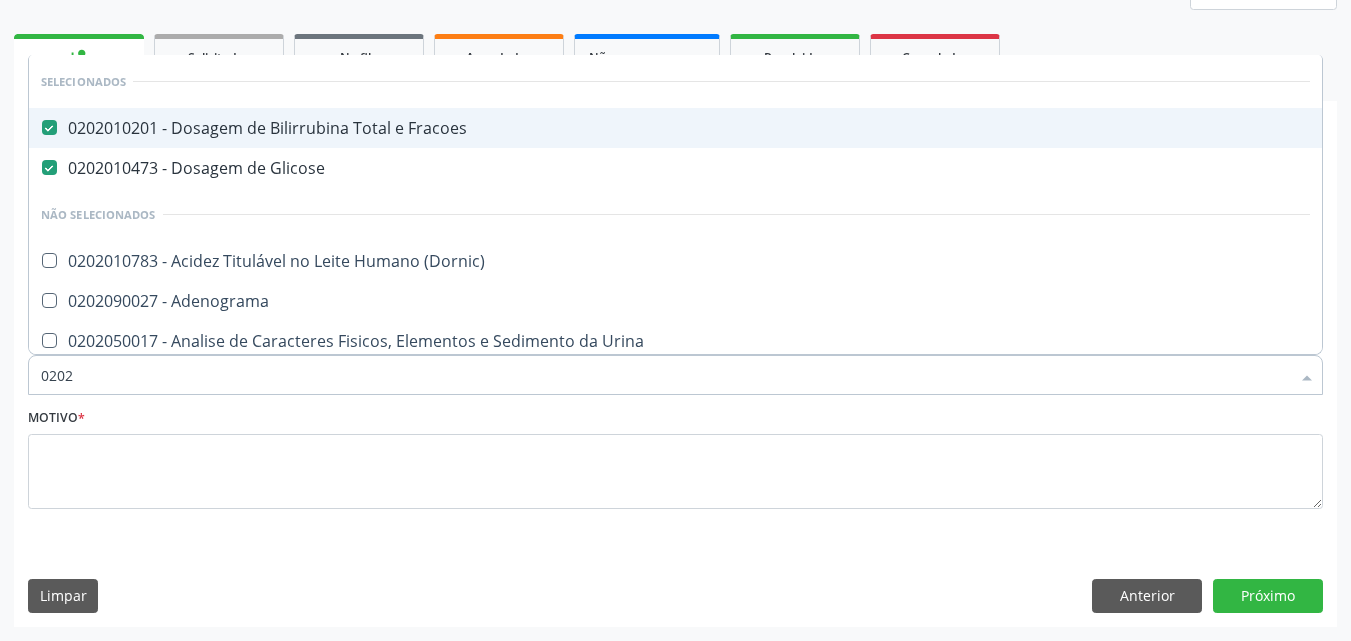 type on "02020" 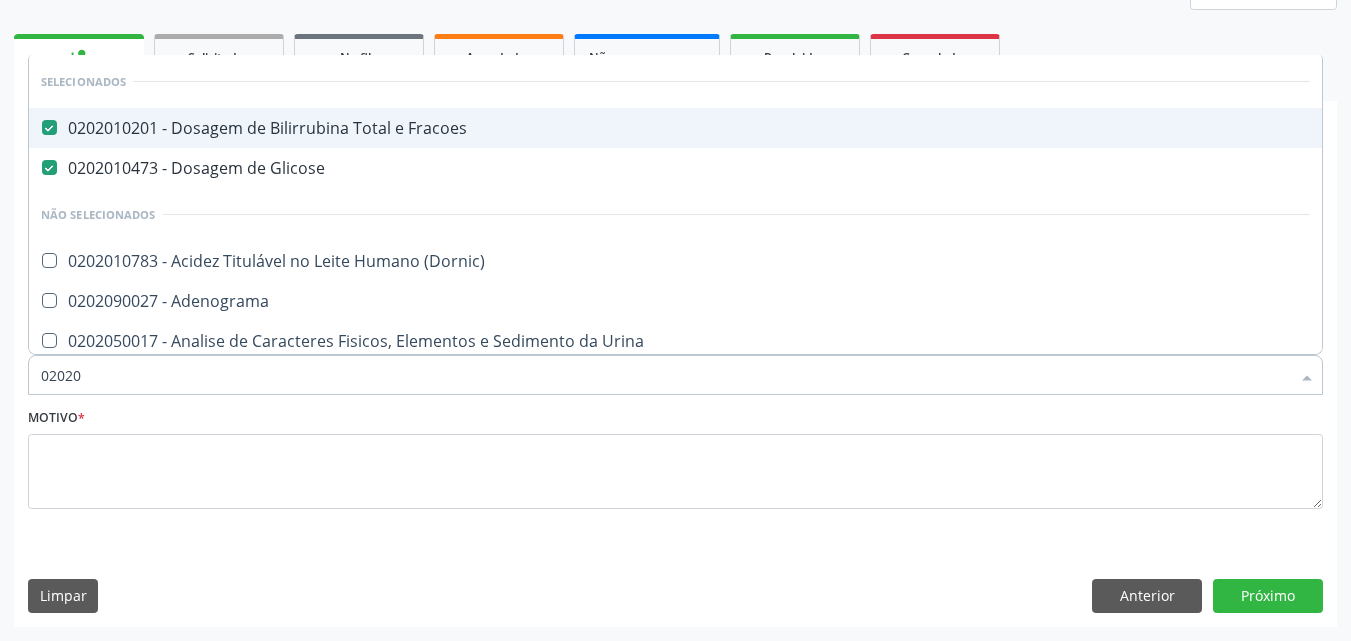 checkbox on "true" 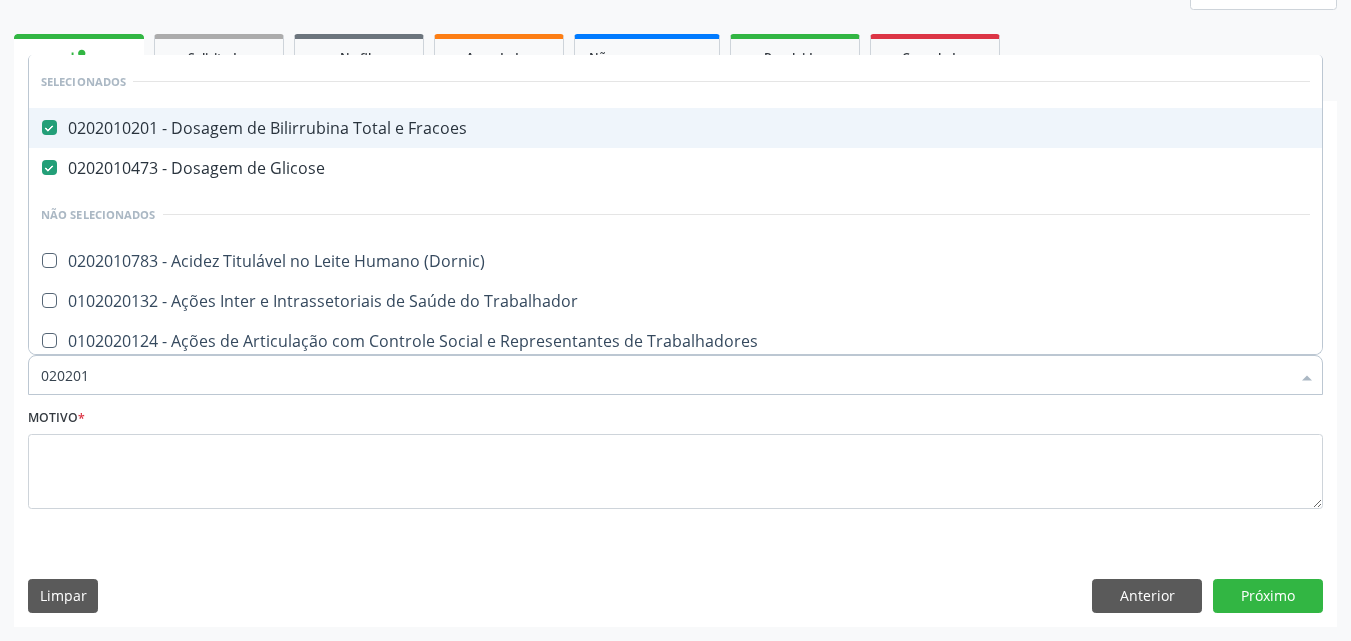type on "0202010" 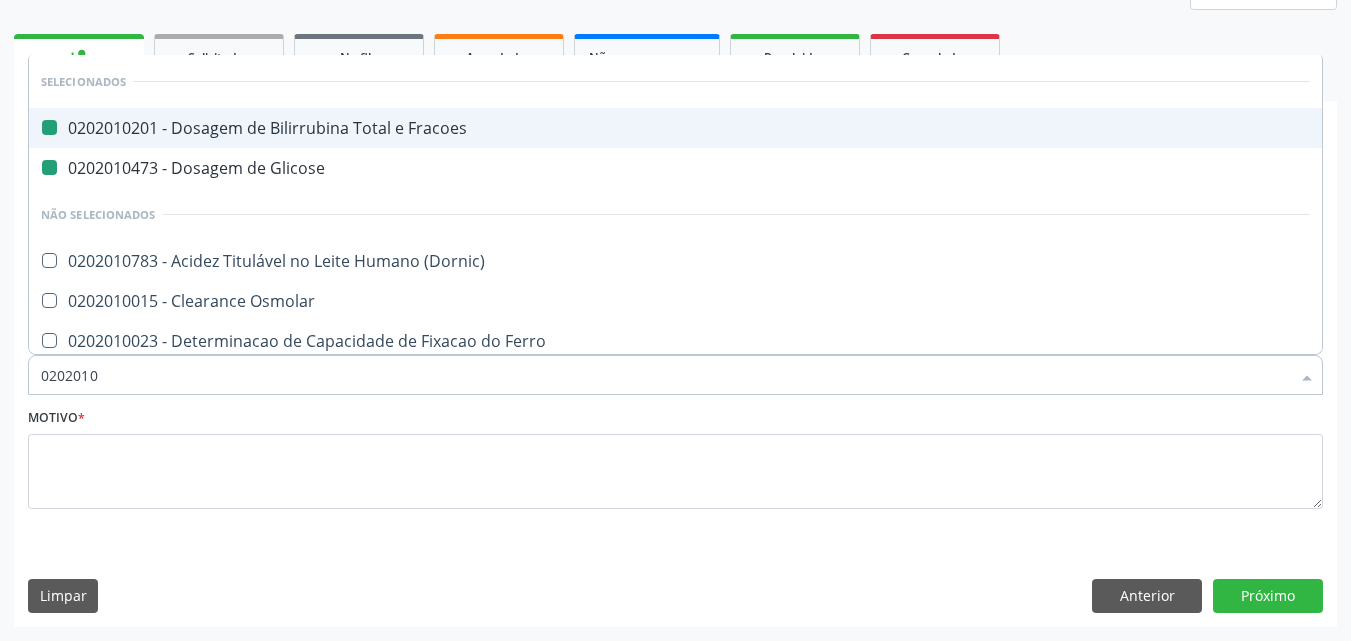type on "02020106" 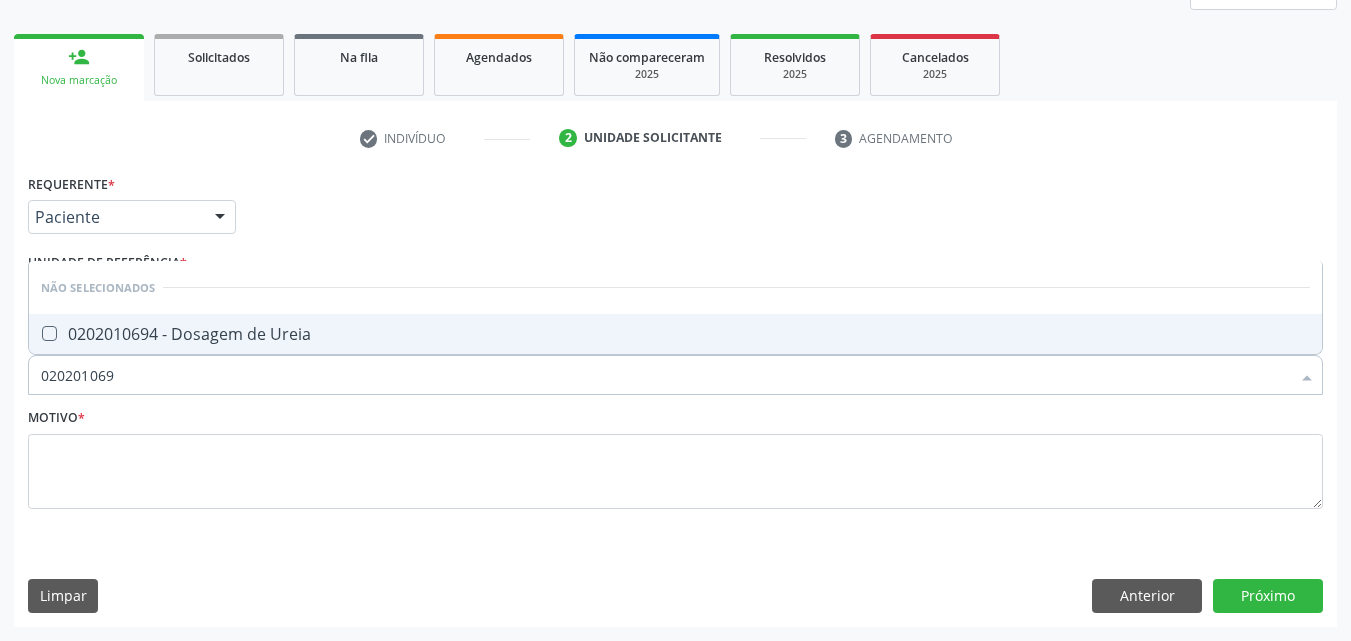 type on "0202010694" 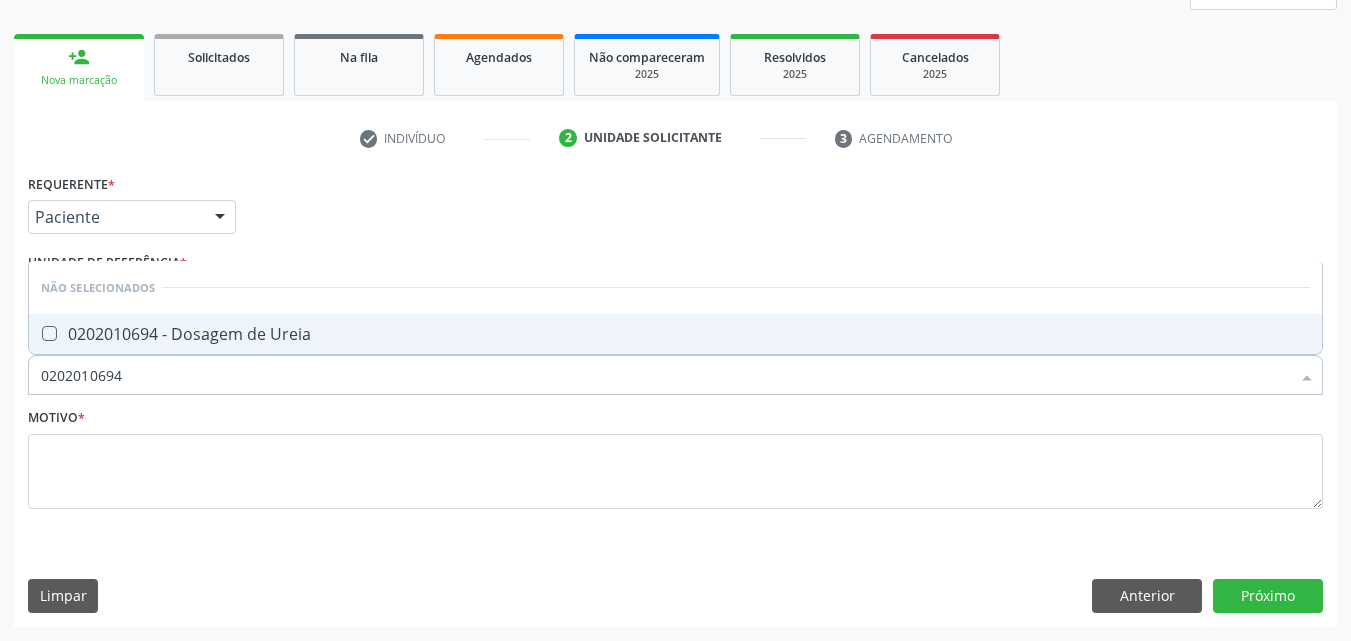 drag, startPoint x: 49, startPoint y: 331, endPoint x: 122, endPoint y: 358, distance: 77.83315 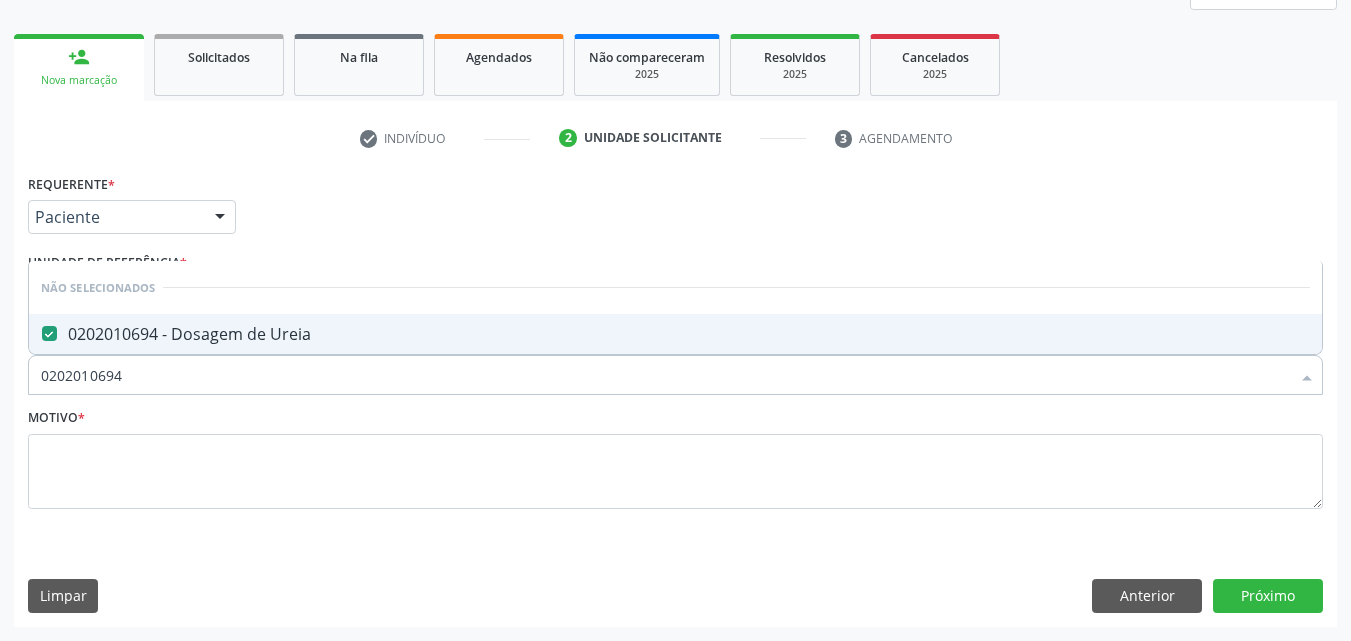 click on "0202010694" at bounding box center [665, 375] 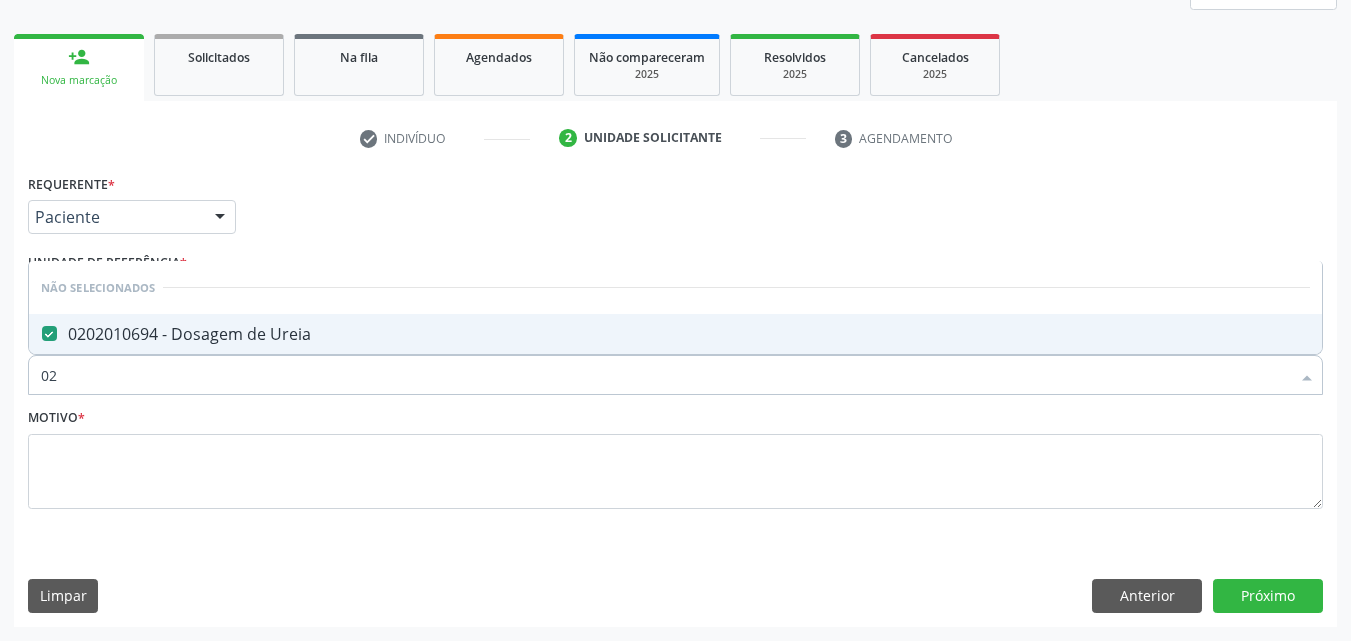 type on "0" 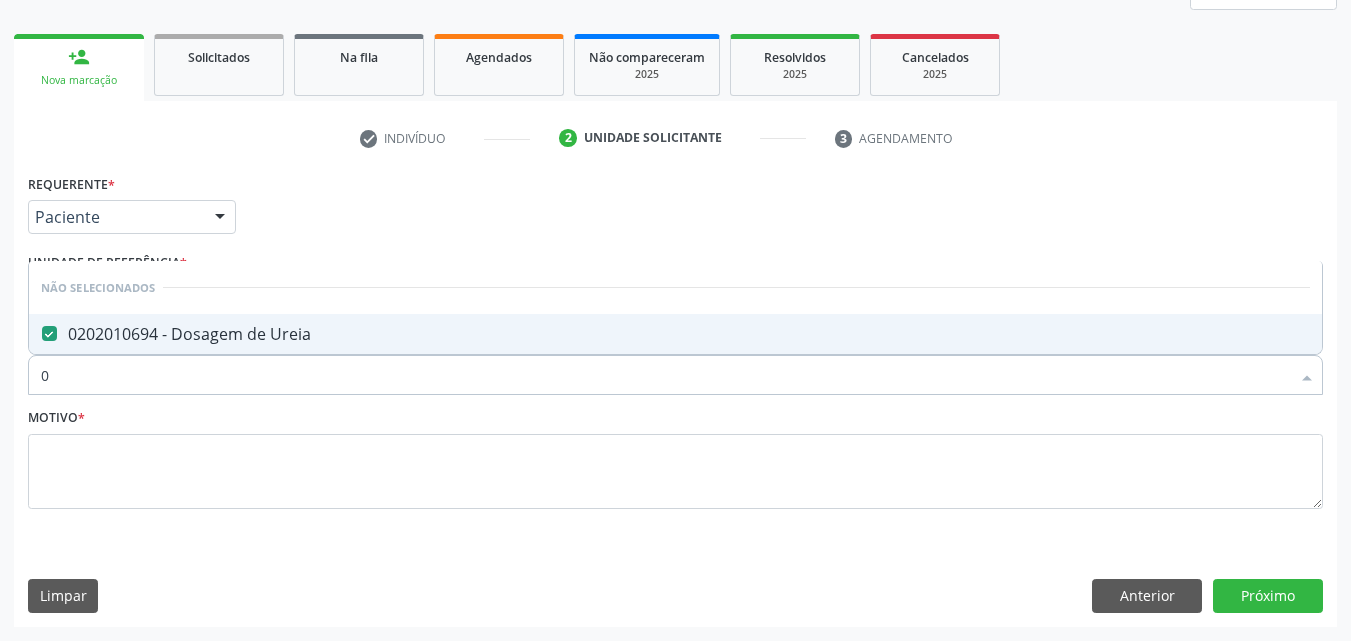 type 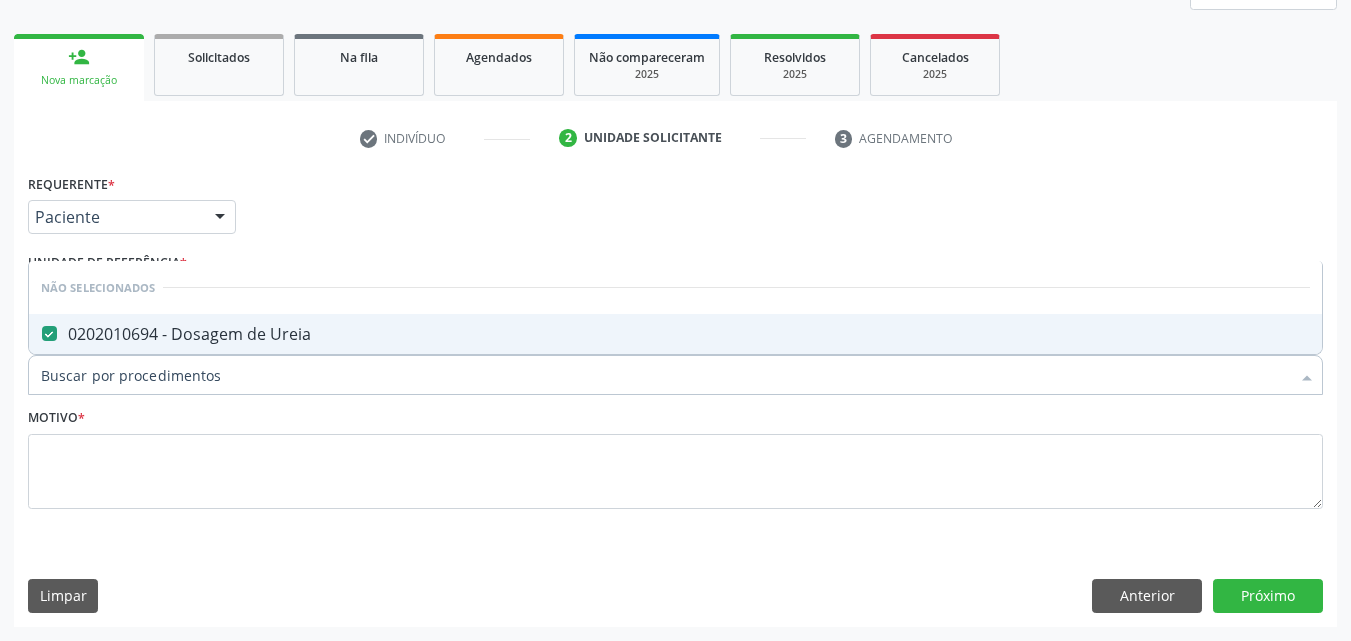 checkbox on "true" 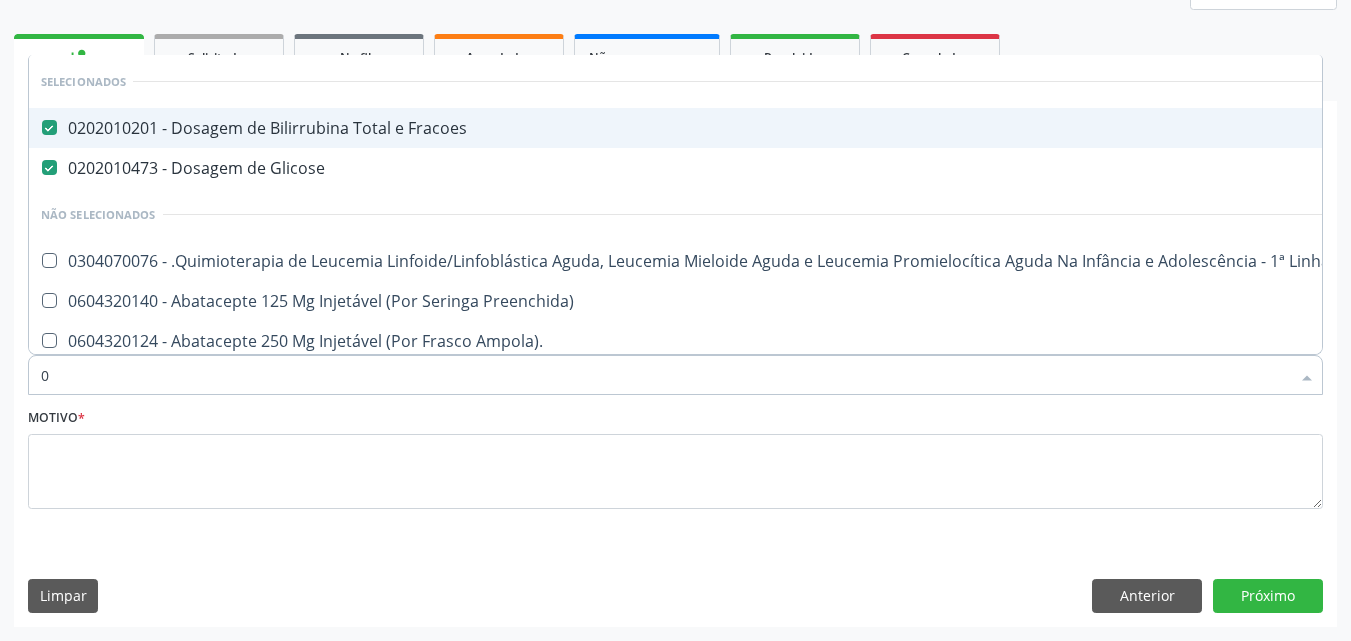 type on "02" 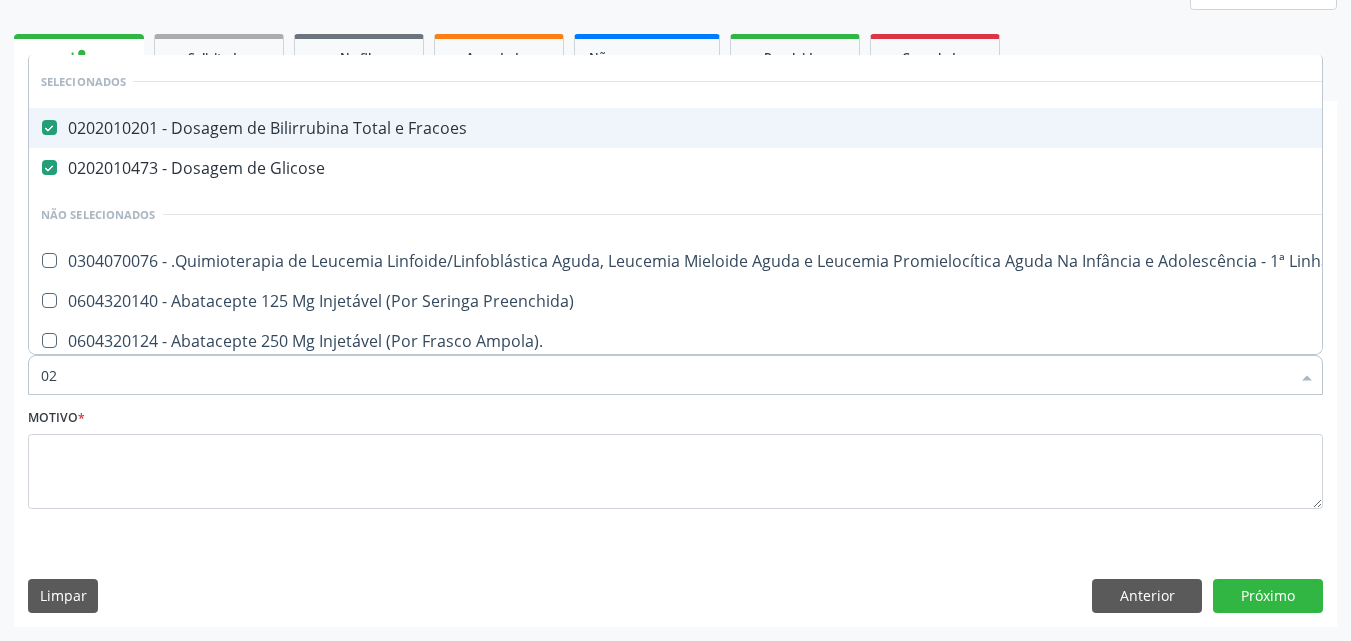 checkbox on "true" 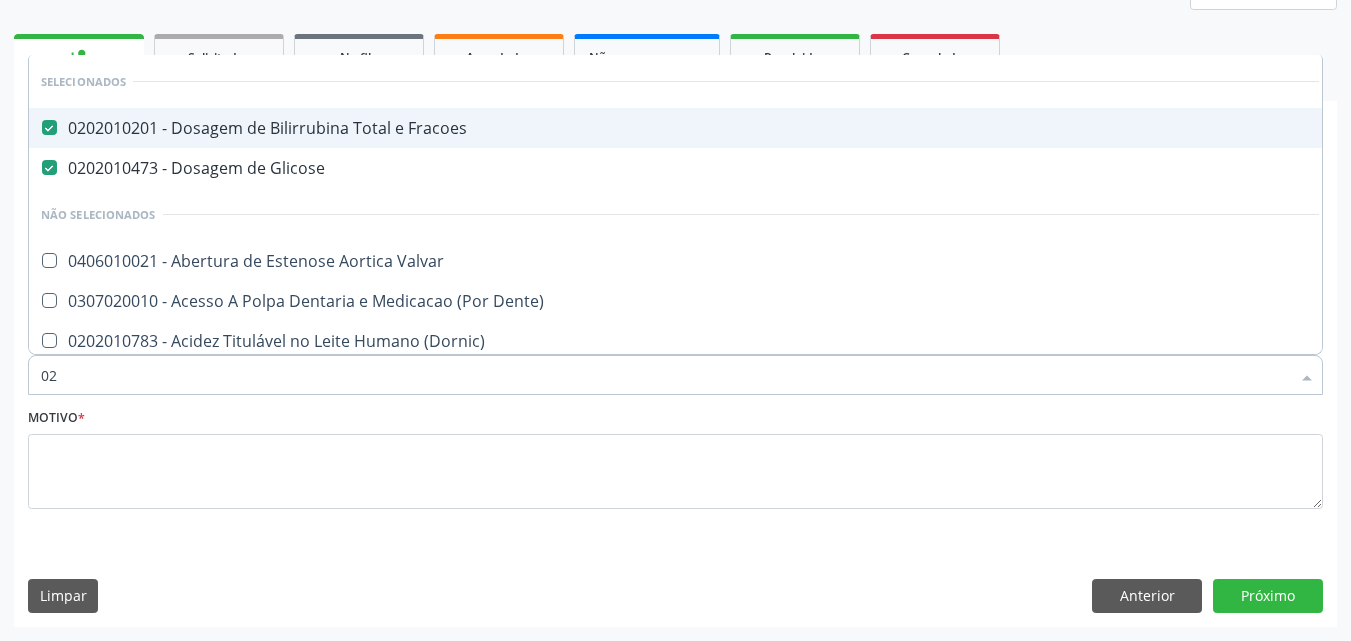 type on "020" 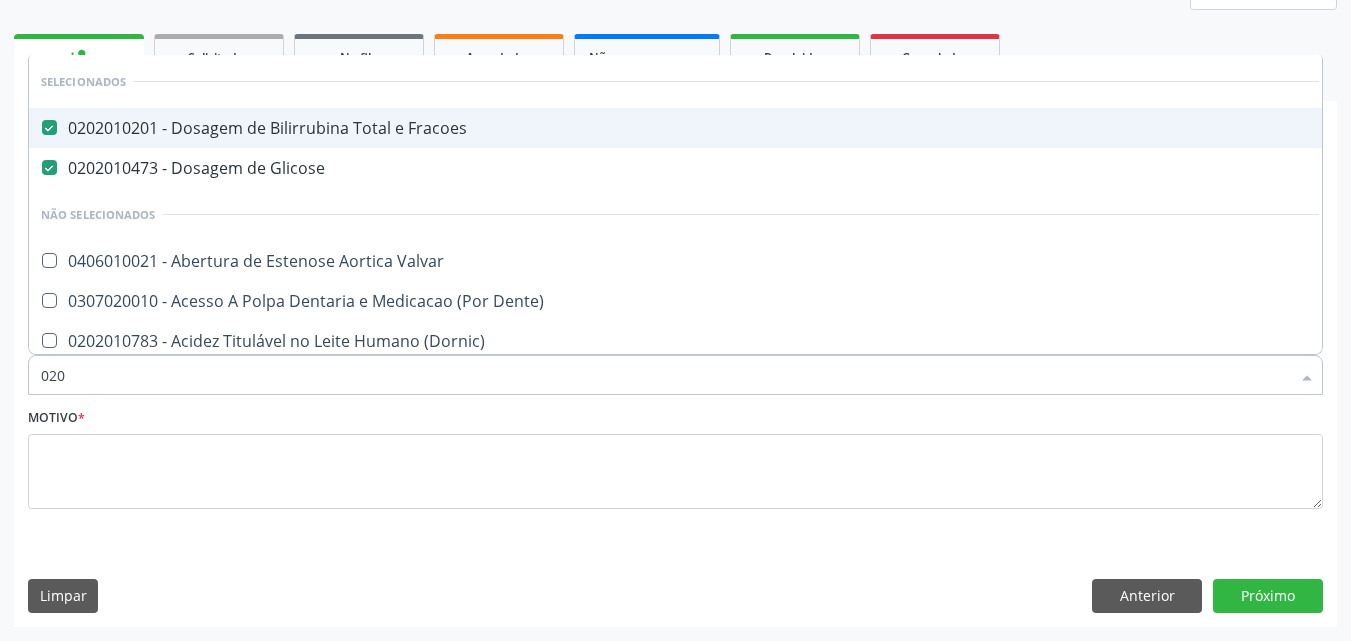 checkbox on "true" 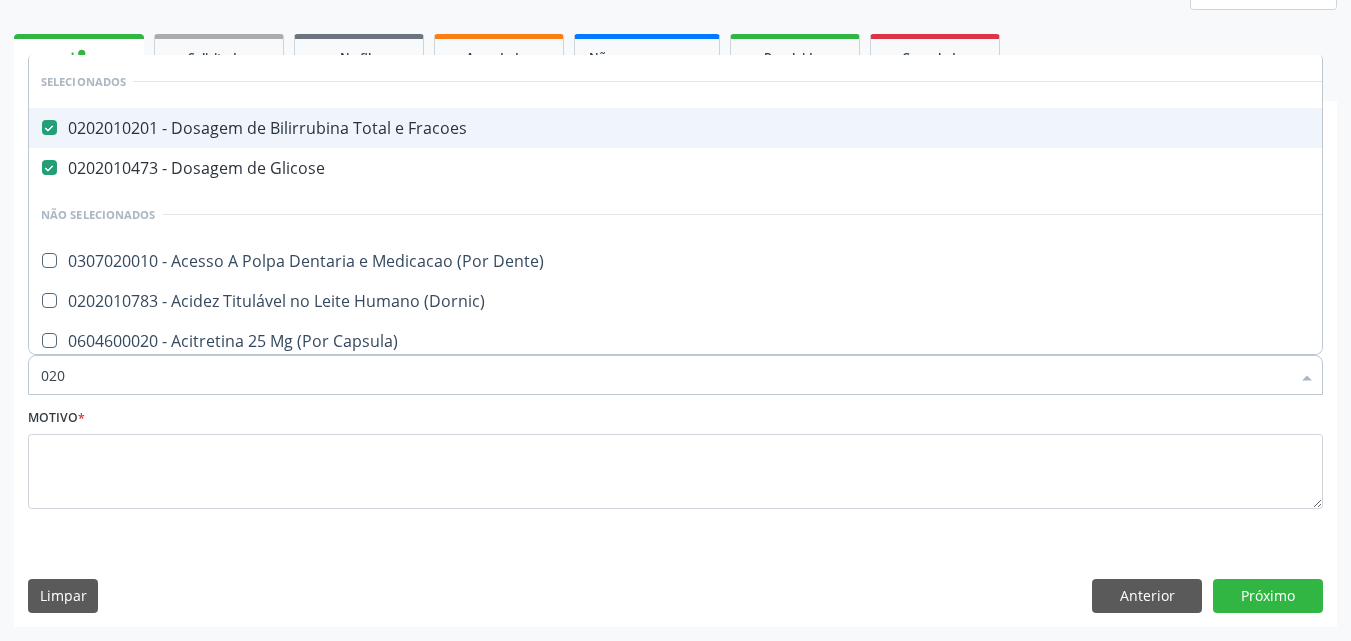 type on "0202" 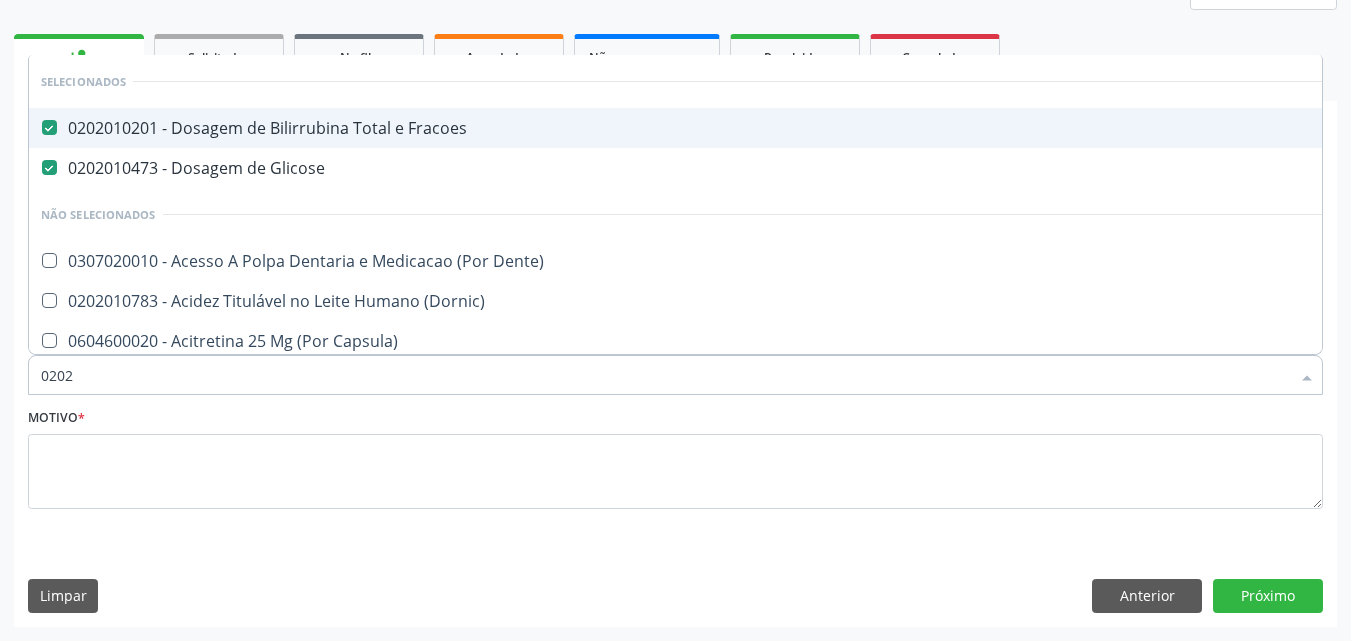 checkbox on "true" 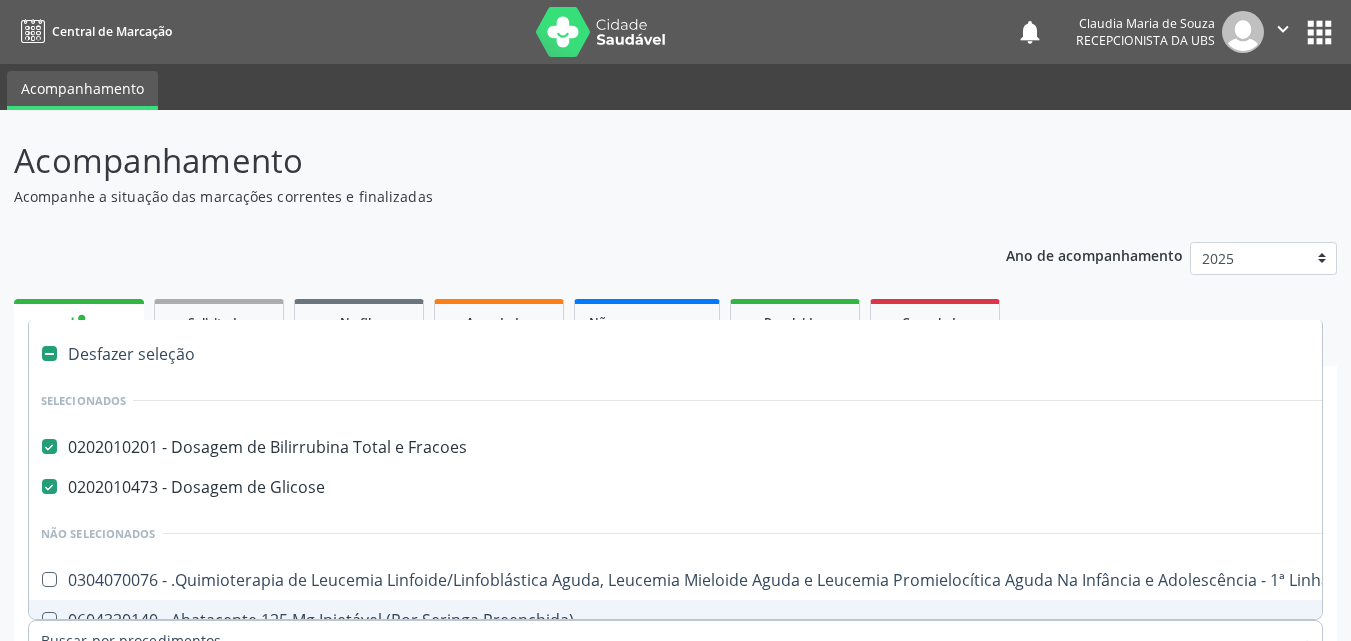 scroll, scrollTop: 265, scrollLeft: 0, axis: vertical 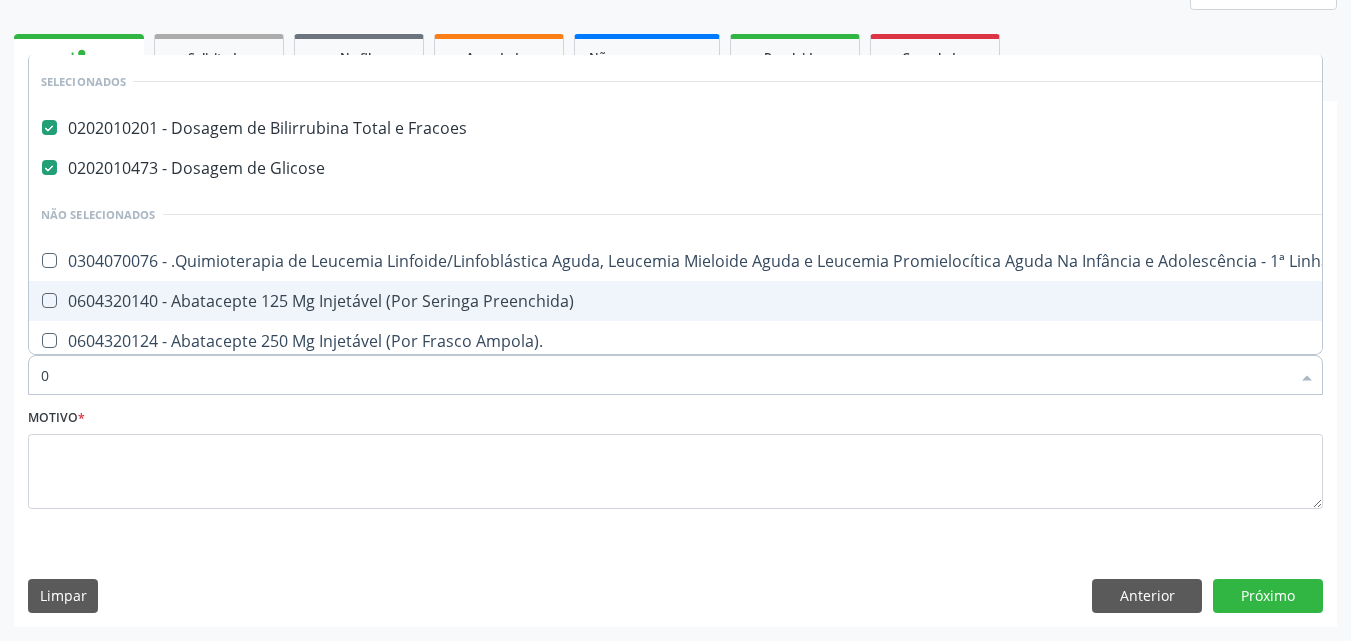 type on "02" 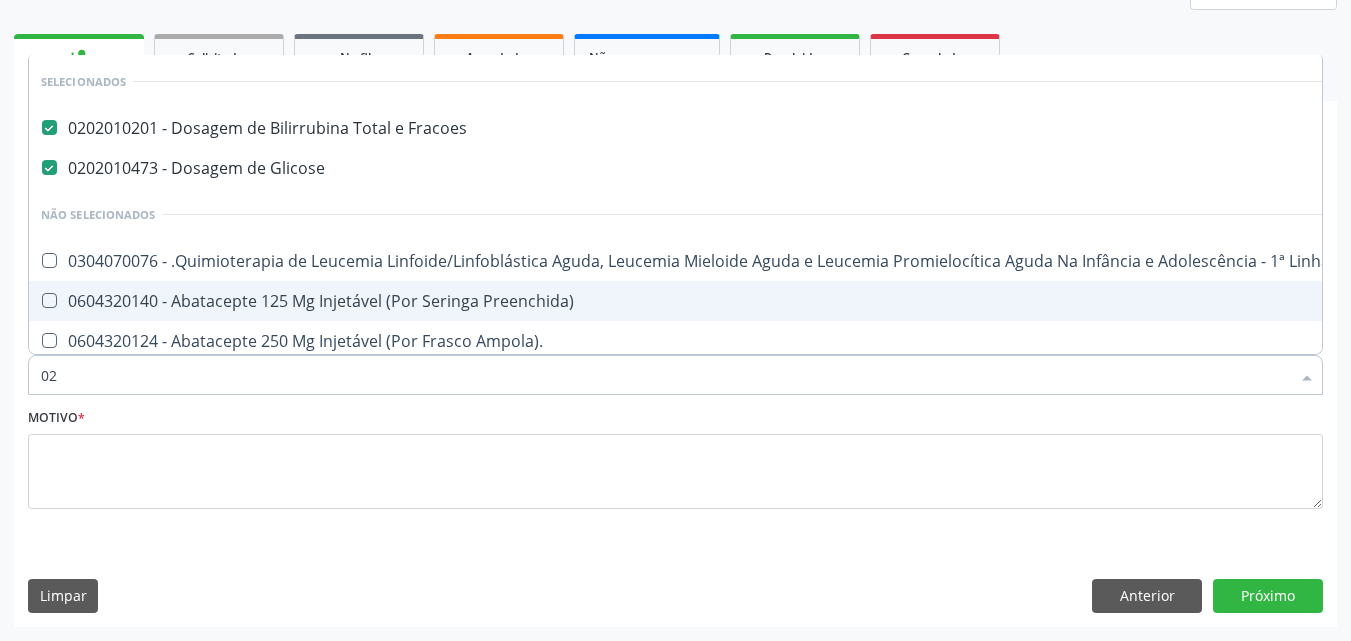 checkbox on "true" 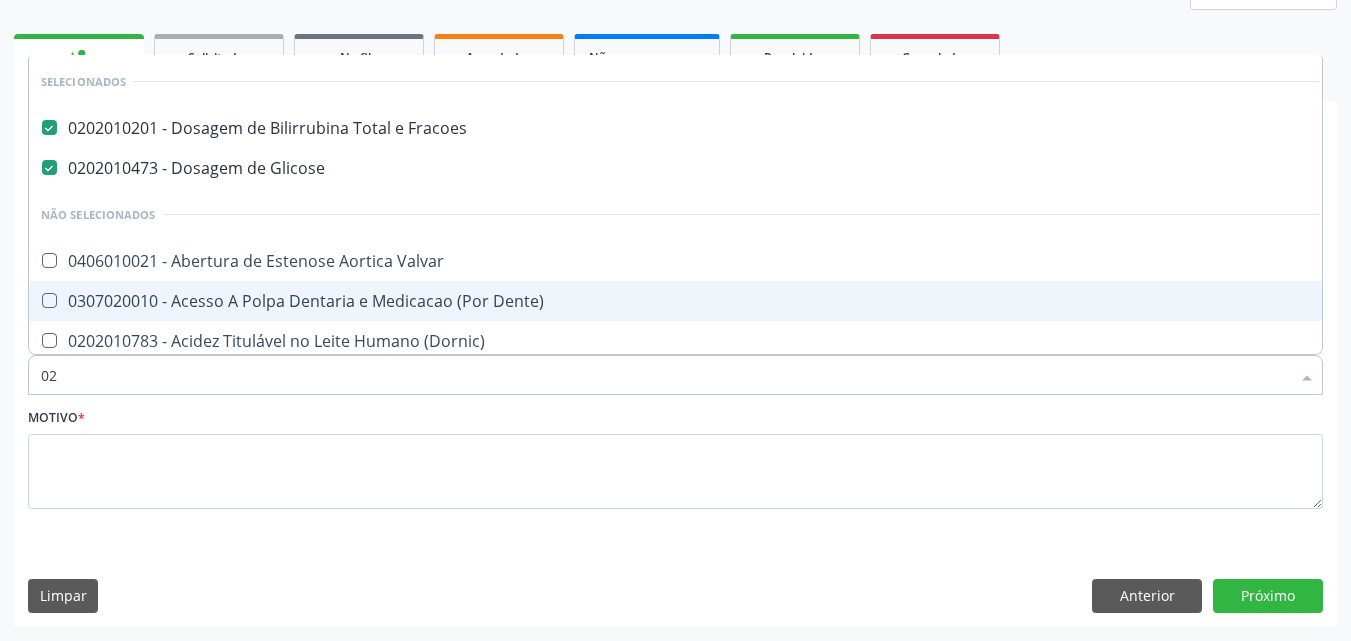 type on "020" 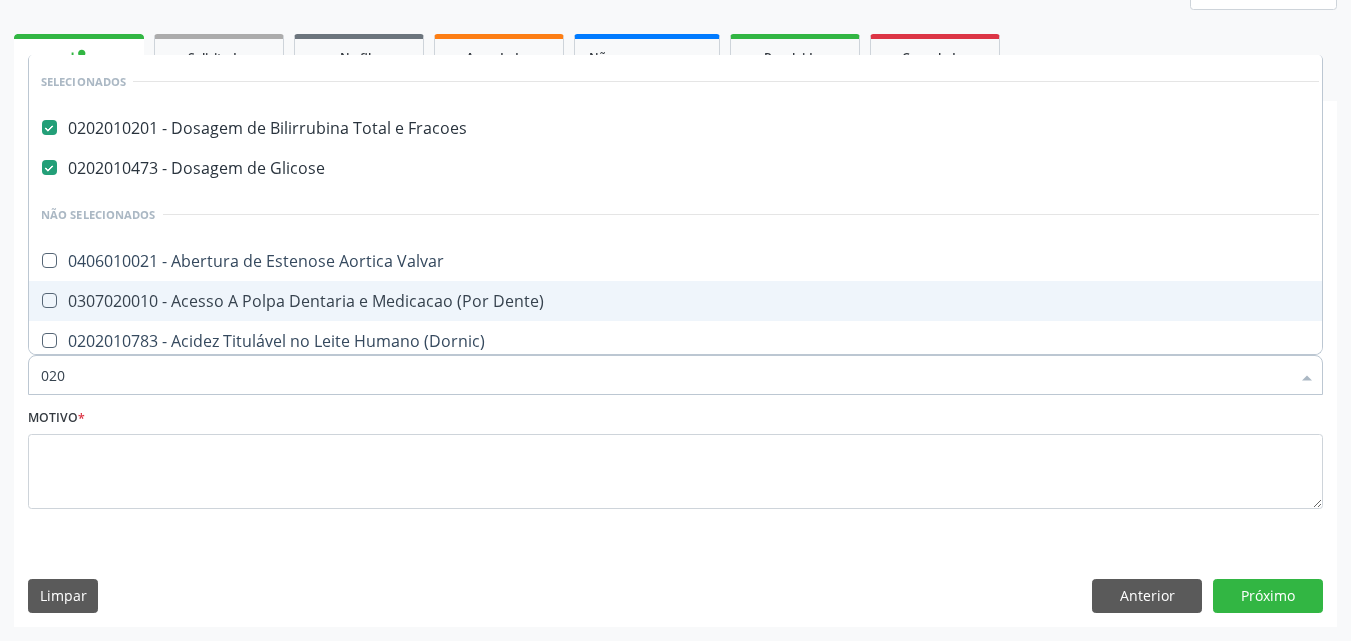 checkbox on "true" 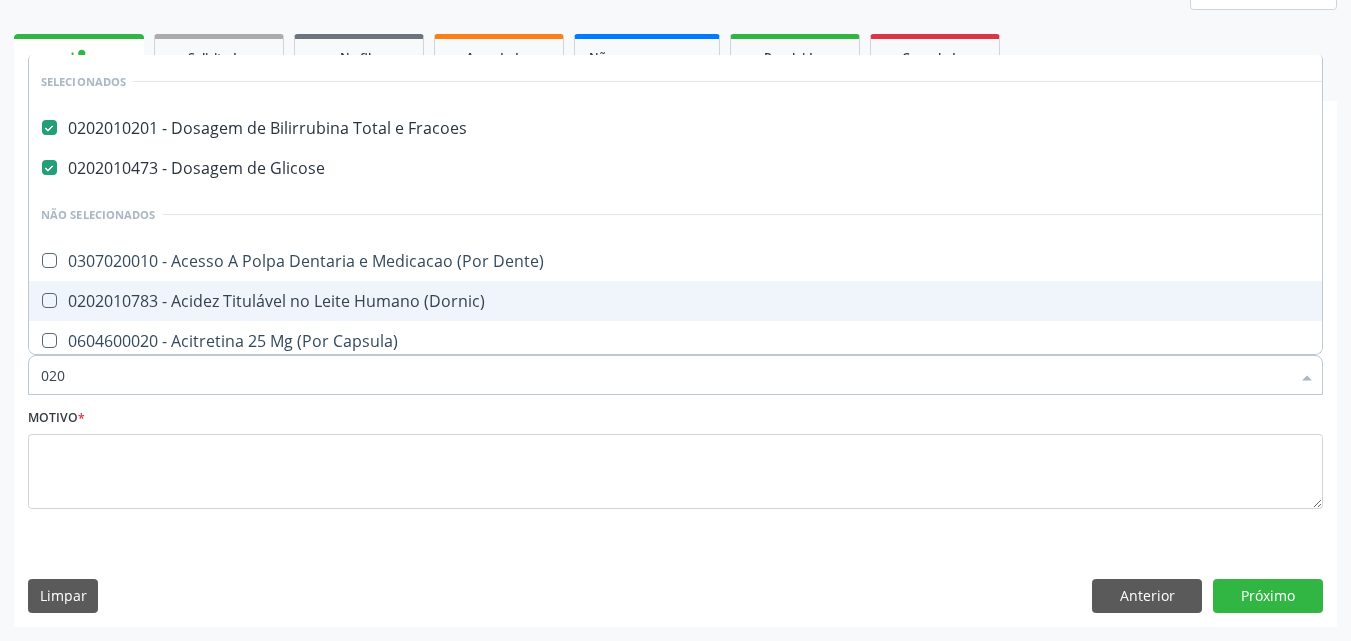 type on "0202" 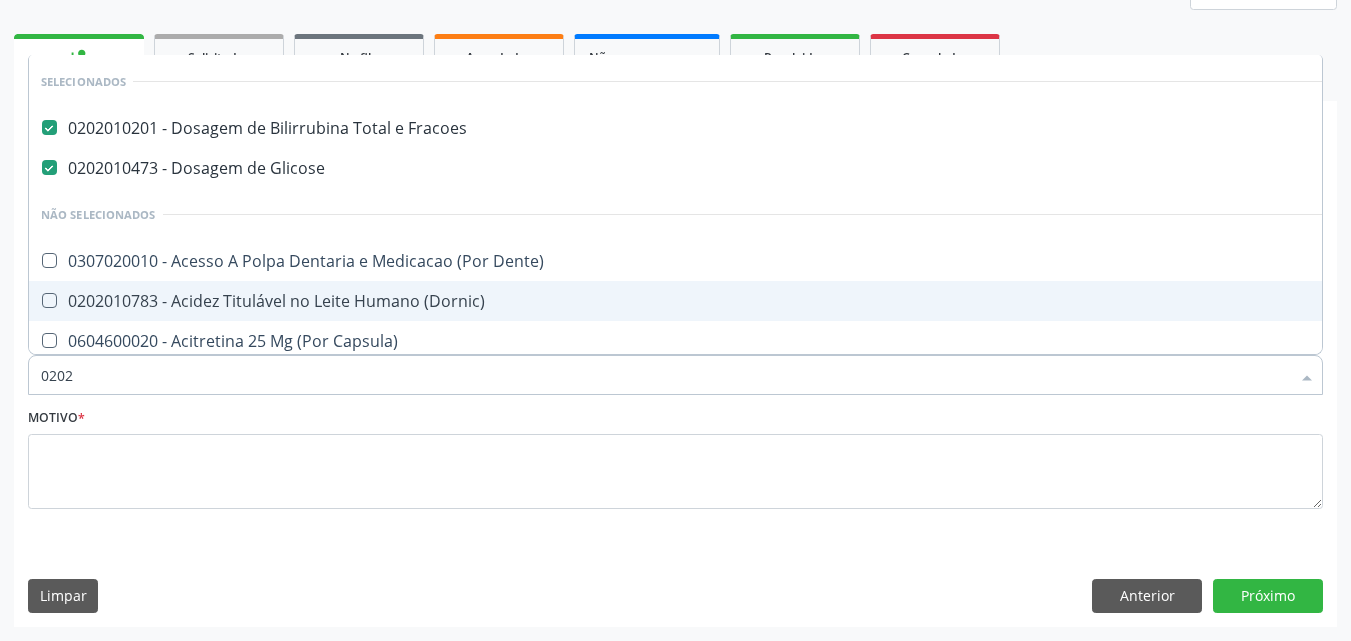 checkbox on "true" 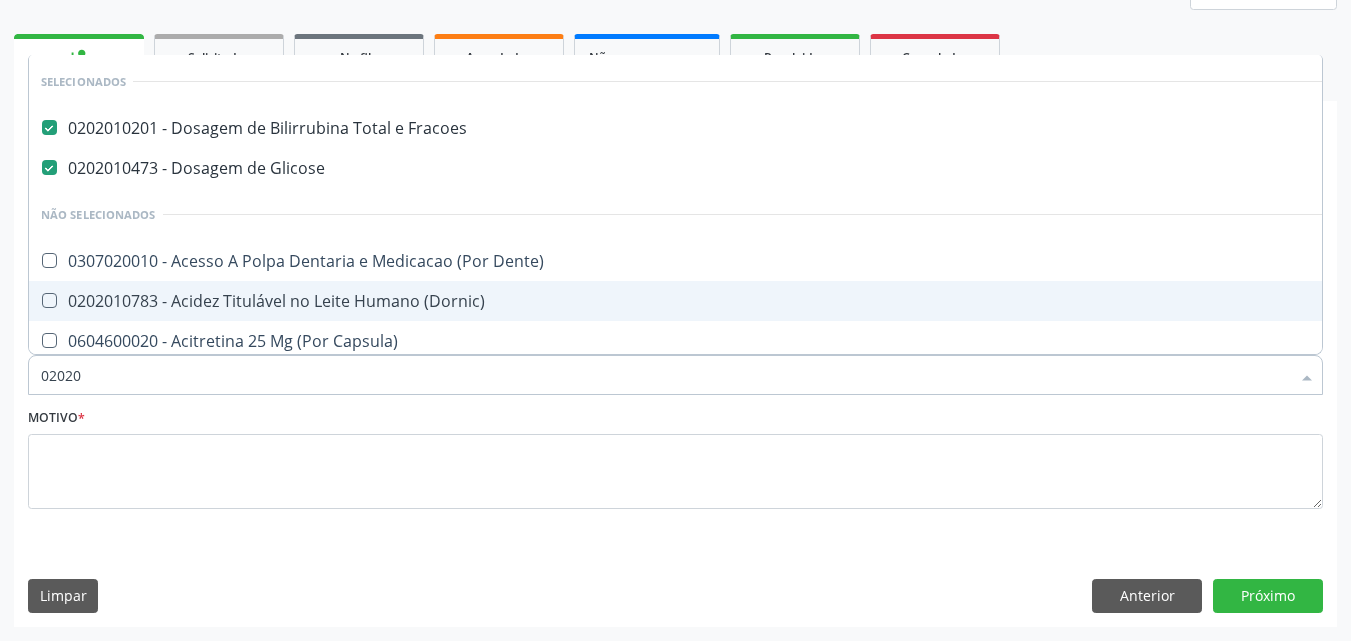 checkbox on "true" 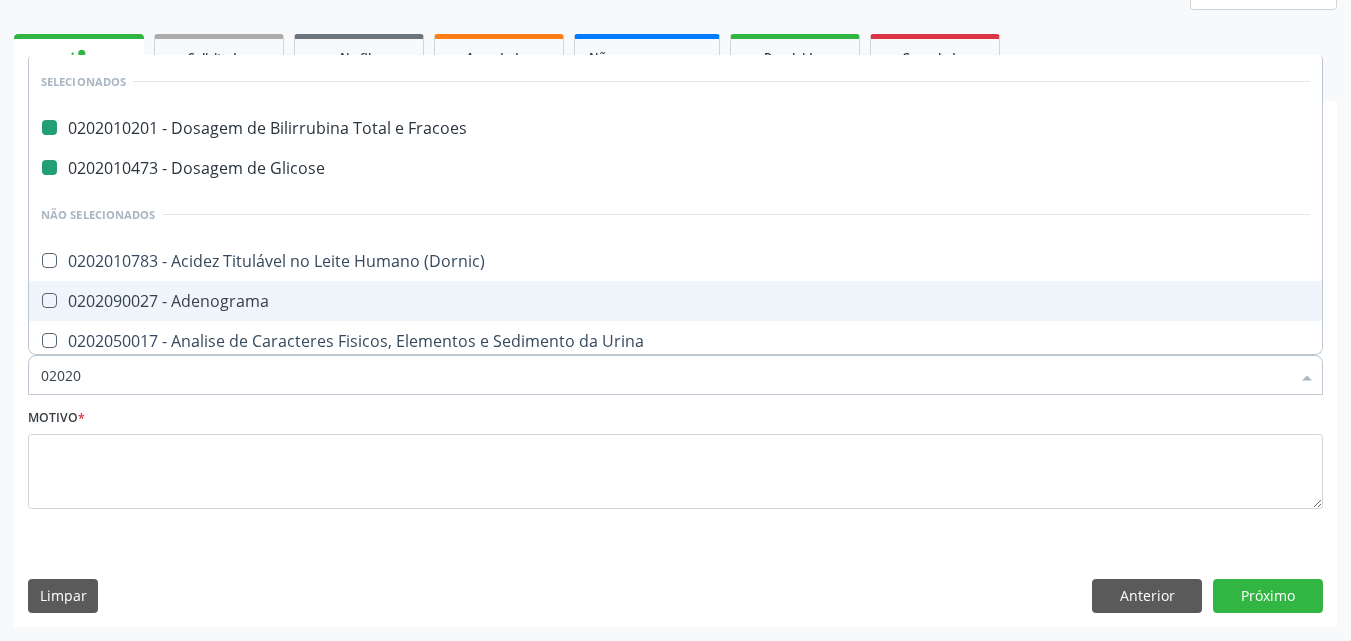 type on "020203" 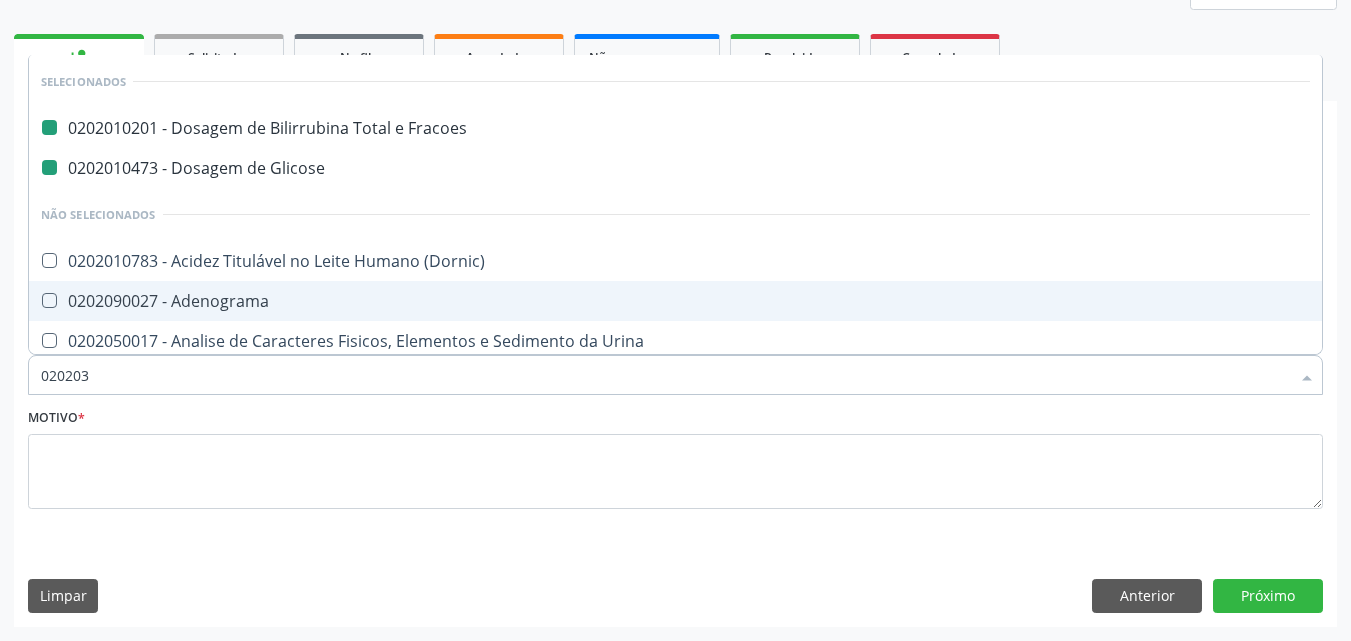 checkbox on "false" 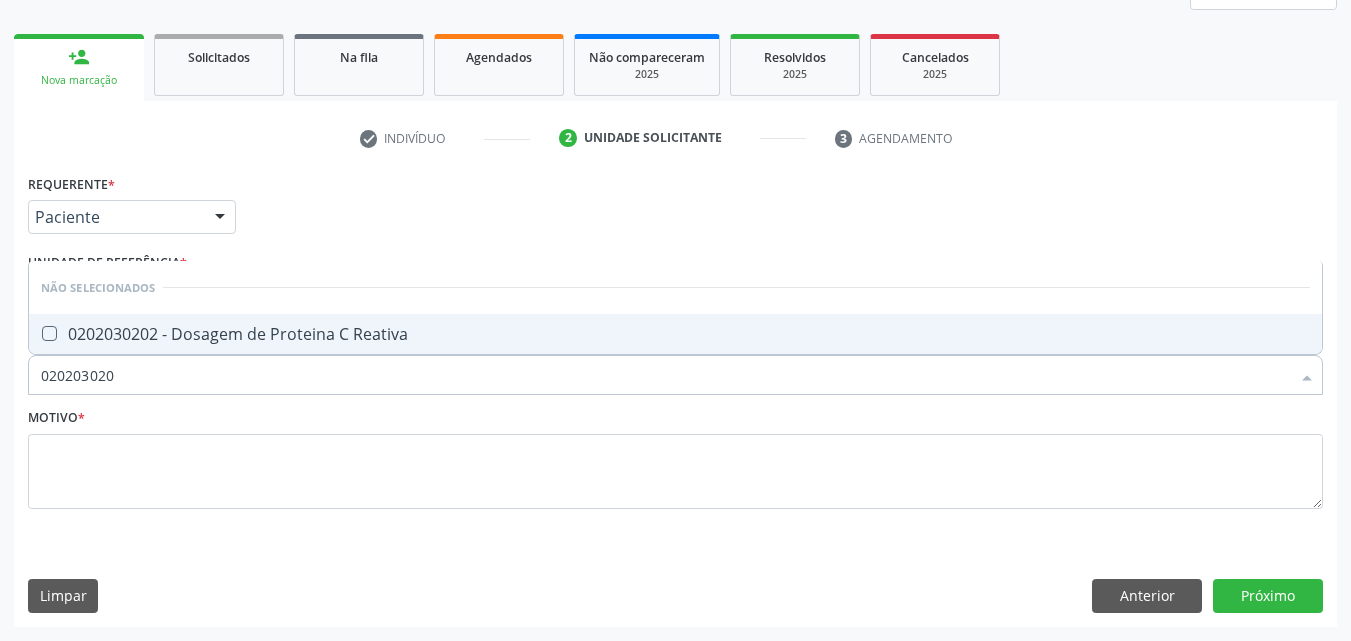 type on "0202030202" 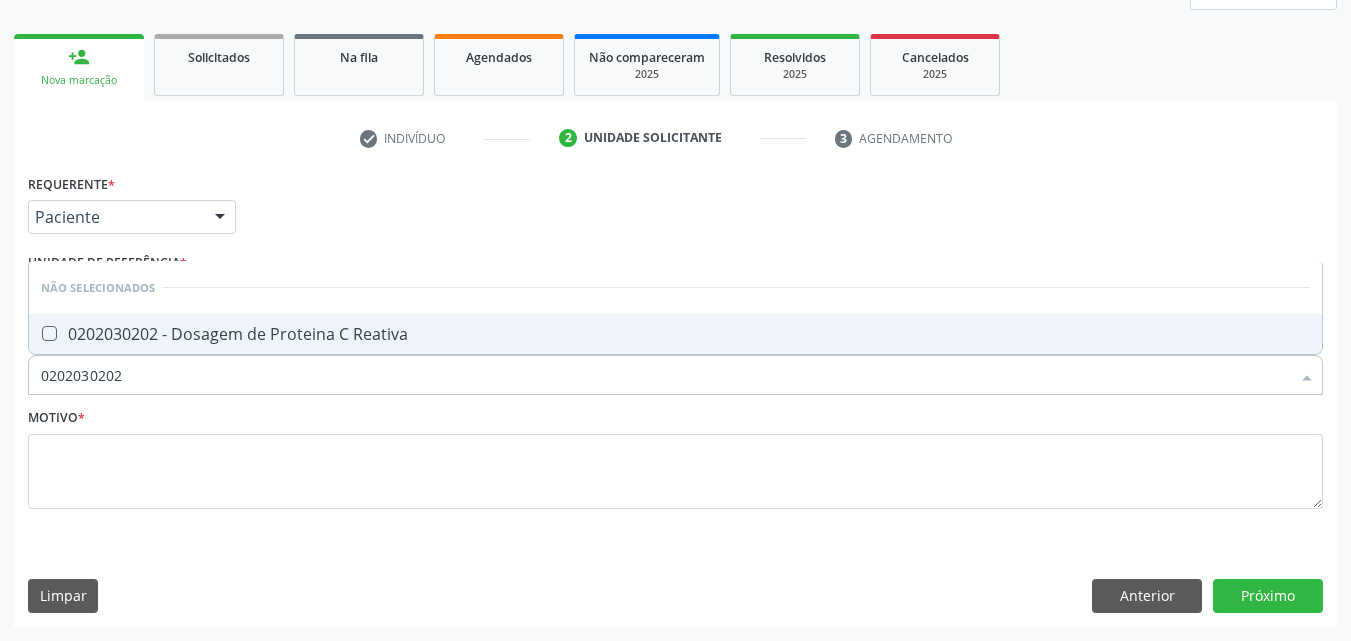 drag, startPoint x: 50, startPoint y: 331, endPoint x: 52, endPoint y: 366, distance: 35.057095 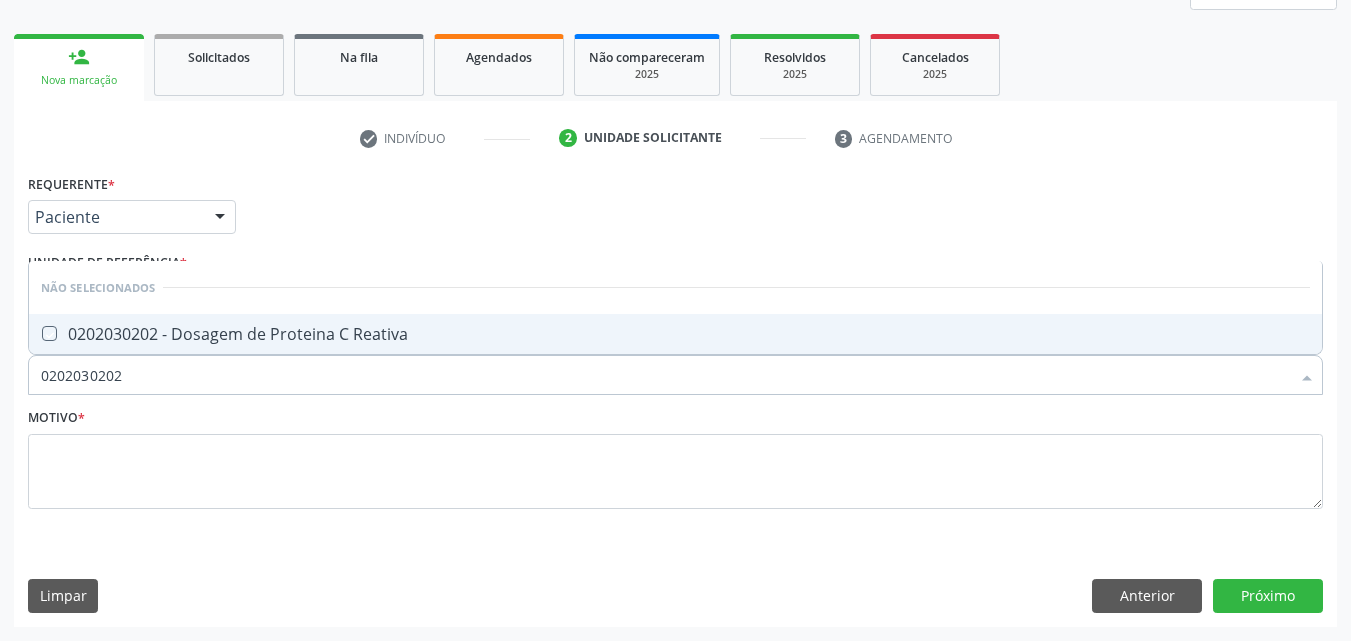 checkbox on "true" 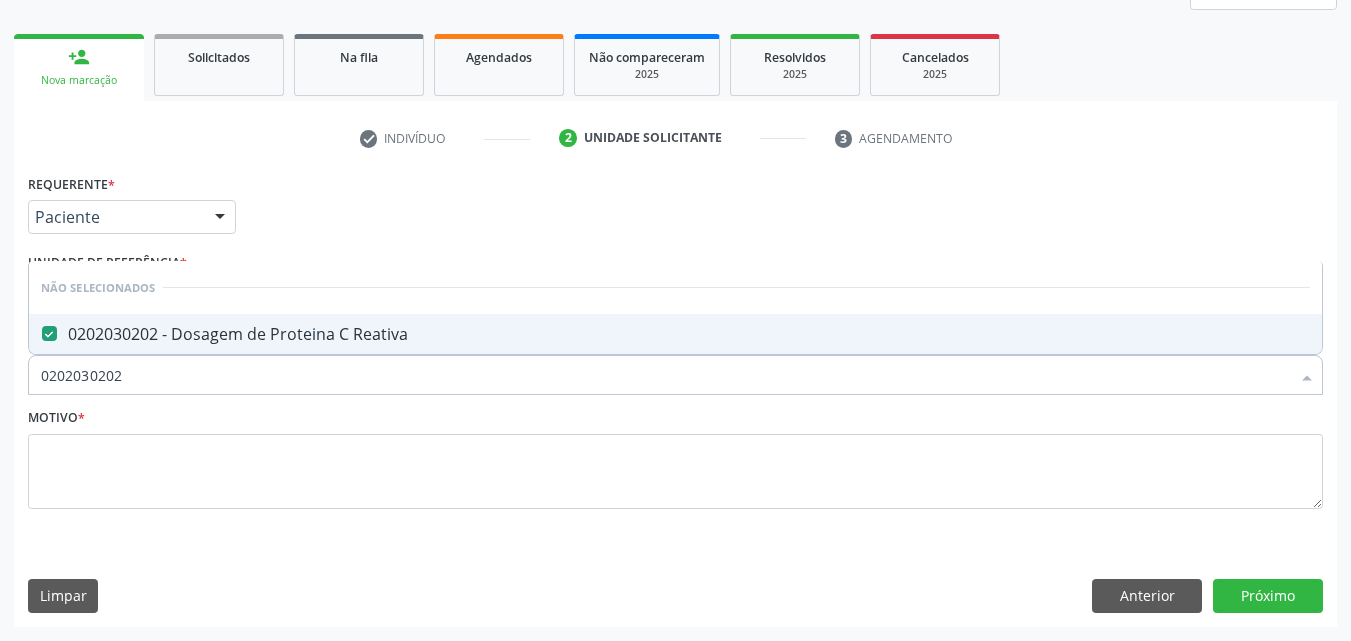 click on "0202030202" at bounding box center (665, 375) 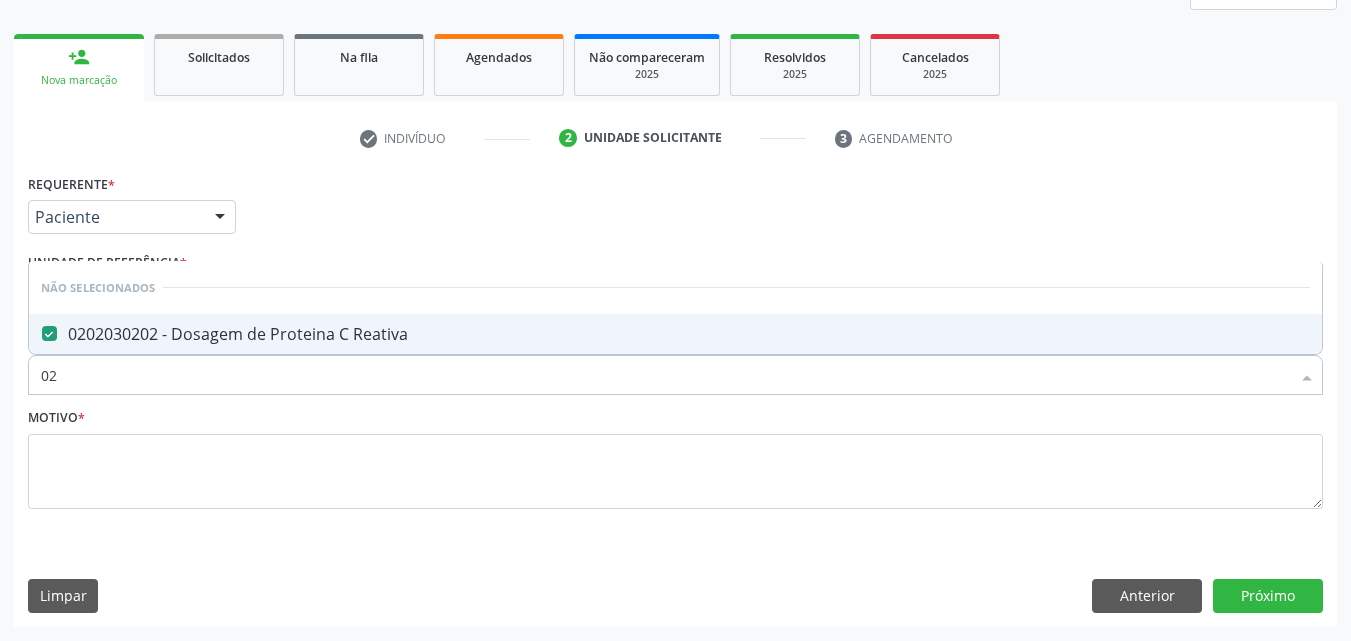type on "0" 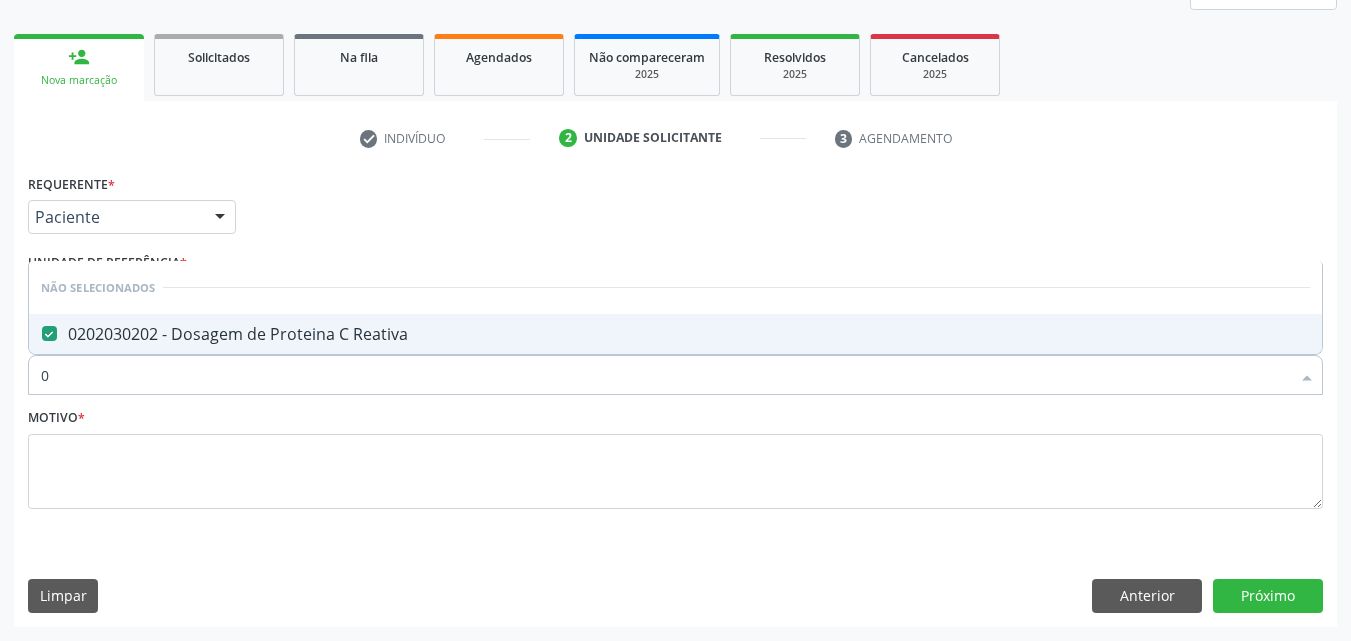 type 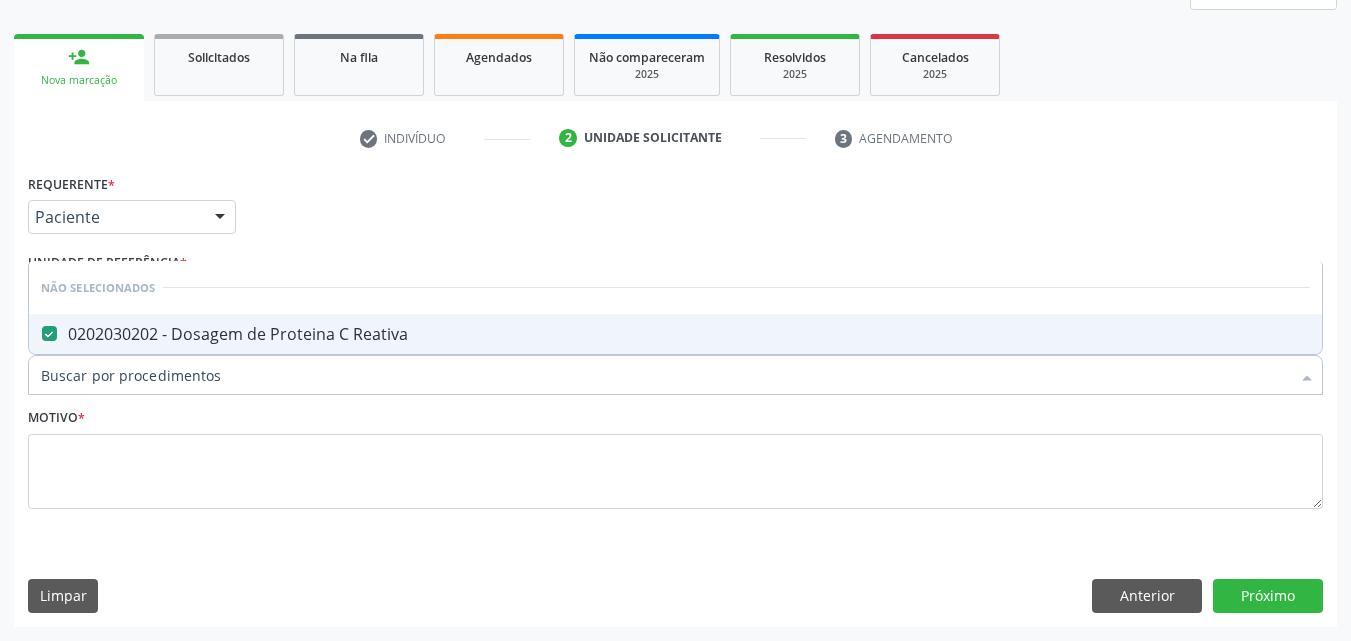 checkbox on "true" 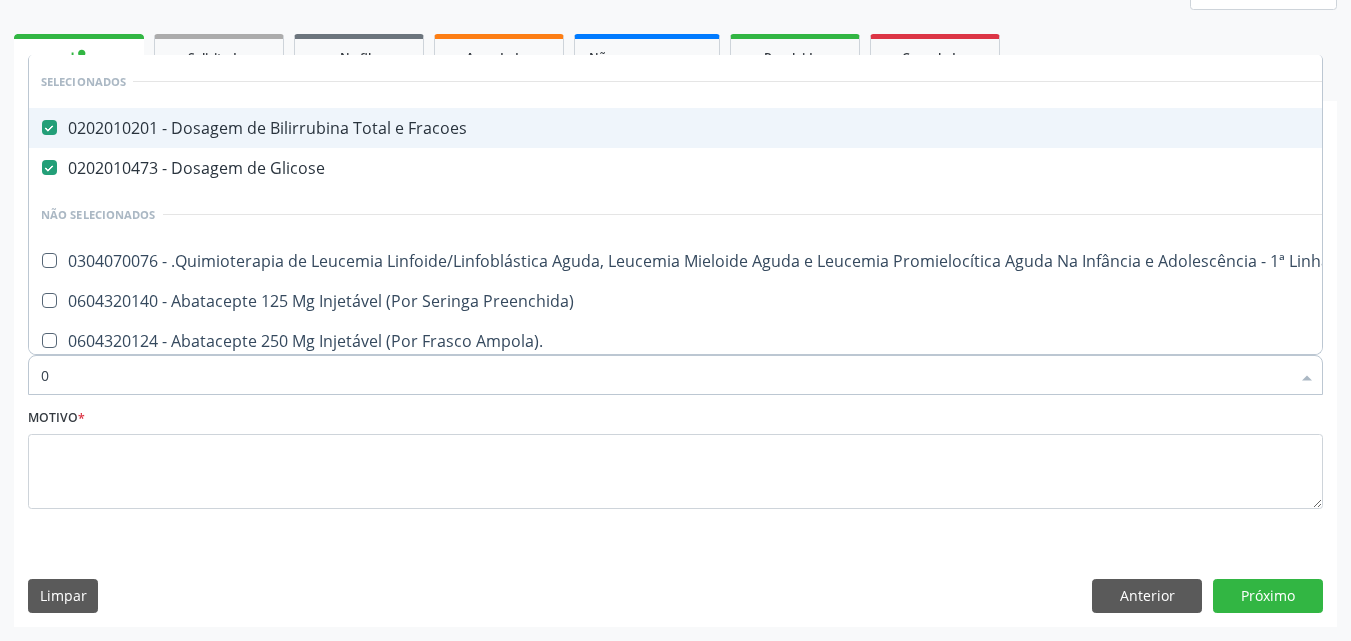 type on "02" 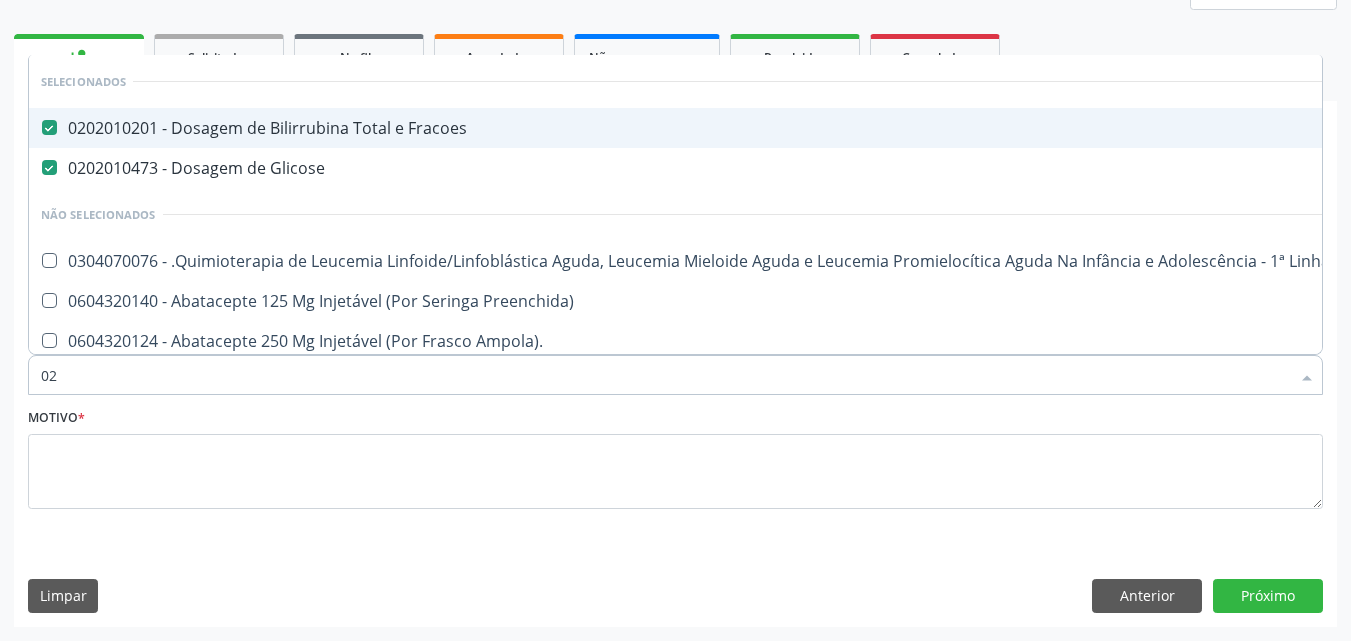 checkbox on "true" 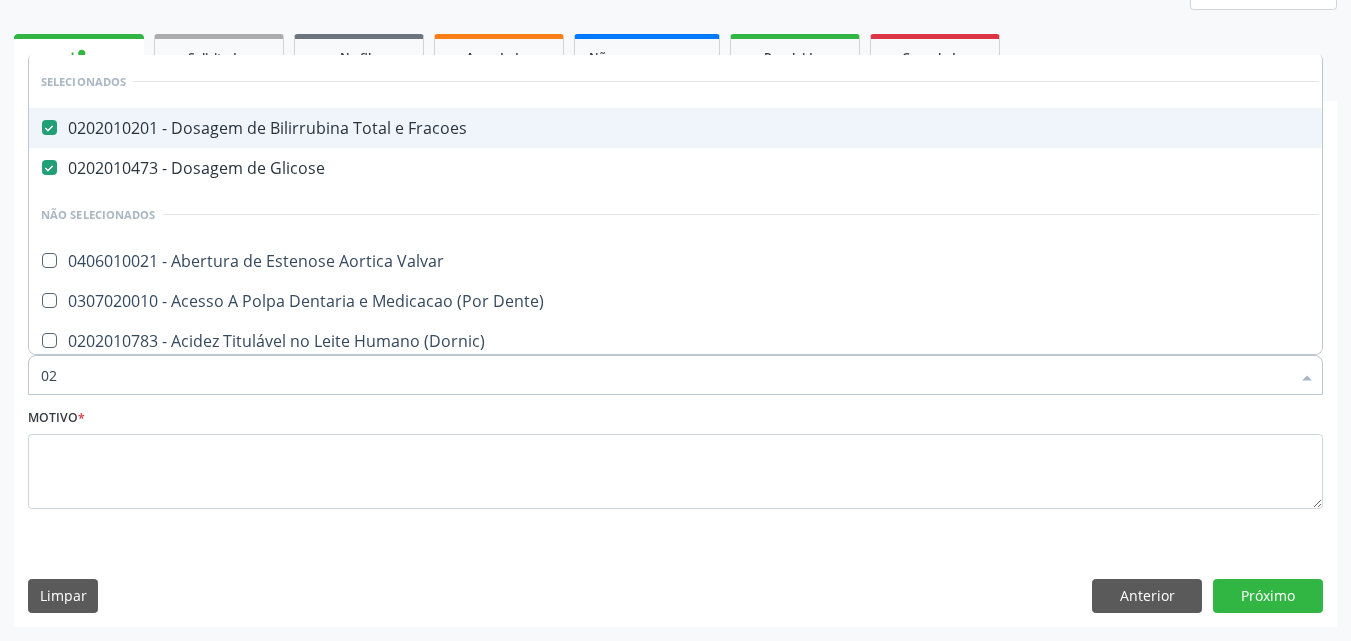 type on "020" 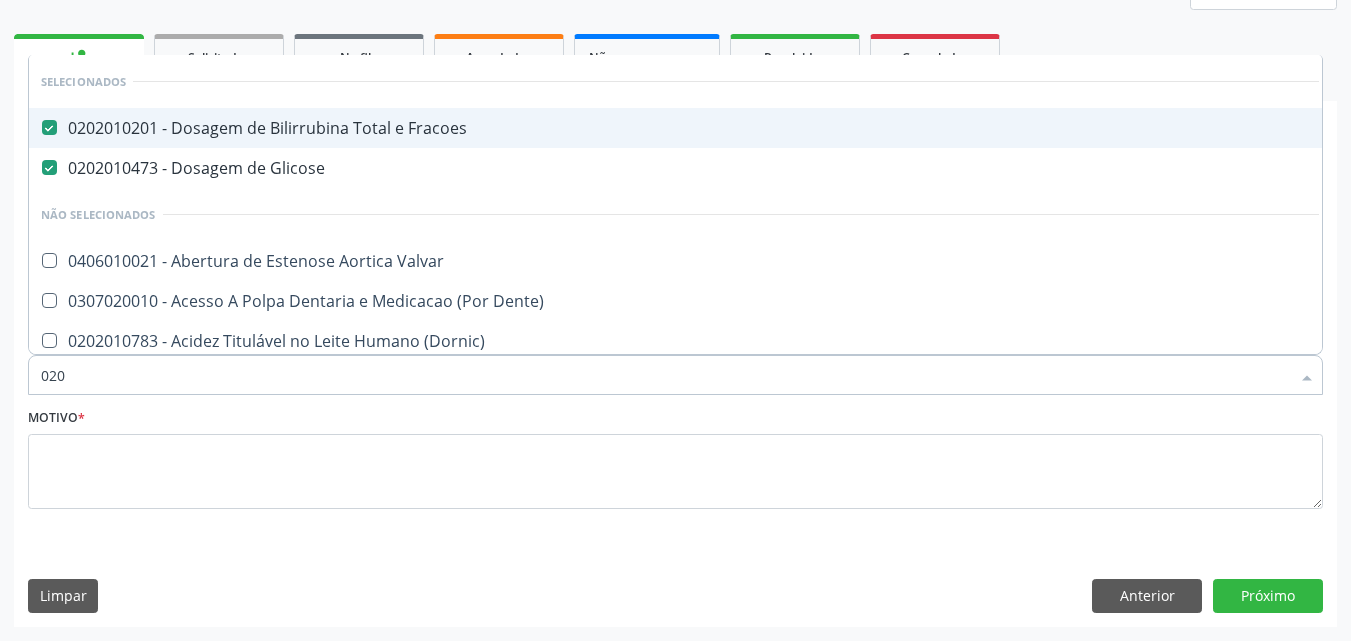checkbox on "true" 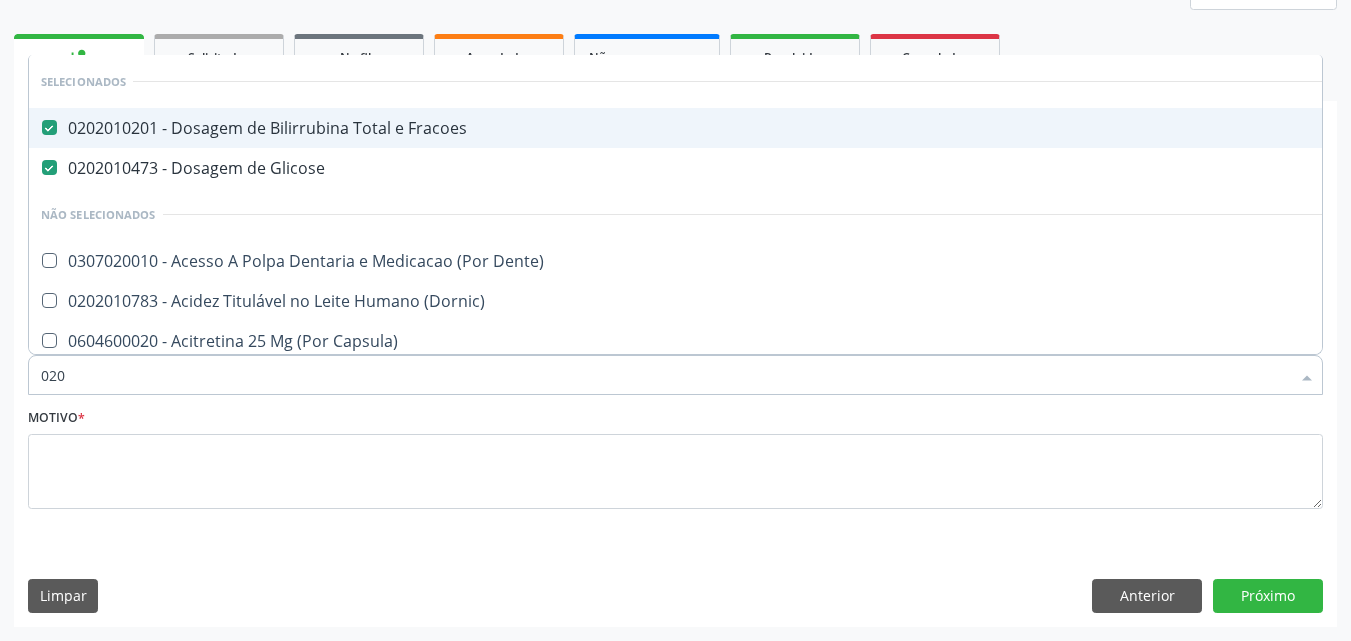 type on "0202" 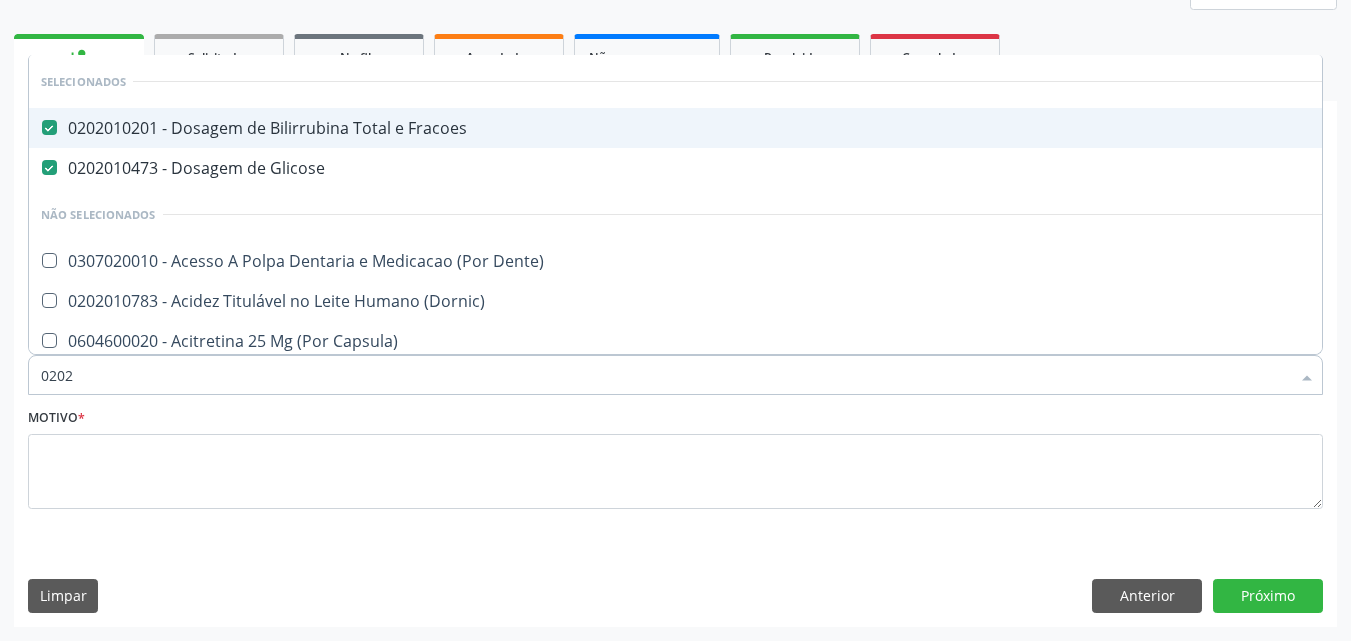 checkbox on "true" 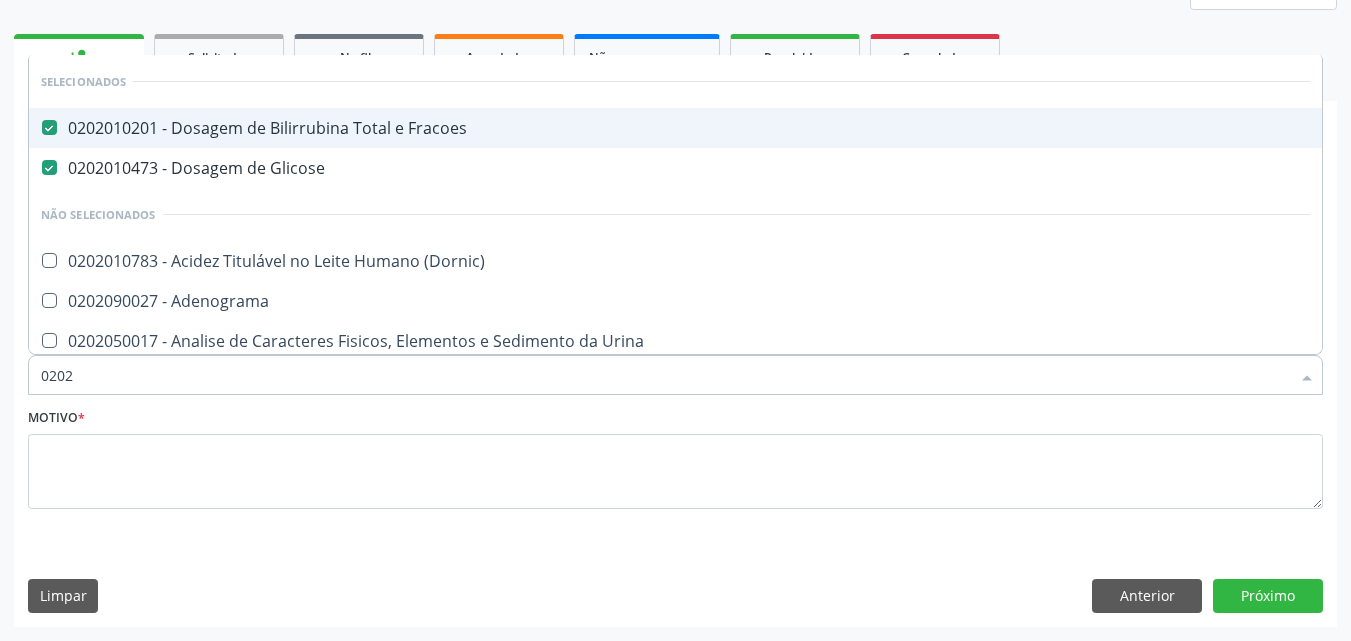 type on "02020" 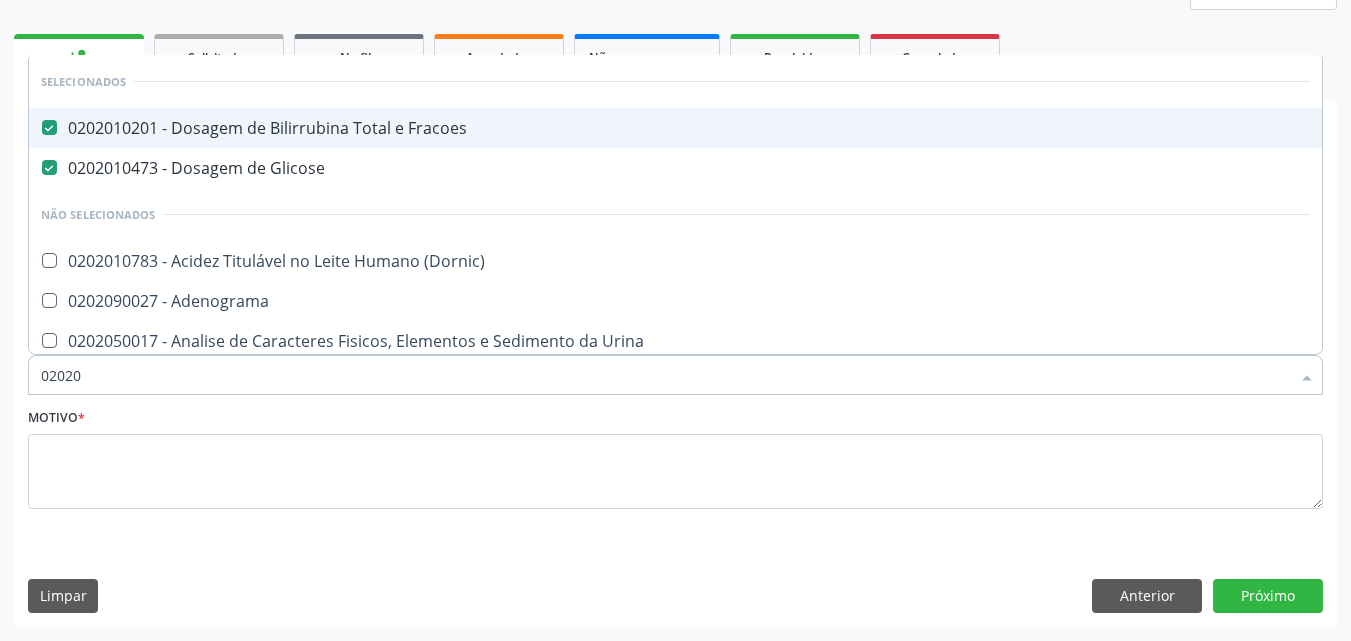 checkbox on "true" 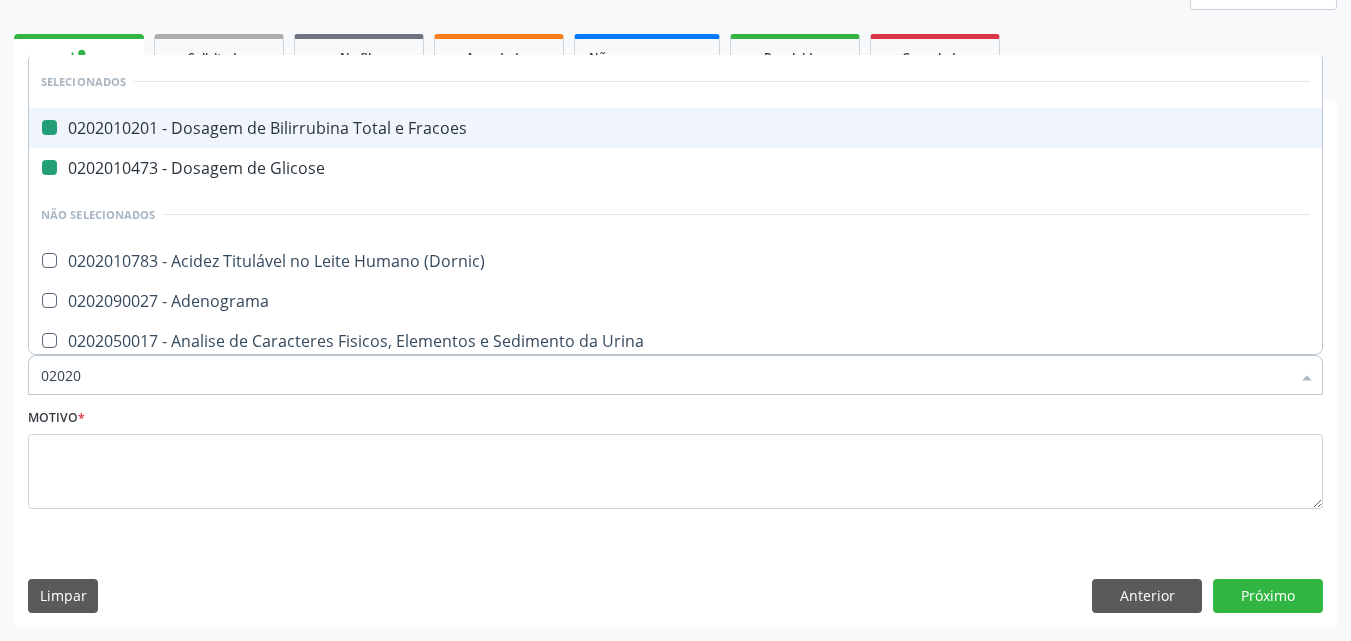 type on "020206" 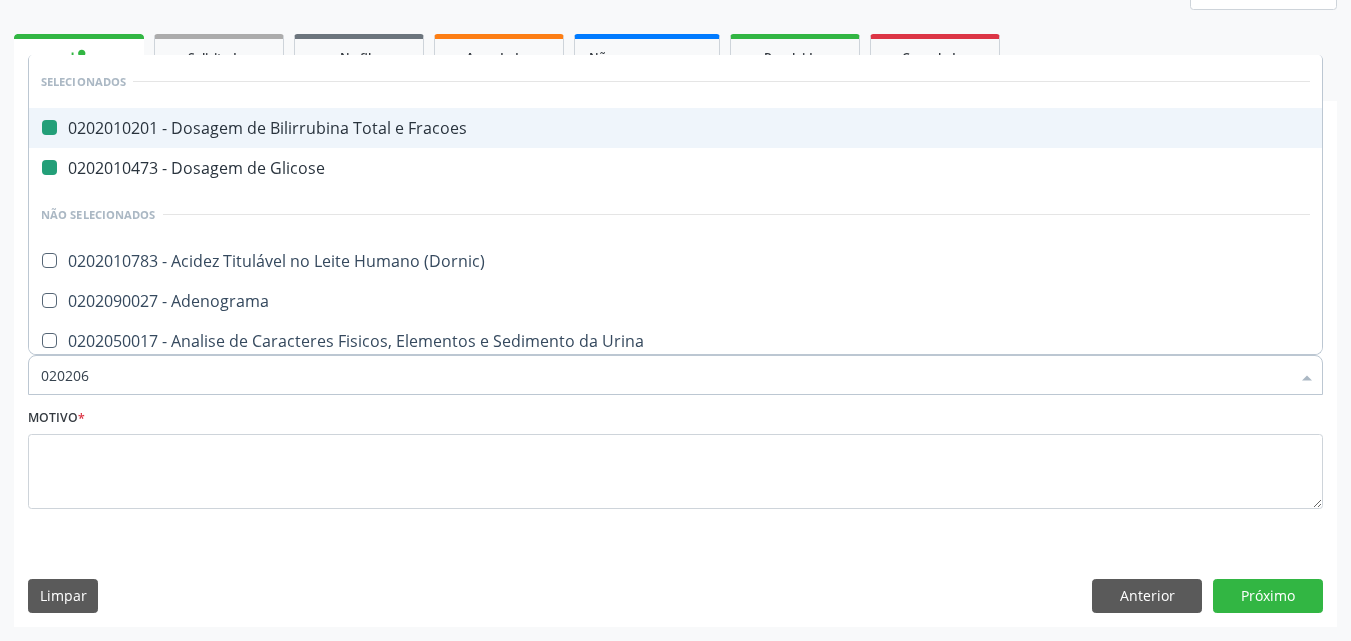 checkbox on "false" 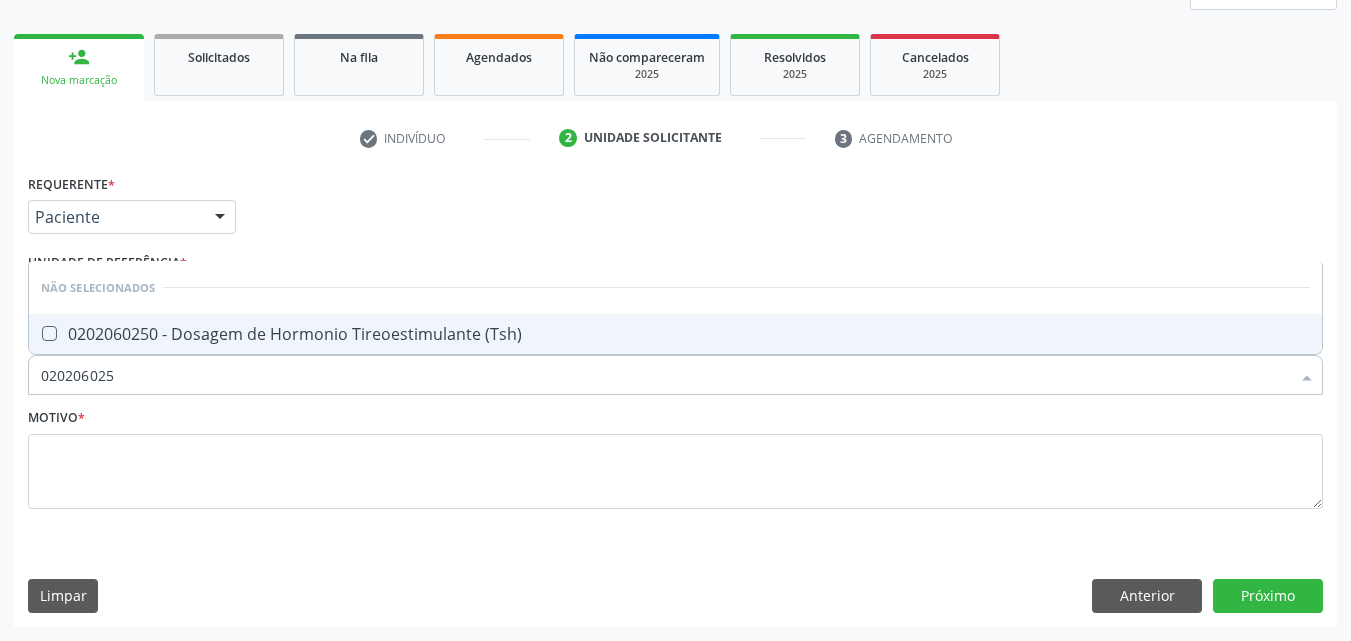 type on "0202060250" 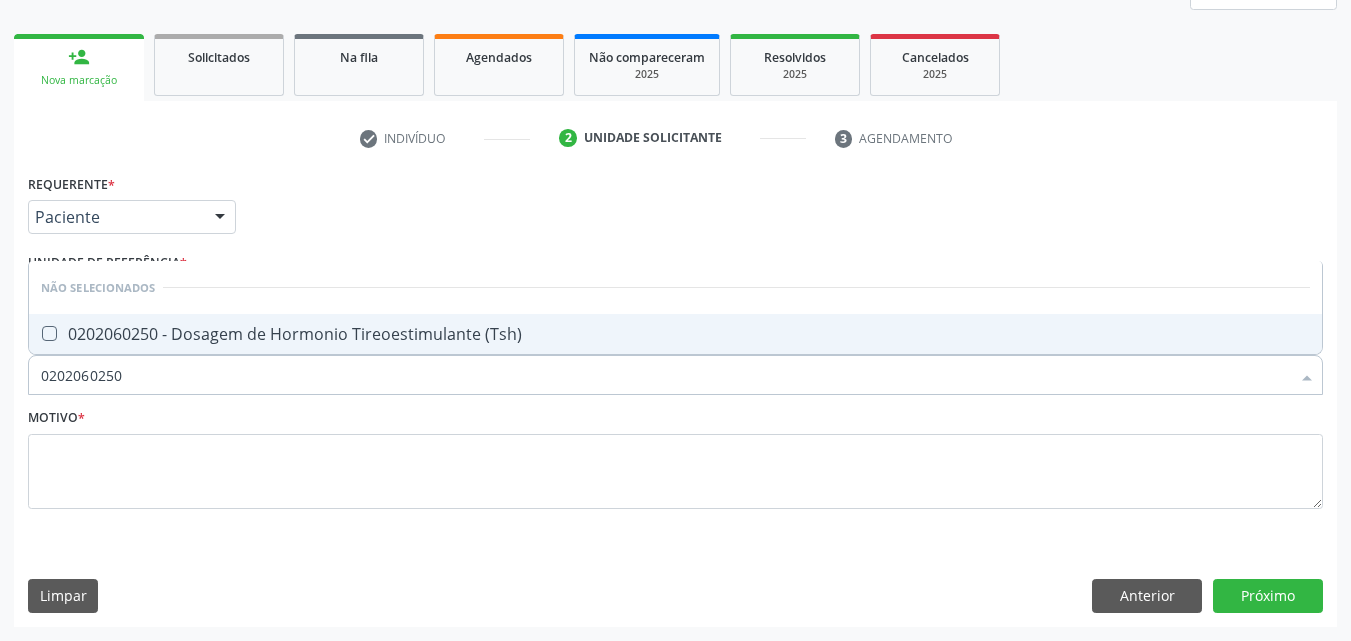 click at bounding box center (49, 333) 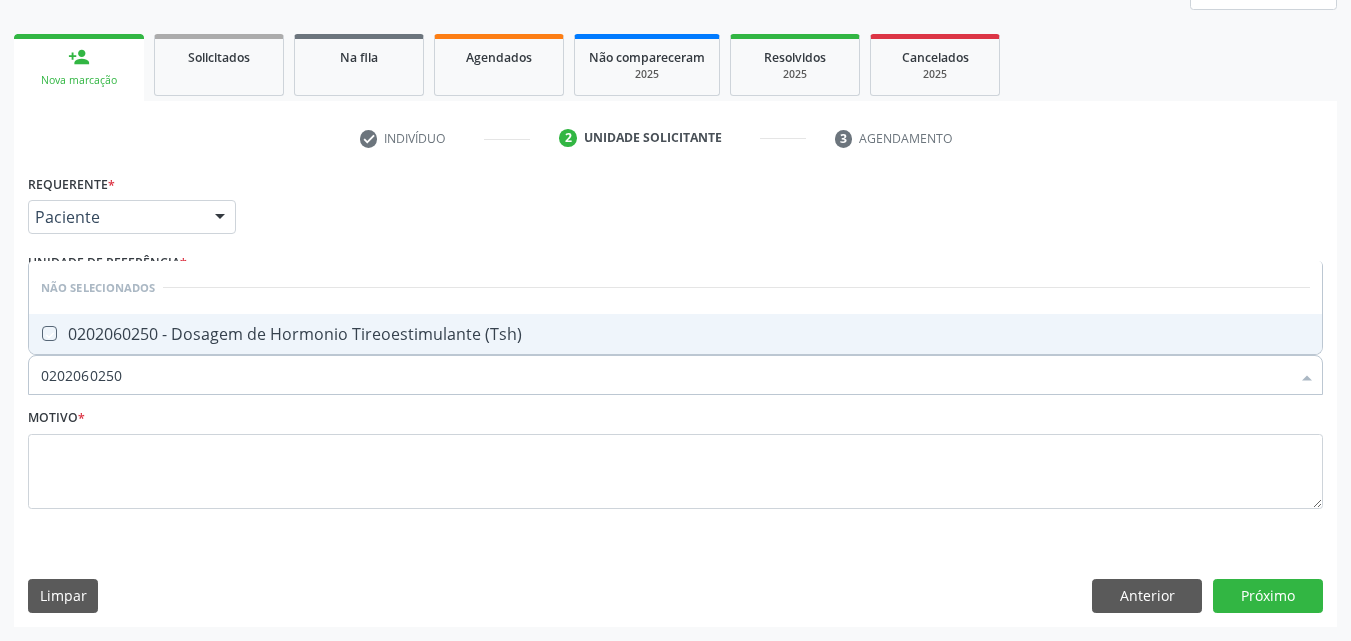 click at bounding box center [35, 333] 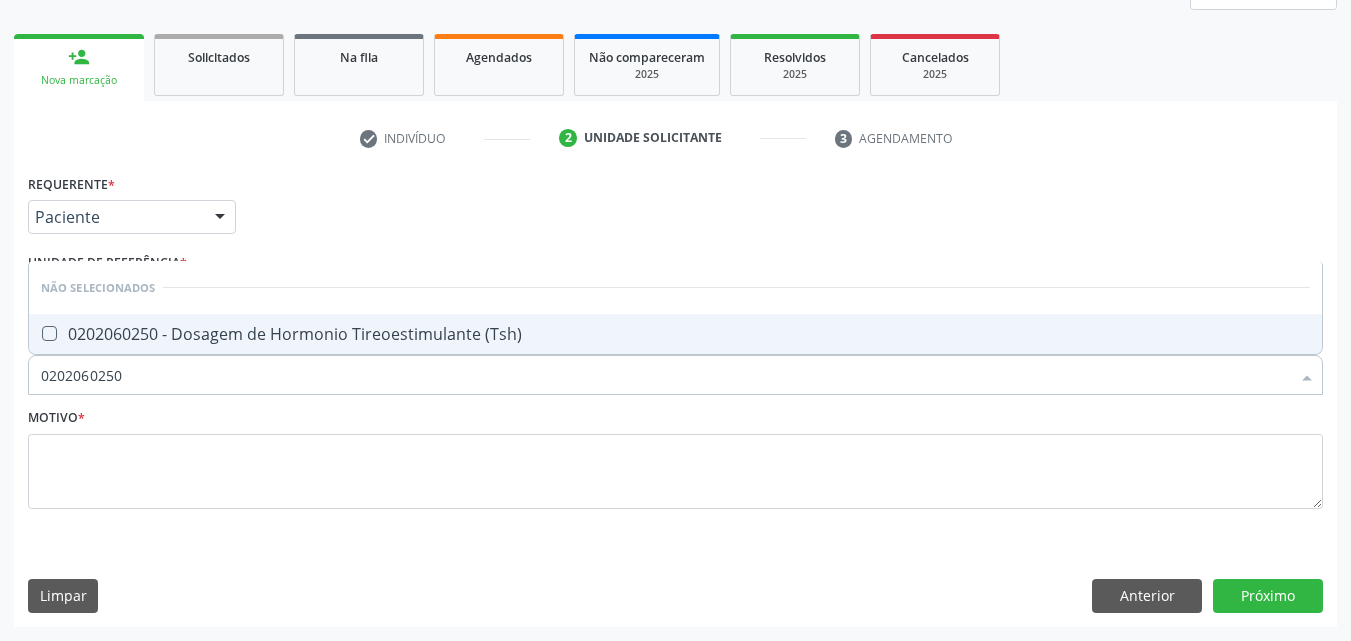 checkbox on "true" 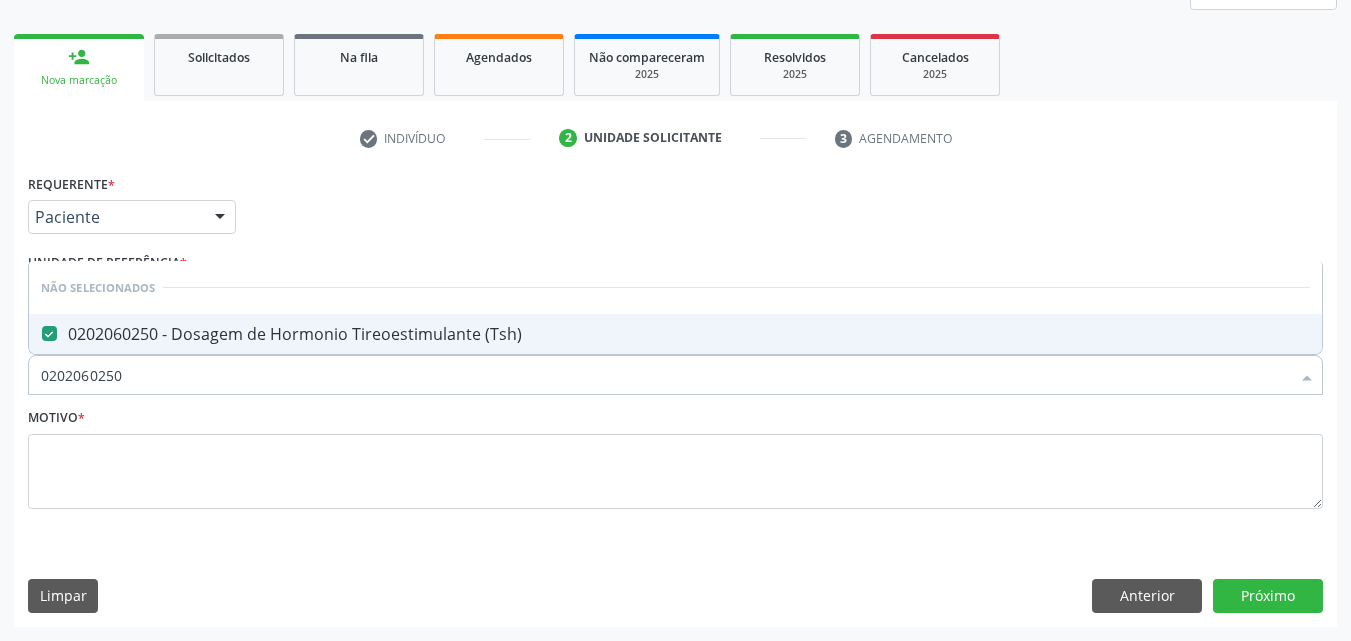drag, startPoint x: 126, startPoint y: 375, endPoint x: 114, endPoint y: 378, distance: 12.369317 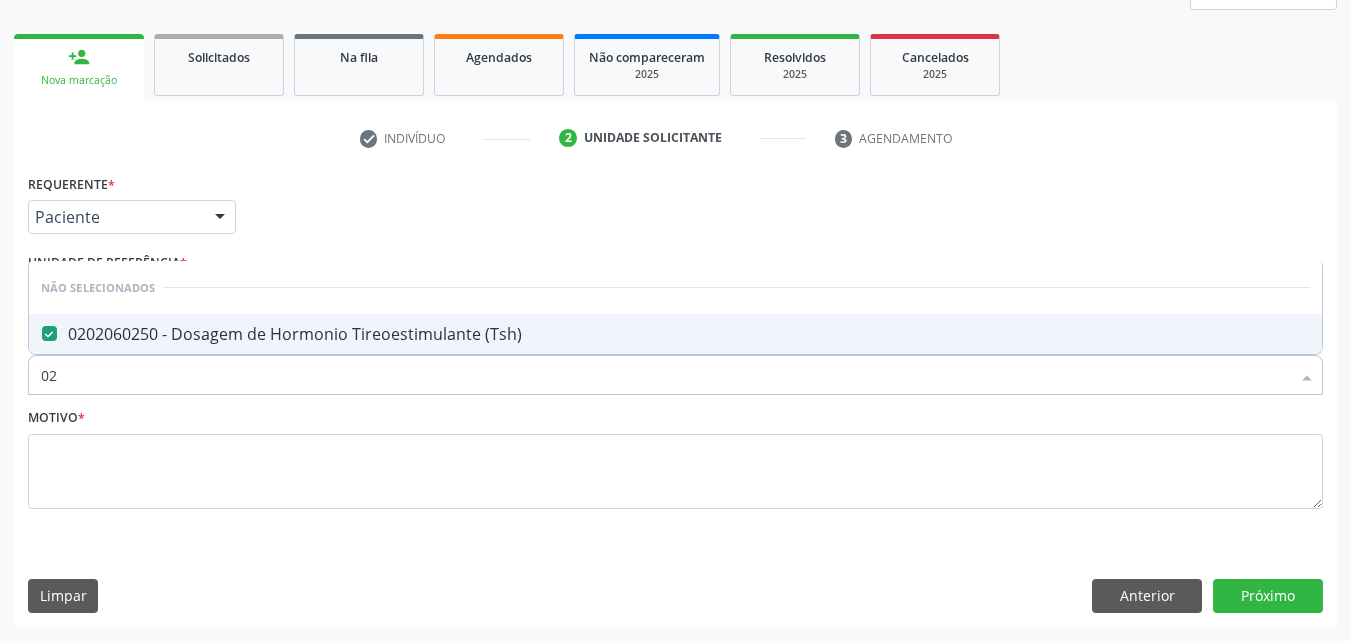 type on "0" 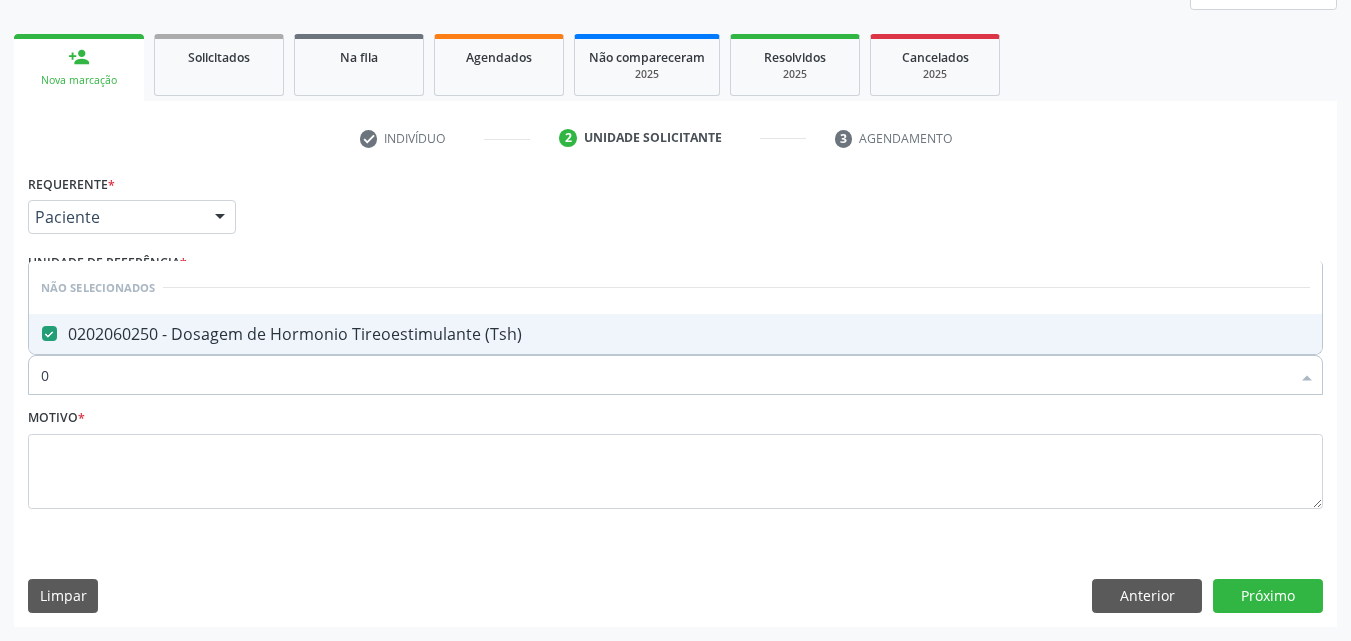 type 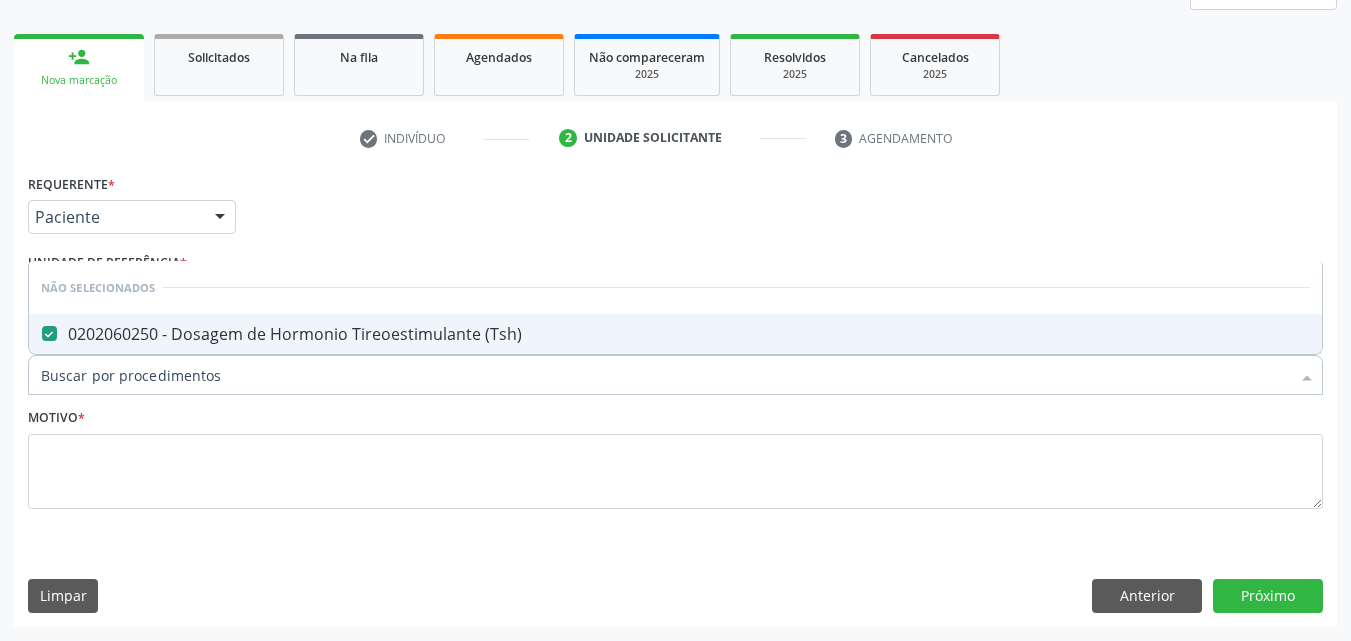 checkbox on "true" 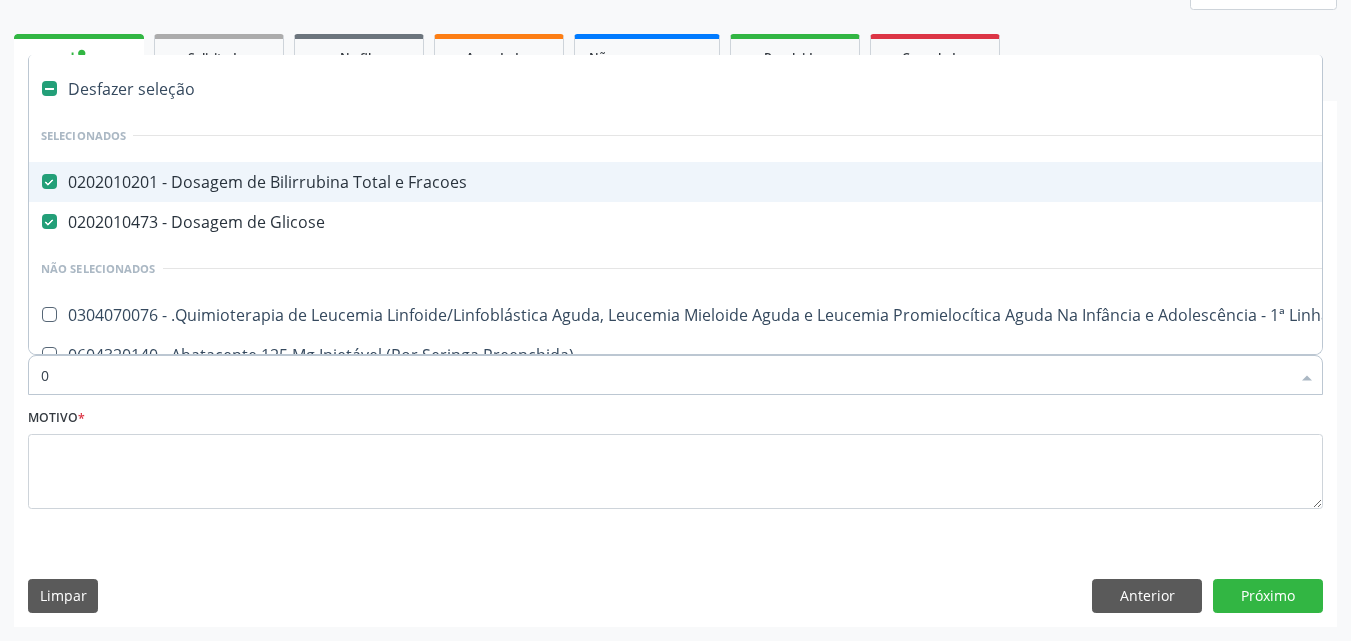 type on "02" 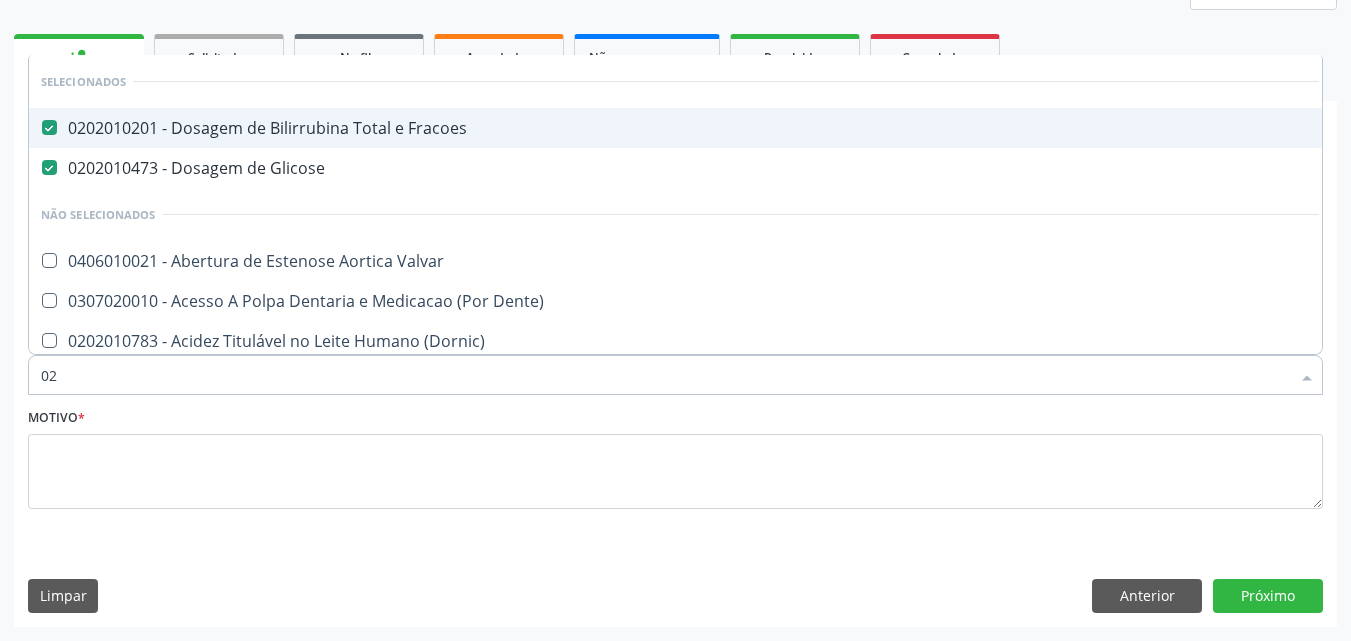 checkbox on "true" 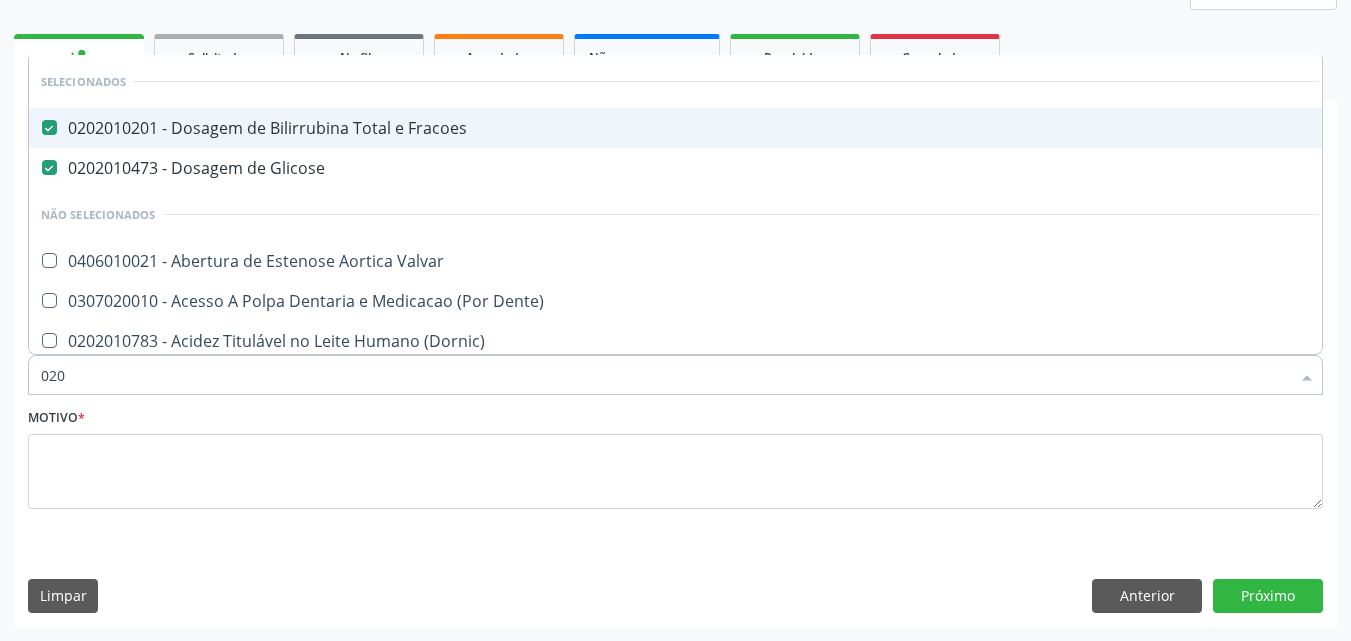 checkbox on "true" 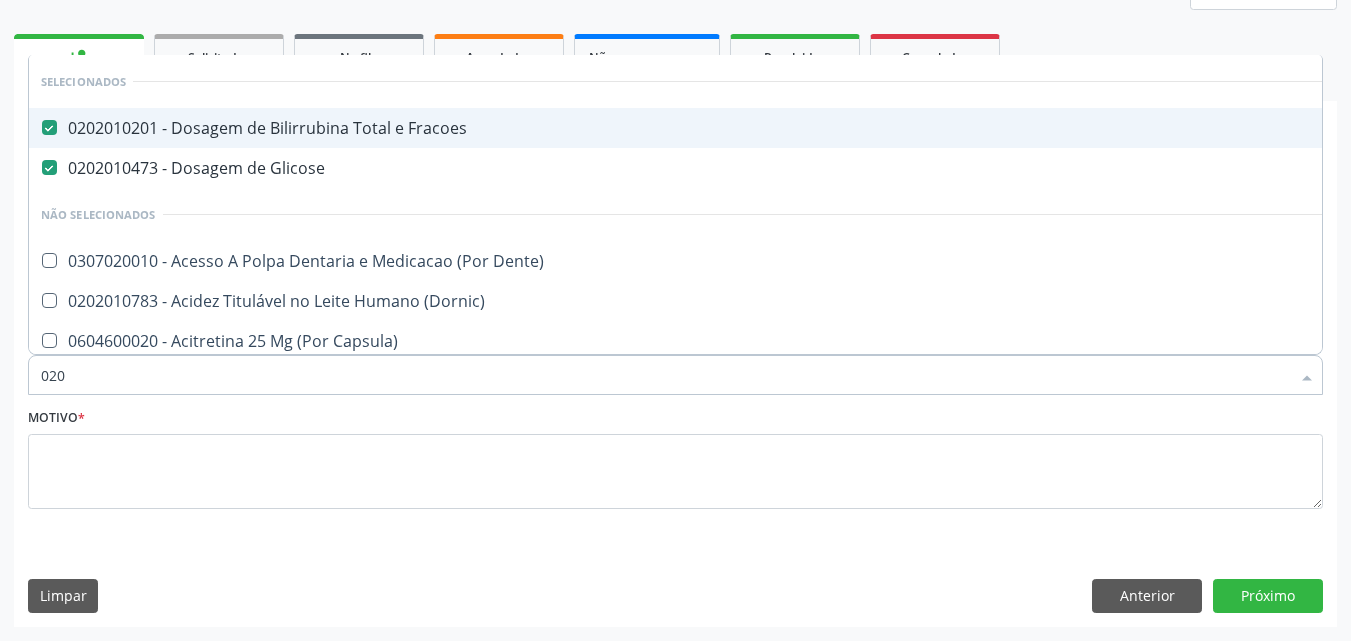 type on "0202" 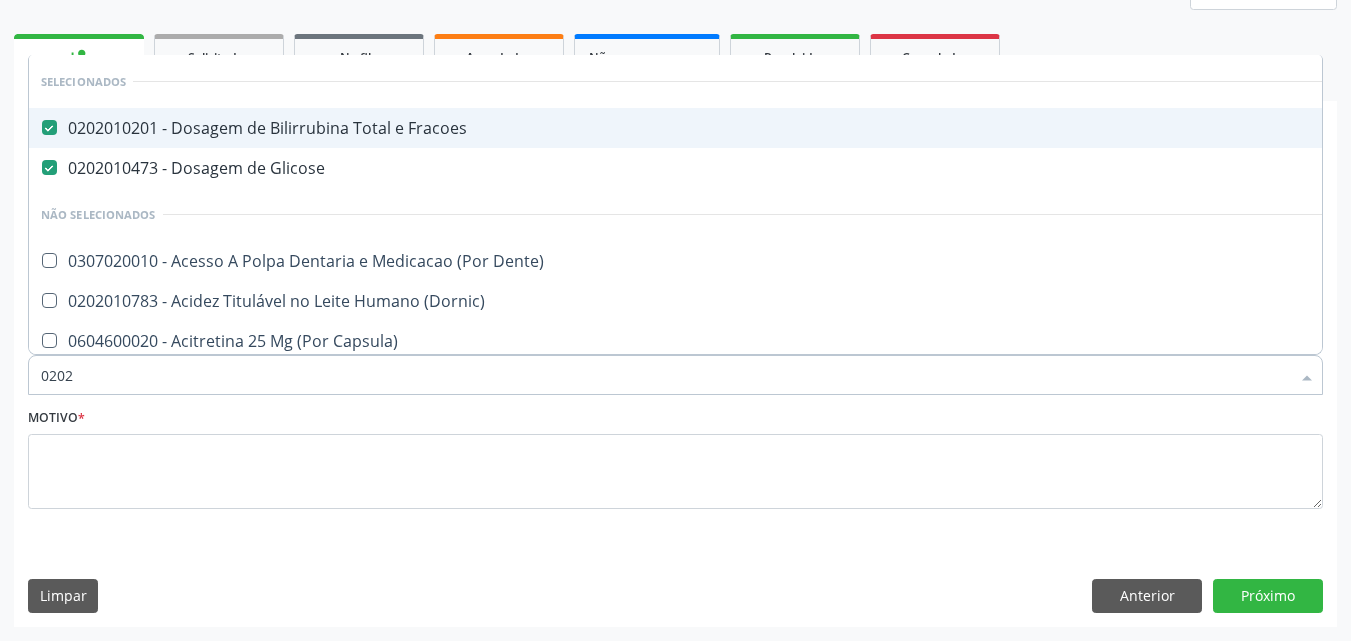 checkbox on "true" 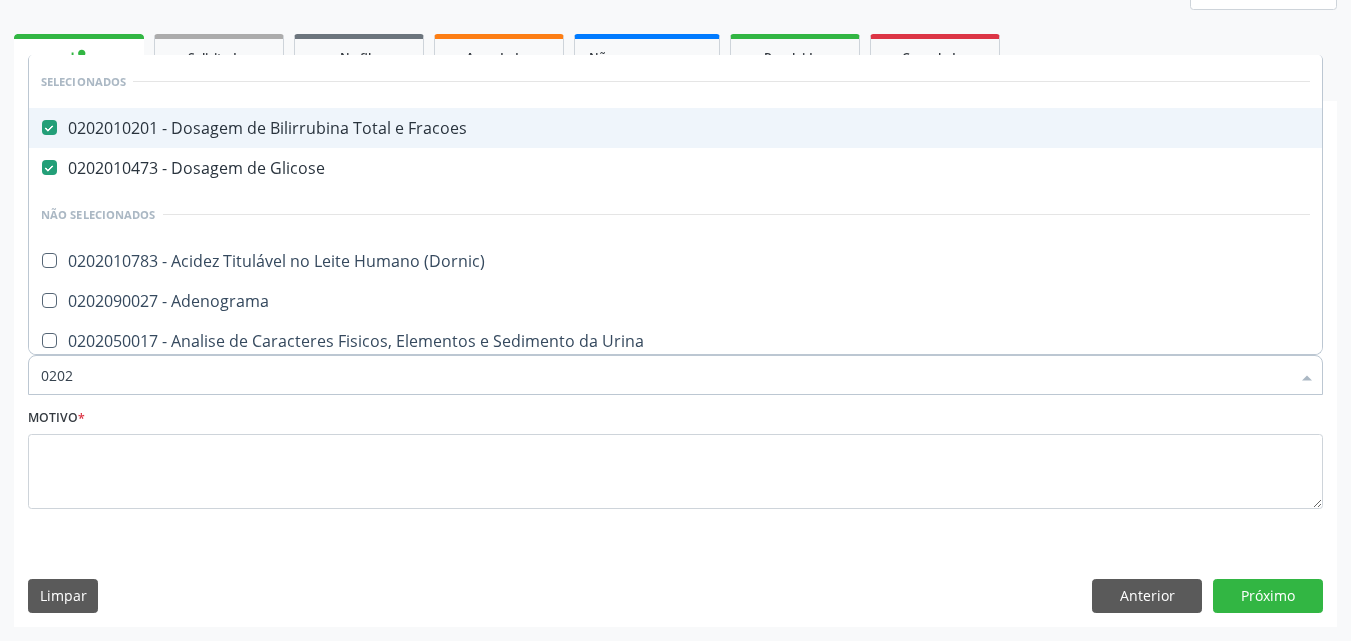 type on "02020" 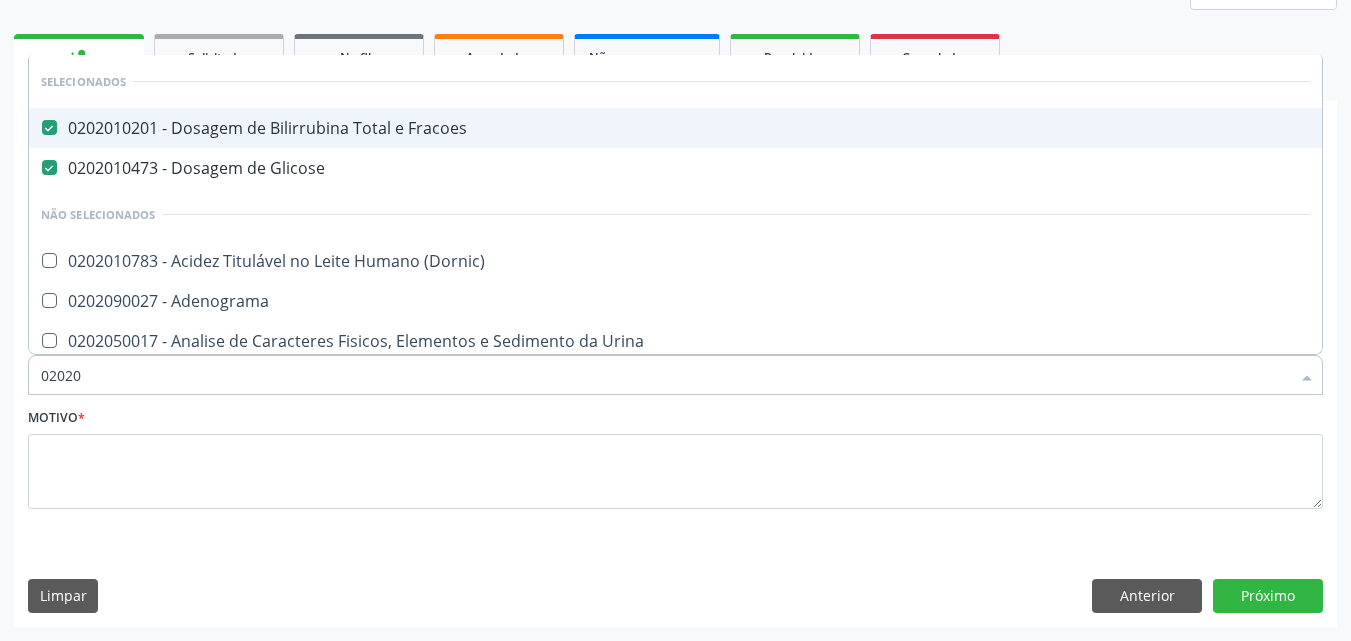 checkbox on "true" 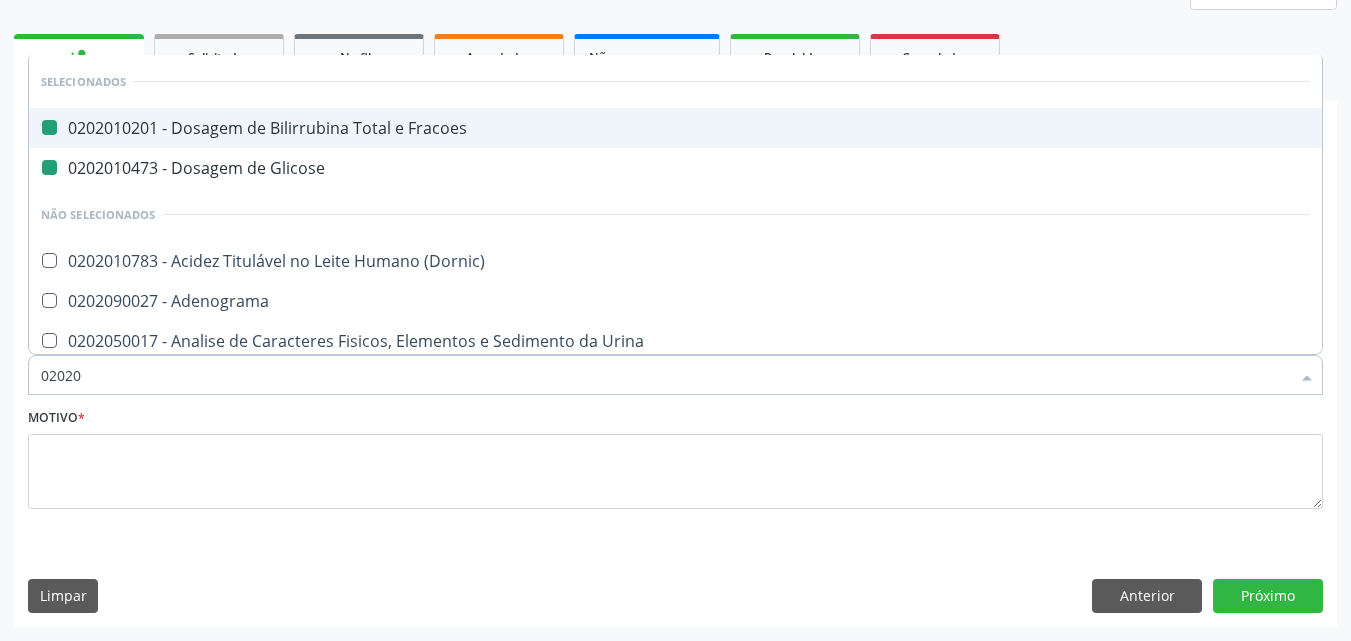 type on "020206" 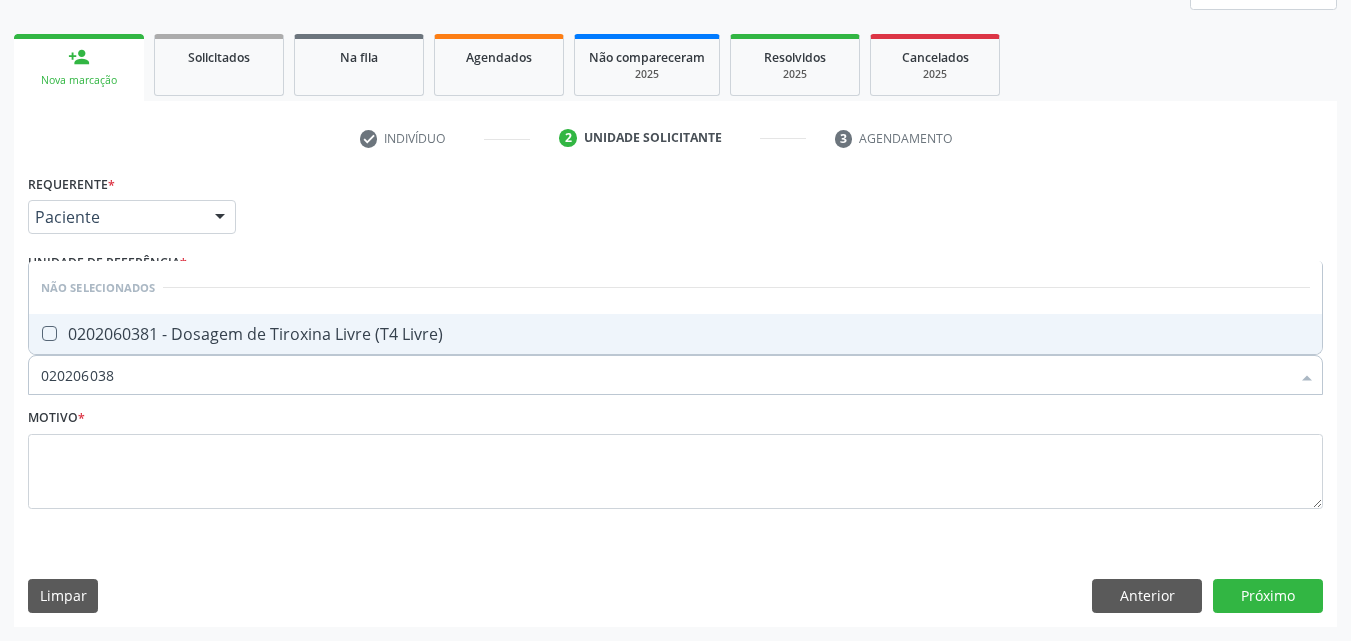 type on "0202060381" 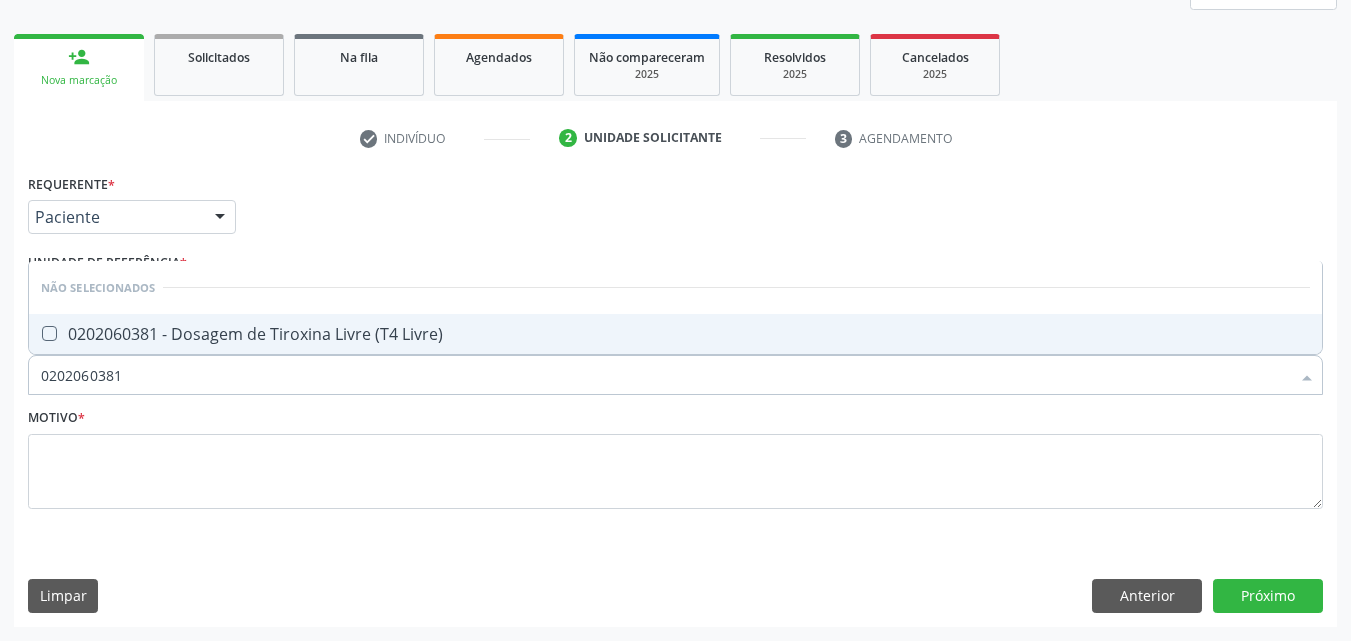 click at bounding box center [49, 333] 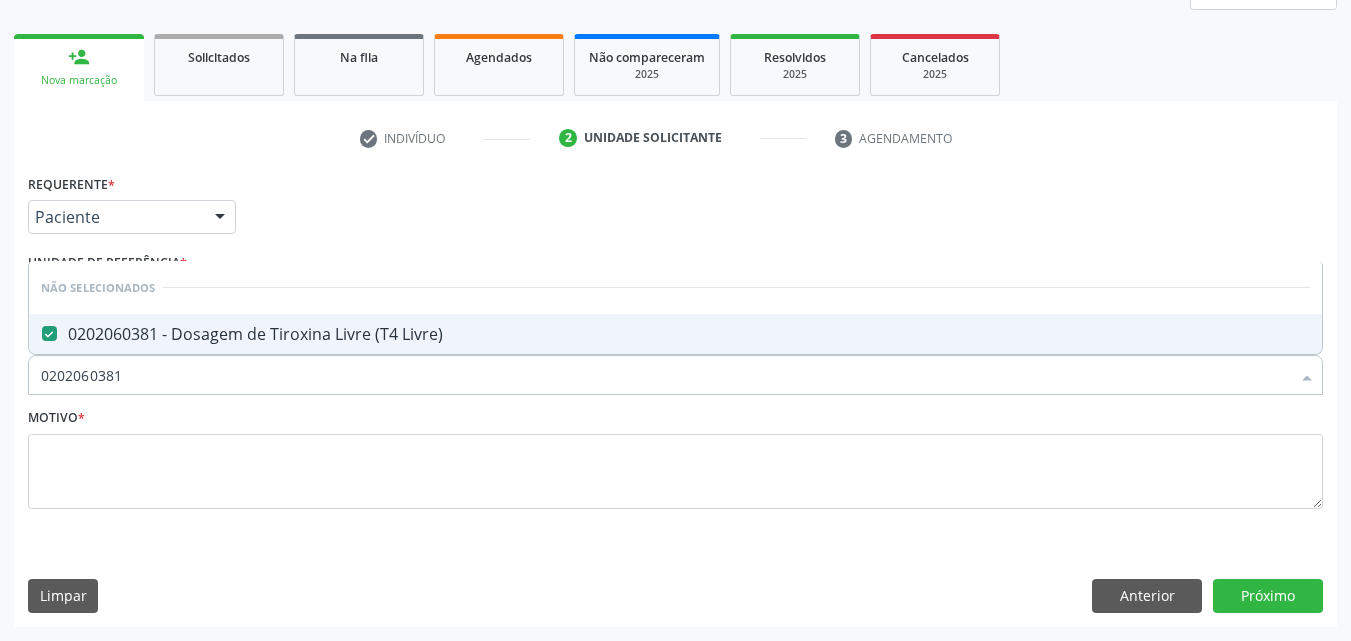 click on "0202060381" at bounding box center (665, 375) 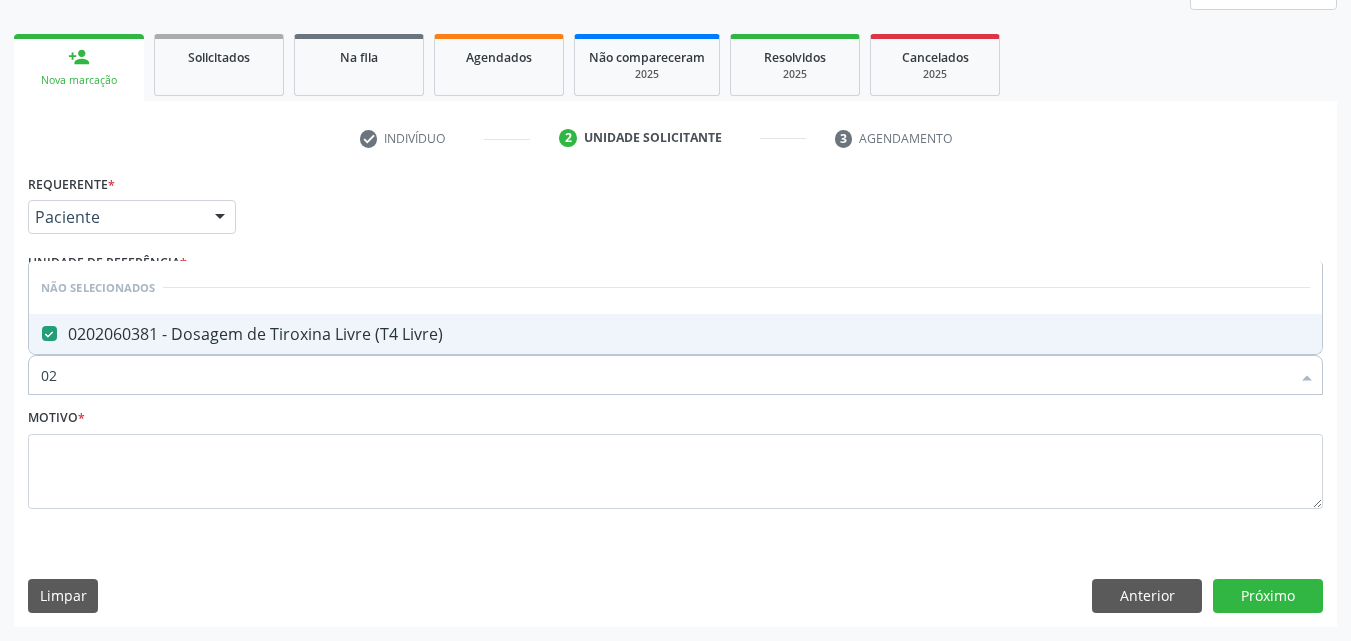 type on "0" 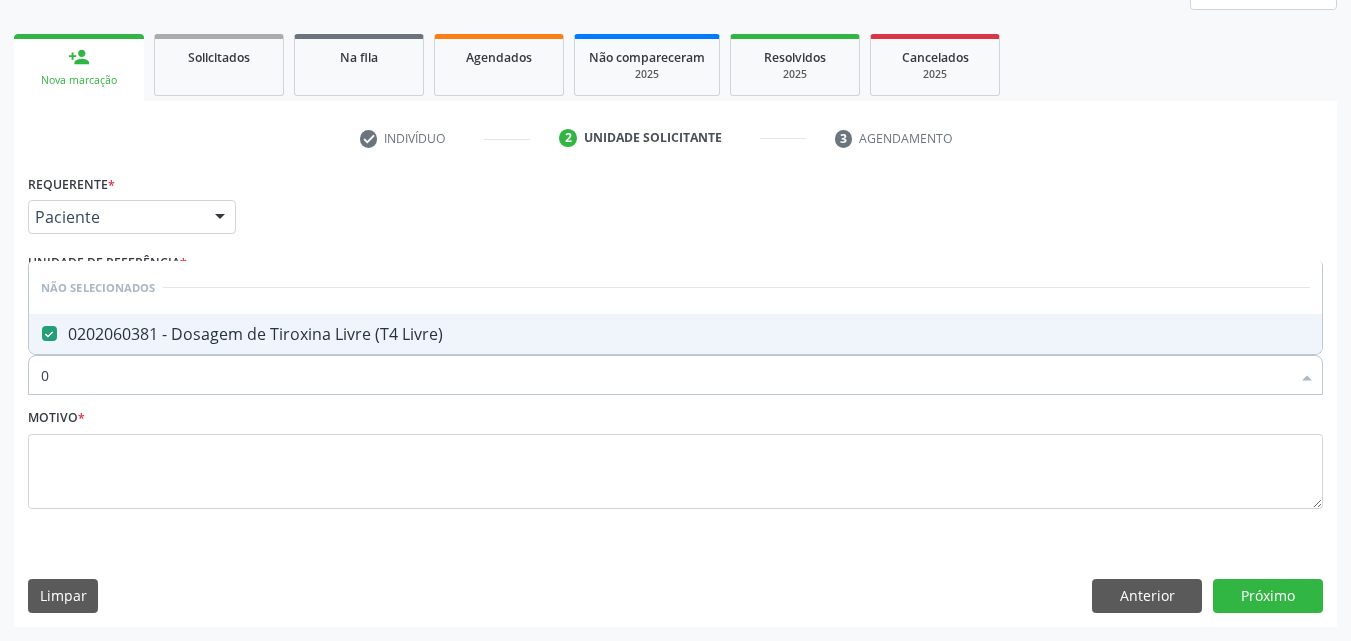 type 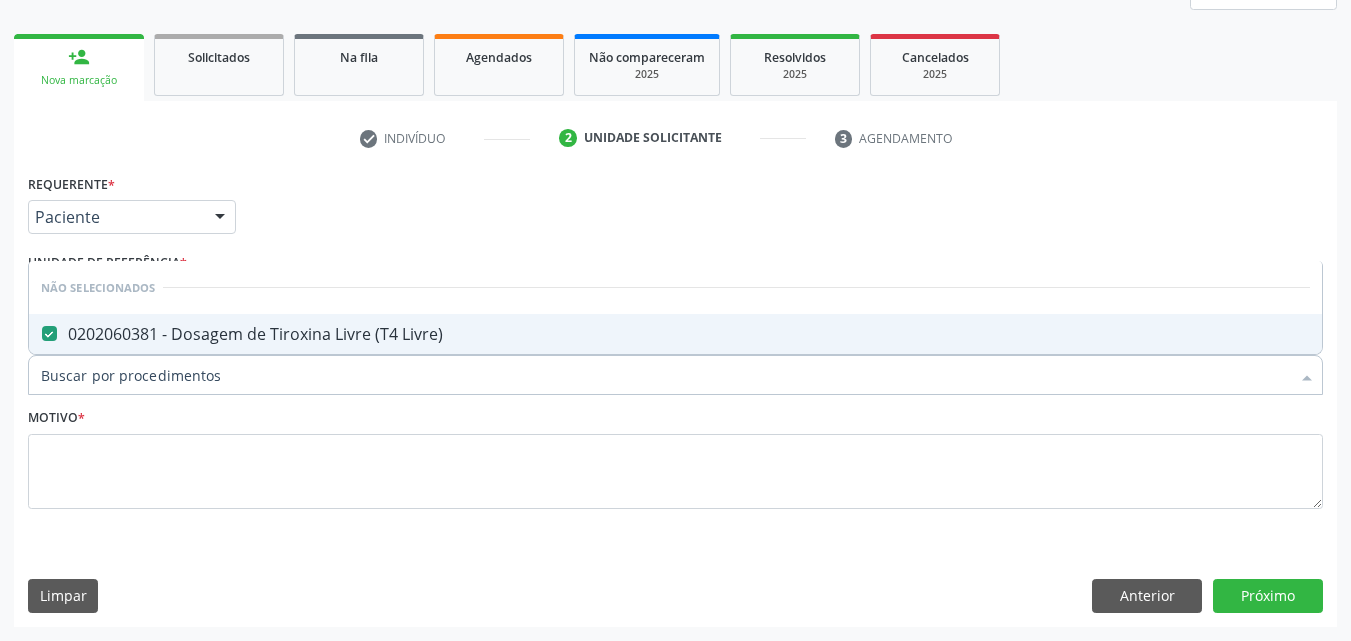 checkbox on "true" 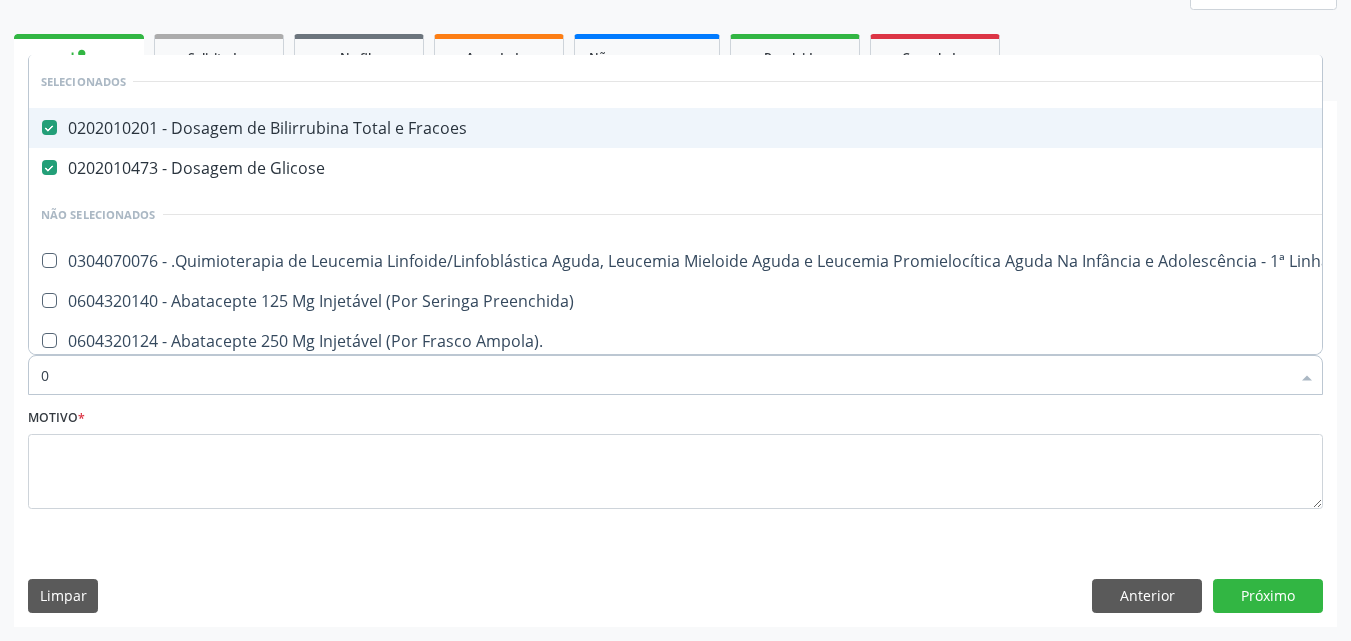type on "02" 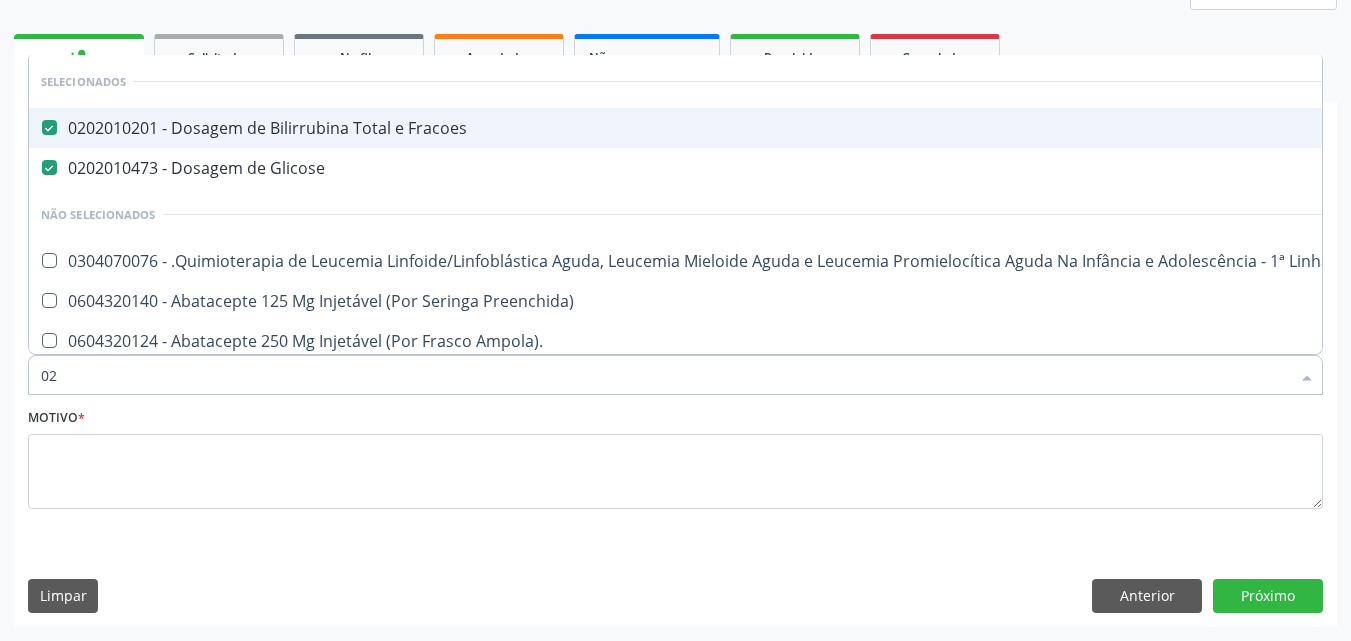 checkbox on "true" 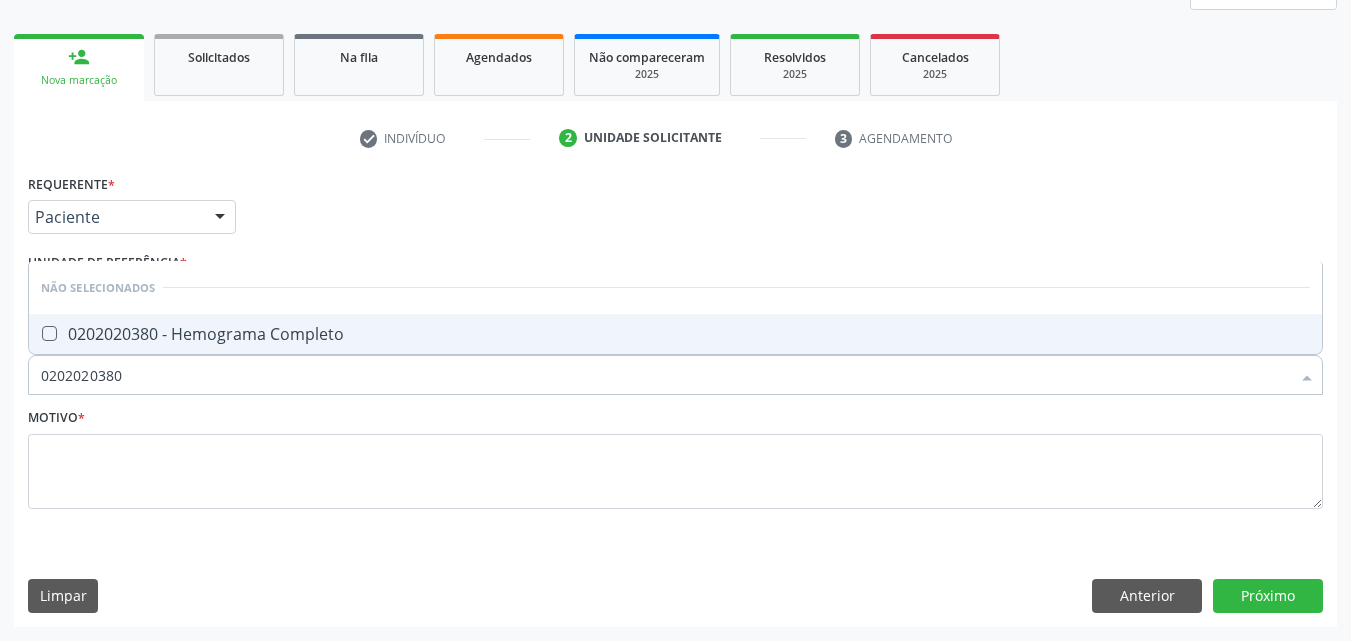 drag, startPoint x: 49, startPoint y: 338, endPoint x: 59, endPoint y: 326, distance: 15.6205 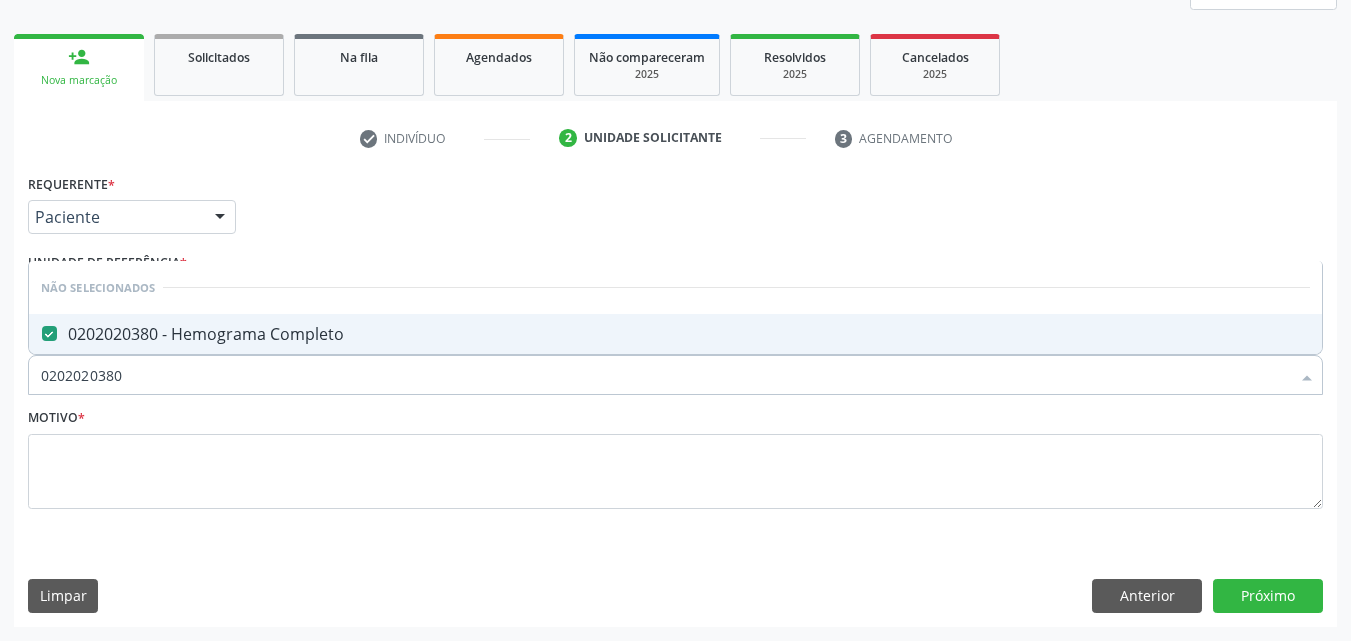 drag, startPoint x: 126, startPoint y: 372, endPoint x: 136, endPoint y: 379, distance: 12.206555 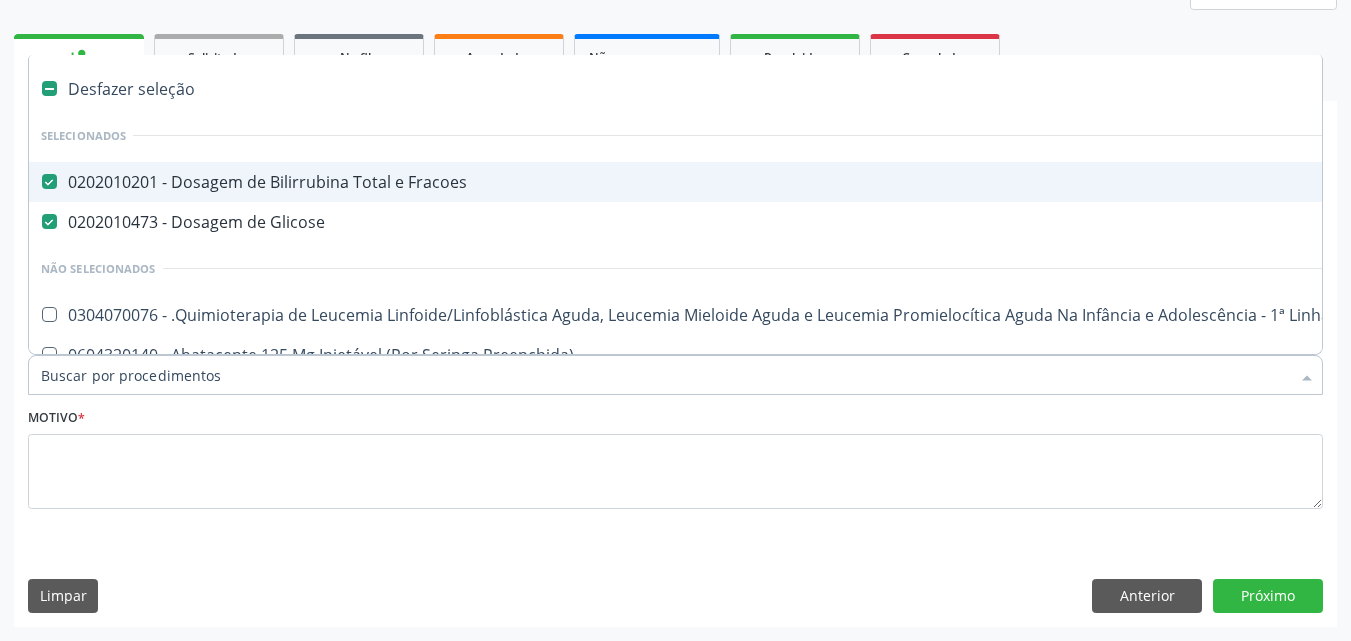click on "Item de agendamento
*" at bounding box center [665, 375] 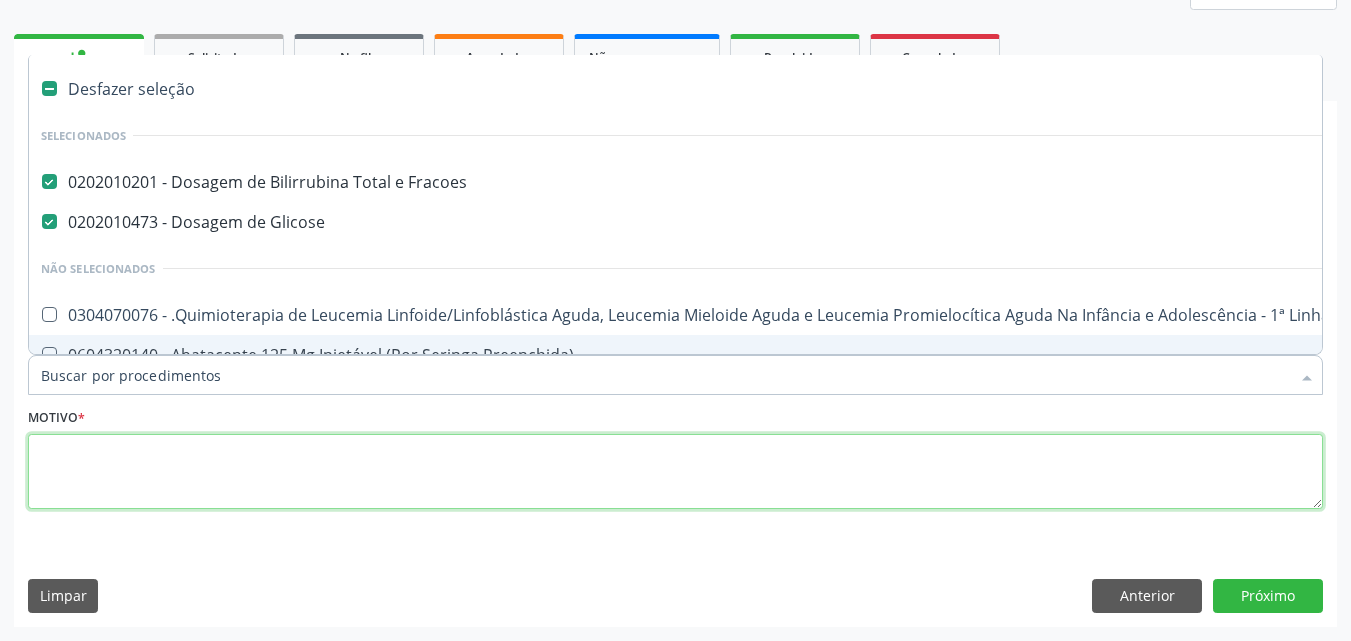 click at bounding box center [675, 472] 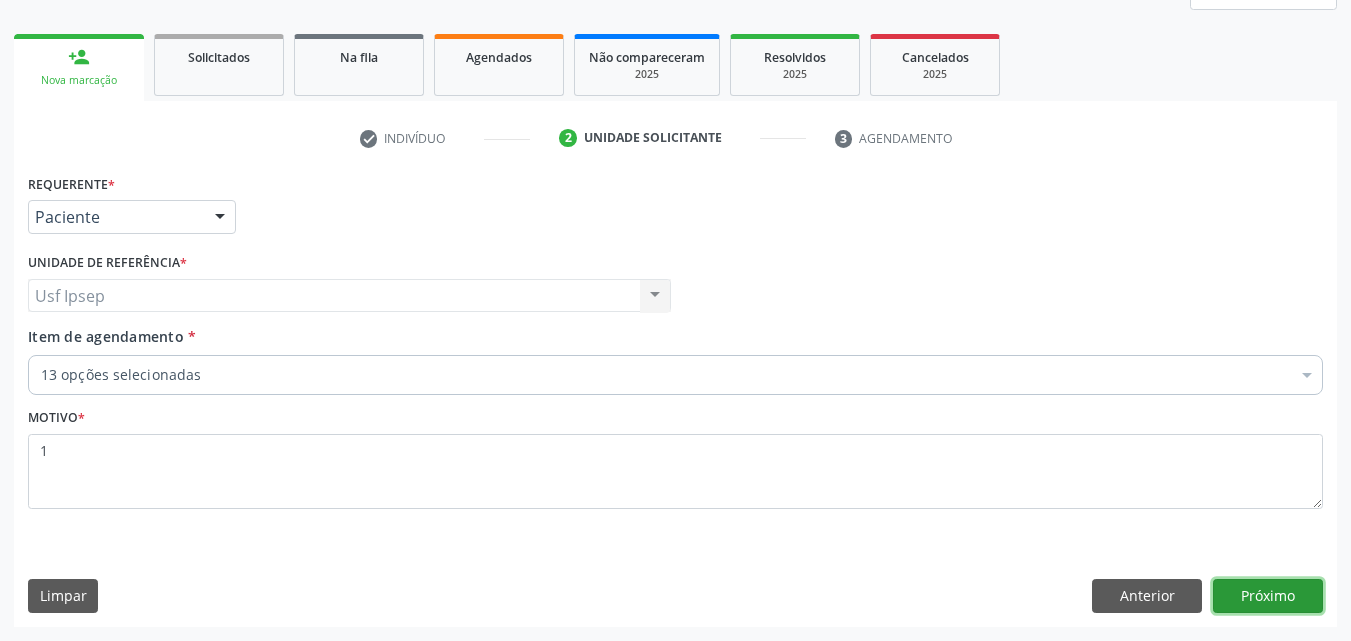 click on "Próximo" at bounding box center [1268, 596] 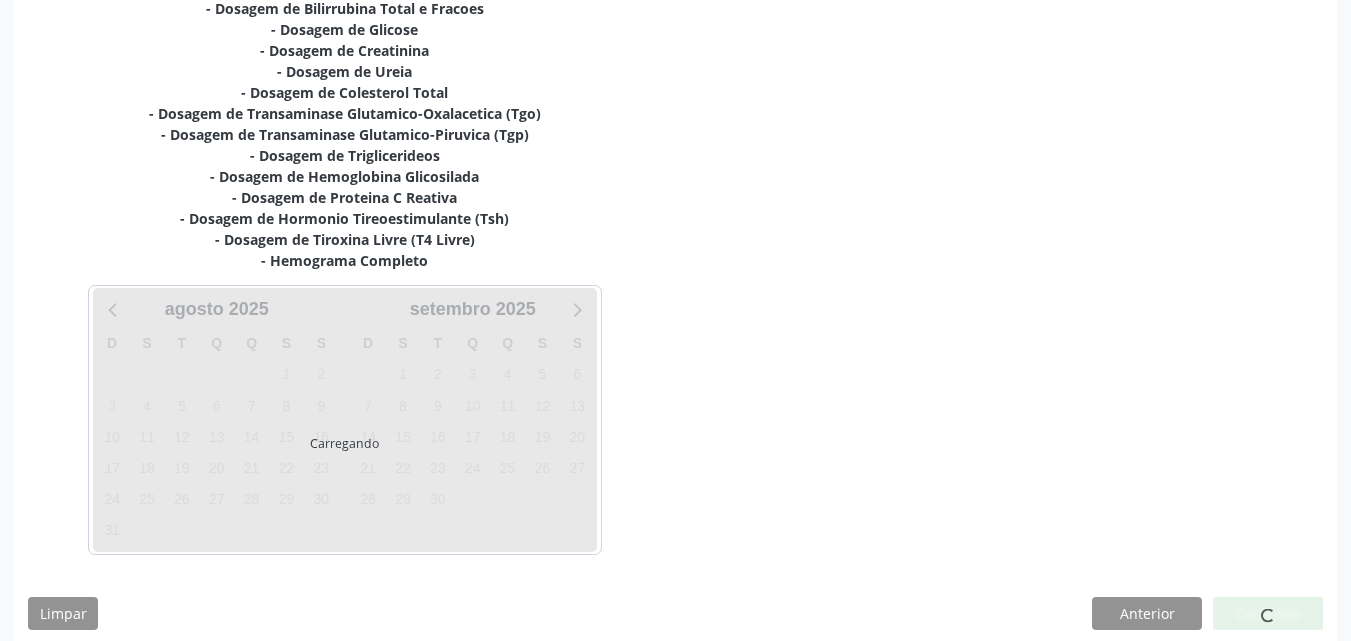 scroll, scrollTop: 481, scrollLeft: 0, axis: vertical 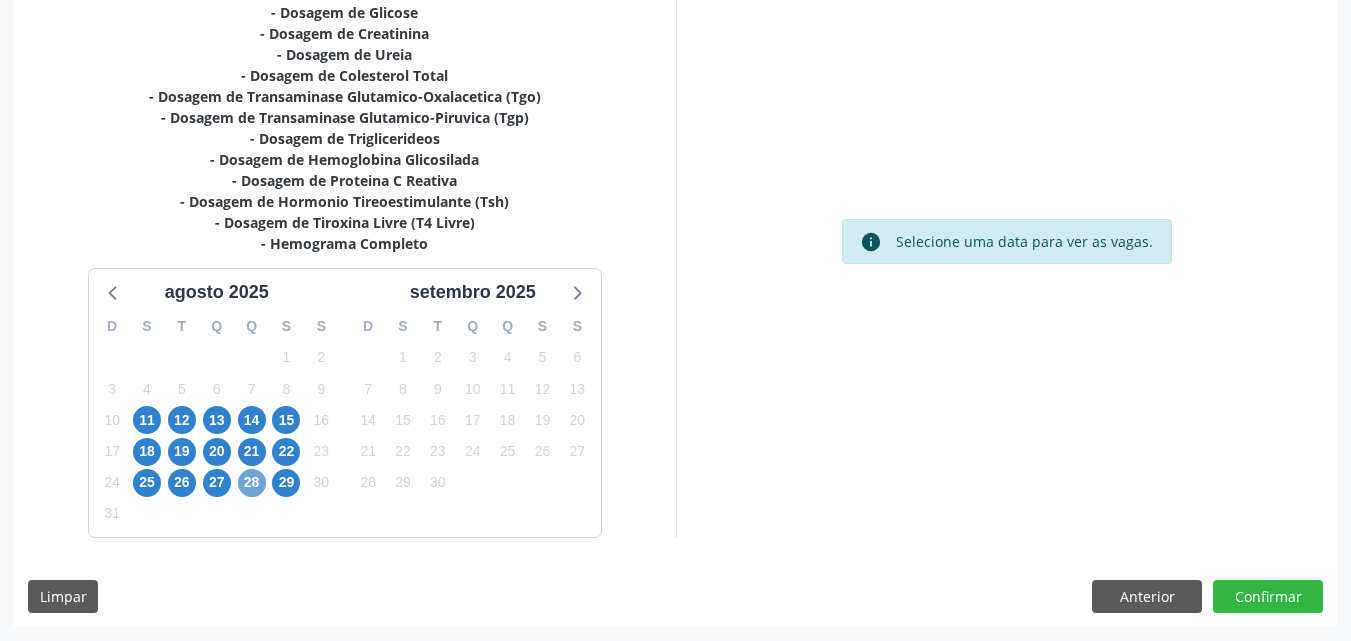 click on "28" at bounding box center [252, 483] 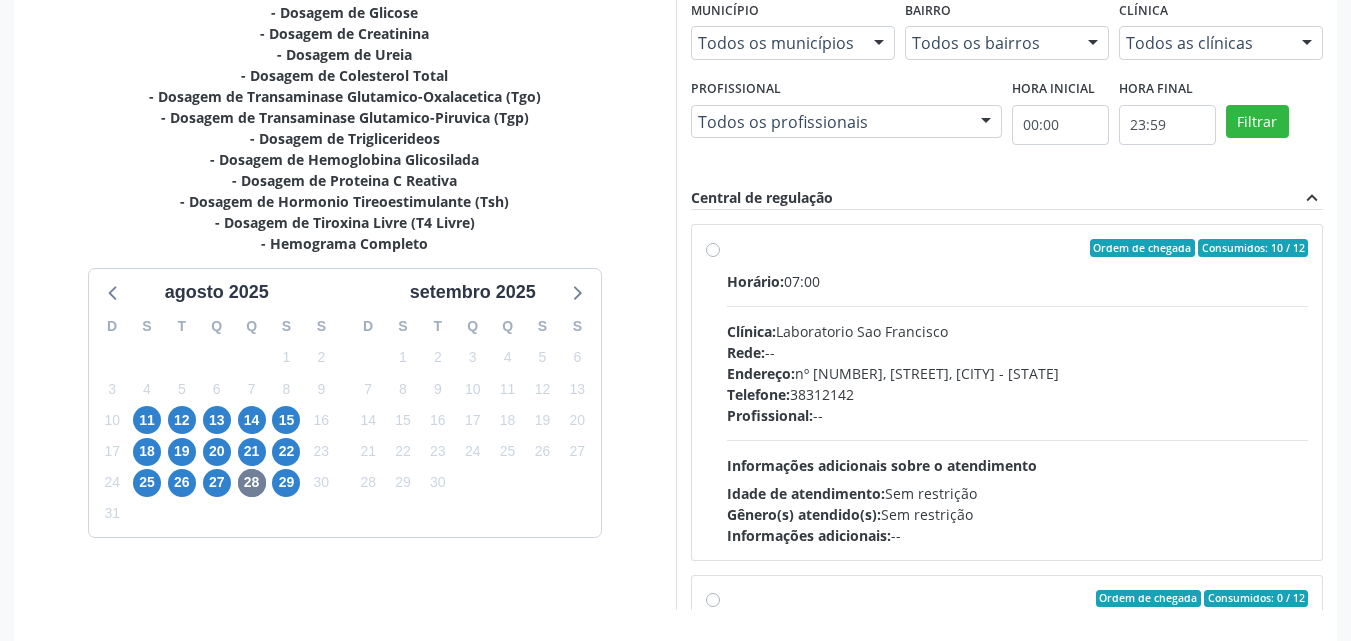 click on "Clínica:  Laboratorio Sao Francisco" at bounding box center [1018, 331] 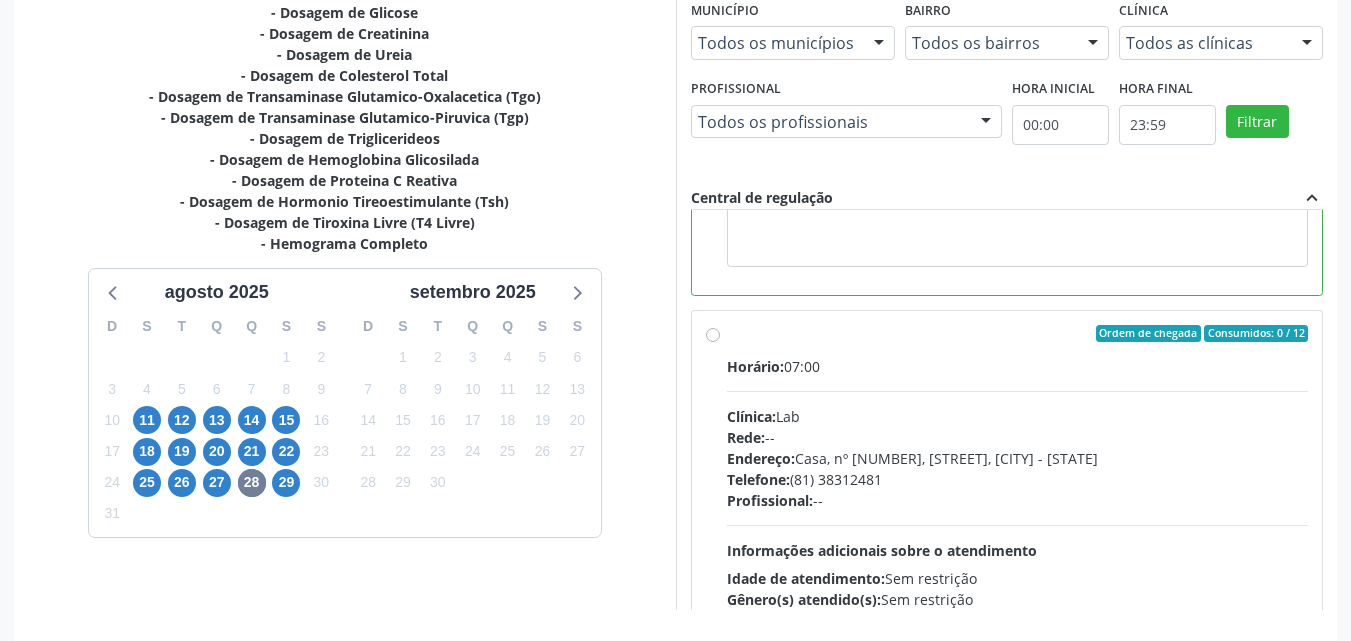 scroll, scrollTop: 450, scrollLeft: 0, axis: vertical 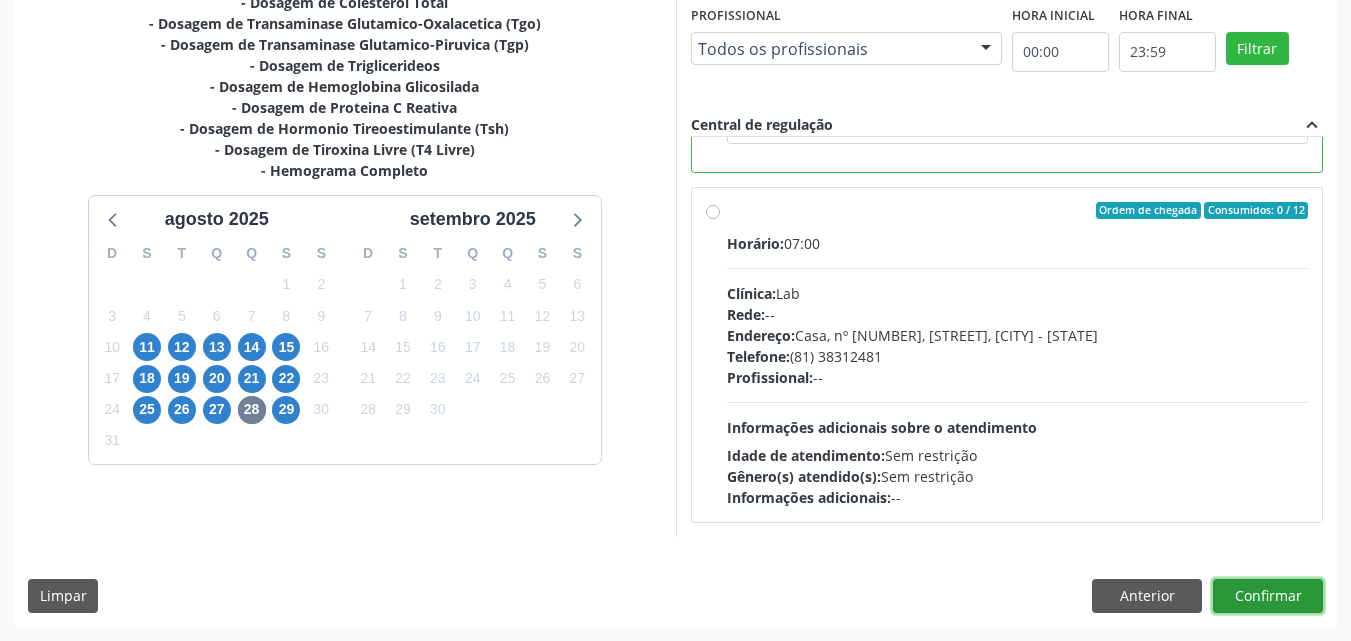 click on "Confirmar" at bounding box center [1268, 596] 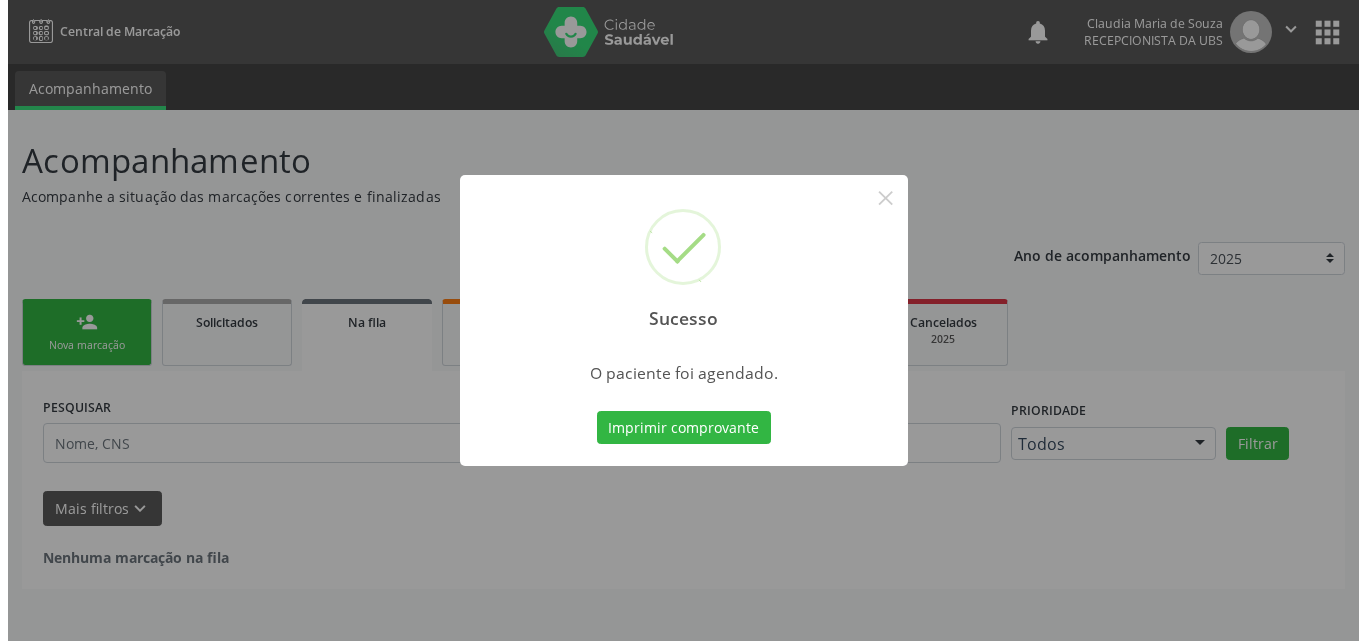 scroll, scrollTop: 0, scrollLeft: 0, axis: both 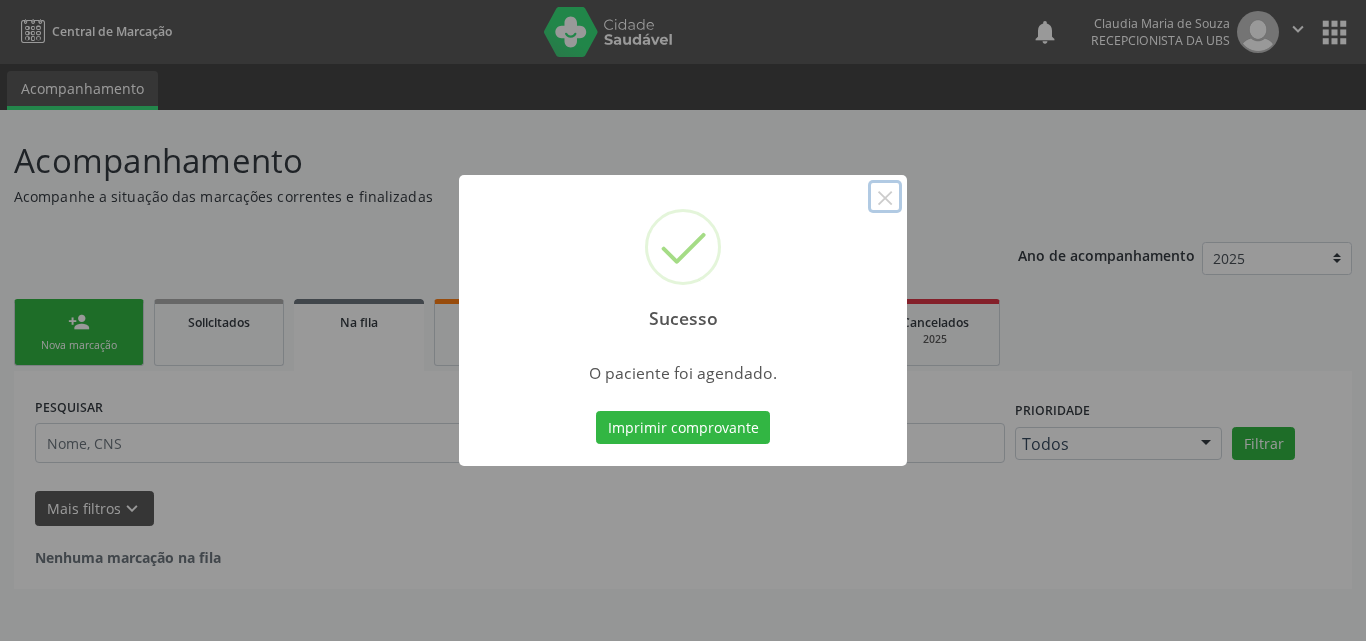 drag, startPoint x: 887, startPoint y: 201, endPoint x: 884, endPoint y: 183, distance: 18.248287 